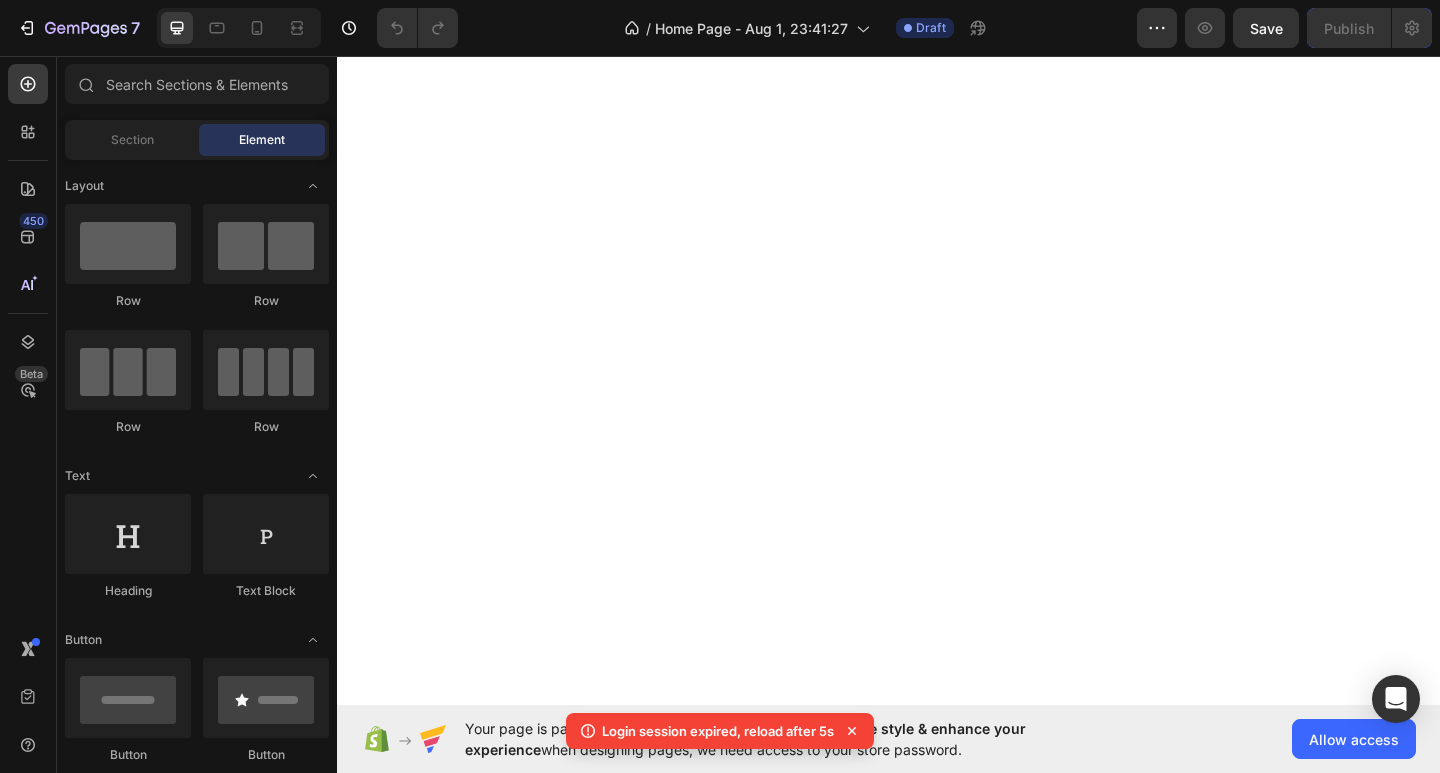 scroll, scrollTop: 0, scrollLeft: 0, axis: both 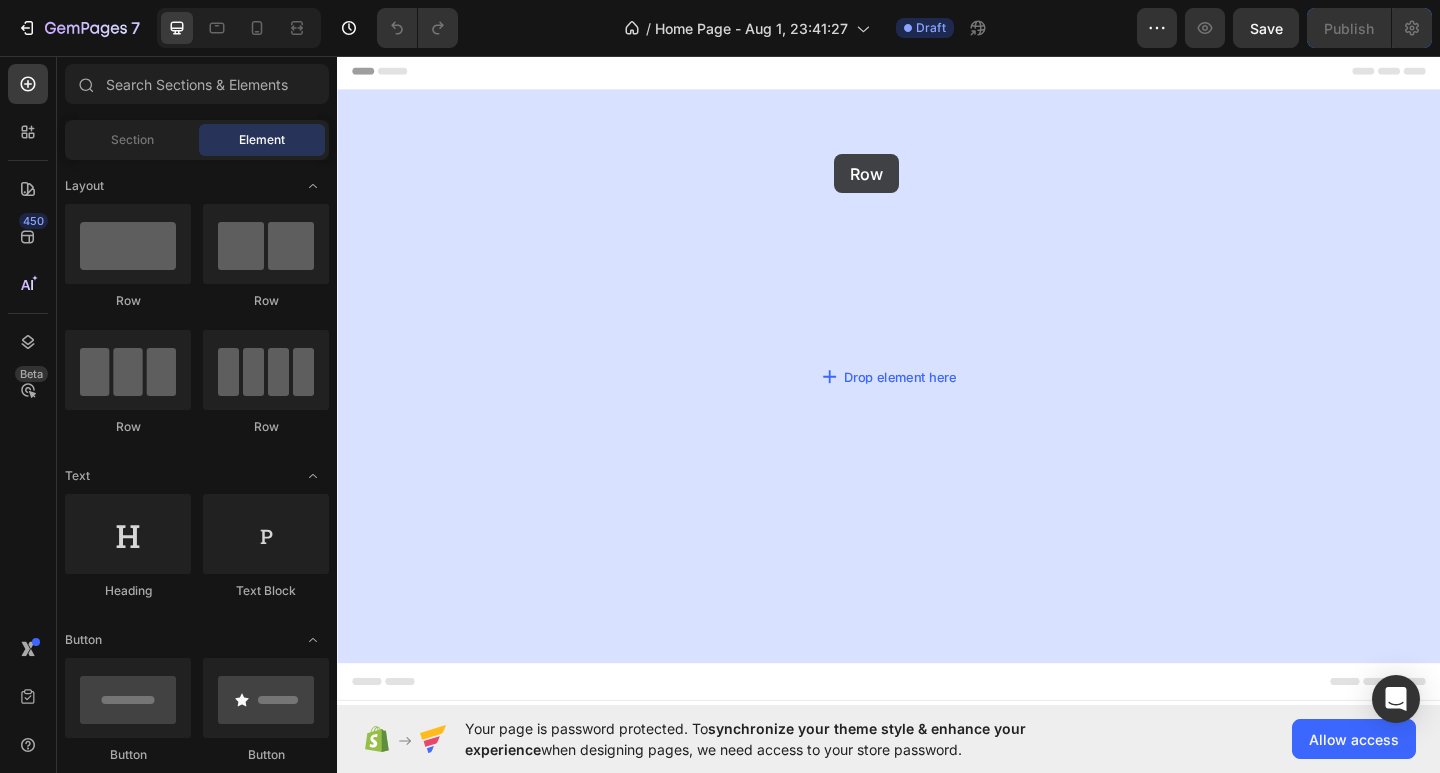 drag, startPoint x: 471, startPoint y: 303, endPoint x: 878, endPoint y: 163, distance: 430.4056 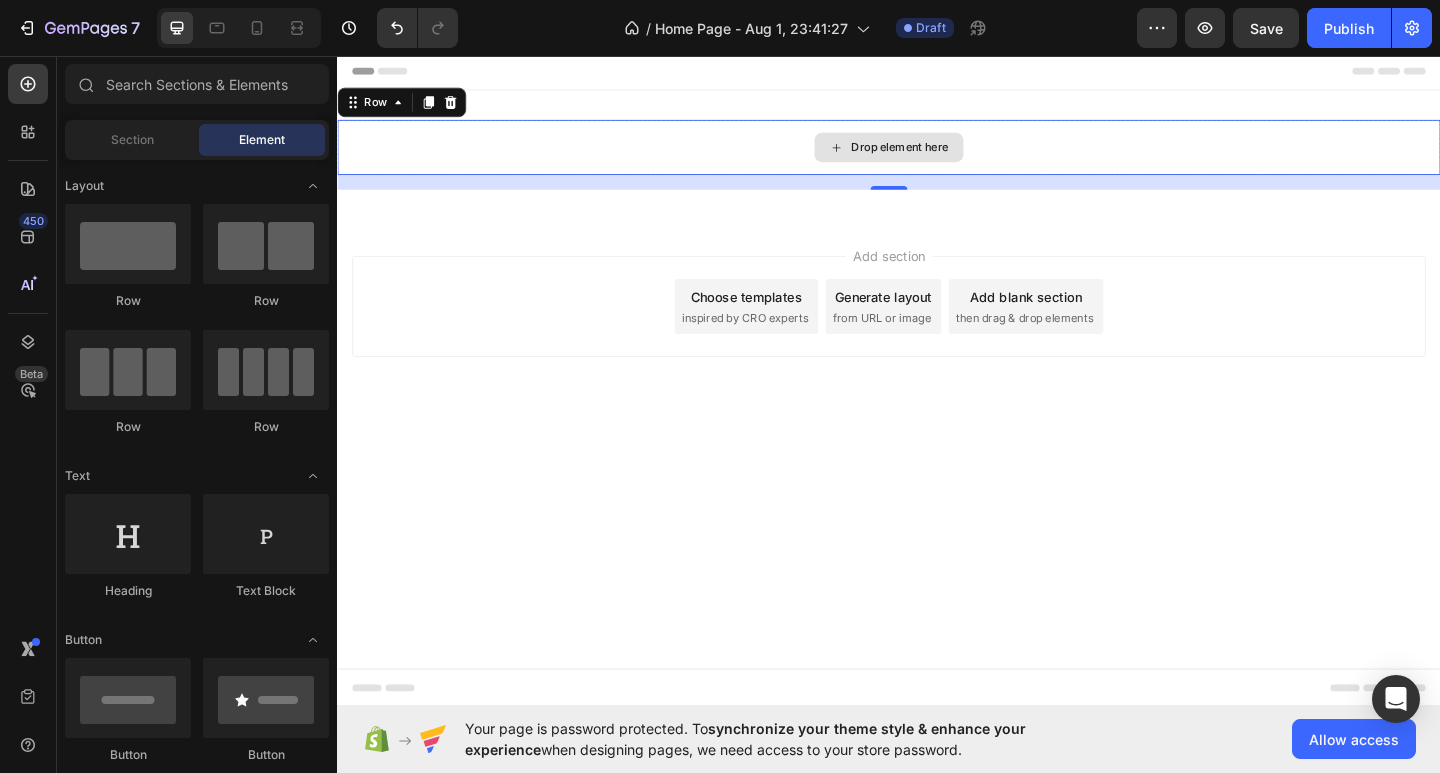 click 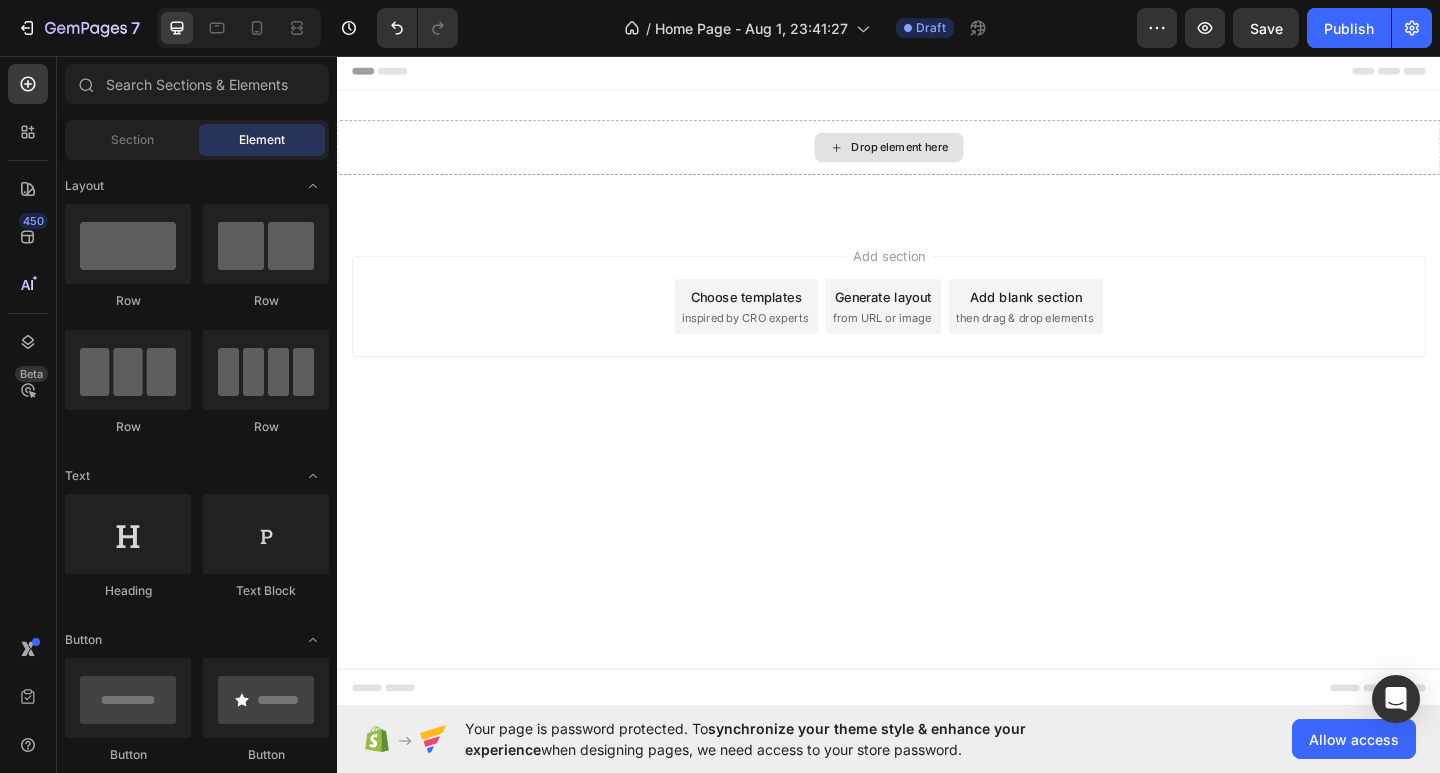 click 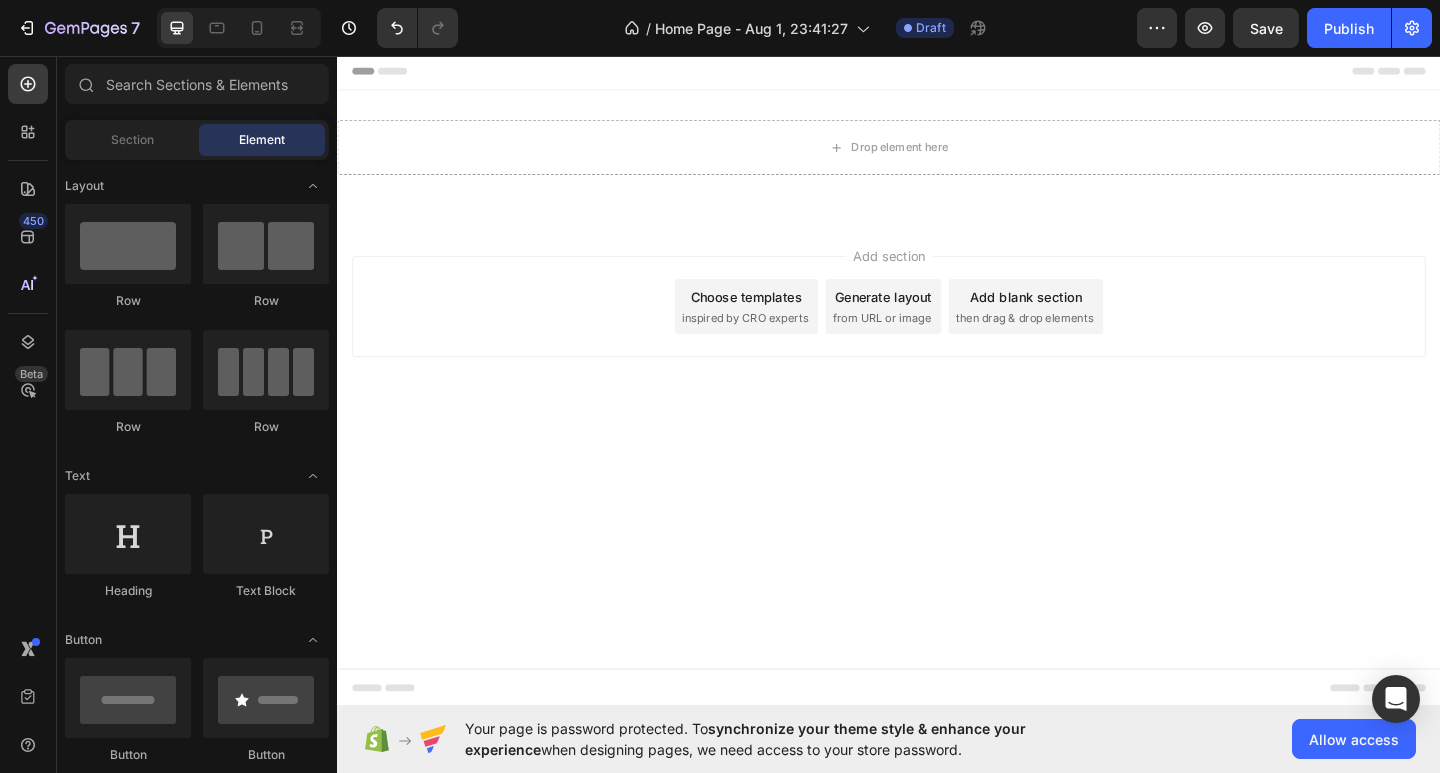 click on "Layout
Row
Row
Row
Row Text
Heading
Text Block Button
Button
Button Media
Image
Image
Video
Video Banner
Hero Banner" at bounding box center [197, 3123] 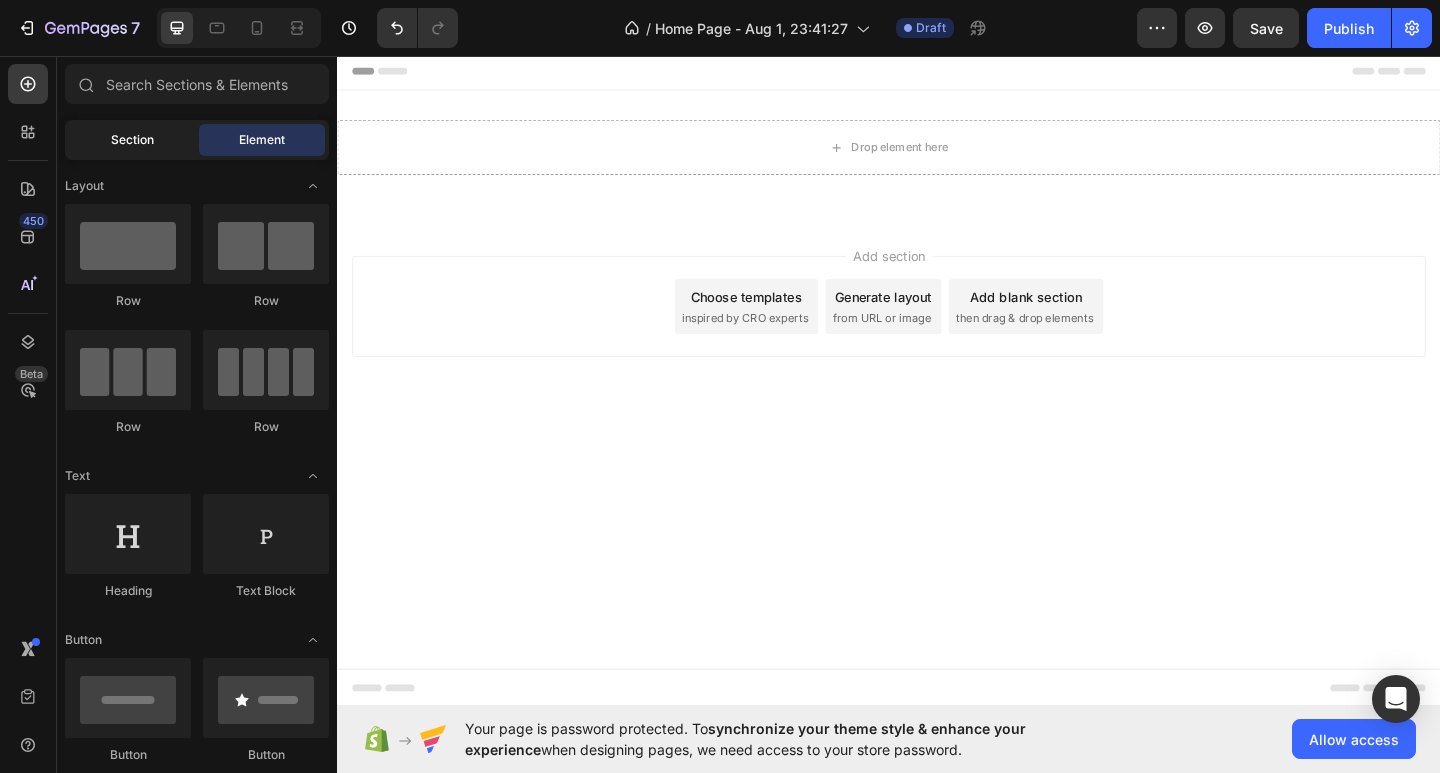click on "Section" at bounding box center (132, 140) 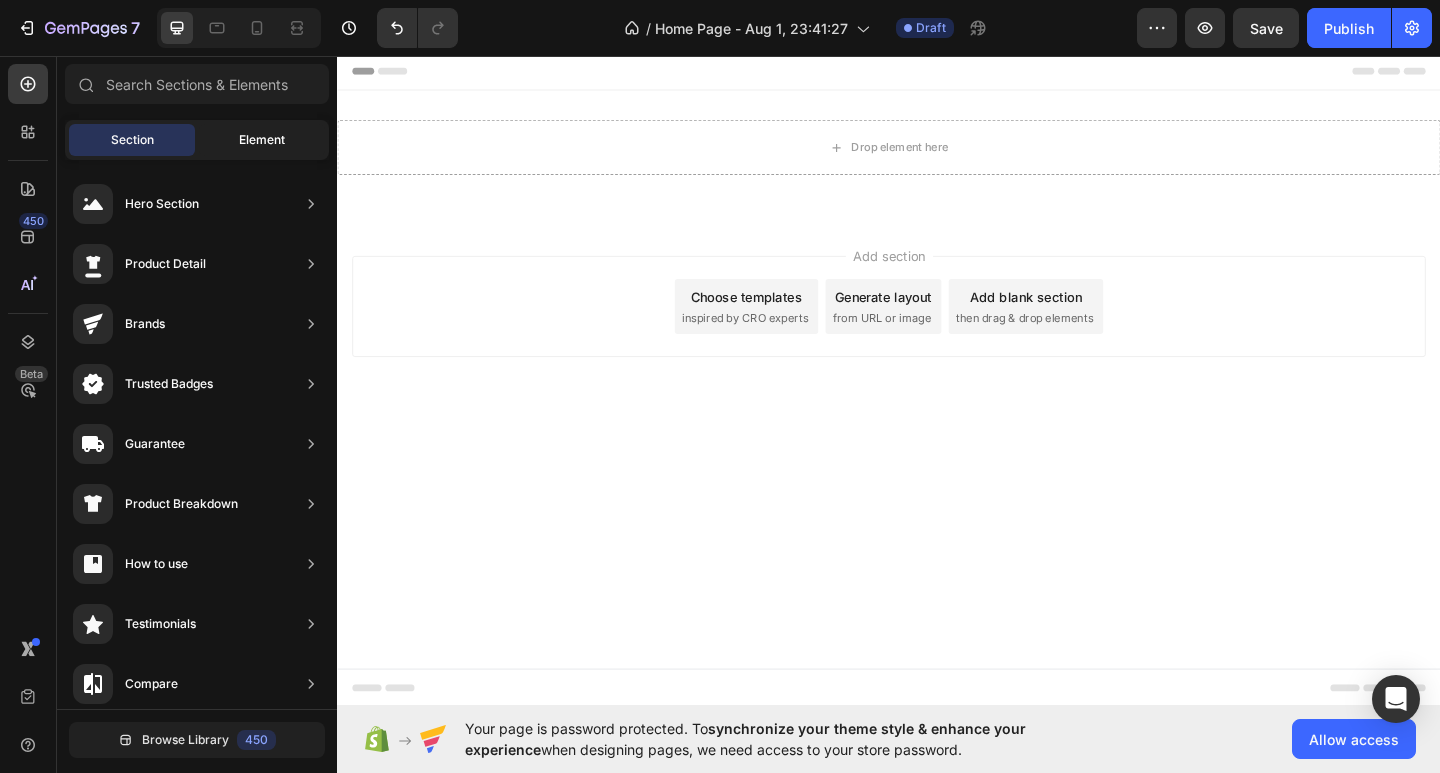 click on "Element" 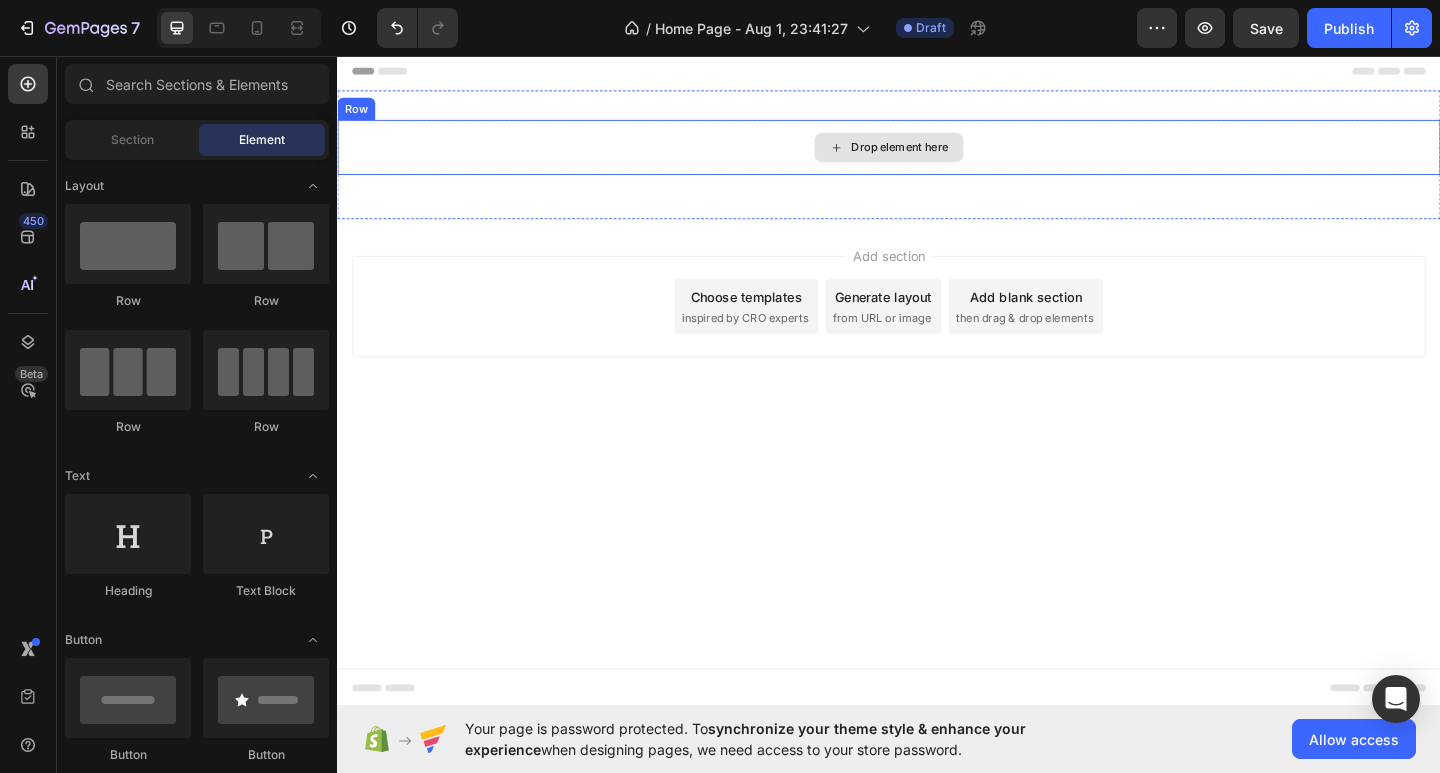 click on "Drop element here" at bounding box center (937, 156) 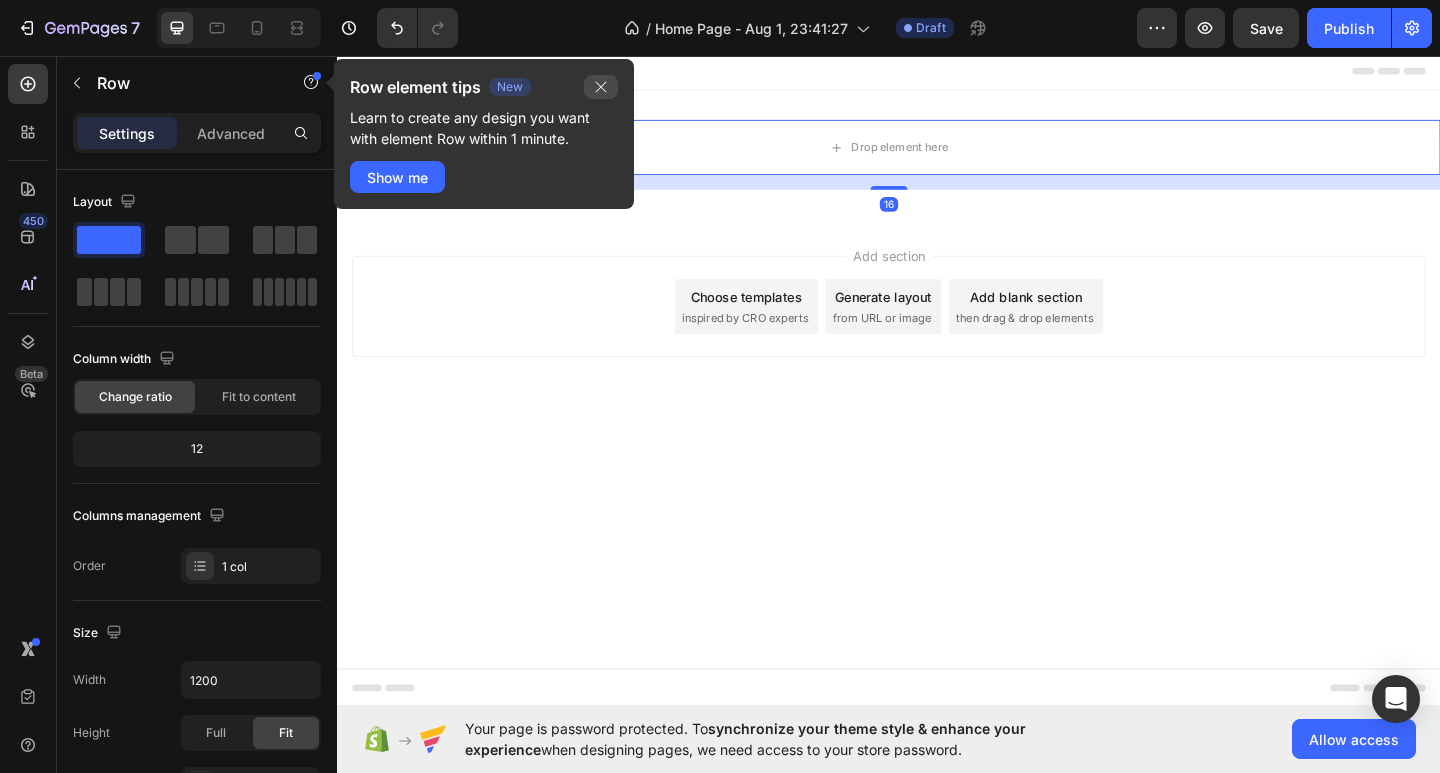 click on "Row element tips New Learn to create any design you want with element Row within 1 minute. Show me" at bounding box center (484, 134) 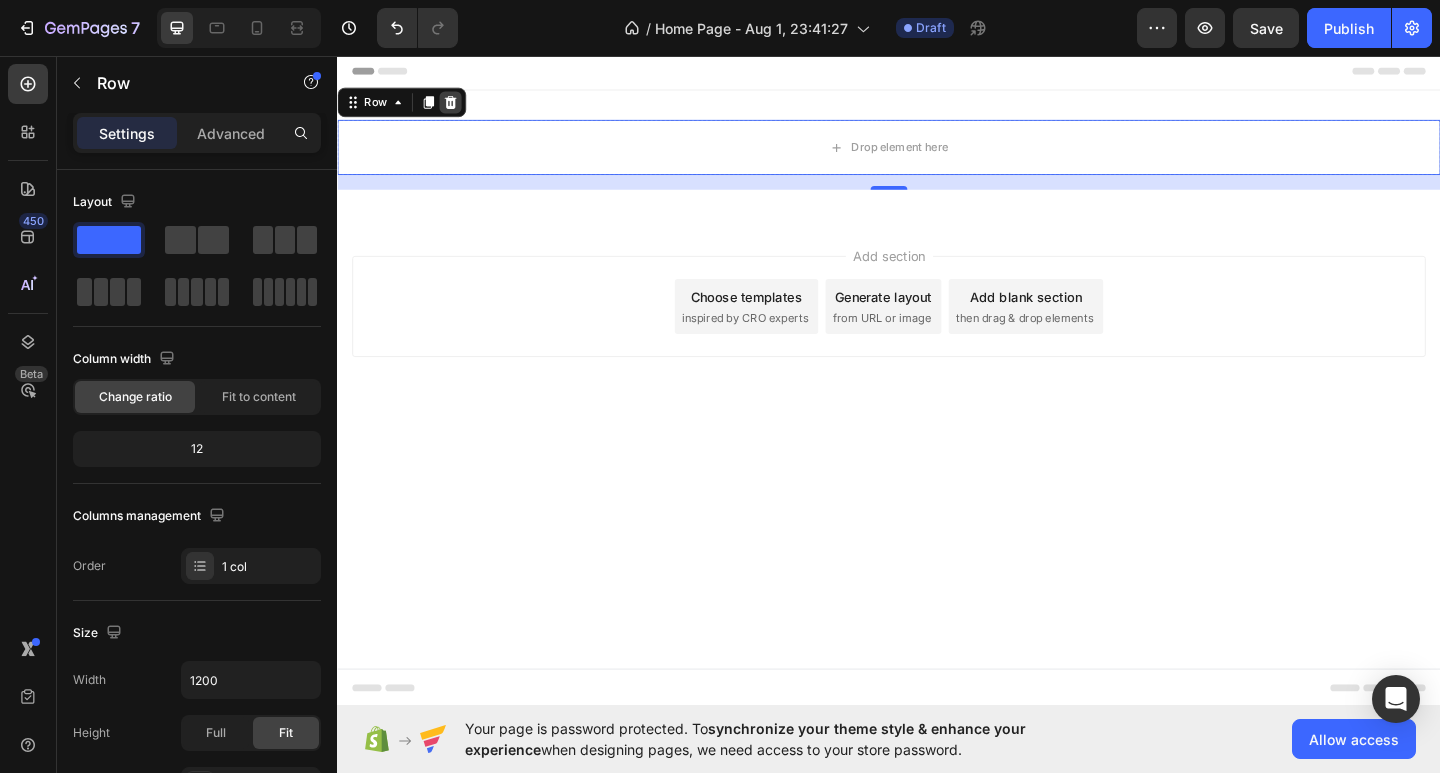 click at bounding box center (460, 107) 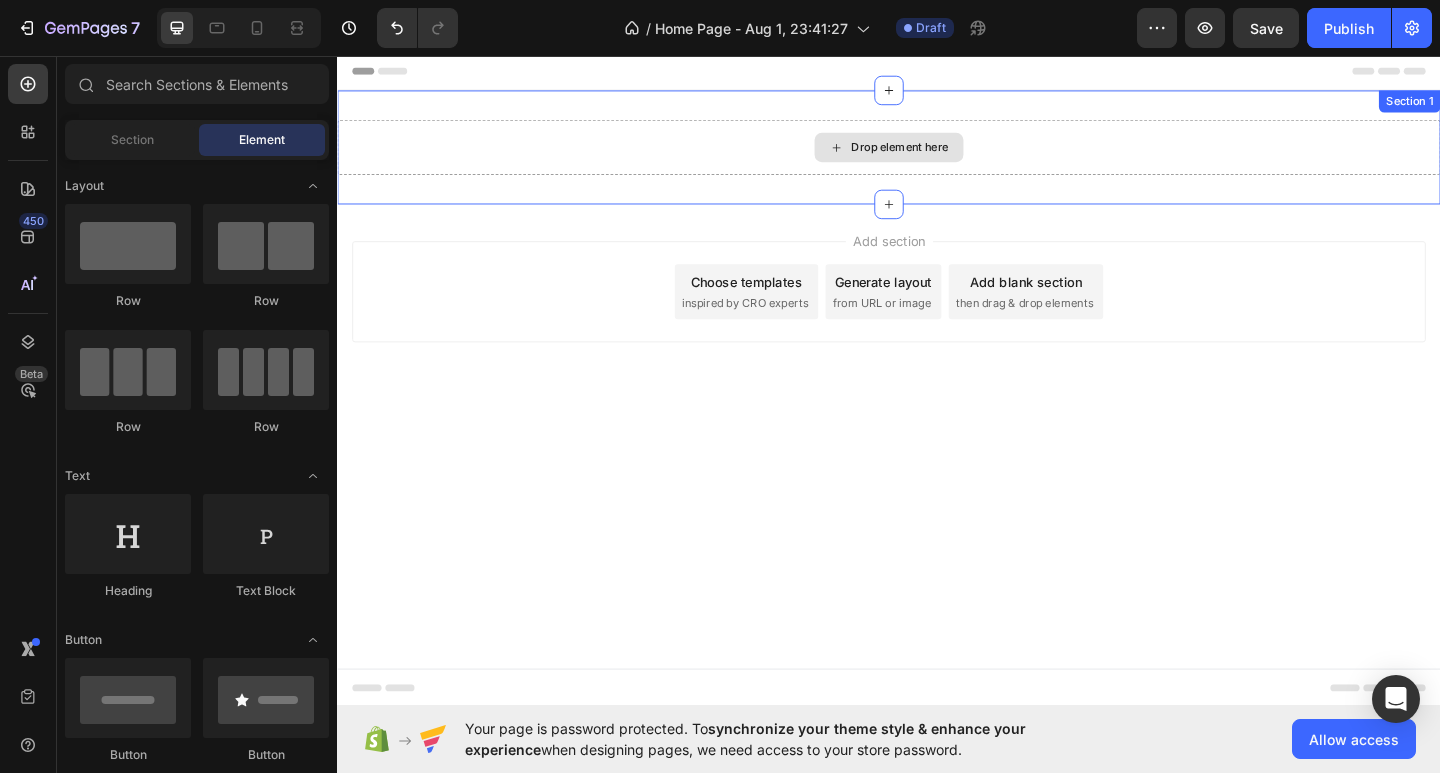 click on "Drop element here" at bounding box center (937, 156) 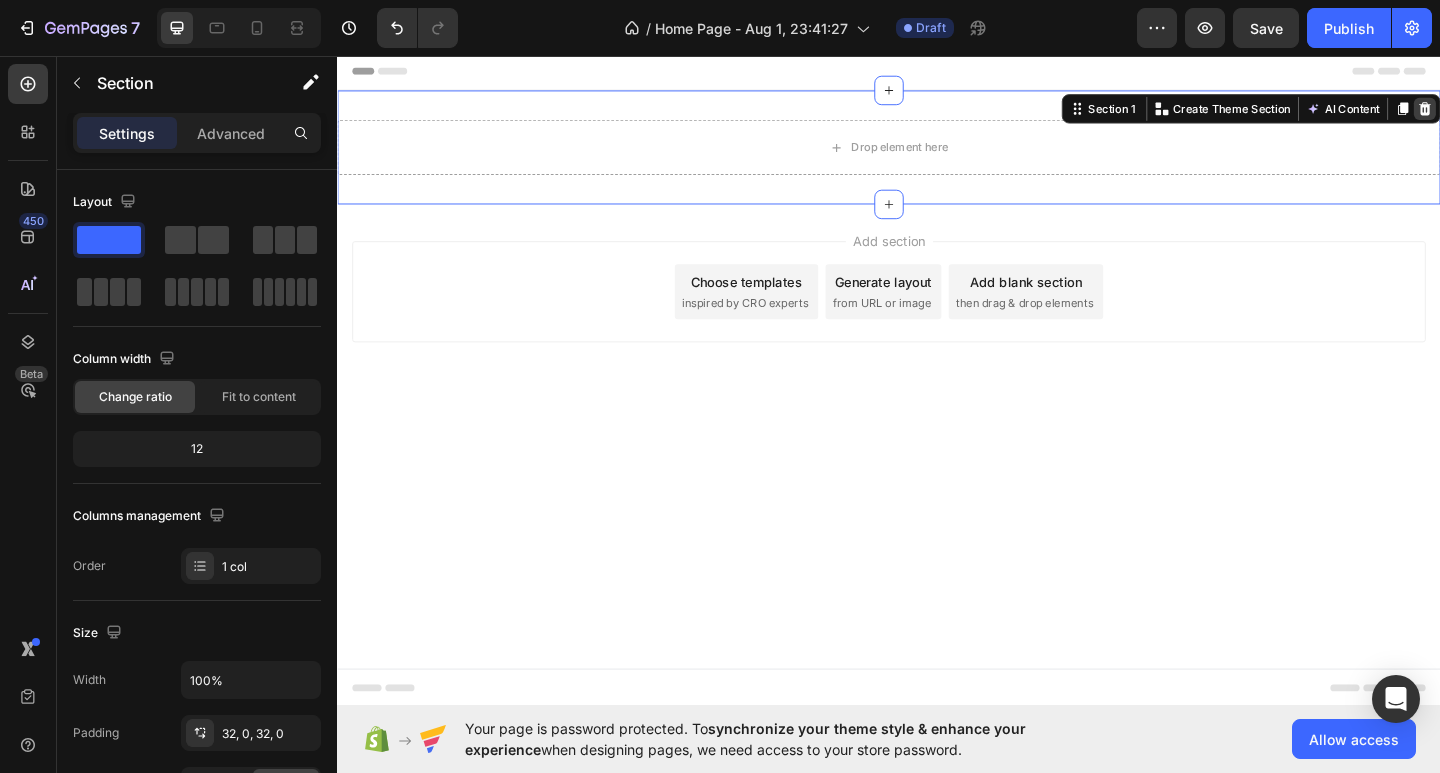 click 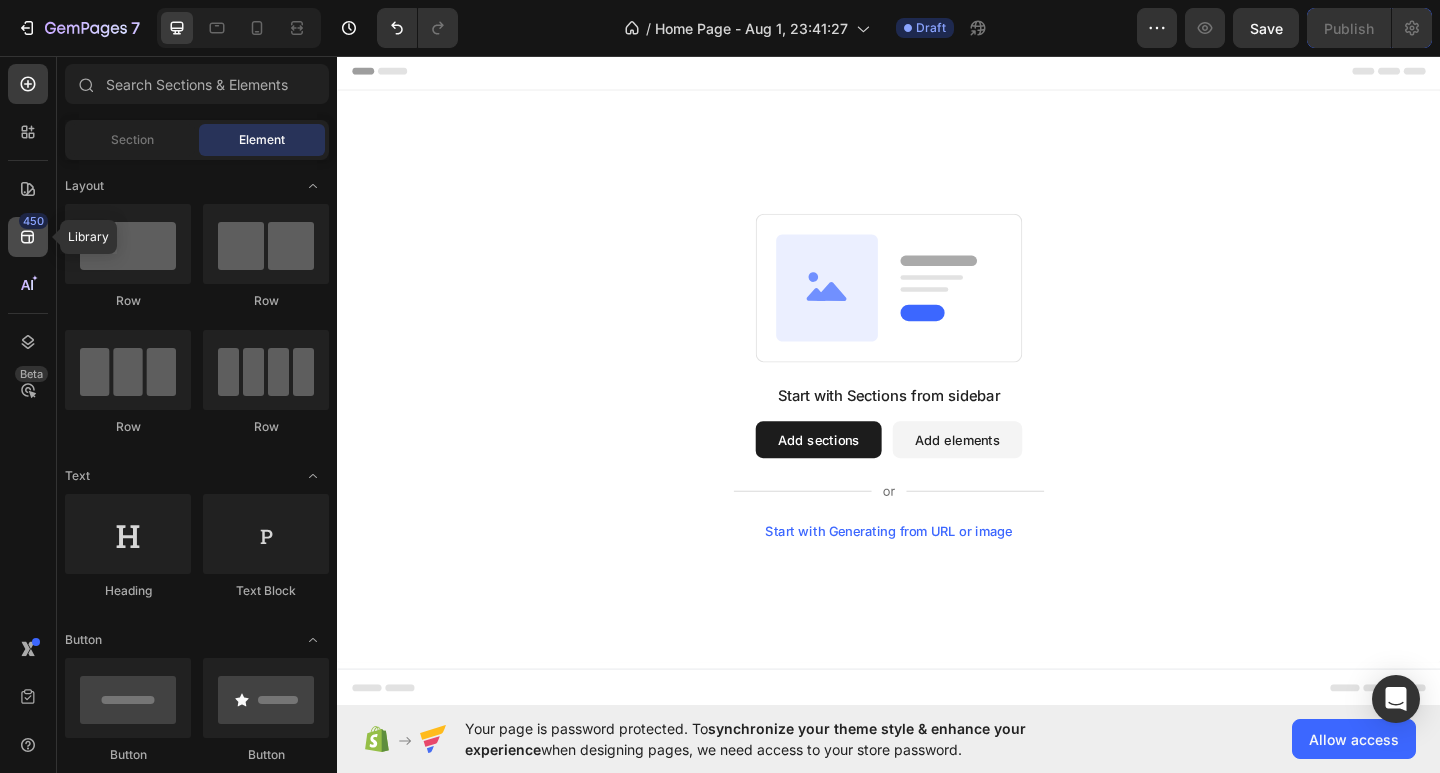 click 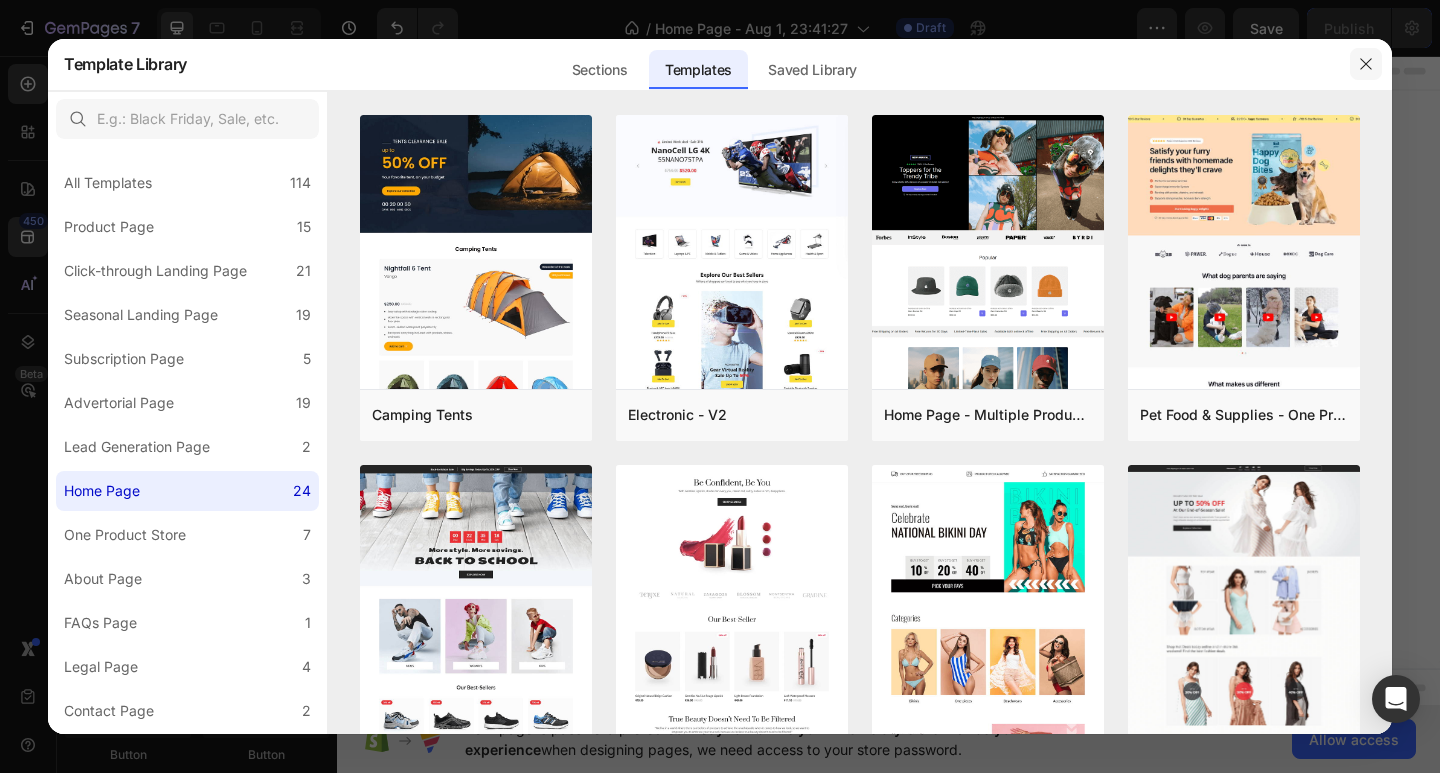 click 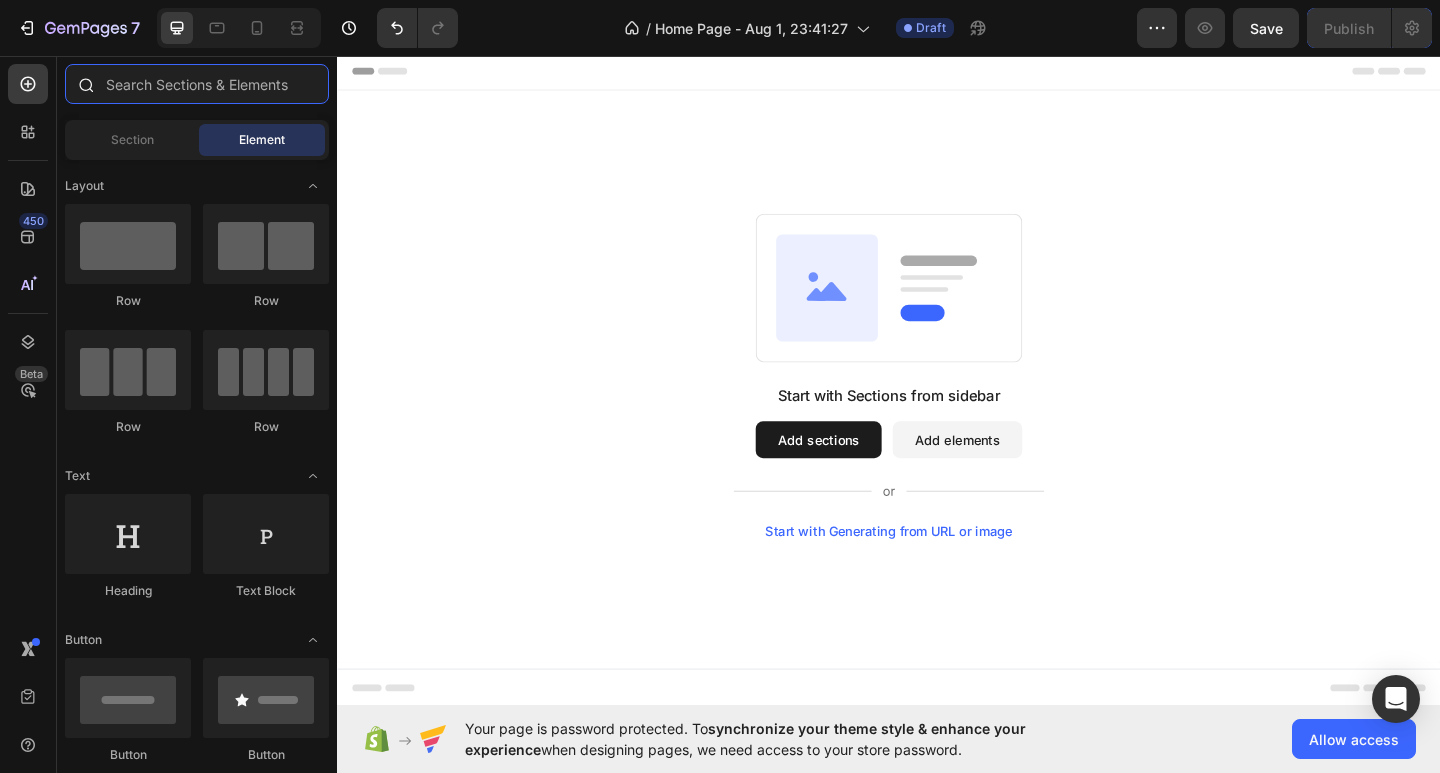 click at bounding box center [197, 84] 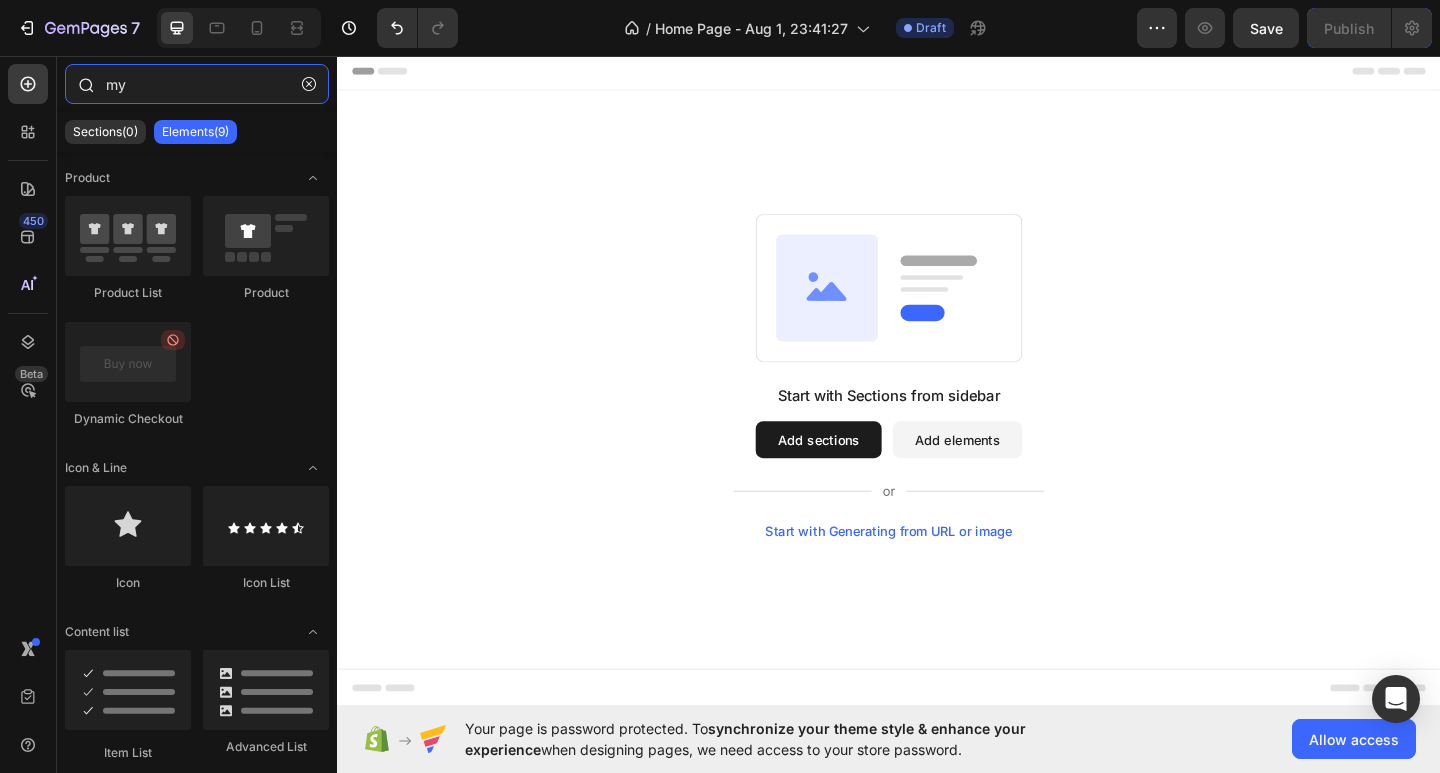 type on "m" 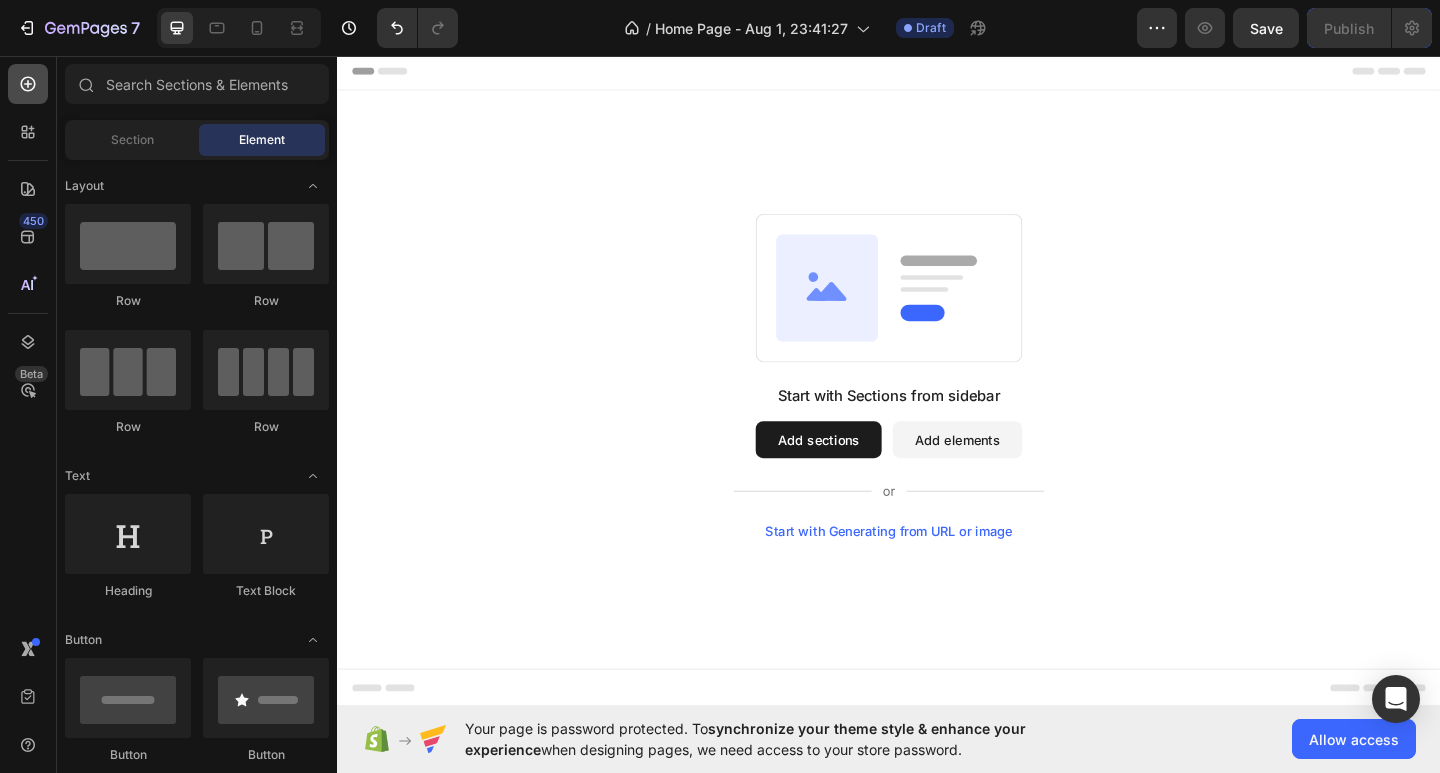 click 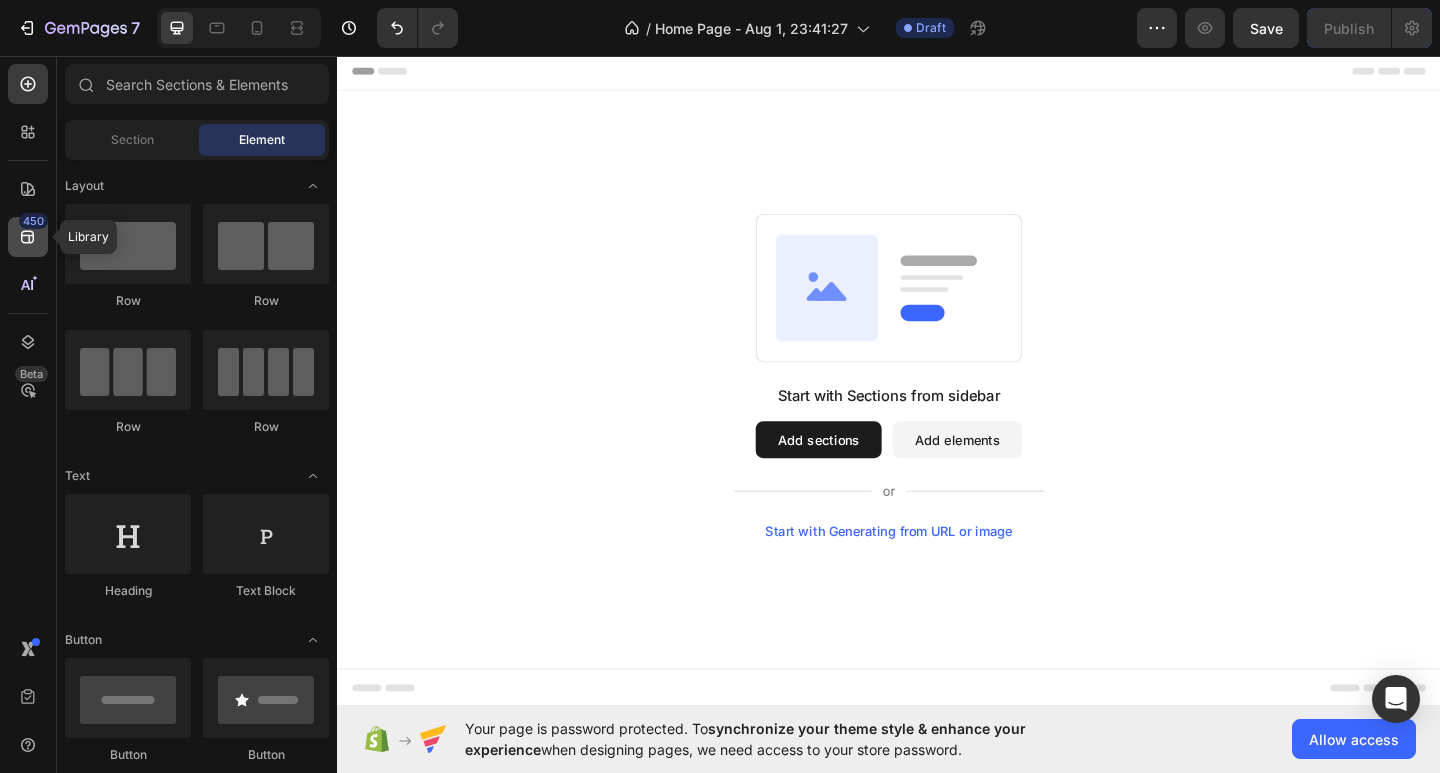 click 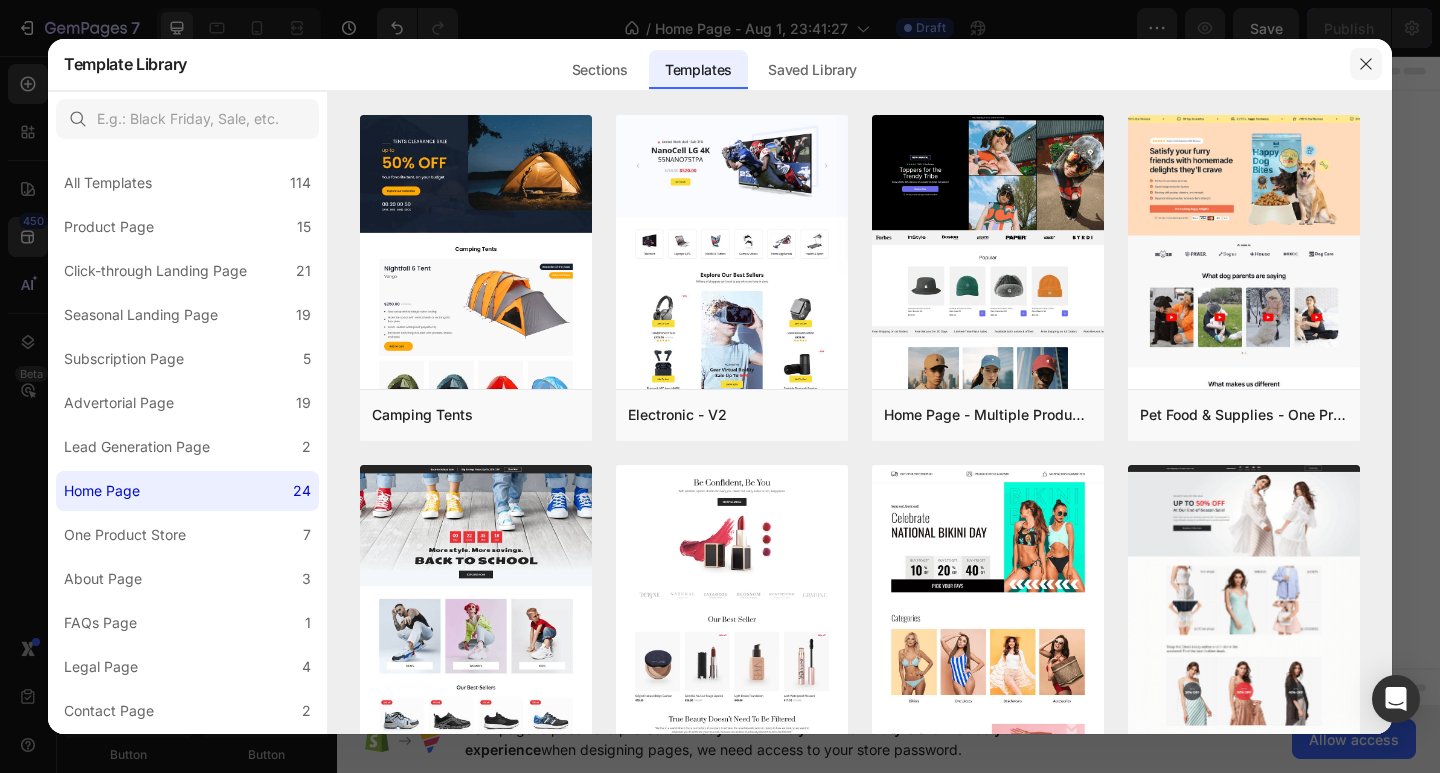 click at bounding box center (1366, 64) 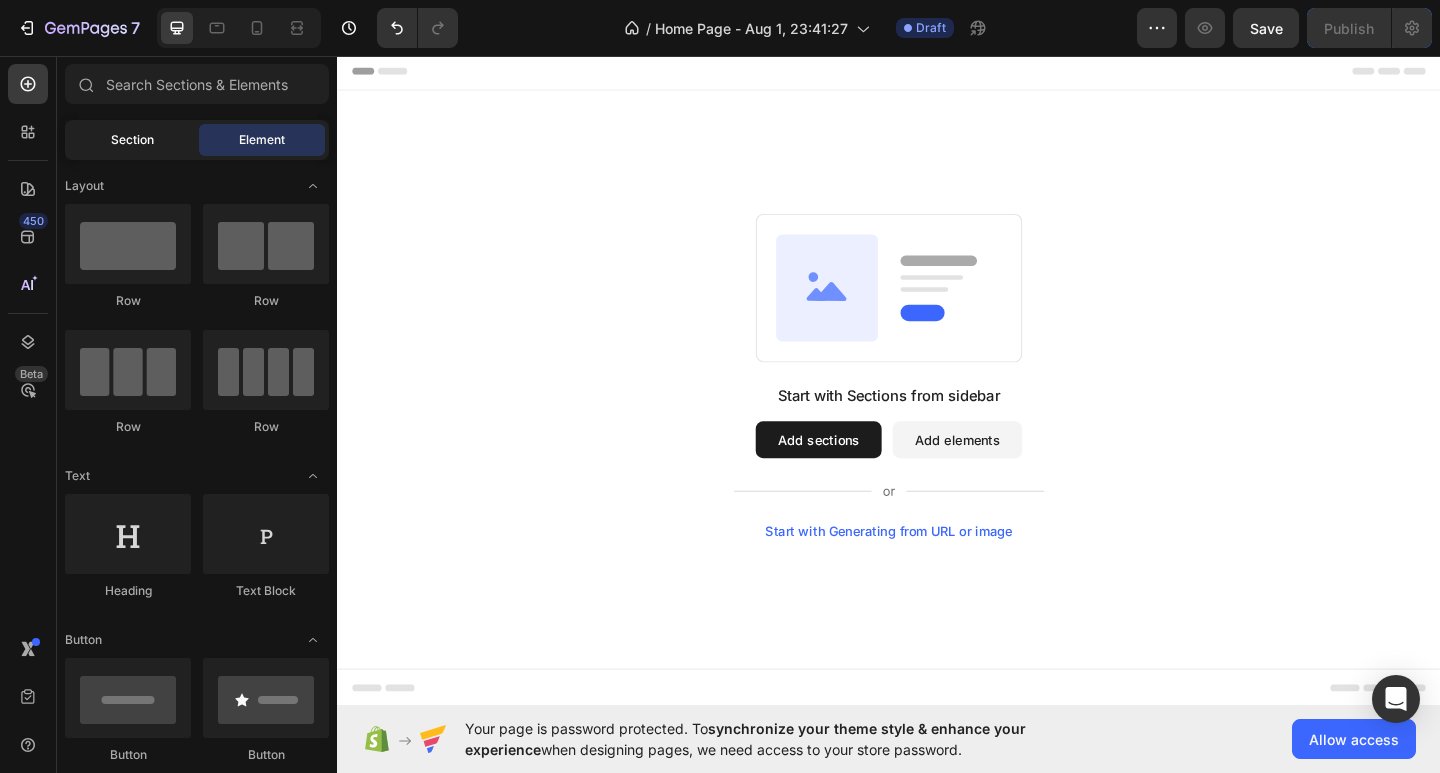click on "Section" at bounding box center [132, 140] 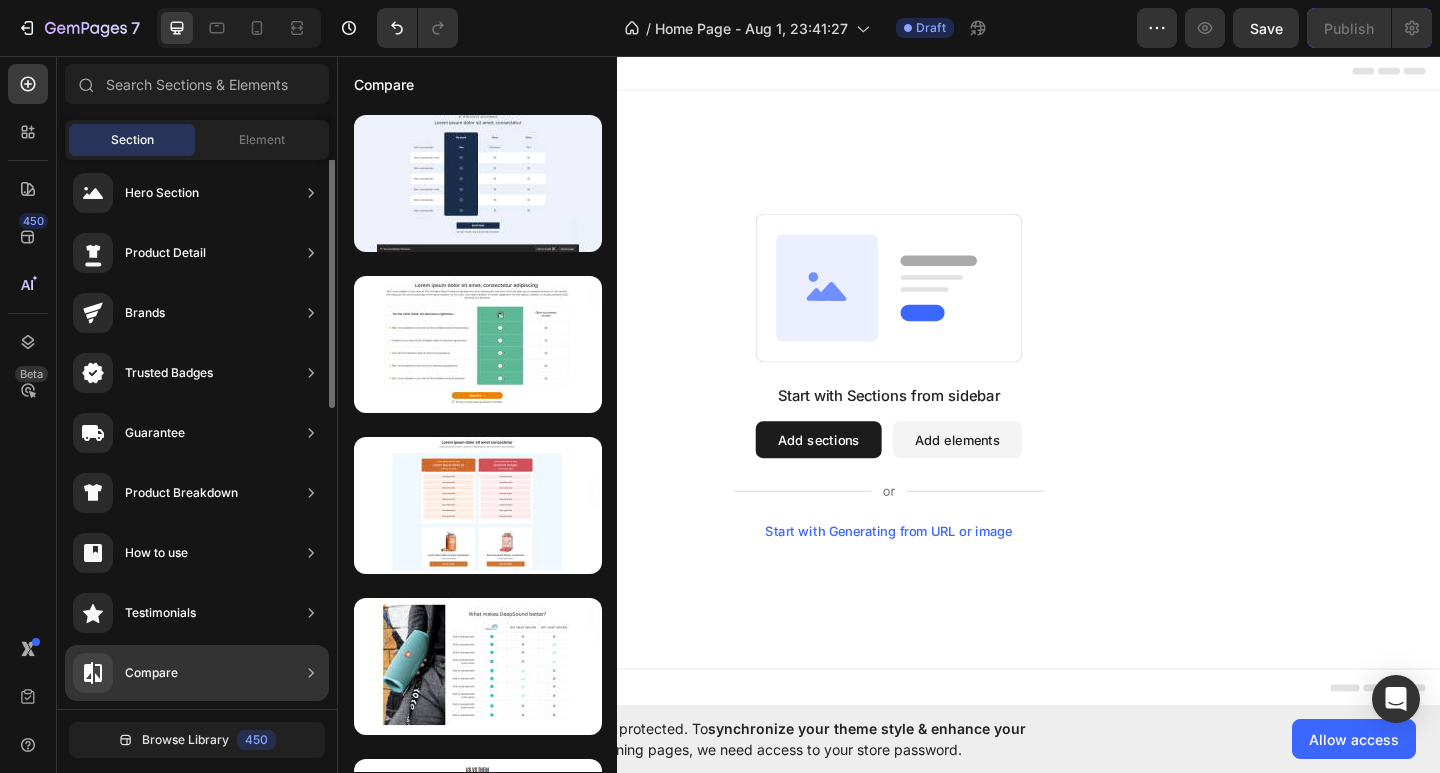 scroll, scrollTop: 0, scrollLeft: 0, axis: both 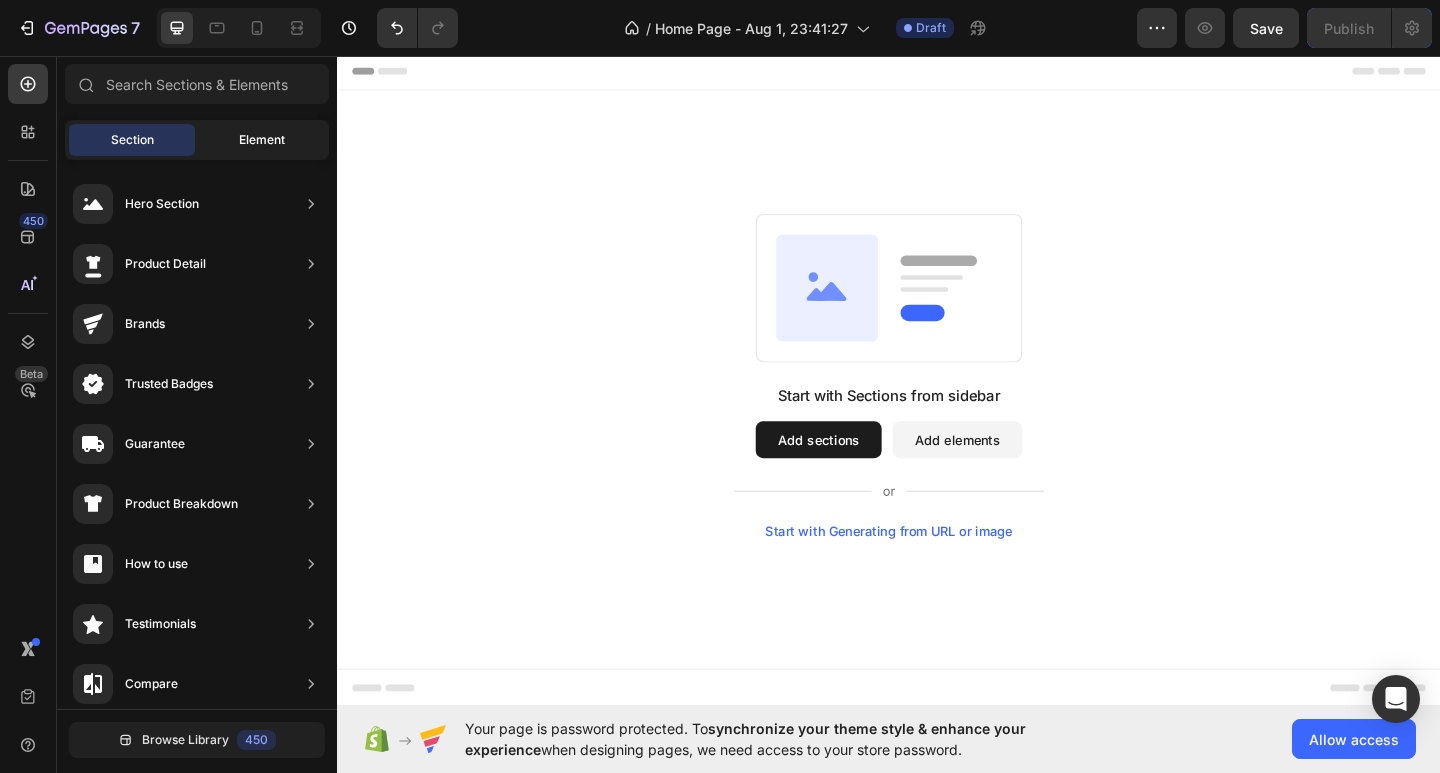 click on "Element" at bounding box center [262, 140] 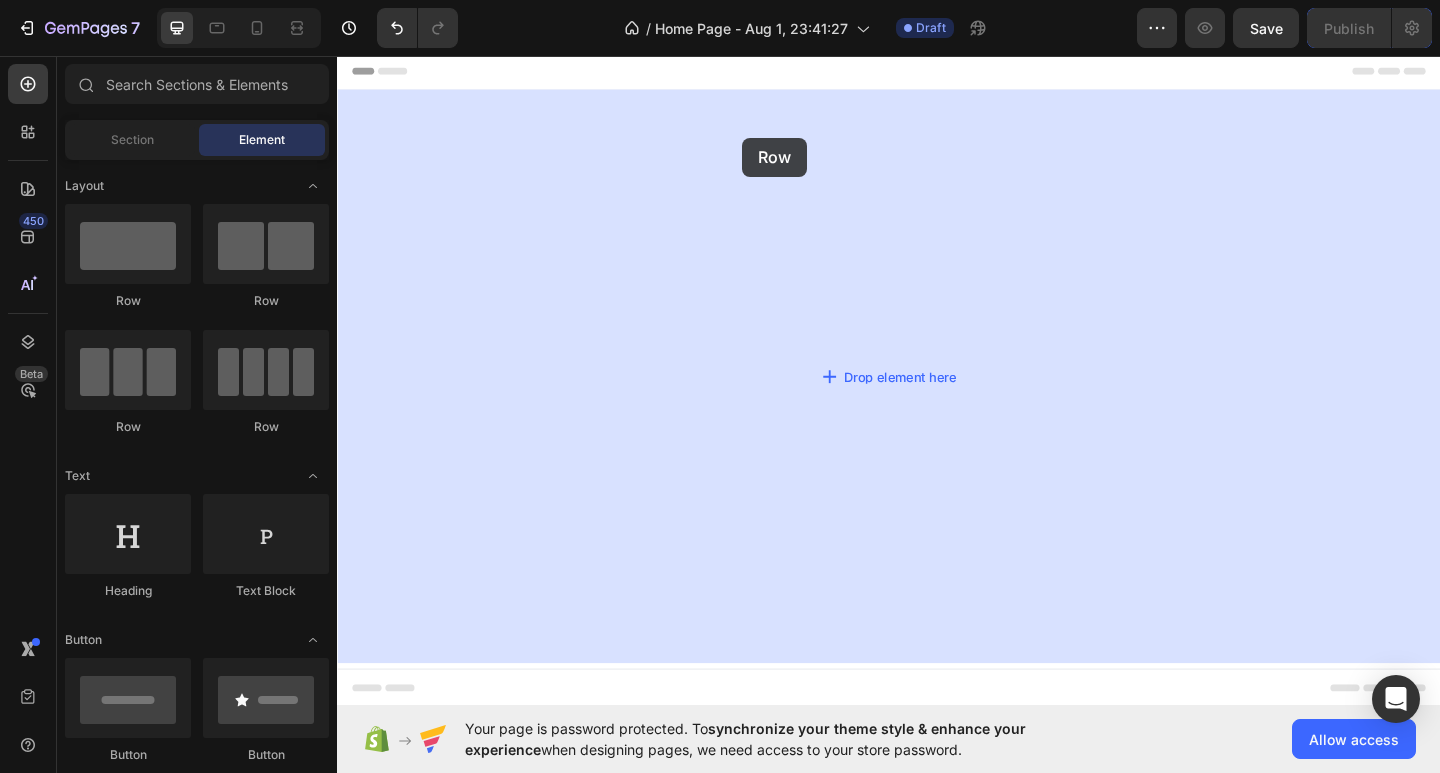 drag, startPoint x: 578, startPoint y: 441, endPoint x: 778, endPoint y: 145, distance: 357.23383 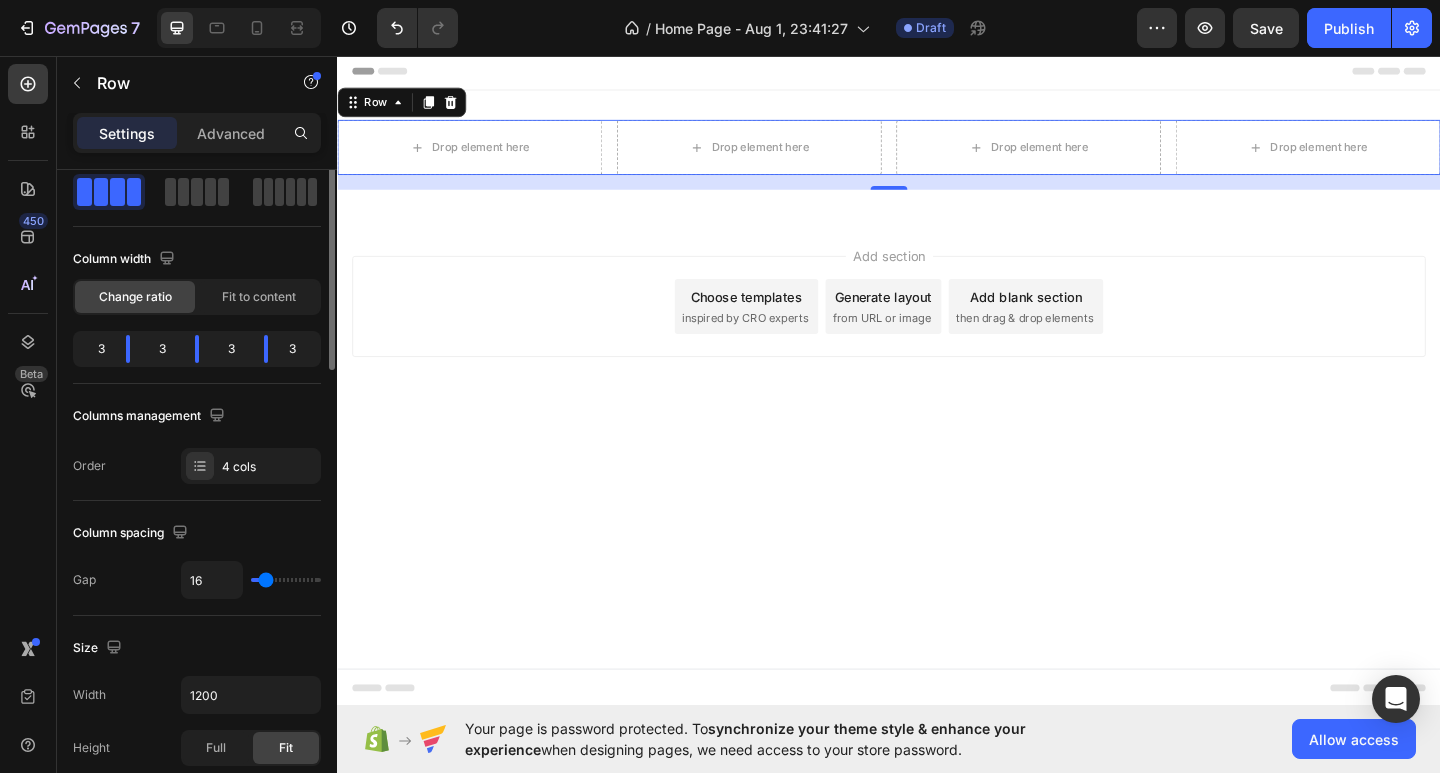 scroll, scrollTop: 0, scrollLeft: 0, axis: both 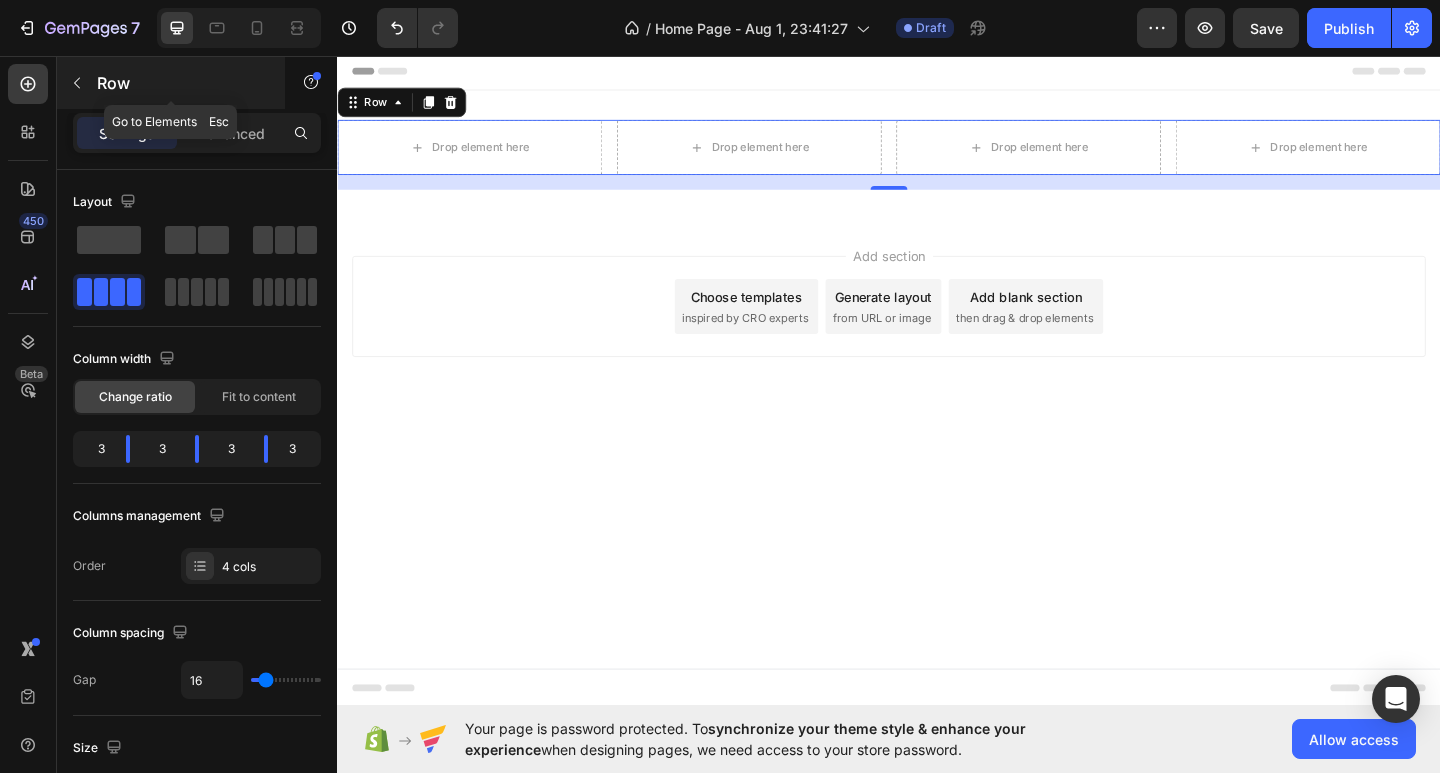click 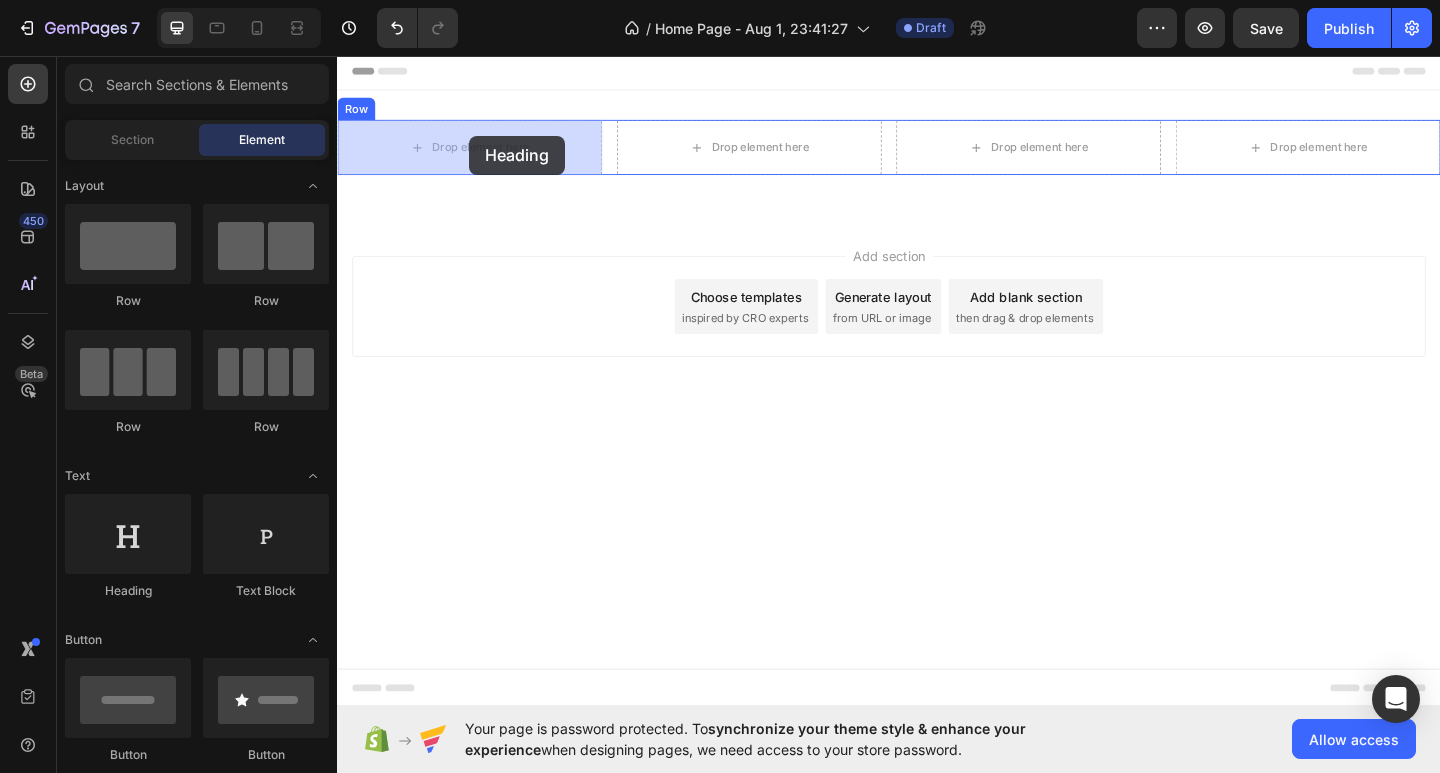 drag, startPoint x: 494, startPoint y: 594, endPoint x: 481, endPoint y: 143, distance: 451.18732 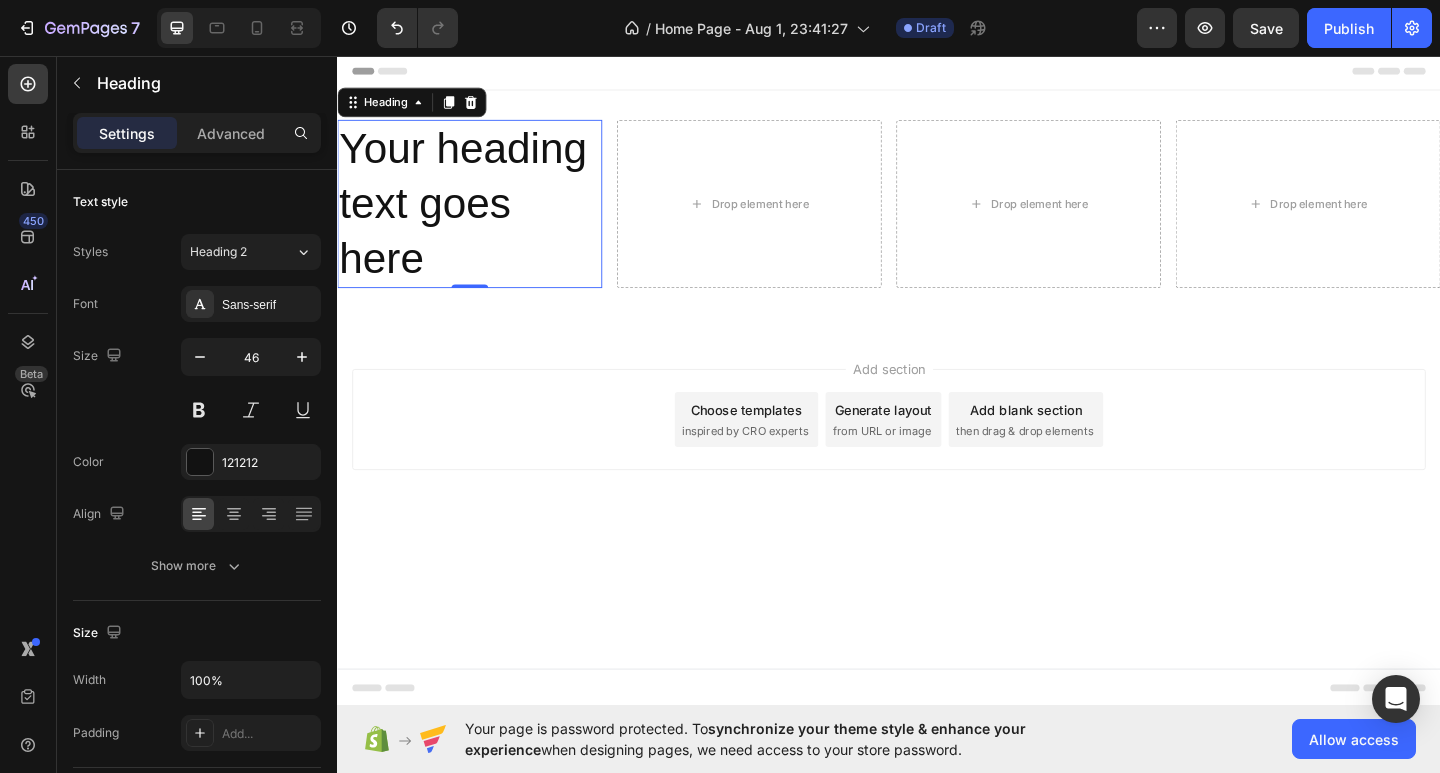 click on "Your heading text goes here" at bounding box center (481, 217) 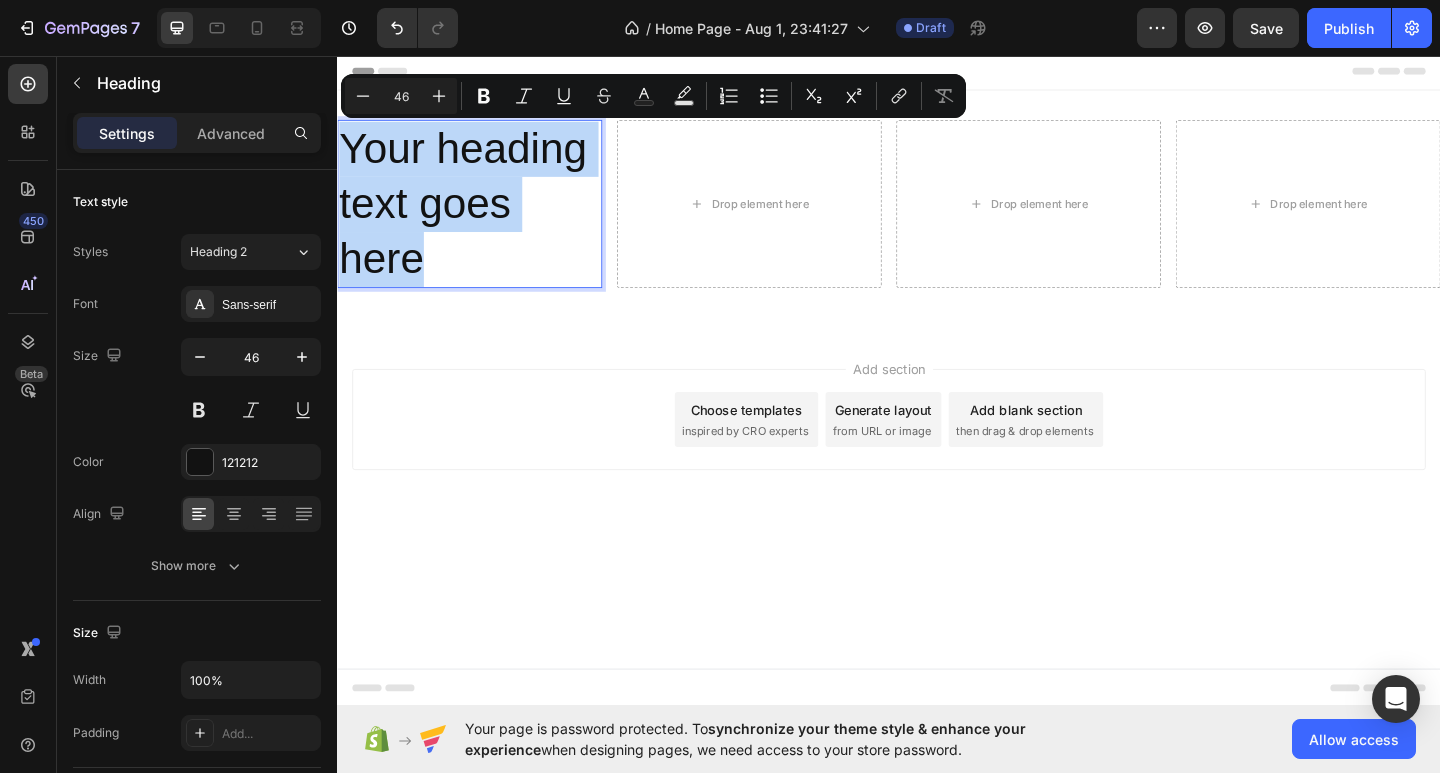 drag, startPoint x: 449, startPoint y: 284, endPoint x: 338, endPoint y: 150, distance: 174.00287 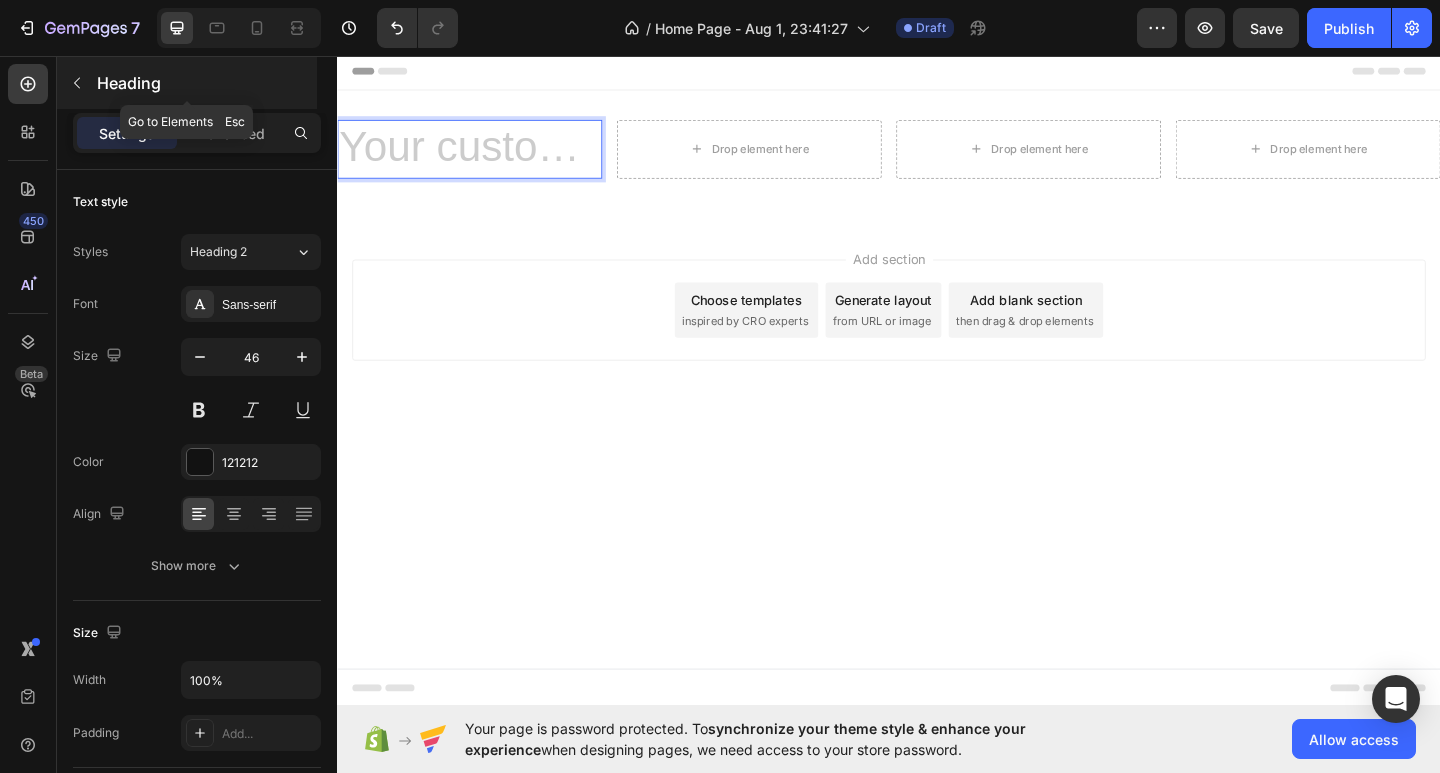 click 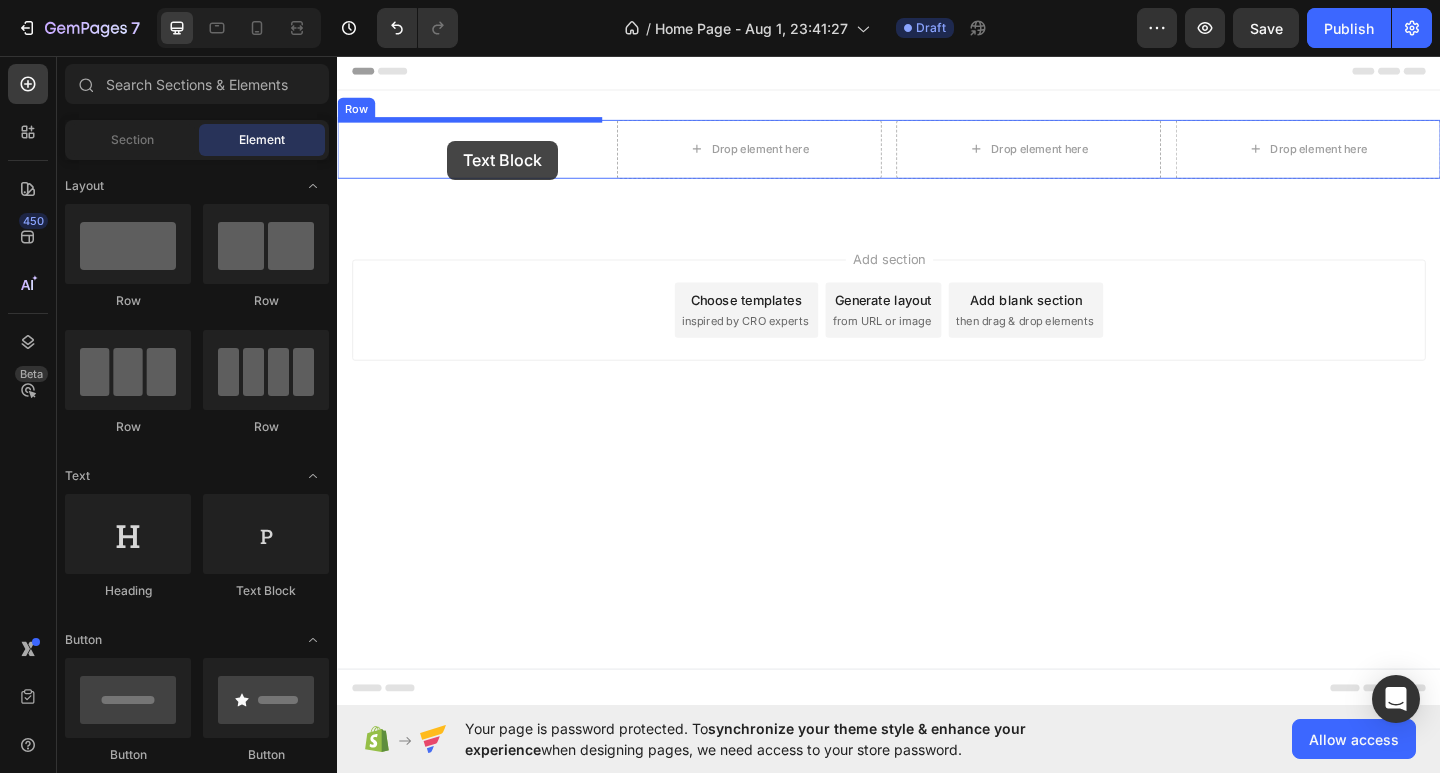 drag, startPoint x: 614, startPoint y: 598, endPoint x: 456, endPoint y: 148, distance: 476.93185 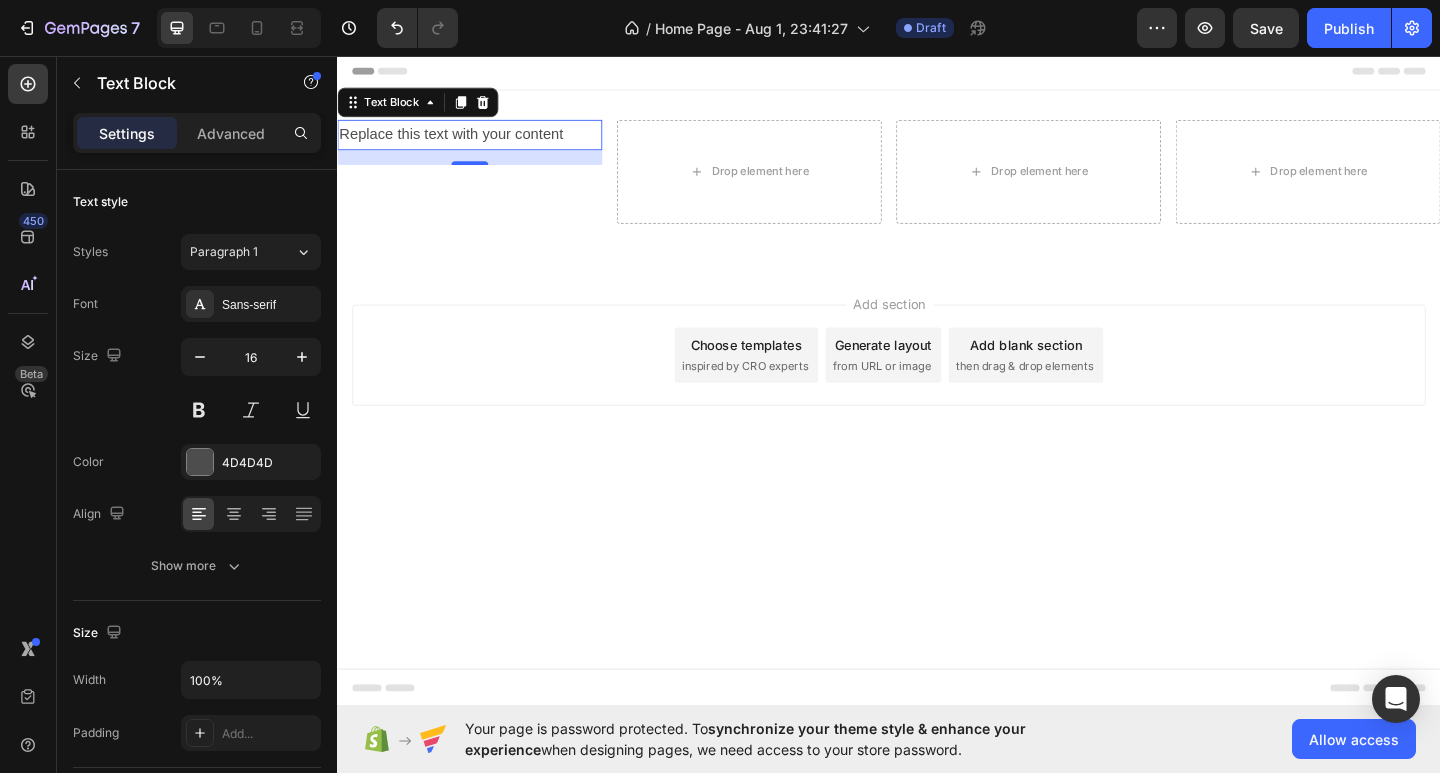 click on "Replace this text with your content" at bounding box center [481, 142] 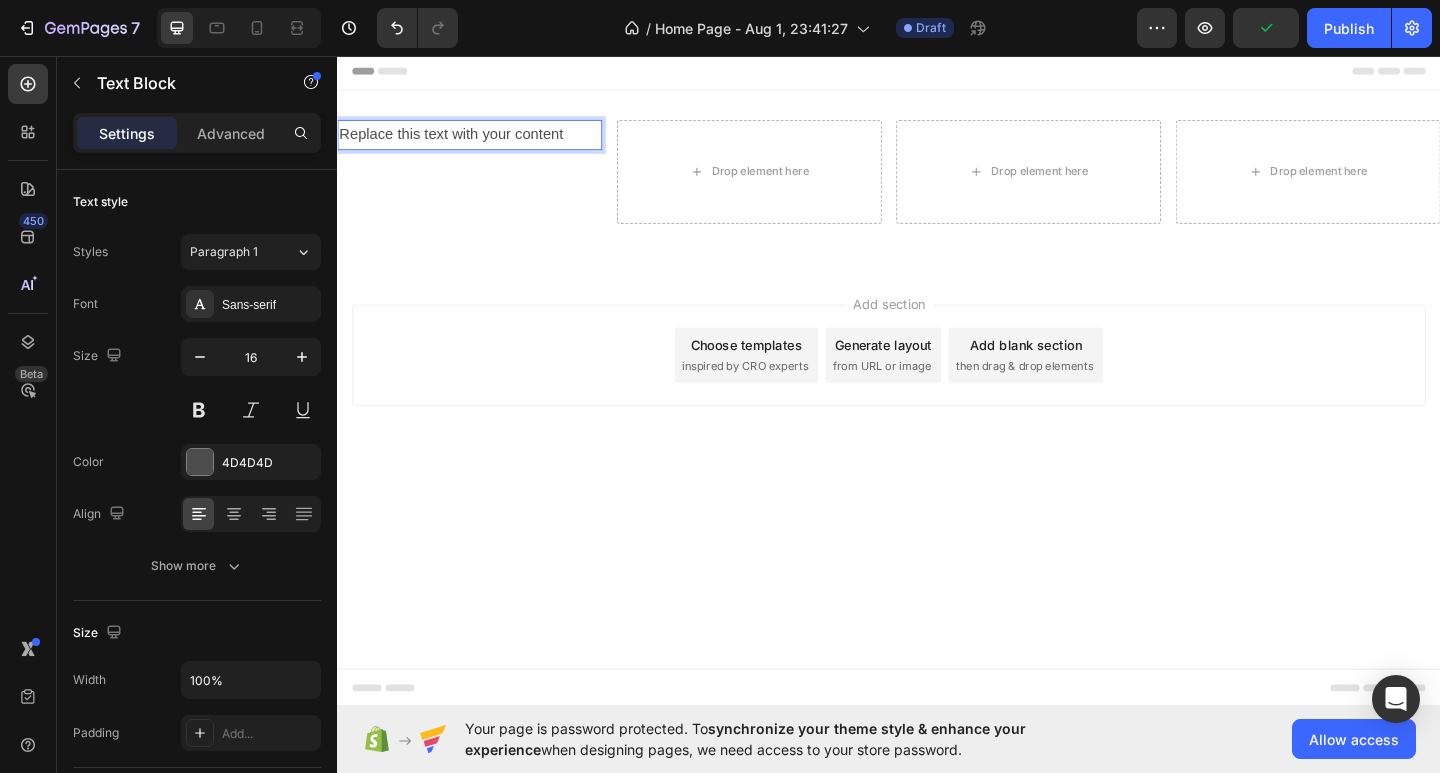 click on "Replace this text with your content" at bounding box center (481, 142) 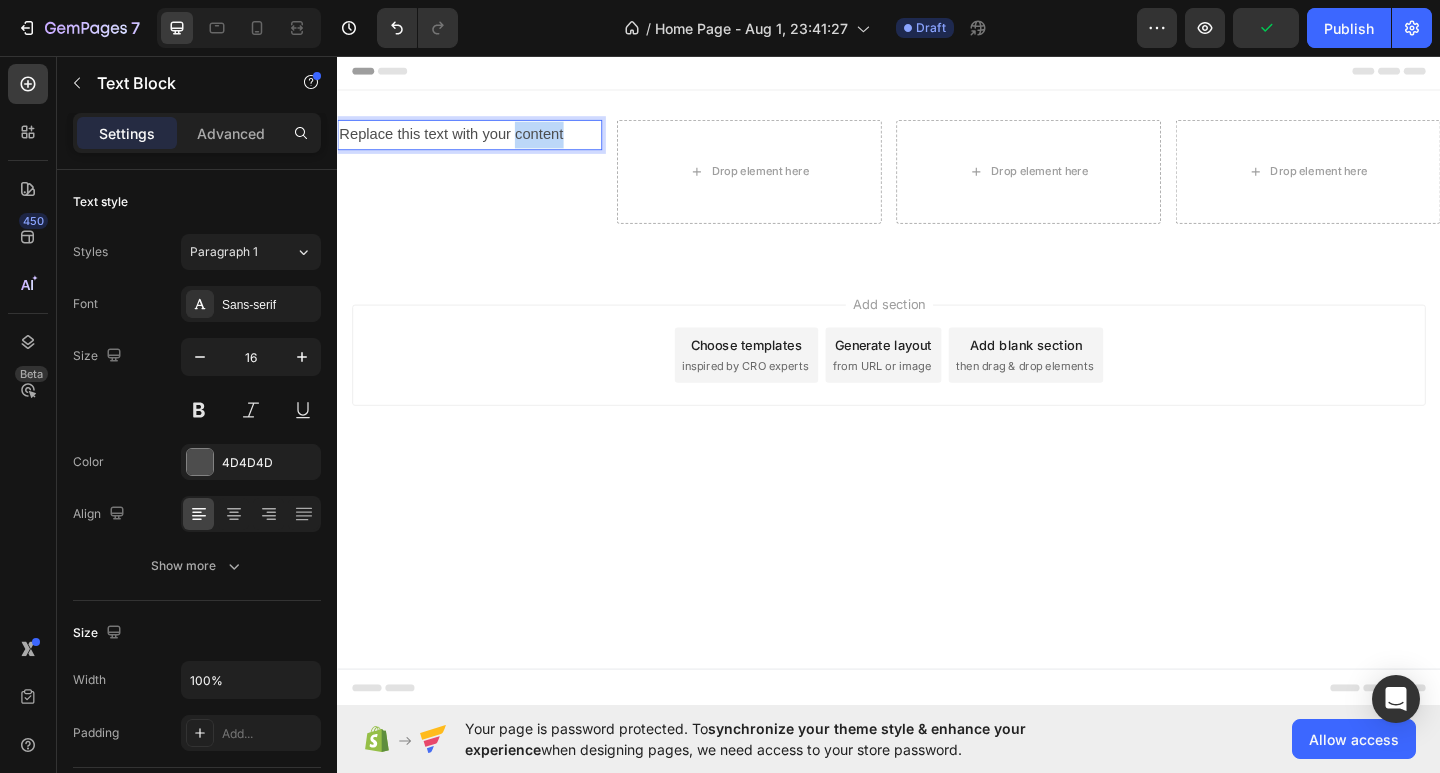 click on "Replace this text with your content" at bounding box center (481, 142) 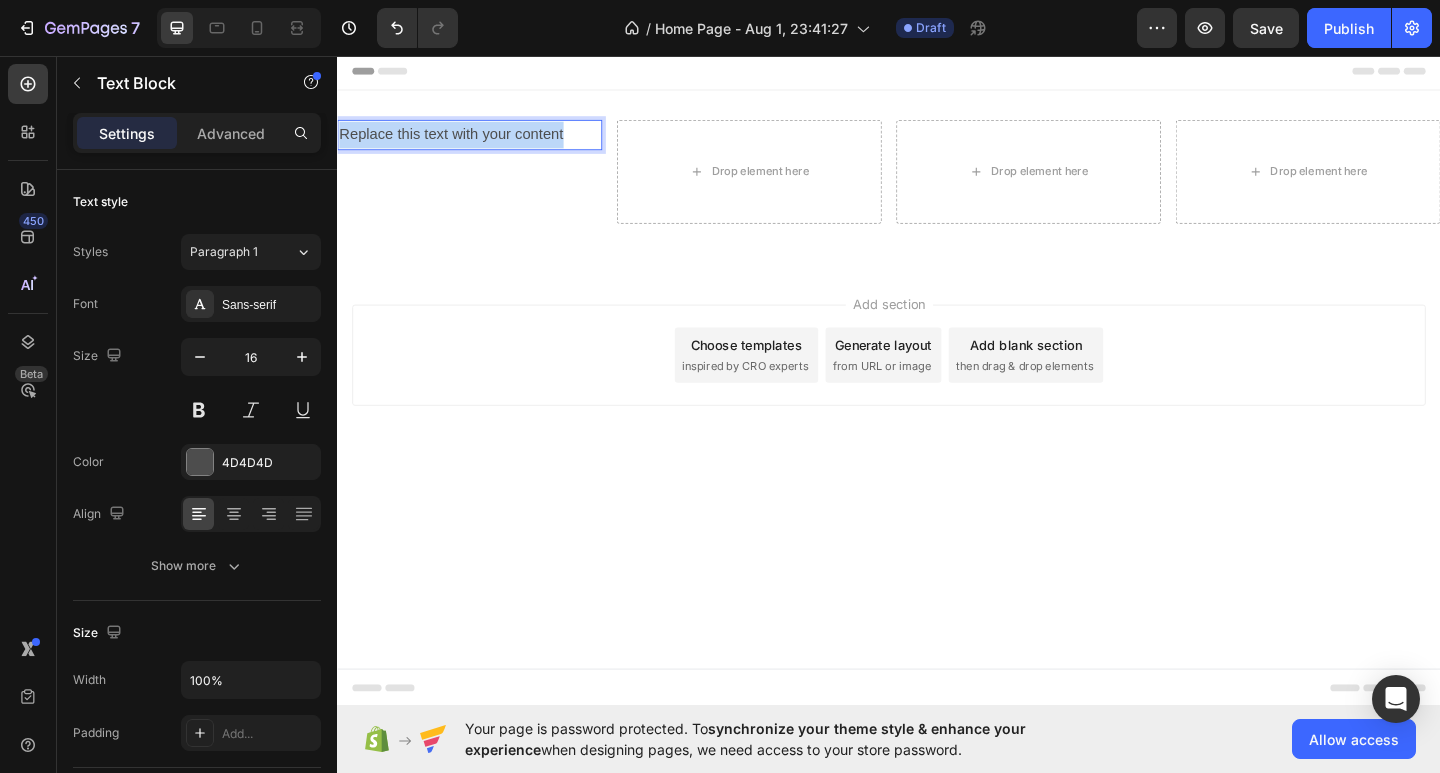 drag, startPoint x: 594, startPoint y: 136, endPoint x: 339, endPoint y: 149, distance: 255.33116 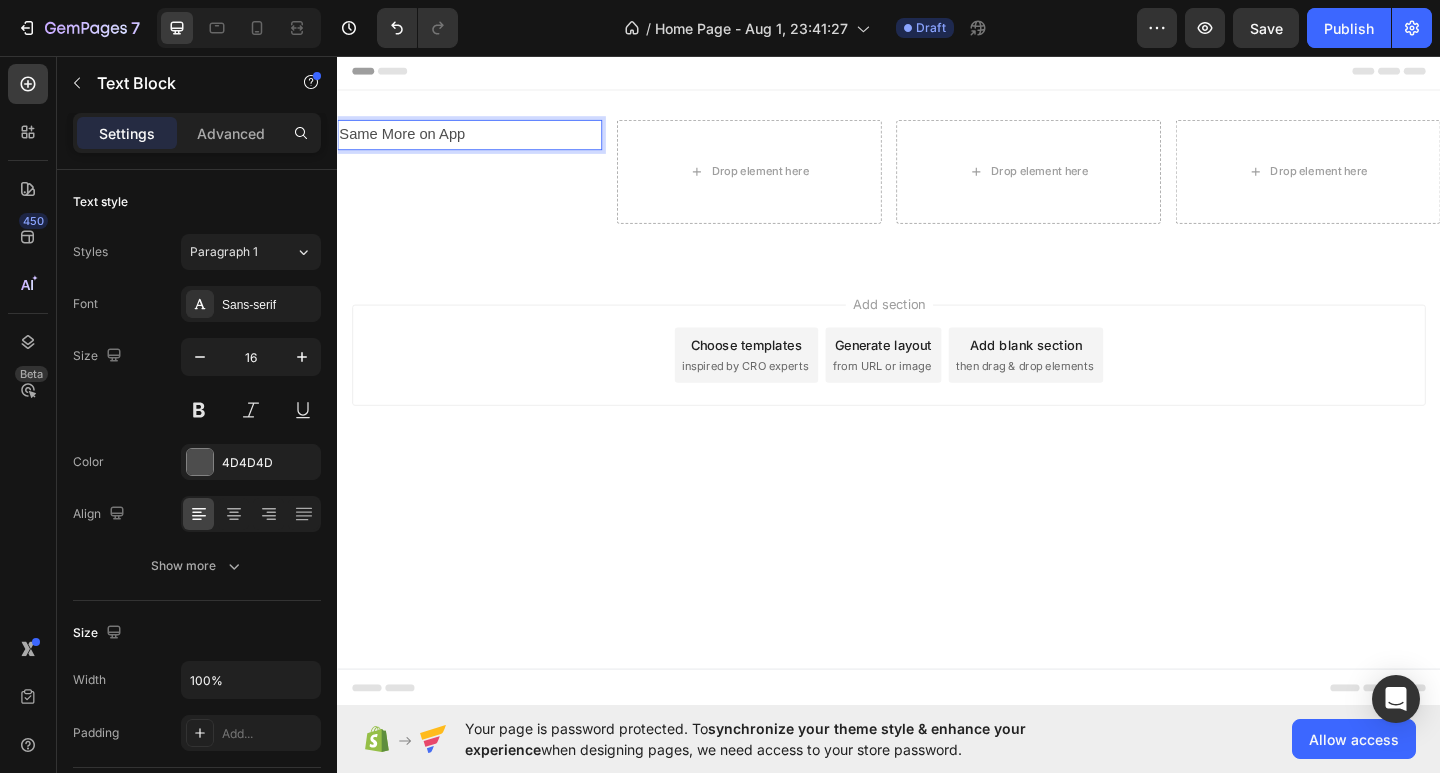 click on "Add section Choose templates inspired by CRO experts Generate layout from URL or image Add blank section then drag & drop elements" at bounding box center (937, 382) 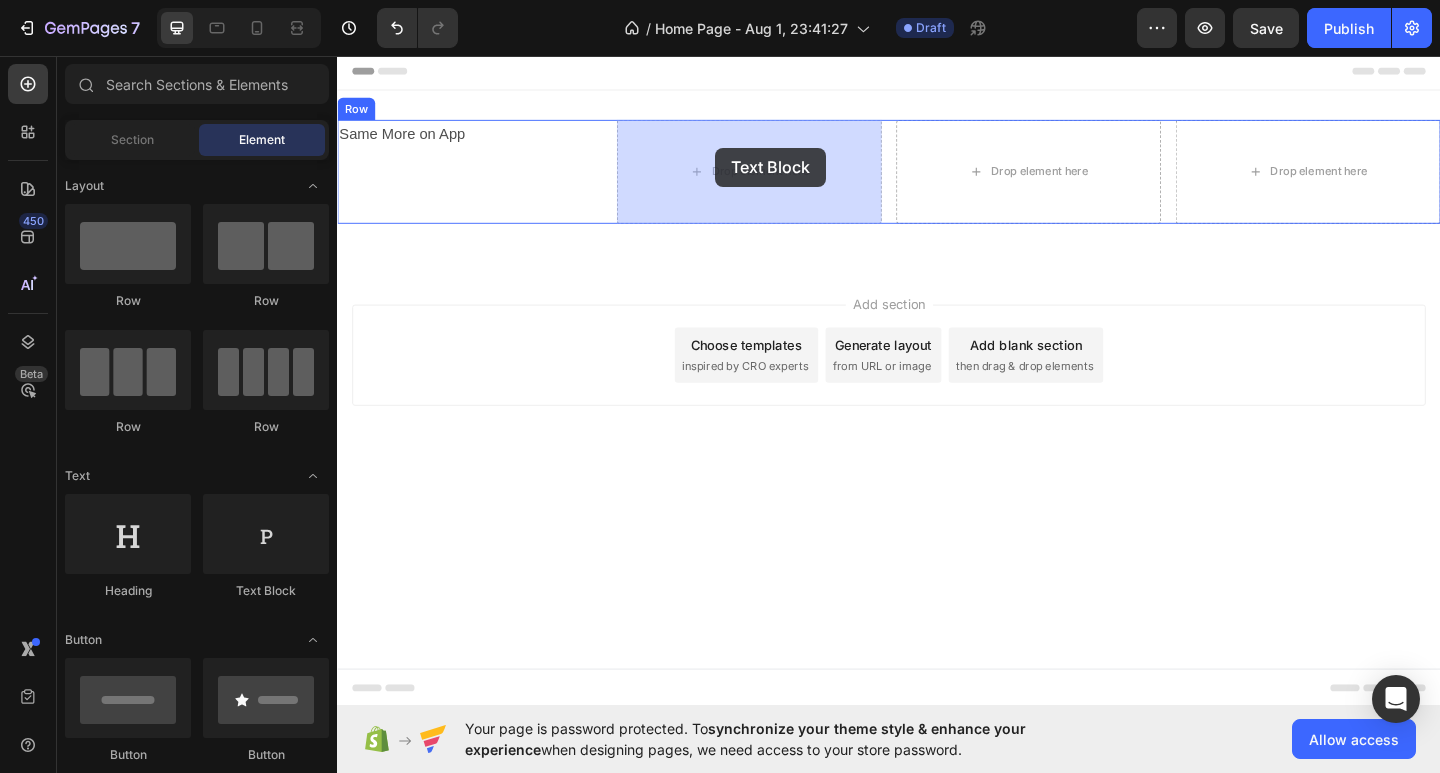 drag, startPoint x: 598, startPoint y: 586, endPoint x: 748, endPoint y: 156, distance: 455.4119 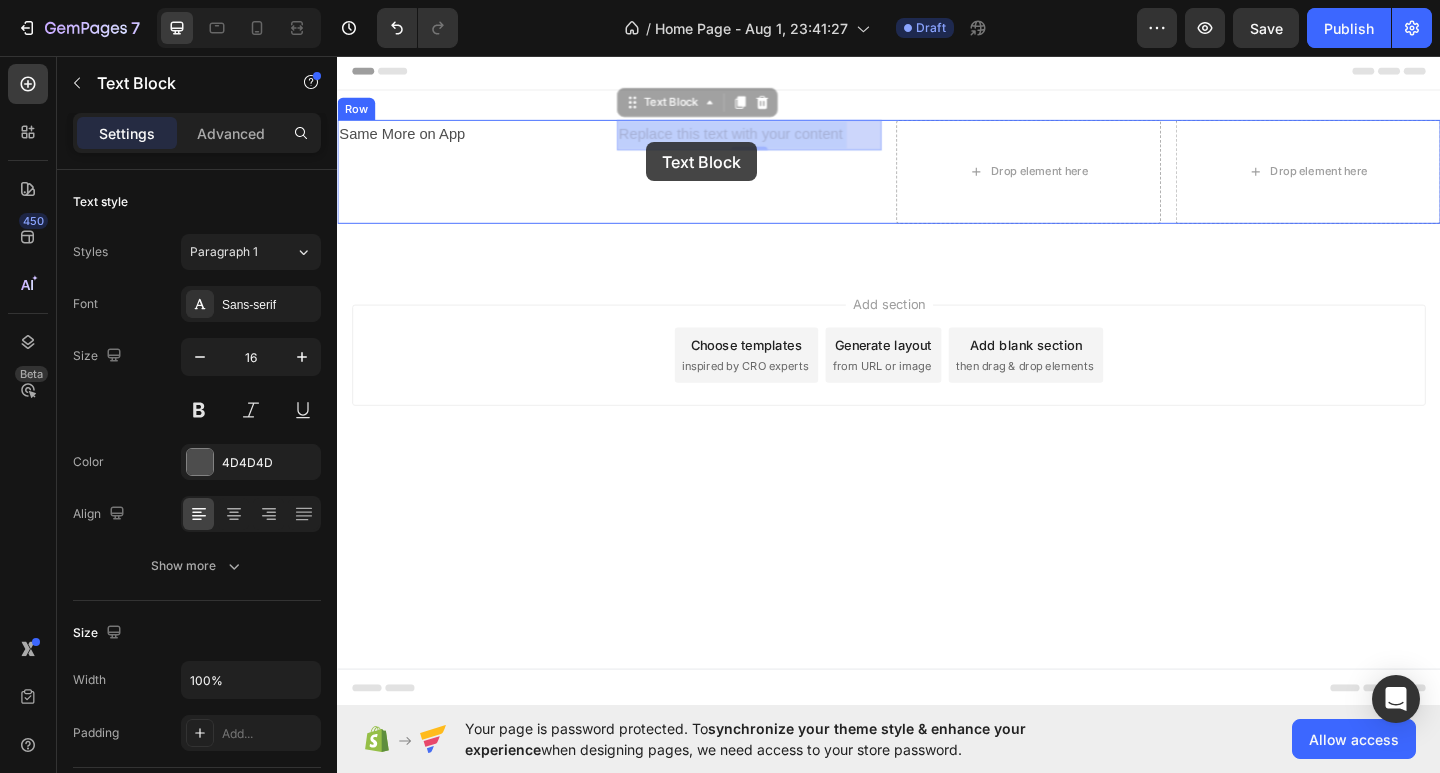 drag, startPoint x: 909, startPoint y: 136, endPoint x: 673, endPoint y: 150, distance: 236.41489 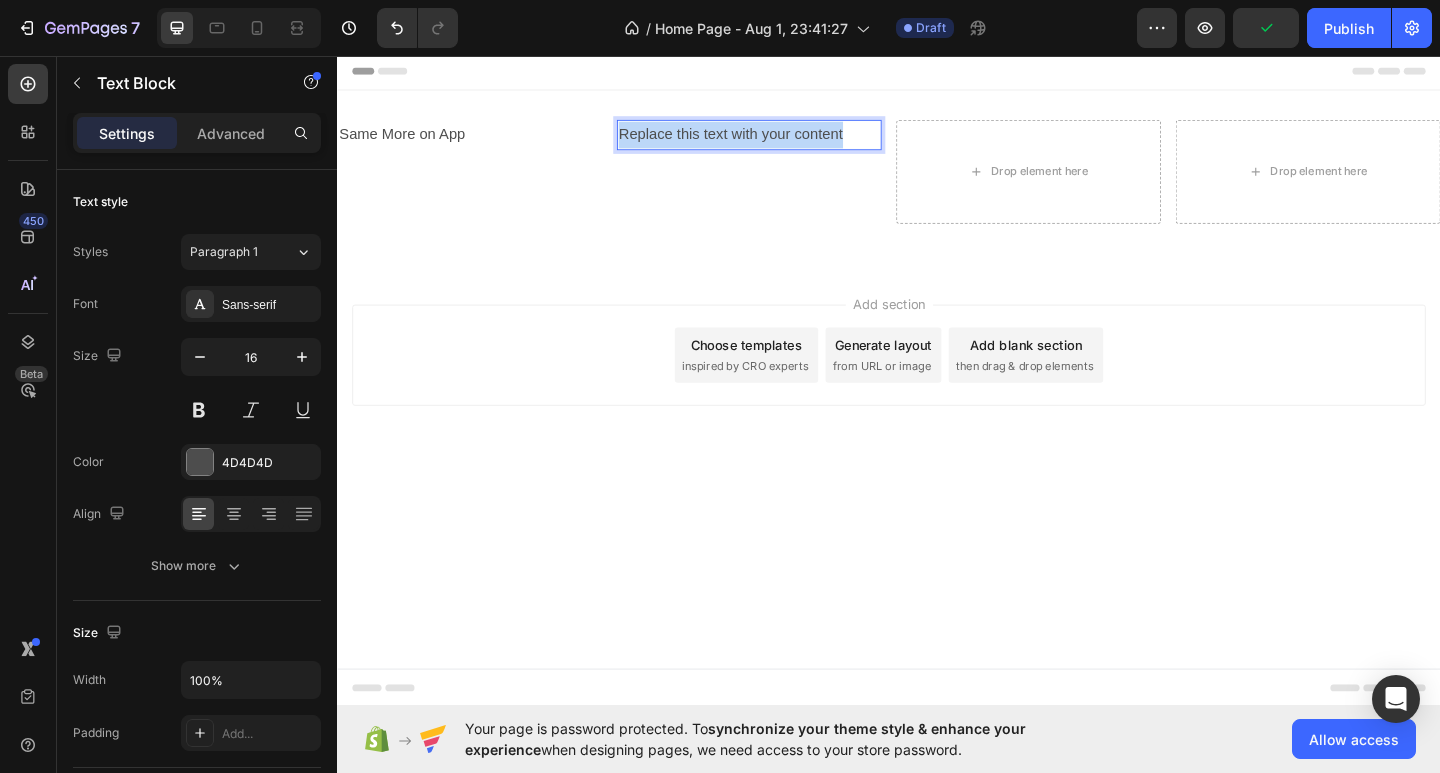 drag, startPoint x: 894, startPoint y: 139, endPoint x: 641, endPoint y: 136, distance: 253.01779 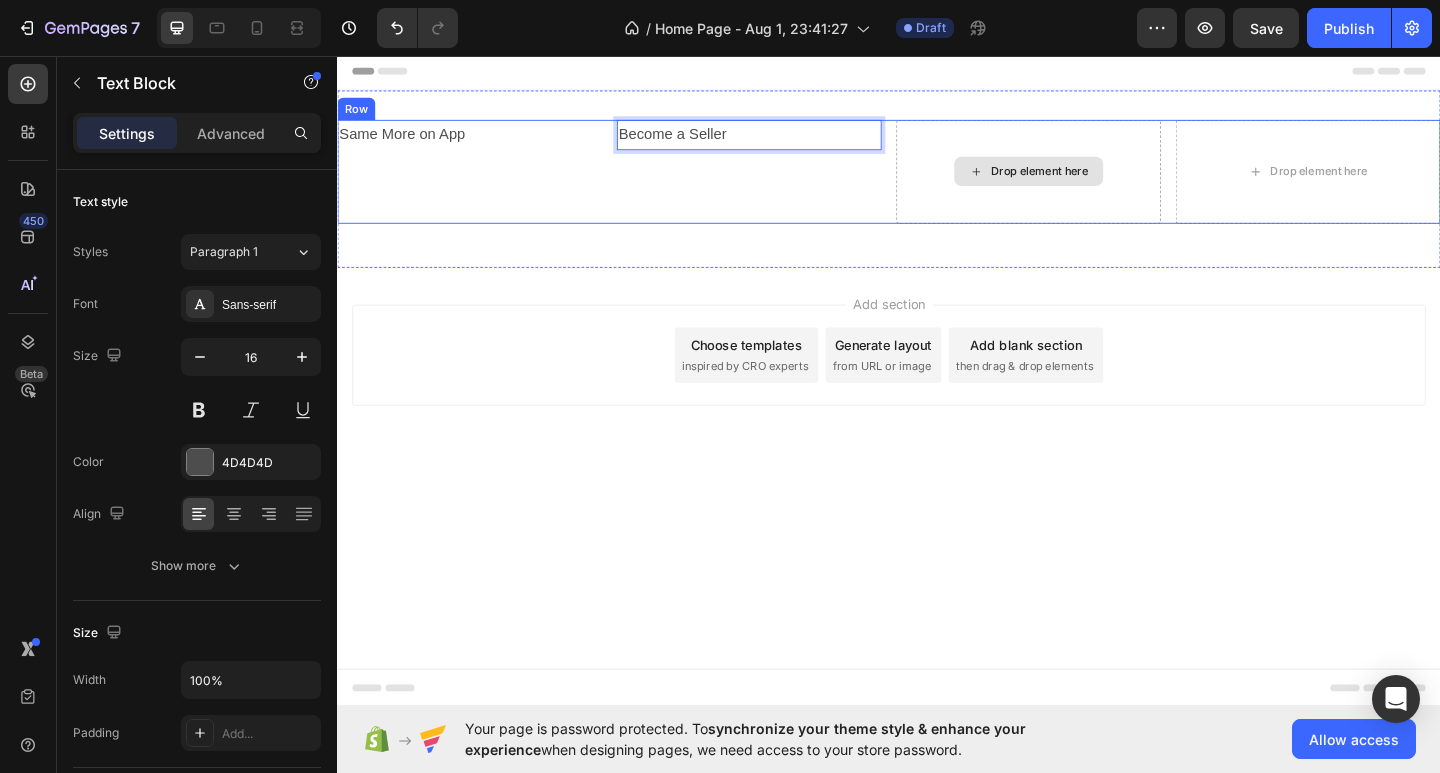 click on "Drop element here" at bounding box center [1089, 182] 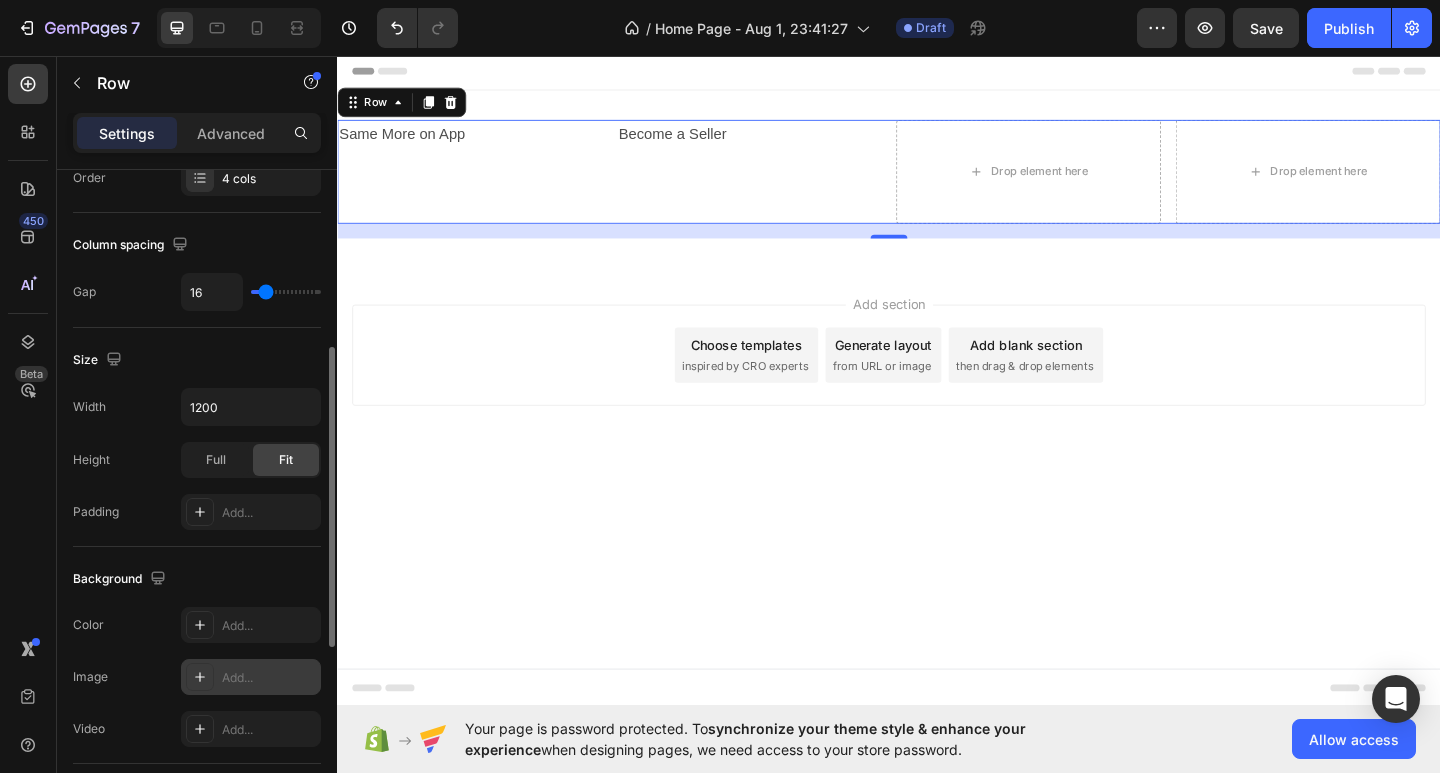 scroll, scrollTop: 0, scrollLeft: 0, axis: both 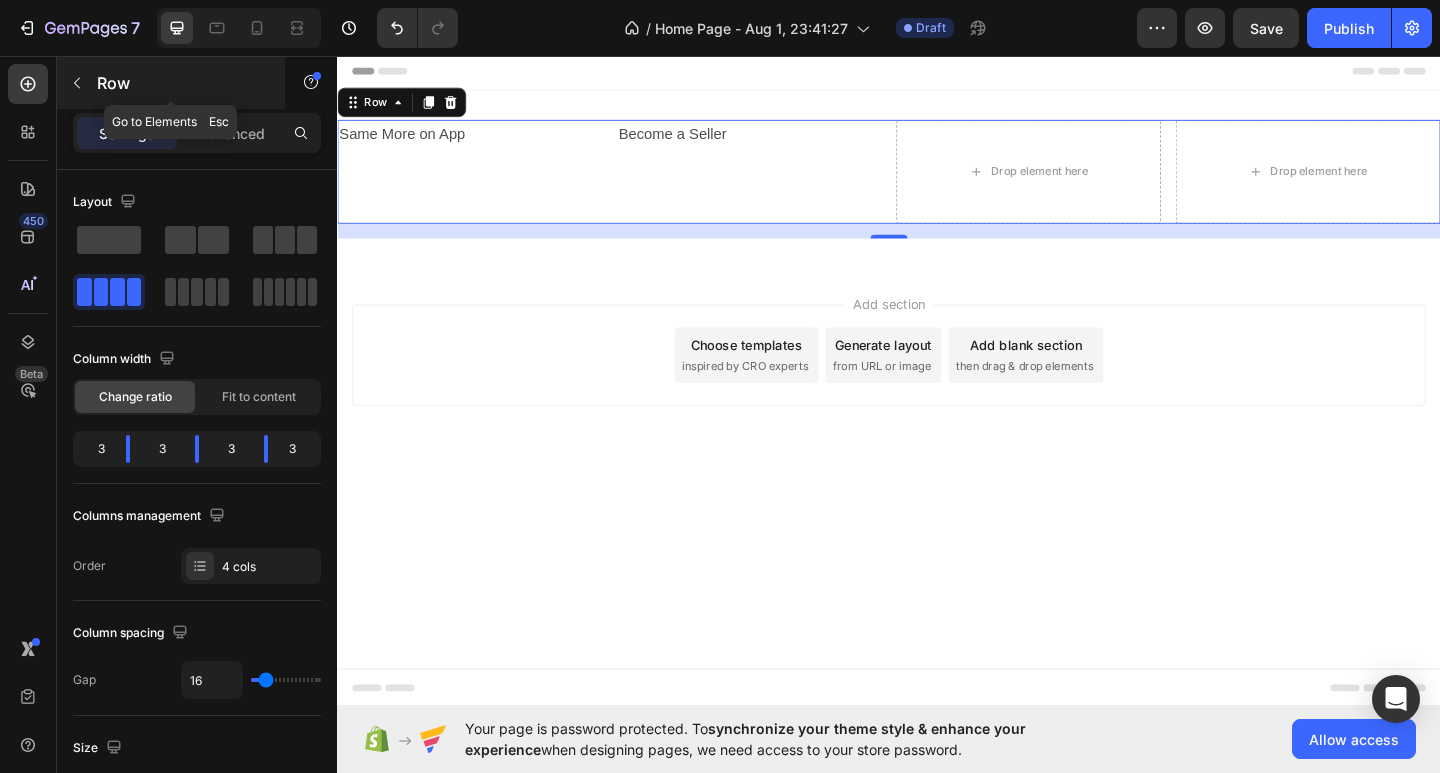 click at bounding box center [77, 83] 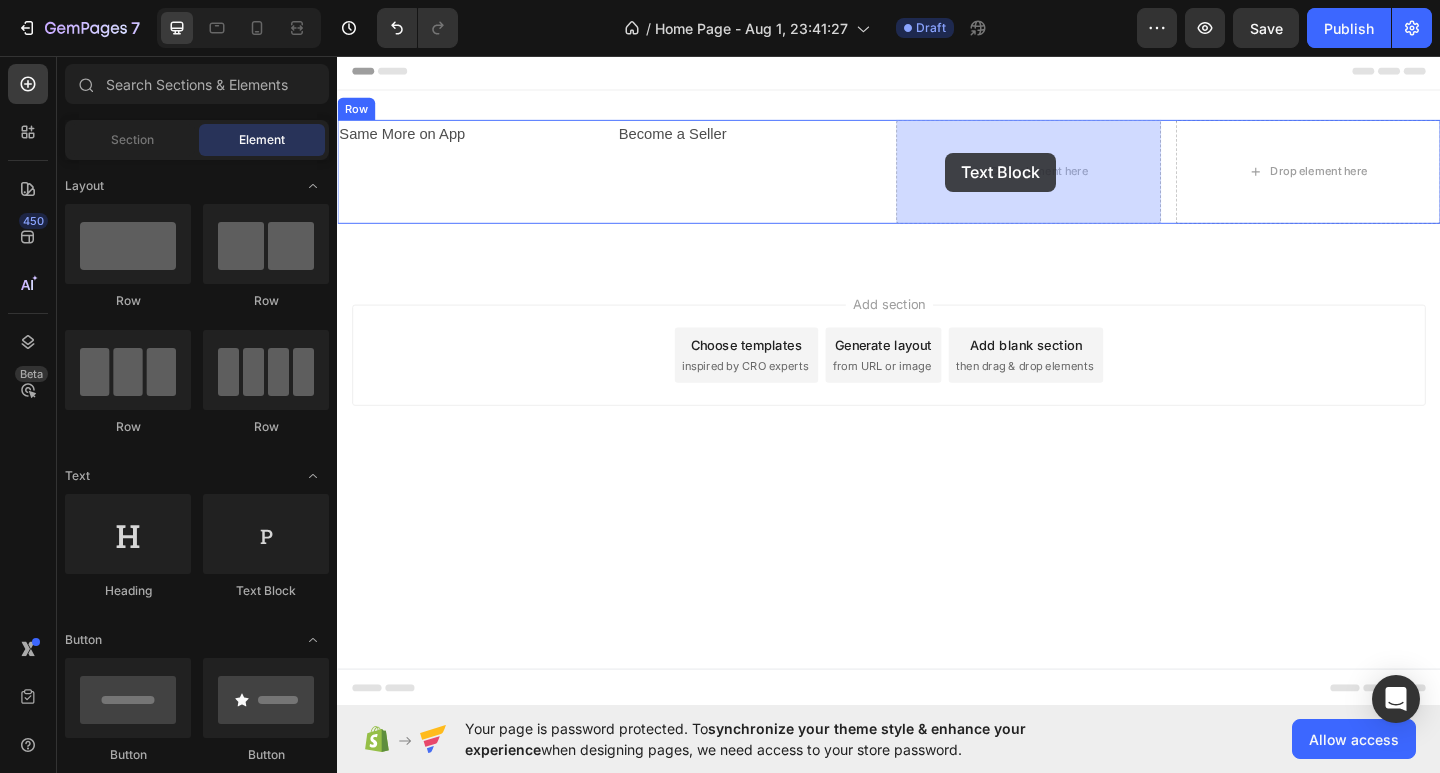 drag, startPoint x: 593, startPoint y: 596, endPoint x: 999, endPoint y: 160, distance: 595.7617 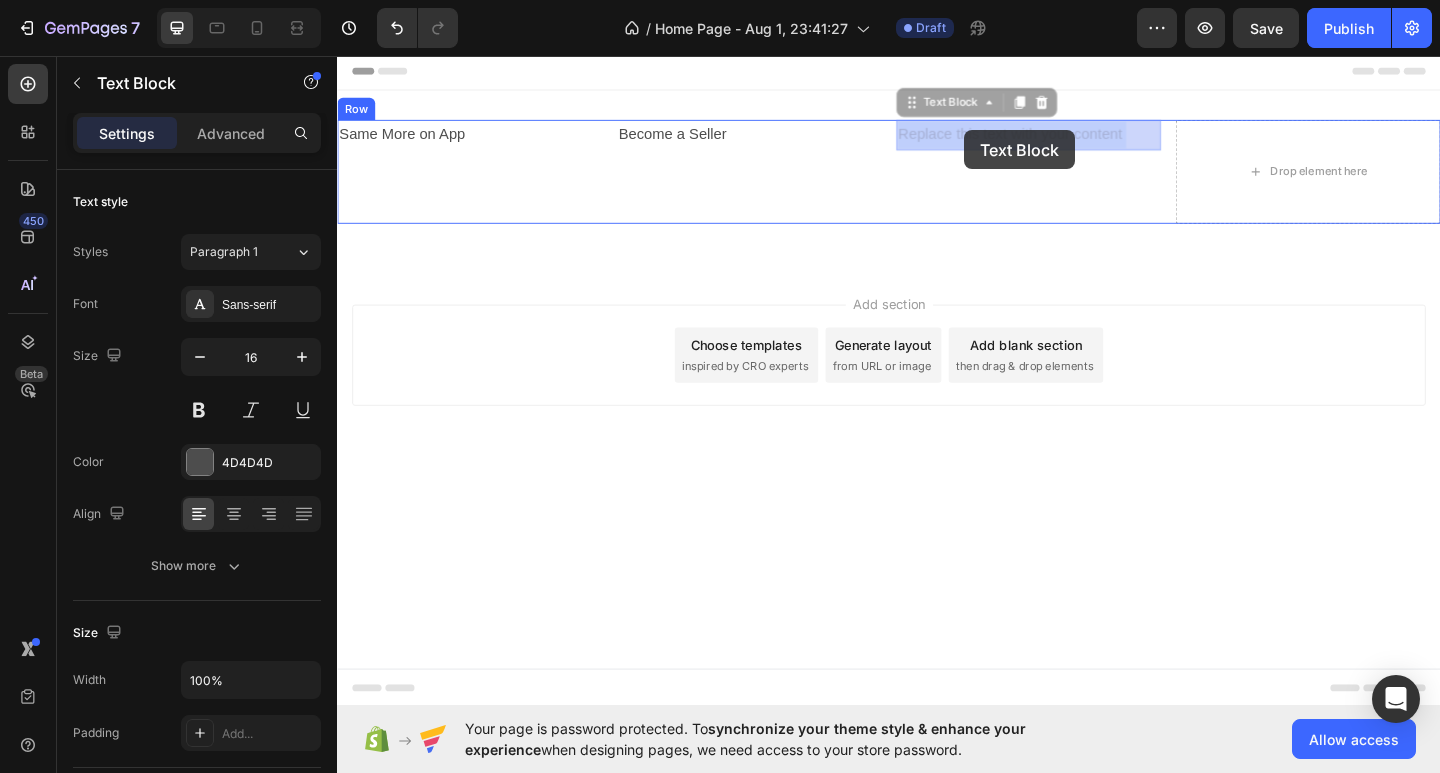drag, startPoint x: 1199, startPoint y: 144, endPoint x: 1019, endPoint y: 137, distance: 180.13606 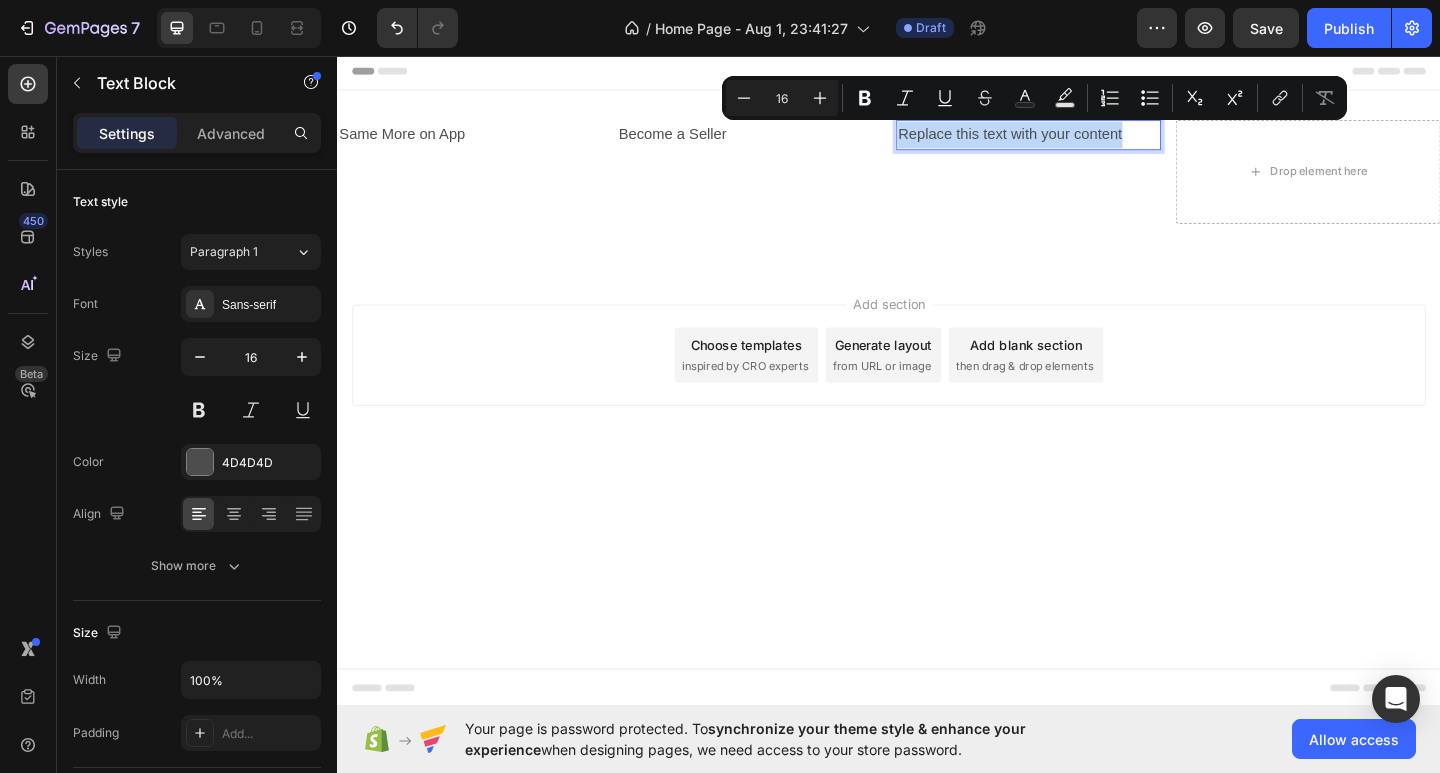 drag, startPoint x: 1207, startPoint y: 144, endPoint x: 951, endPoint y: 148, distance: 256.03125 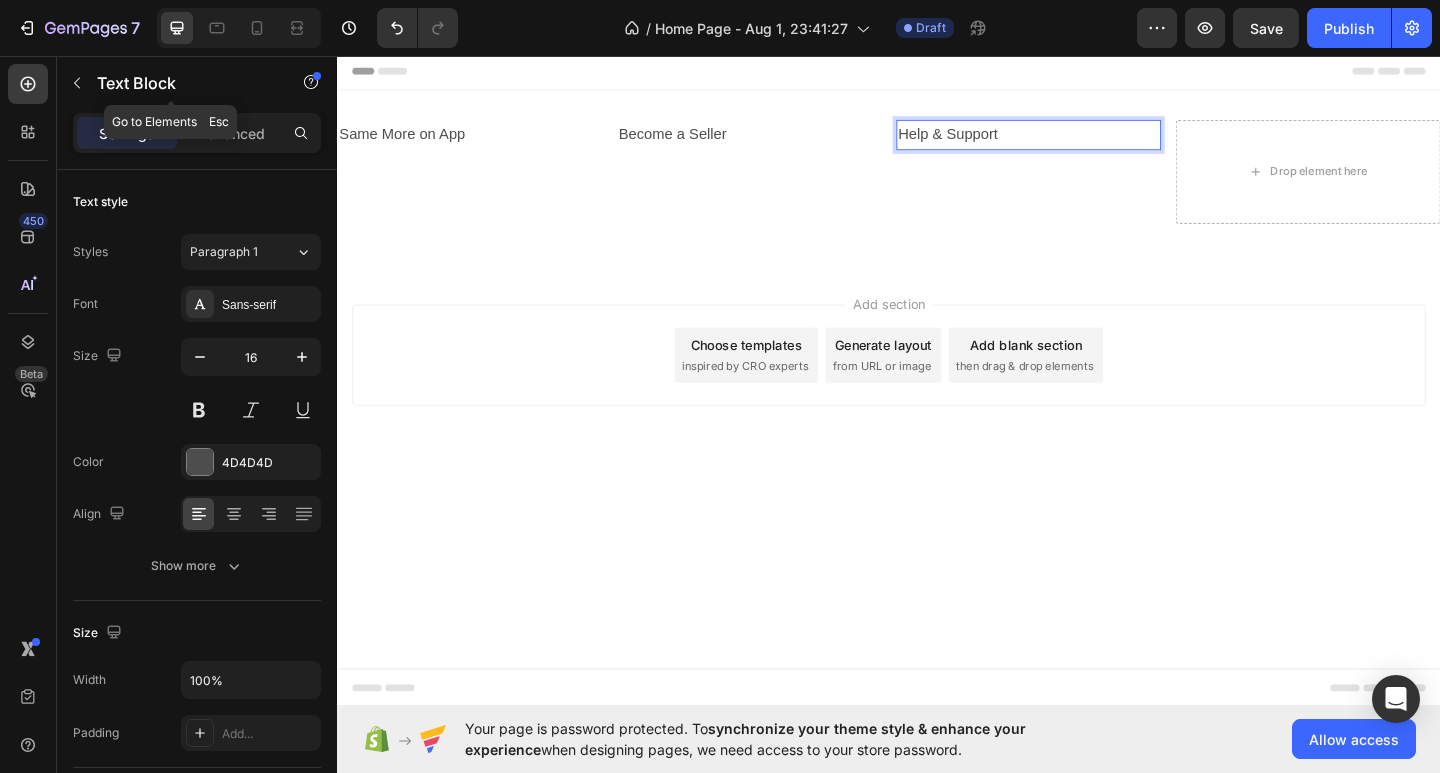 click 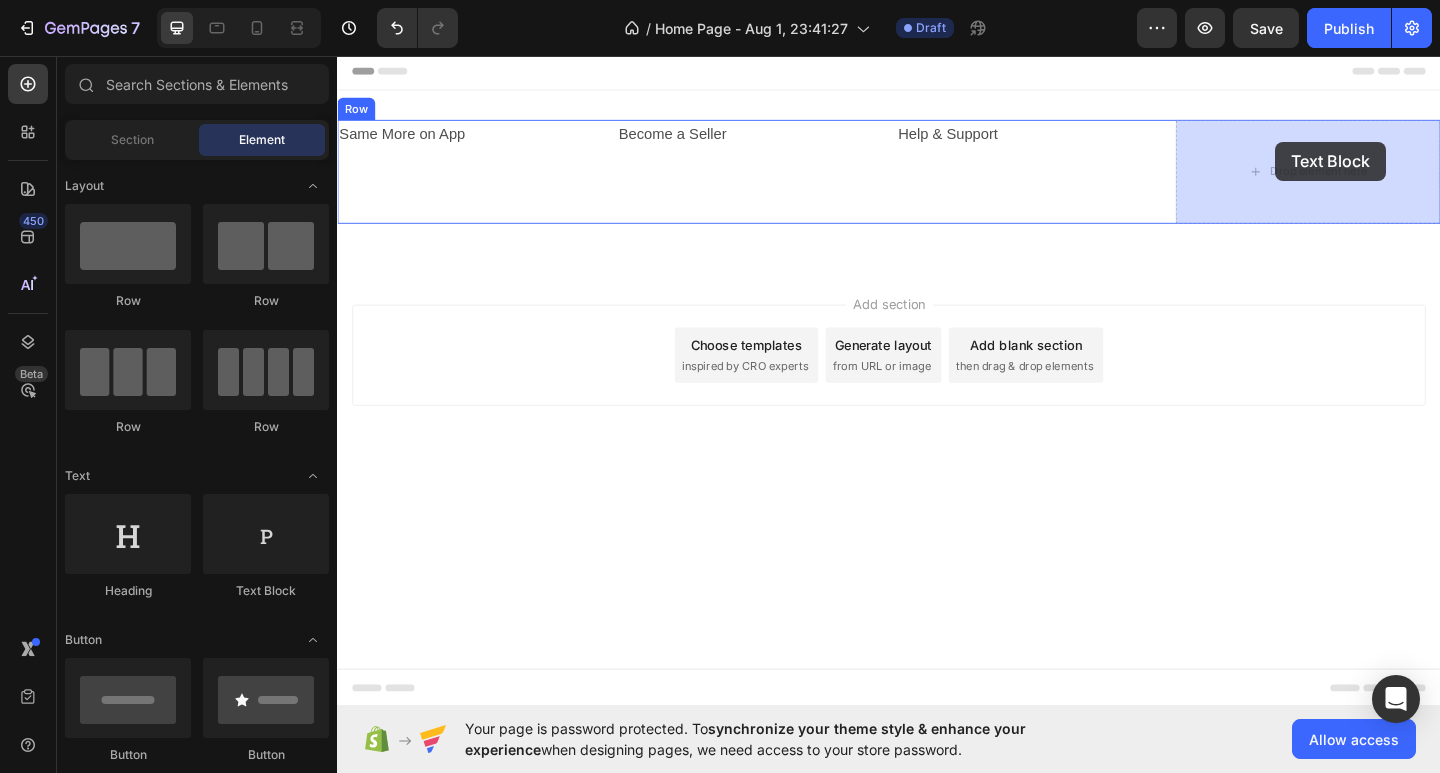 drag, startPoint x: 606, startPoint y: 608, endPoint x: 1358, endPoint y: 149, distance: 881.0136 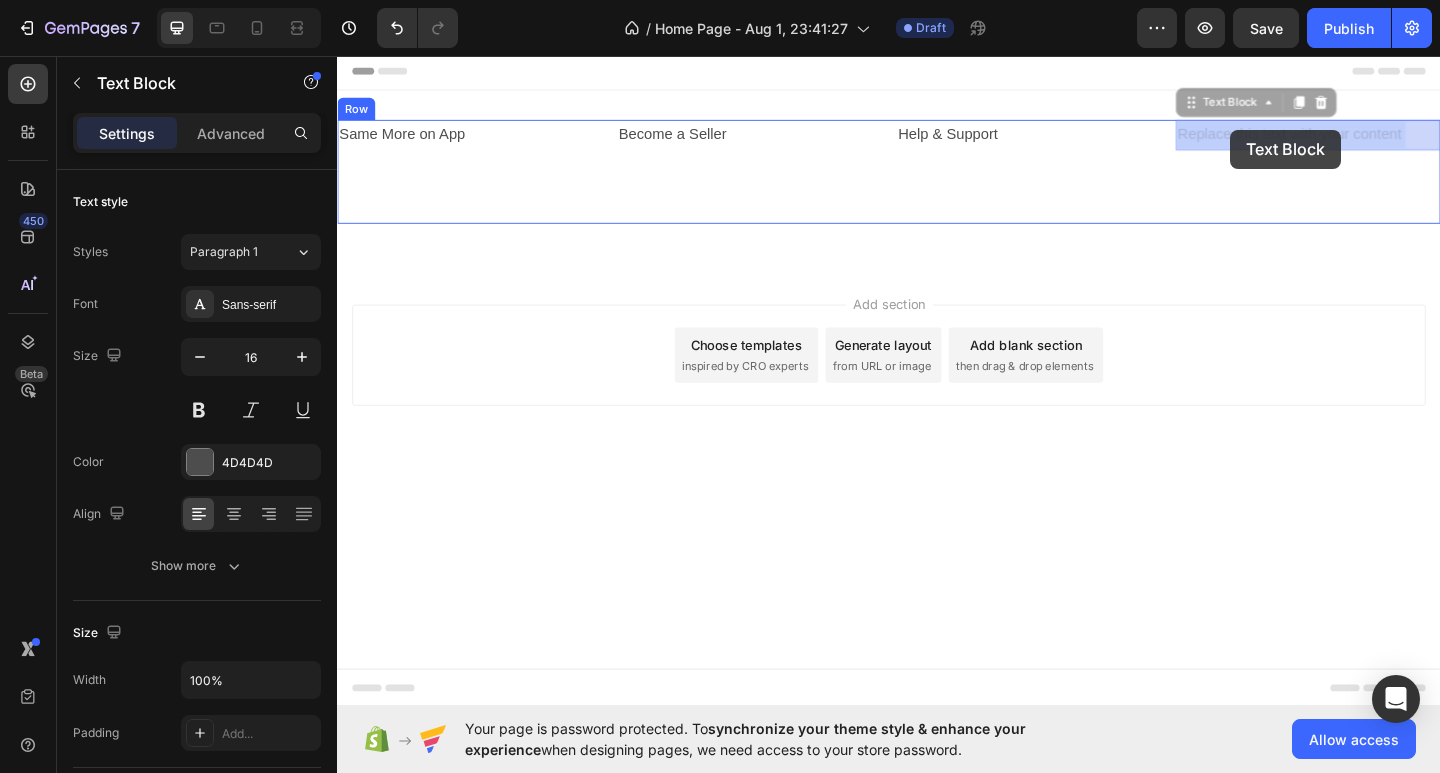 drag, startPoint x: 1507, startPoint y: 137, endPoint x: 1308, endPoint y: 136, distance: 199.00252 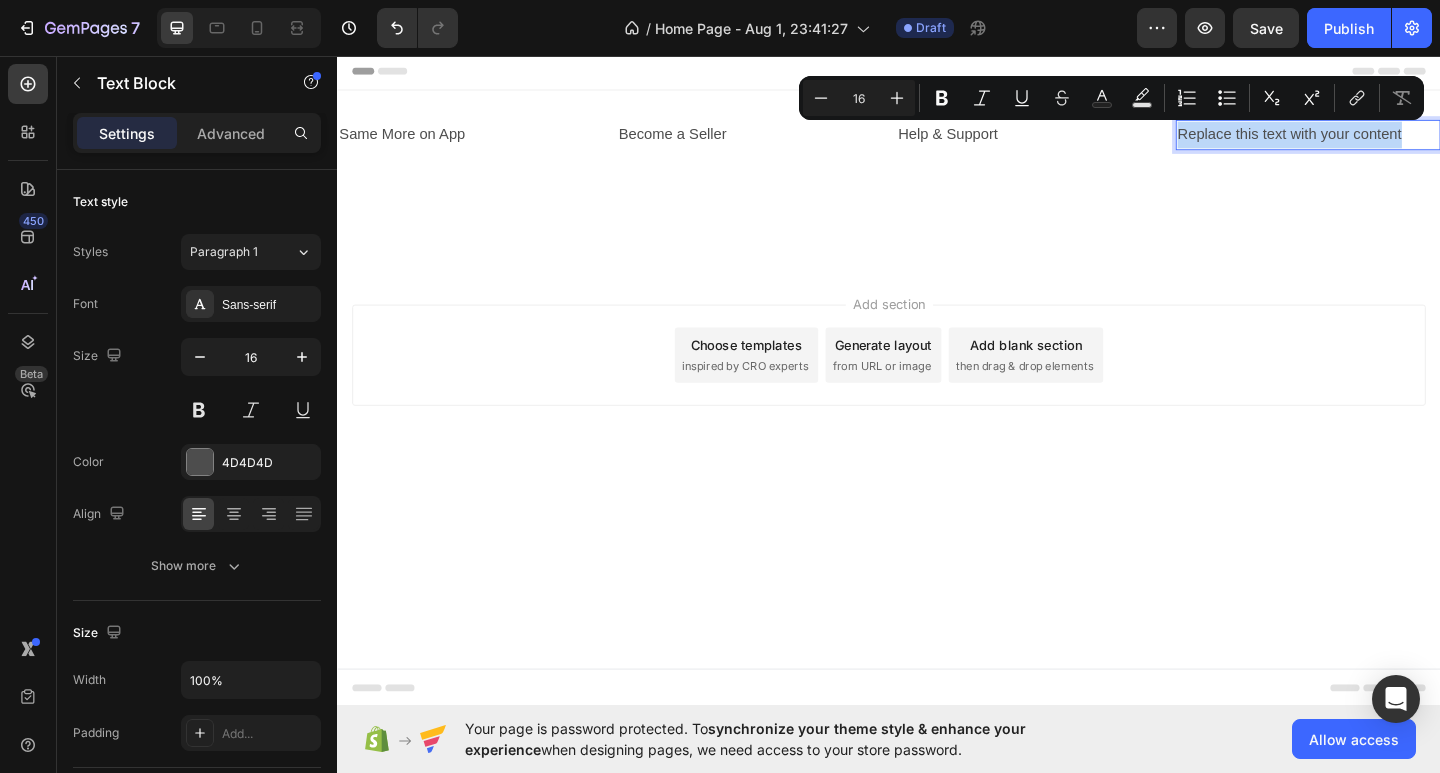 drag, startPoint x: 1510, startPoint y: 144, endPoint x: 1250, endPoint y: 145, distance: 260.00192 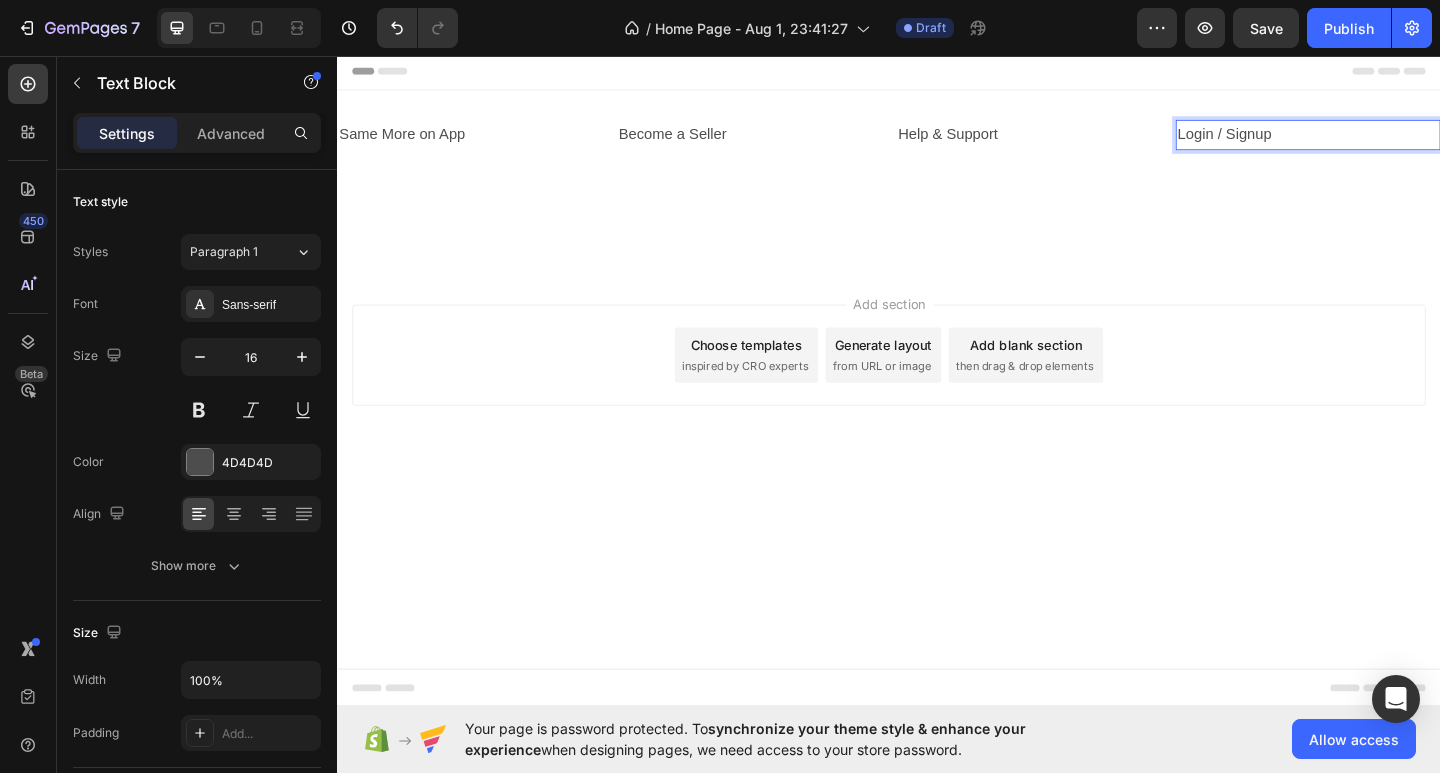 click on "Add section Choose templates inspired by CRO experts Generate layout from URL or image Add blank section then drag & drop elements" at bounding box center [937, 410] 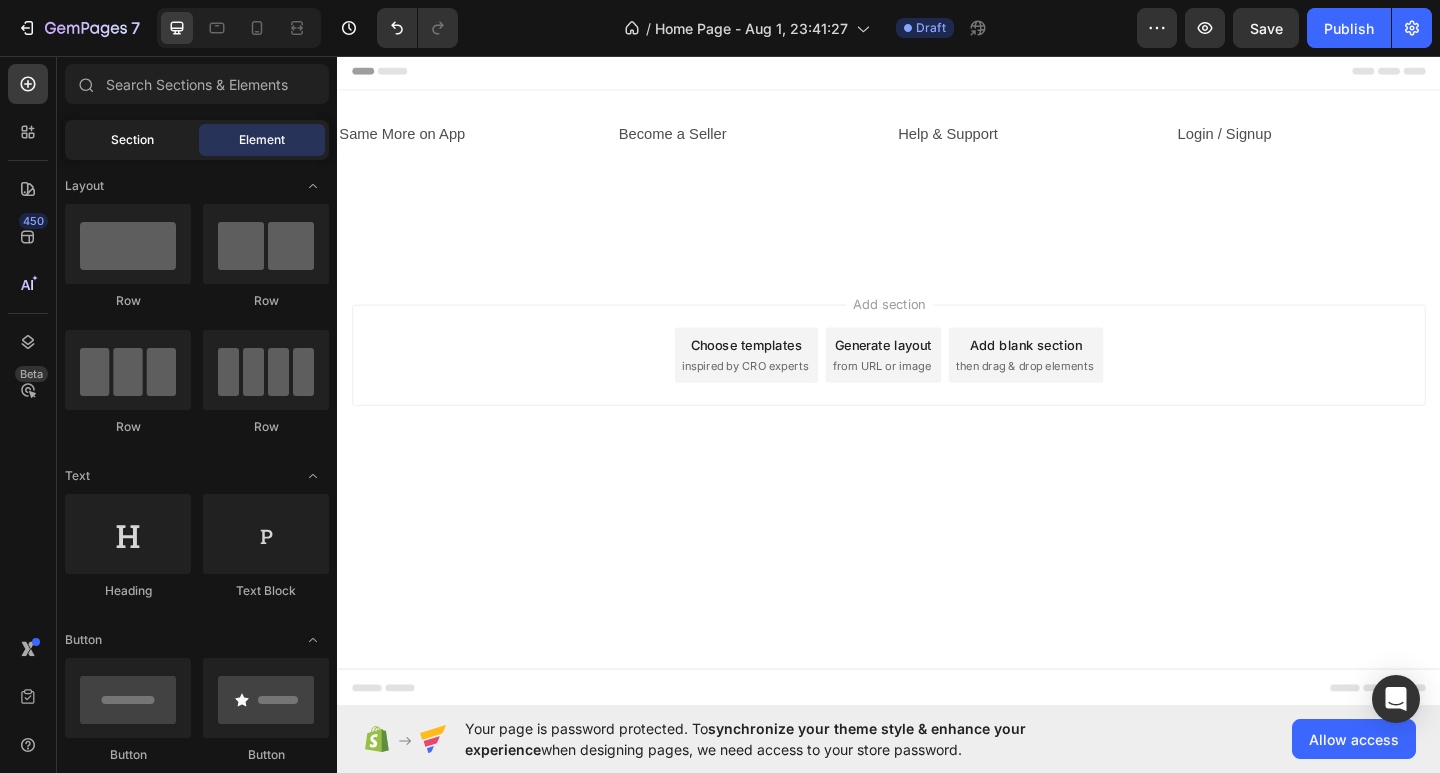 click on "Section" 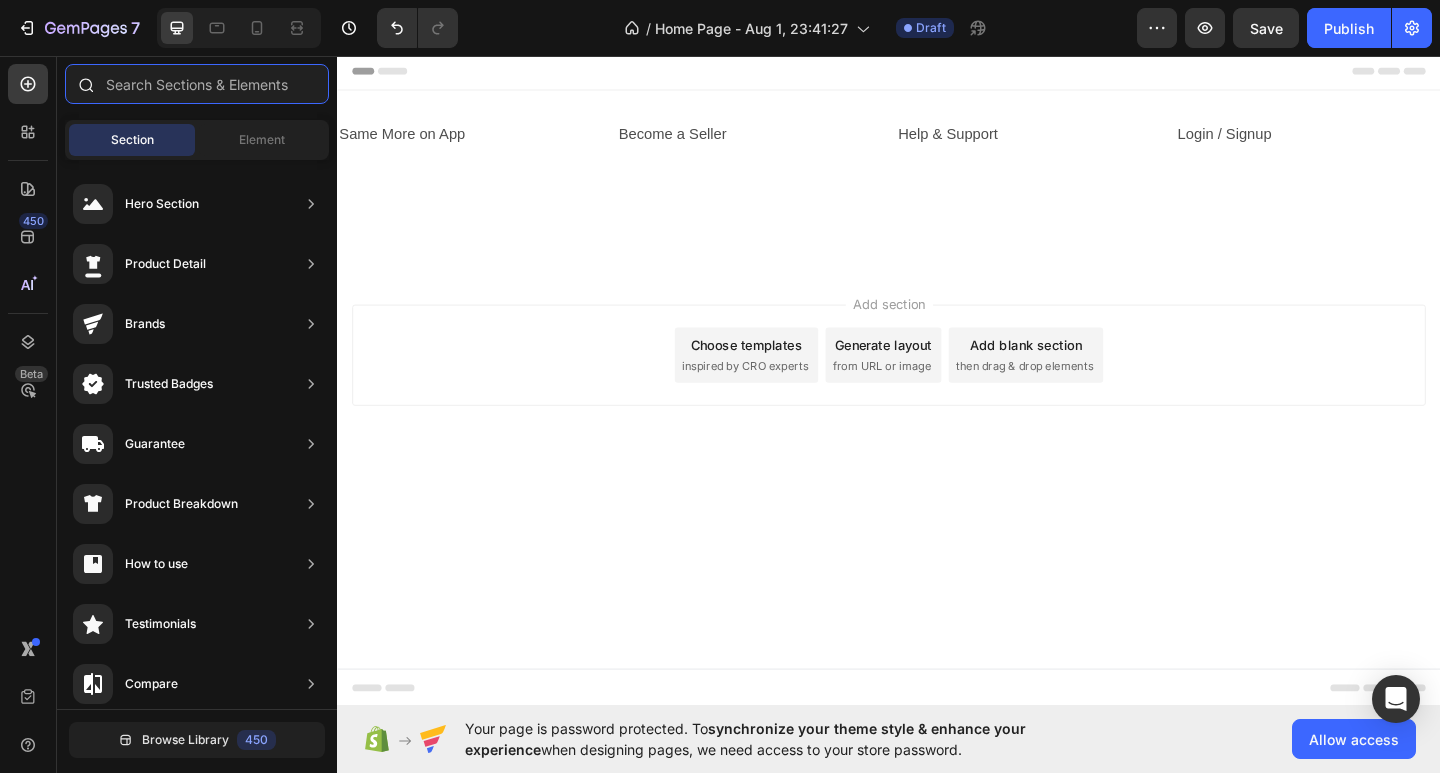 click at bounding box center [197, 84] 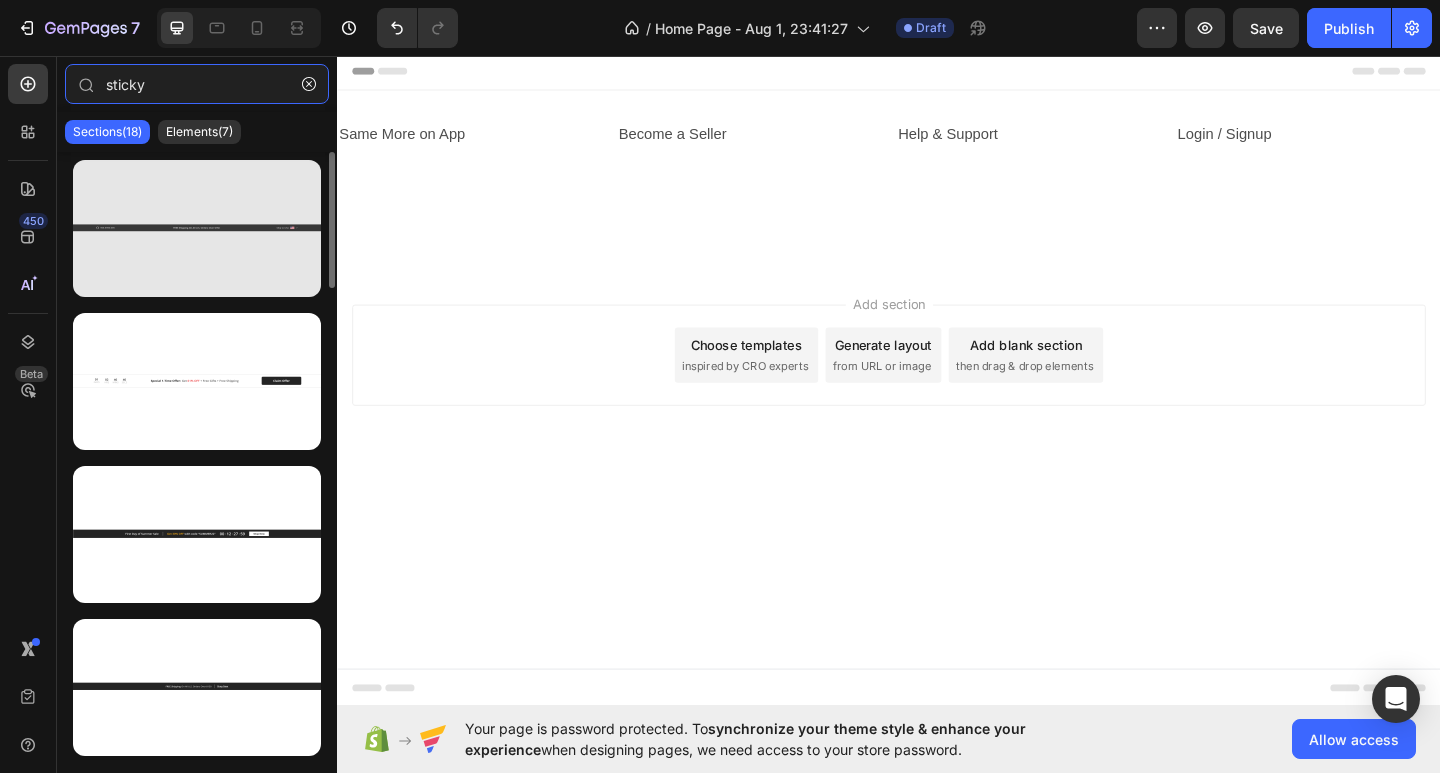 type on "sticky" 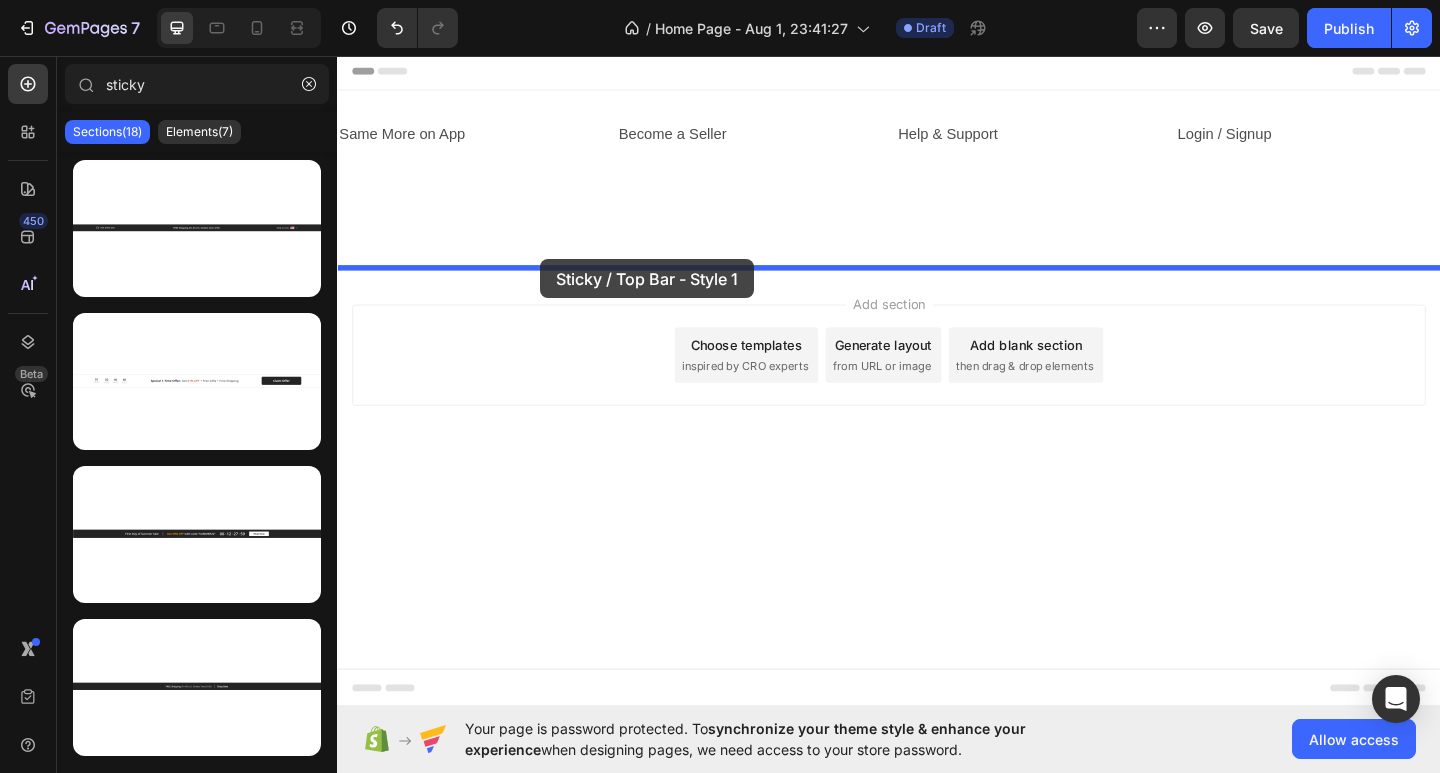 drag, startPoint x: 561, startPoint y: 300, endPoint x: 558, endPoint y: 277, distance: 23.194826 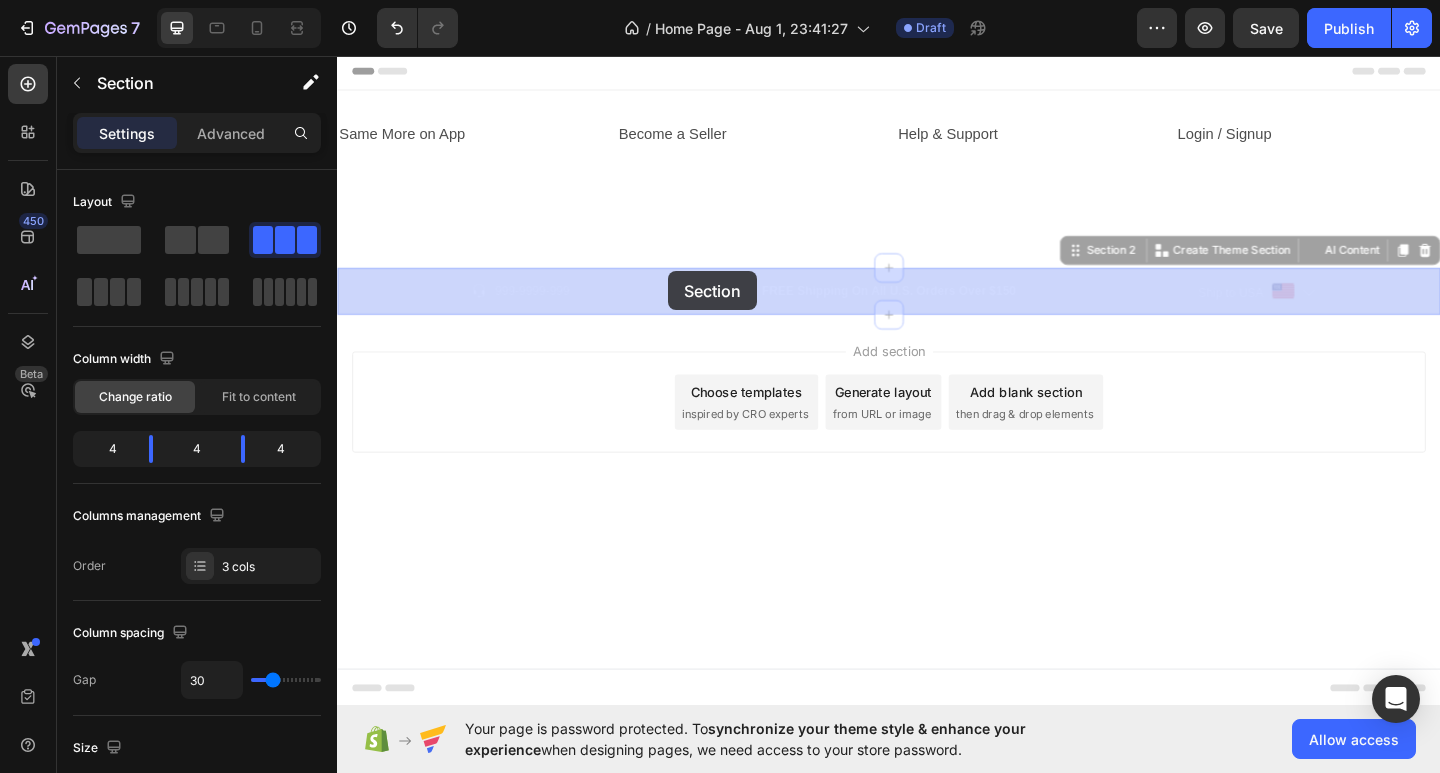 drag, startPoint x: 697, startPoint y: 326, endPoint x: 697, endPoint y: 290, distance: 36 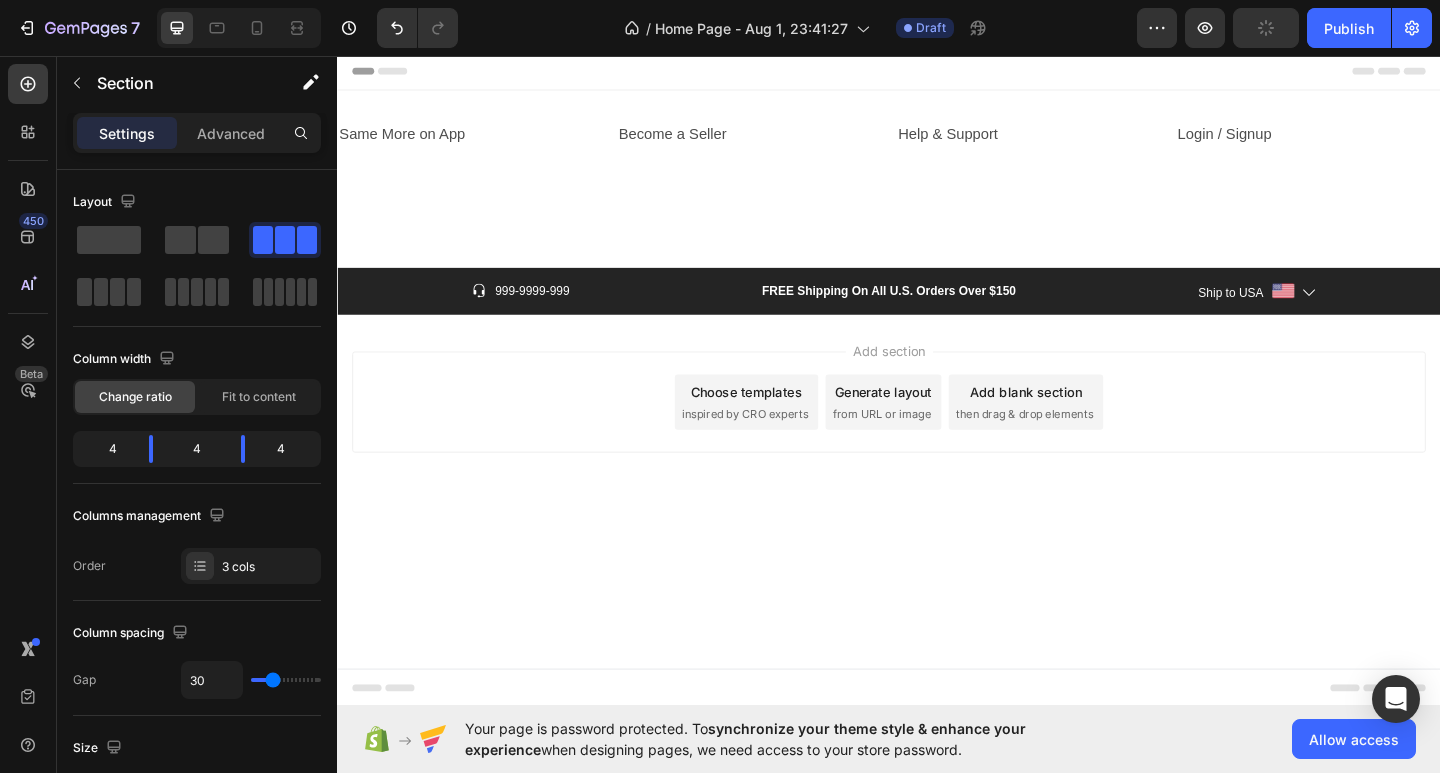 click on "Add section Choose templates inspired by CRO experts Generate layout from URL or image Add blank section then drag & drop elements" at bounding box center [937, 433] 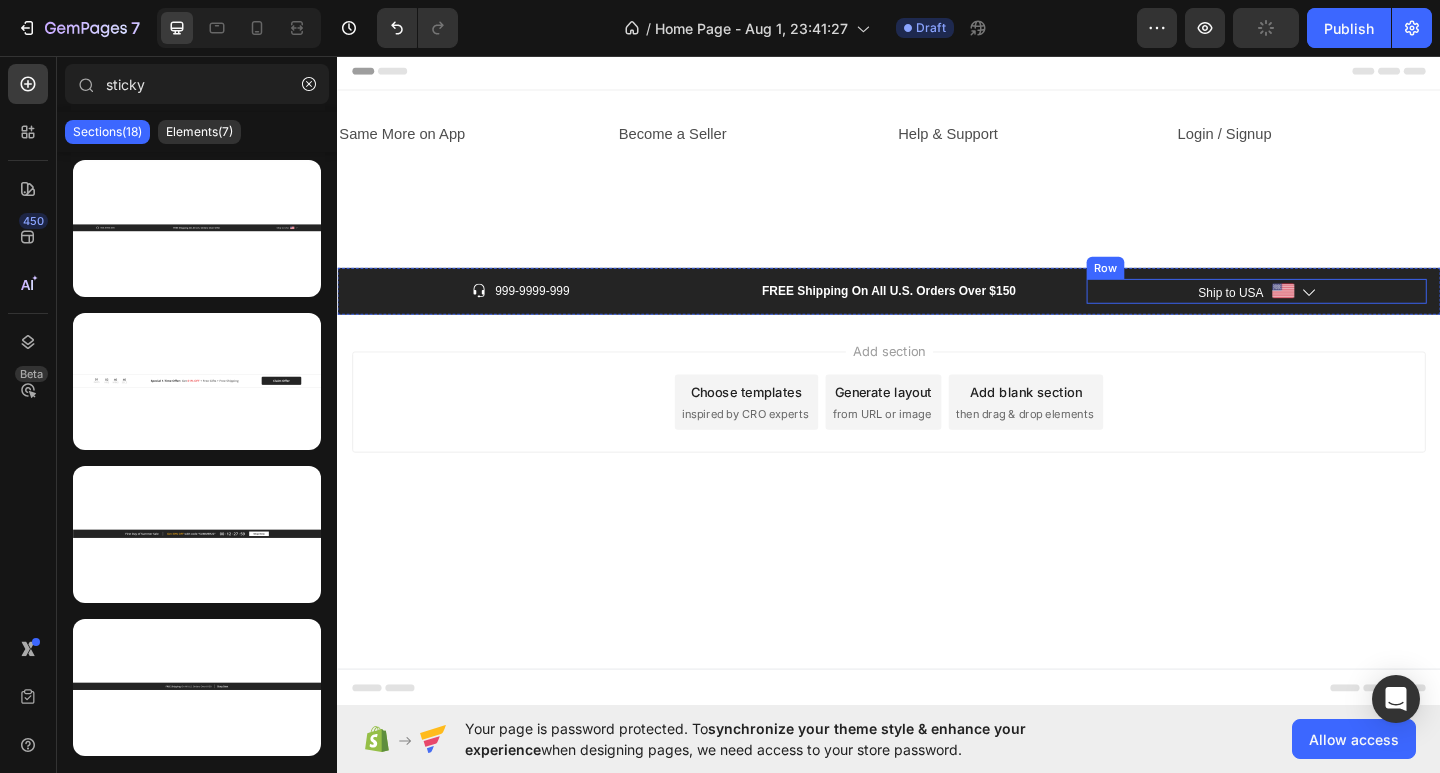 click on "Ship to USA Text block Image
Icon Row" at bounding box center (1337, 313) 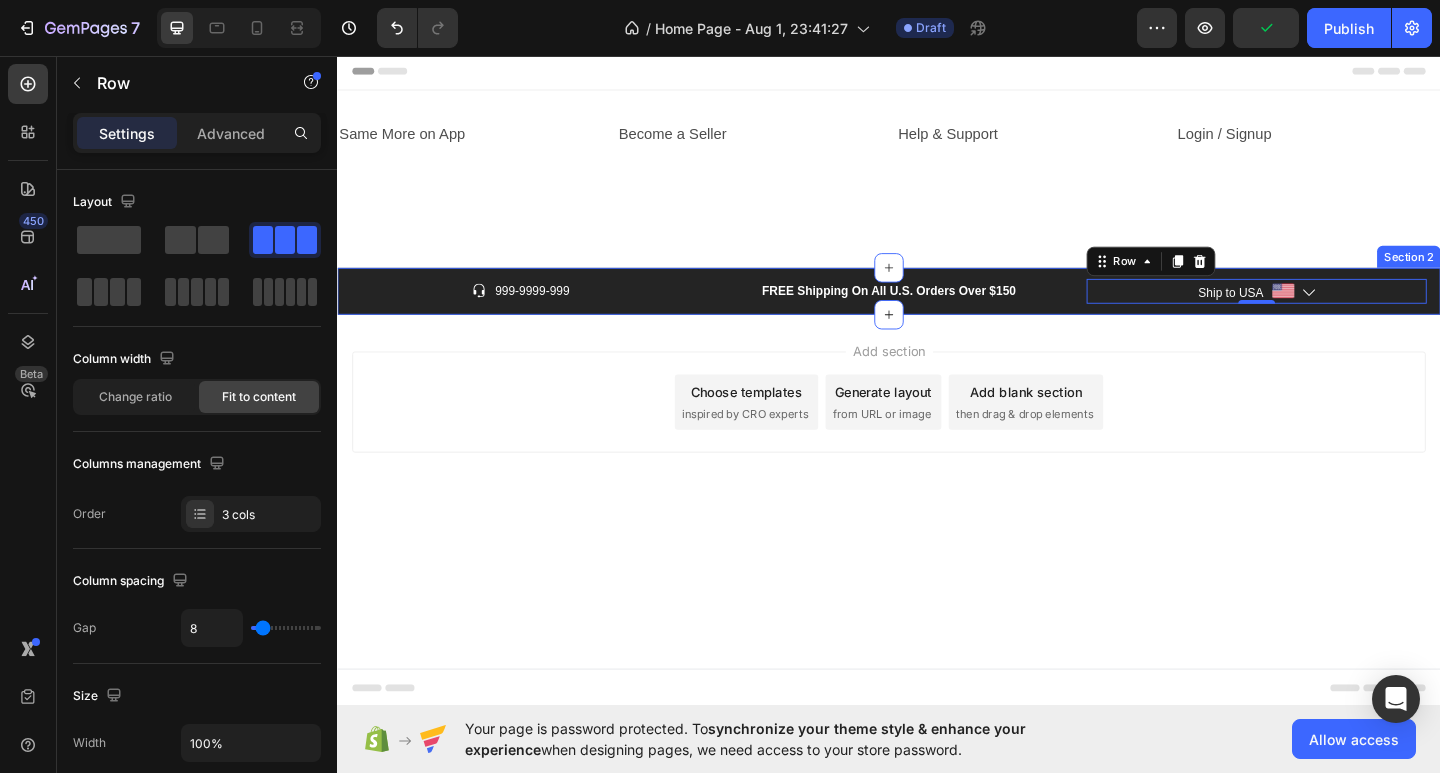 click on "Icon 999-9999-999 Text block Row FREE Shipping On All U.S. Orders Over $150 Text block Ship to USA Text block Image
Icon Row   0 Section 2" at bounding box center [937, 313] 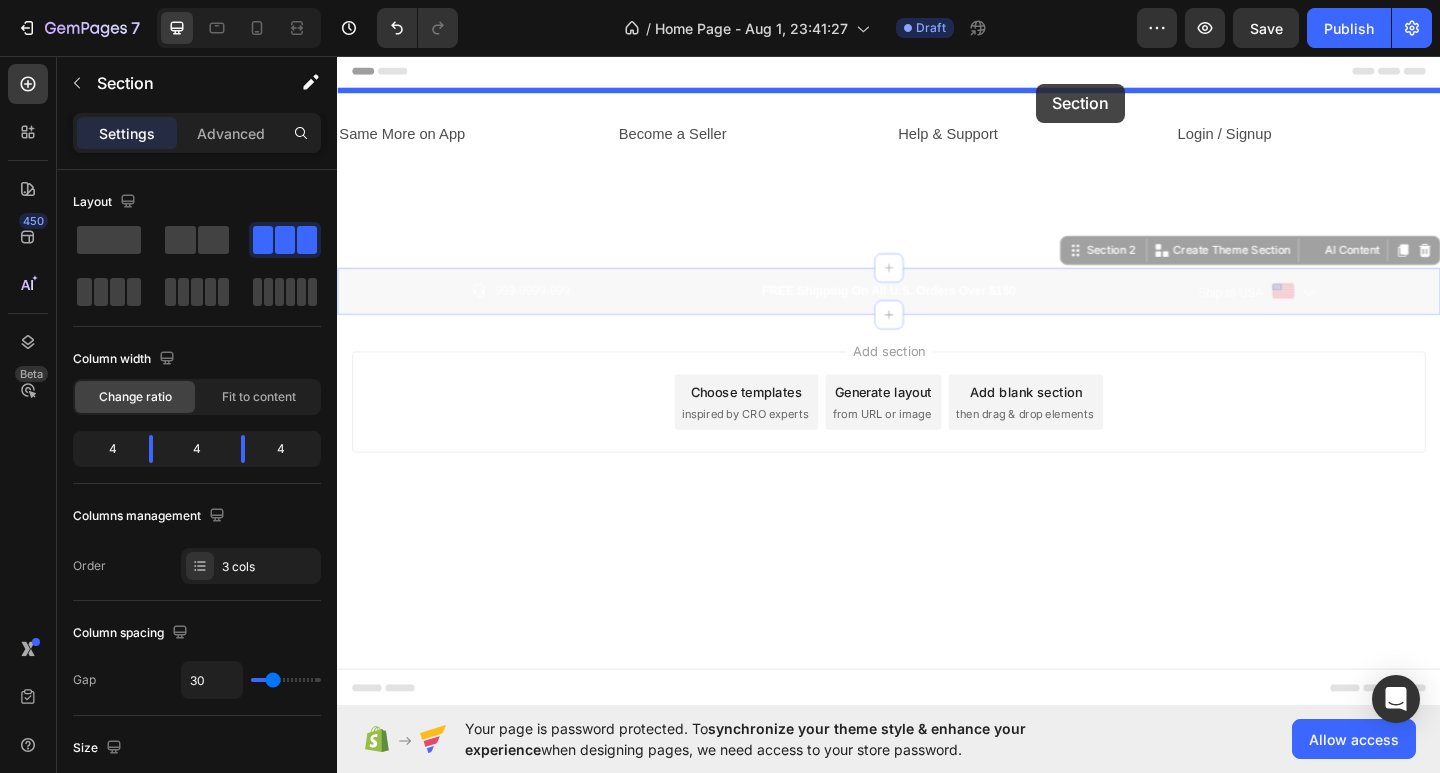 drag, startPoint x: 1137, startPoint y: 273, endPoint x: 1097, endPoint y: 86, distance: 191.23022 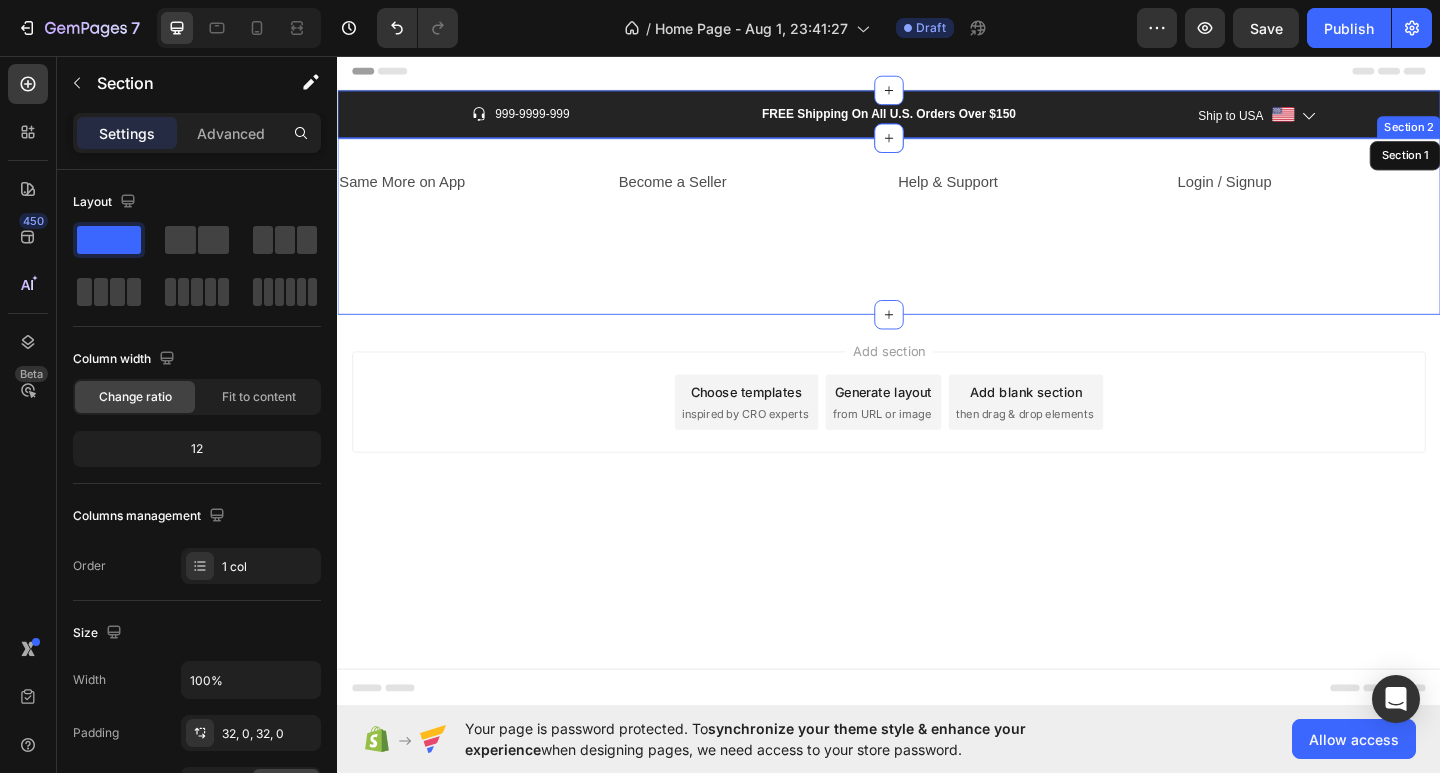 click on "Same More on App Text Block Heading Become a Seller Text Block Help & Support Text Block Login / Signup Text Block Row Section 2" at bounding box center (937, 242) 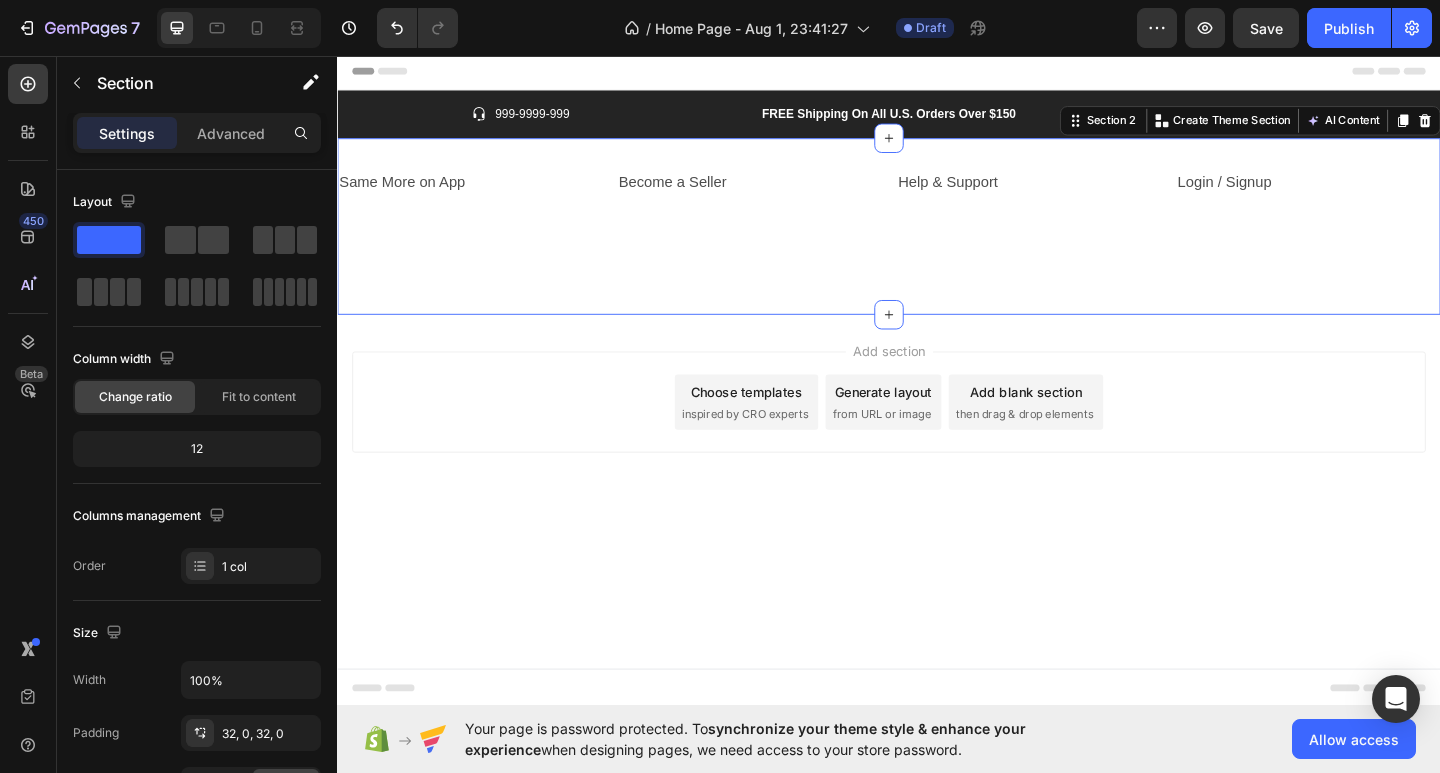 click on "Add section Choose templates inspired by CRO experts Generate layout from URL or image Add blank section then drag & drop elements" at bounding box center [937, 433] 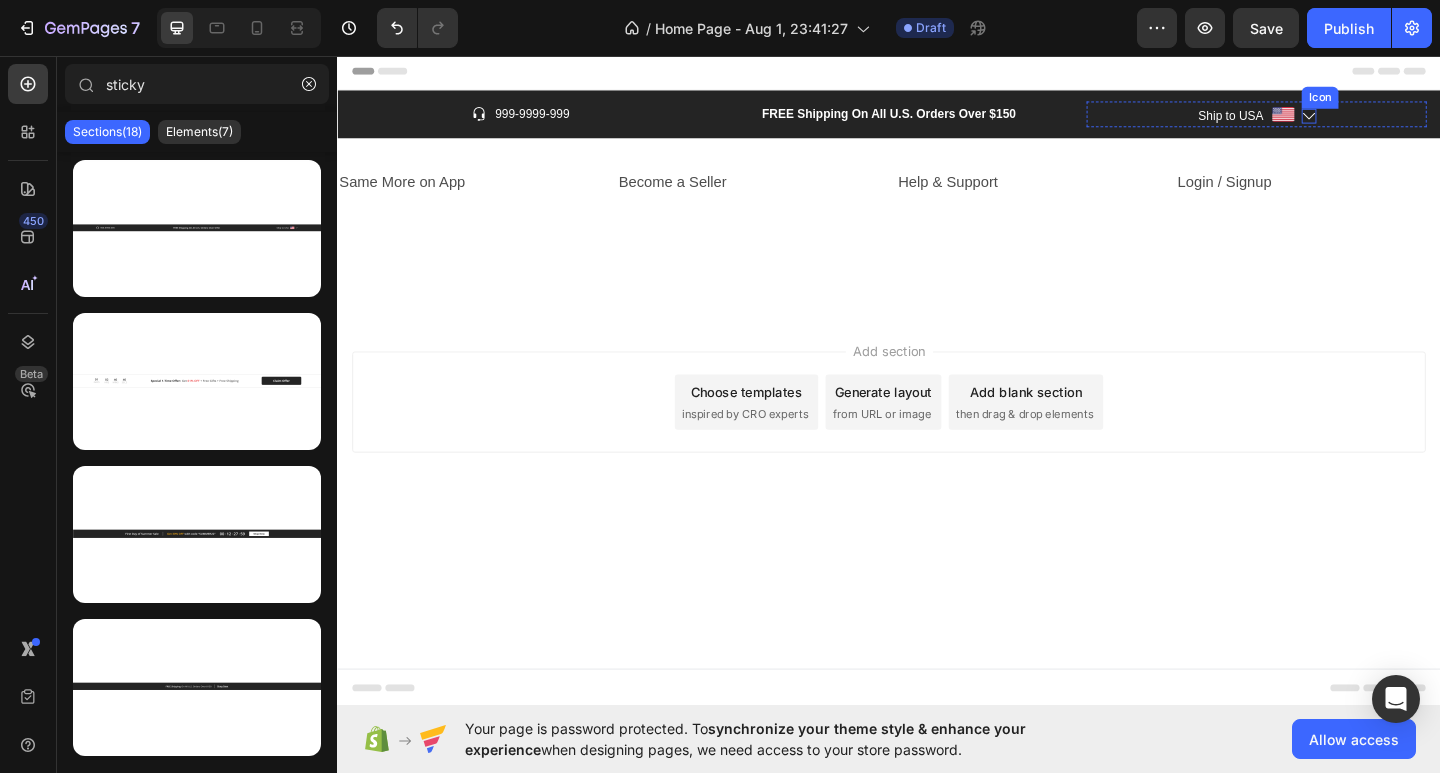 click 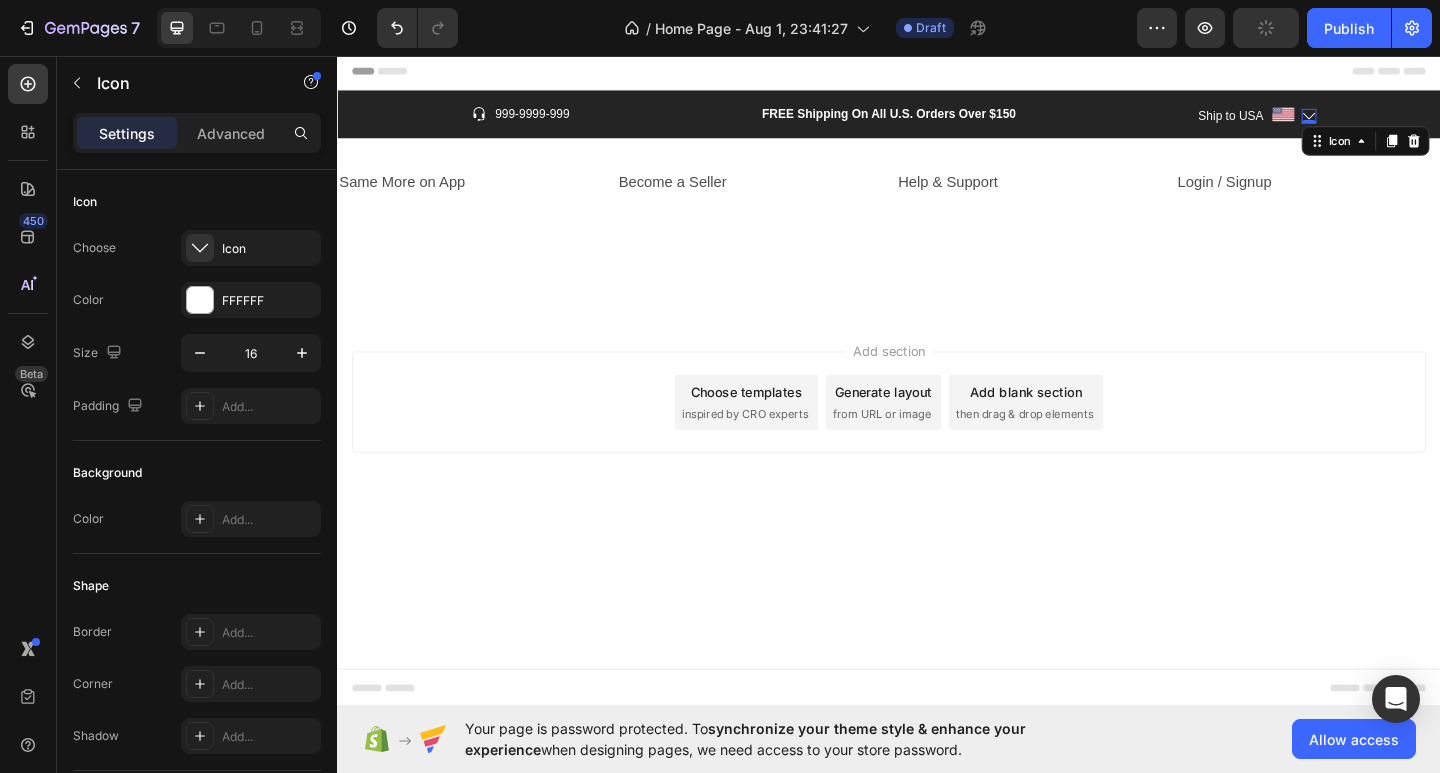 click on "0" at bounding box center [1394, 130] 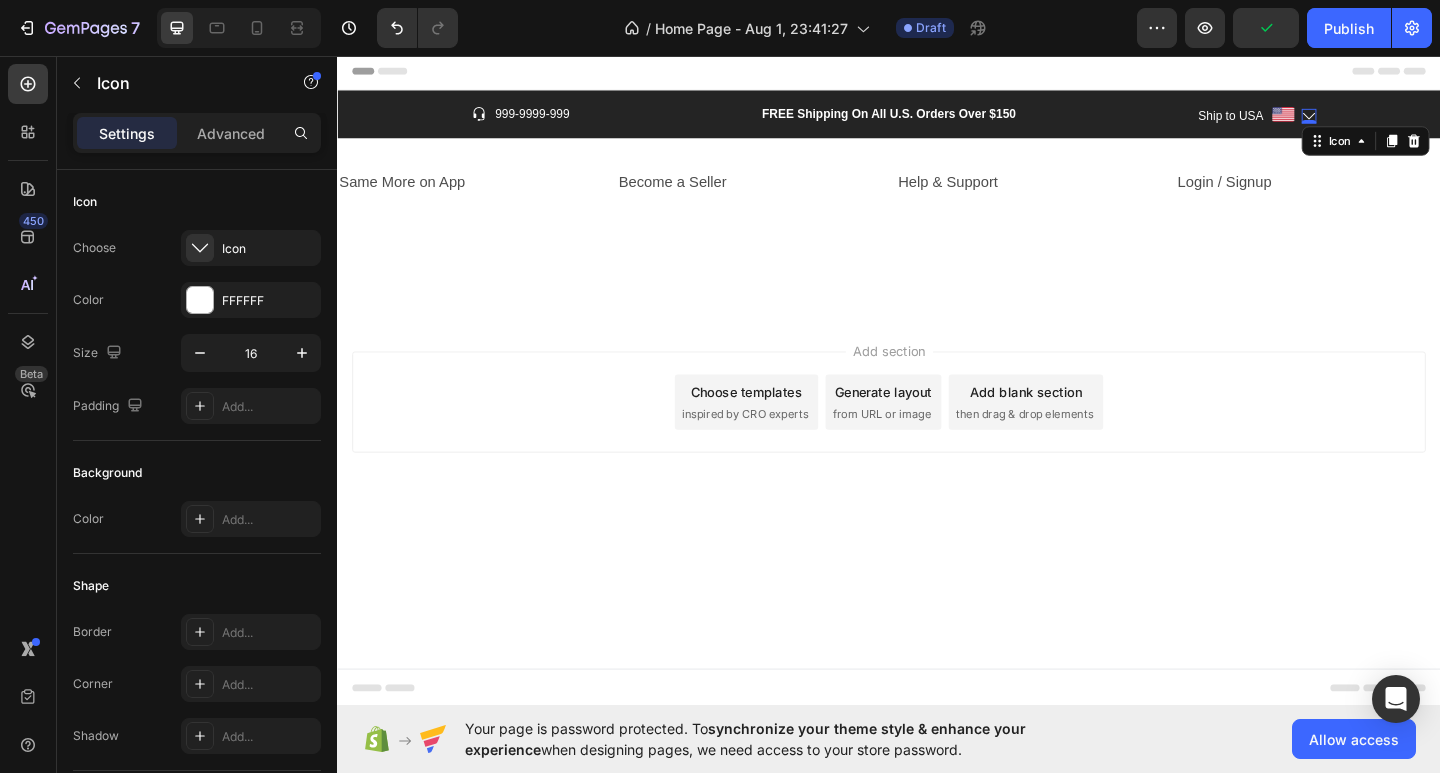 click on "0" at bounding box center [1394, 130] 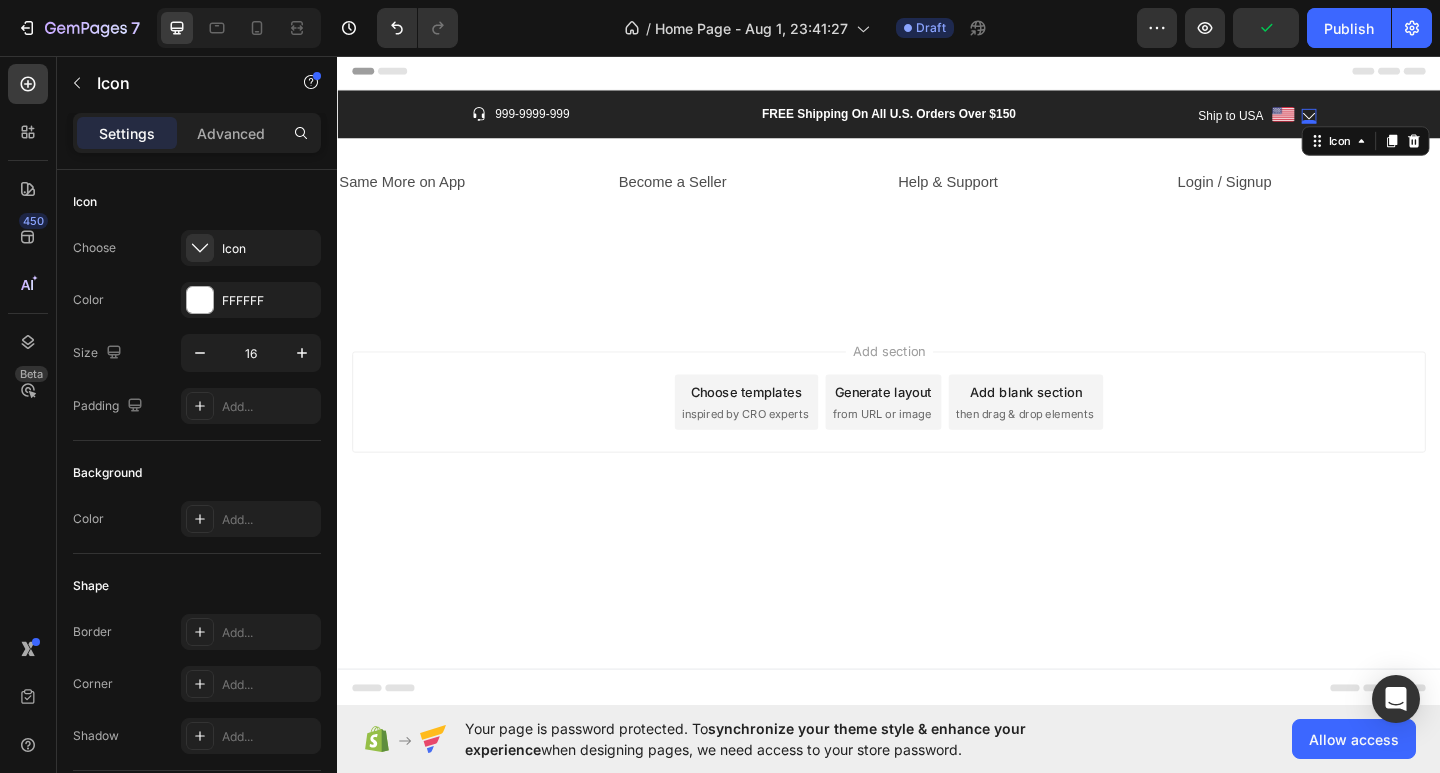 click on "Add section Choose templates inspired by CRO experts Generate layout from URL or image Add blank section then drag & drop elements" at bounding box center (937, 461) 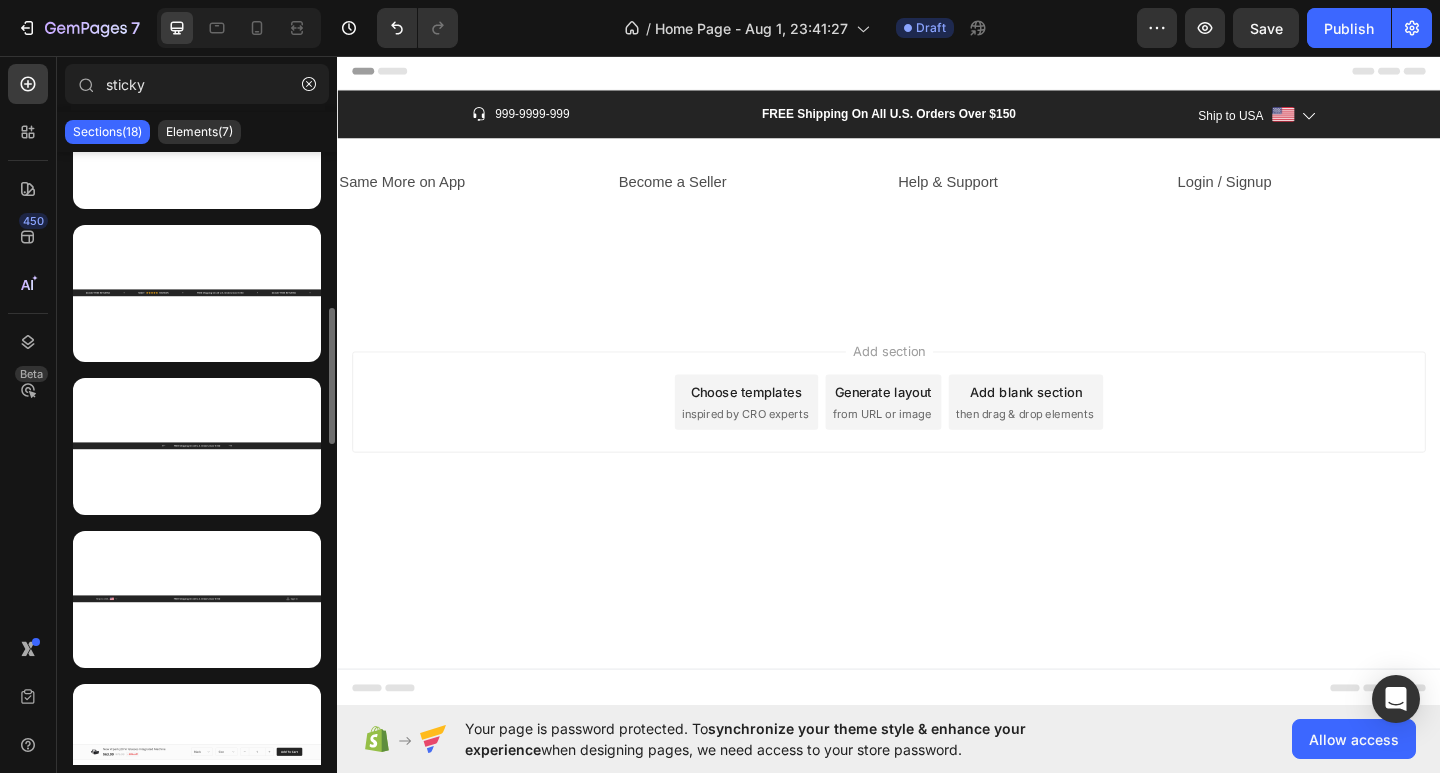 scroll, scrollTop: 0, scrollLeft: 0, axis: both 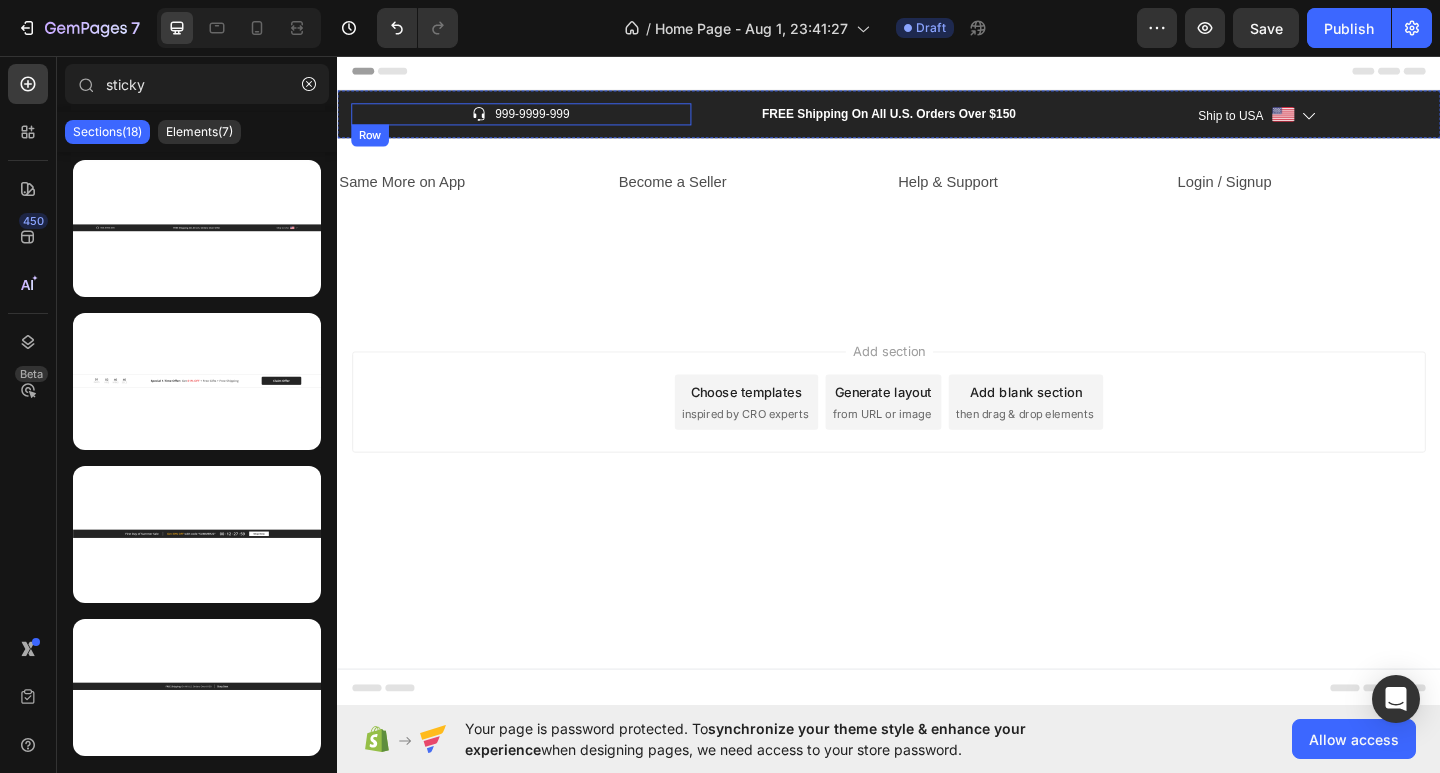 click on "Icon 999-9999-999 Text block Row" at bounding box center (537, 120) 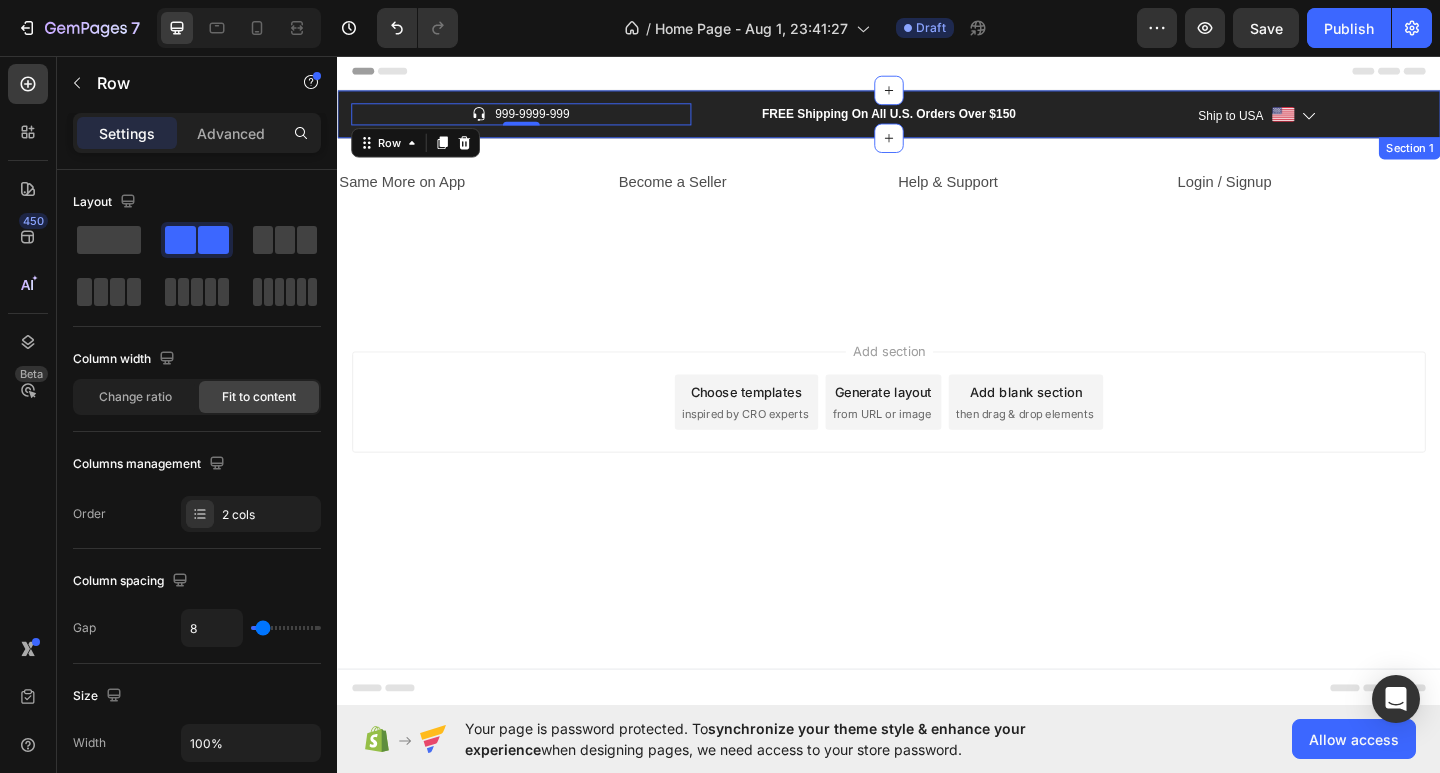 click on "Icon 999-9999-999 Text block Row   0 FREE Shipping On All U.S. Orders Over $150 Text block Ship to USA Text block Image
Icon Row Section 1" at bounding box center [937, 120] 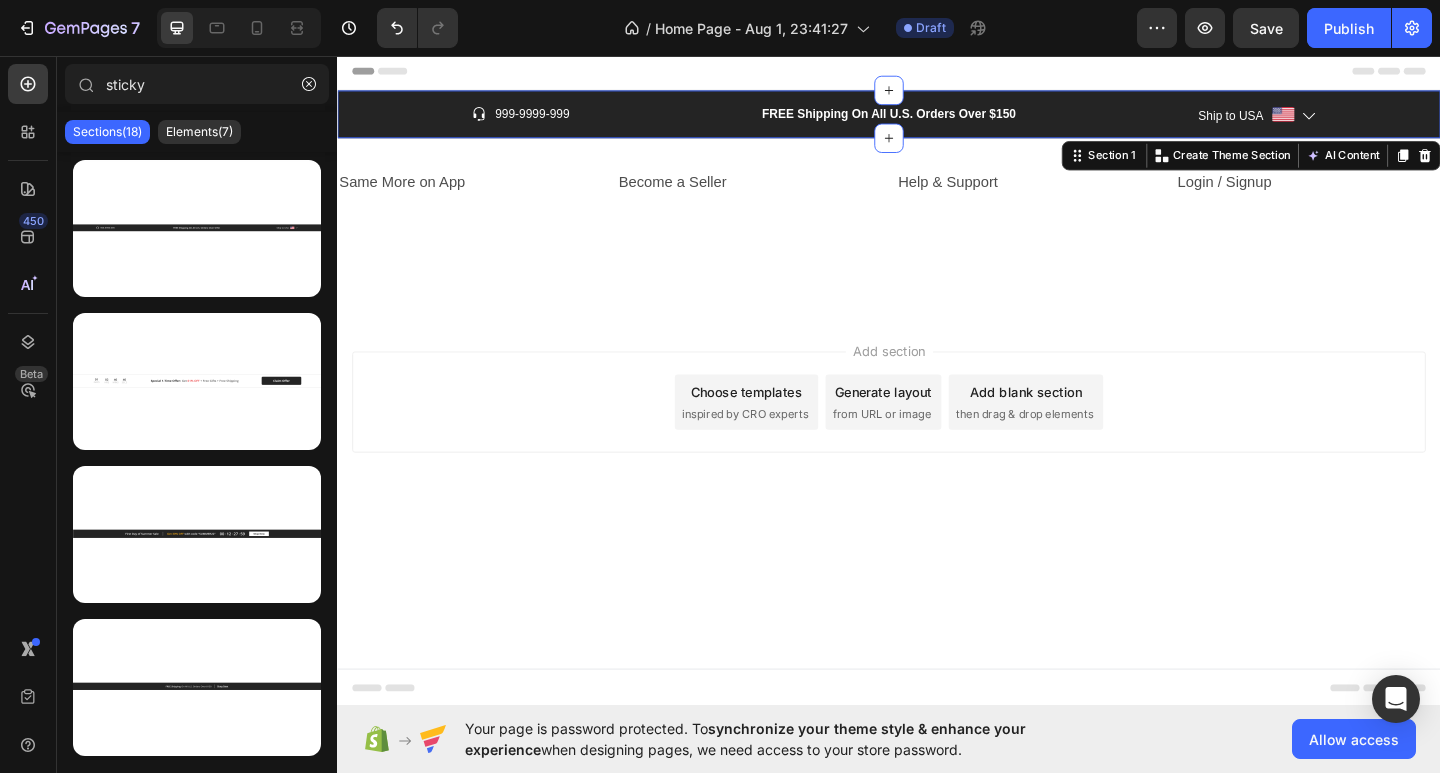 click on "Add section Choose templates inspired by CRO experts Generate layout from URL or image Add blank section then drag & drop elements" at bounding box center (937, 461) 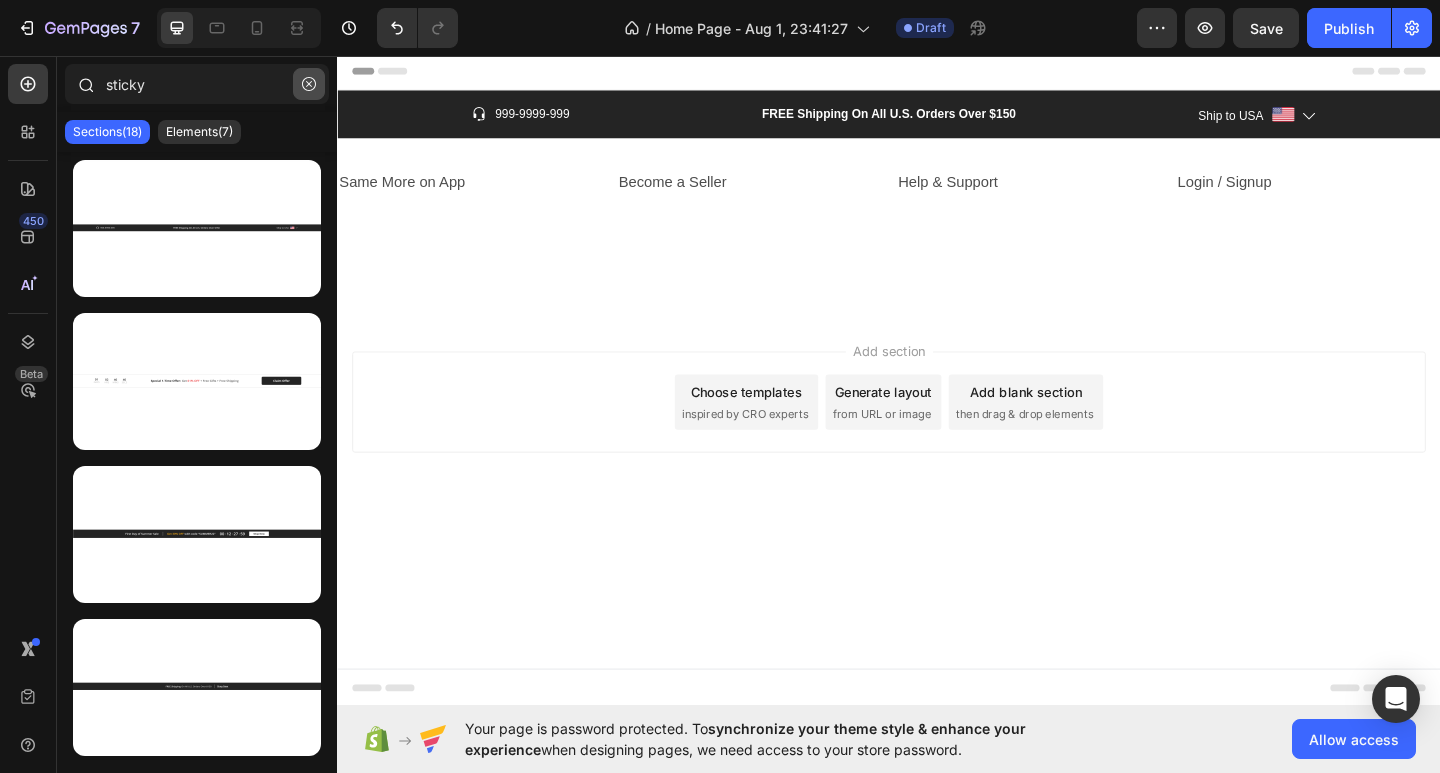 click at bounding box center [309, 84] 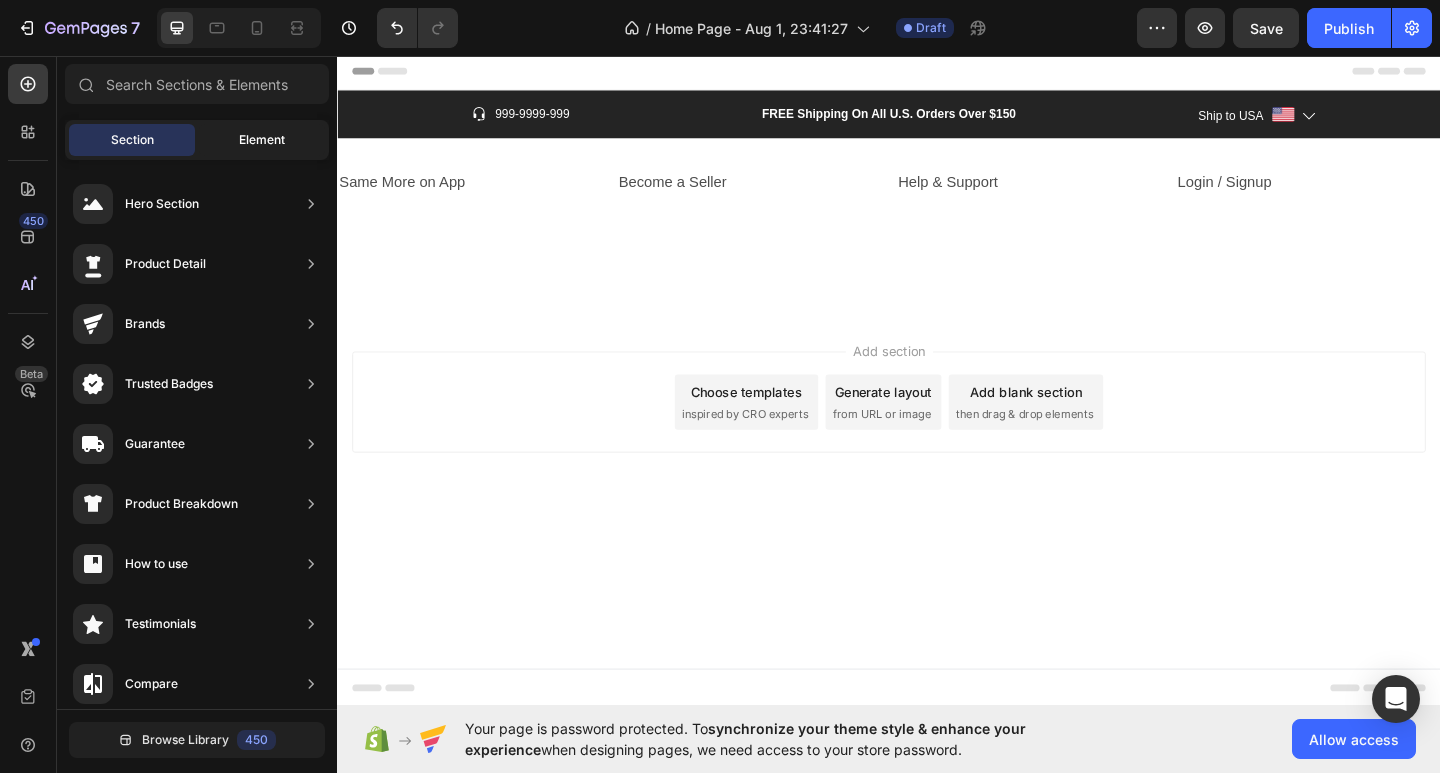 click on "Element" 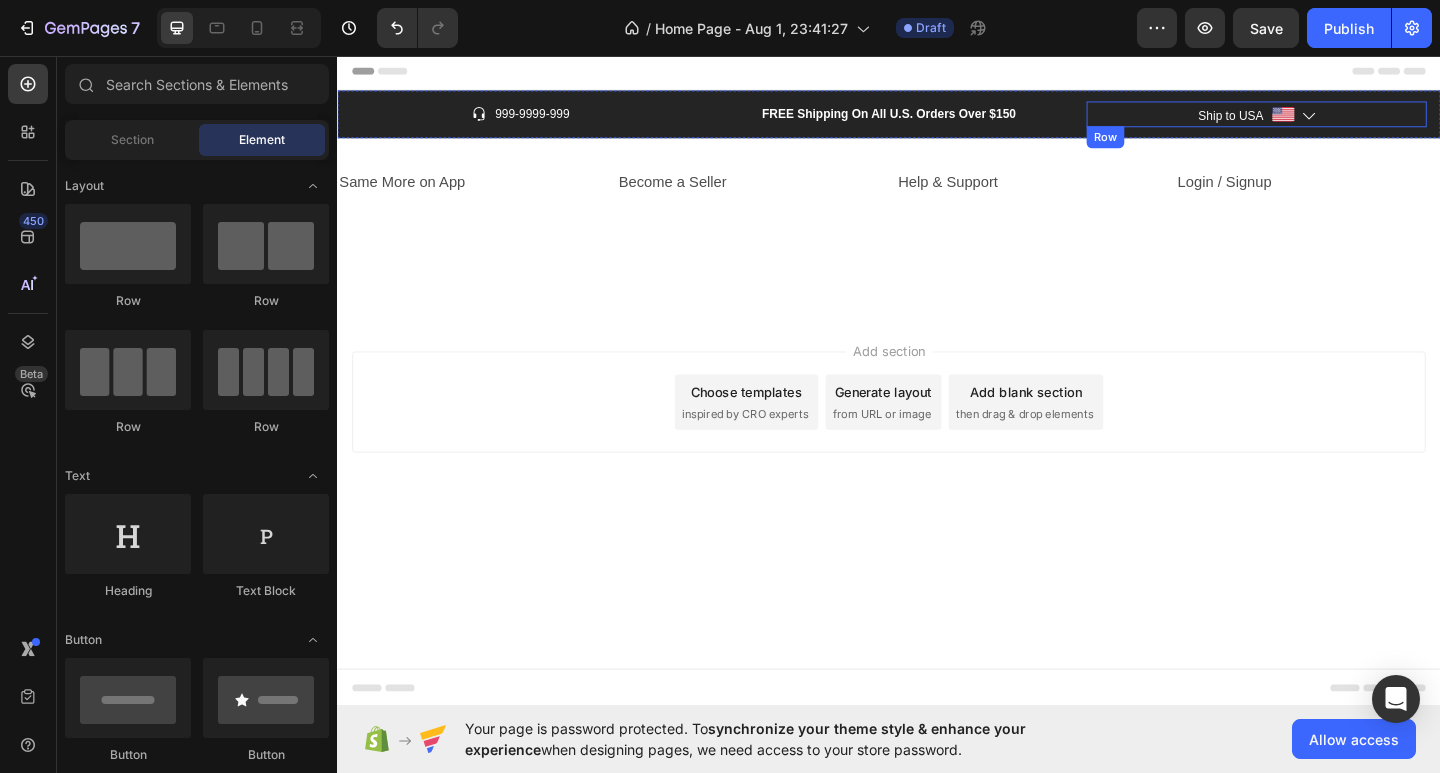 click on "Ship to USA Text block Image
Icon Row" at bounding box center [1337, 120] 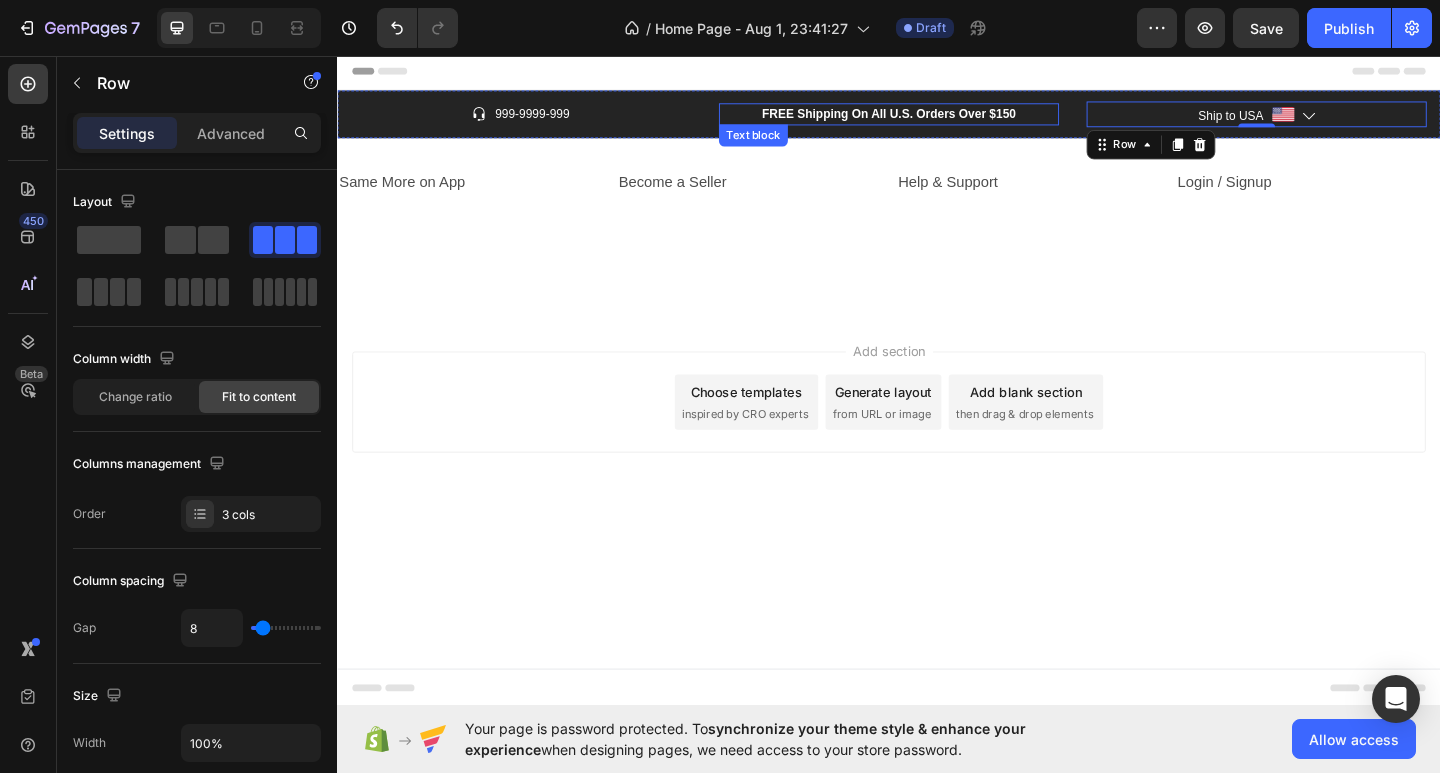 click on "FREE Shipping On All U.S. Orders Over $150" at bounding box center [937, 120] 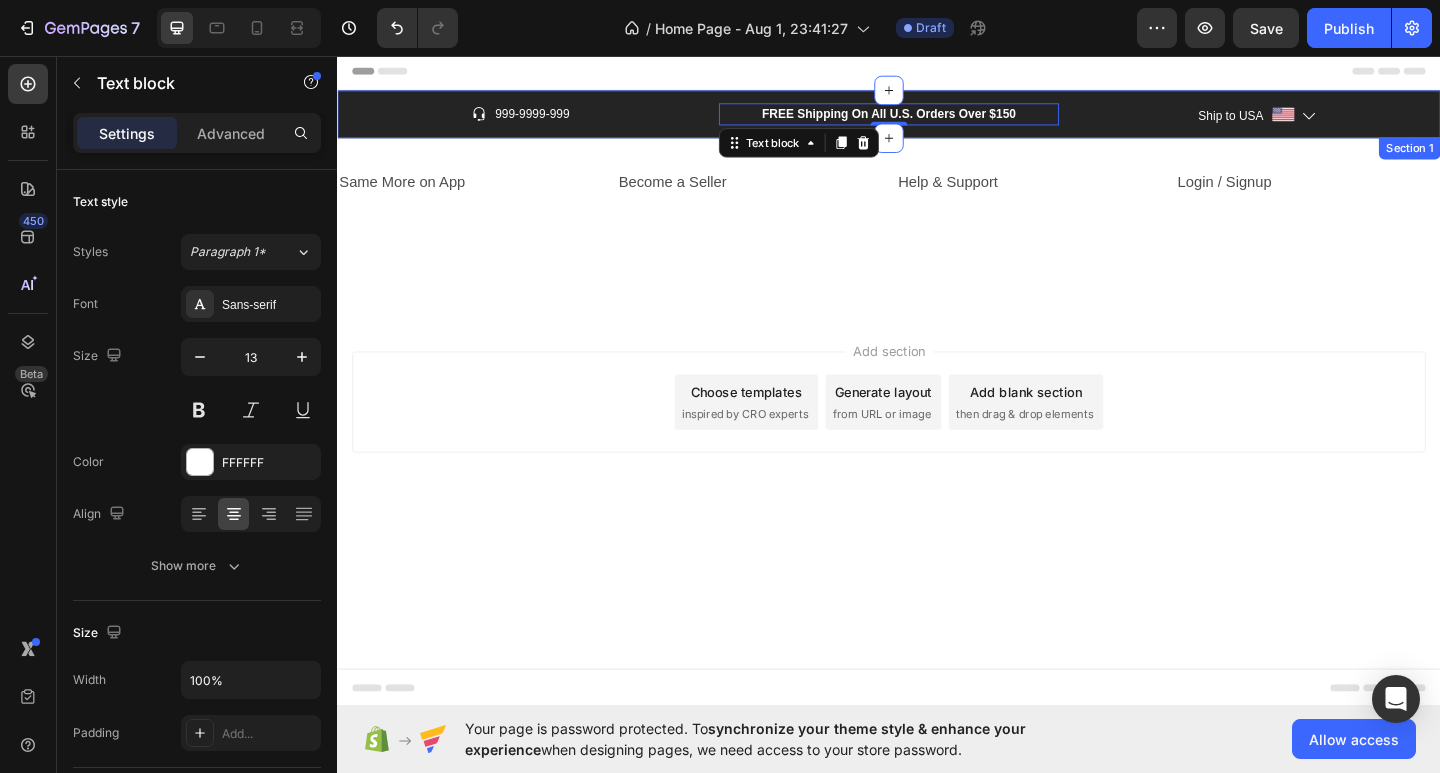 click on "Icon 999-9999-999 Text block Row FREE Shipping On All U.S. Orders Over $150 Text block   0 Ship to USA Text block Image
Icon Row Section 1" at bounding box center [937, 120] 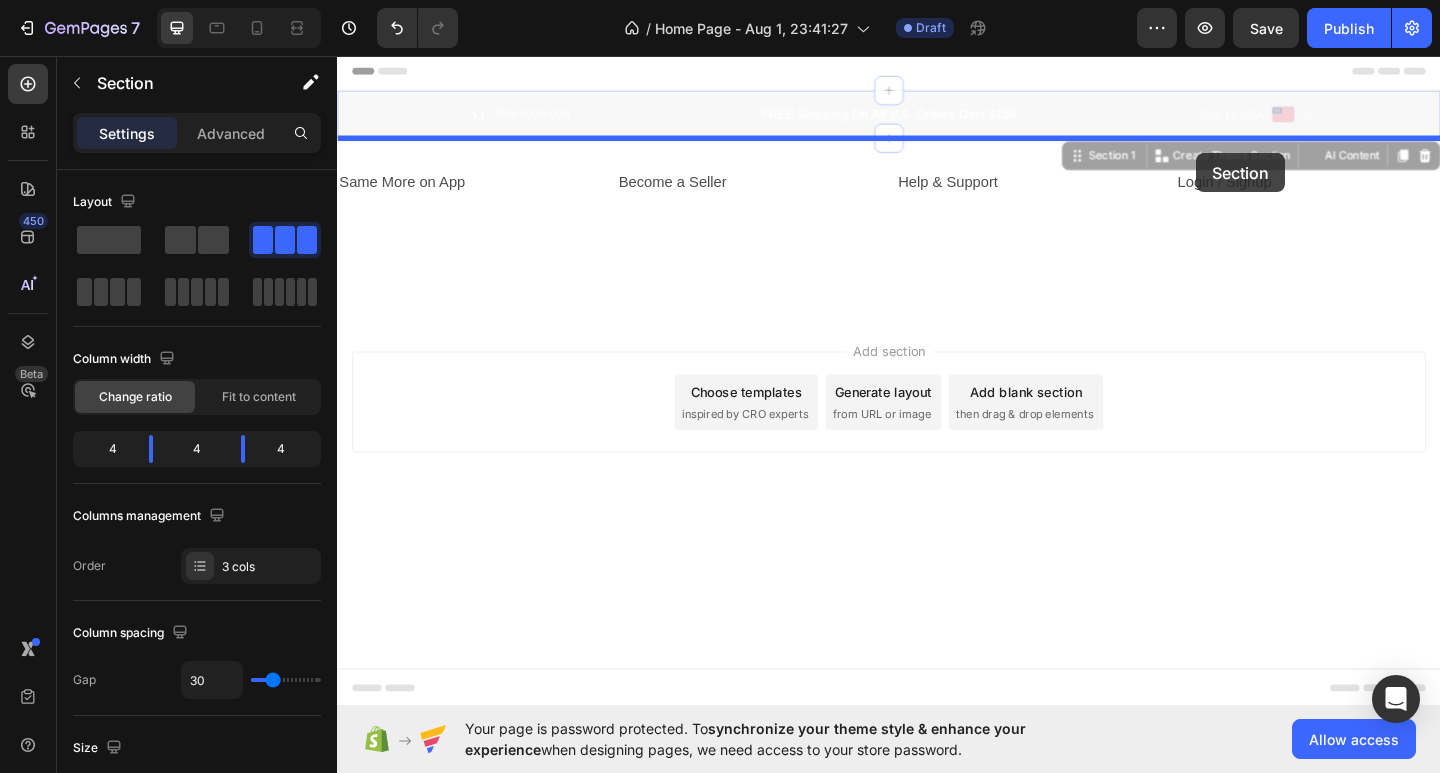 drag, startPoint x: 1142, startPoint y: 159, endPoint x: 1271, endPoint y: 162, distance: 129.03488 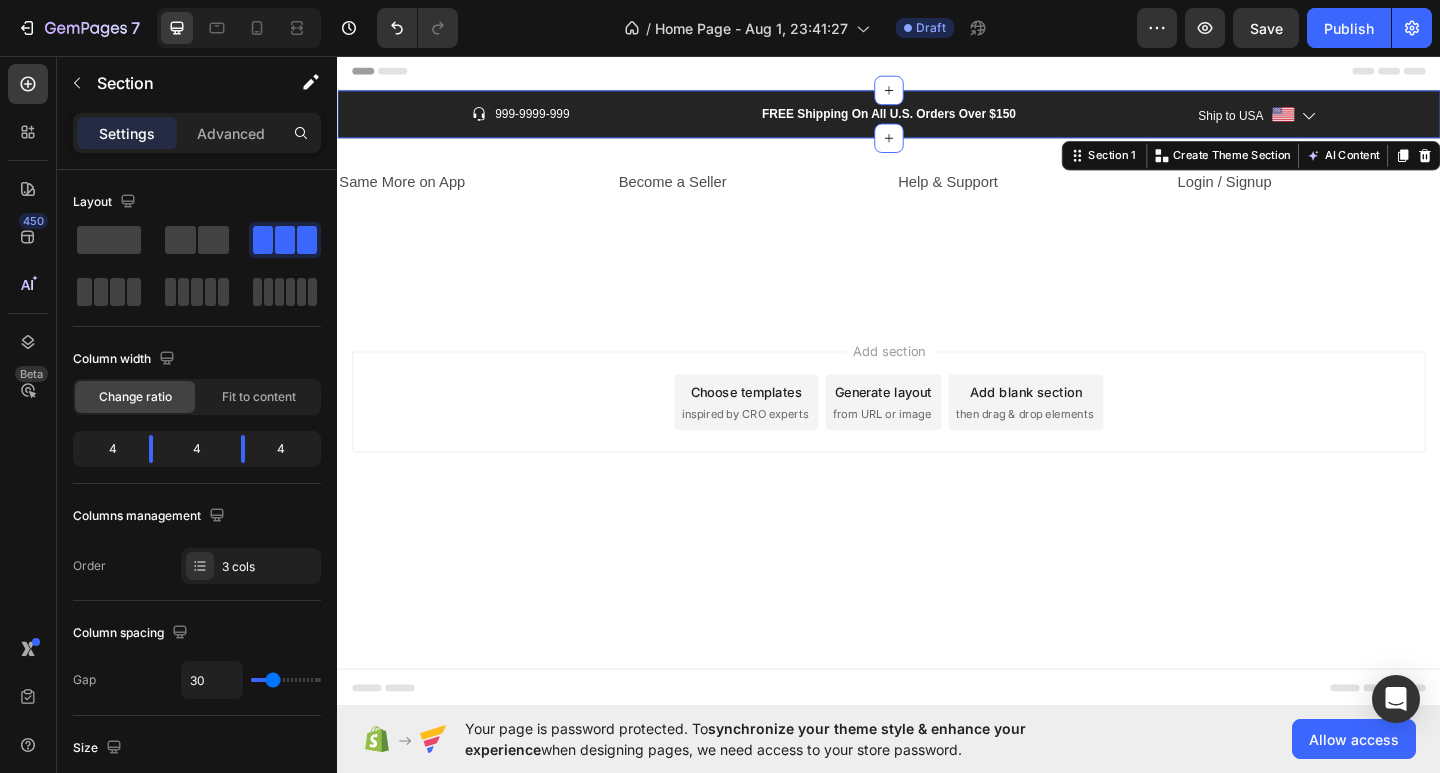 click on "Add section Choose templates inspired by CRO experts Generate layout from URL or image Add blank section then drag & drop elements" at bounding box center [937, 461] 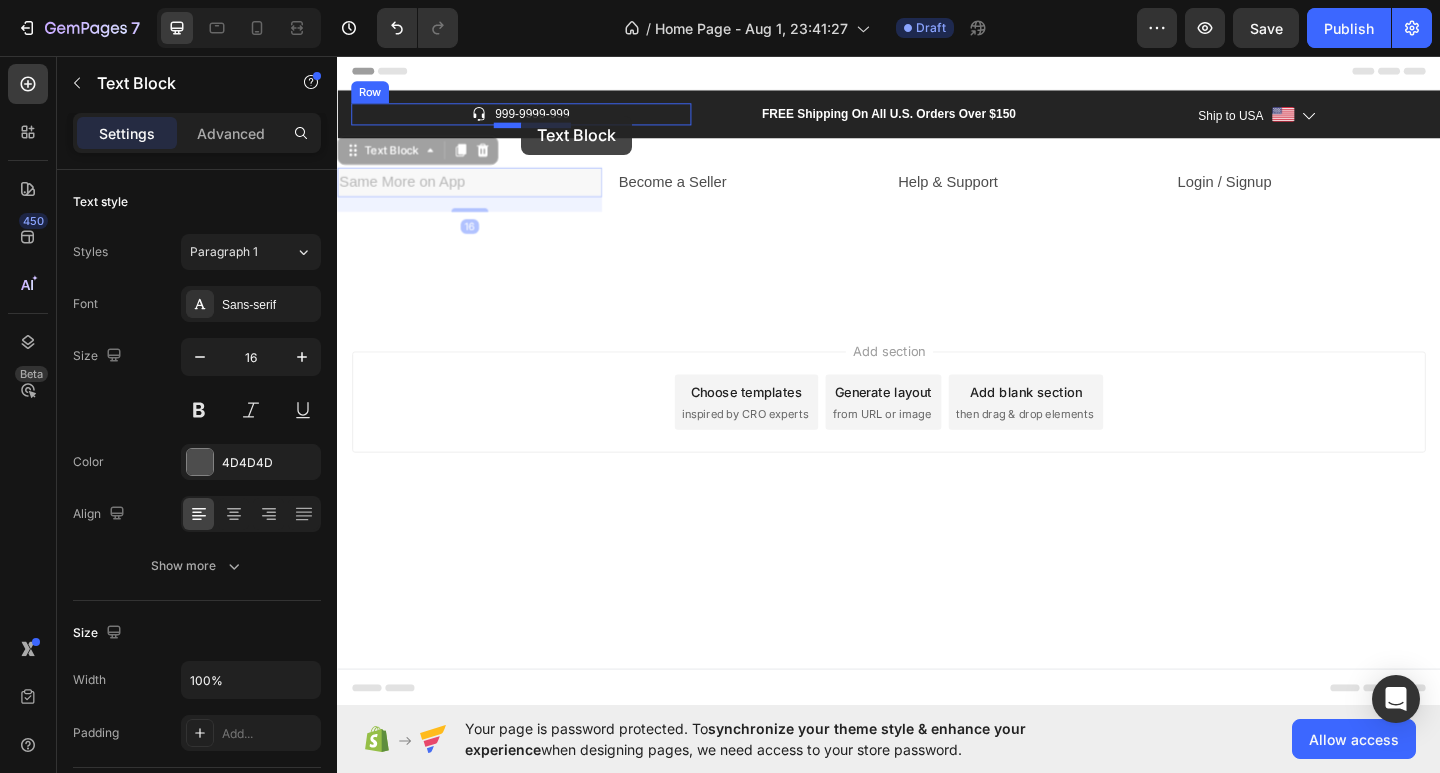 drag, startPoint x: 513, startPoint y: 201, endPoint x: 537, endPoint y: 121, distance: 83.52245 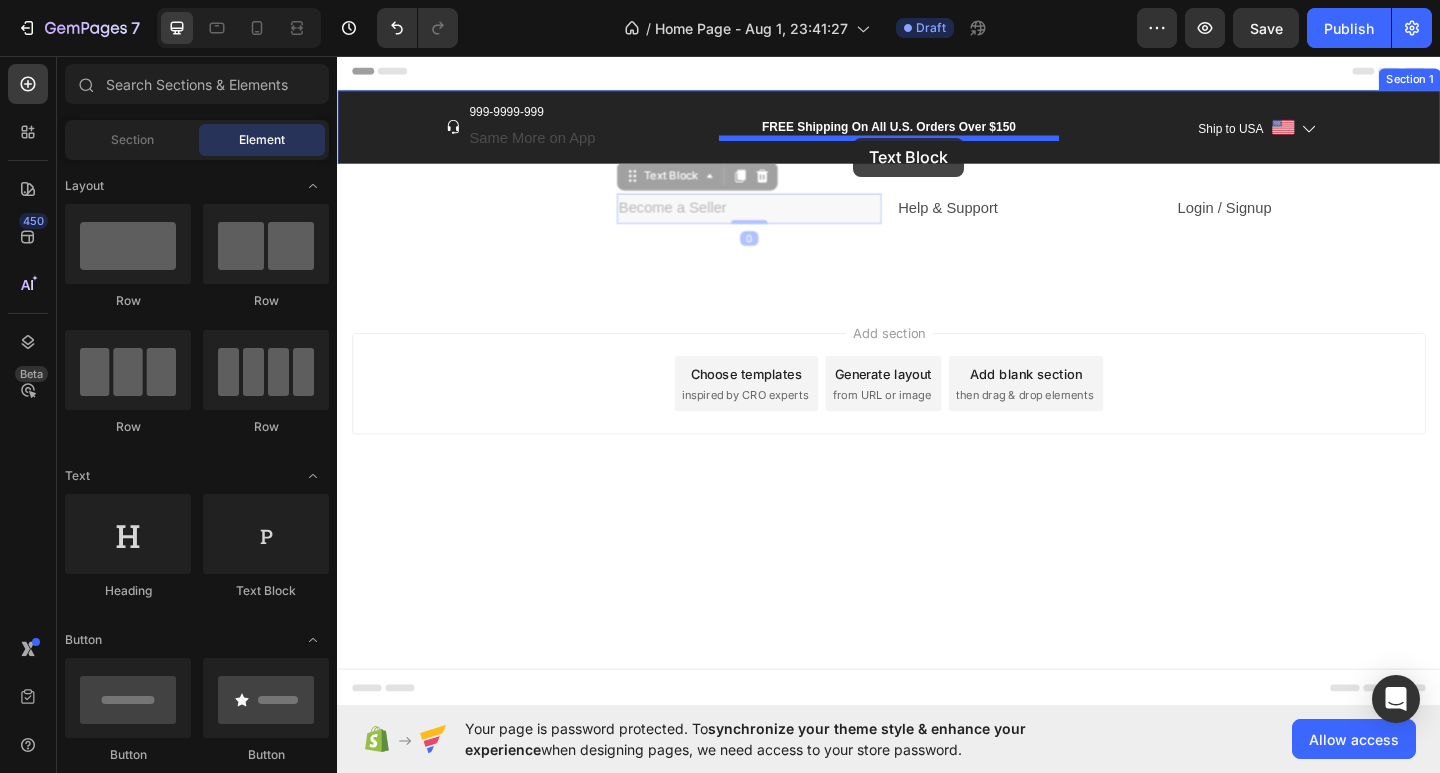 drag, startPoint x: 801, startPoint y: 225, endPoint x: 898, endPoint y: 145, distance: 125.73385 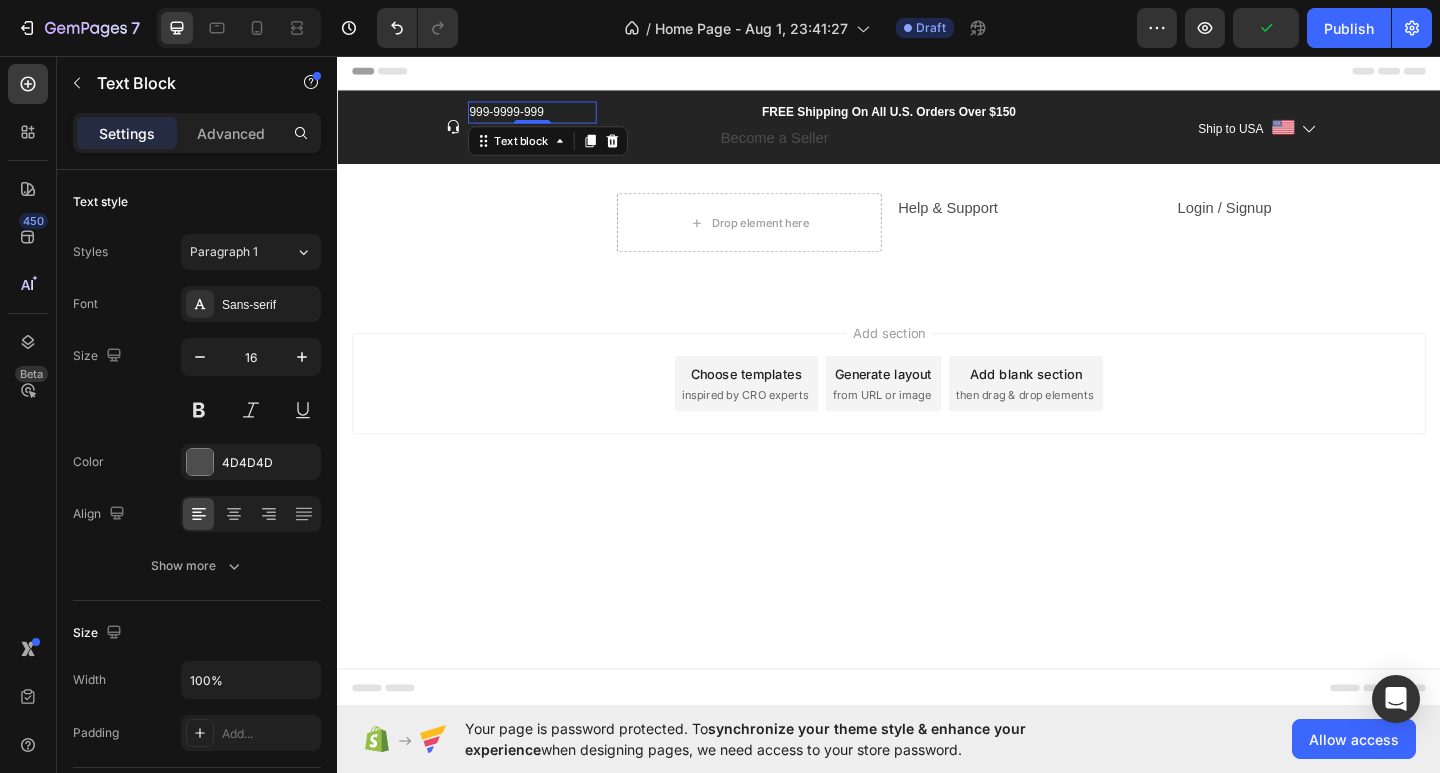 click on "999-9999-999" at bounding box center (549, 118) 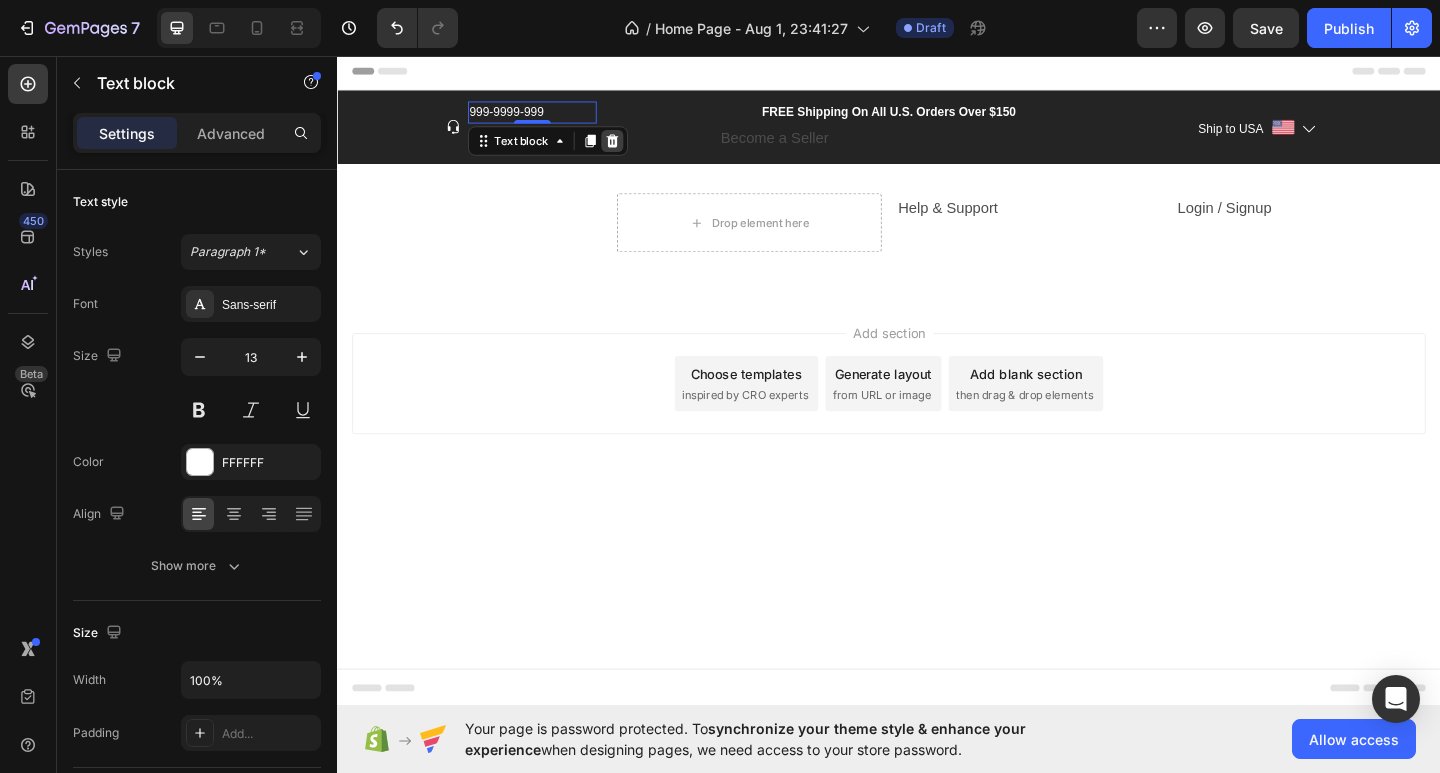 click 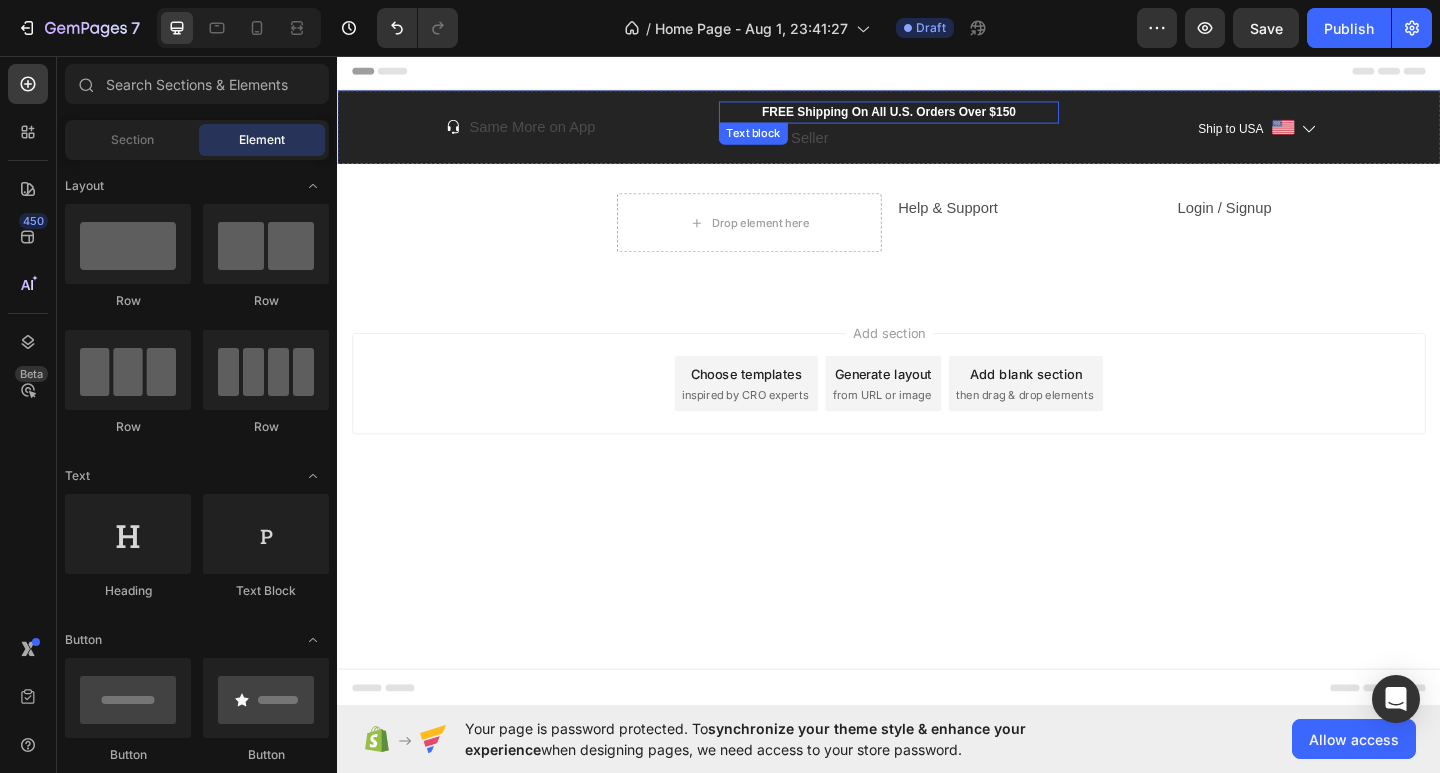 click on "FREE Shipping On All U.S. Orders Over $150" at bounding box center [937, 118] 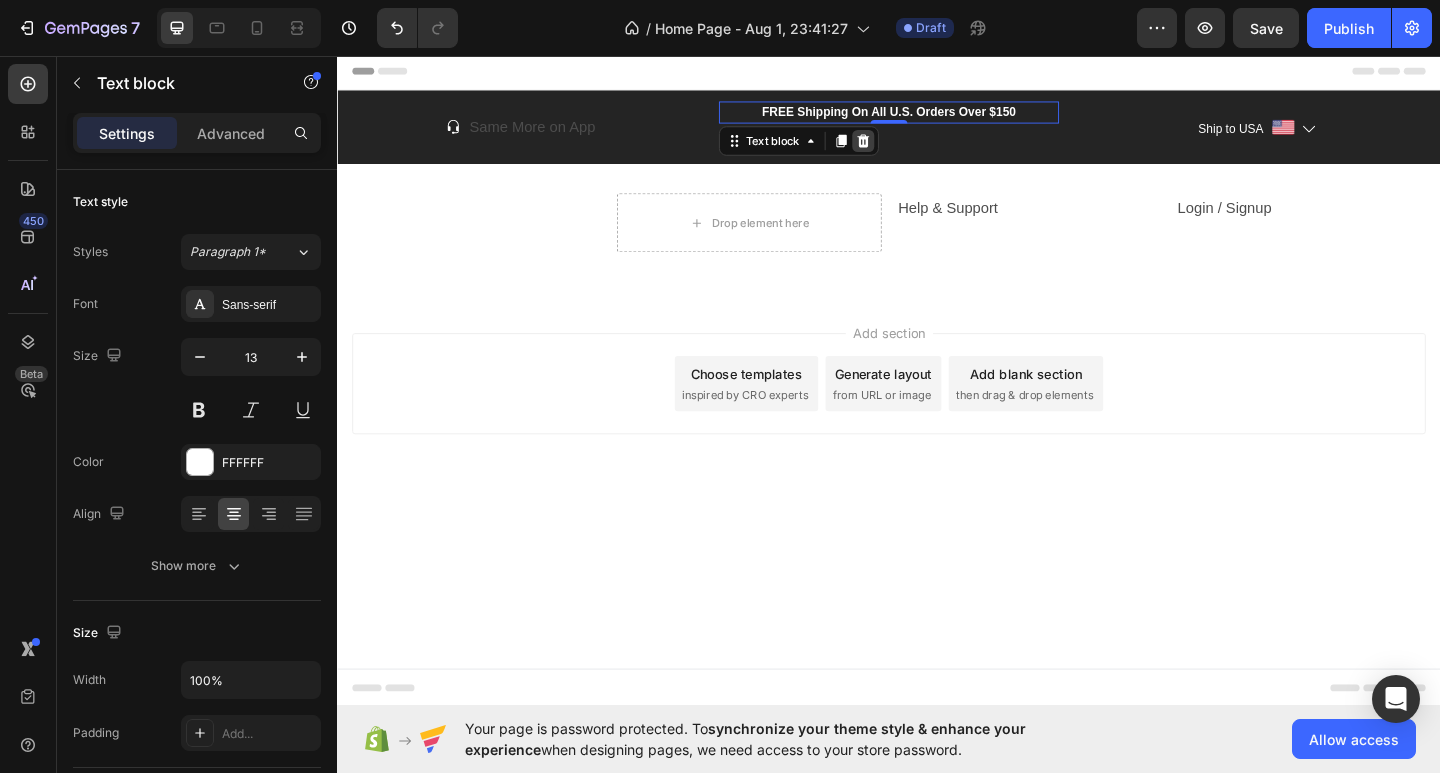 click 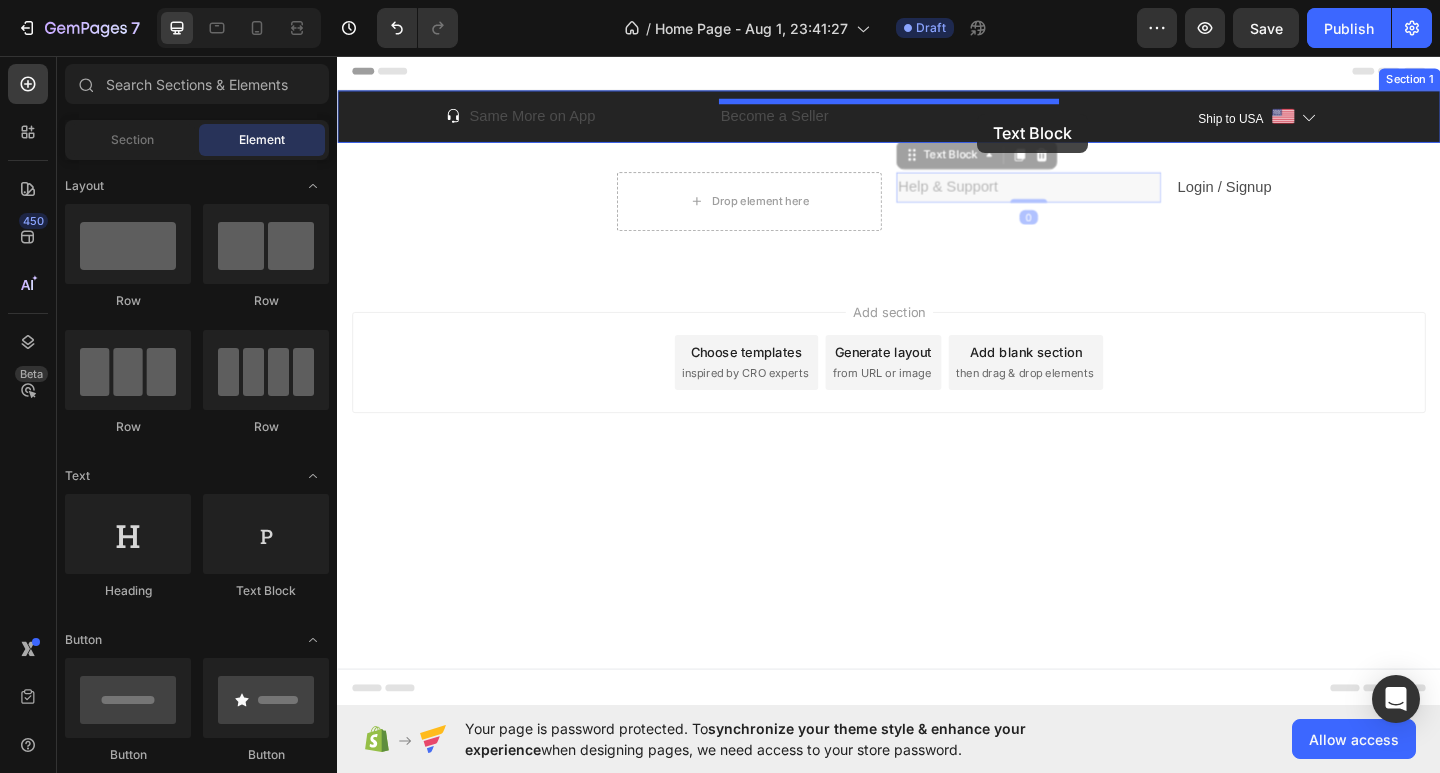 drag, startPoint x: 1020, startPoint y: 209, endPoint x: 1033, endPoint y: 119, distance: 90.934044 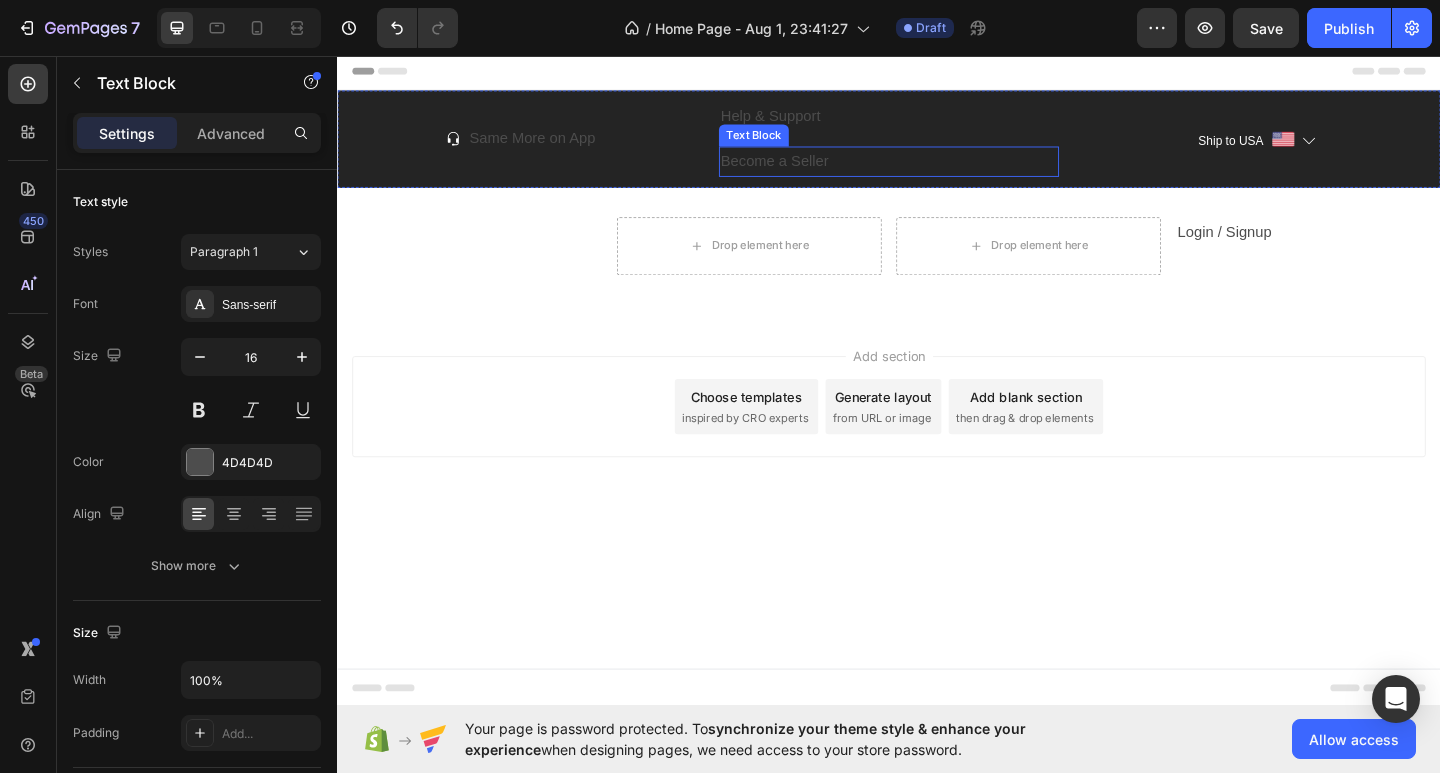 click on "Become a Seller" at bounding box center (937, 171) 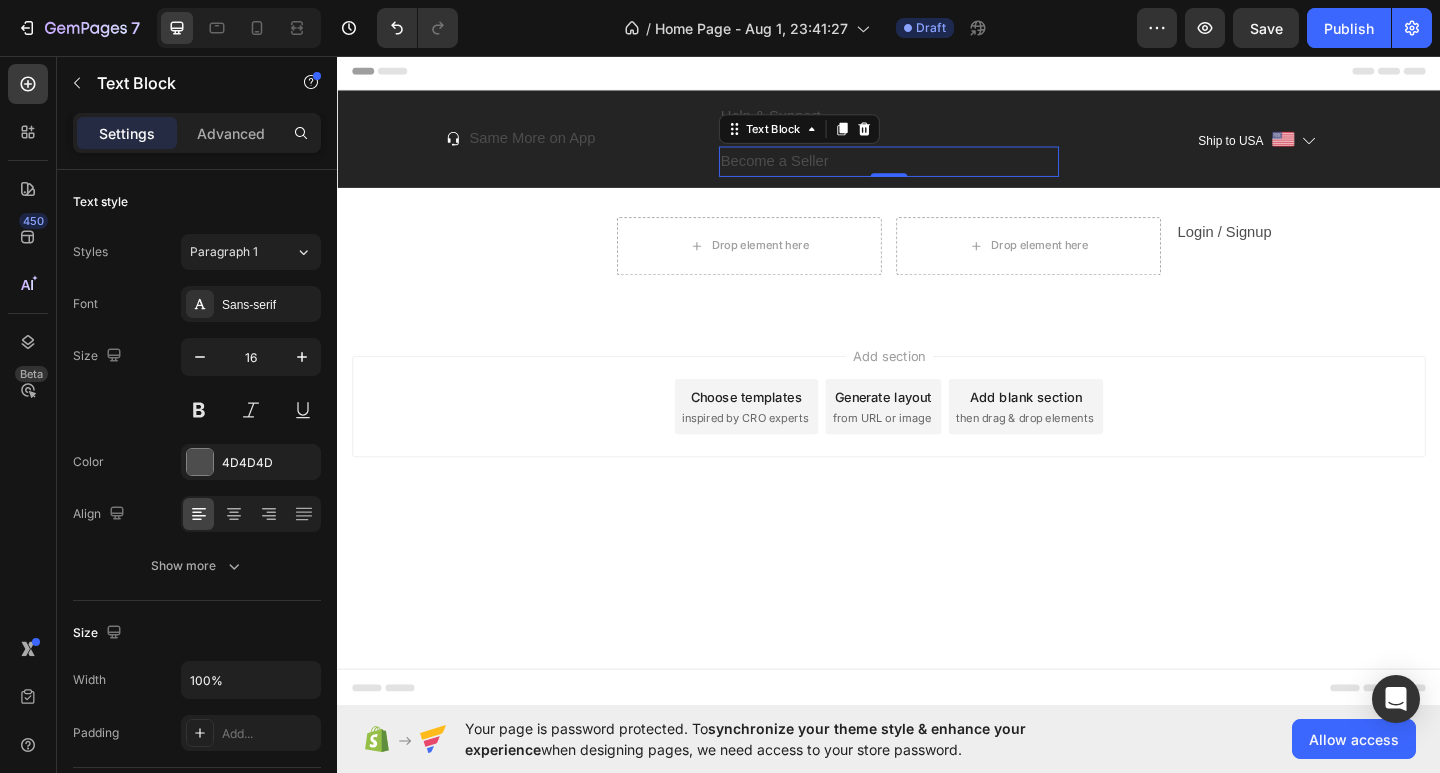 click on "Text Block" at bounding box center [839, 136] 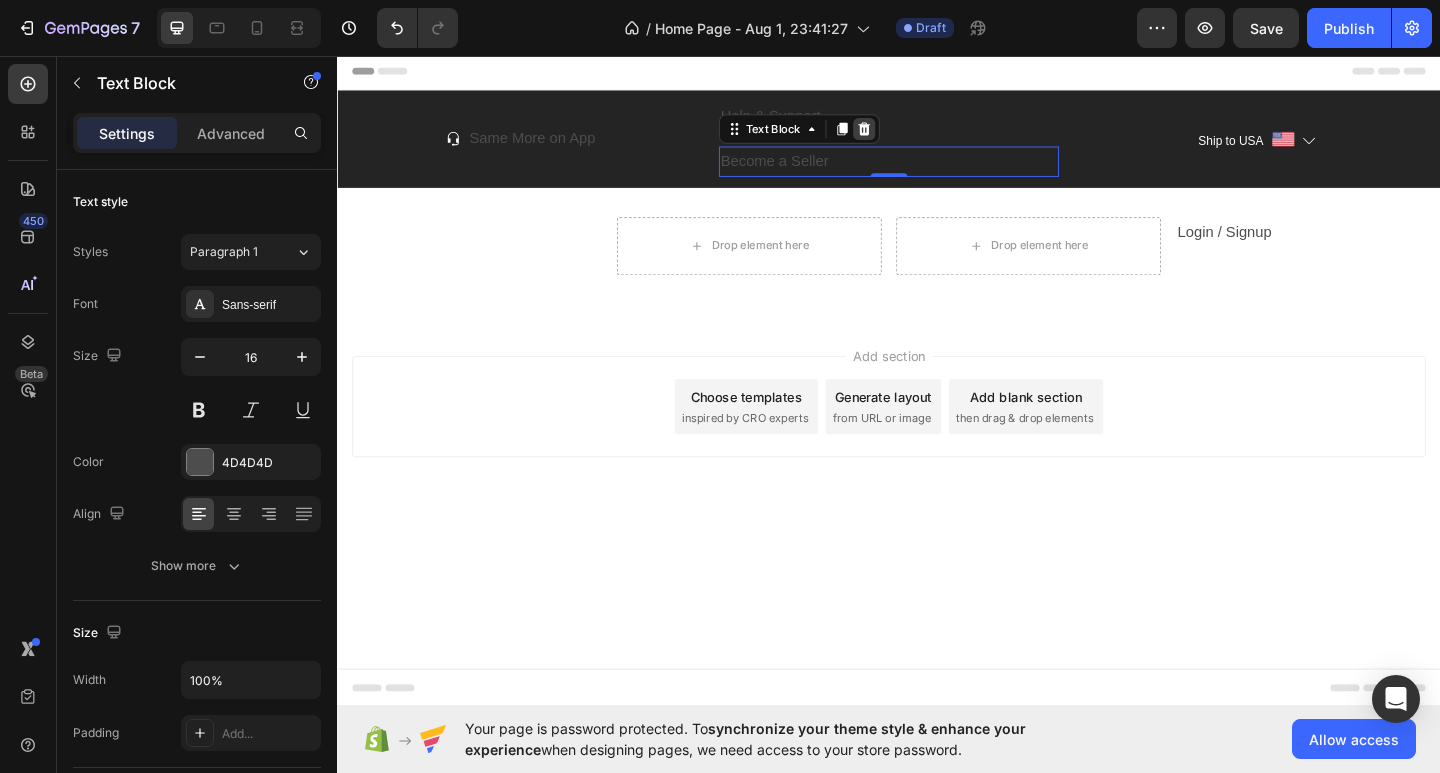 click 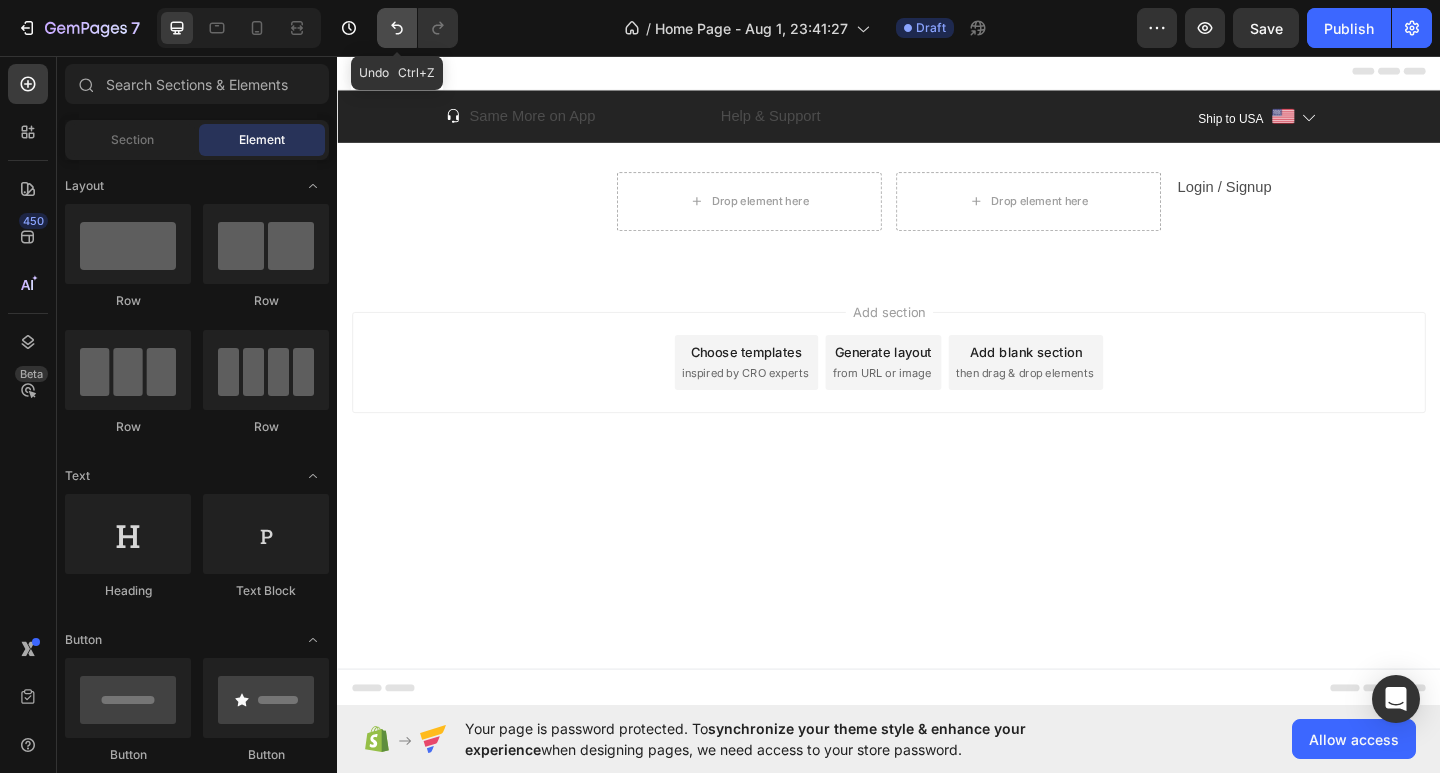 click 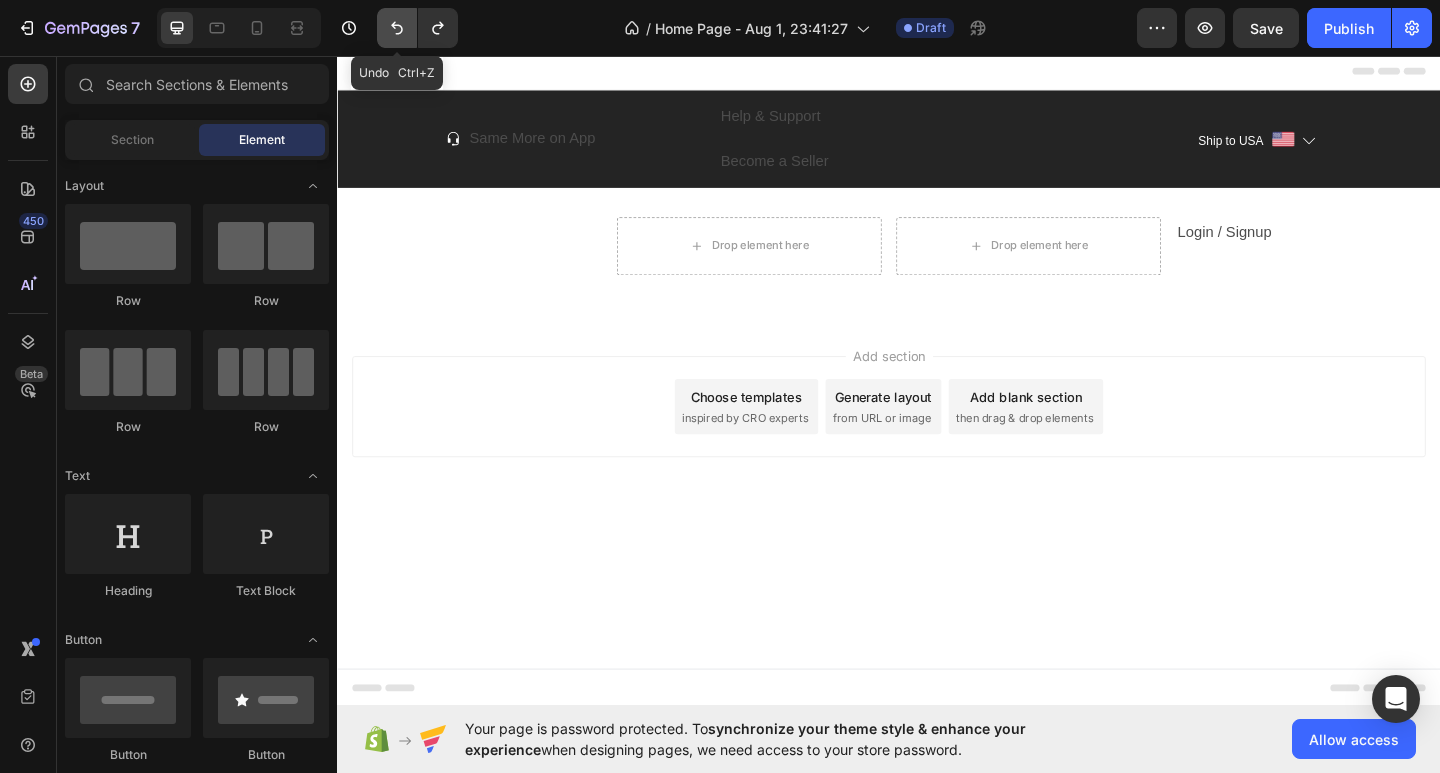 click 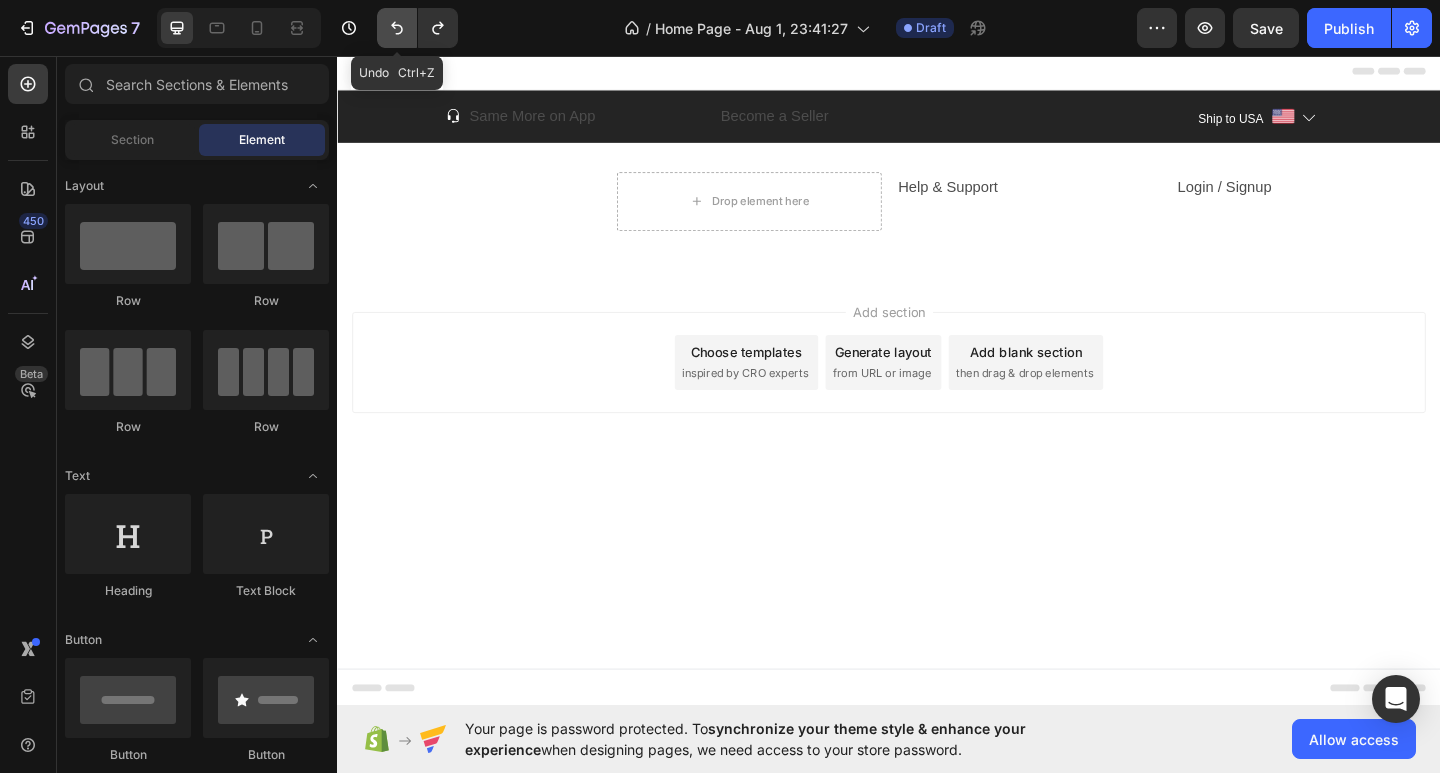 click 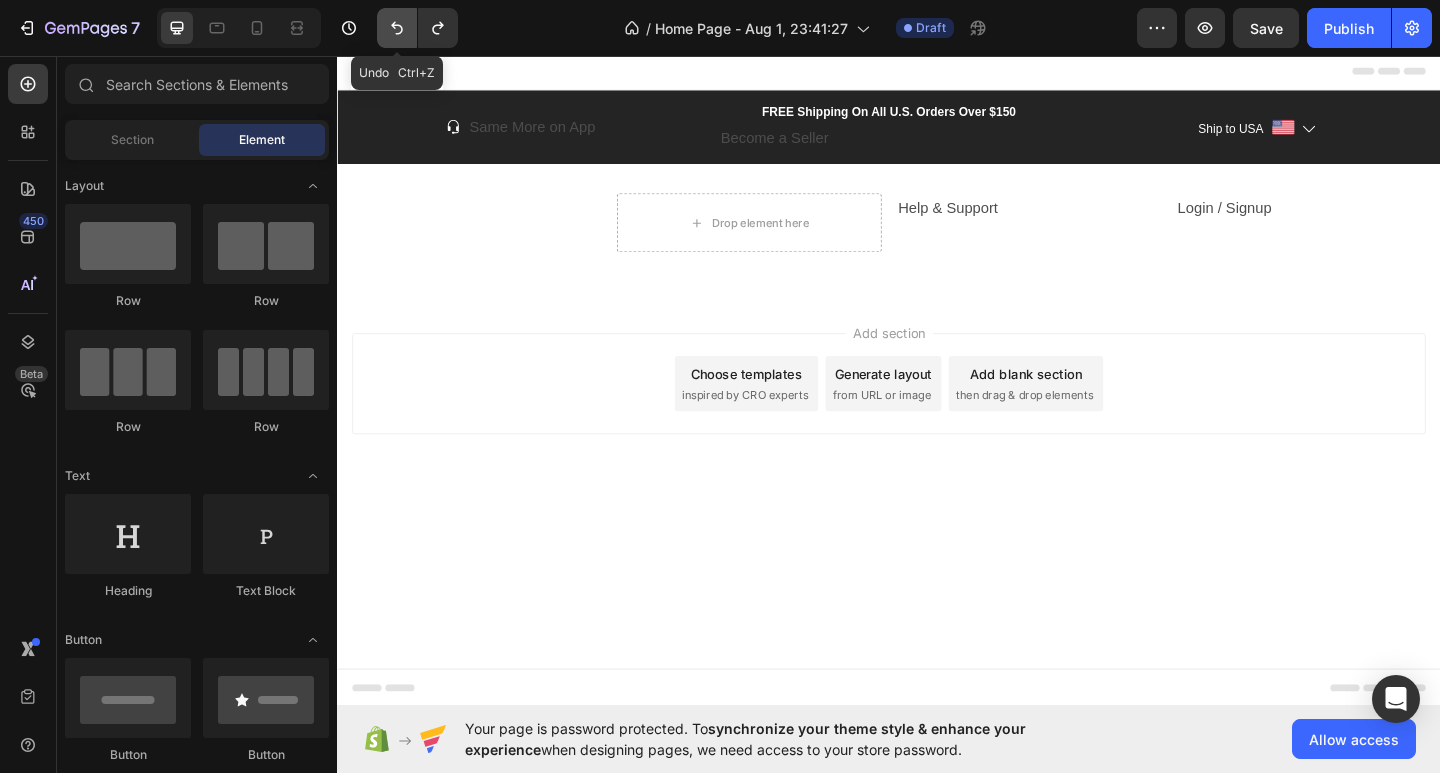 click 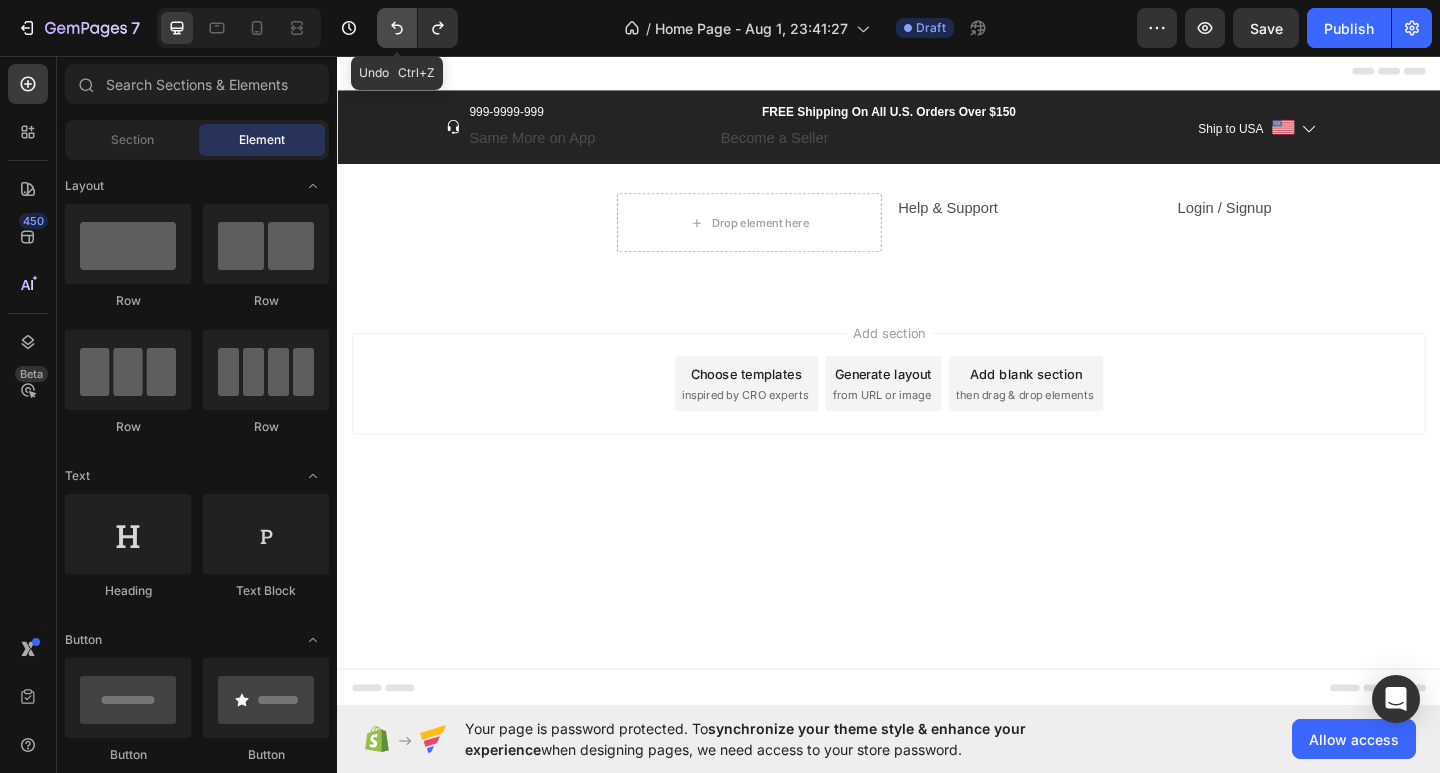 click 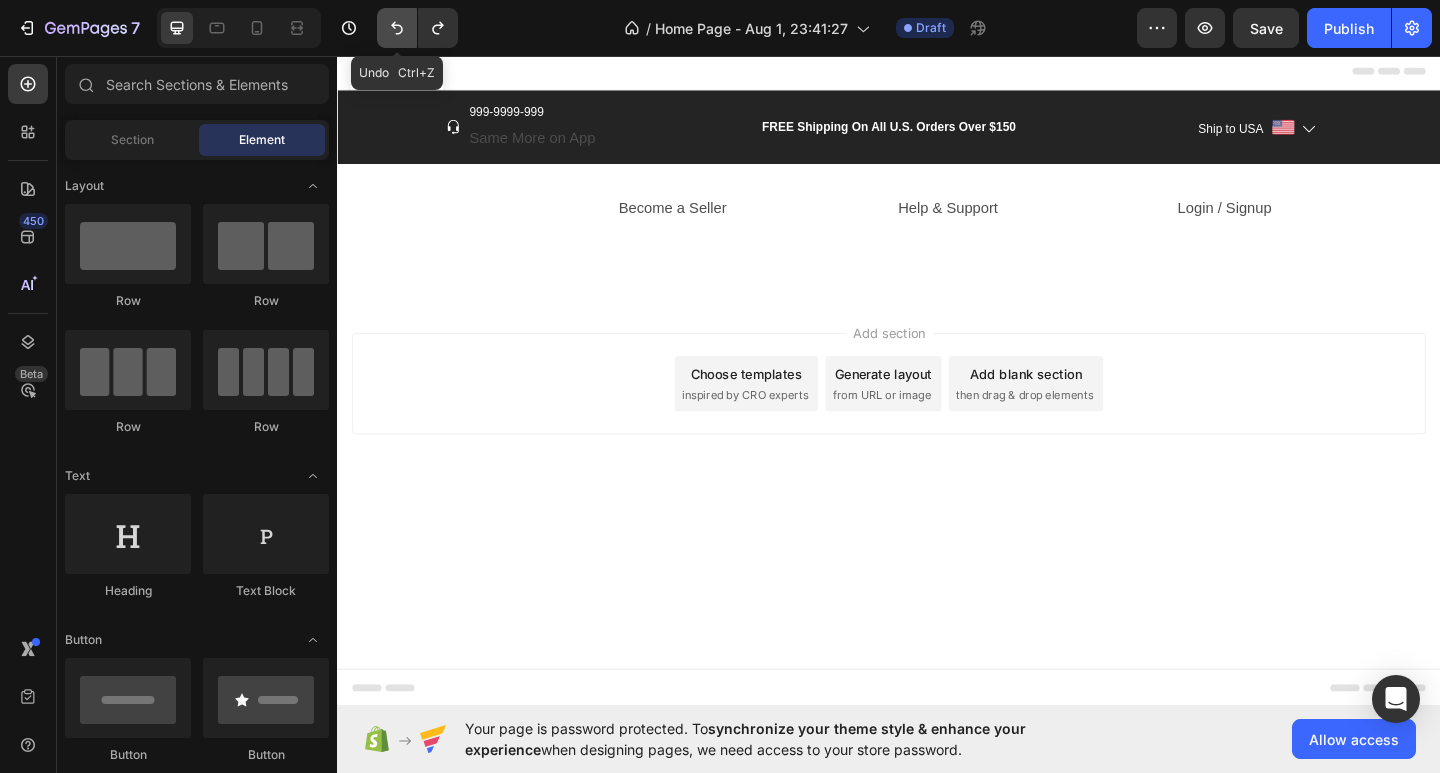 click 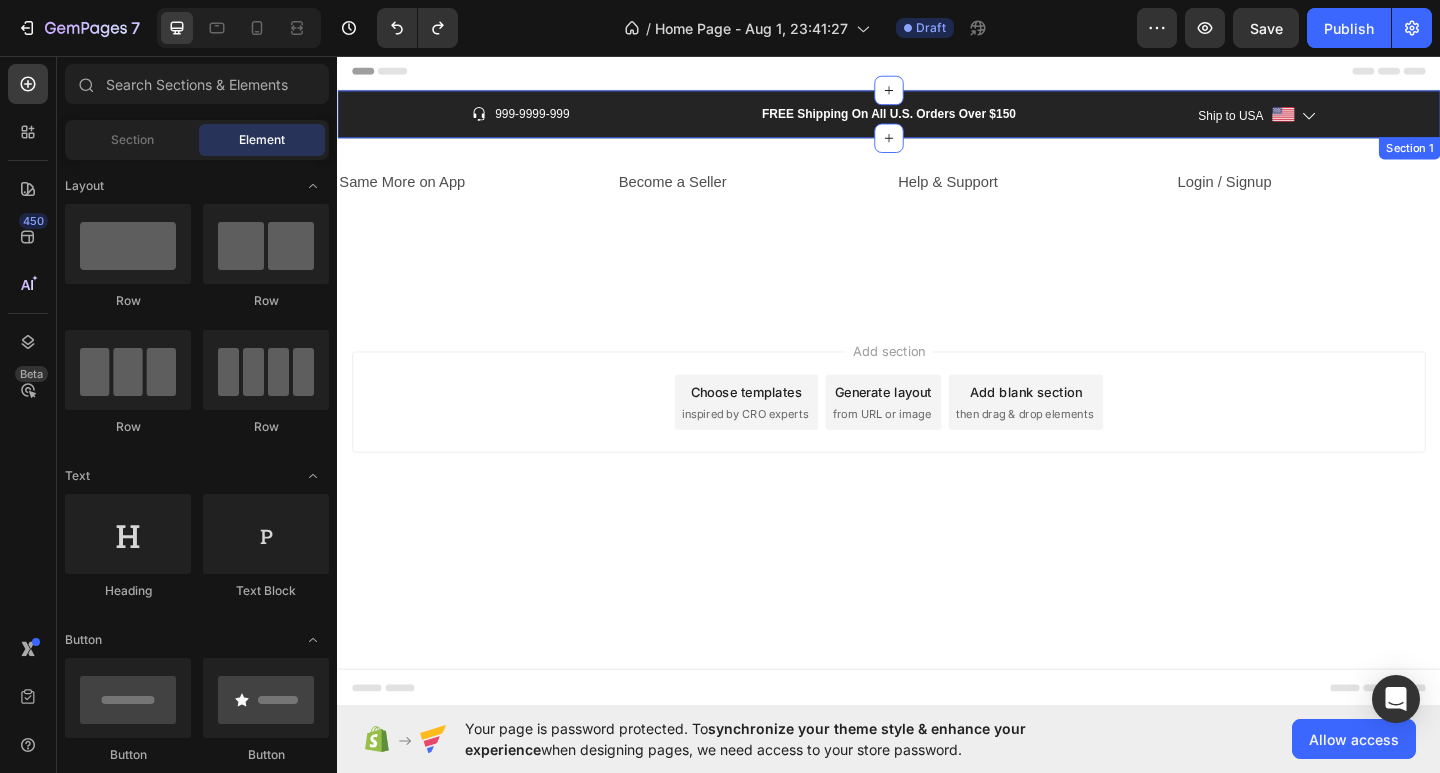 click on "Icon 999-9999-999 Text block Row FREE Shipping On All U.S. Orders Over $150 Text block Ship to USA Text block Image
Icon Row Section 1" at bounding box center [937, 120] 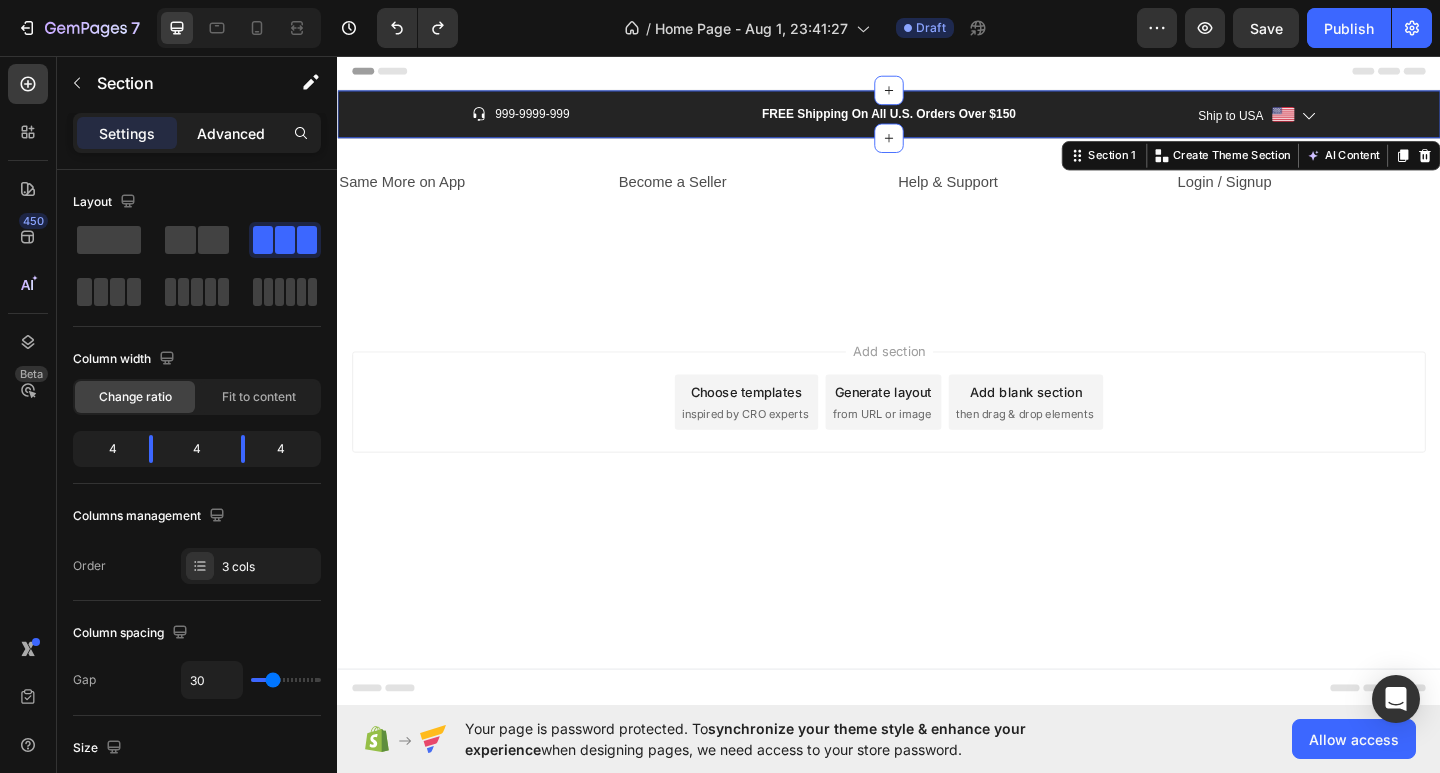 click on "Advanced" at bounding box center [231, 133] 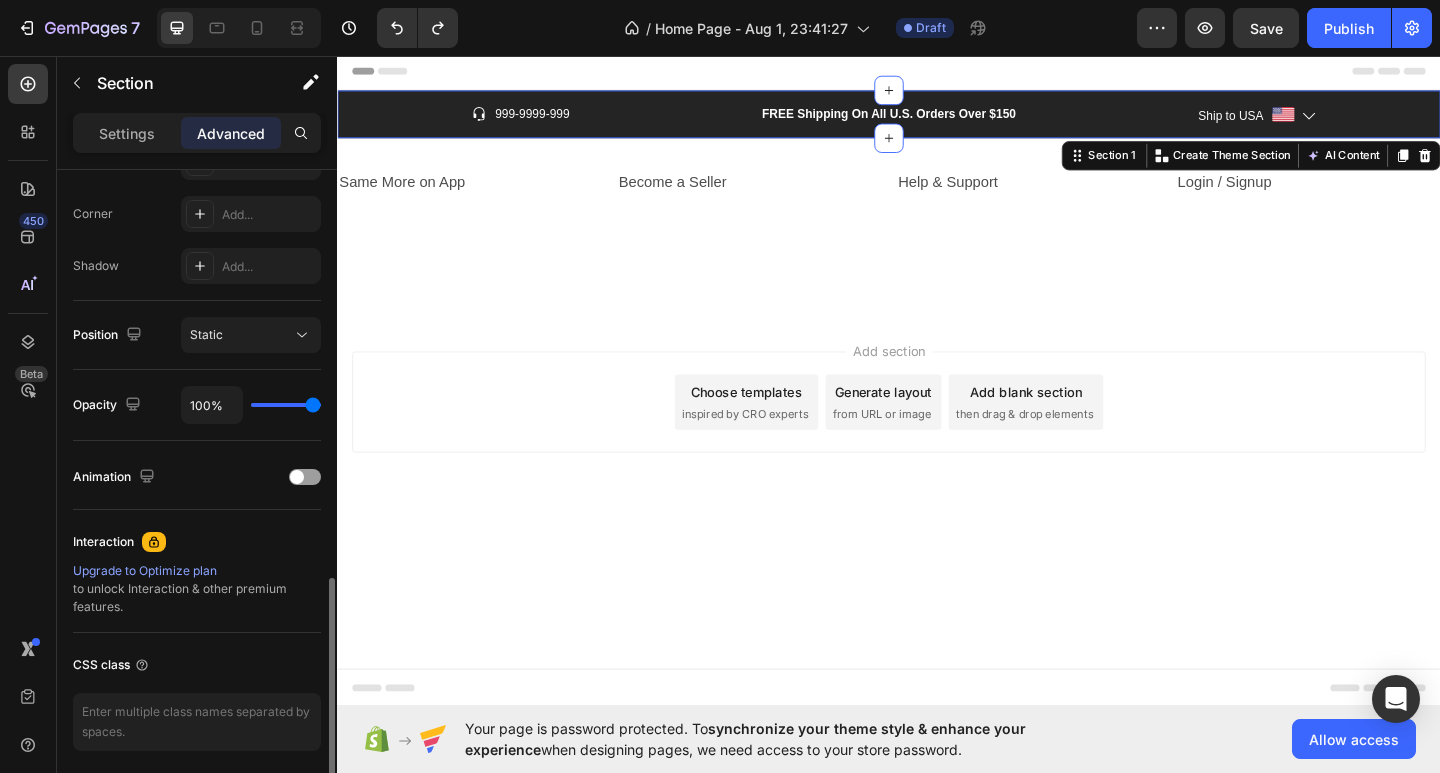 scroll, scrollTop: 674, scrollLeft: 0, axis: vertical 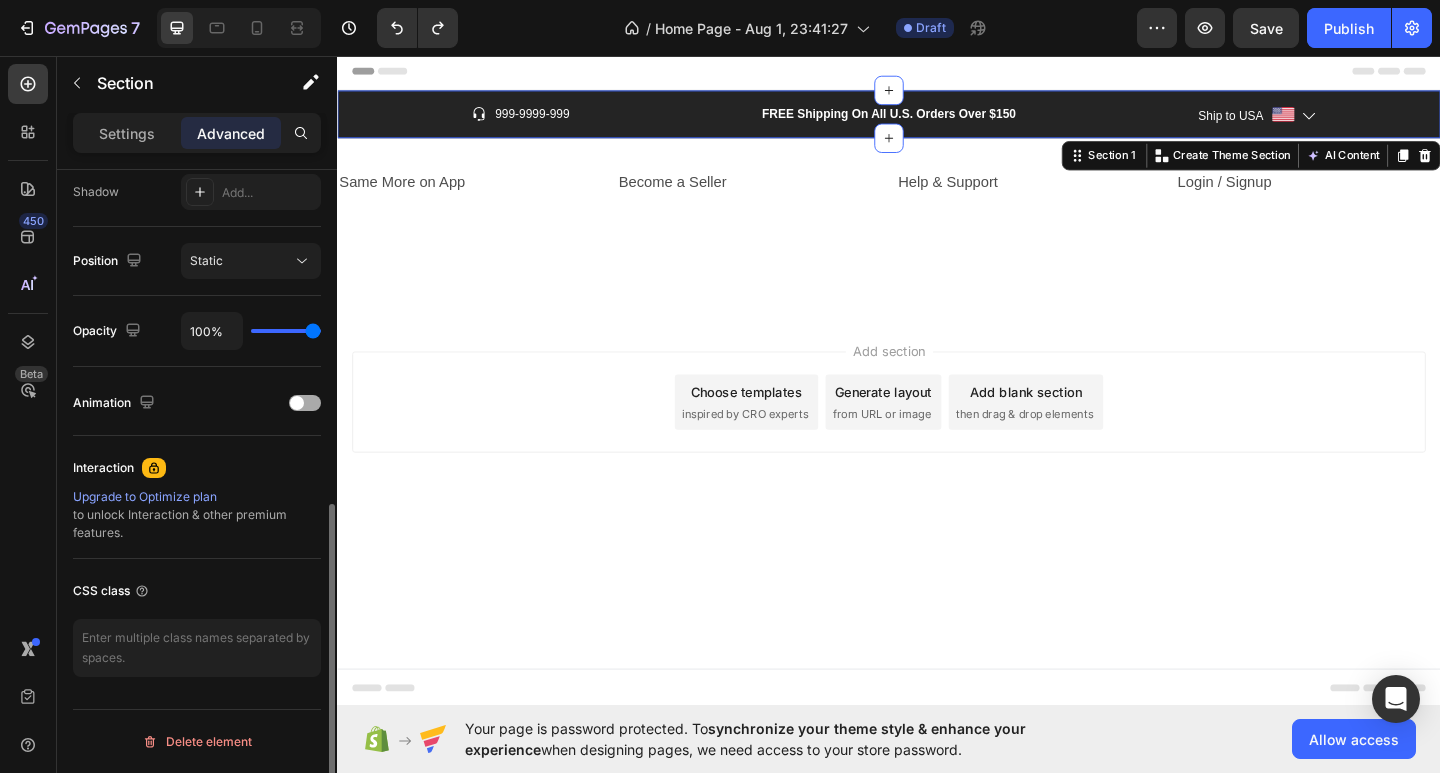 click at bounding box center [305, 403] 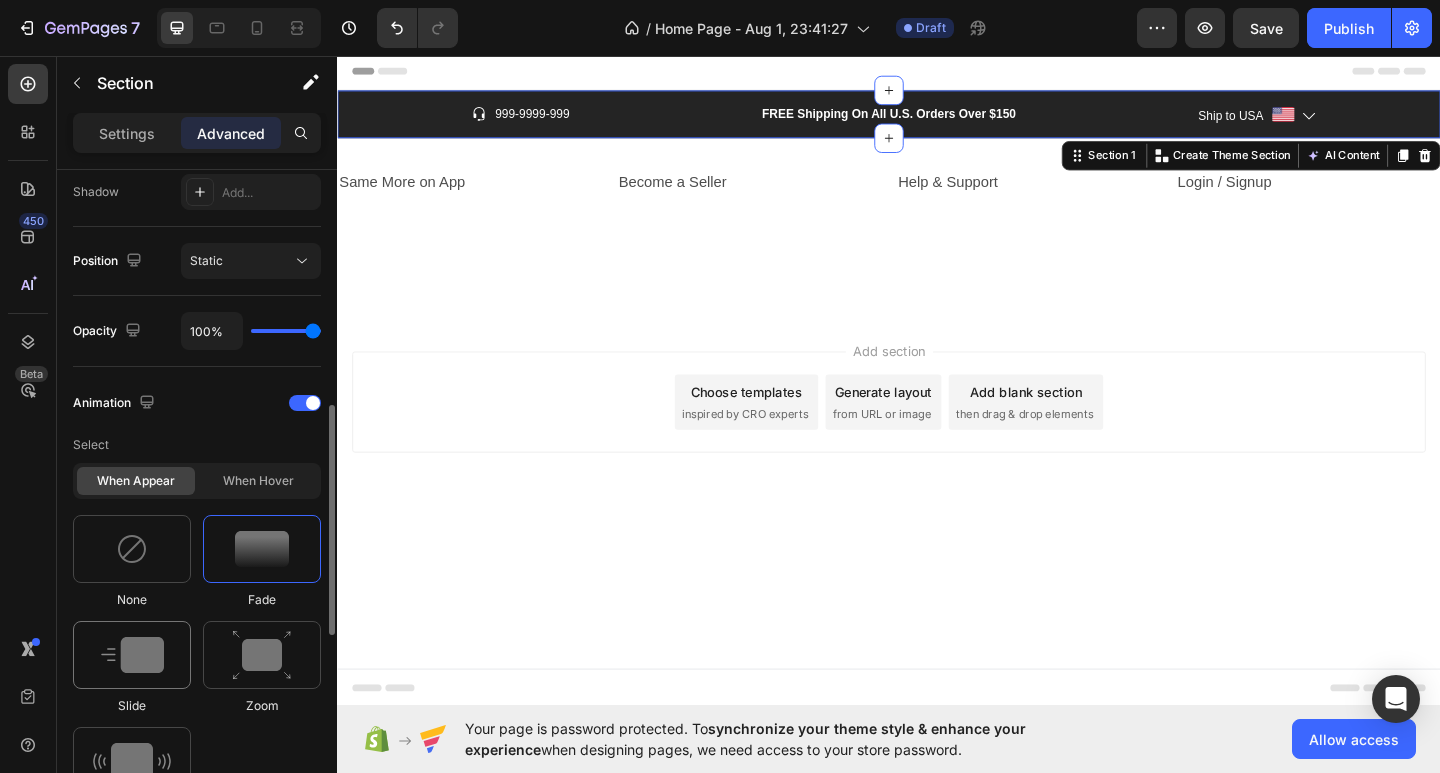 click at bounding box center (132, 655) 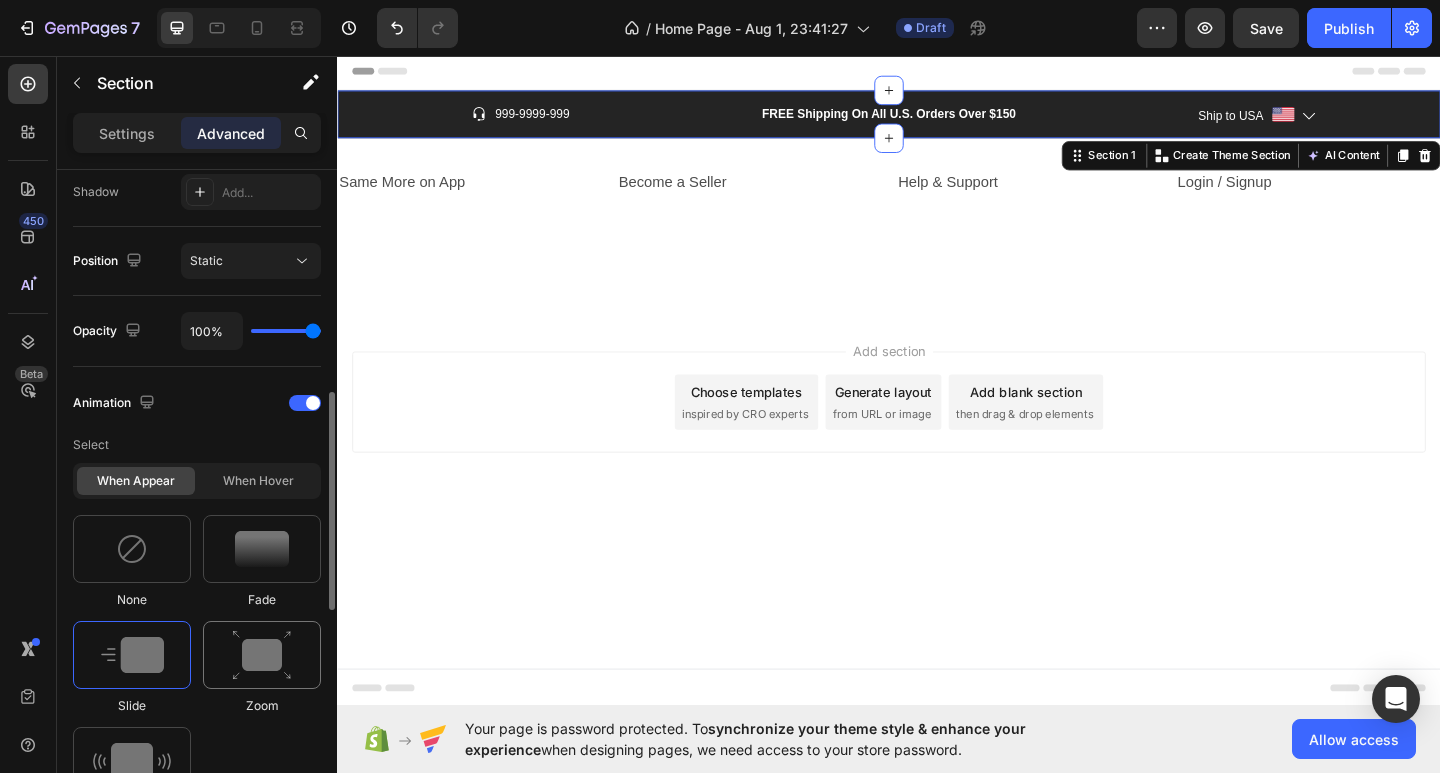 click at bounding box center [262, 655] 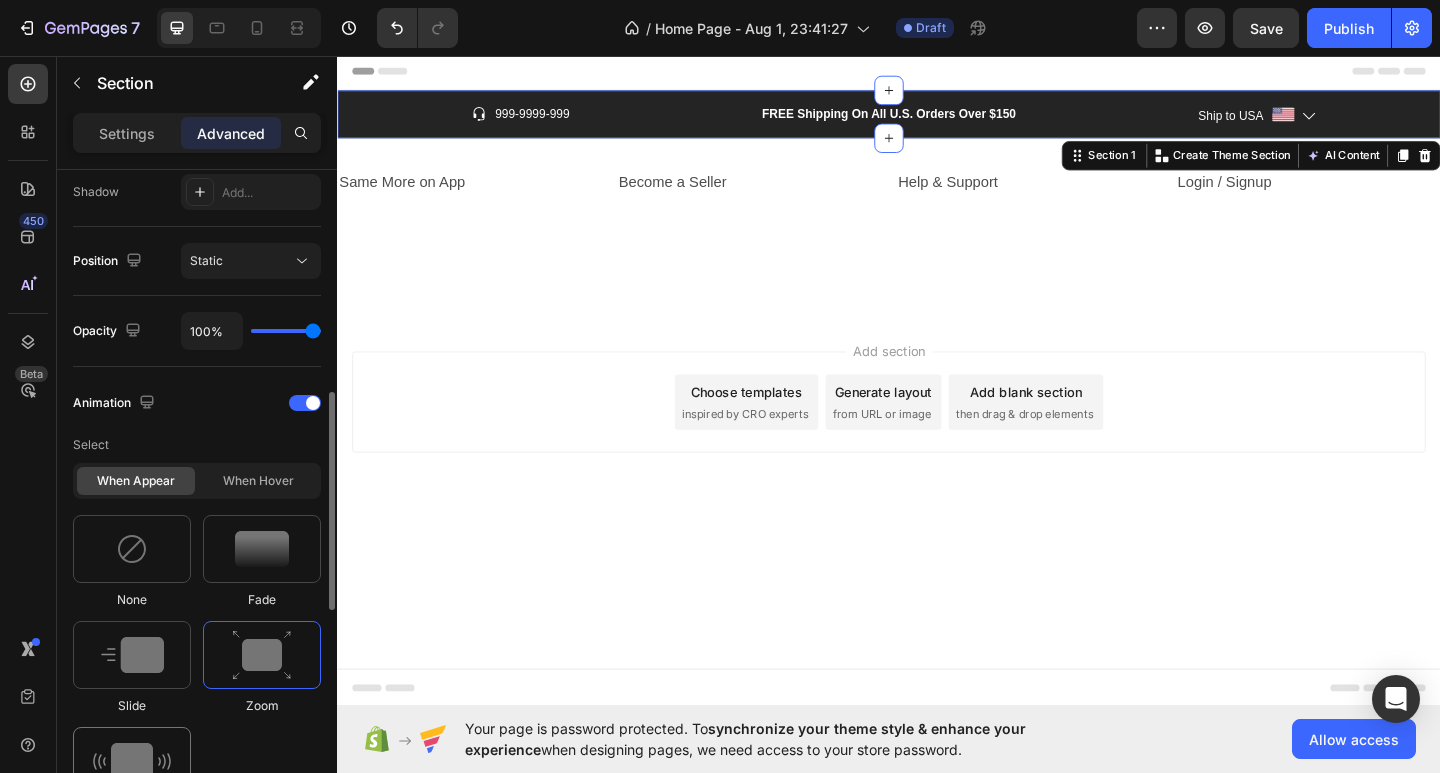 click at bounding box center [132, 761] 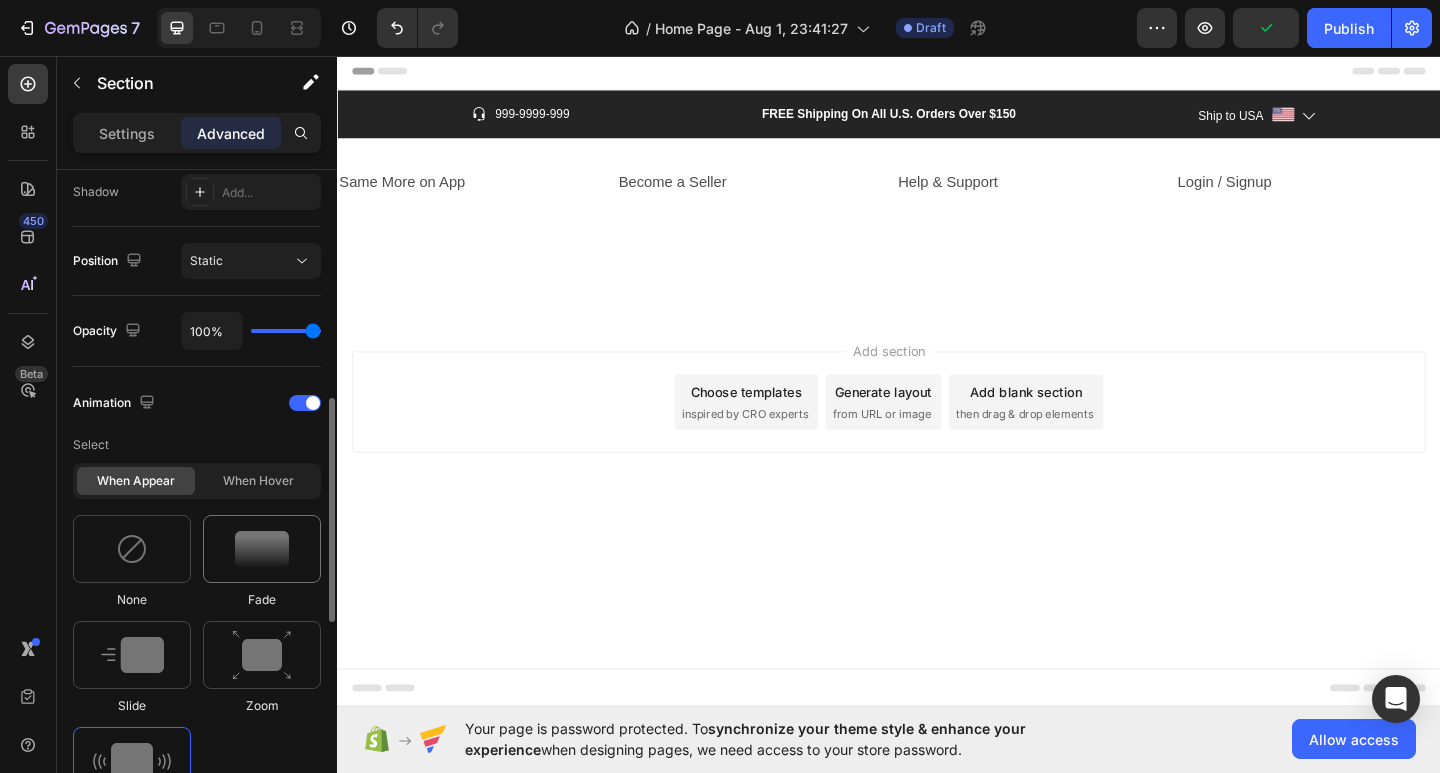 click at bounding box center [262, 549] 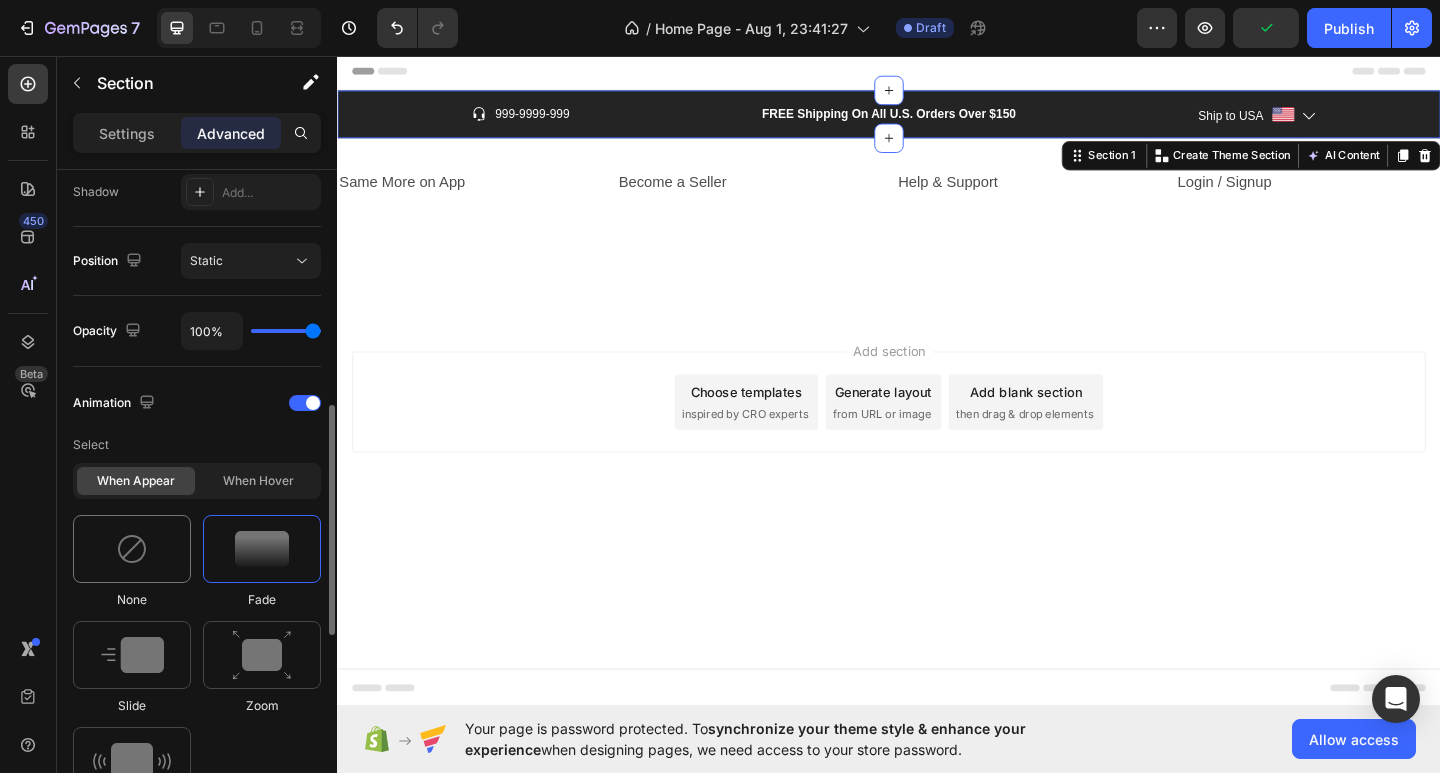 click at bounding box center (132, 549) 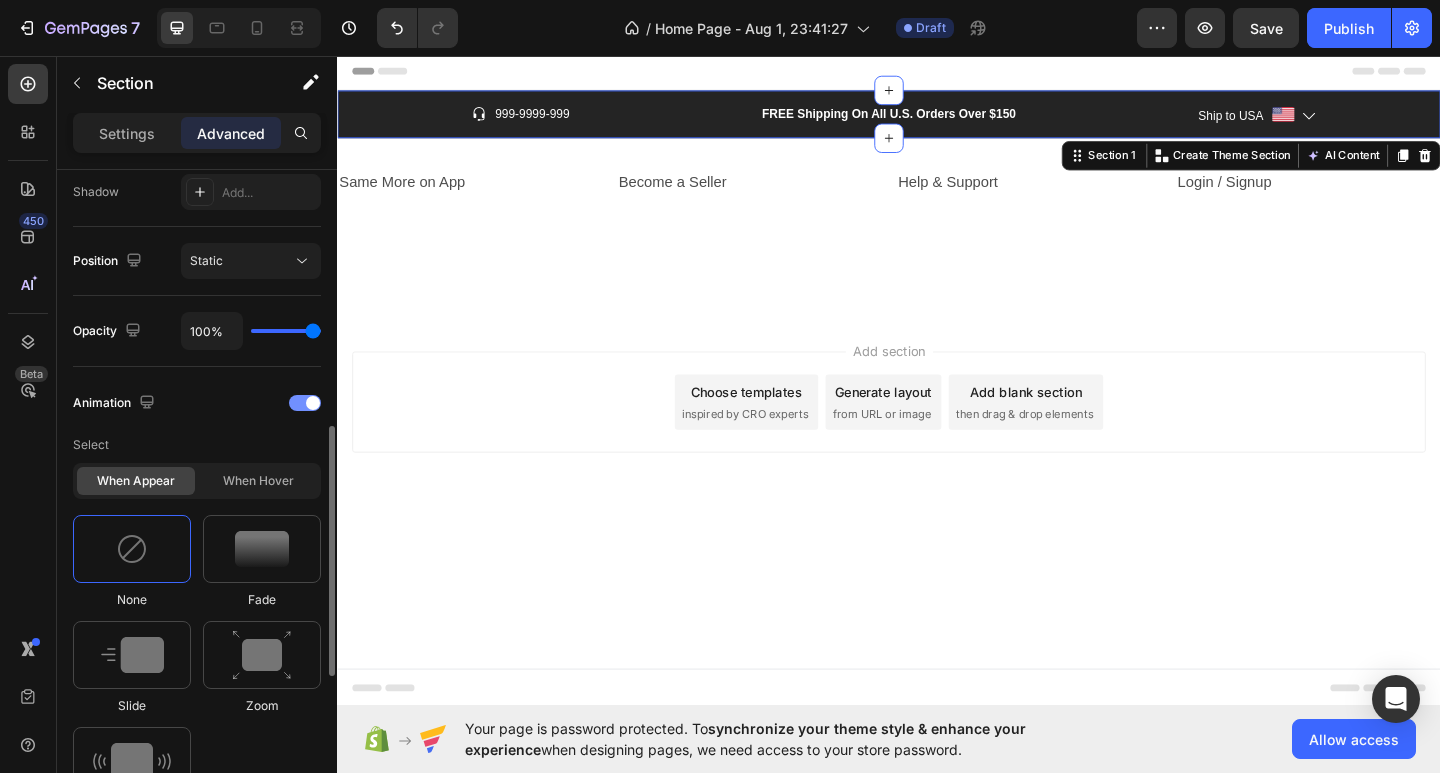 click at bounding box center (305, 403) 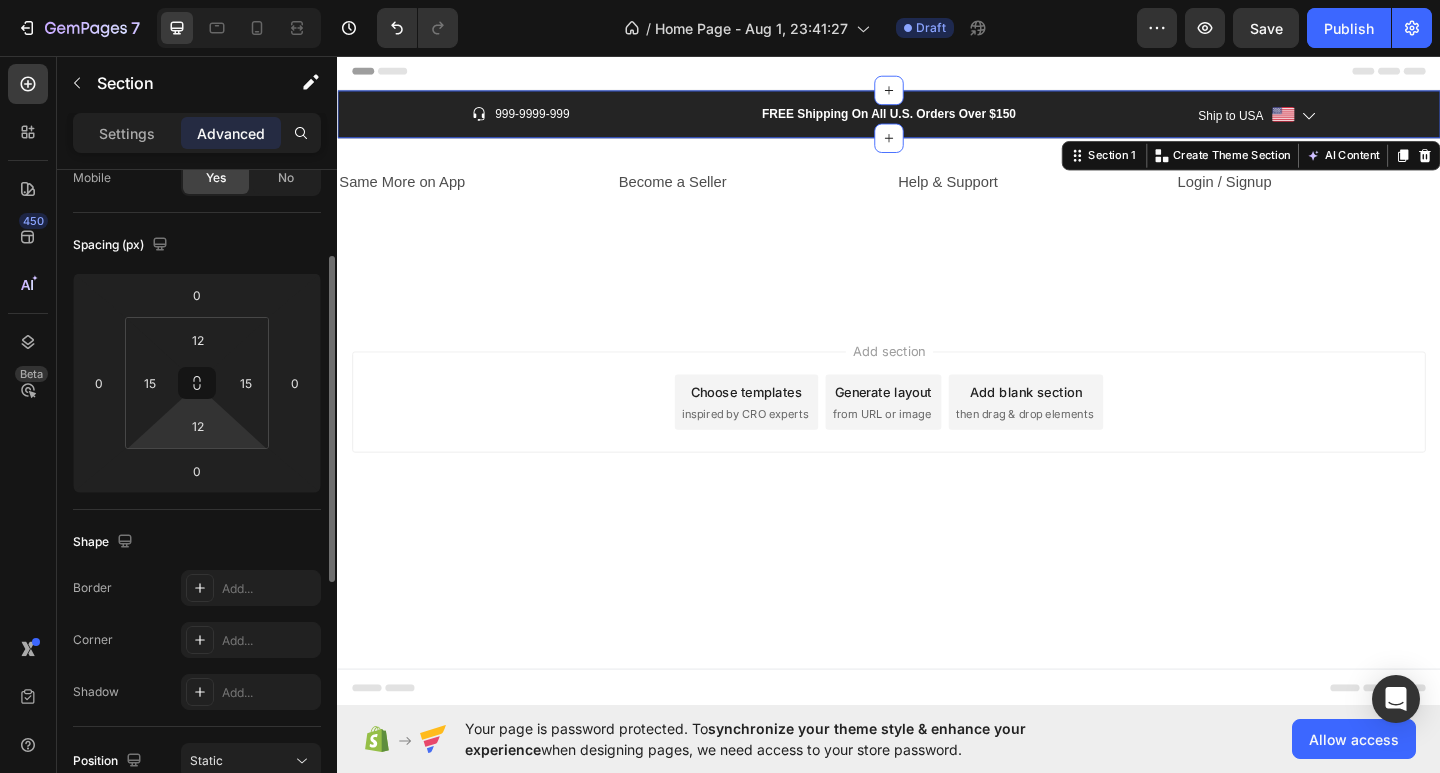scroll, scrollTop: 0, scrollLeft: 0, axis: both 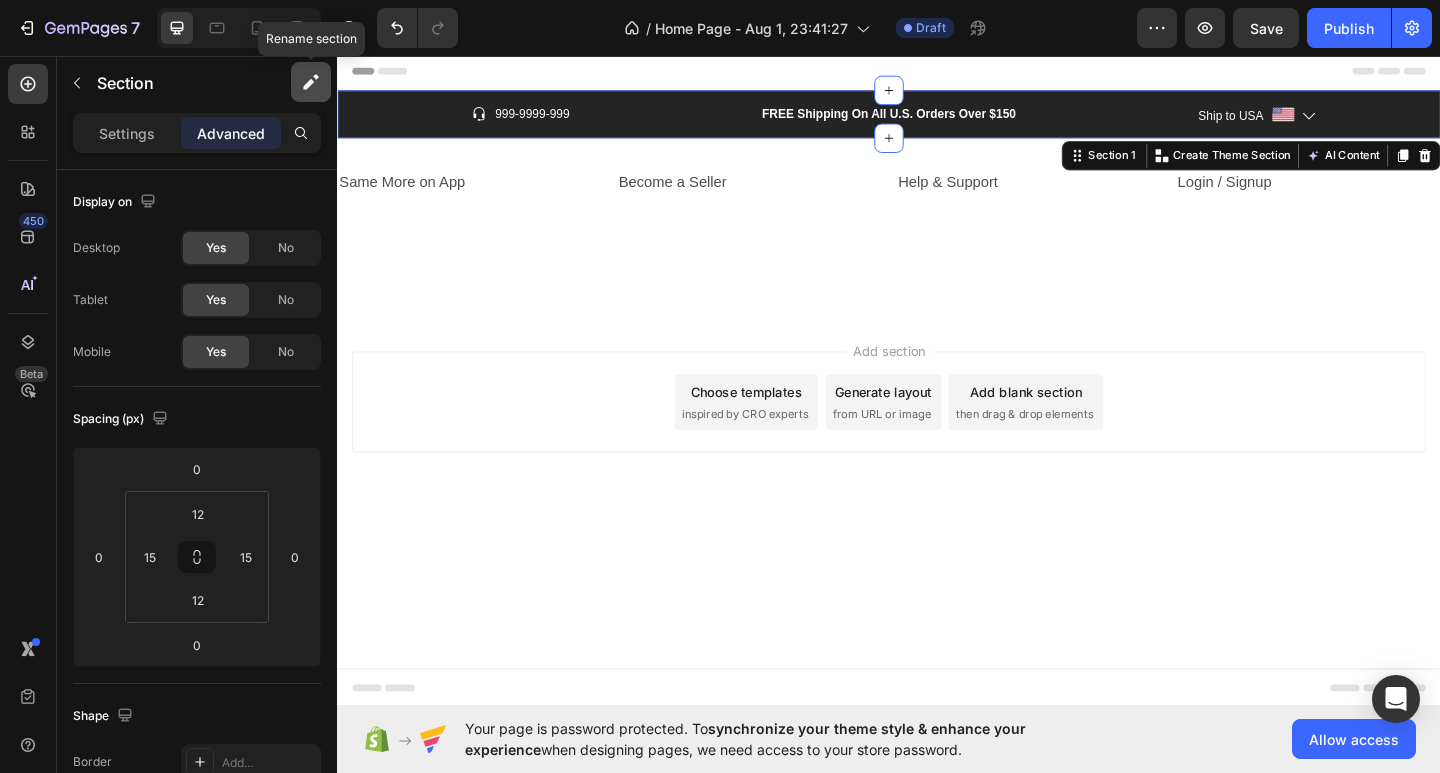click at bounding box center [311, 82] 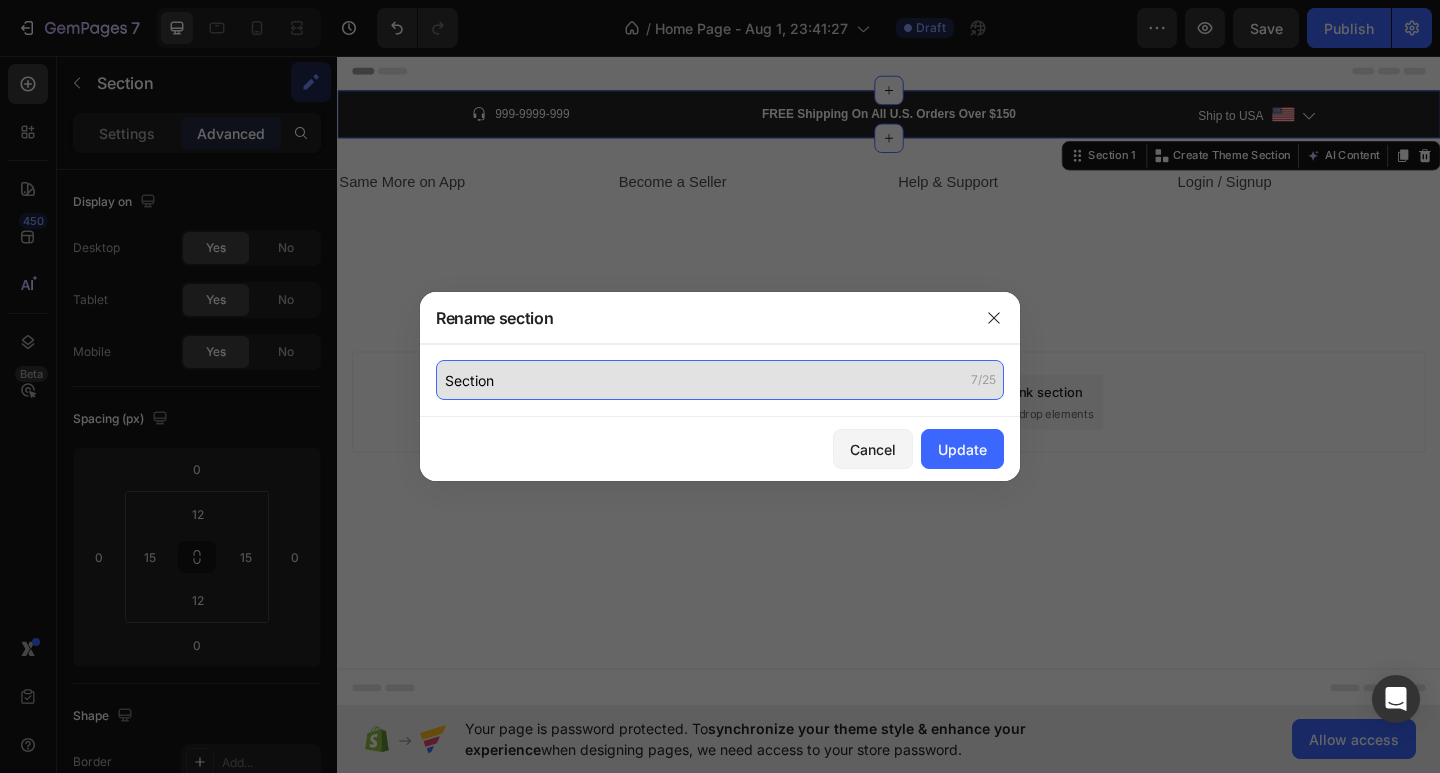 click on "Section" 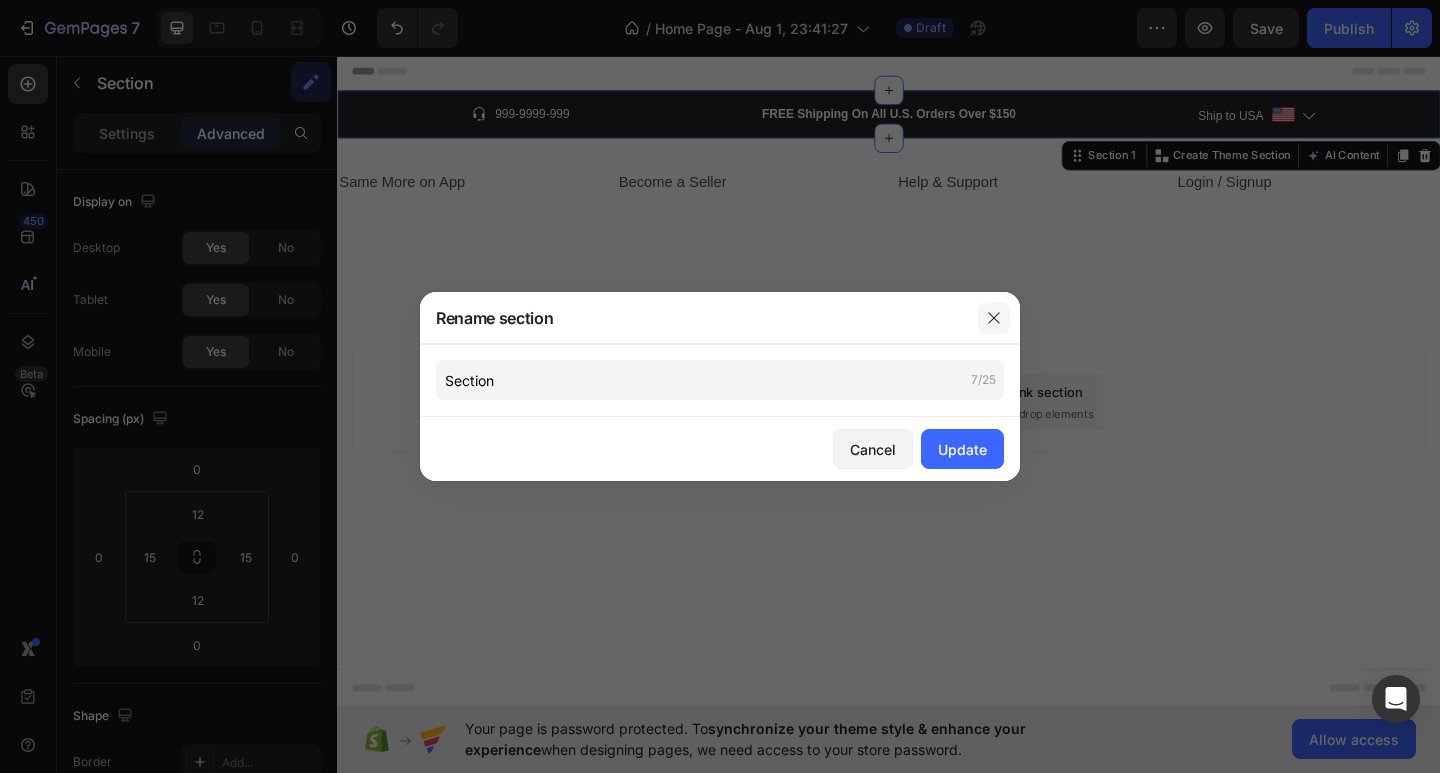 click 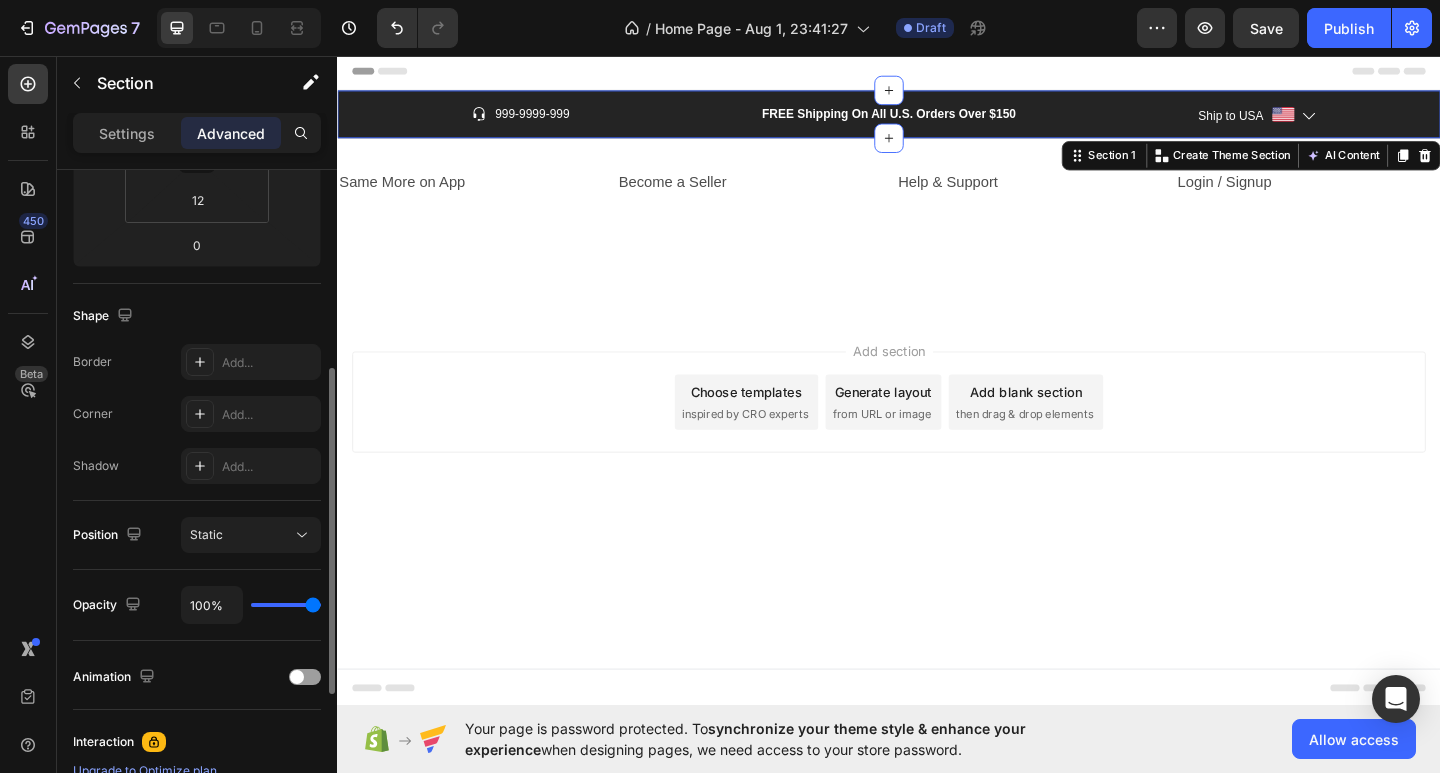 scroll, scrollTop: 674, scrollLeft: 0, axis: vertical 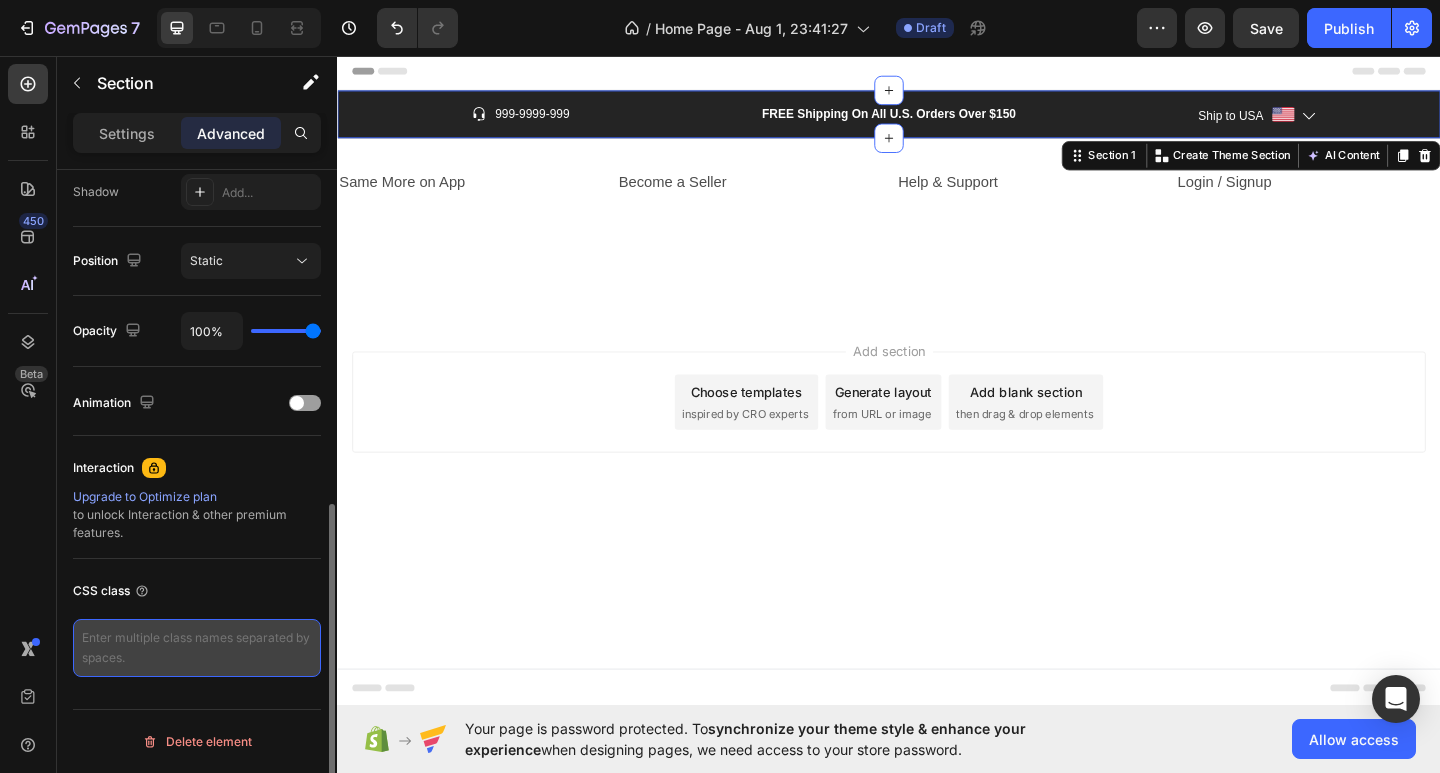 click at bounding box center [197, 648] 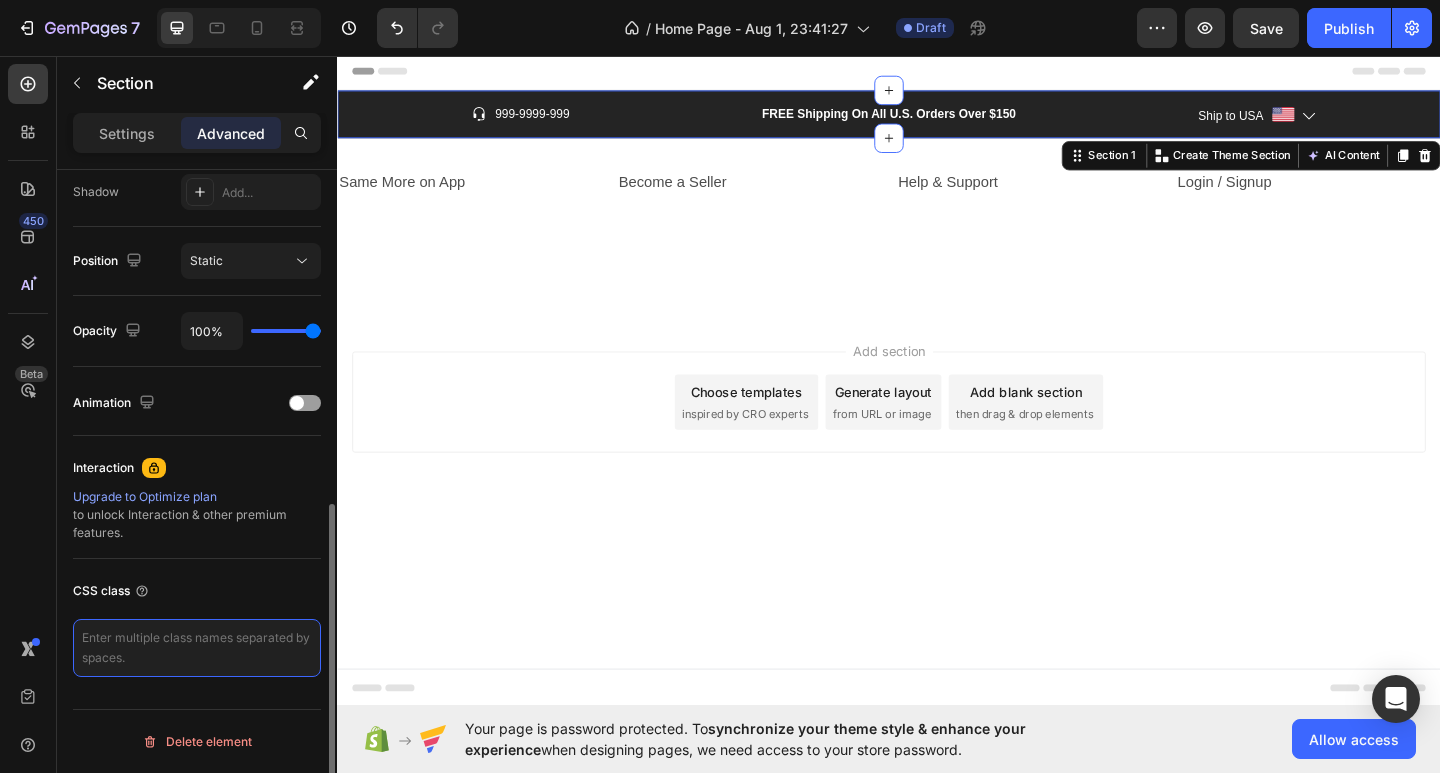paste on ".gp-section {
position: sticky !important;
top: 0;
z-index: 9999;
}" 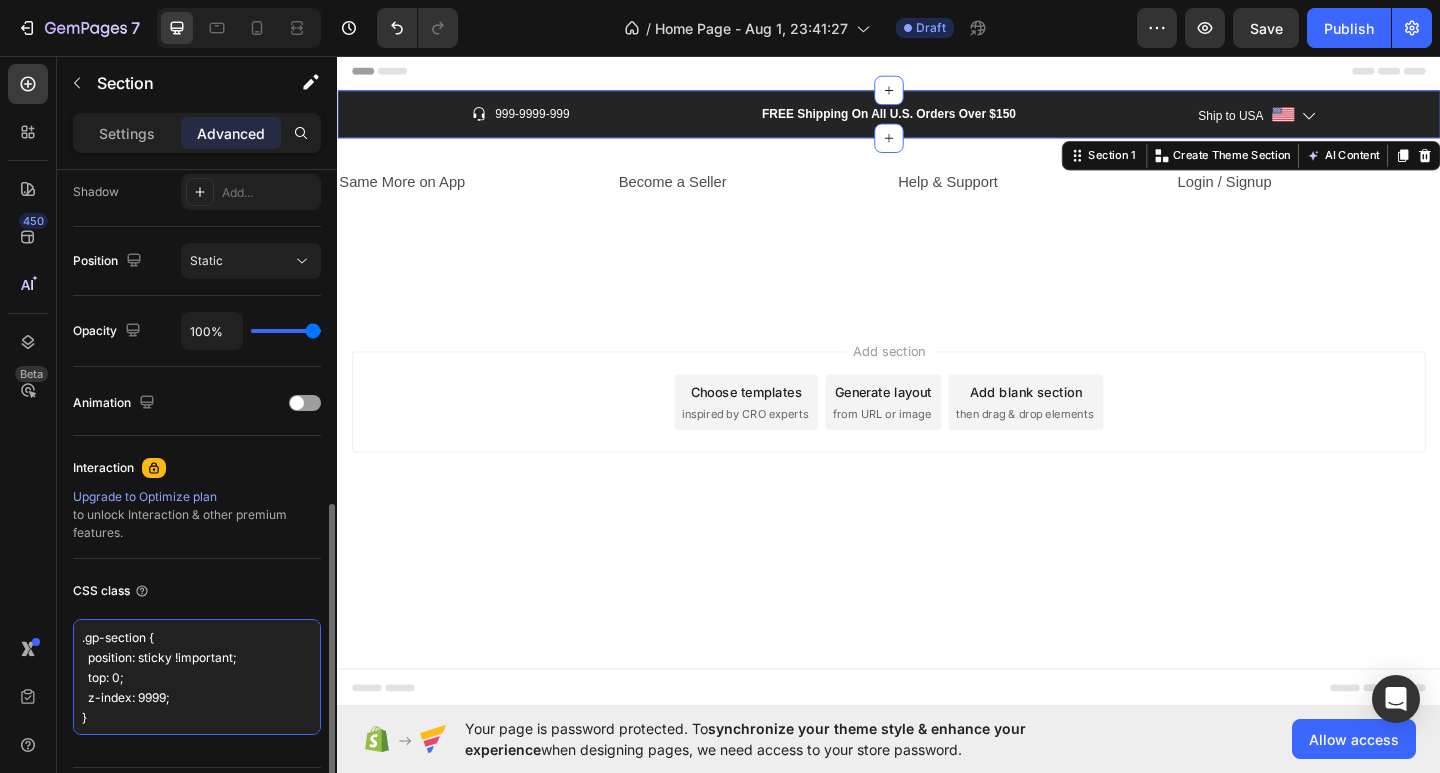 scroll, scrollTop: 11, scrollLeft: 0, axis: vertical 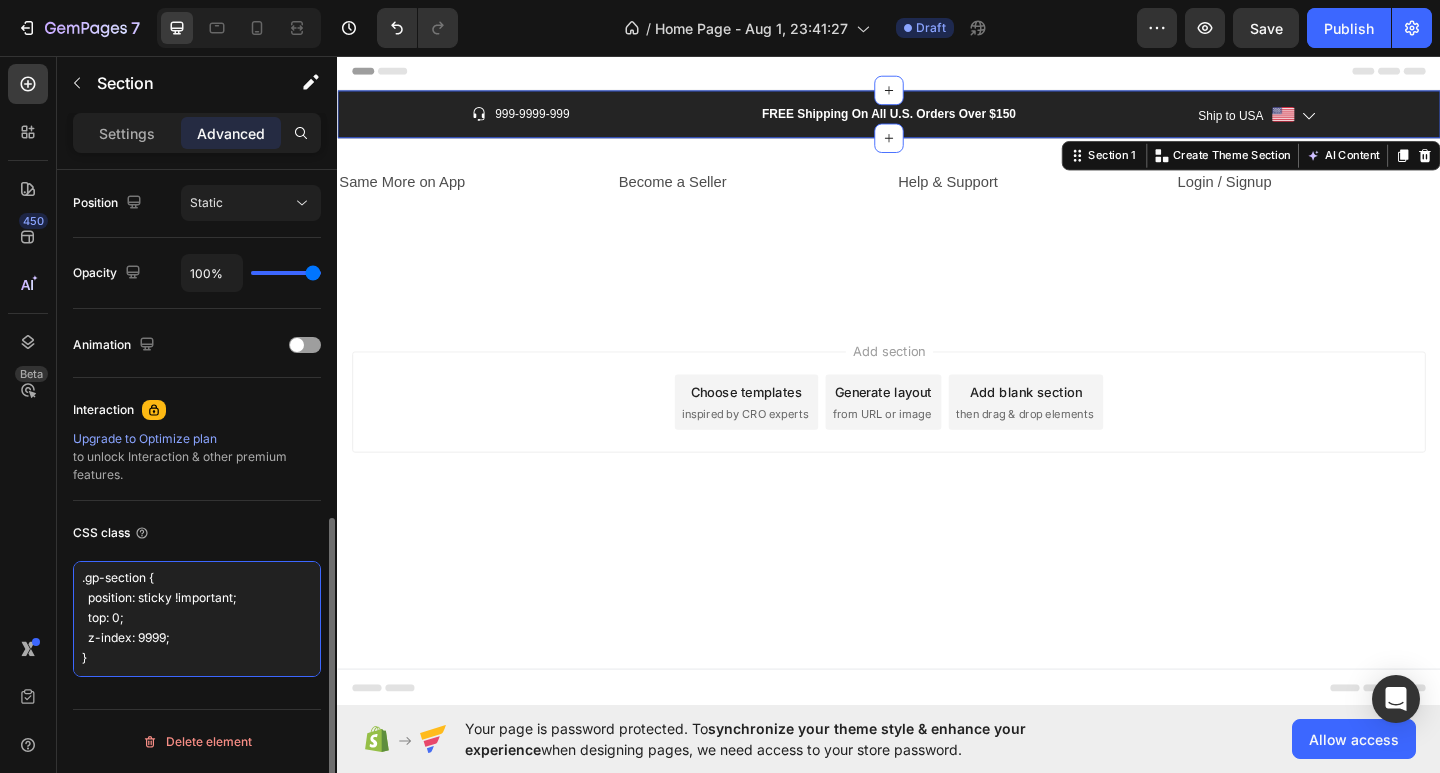 paste on "background: #ffffff;" 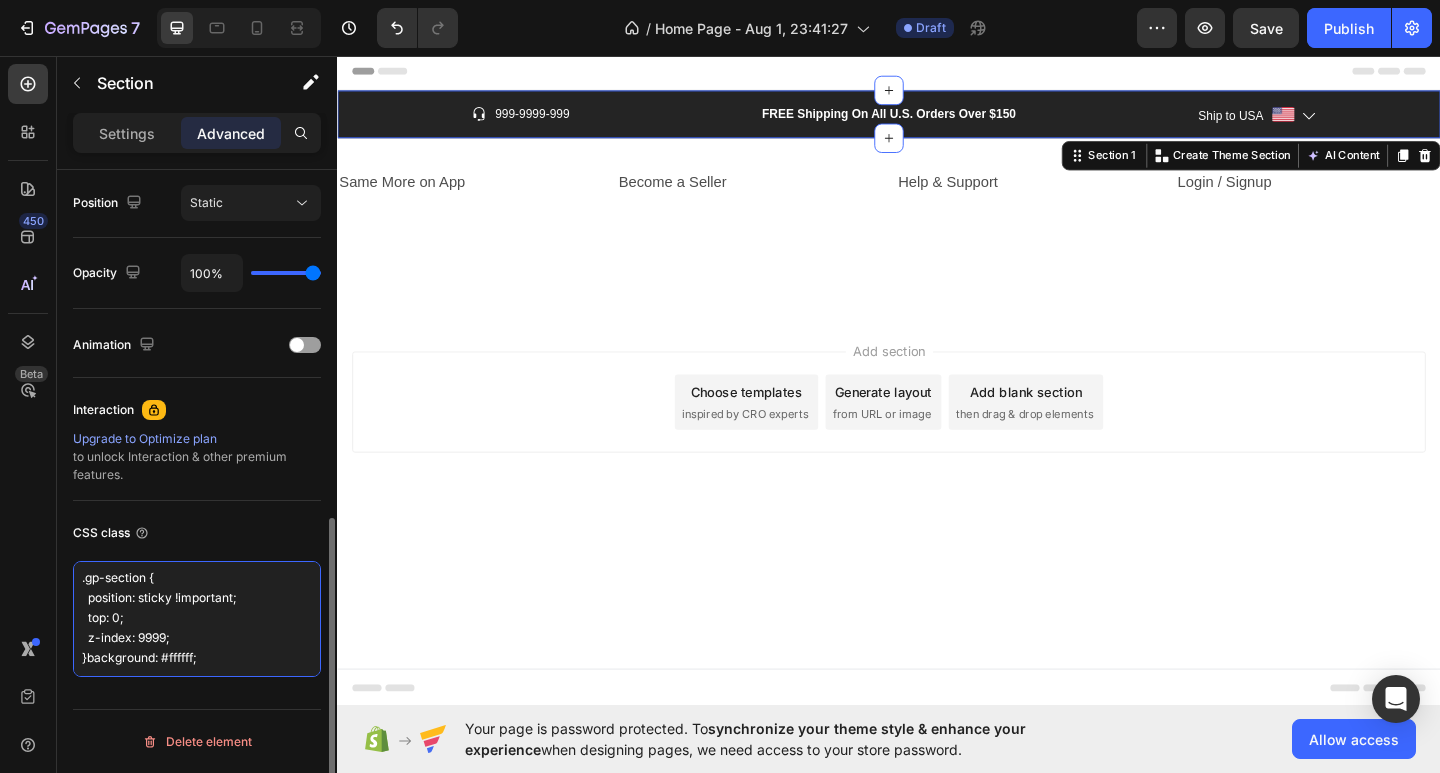 scroll, scrollTop: 22, scrollLeft: 0, axis: vertical 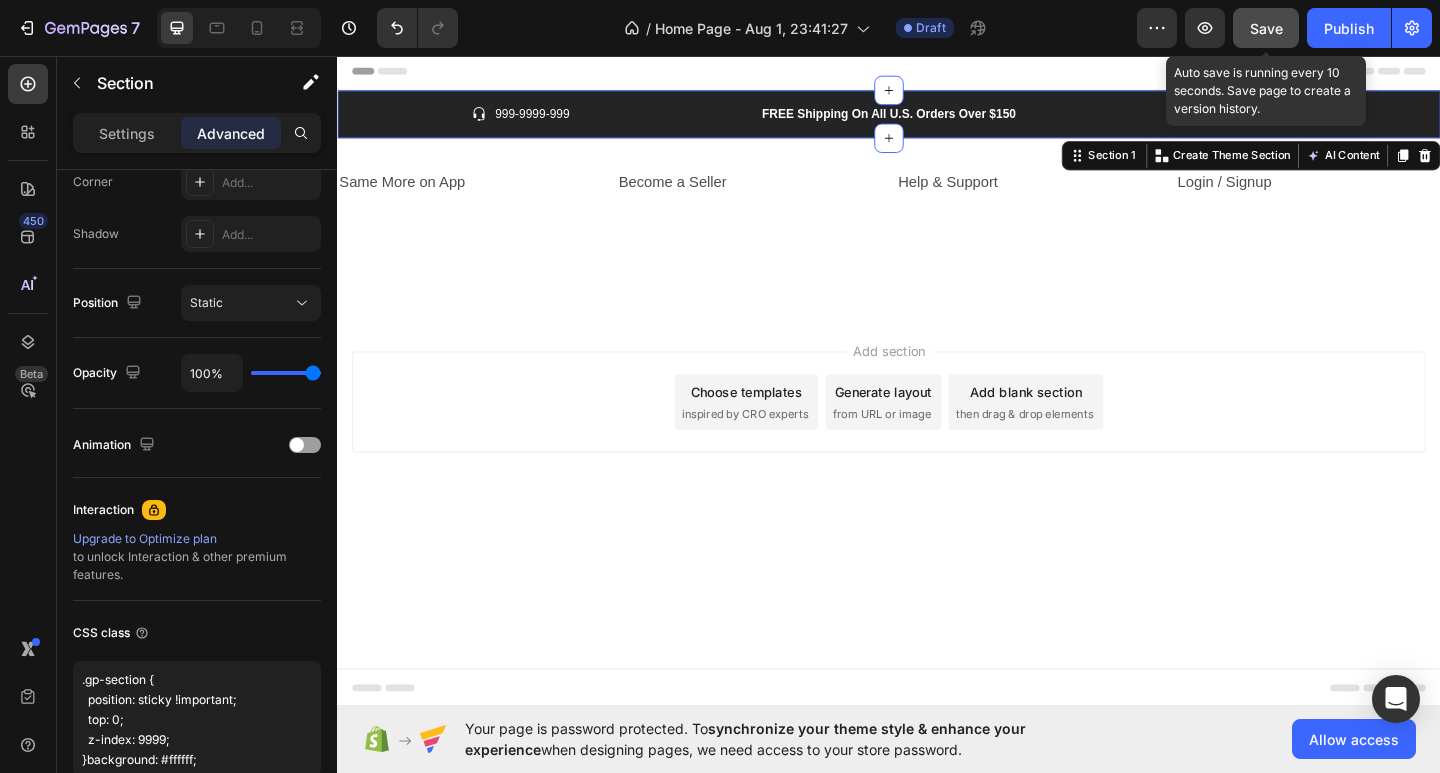 click on "Save" at bounding box center (1266, 28) 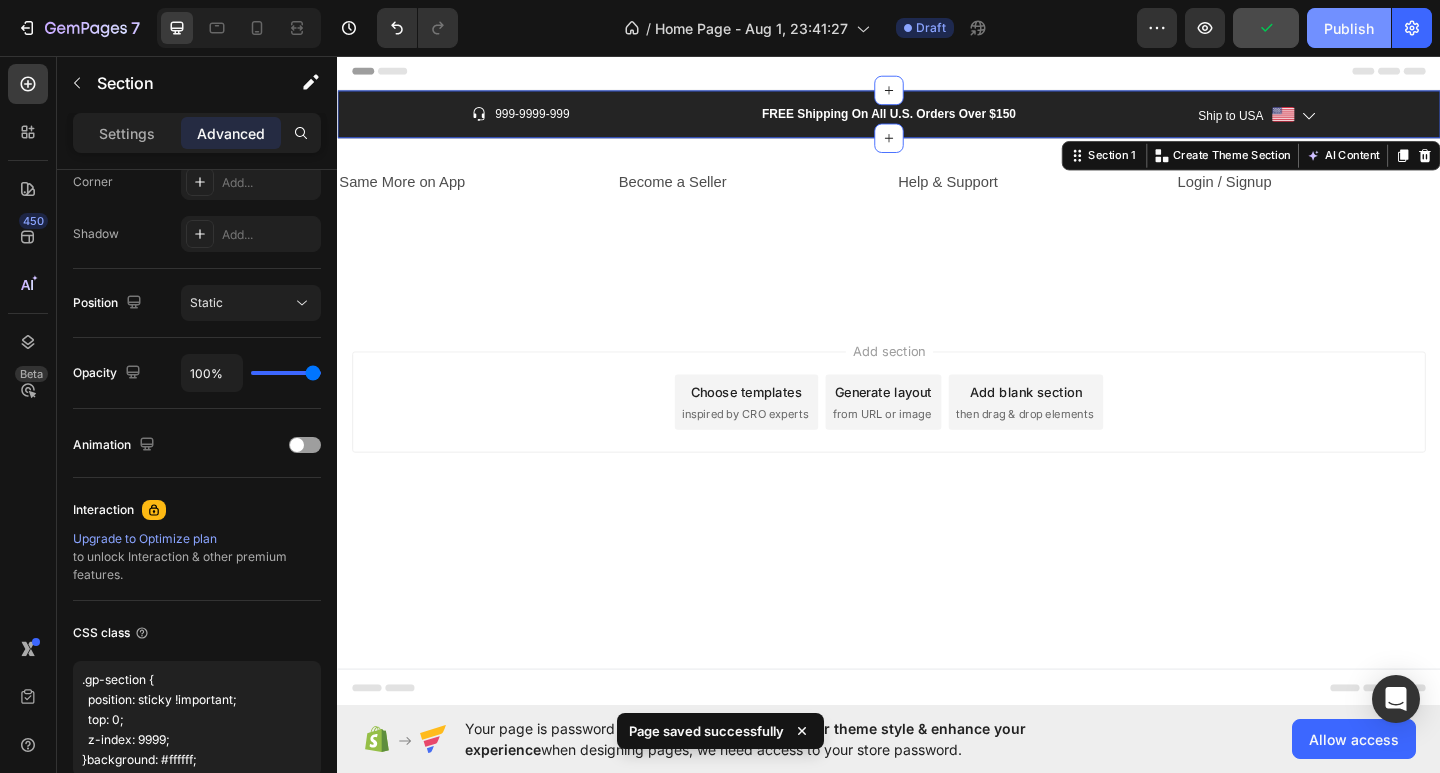 click on "Publish" at bounding box center (1349, 28) 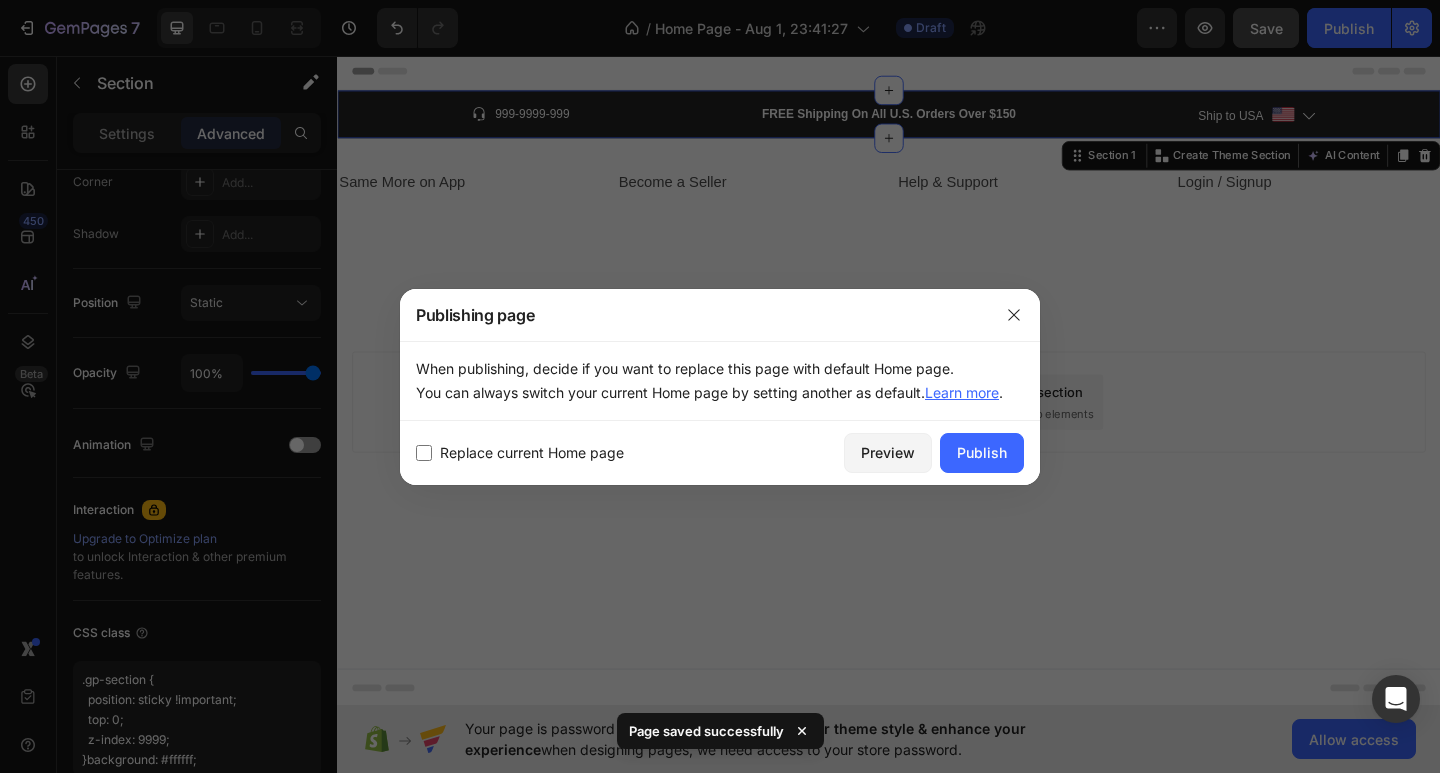 click on "Replace current Home page" at bounding box center [532, 453] 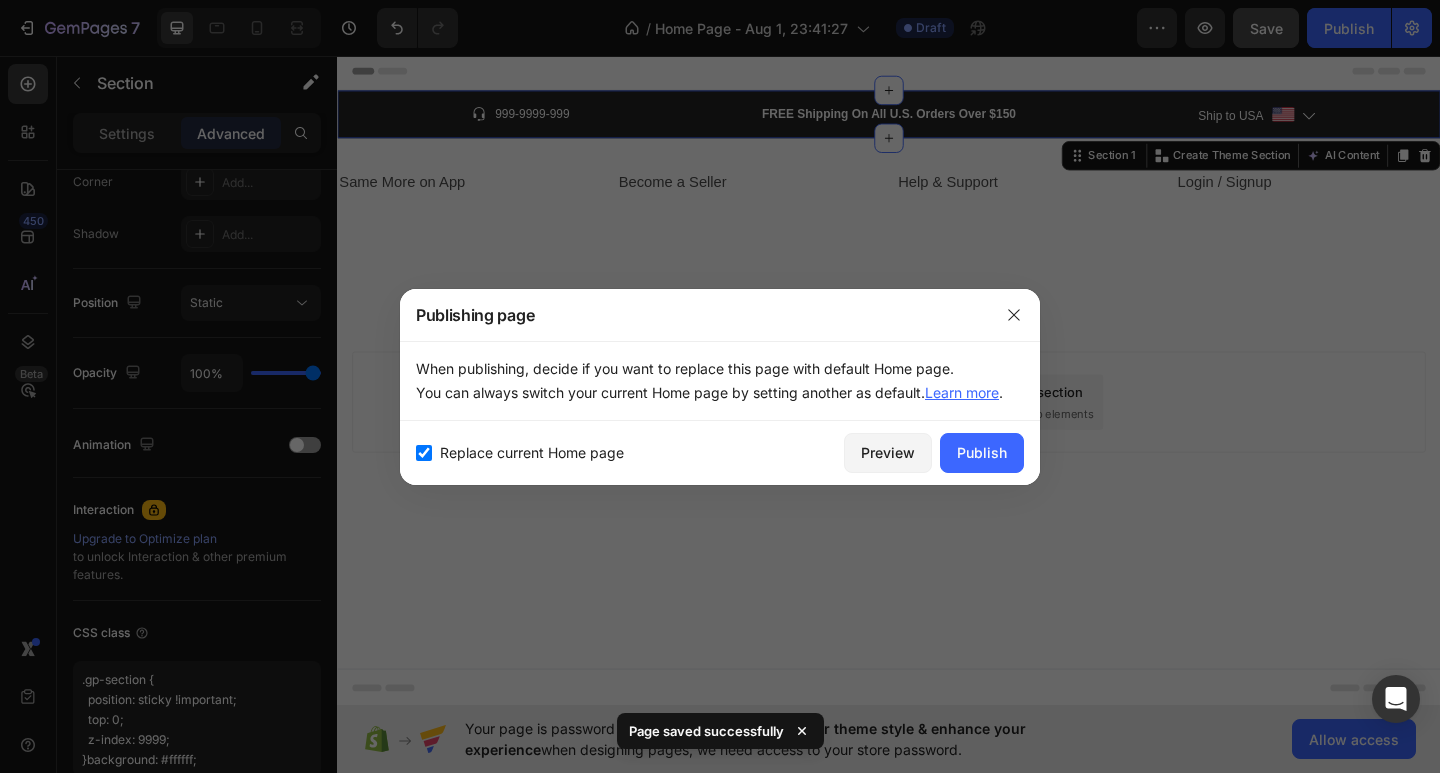 checkbox on "true" 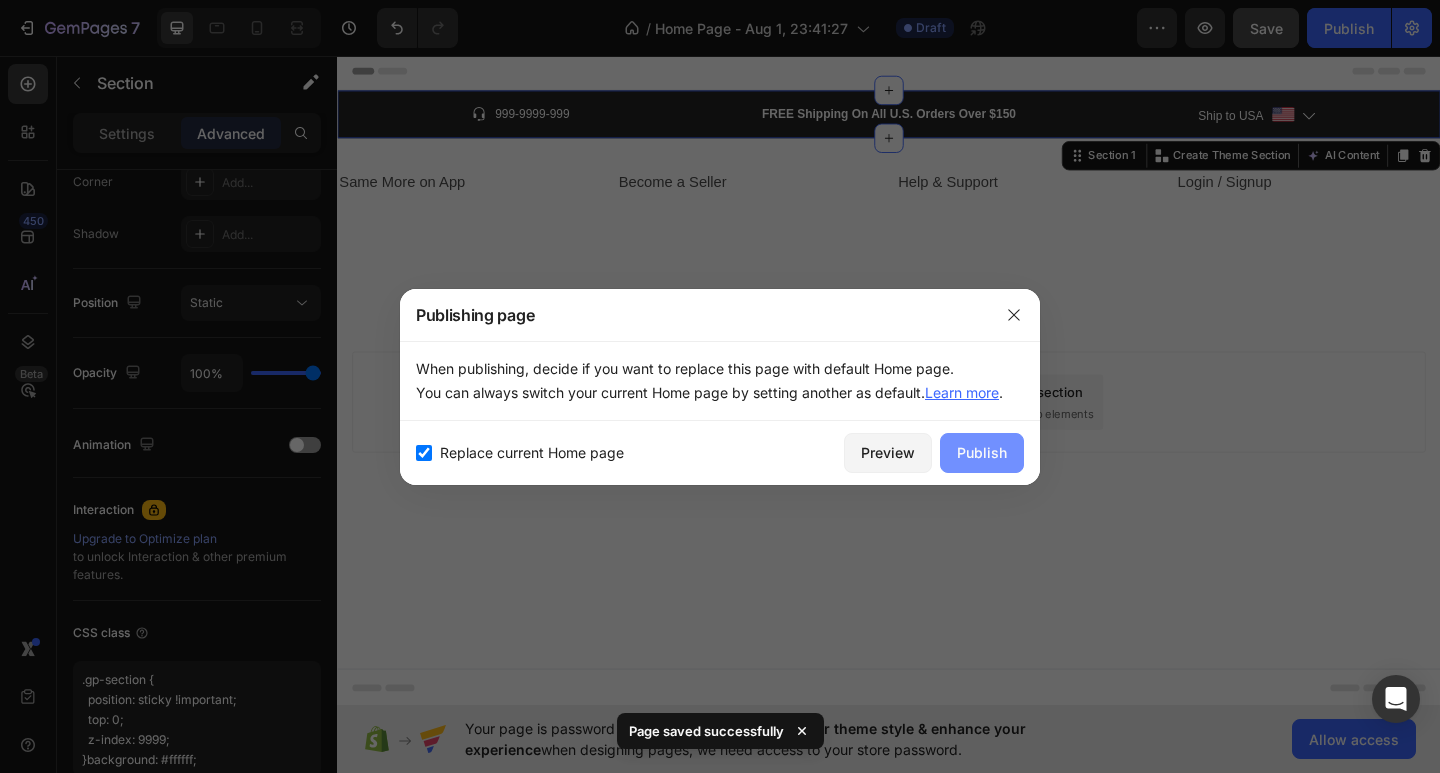 click on "Publish" at bounding box center [982, 452] 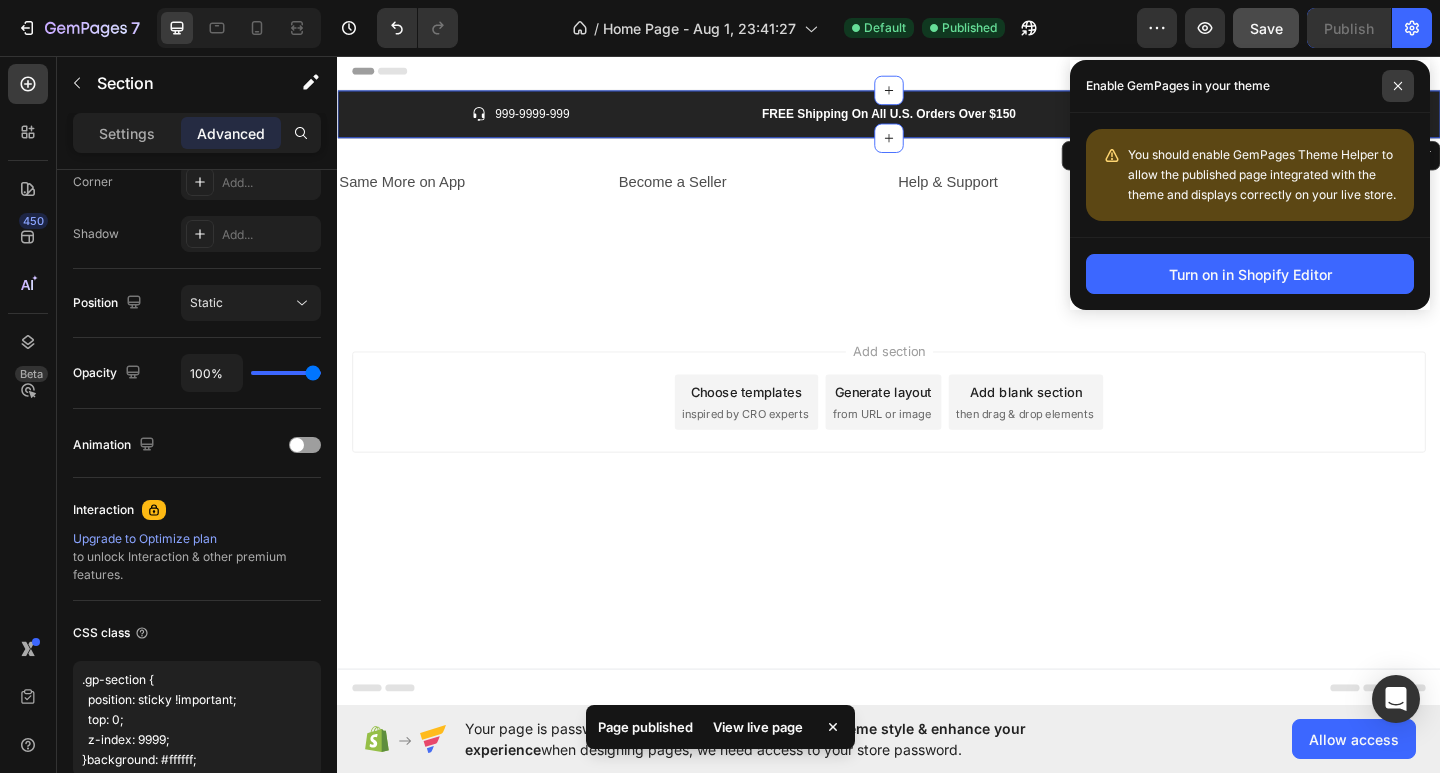 click 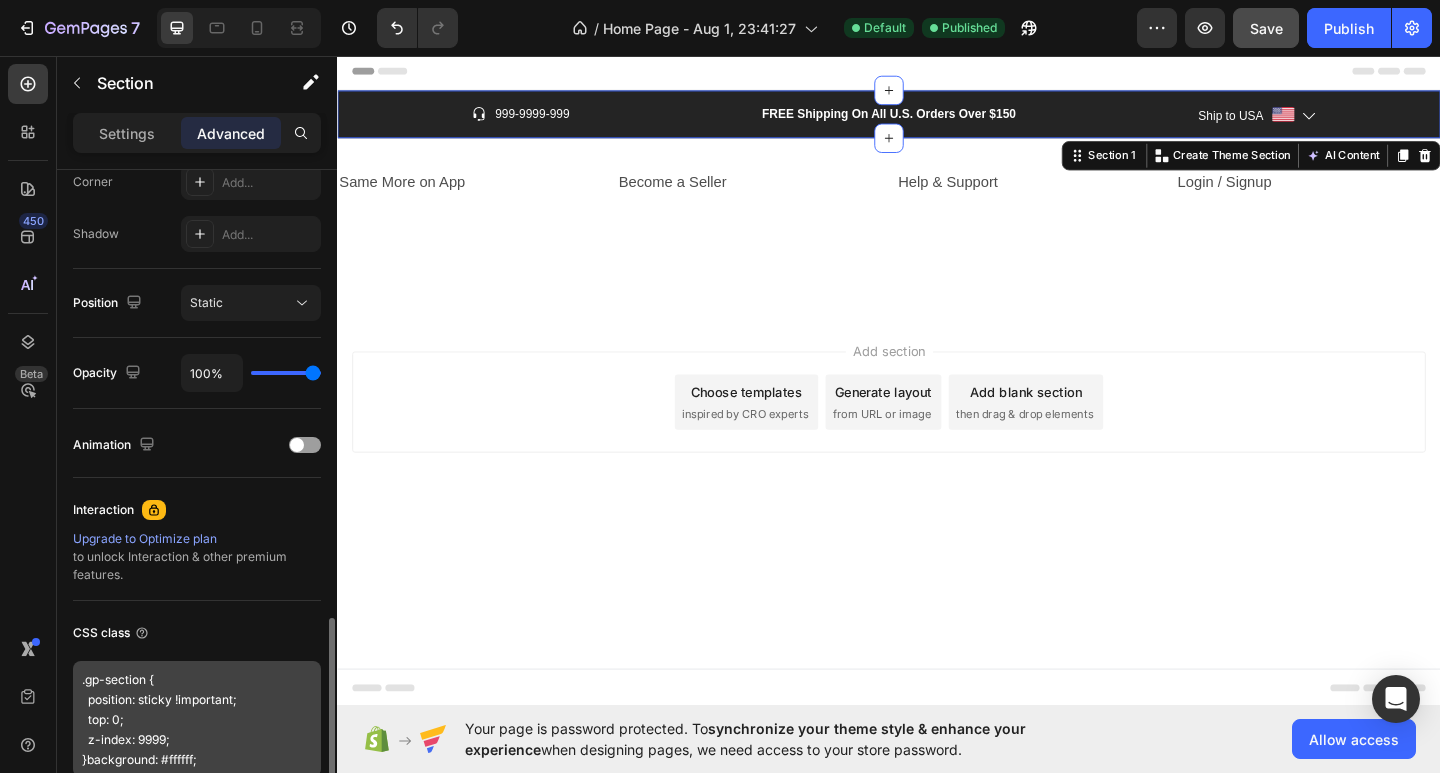 scroll, scrollTop: 732, scrollLeft: 0, axis: vertical 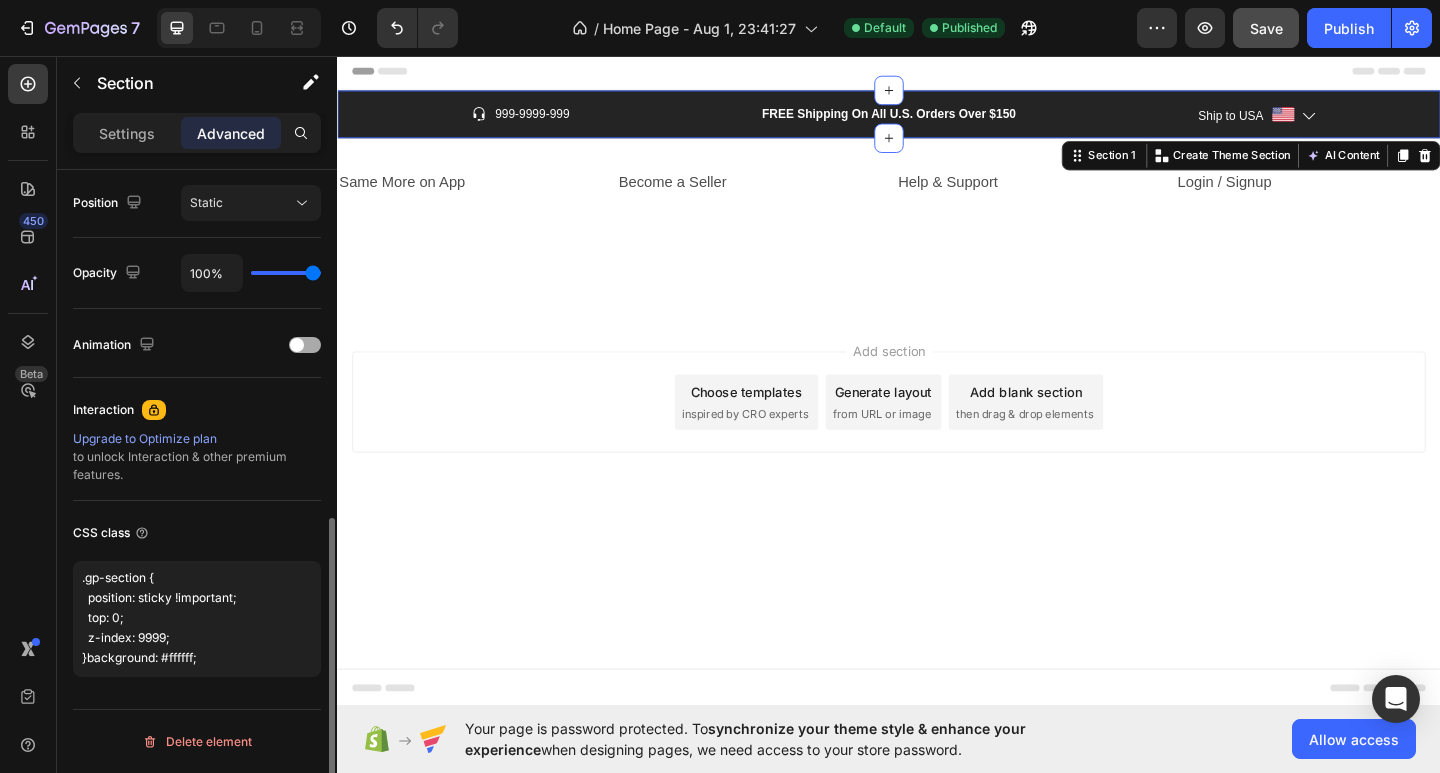 click at bounding box center [305, 345] 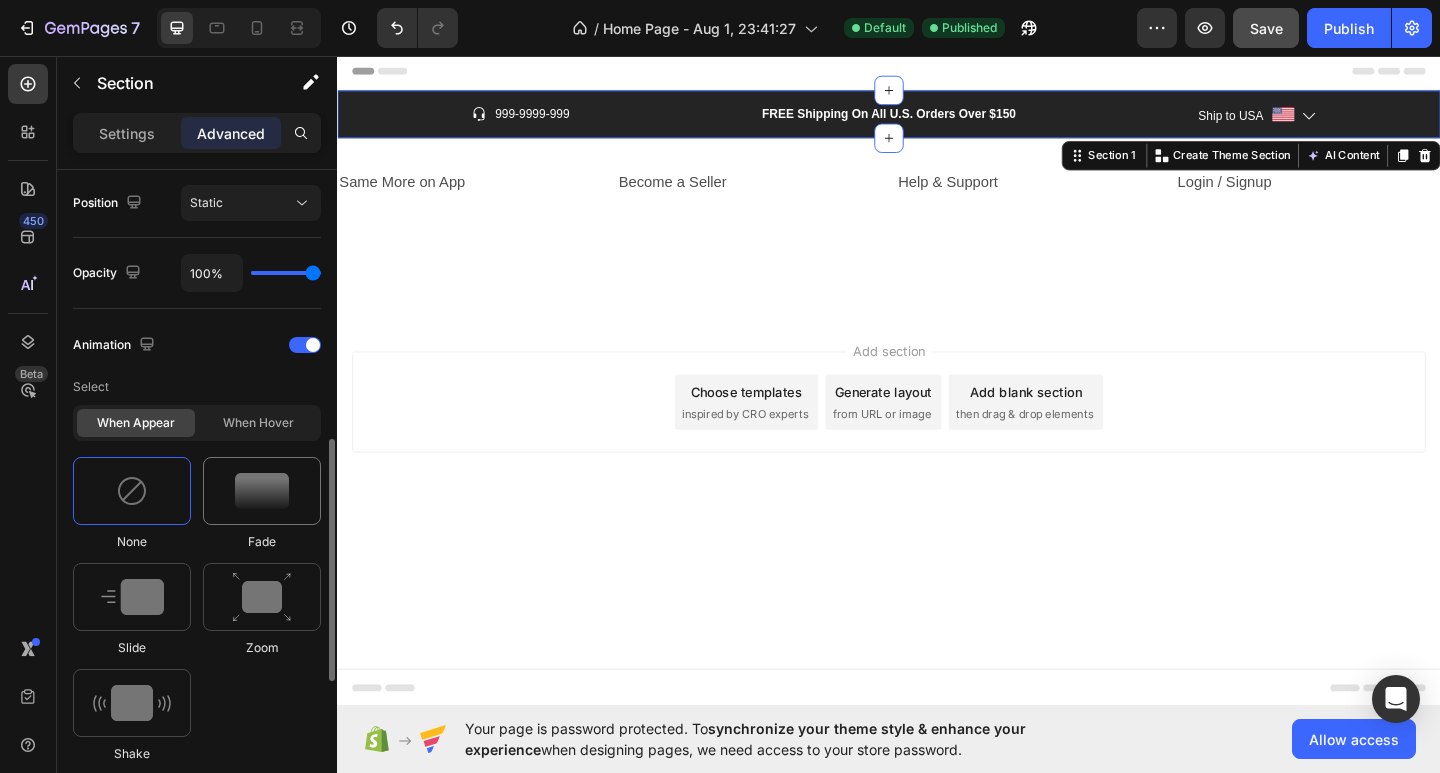 click at bounding box center [262, 491] 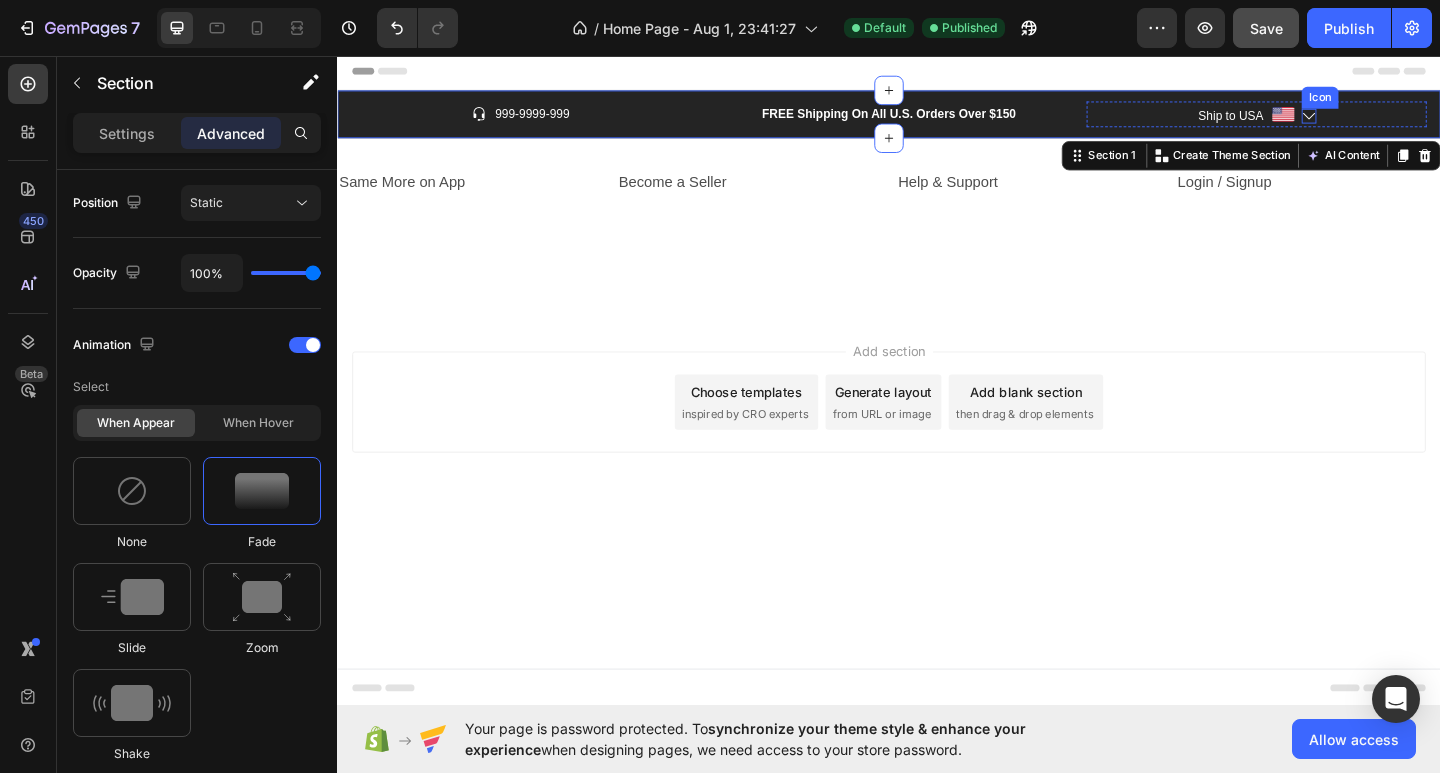 click 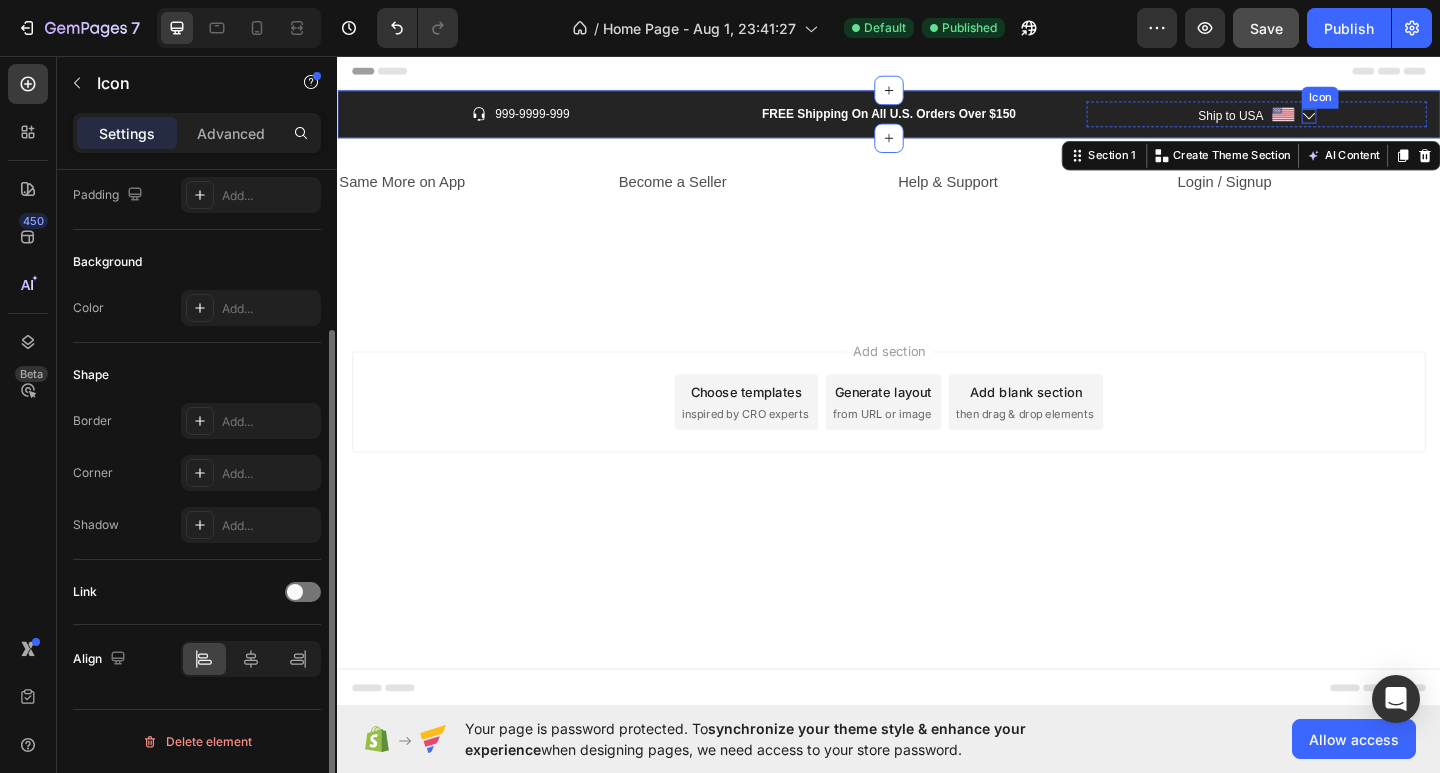scroll, scrollTop: 0, scrollLeft: 0, axis: both 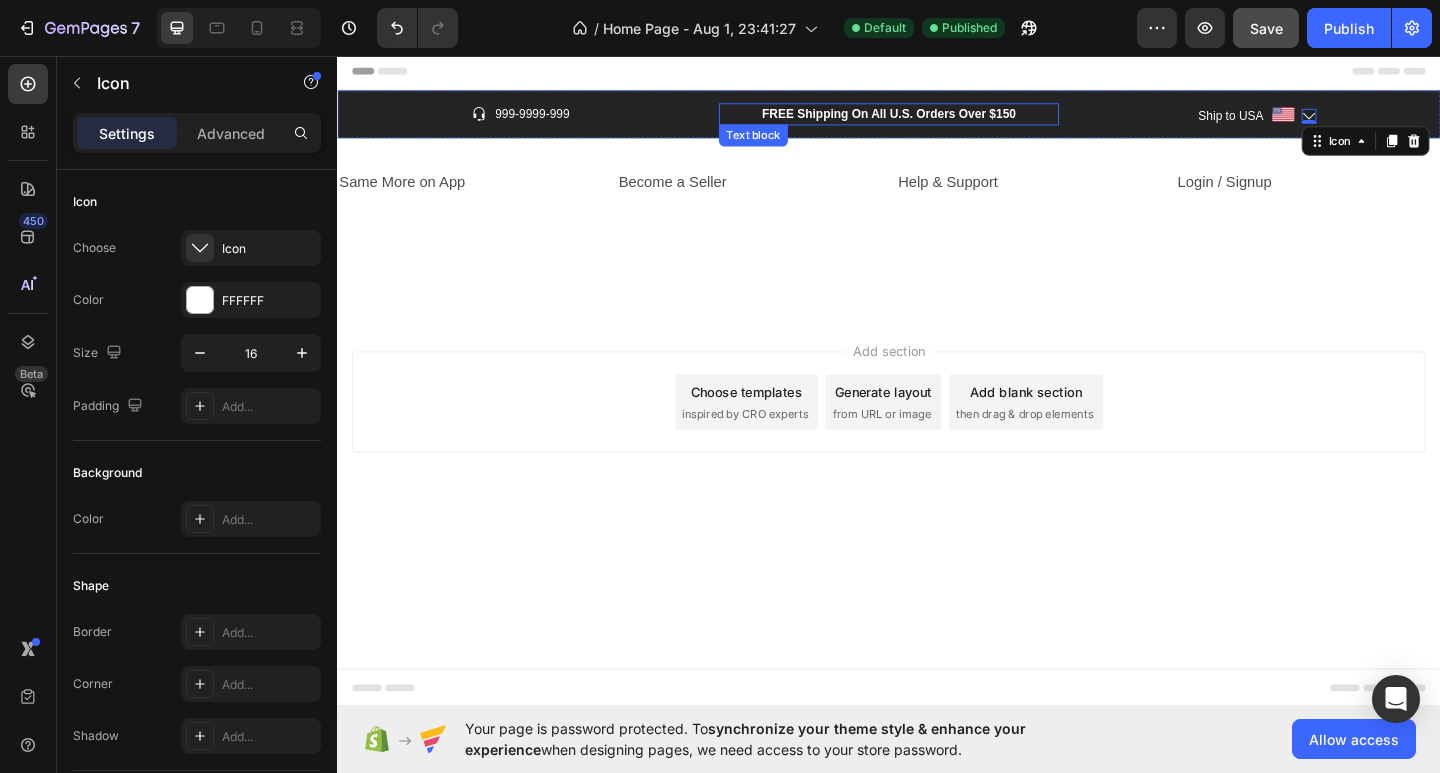 click on "FREE Shipping On All U.S. Orders Over $150" at bounding box center (937, 120) 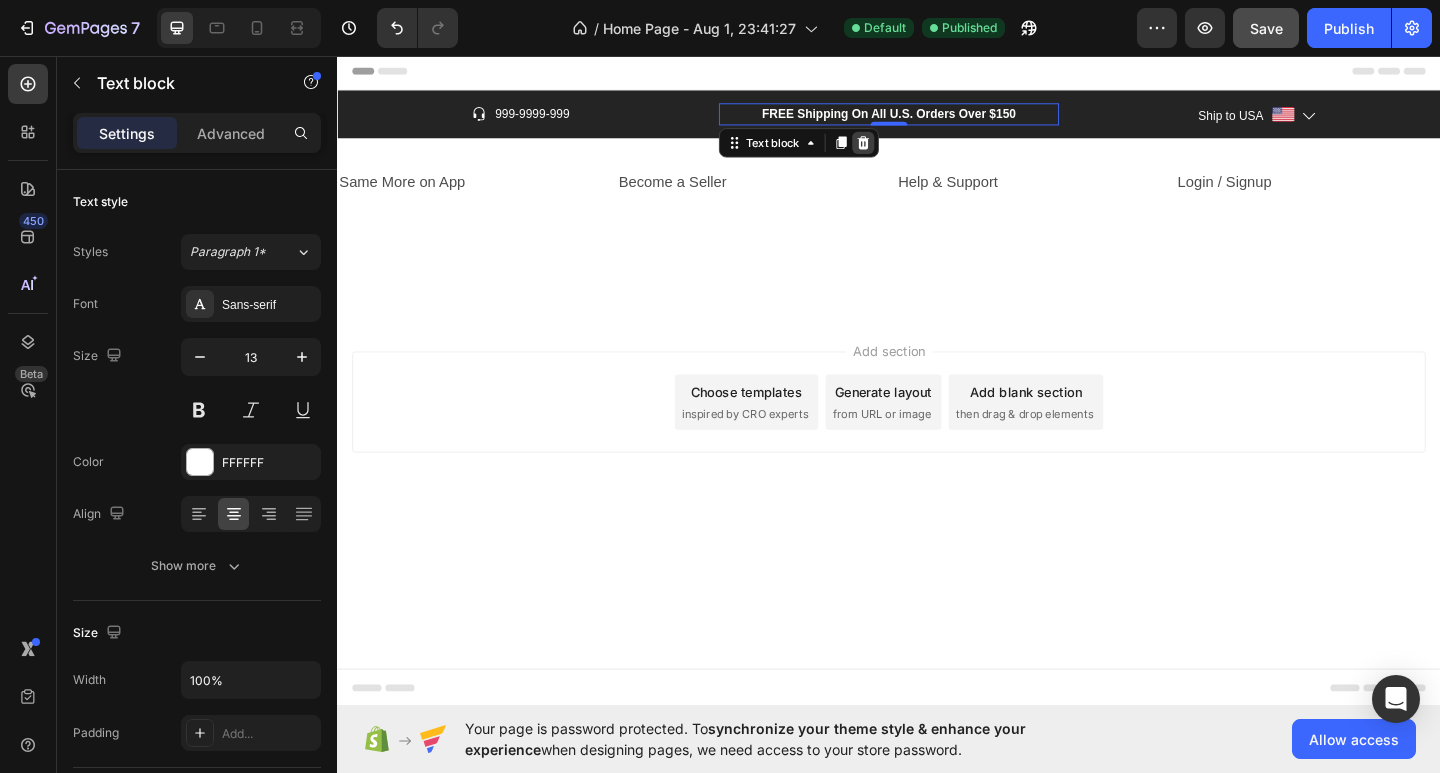 click 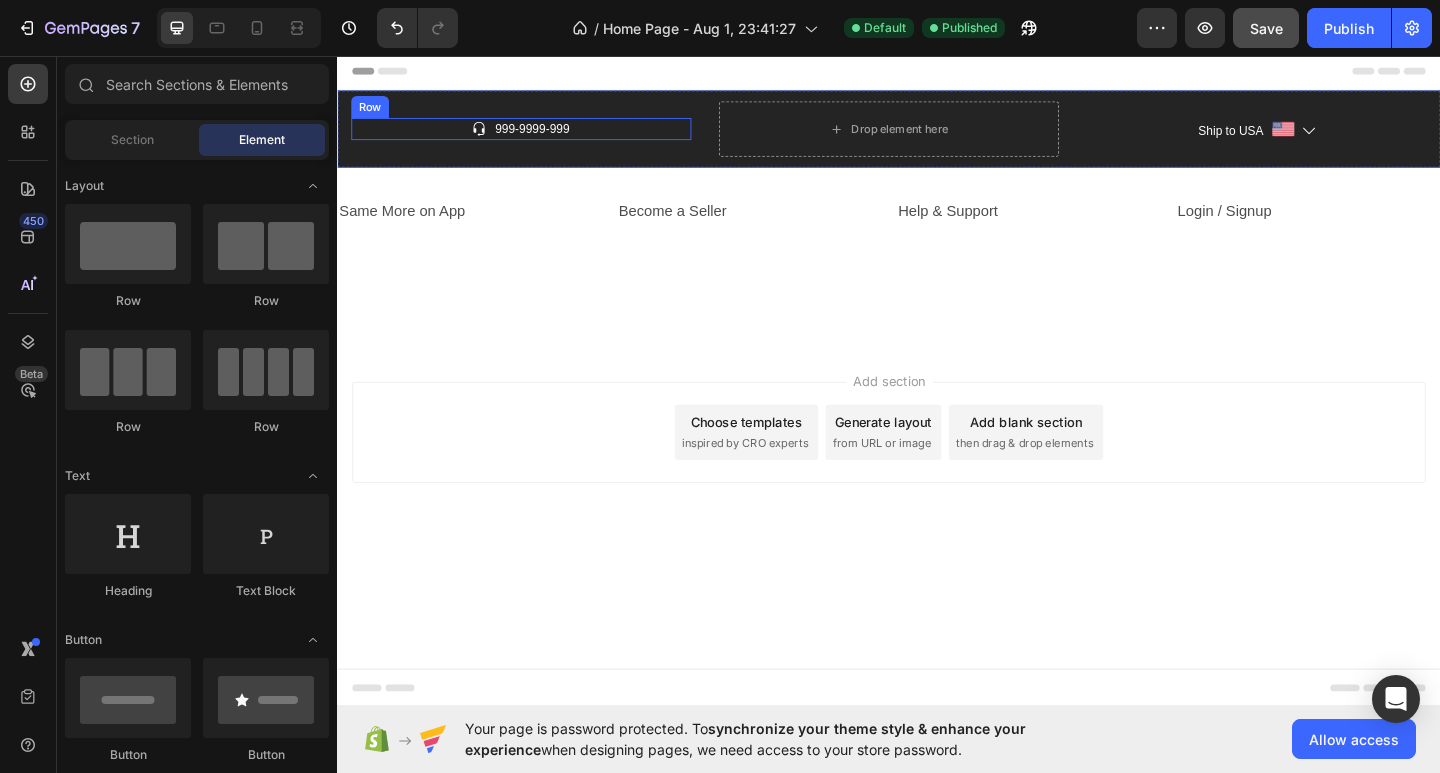 click on "999-9999-999" at bounding box center (549, 136) 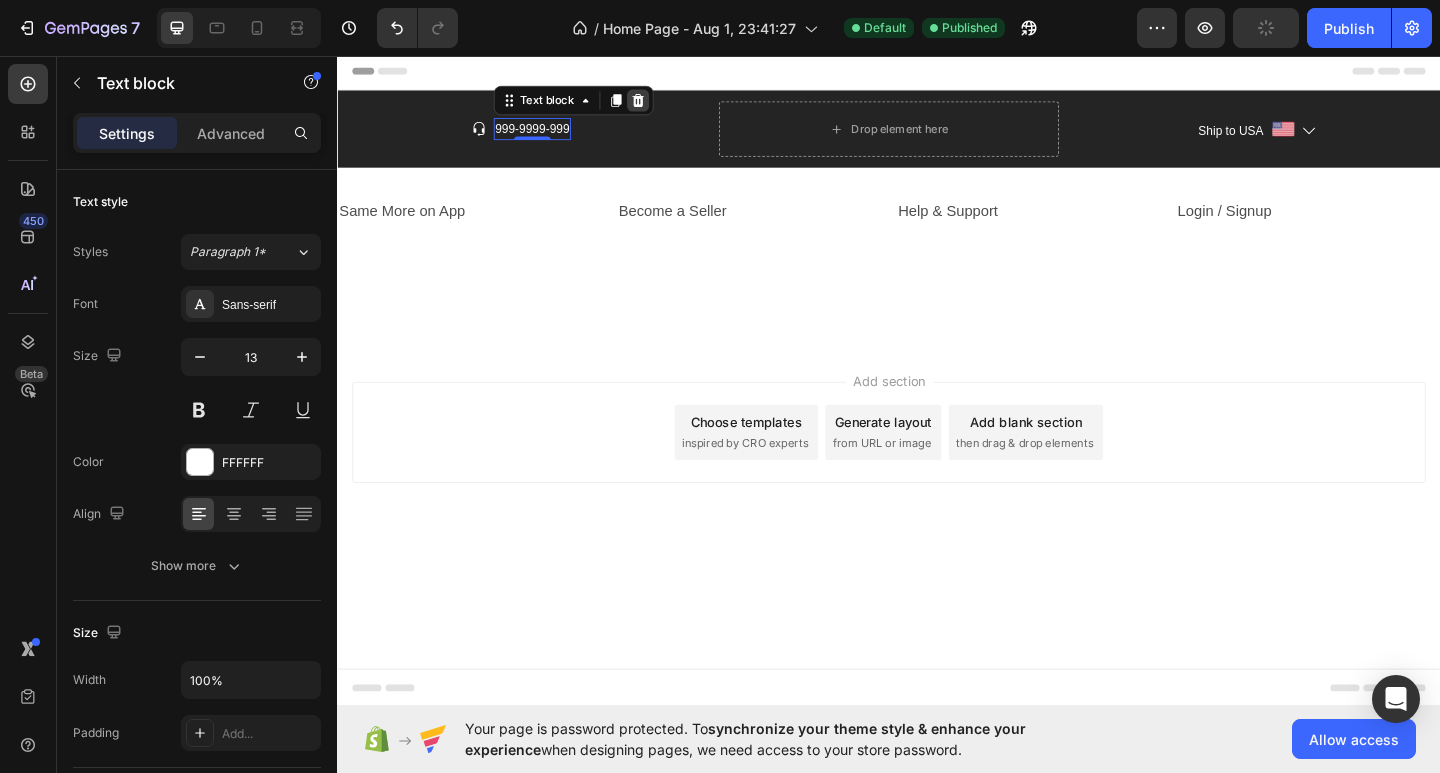 click 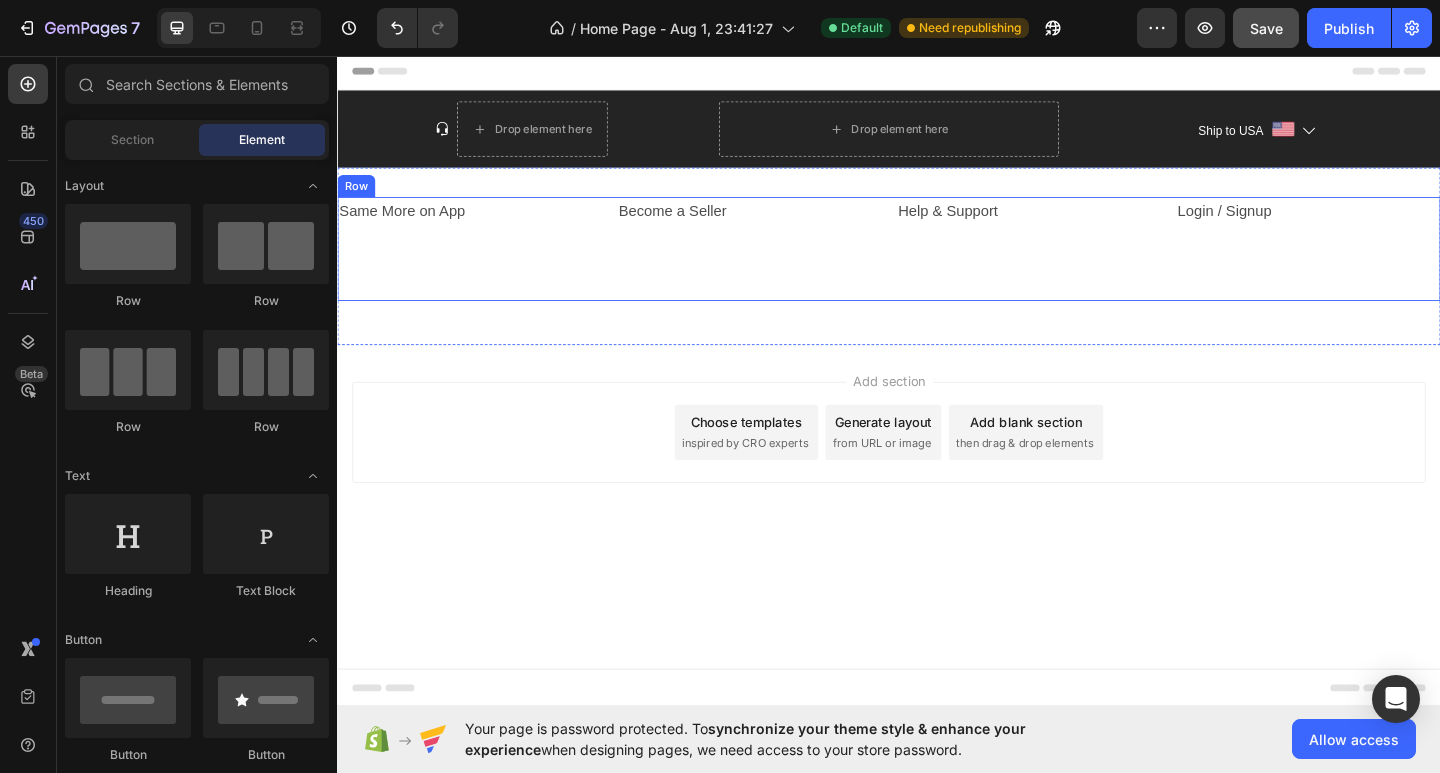 click on "Help & Support Text Block" at bounding box center (1089, 266) 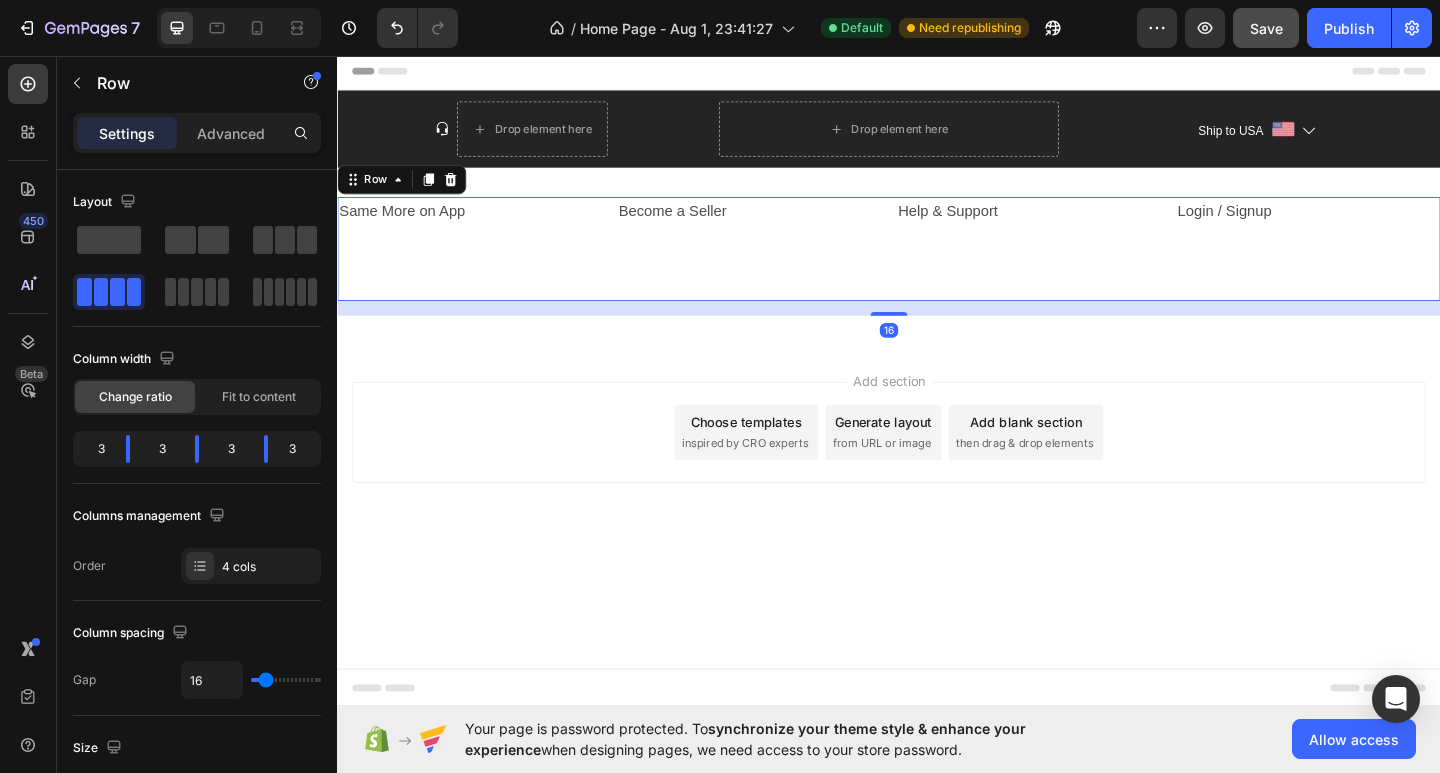 click on "Add section Choose templates inspired by CRO experts Generate layout from URL or image Add blank section then drag & drop elements" at bounding box center (937, 466) 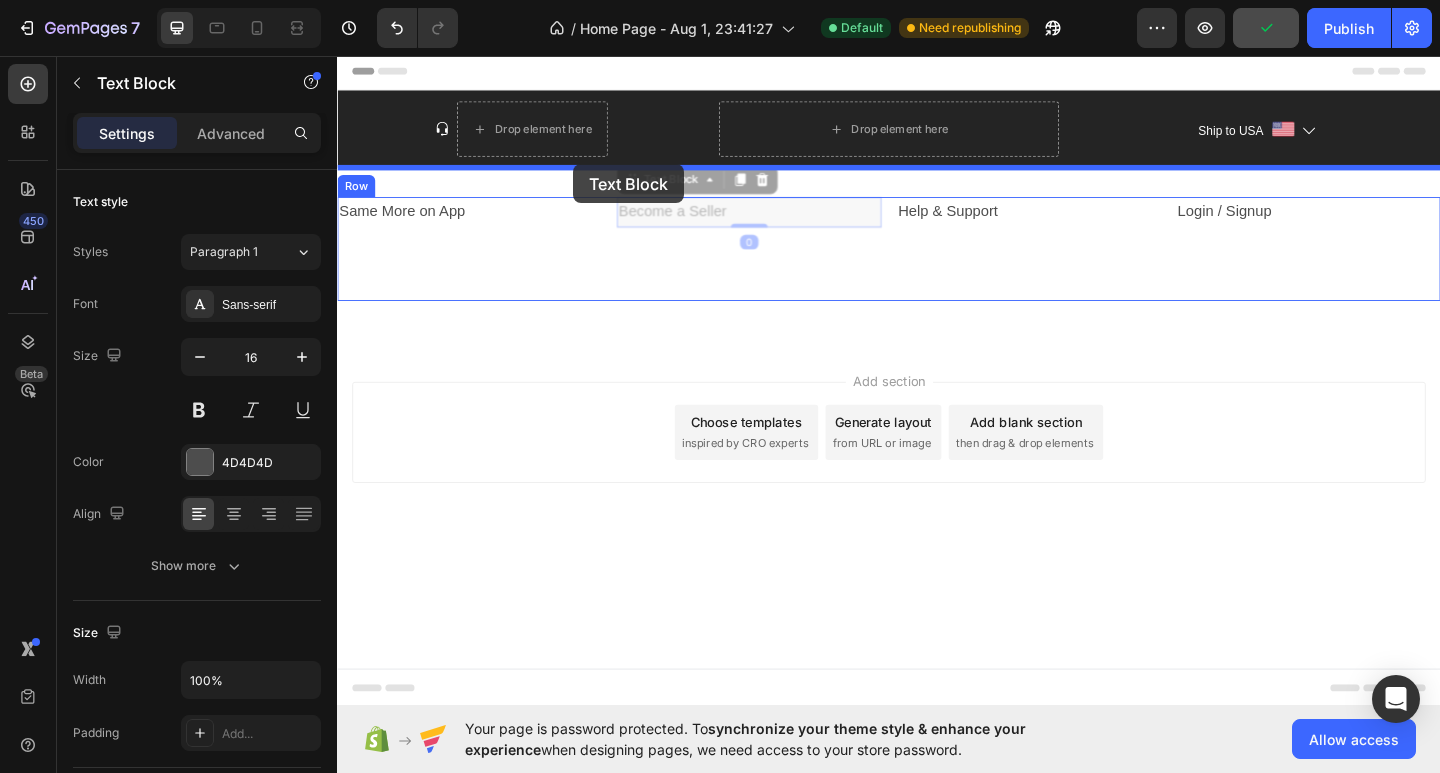 drag, startPoint x: 699, startPoint y: 234, endPoint x: 604, endPoint y: 180, distance: 109.27488 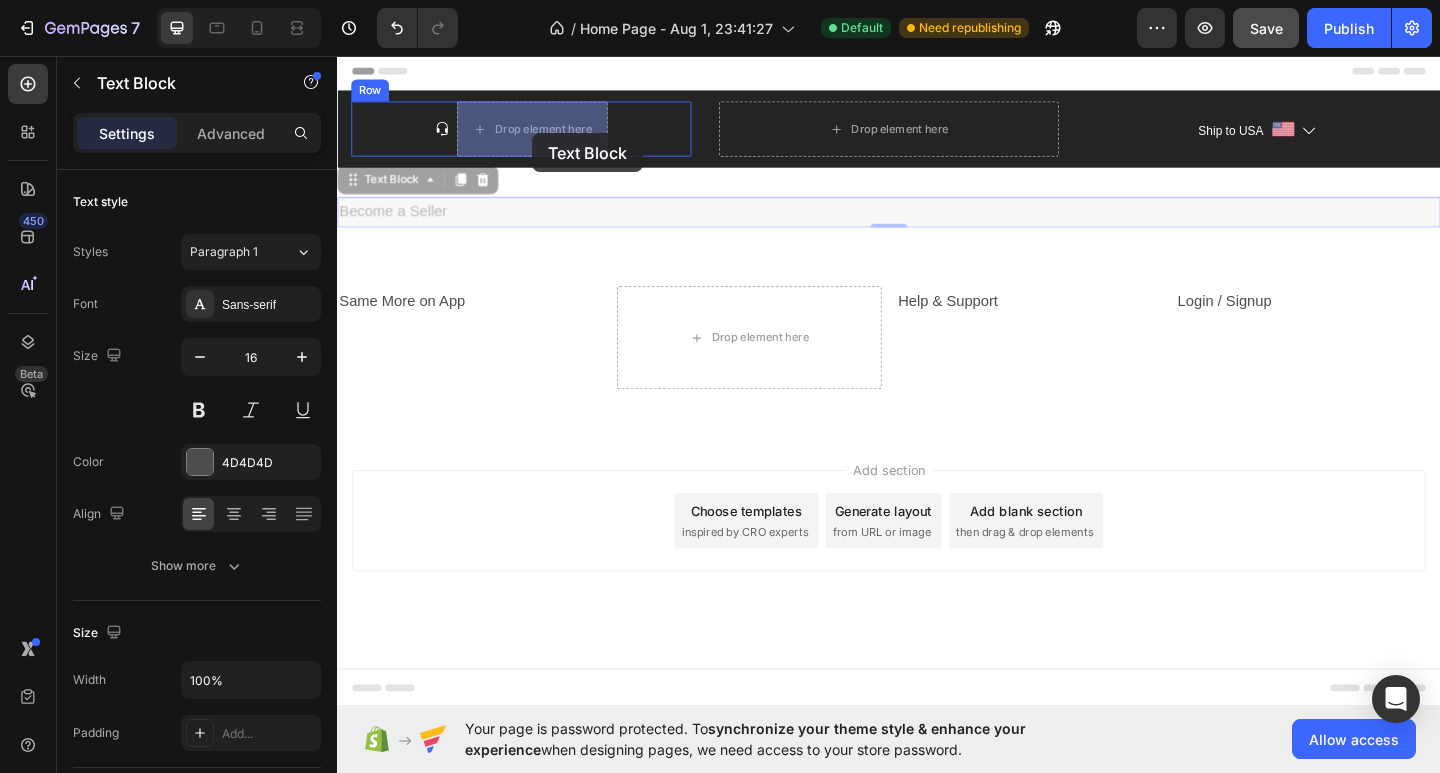 drag, startPoint x: 494, startPoint y: 218, endPoint x: 549, endPoint y: 140, distance: 95.44108 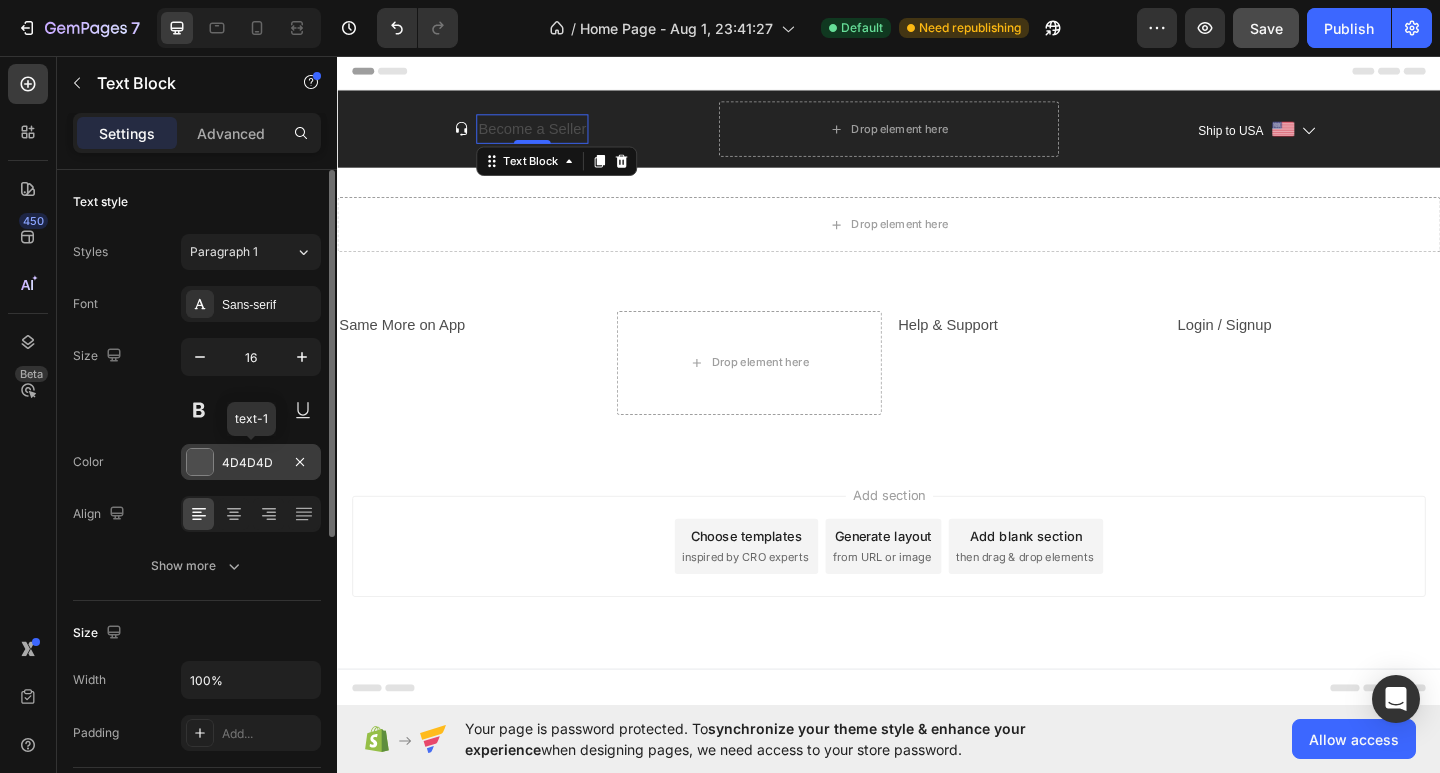 click on "4D4D4D" at bounding box center (251, 462) 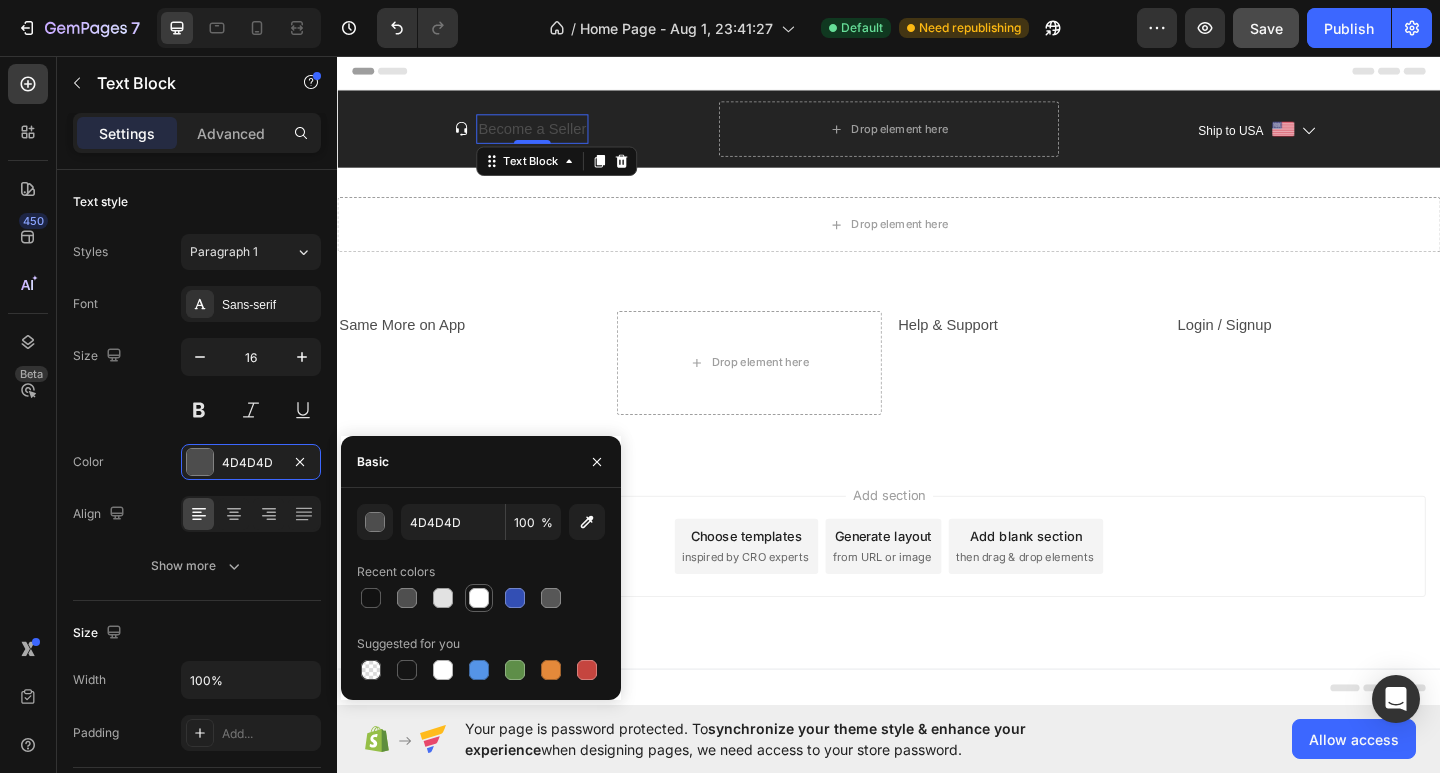 click at bounding box center (479, 598) 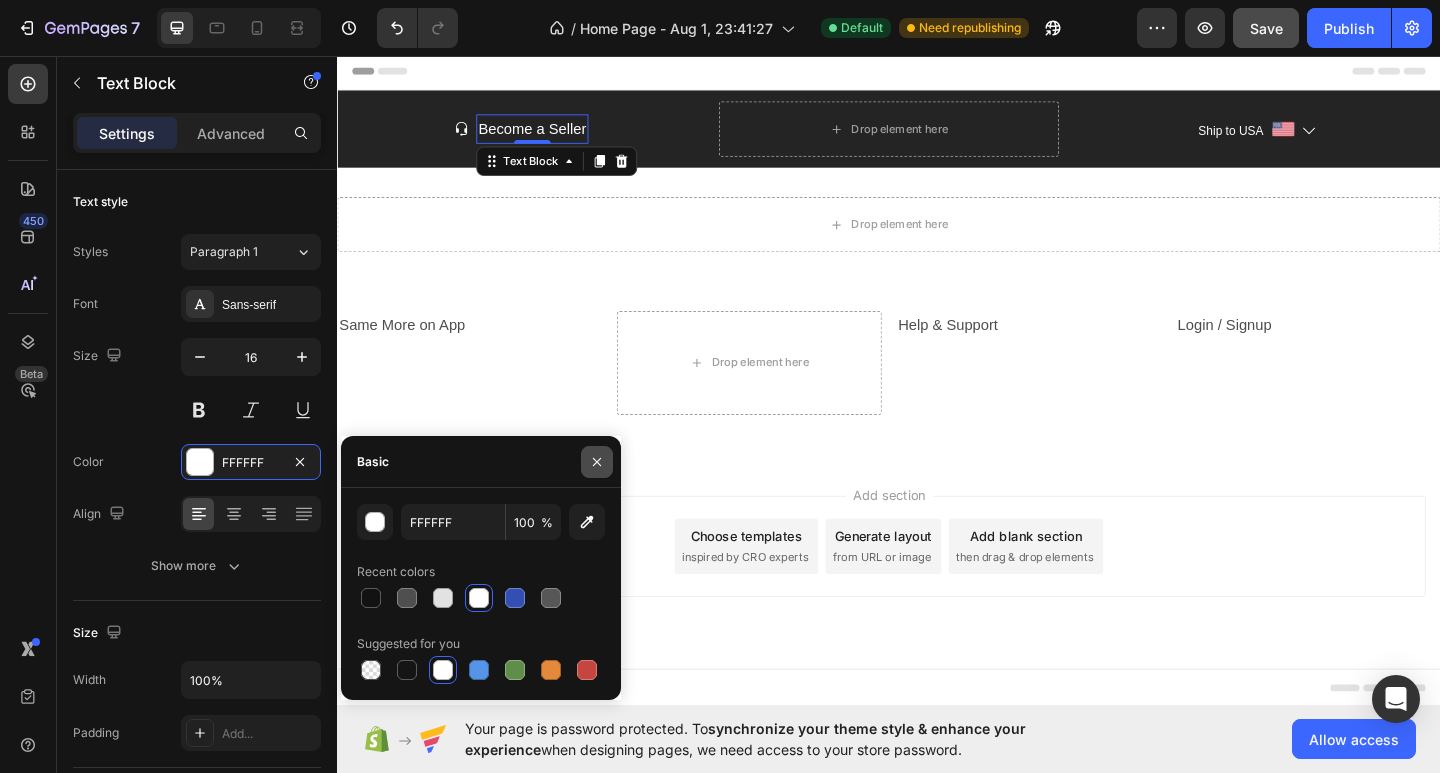 click 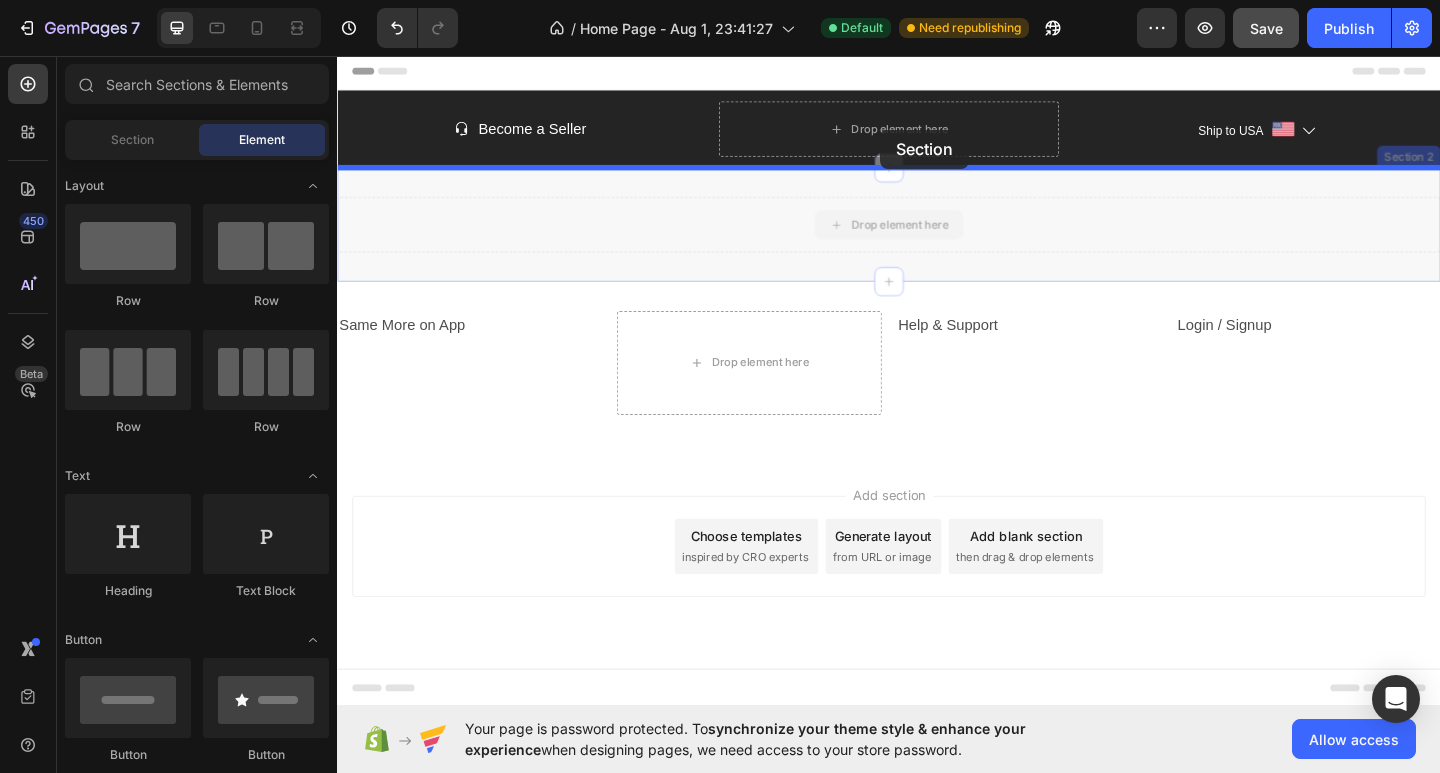 drag, startPoint x: 952, startPoint y: 249, endPoint x: 928, endPoint y: 136, distance: 115.52056 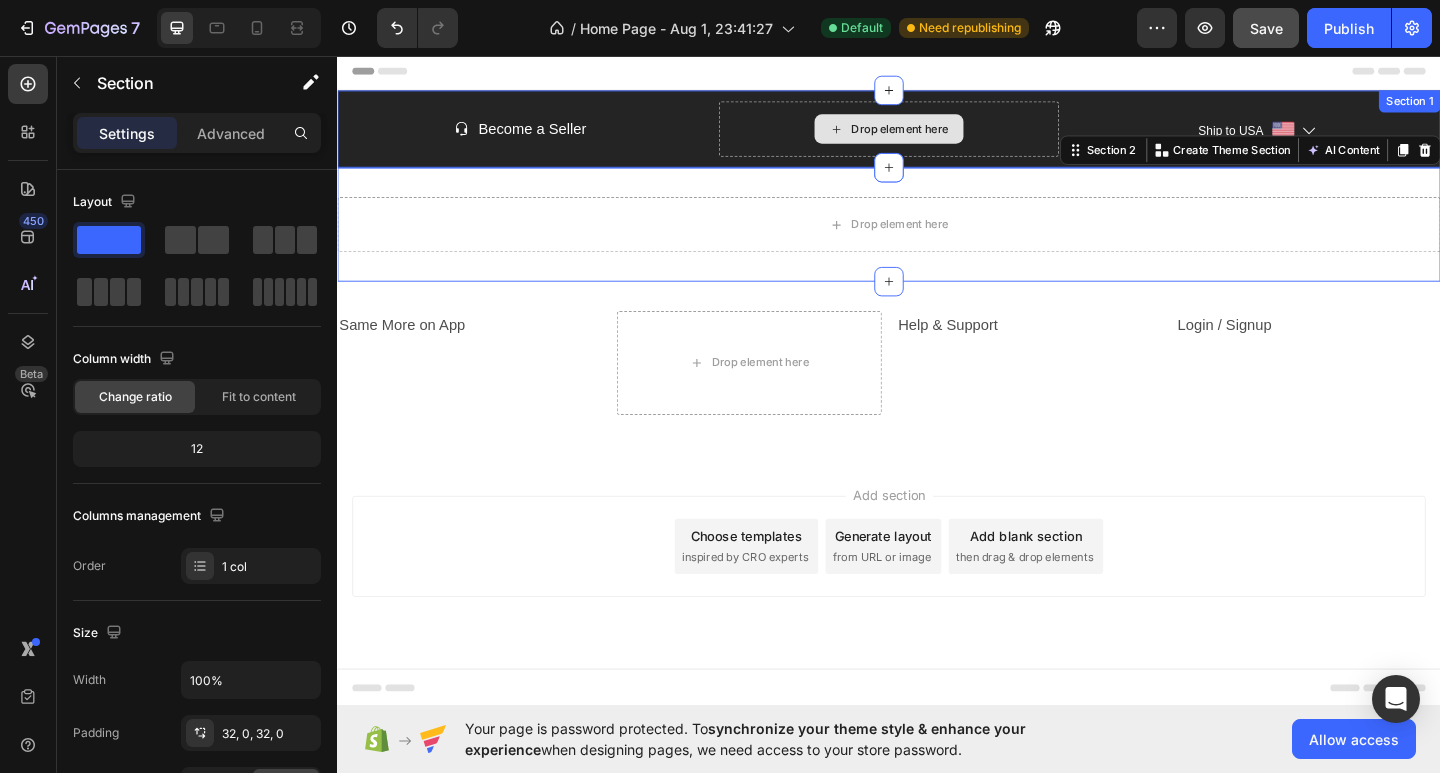 click on "Drop element here" at bounding box center (949, 136) 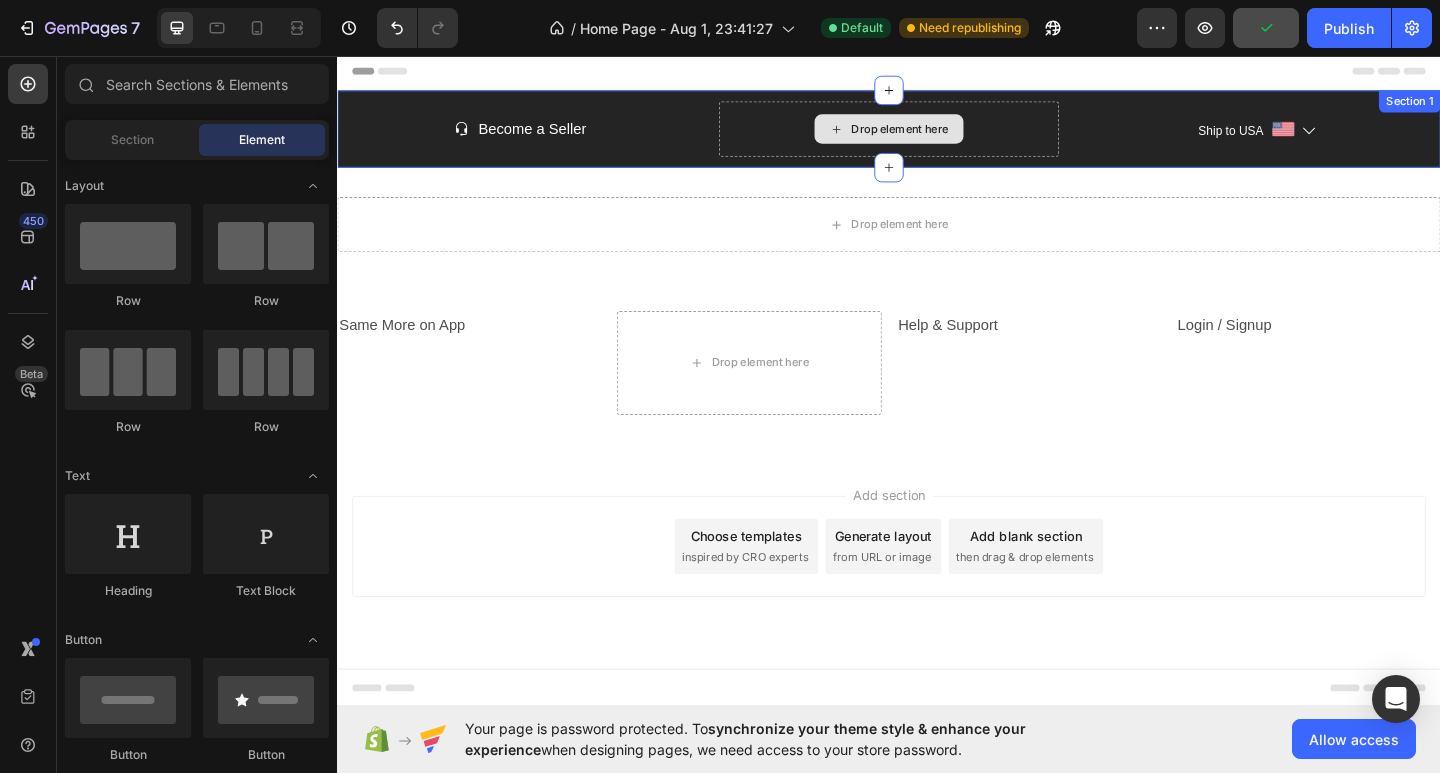 click on "Drop element here" at bounding box center [937, 136] 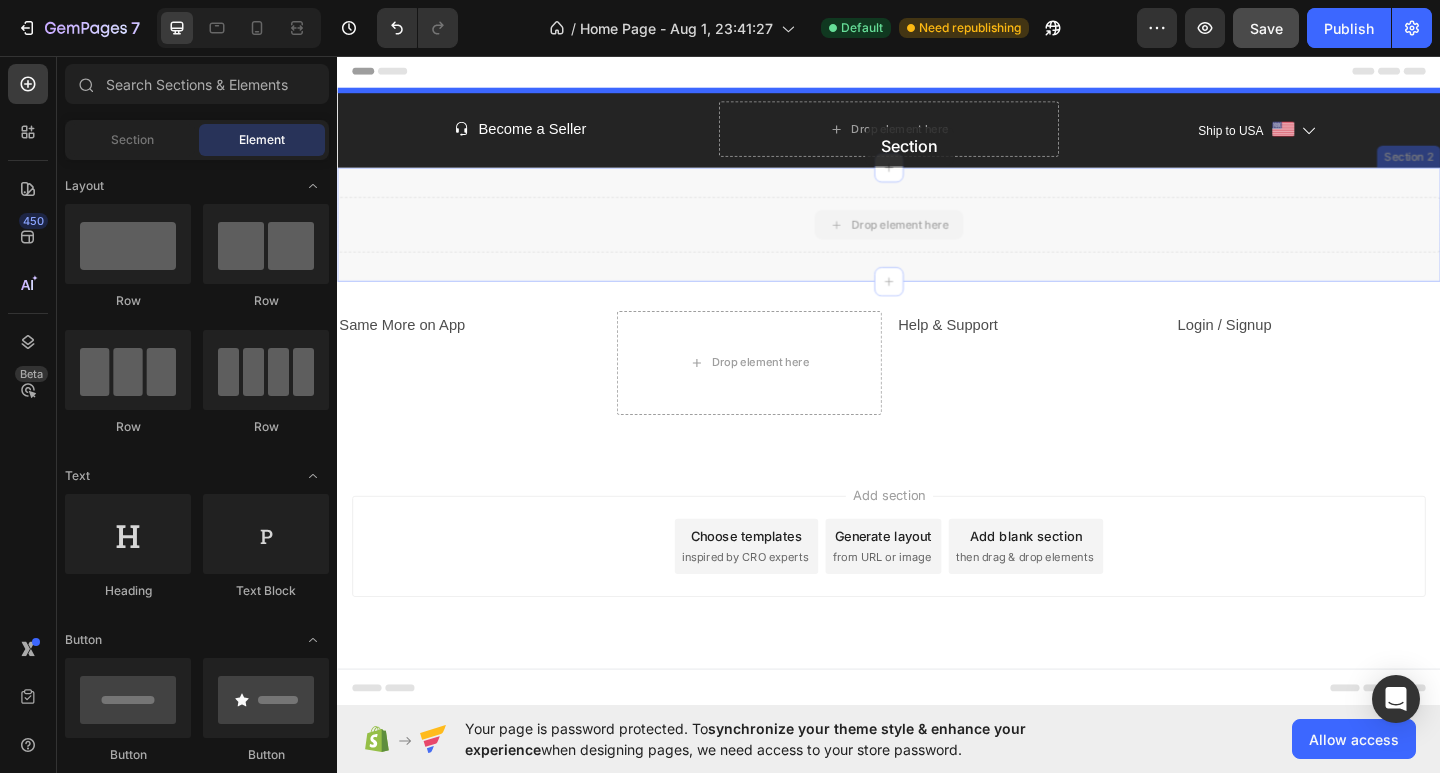 drag, startPoint x: 933, startPoint y: 243, endPoint x: 911, endPoint y: 134, distance: 111.19802 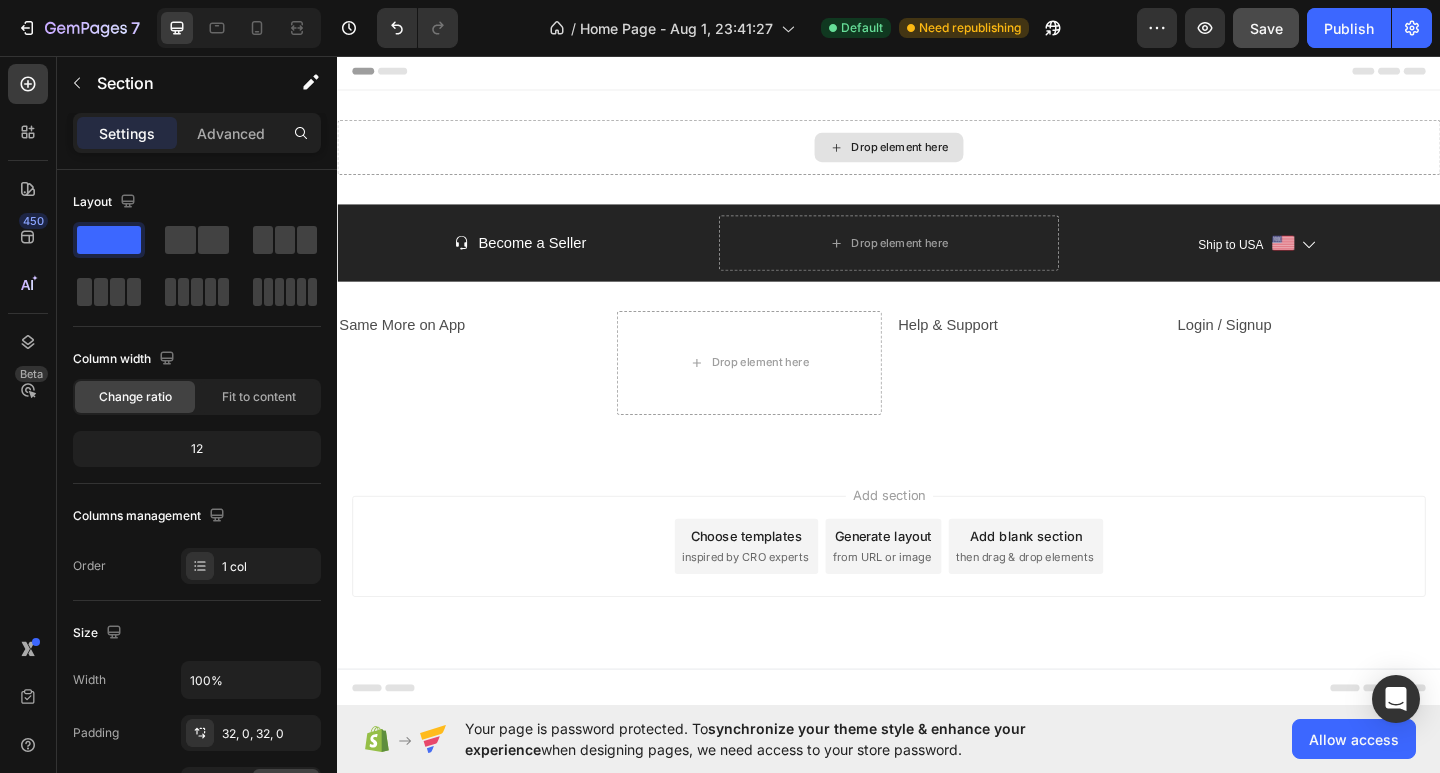 click on "Drop element here" at bounding box center (937, 156) 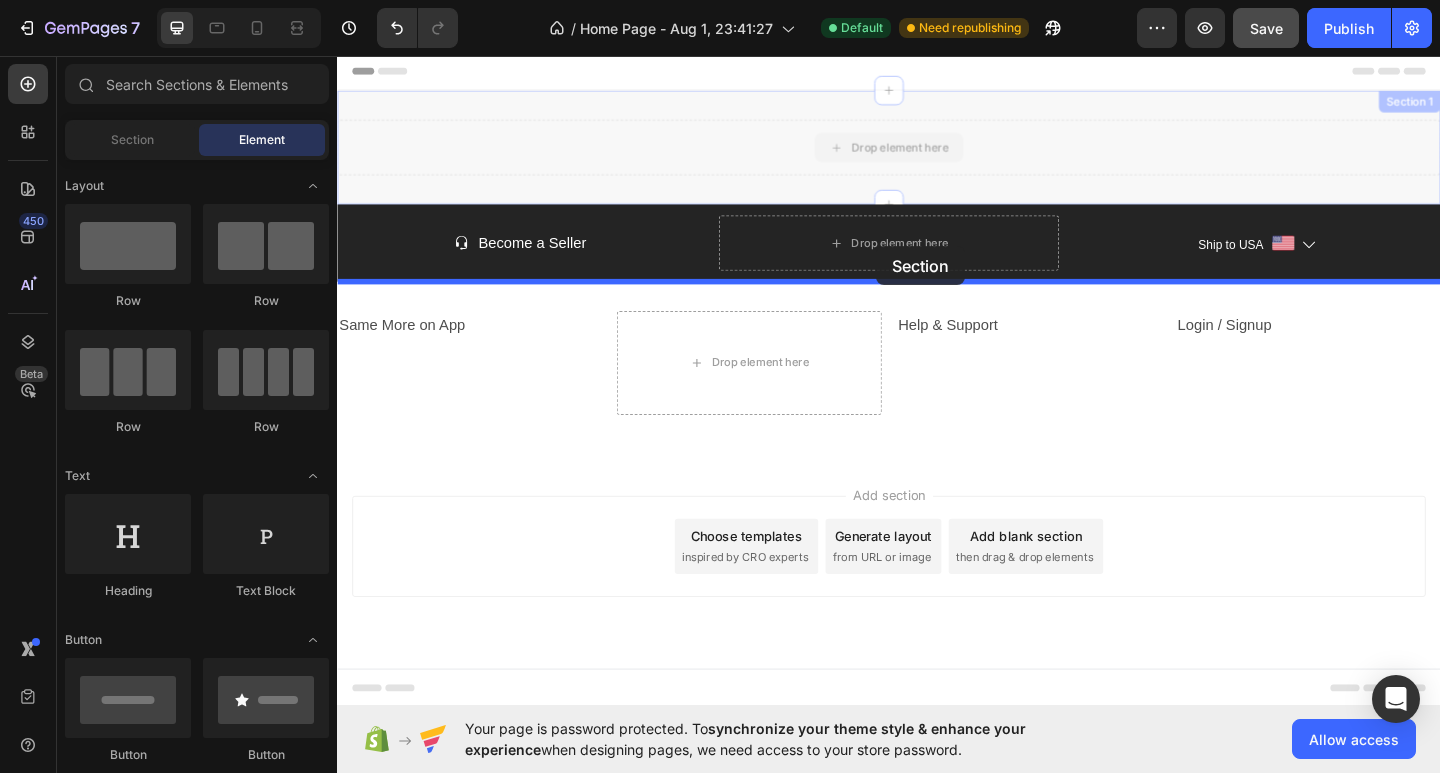 drag, startPoint x: 959, startPoint y: 149, endPoint x: 923, endPoint y: 263, distance: 119.54916 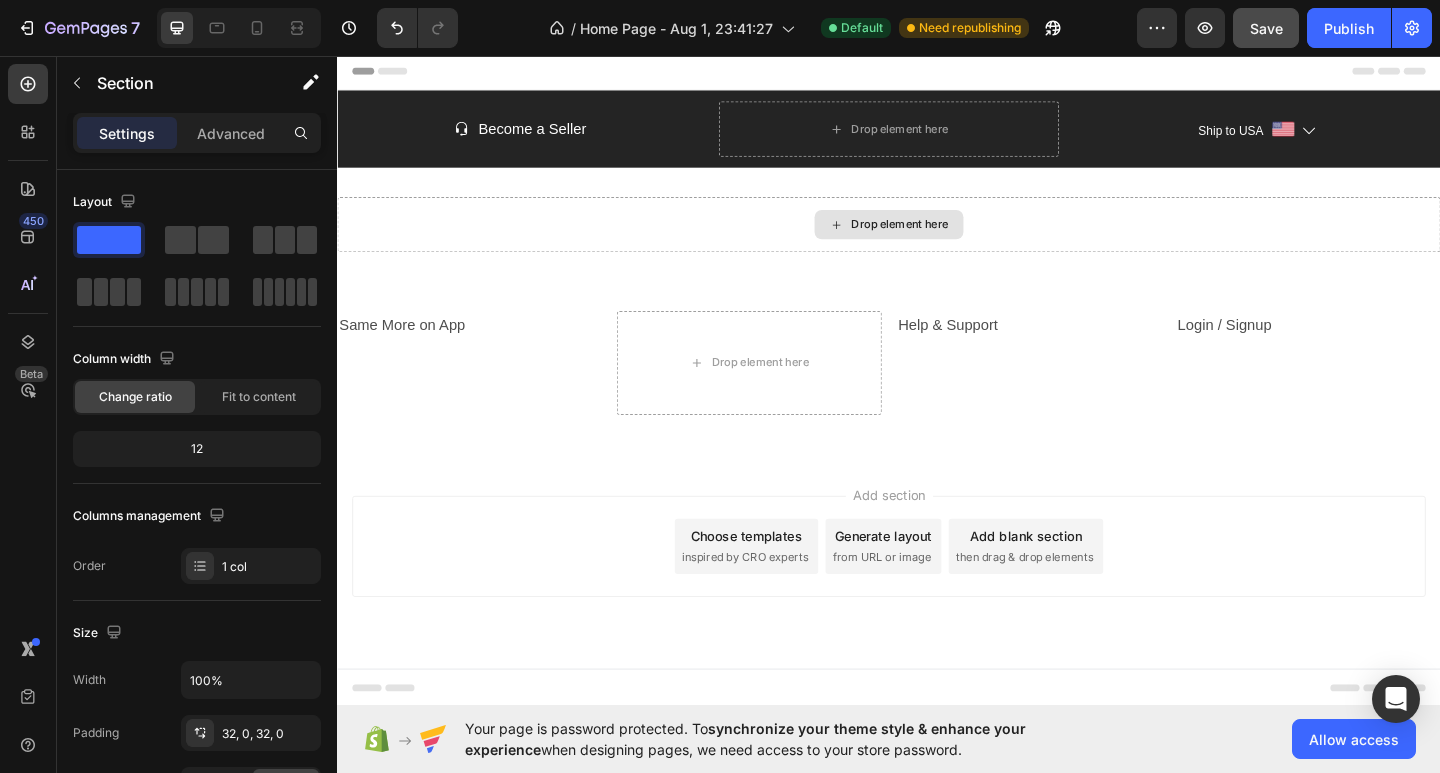 click on "Drop element here" at bounding box center (937, 240) 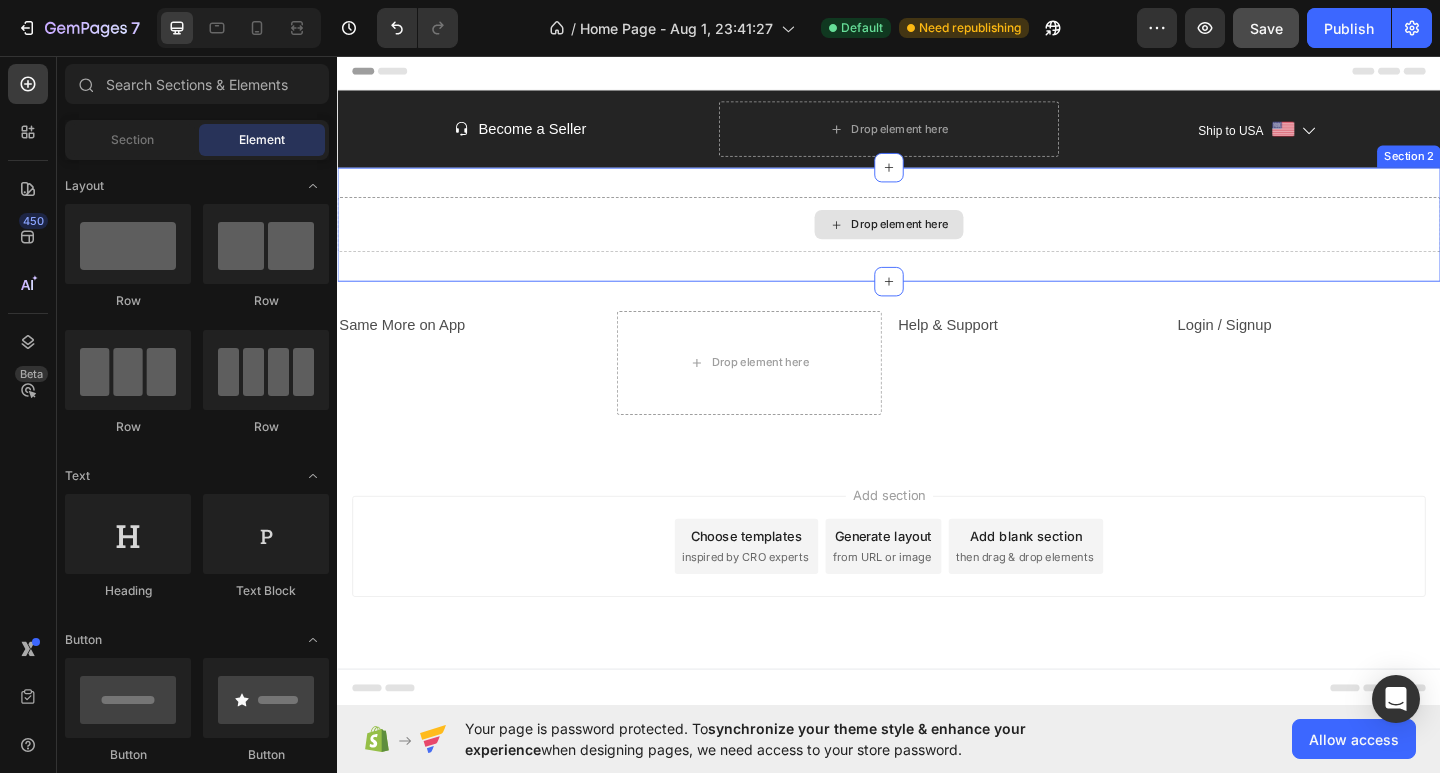 click on "Drop element here" at bounding box center (937, 240) 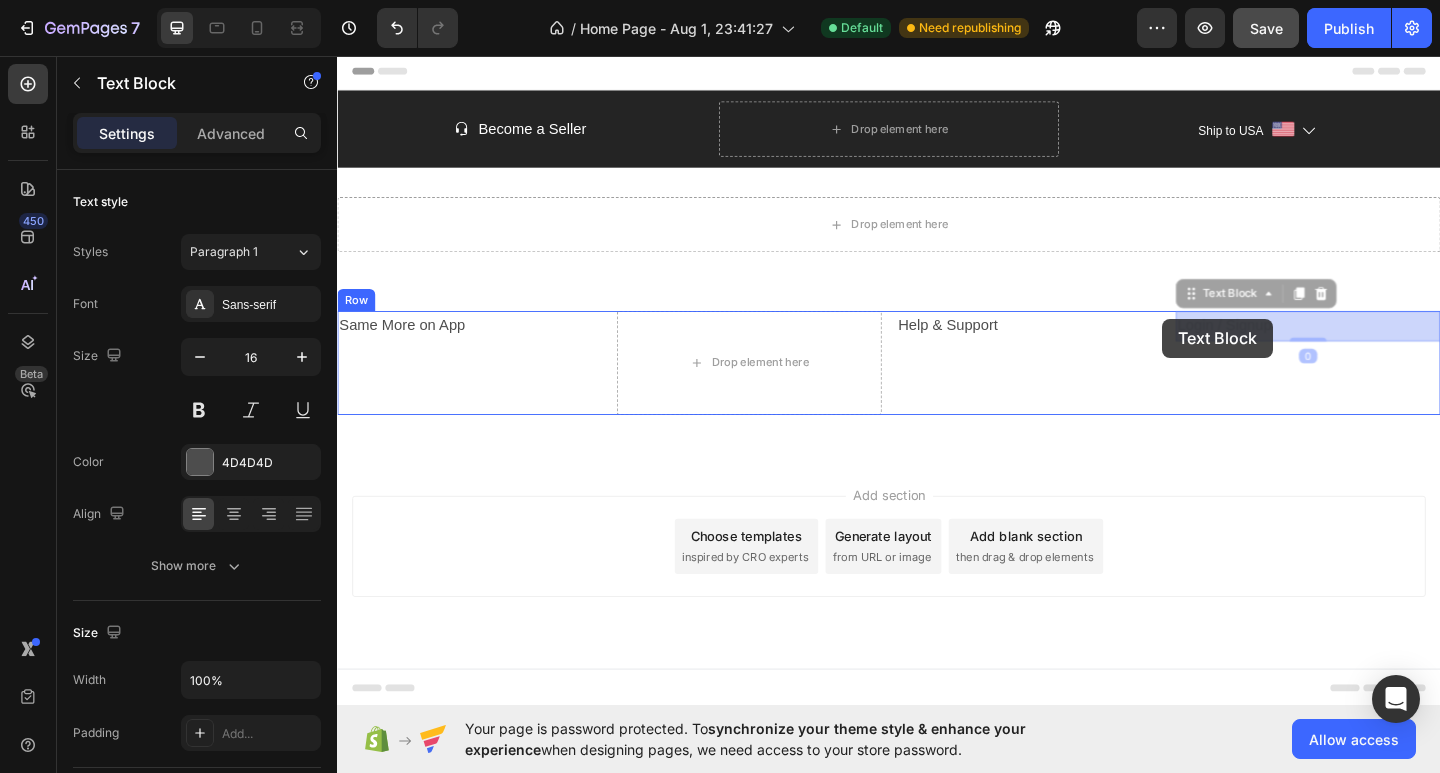 drag, startPoint x: 1275, startPoint y: 349, endPoint x: 1262, endPoint y: 342, distance: 14.764823 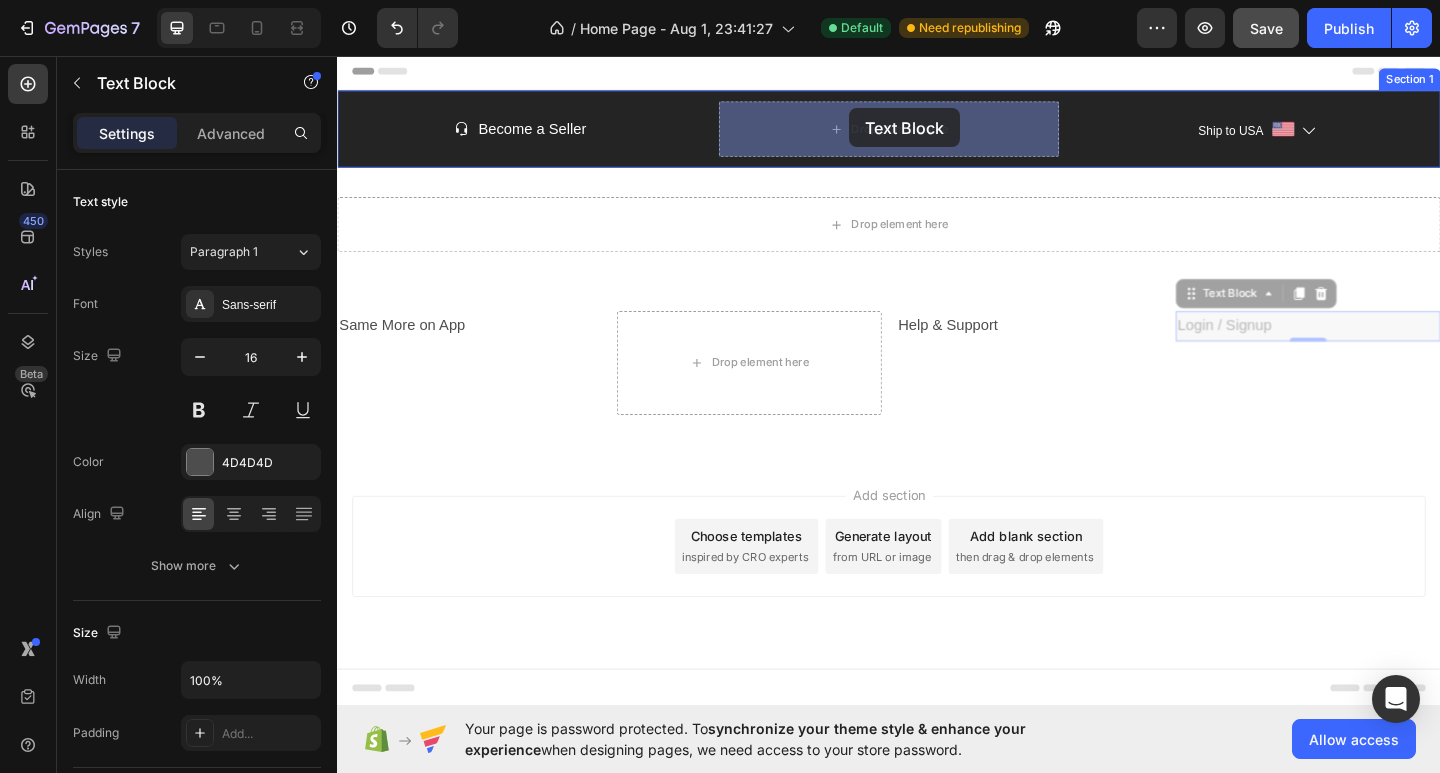 drag, startPoint x: 1265, startPoint y: 319, endPoint x: 894, endPoint y: 113, distance: 424.3548 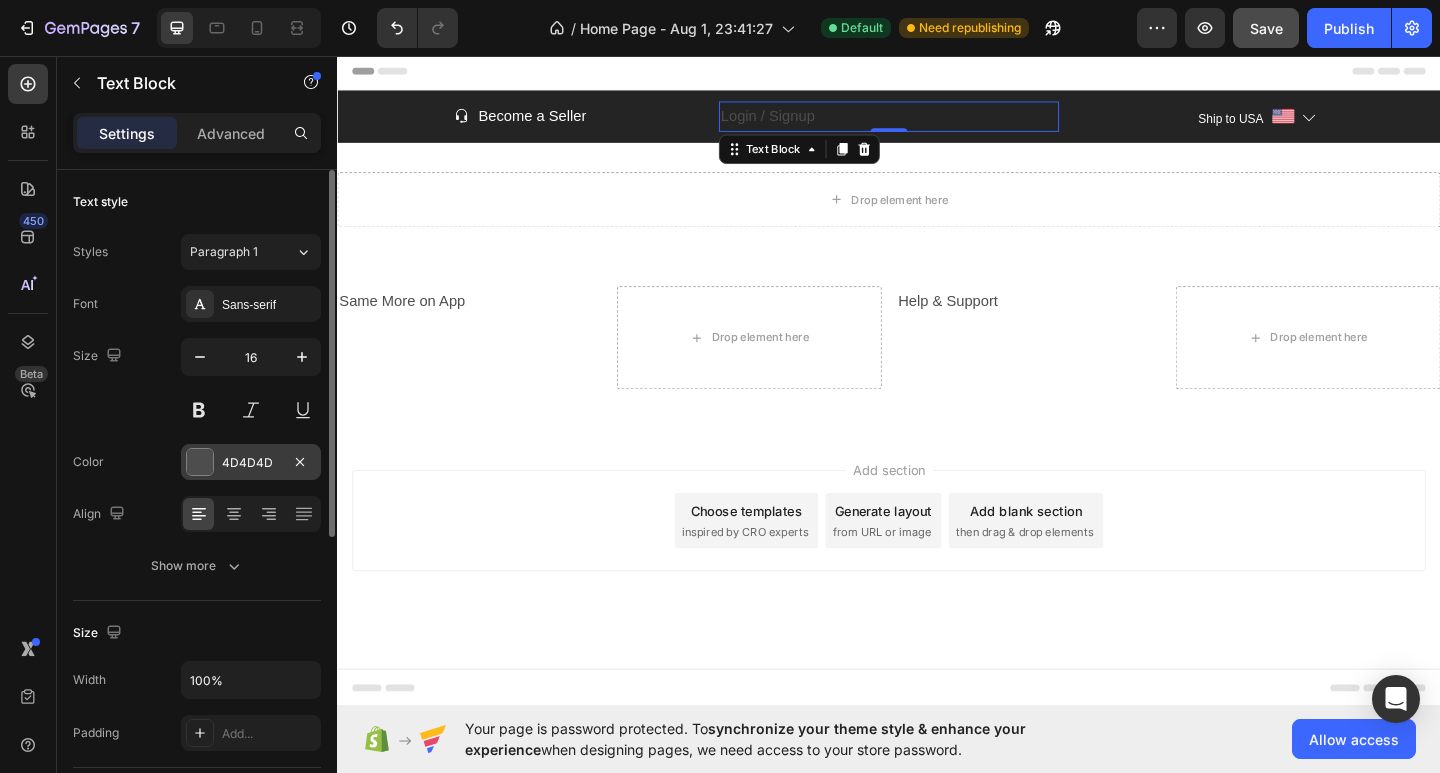 click on "4D4D4D" at bounding box center (251, 463) 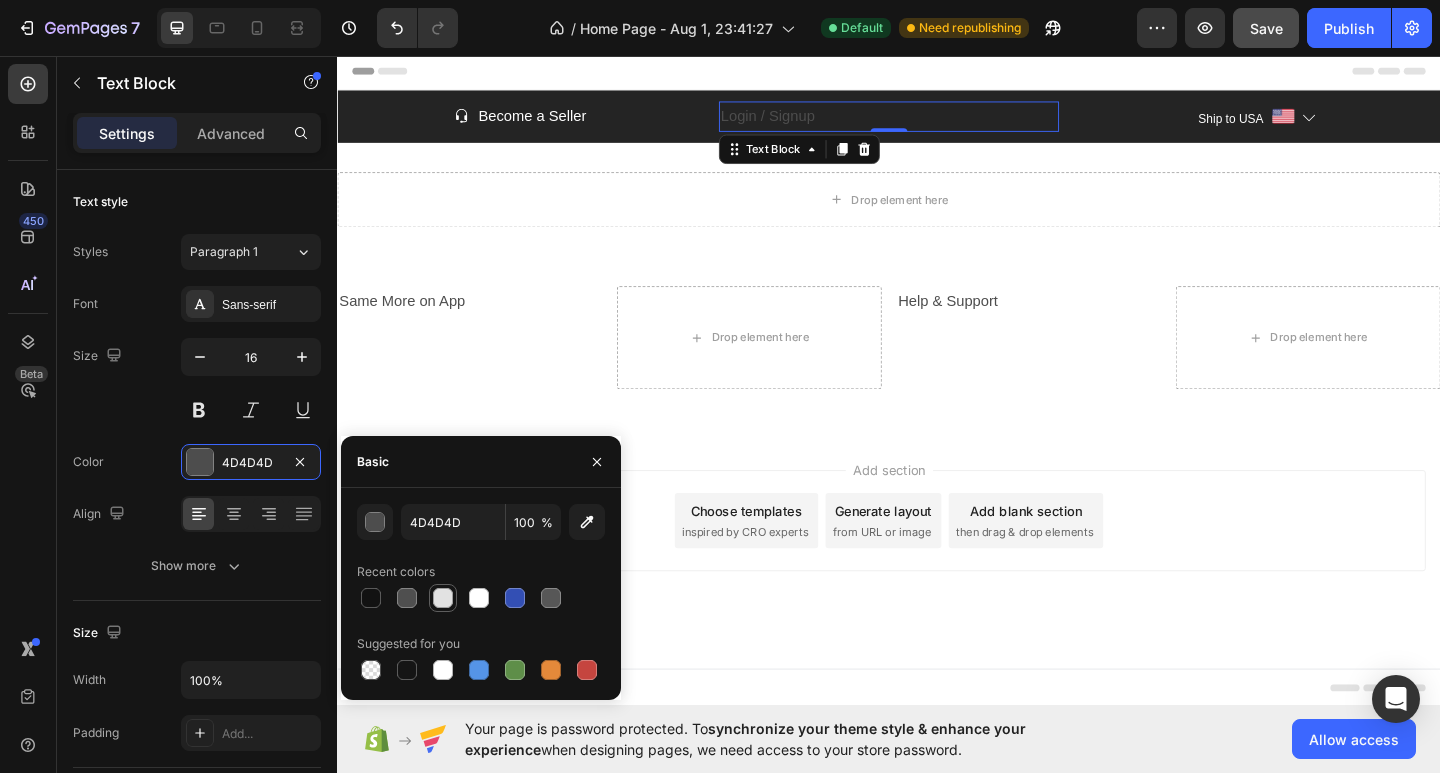 click at bounding box center (443, 598) 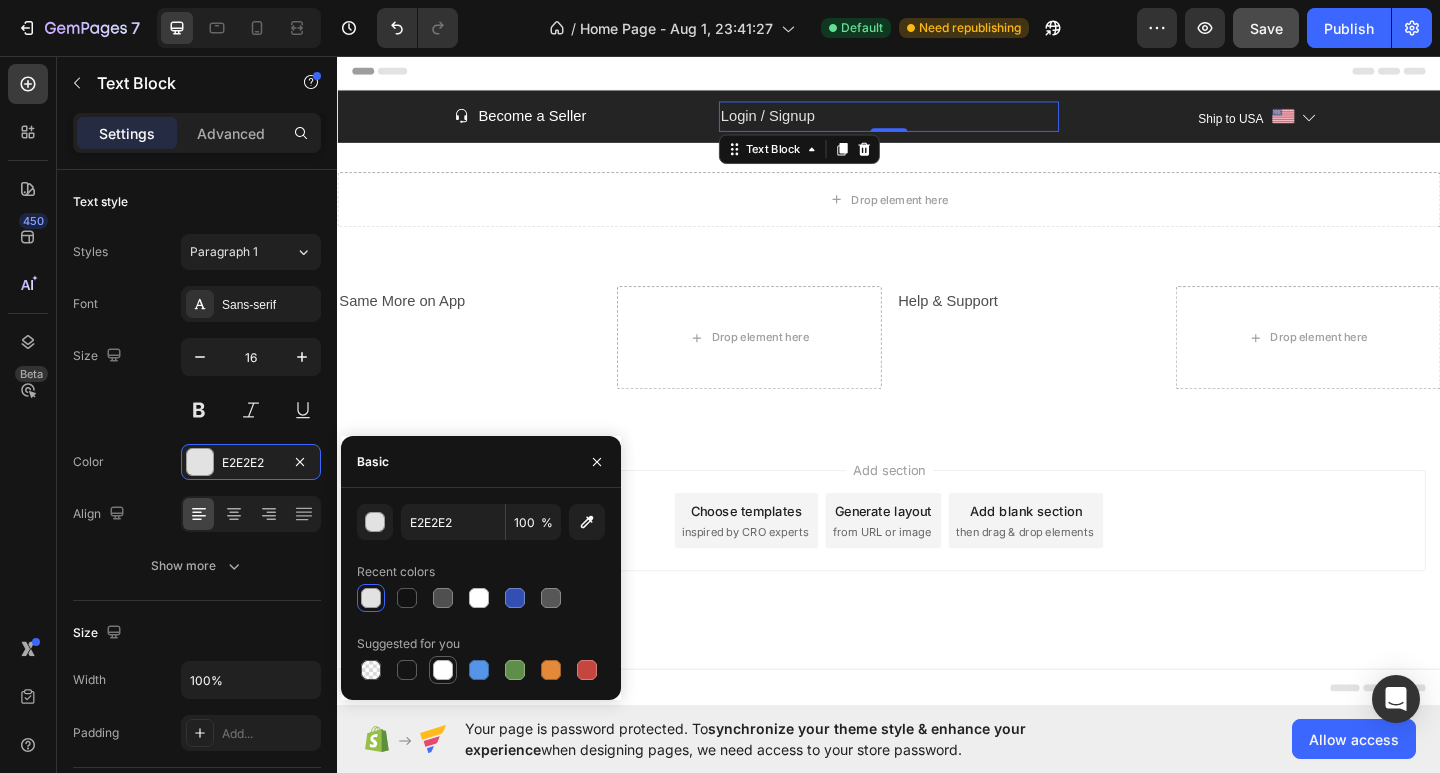 click at bounding box center [443, 670] 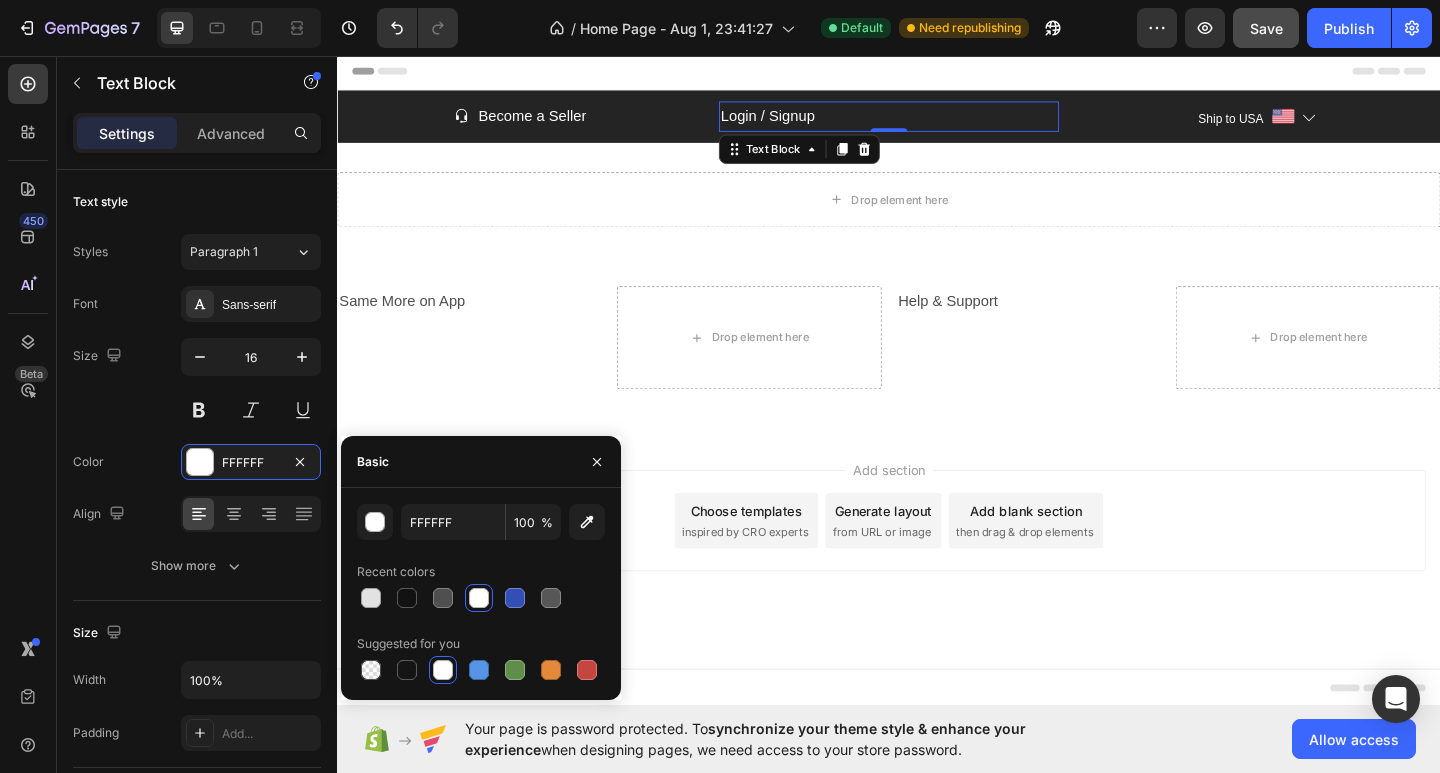 click at bounding box center [443, 670] 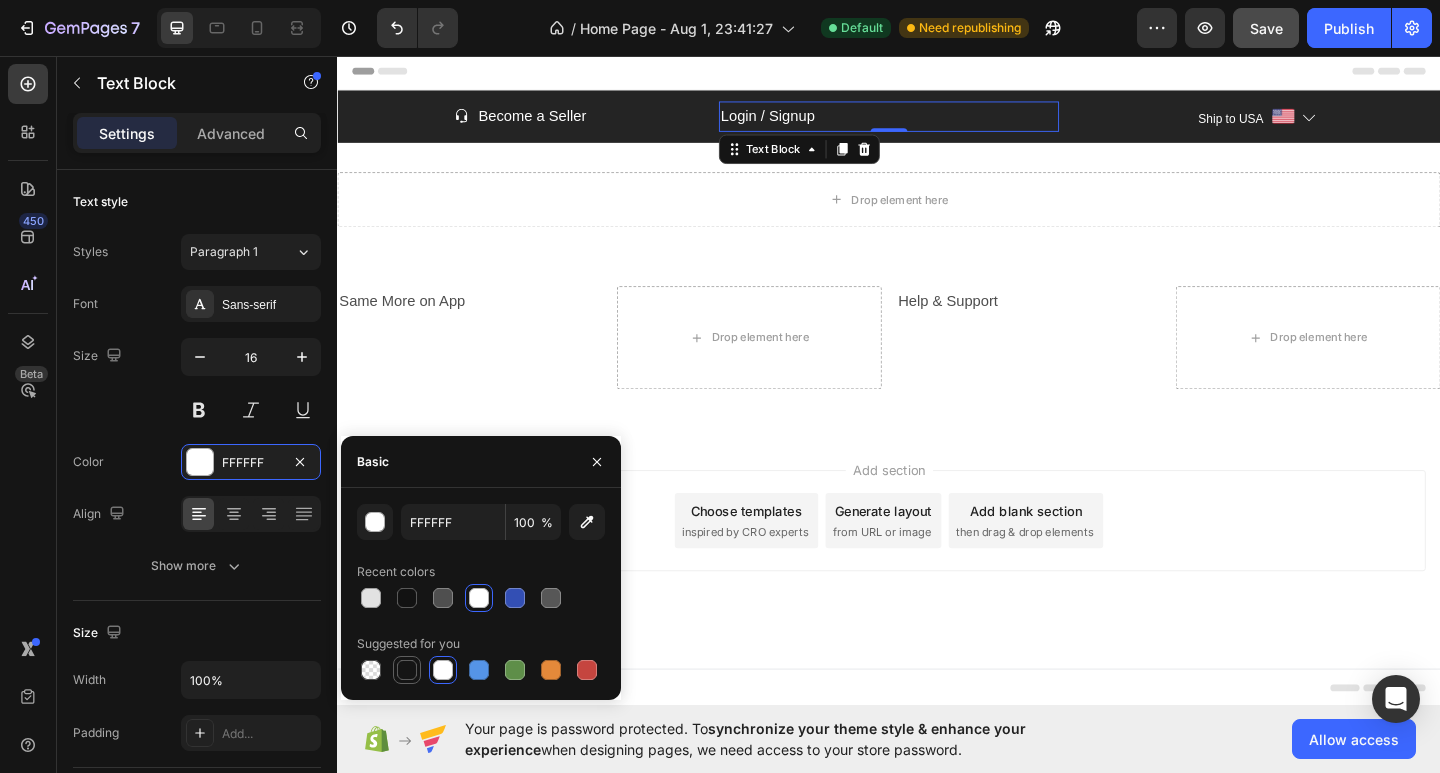 click at bounding box center (407, 670) 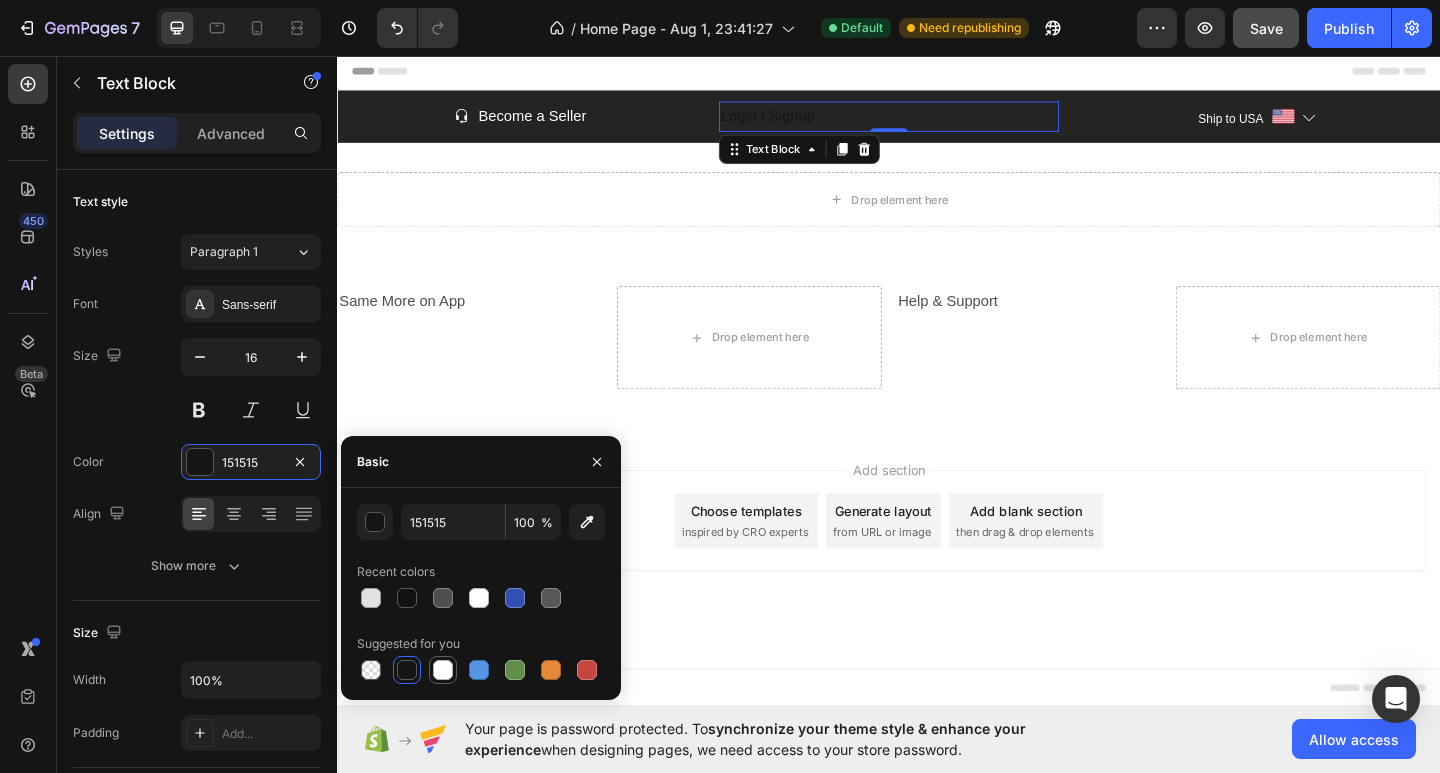 click at bounding box center [443, 670] 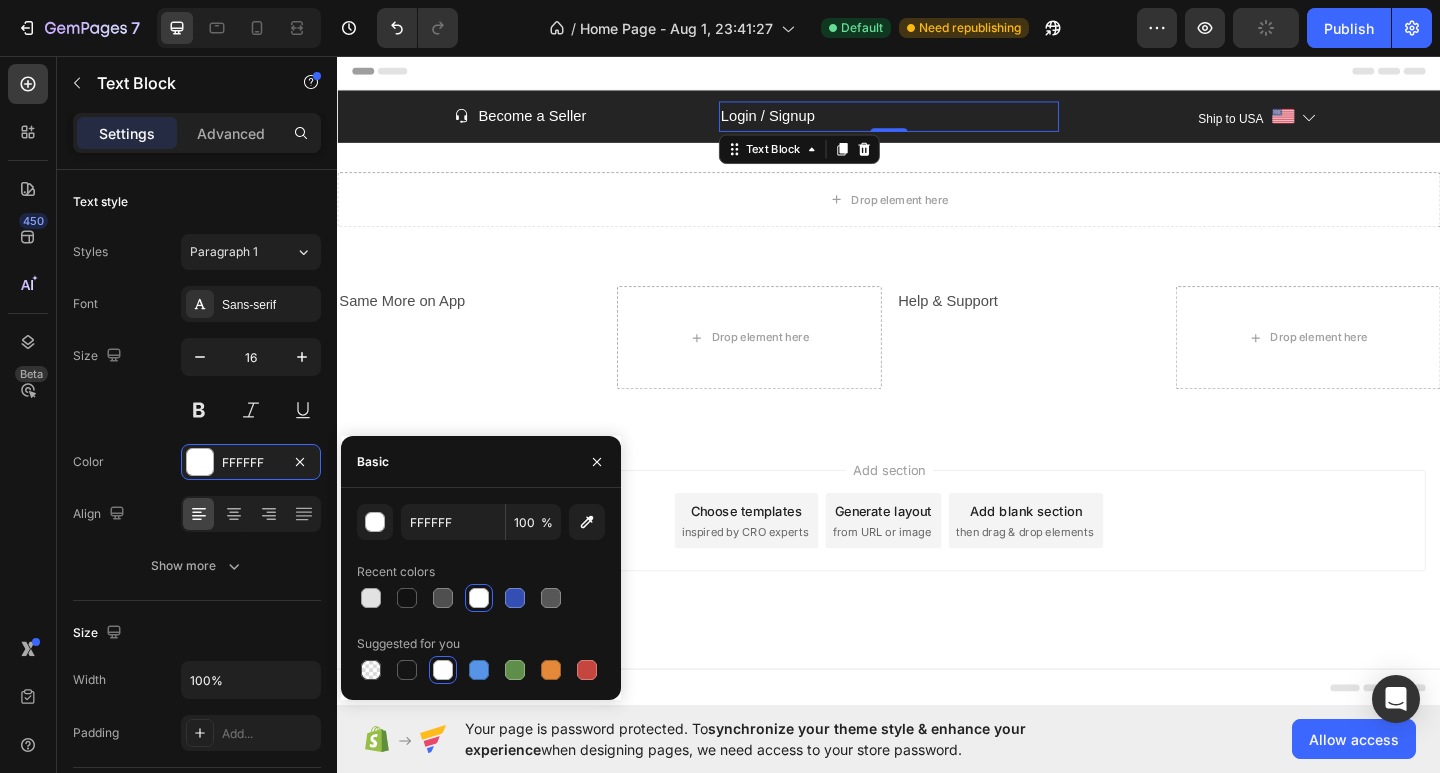 click at bounding box center (479, 598) 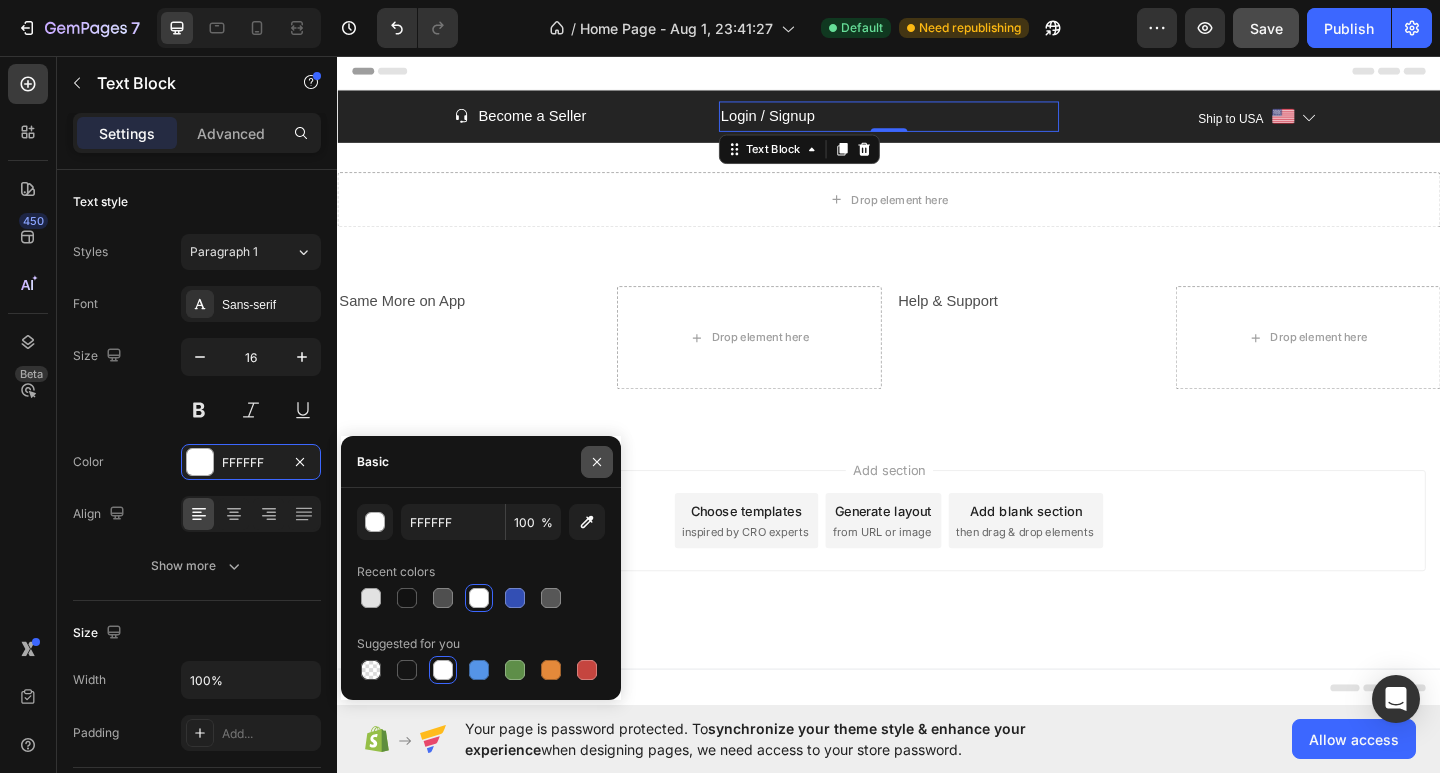 click 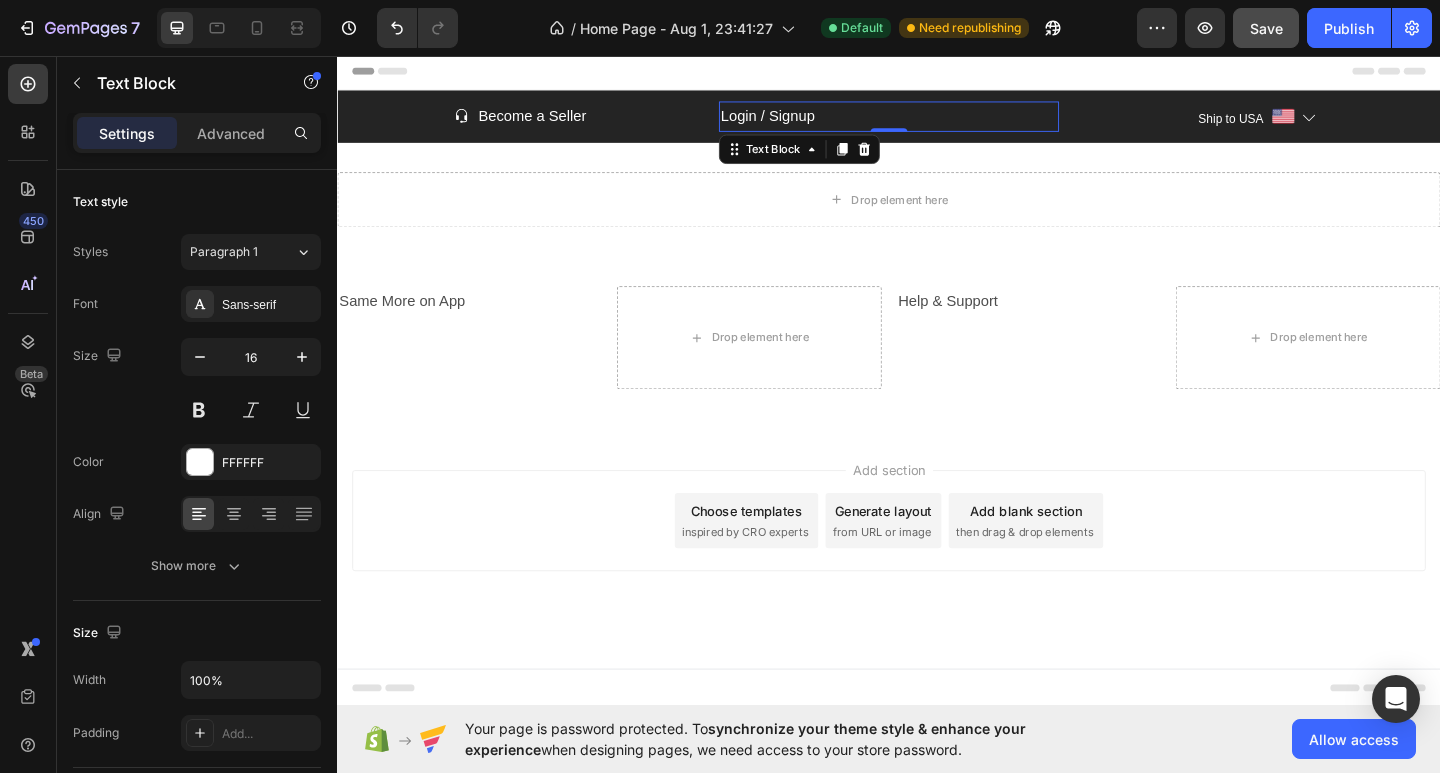click on "Same More on App Text Block Heading
Drop element here Help & Support Text Block
Drop element here Row" at bounding box center [937, 371] 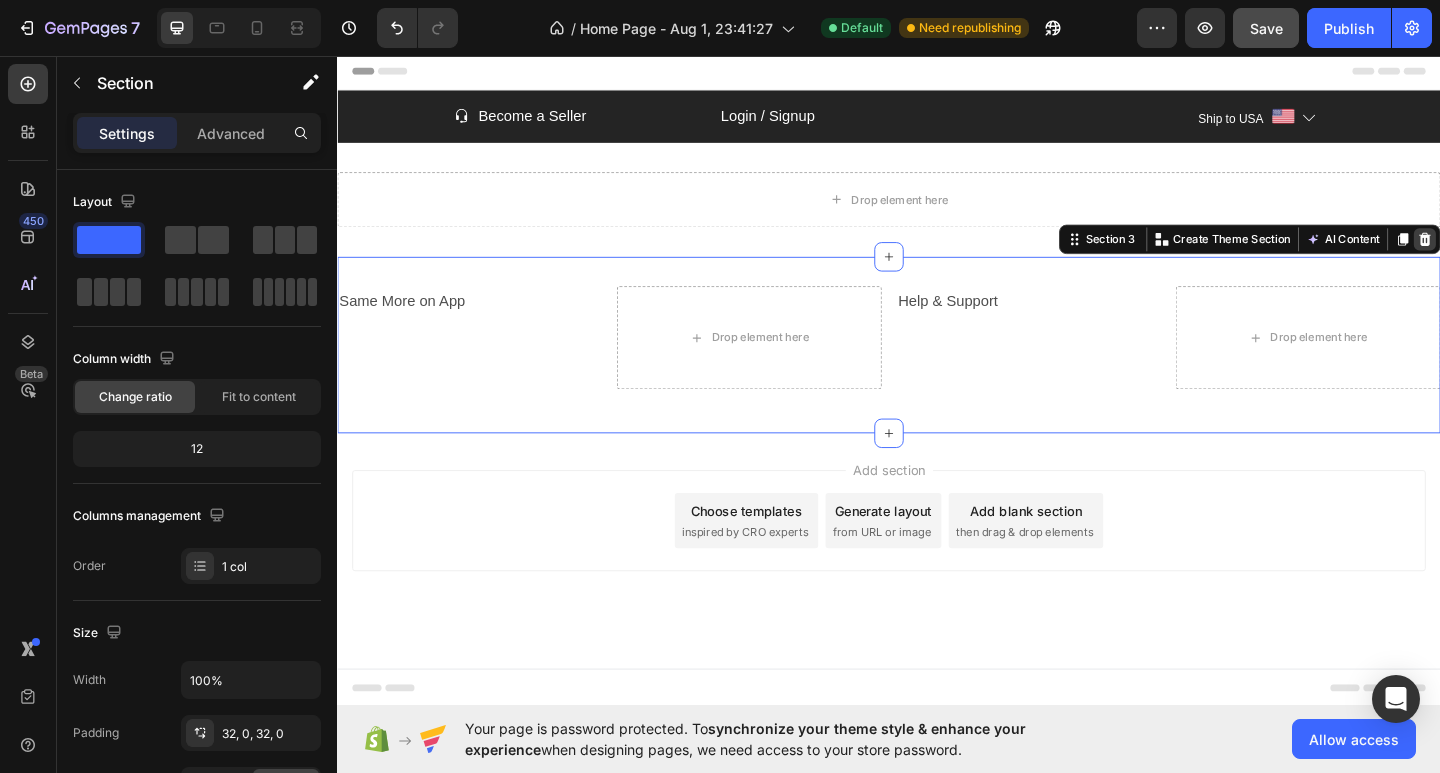 click 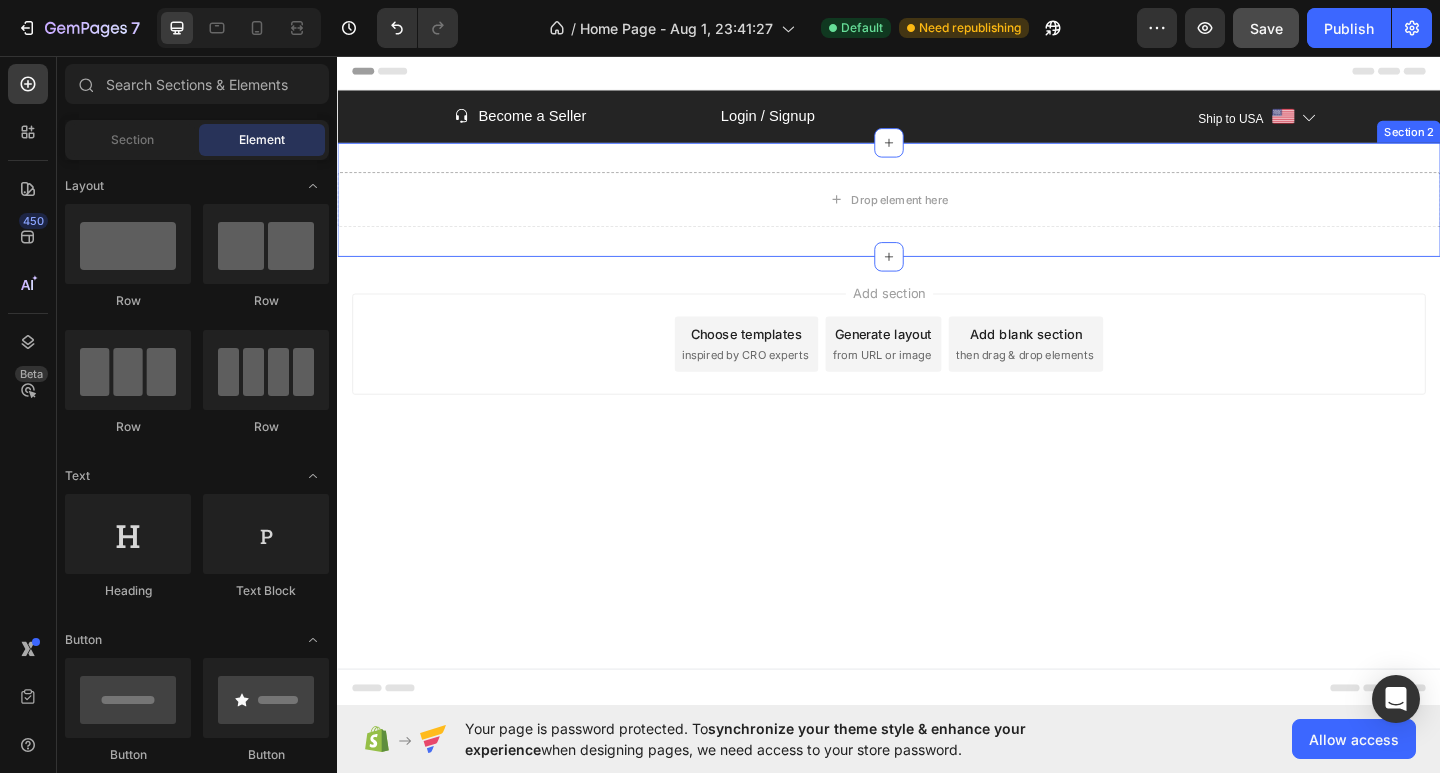 click on "Drop element here Section 2" at bounding box center [937, 213] 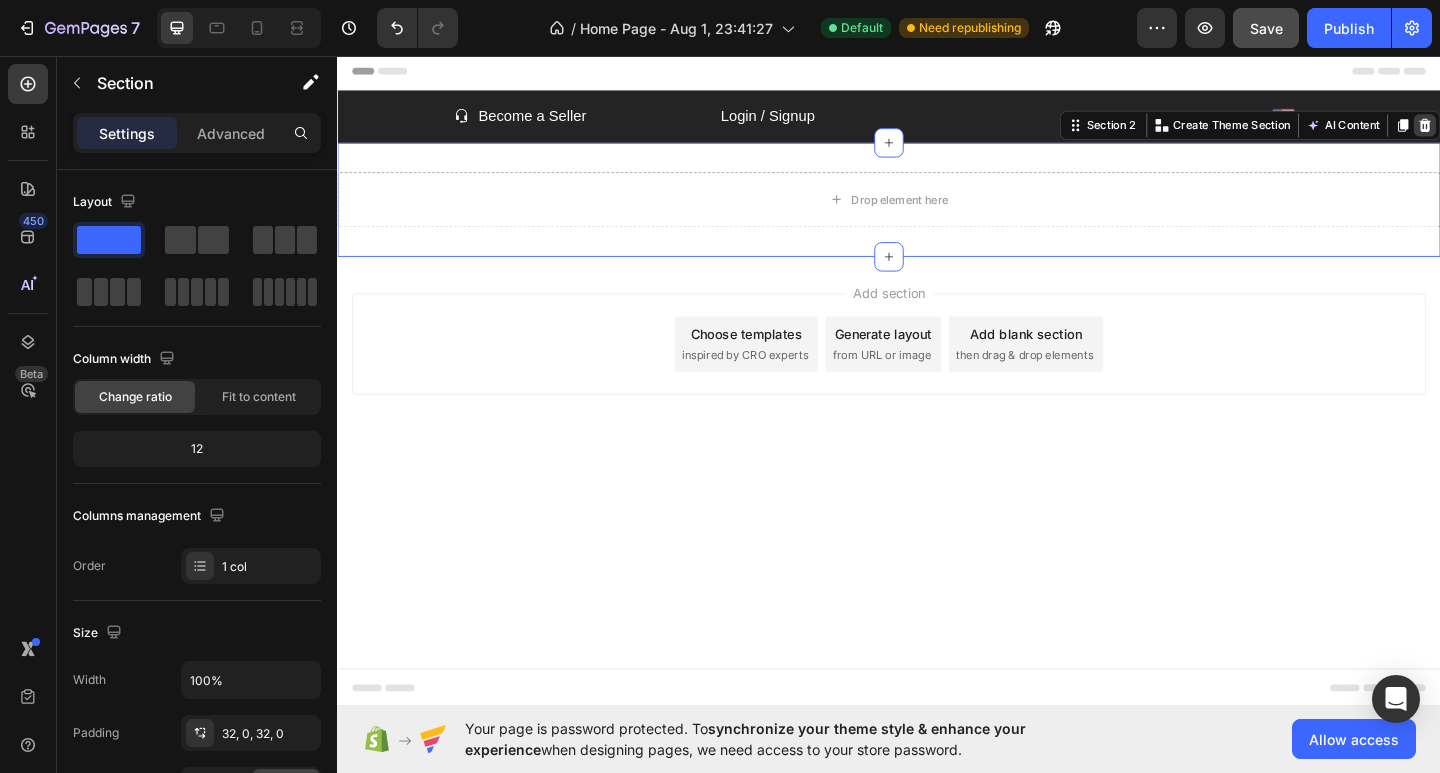 click 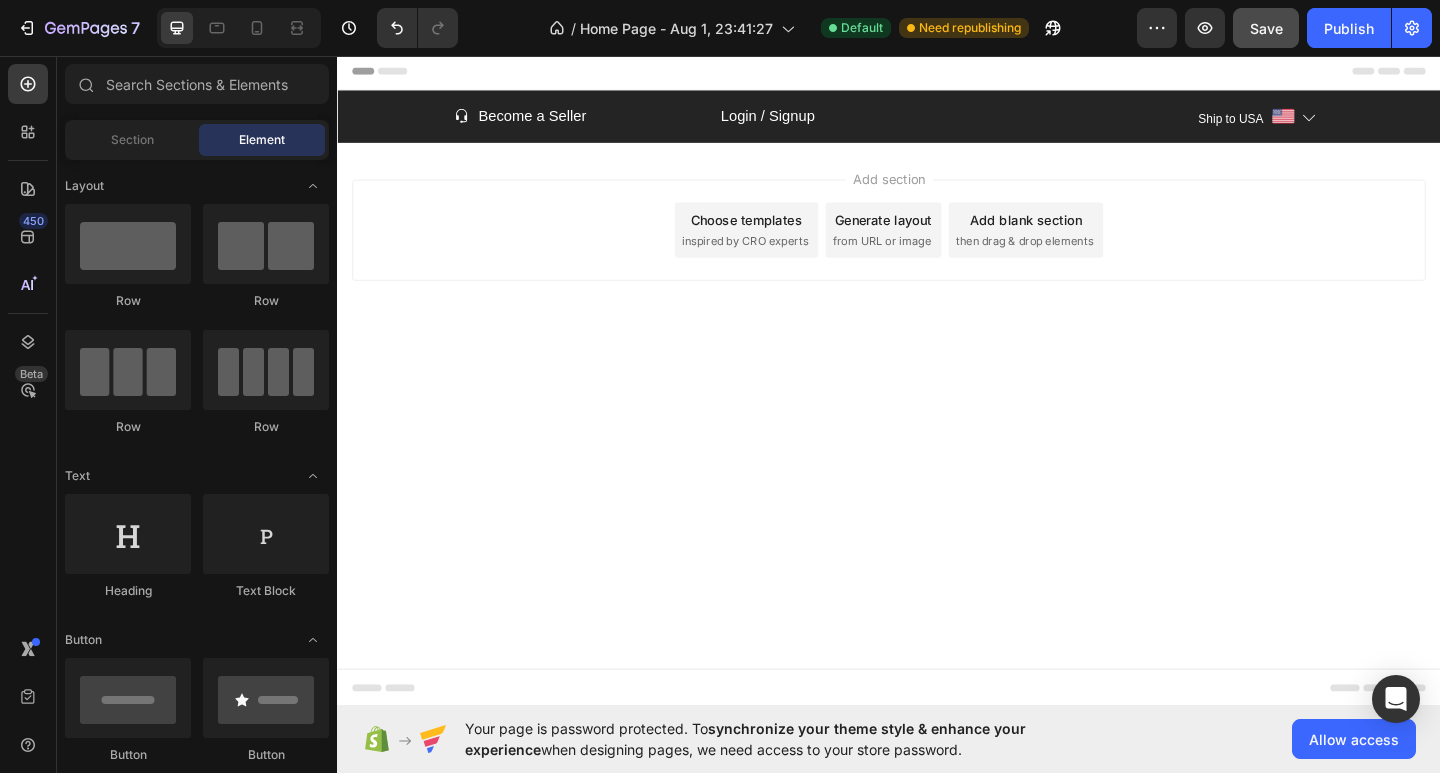click on "Add section Choose templates inspired by CRO experts Generate layout from URL or image Add blank section then drag & drop elements" at bounding box center (937, 274) 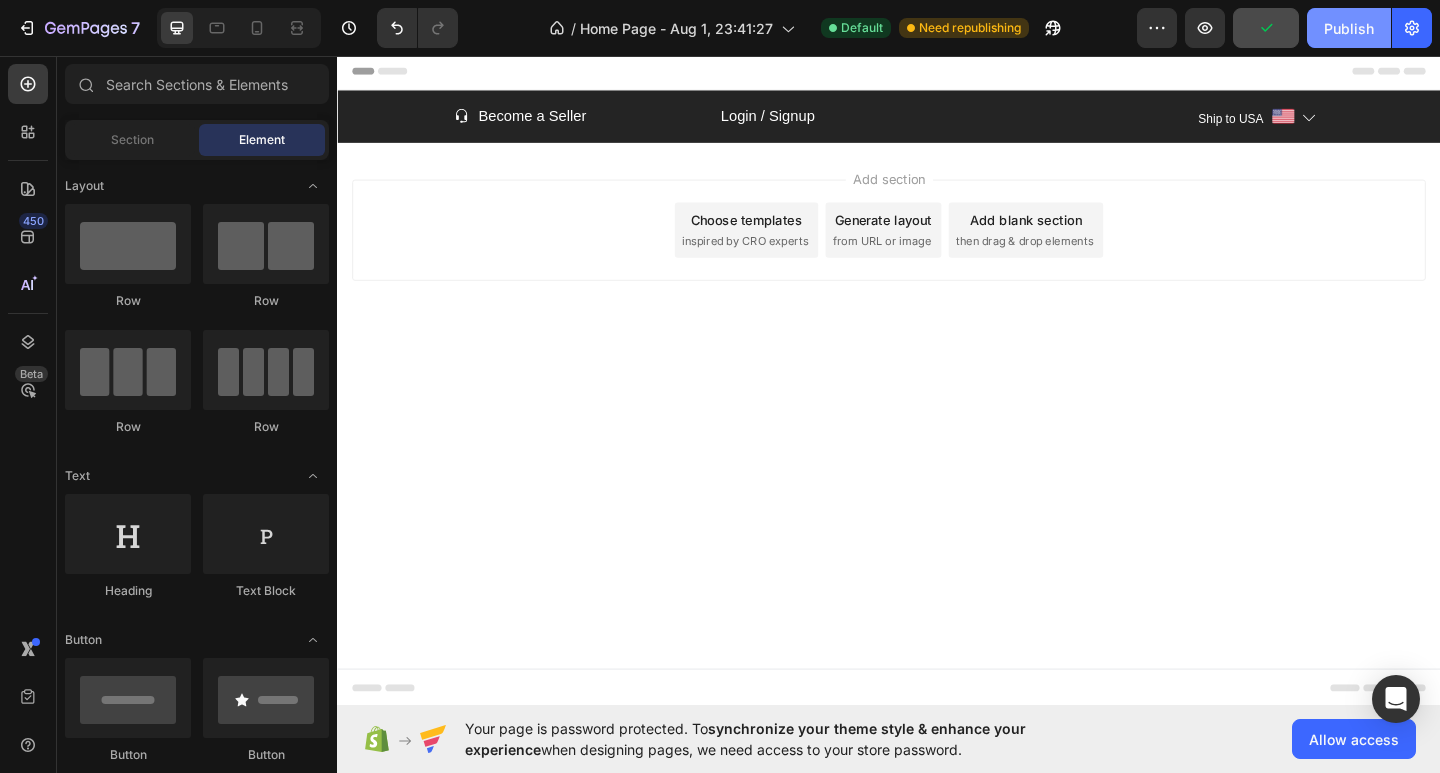click on "Publish" at bounding box center [1349, 28] 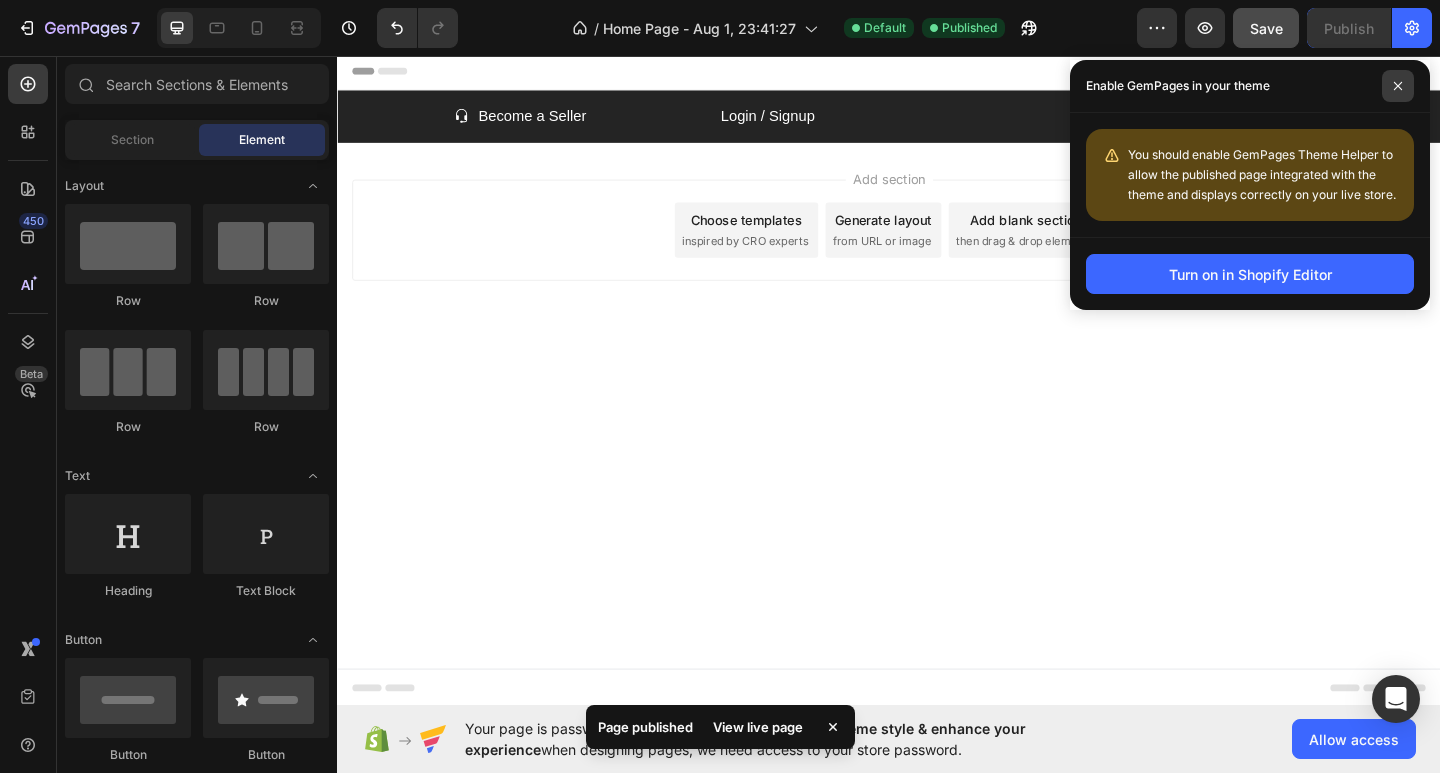 click at bounding box center [1398, 86] 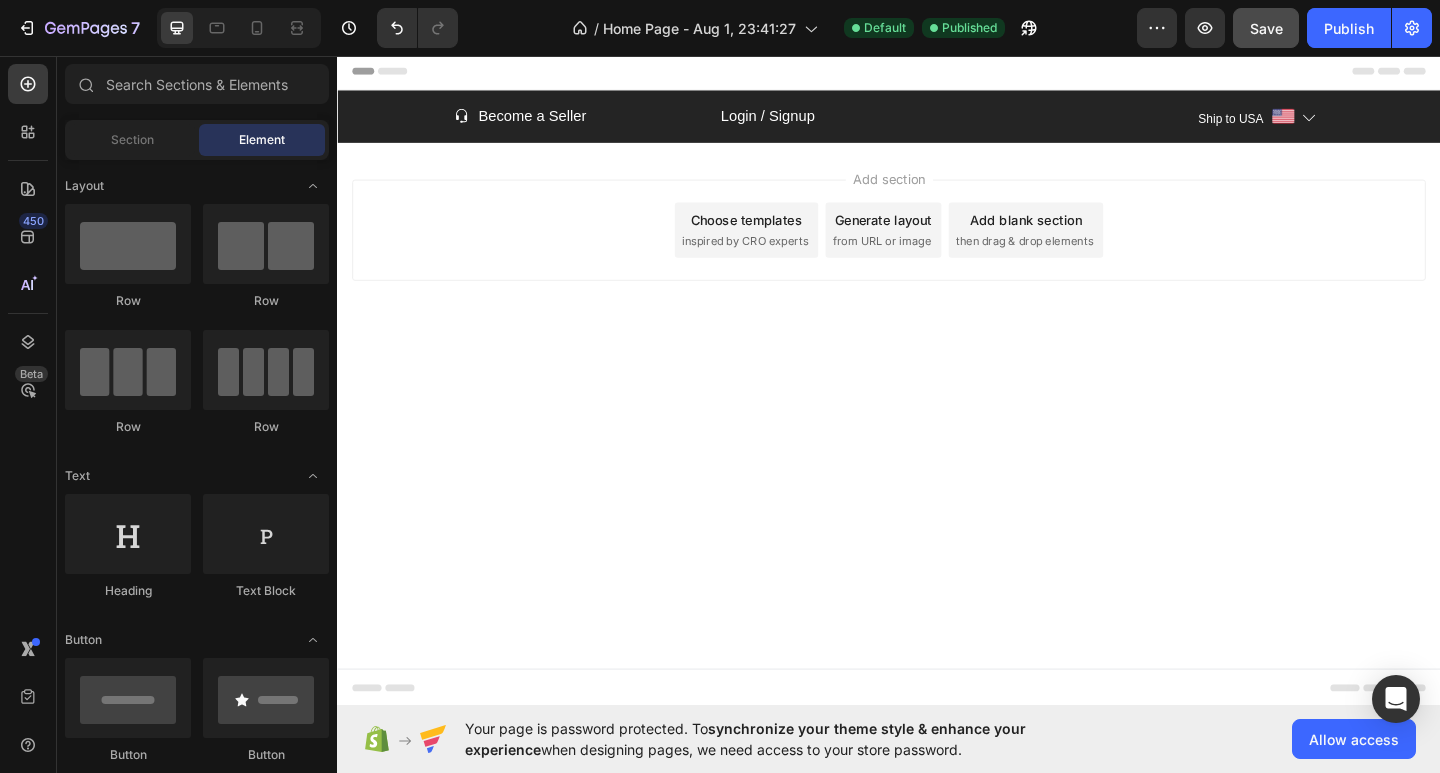 click on "Add section Choose templates inspired by CRO experts Generate layout from URL or image Add blank section then drag & drop elements" at bounding box center (937, 274) 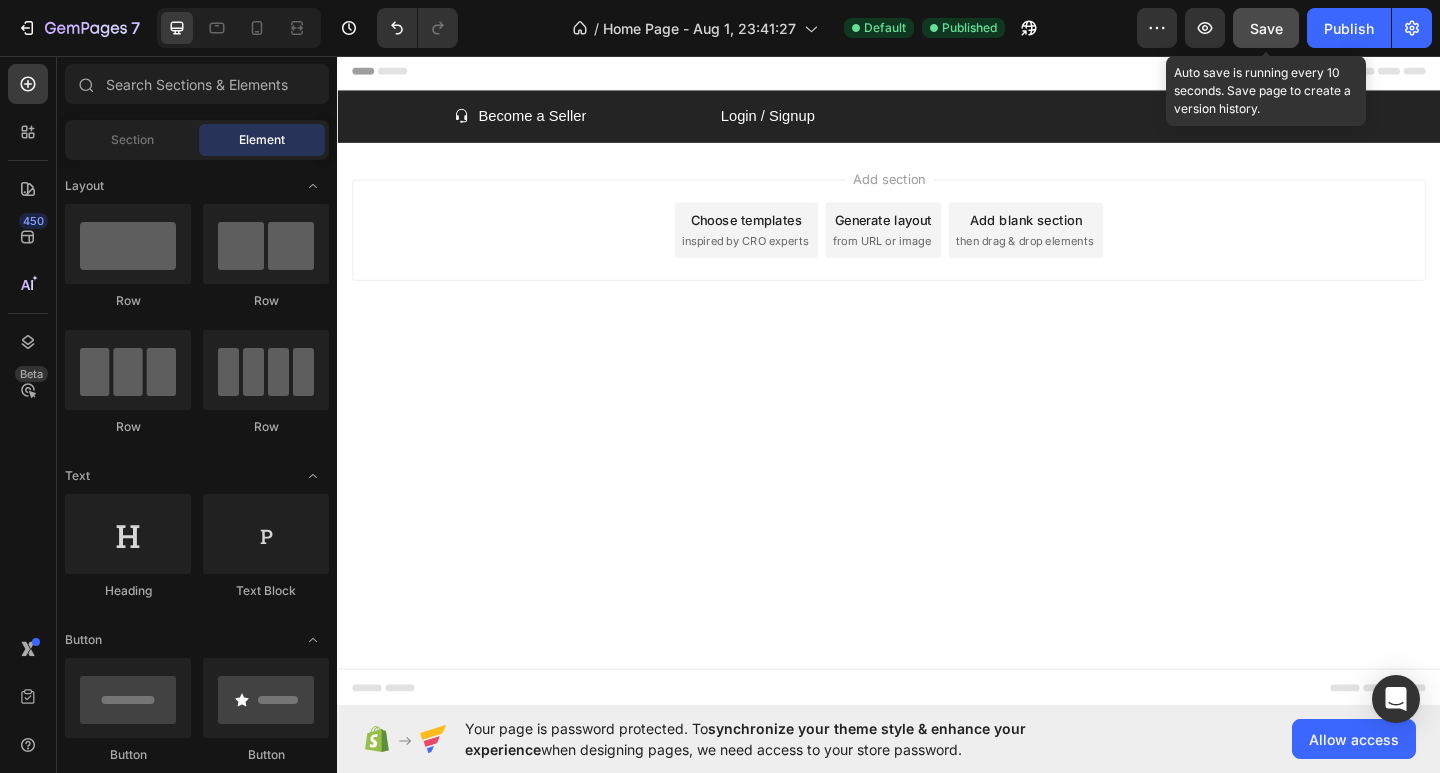 click on "Save" 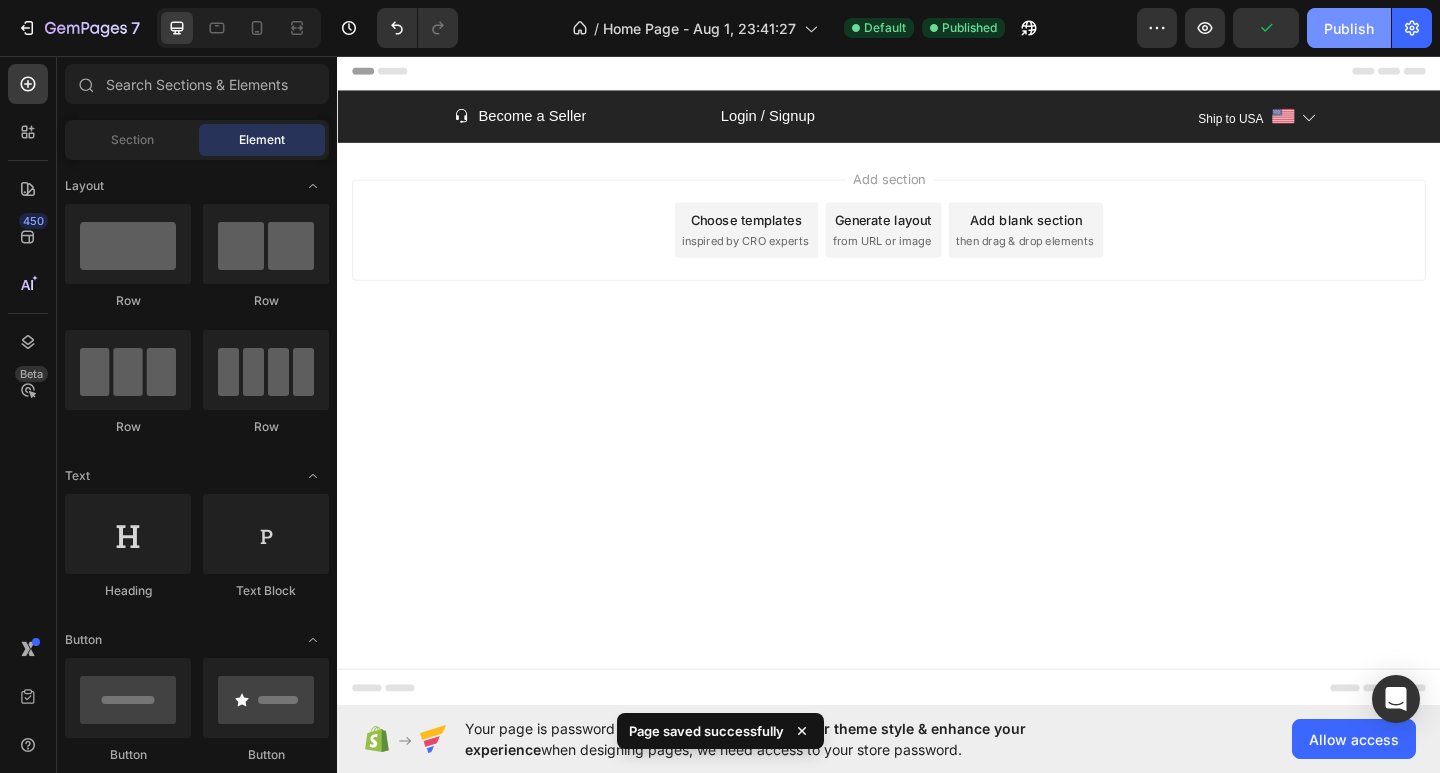 click on "Publish" at bounding box center [1349, 28] 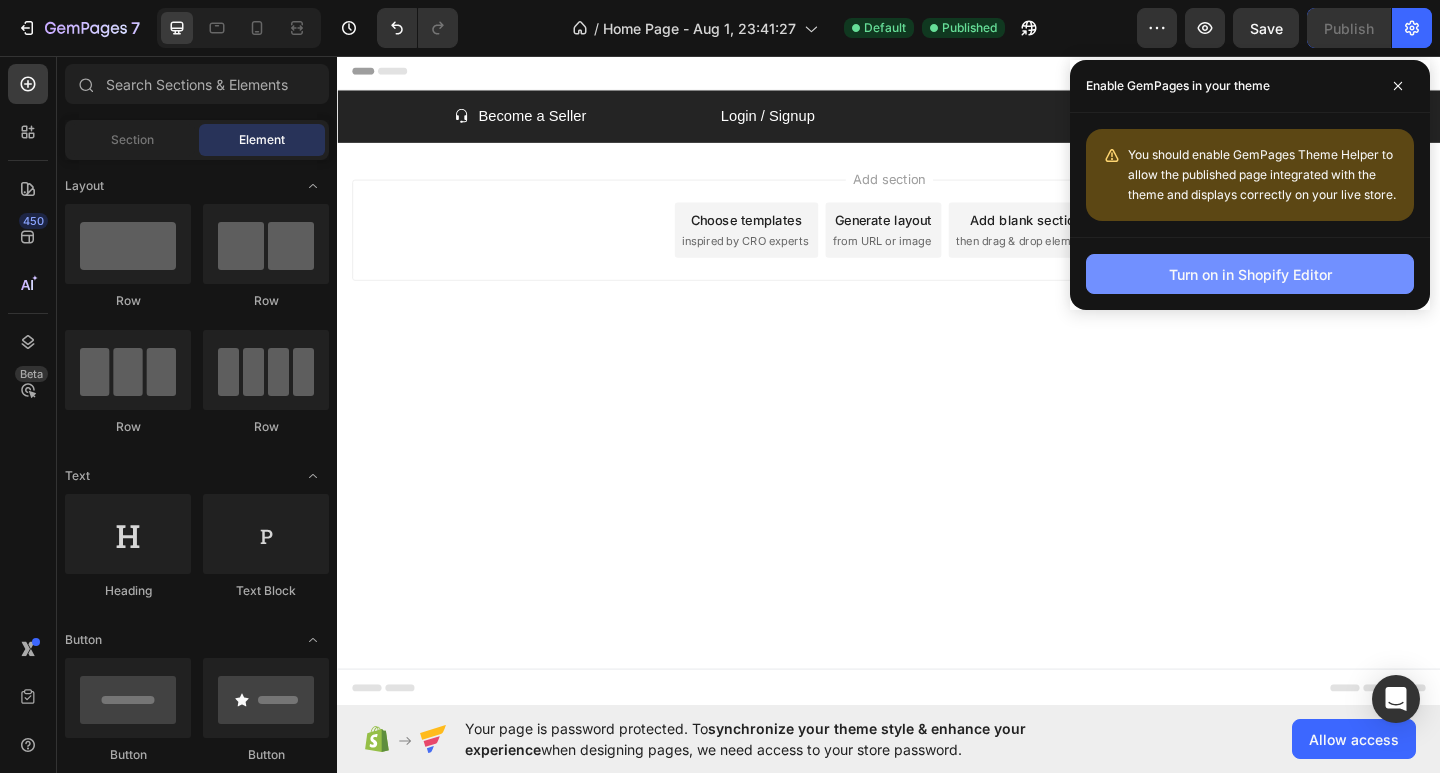 click on "Turn on in Shopify Editor" at bounding box center [1250, 274] 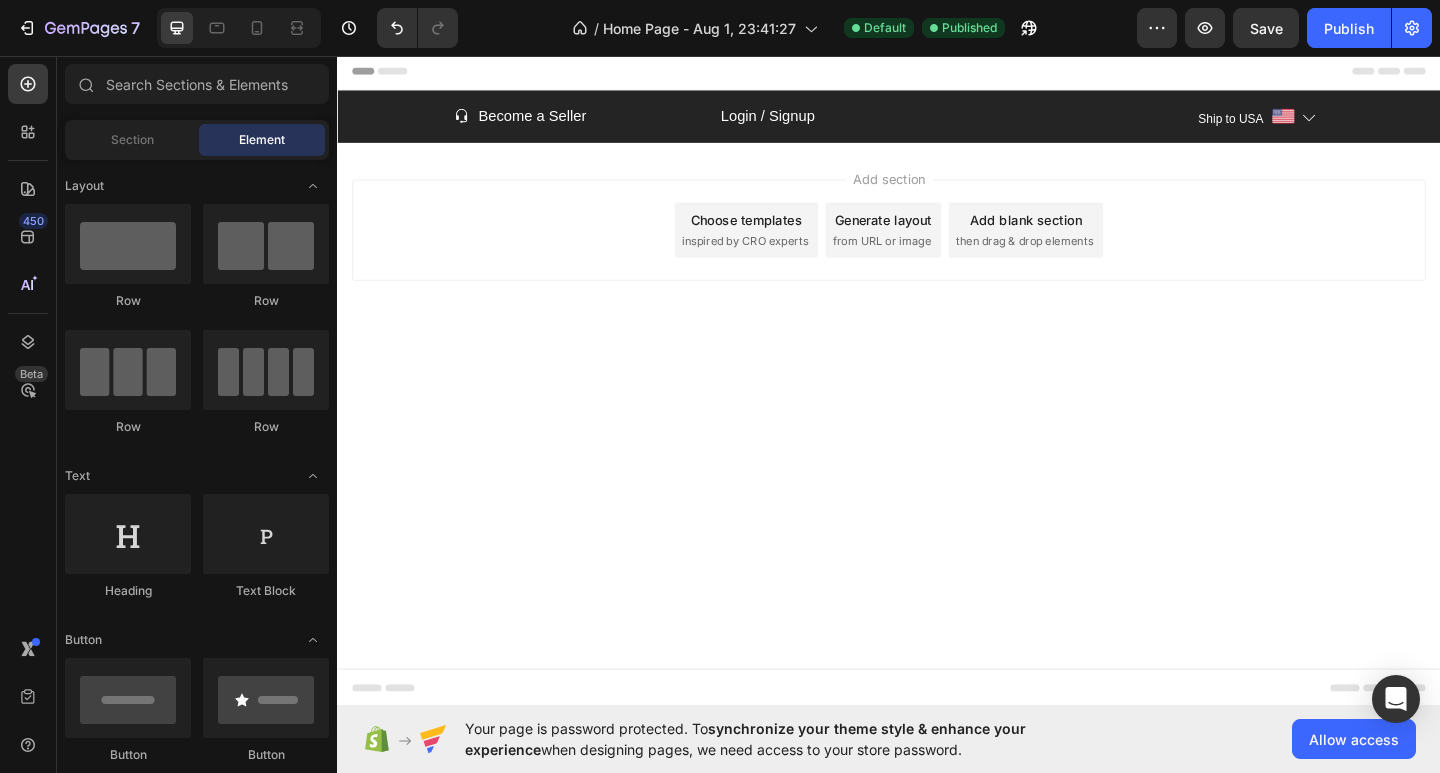 click on "Add section Choose templates inspired by CRO experts Generate layout from URL or image Add blank section then drag & drop elements" at bounding box center [937, 274] 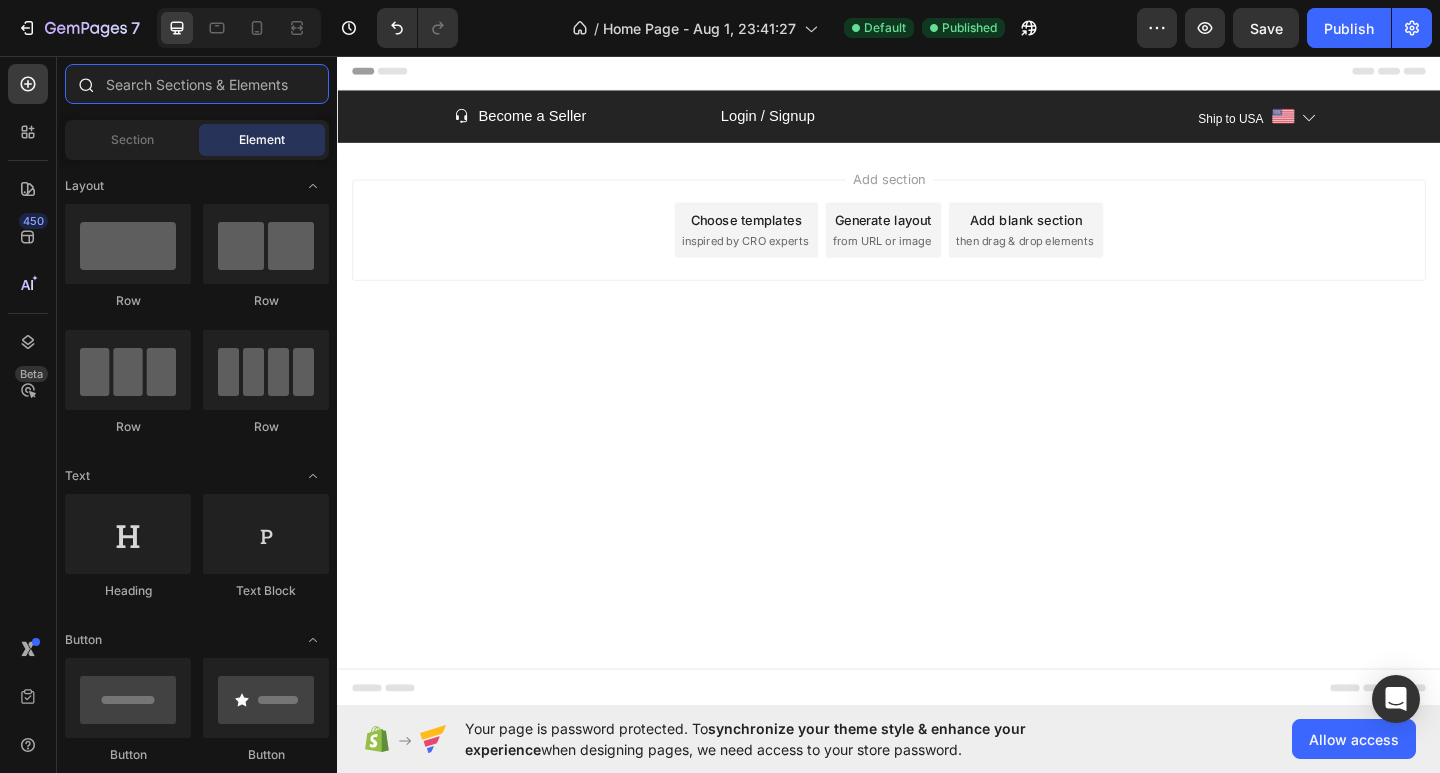 click at bounding box center [197, 84] 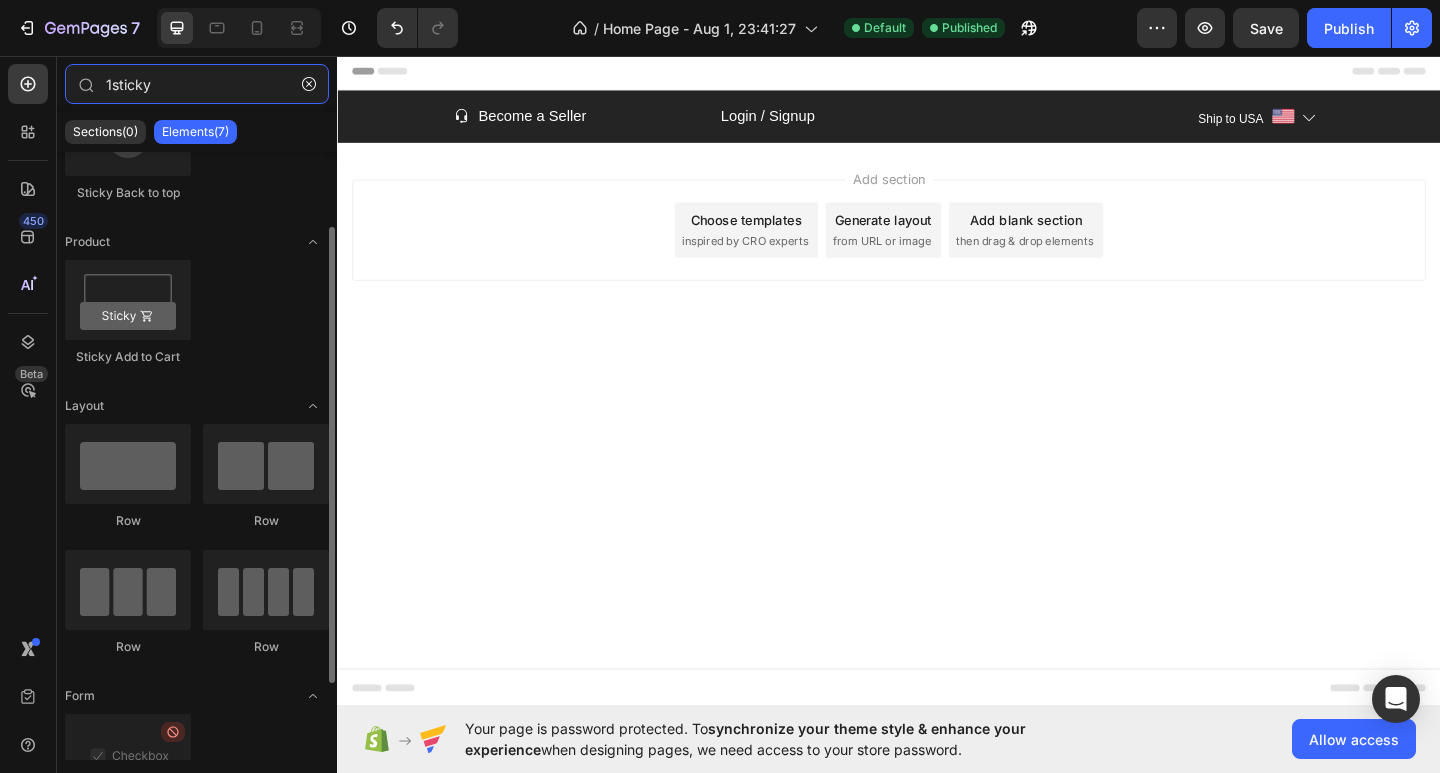 scroll, scrollTop: 0, scrollLeft: 0, axis: both 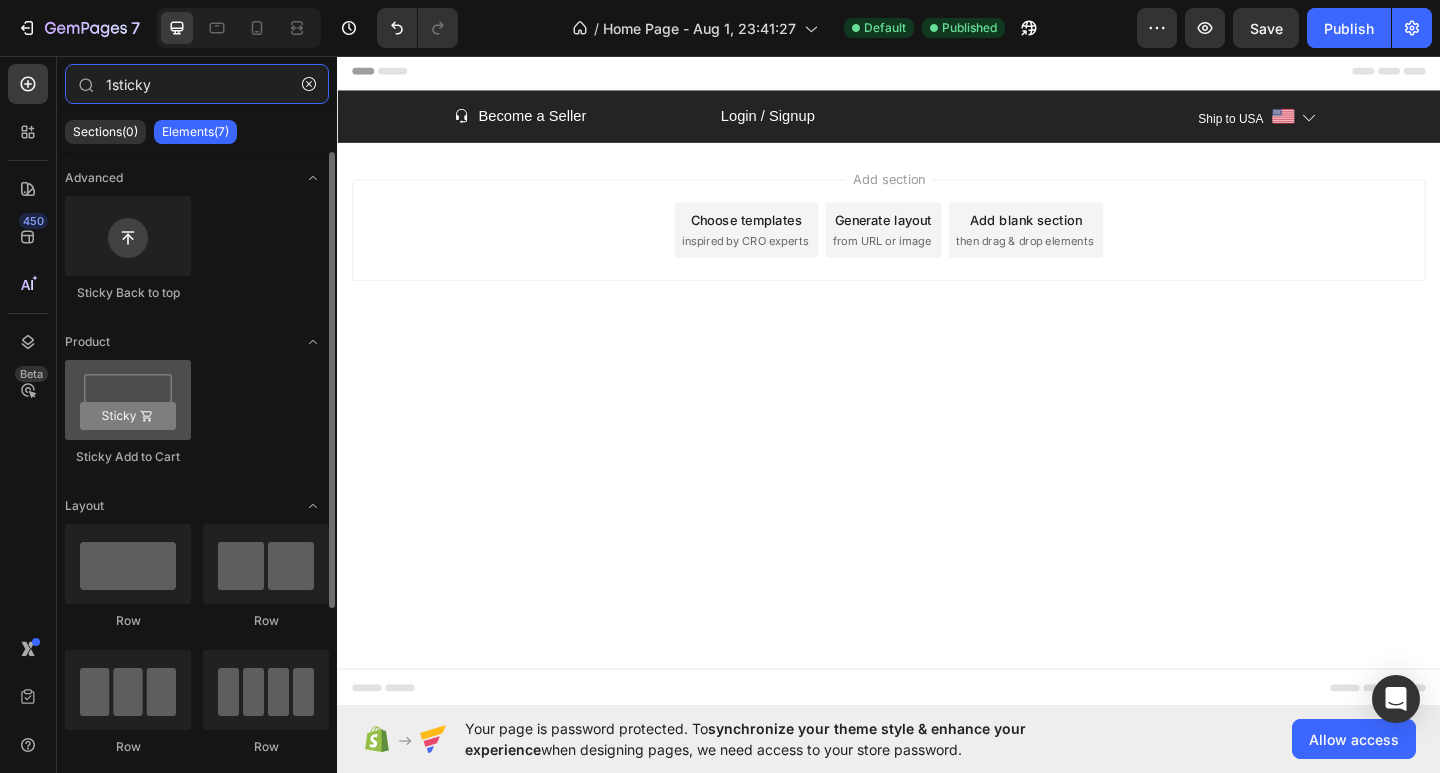 type on "1sticky" 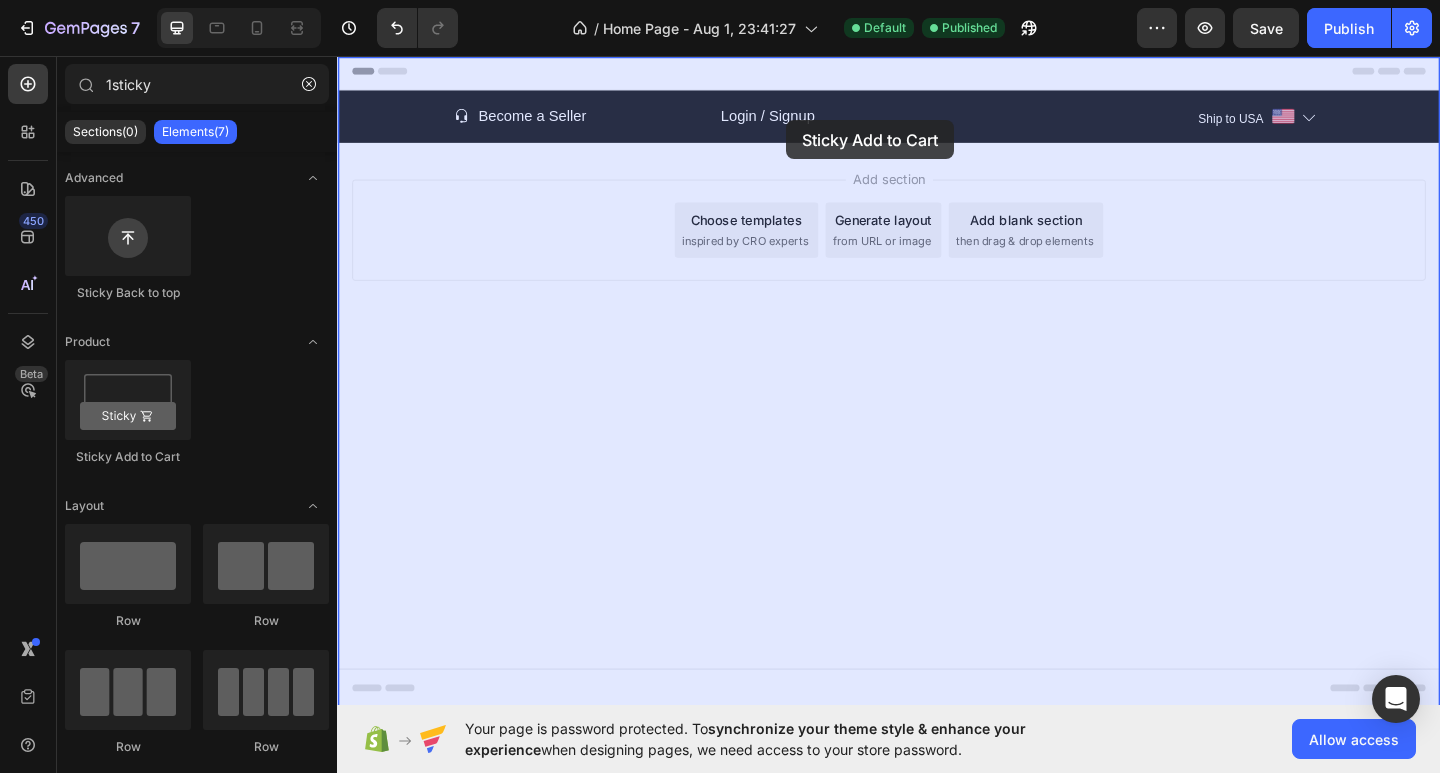 drag, startPoint x: 488, startPoint y: 463, endPoint x: 826, endPoint y: 126, distance: 477.2976 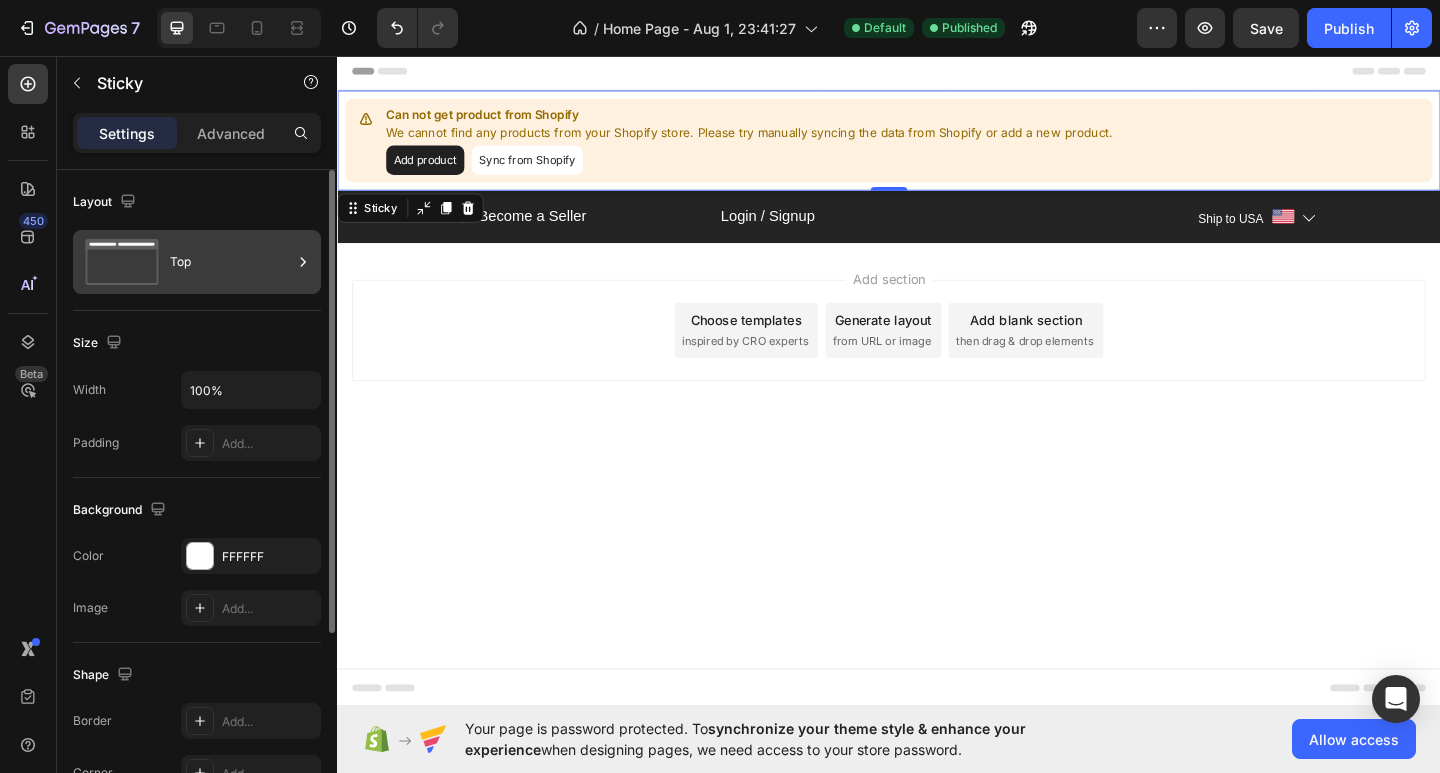click on "Top" at bounding box center [231, 262] 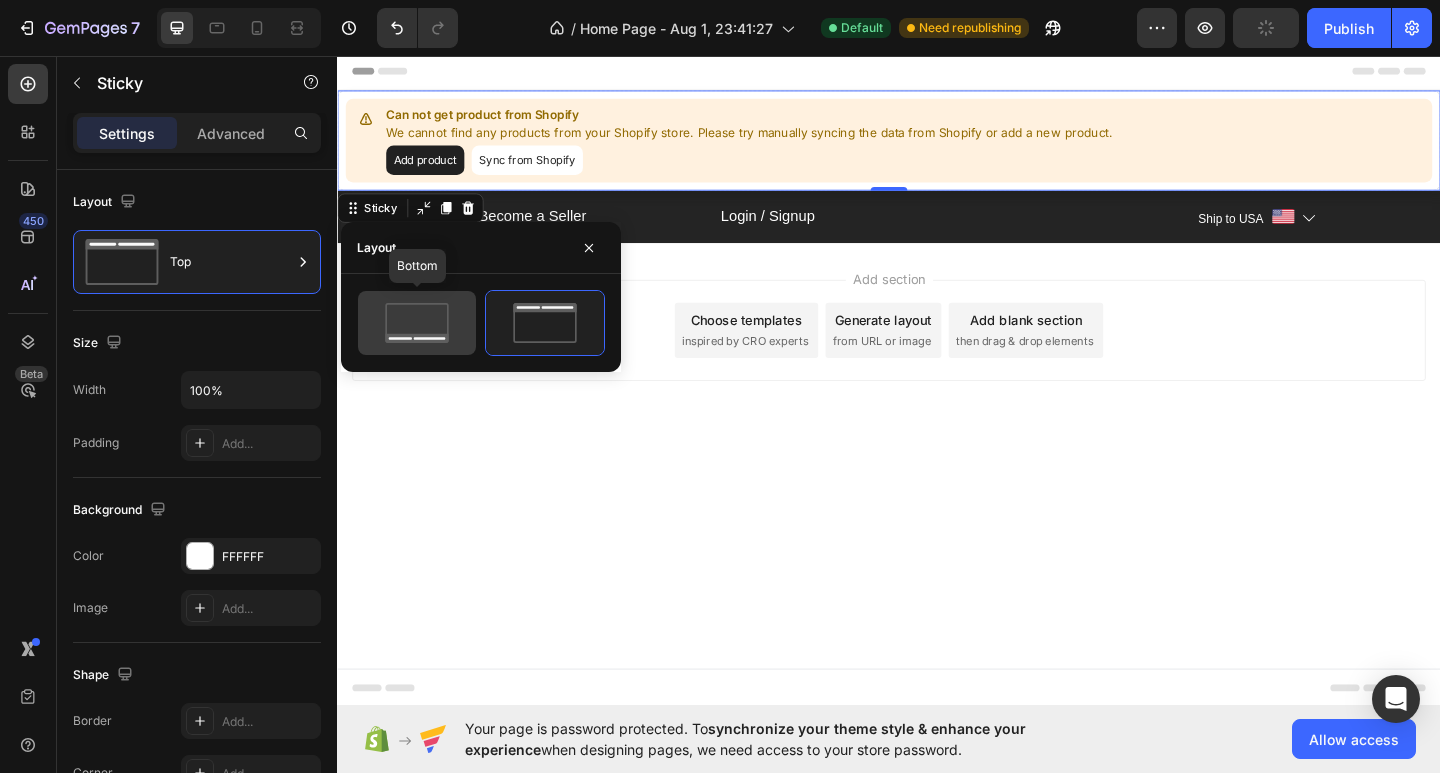 click 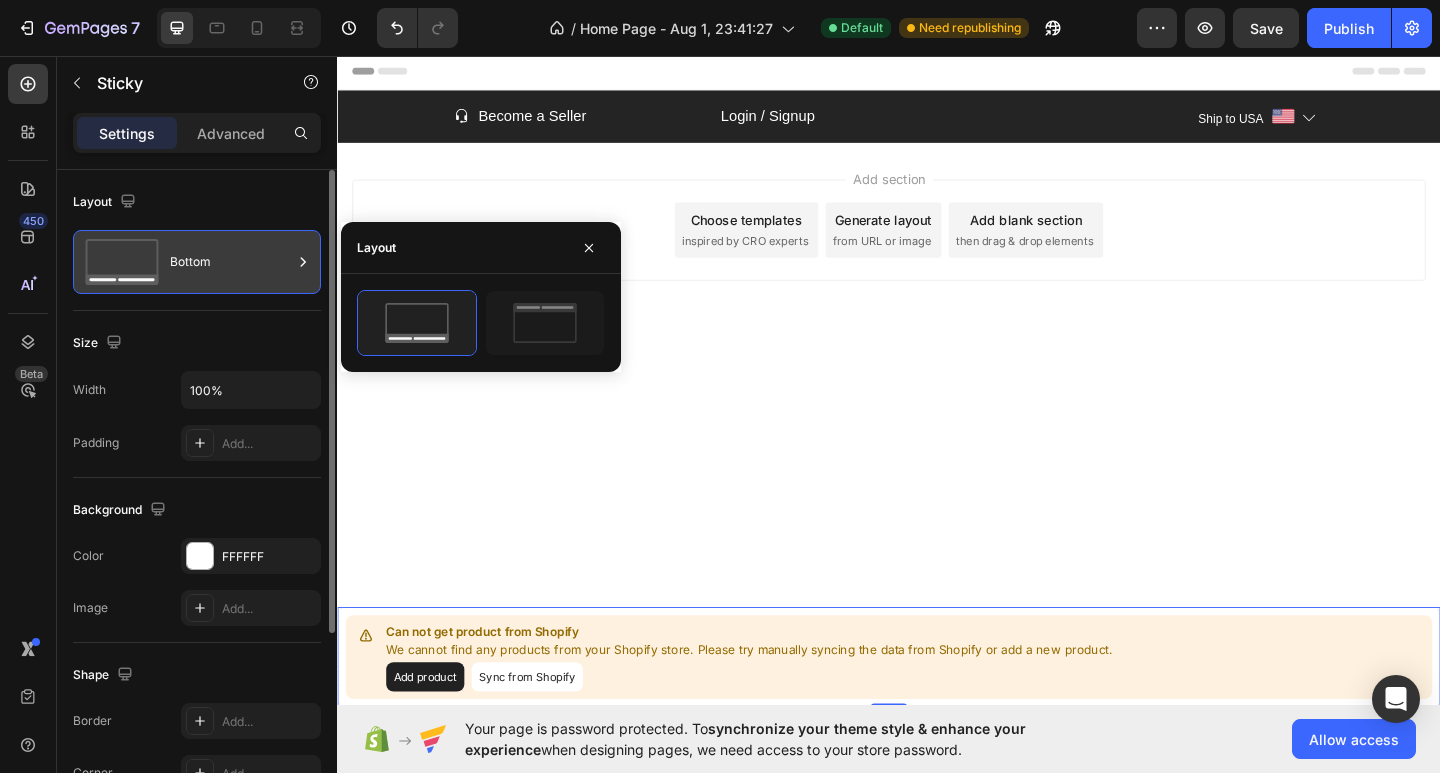 click on "Bottom" at bounding box center [231, 262] 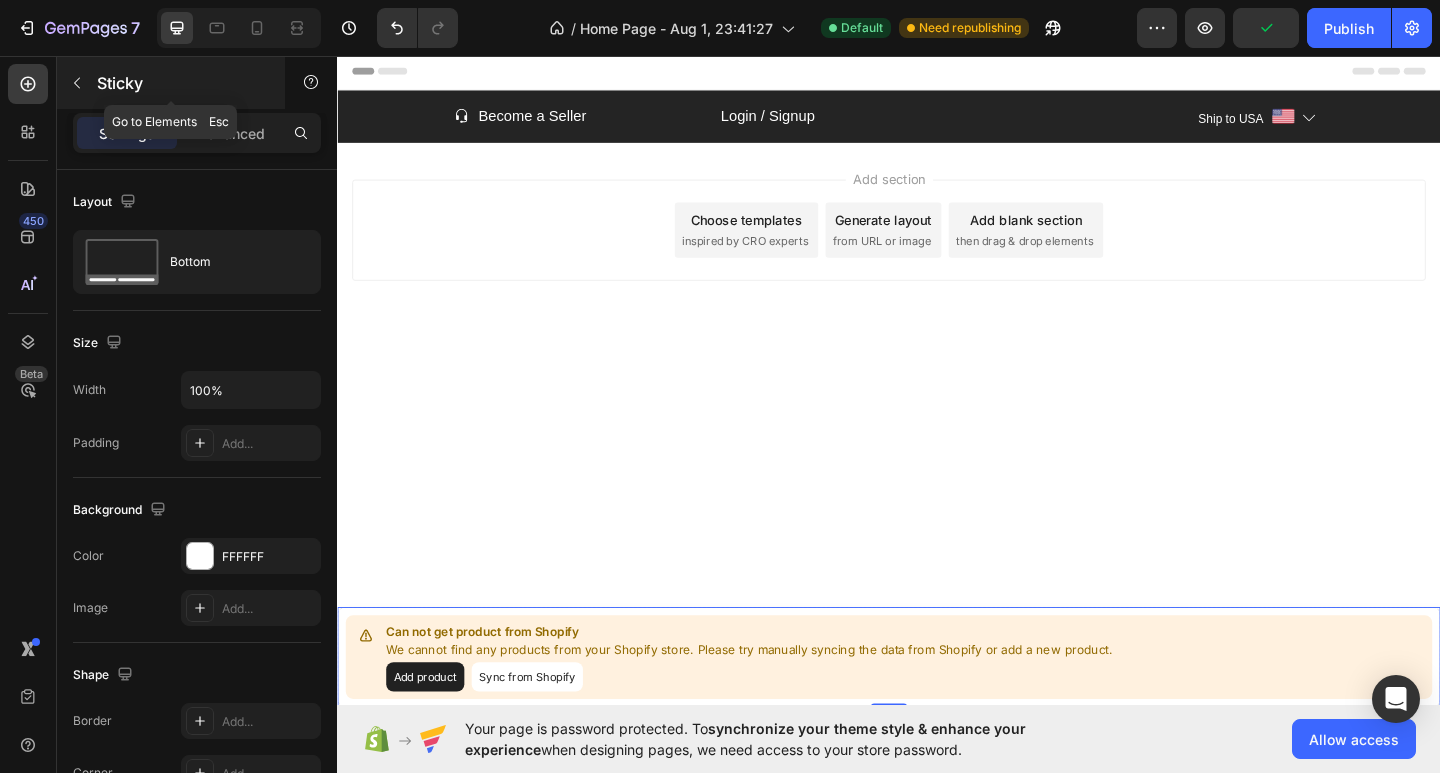click at bounding box center [77, 83] 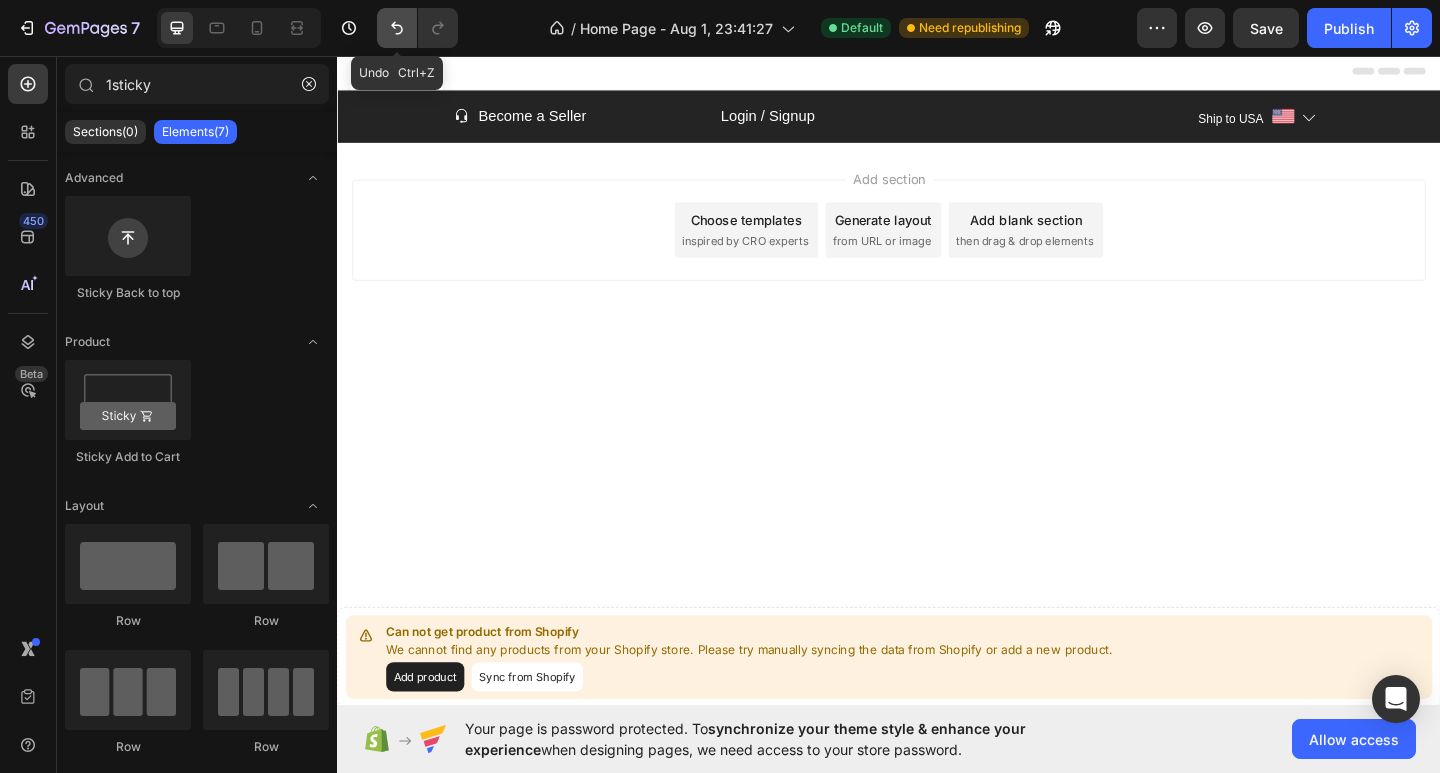 click 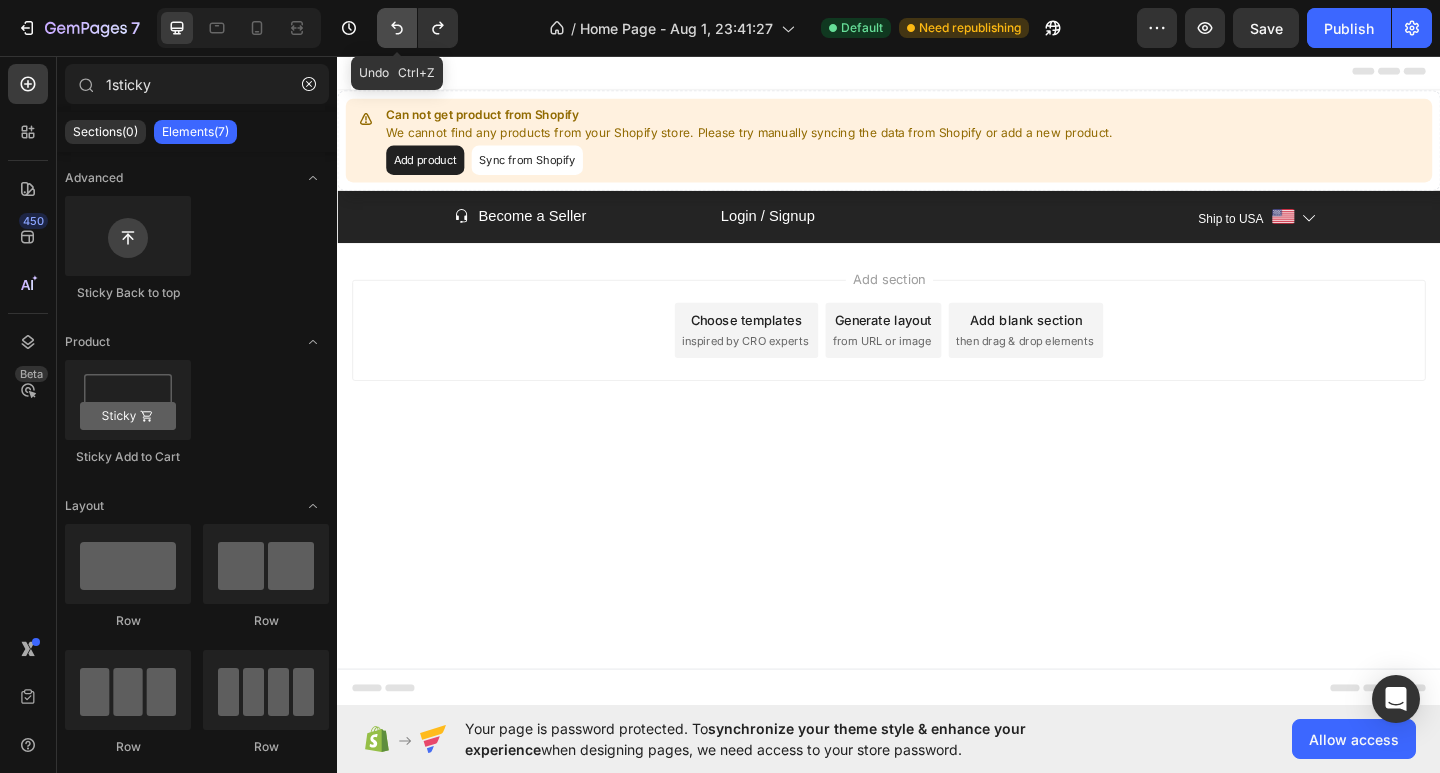 click 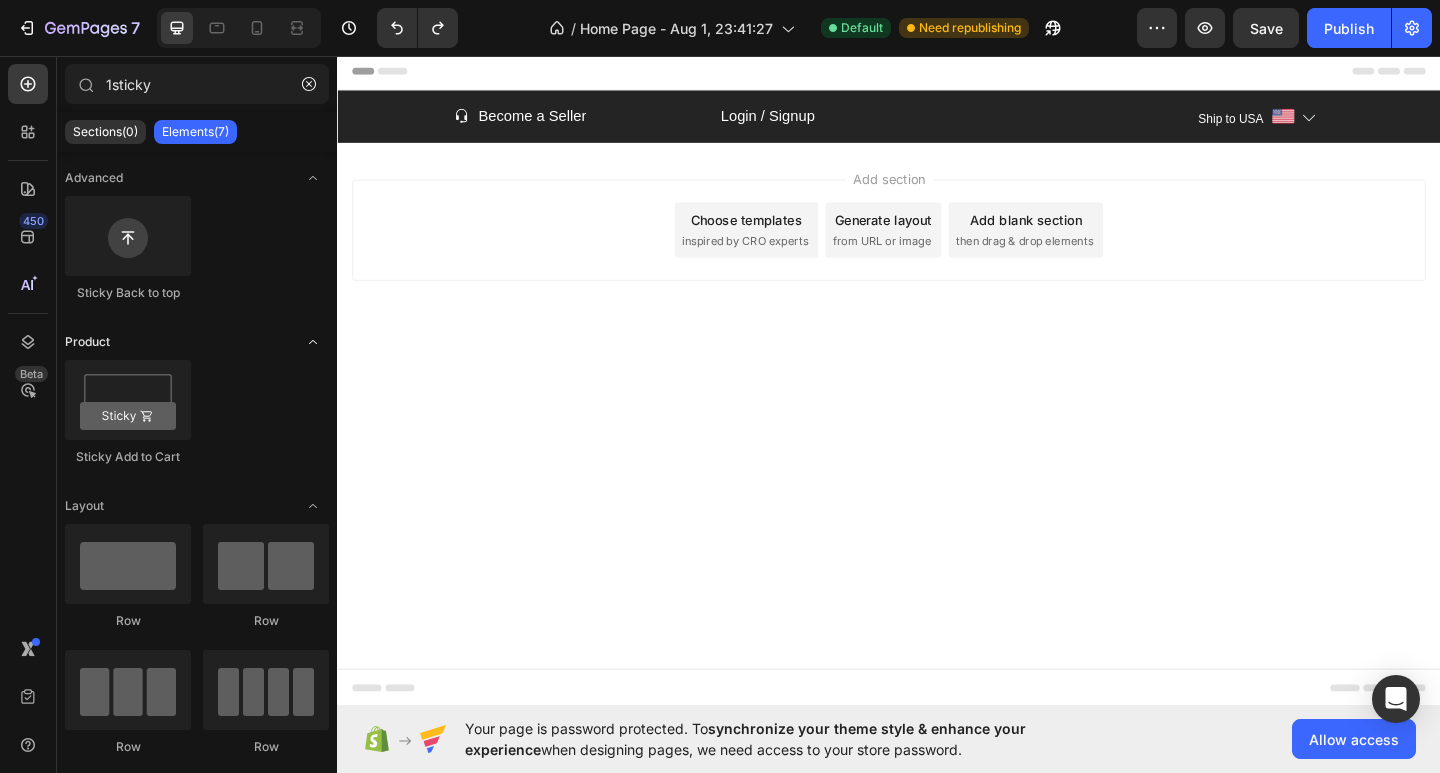 click at bounding box center (313, 342) 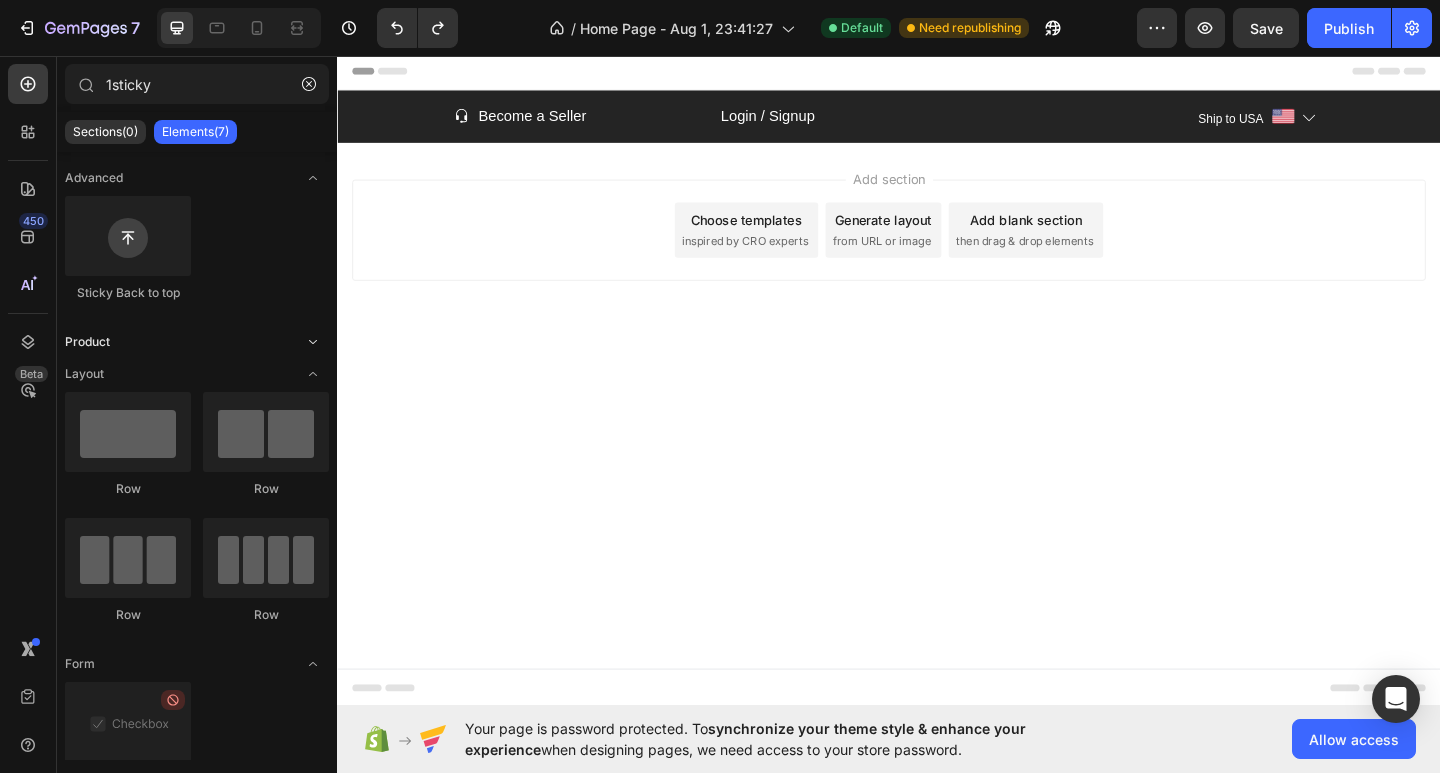 click 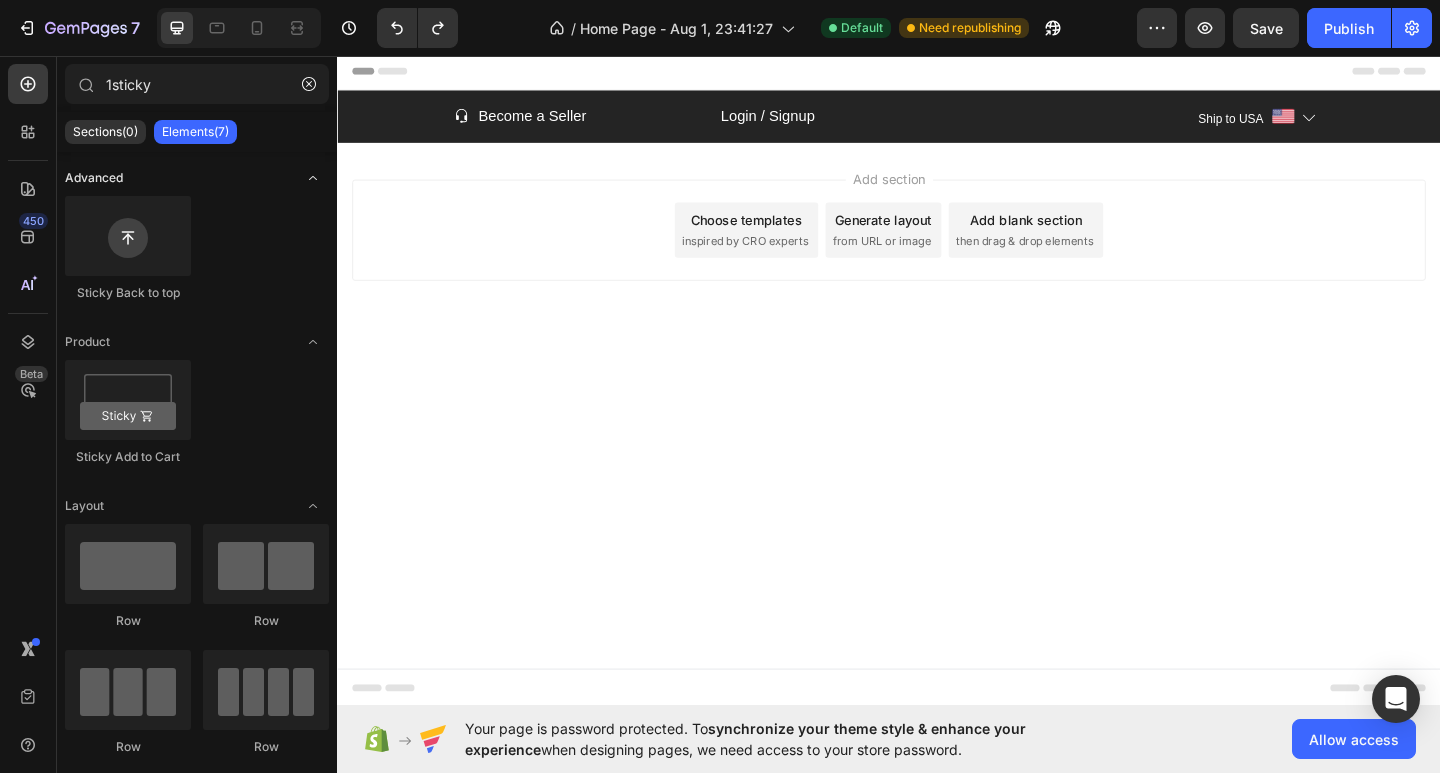 click 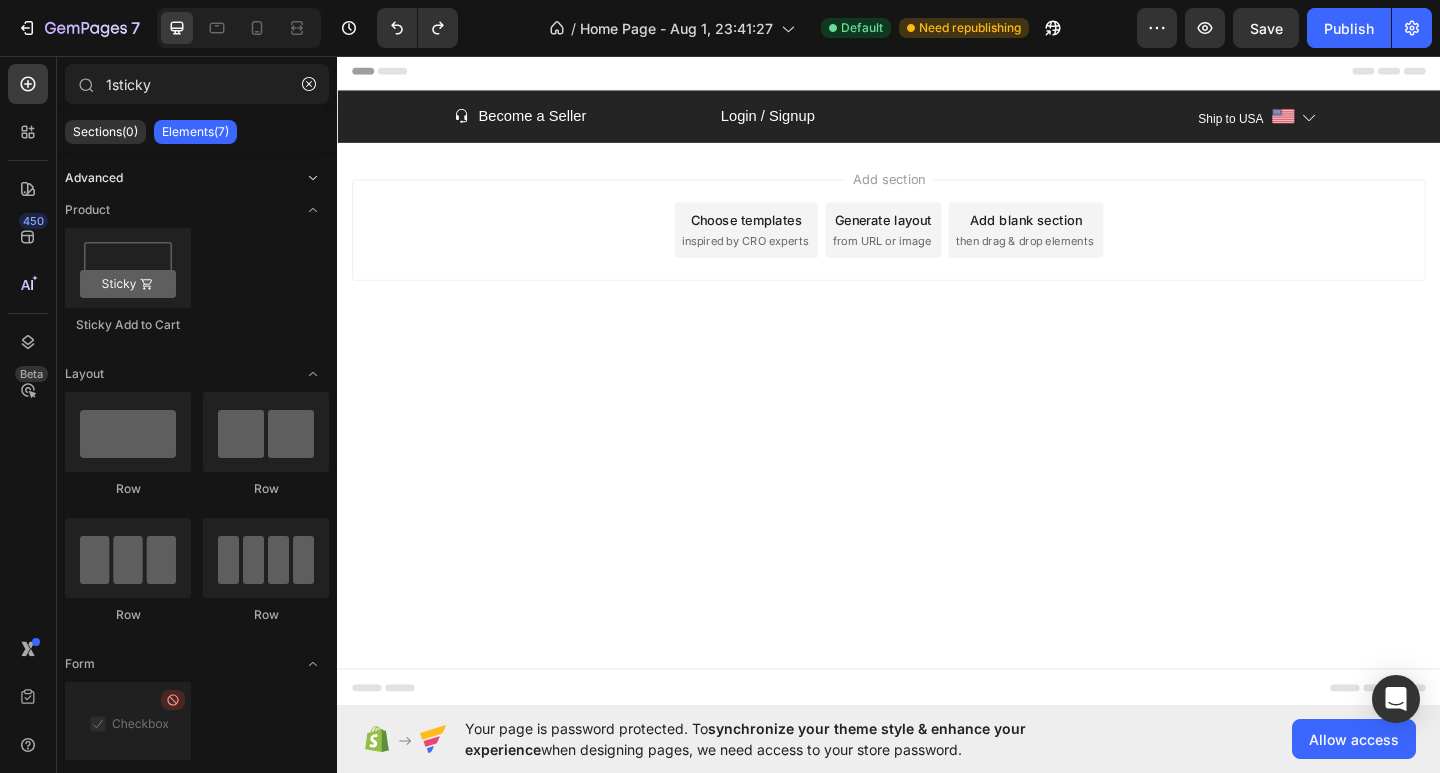 click 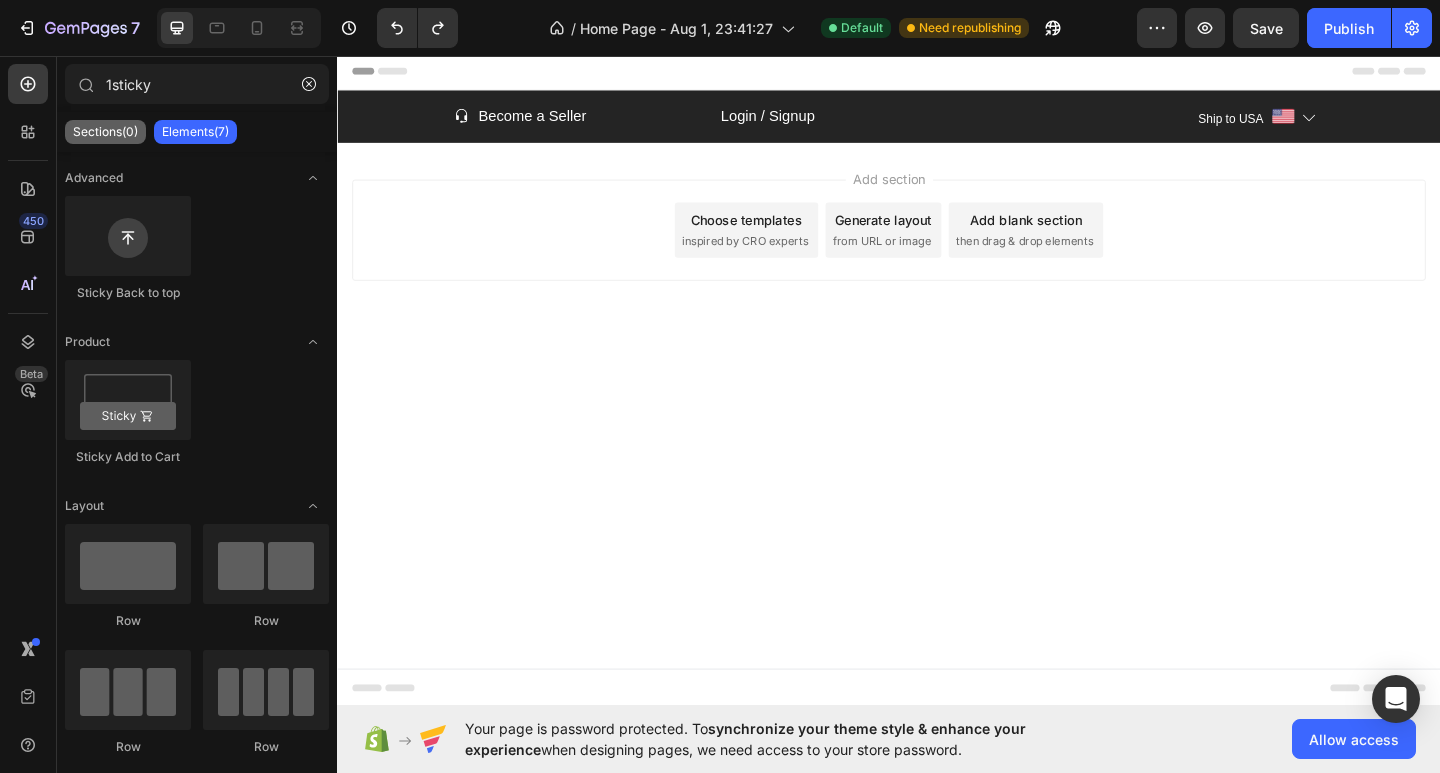 click on "Sections(0)" at bounding box center (105, 132) 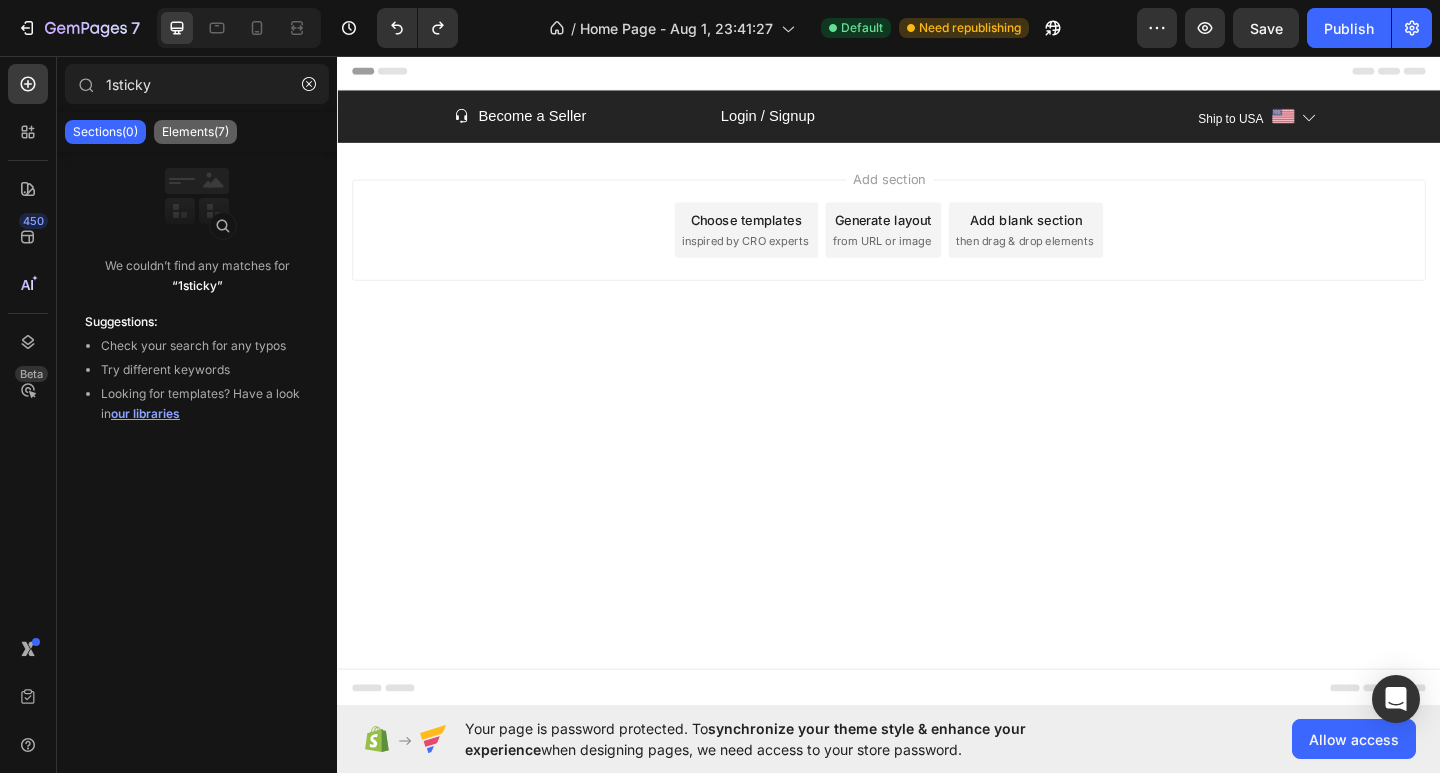 click on "Elements(7)" at bounding box center (195, 132) 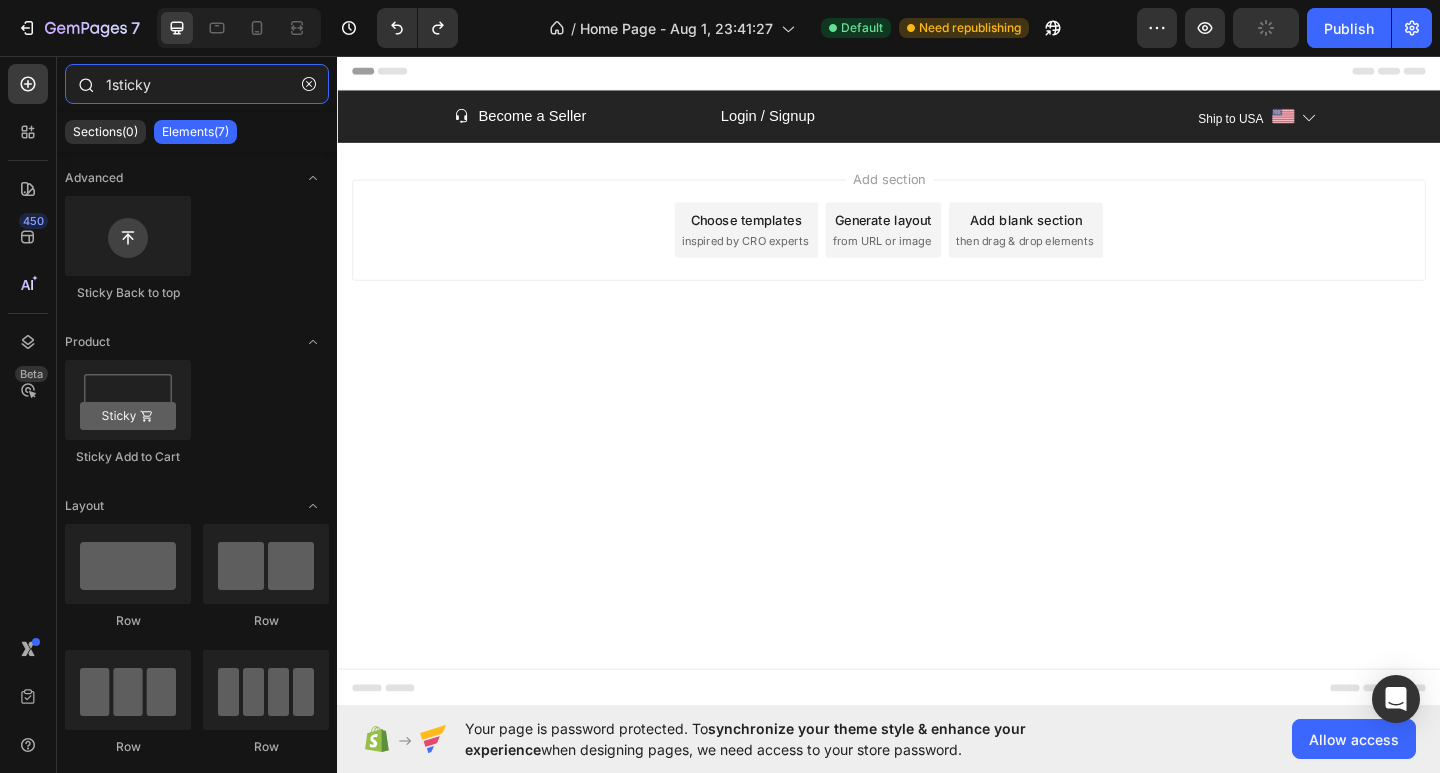 click on "1sticky" at bounding box center (197, 84) 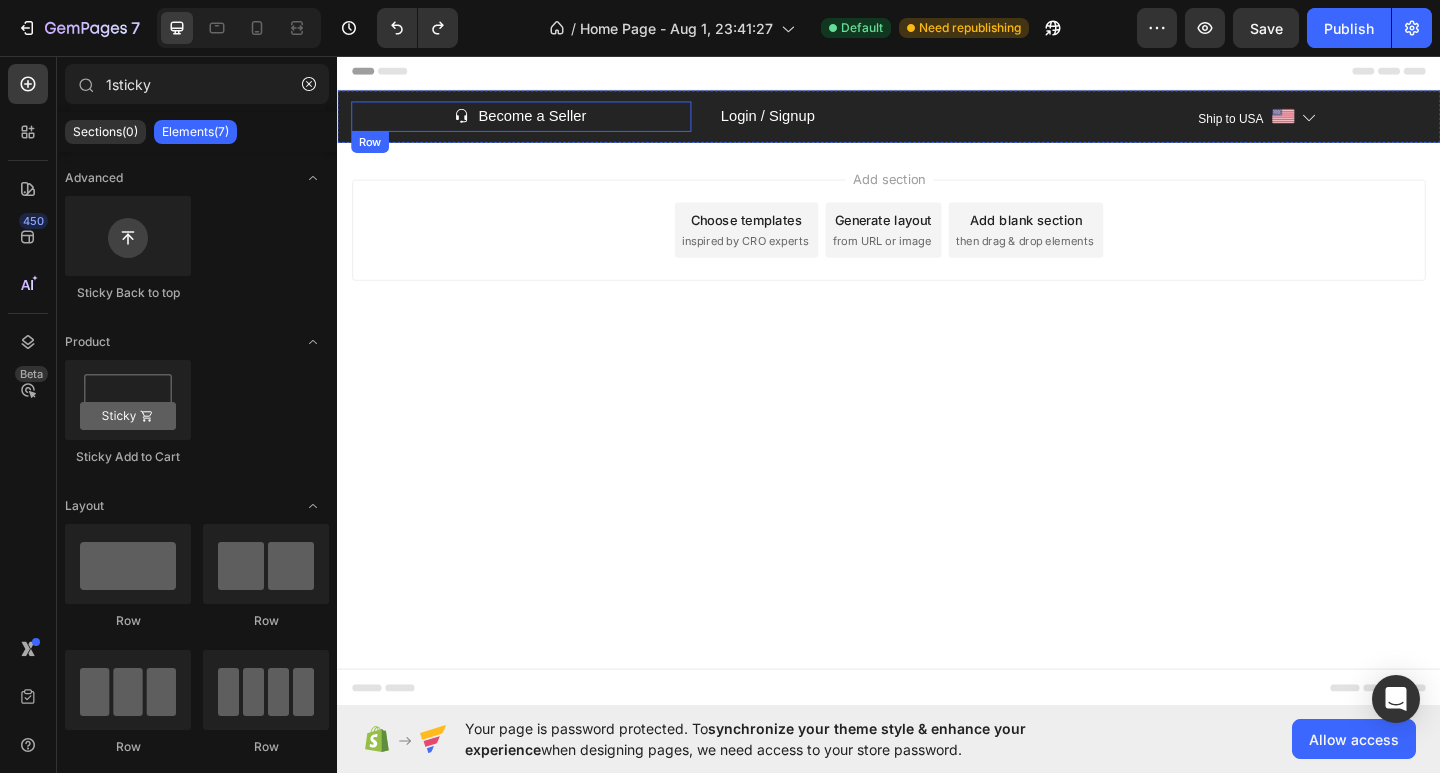 click on "Icon Become a Seller Text Block Row" at bounding box center (537, 122) 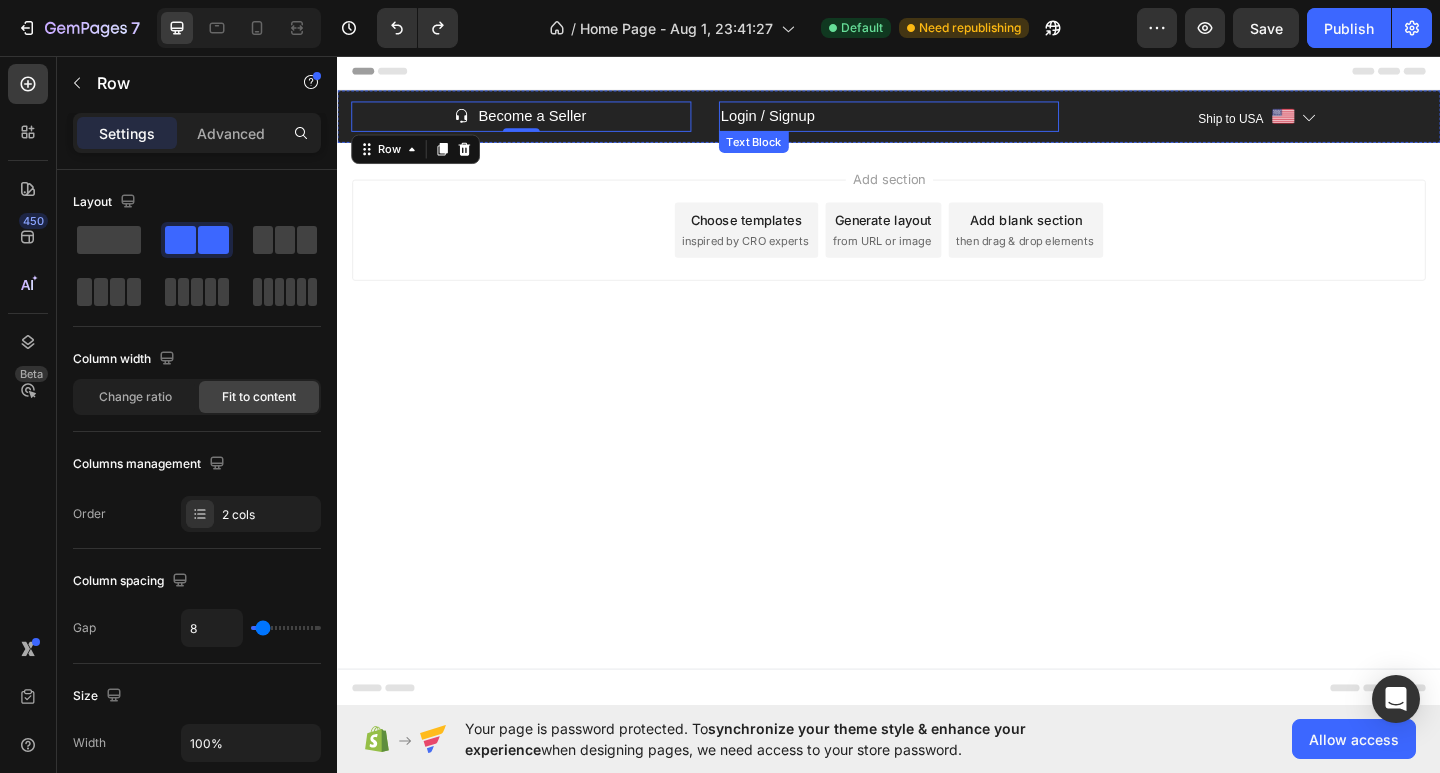 click on "Login / Signup" at bounding box center [937, 122] 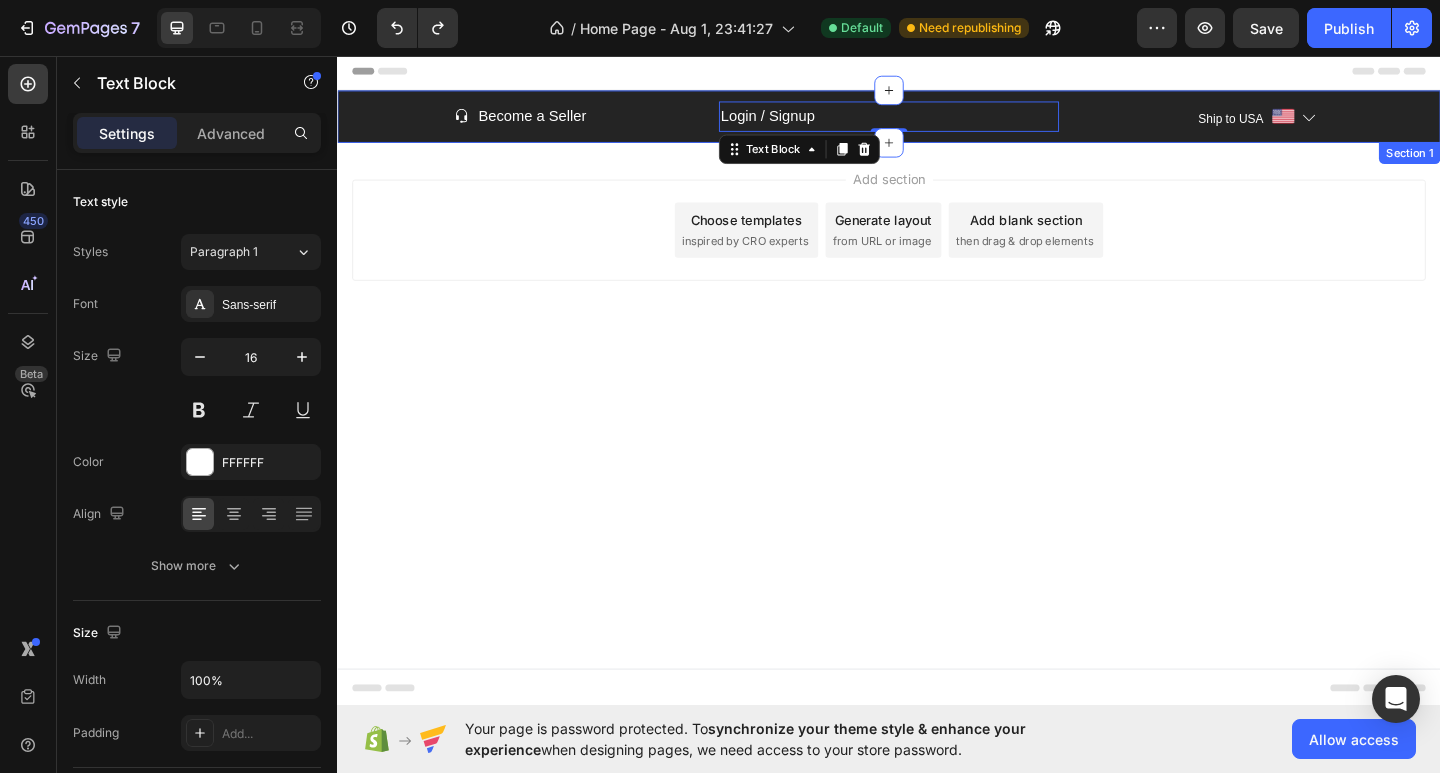 click on "Icon Become a Seller Text Block Row Login / Signup Text Block   0 Ship to USA Text block Image
Icon Row Section 1" at bounding box center [937, 122] 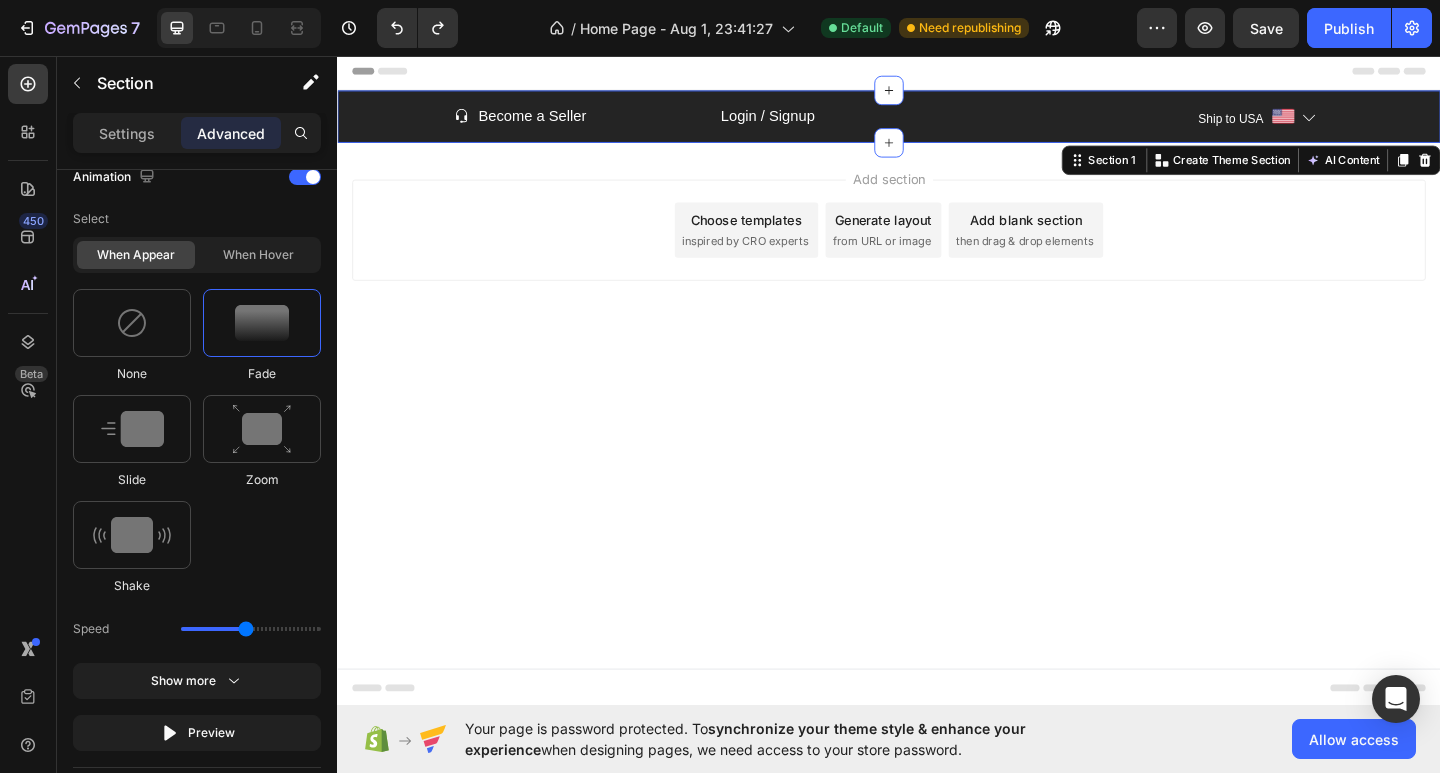 scroll, scrollTop: 1274, scrollLeft: 0, axis: vertical 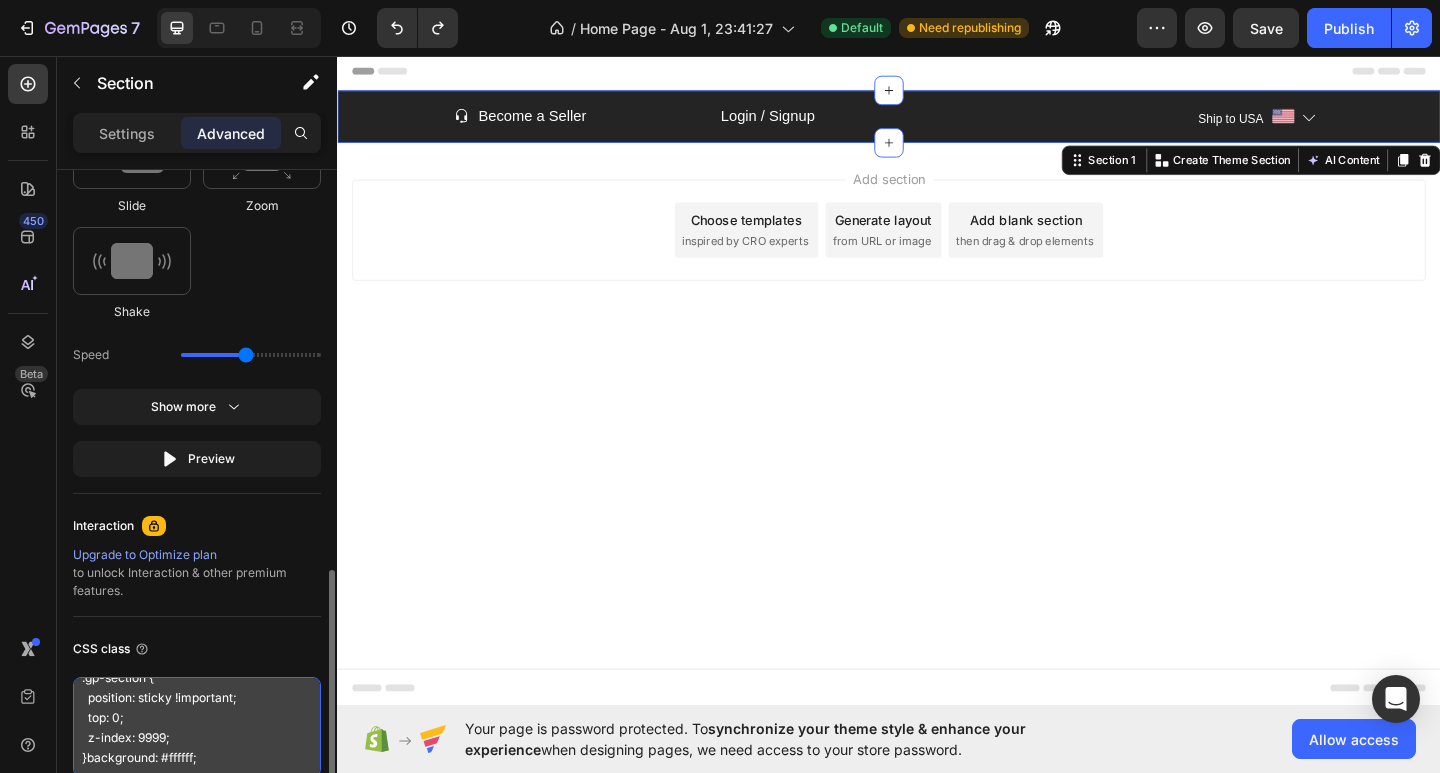 click on ".gp-section {
position: sticky !important;
top: 0;
z-index: 9999;
}background: #ffffff;" at bounding box center (197, 727) 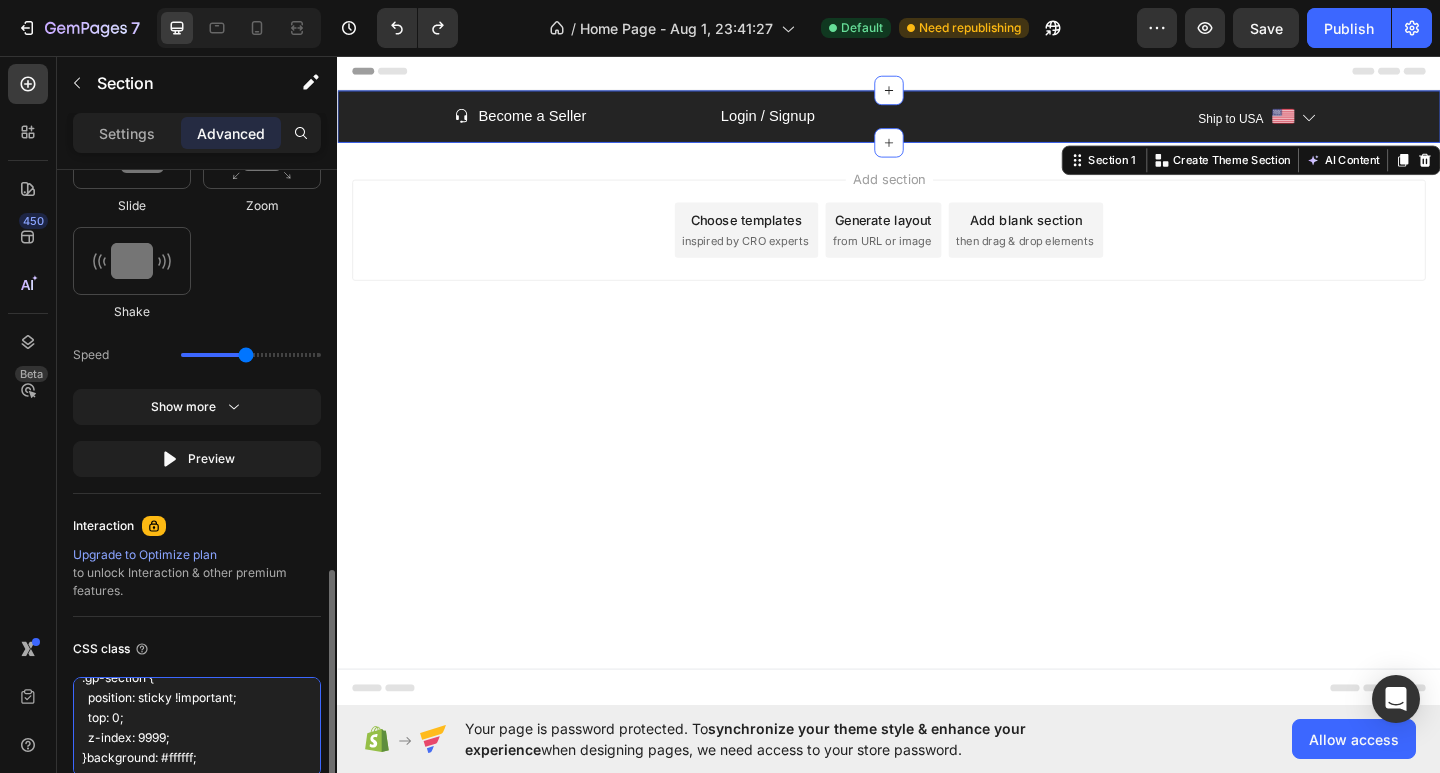 scroll, scrollTop: 1274, scrollLeft: 0, axis: vertical 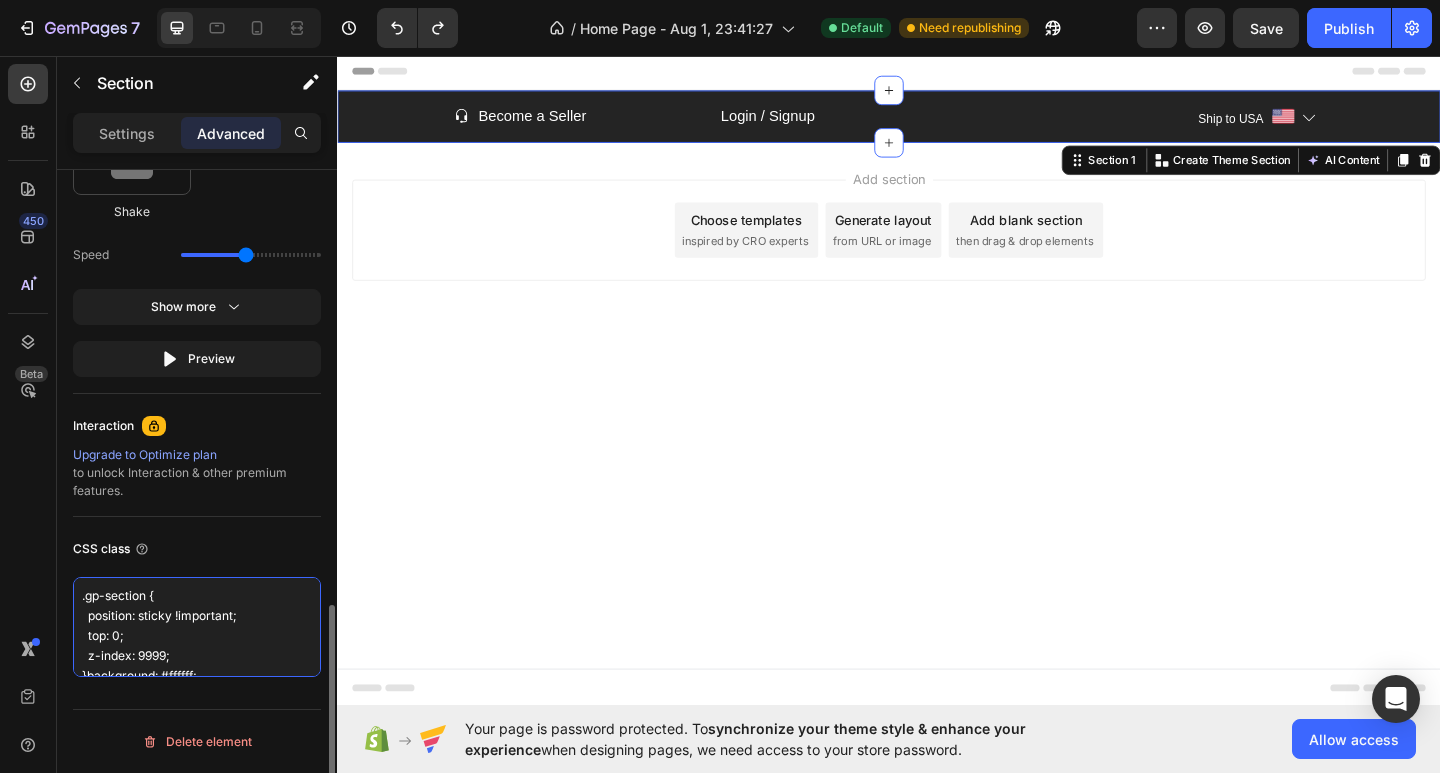 drag, startPoint x: 224, startPoint y: 667, endPoint x: 59, endPoint y: 549, distance: 202.85216 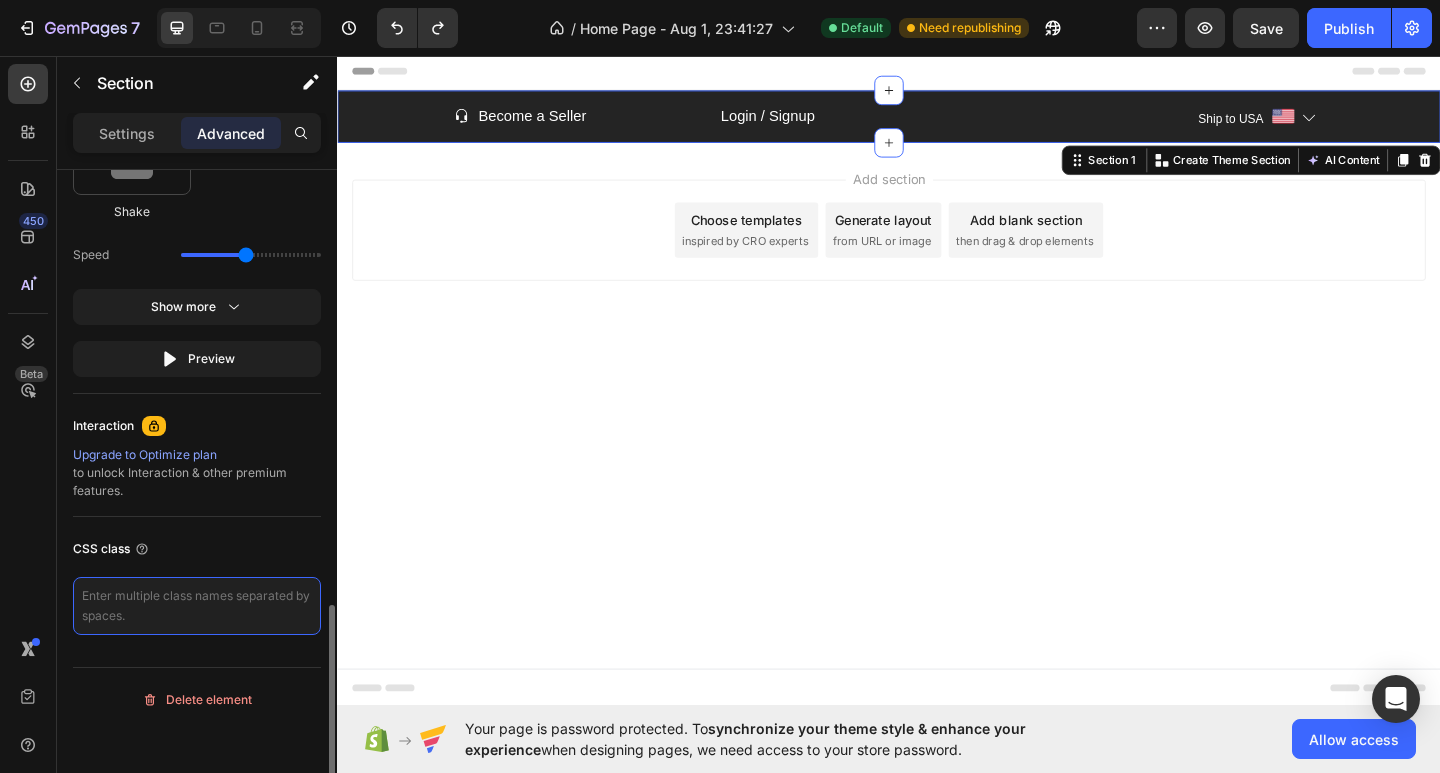 paste on ".gp-section {
position: -webkit-sticky;
position: sticky;
top: 0;
z-index: 9999;
background-color: #ffffff;
box-shadow: 0 2px 5px rgba(0,0,0,0.1);
}" 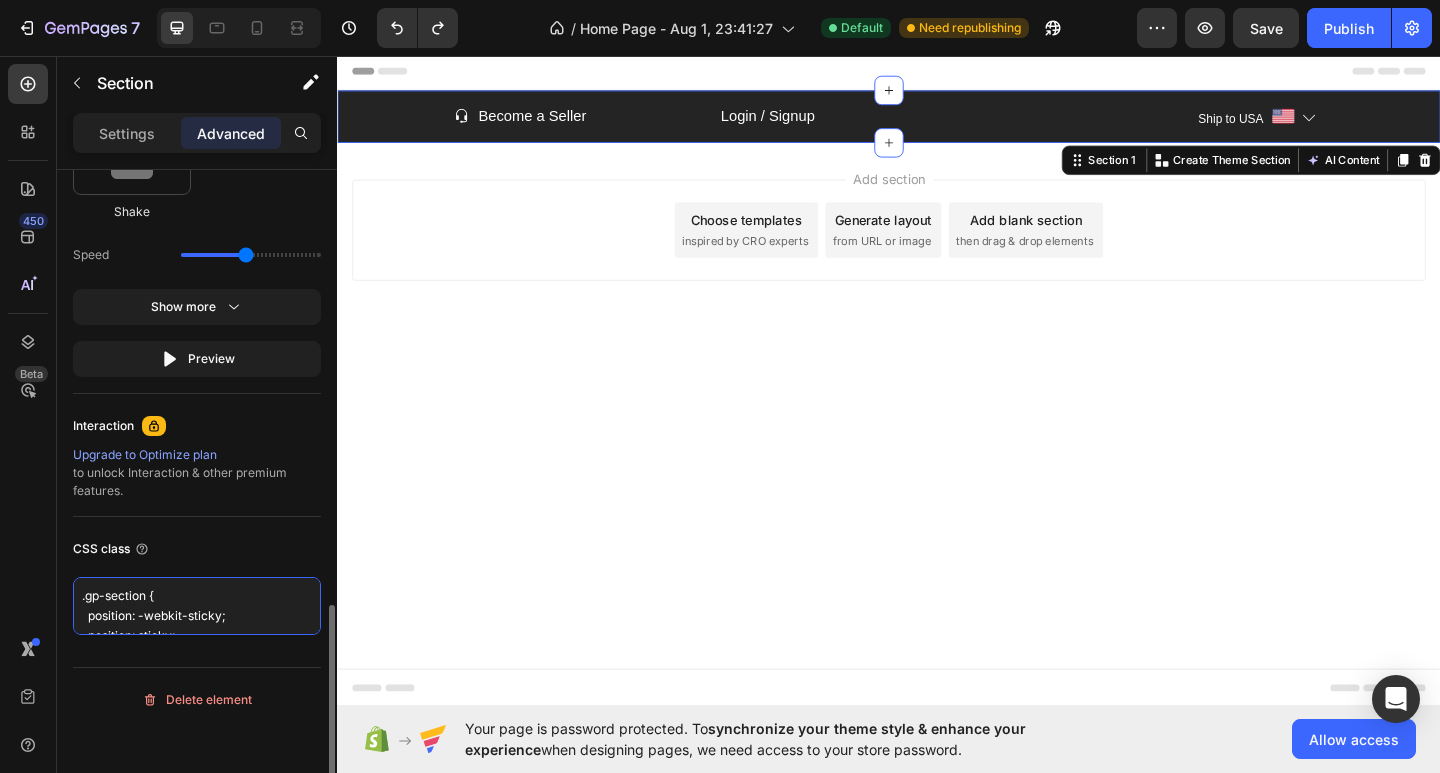 scroll, scrollTop: 91, scrollLeft: 0, axis: vertical 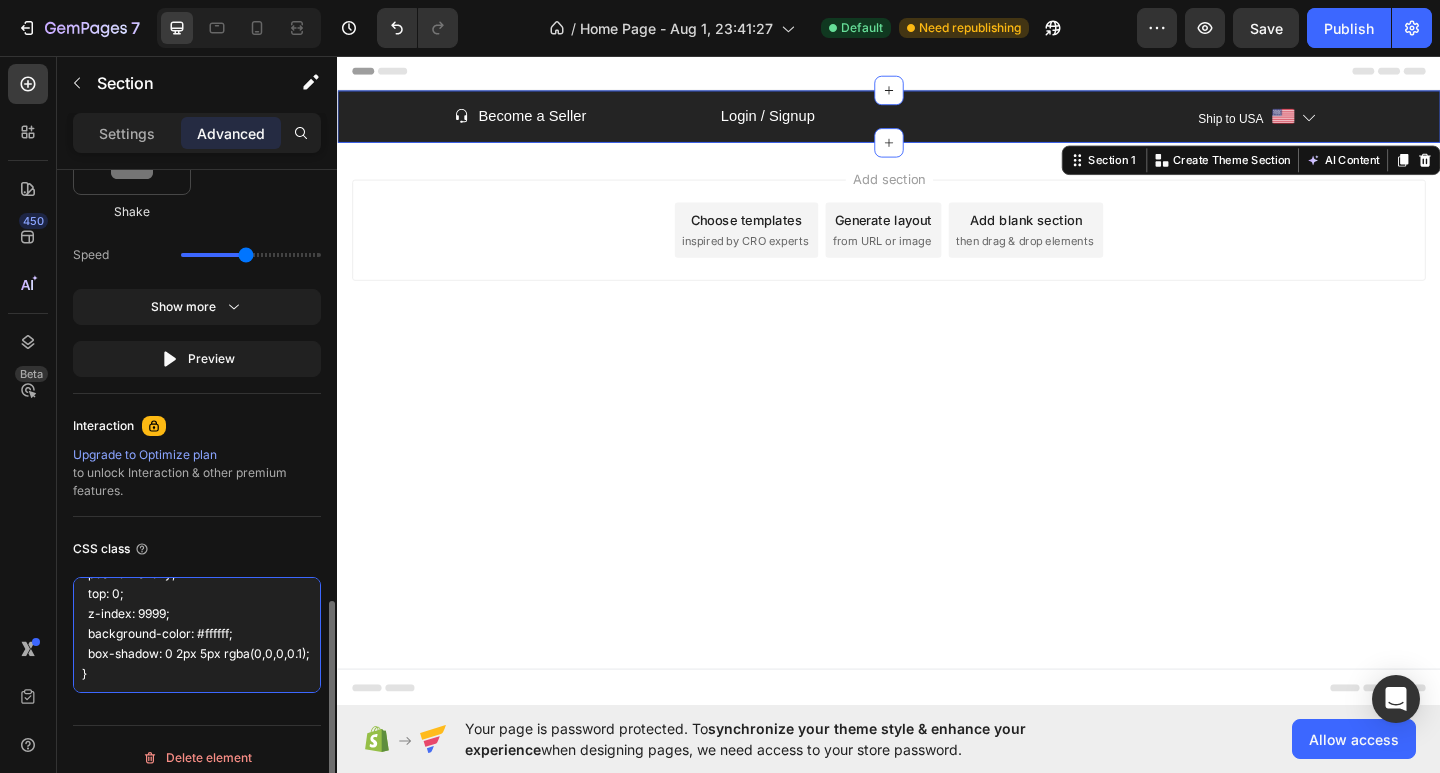 paste on "<style>
.gp-section {
position: sticky !important;
top: 0;
z-index: 9999;
background: white;
box-shadow: 0 2px 4px rgba(0, 0, 0, 0.1);
}
</style>" 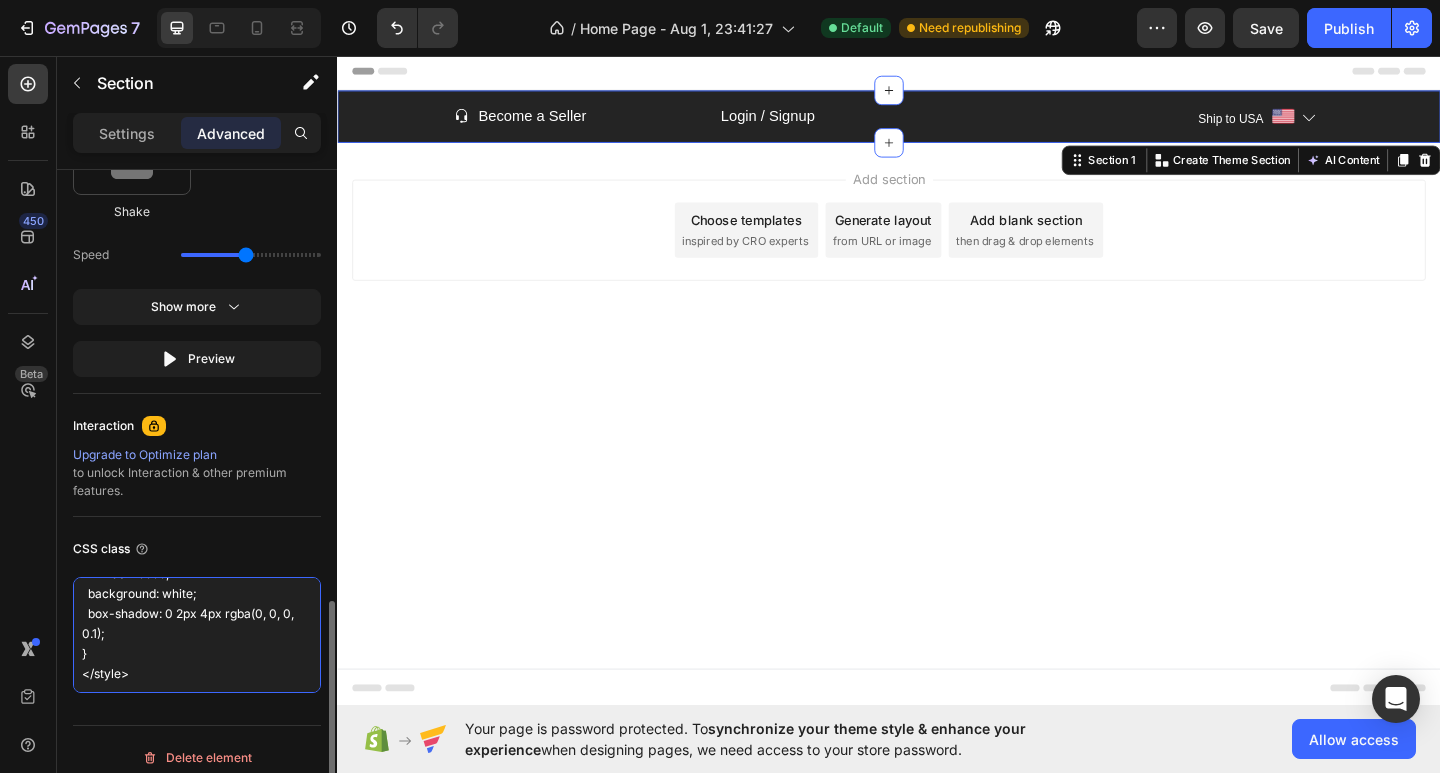 scroll, scrollTop: 282, scrollLeft: 0, axis: vertical 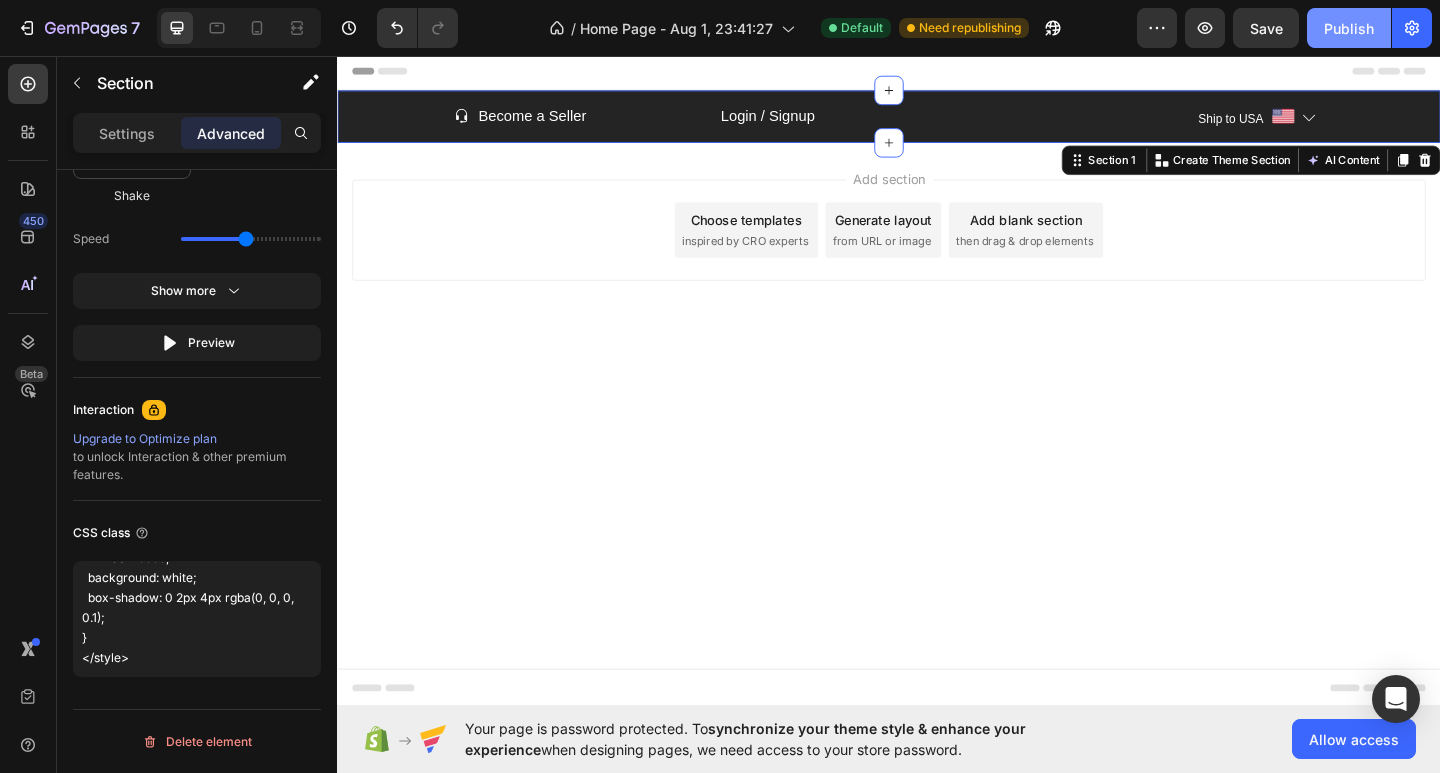click on "Publish" 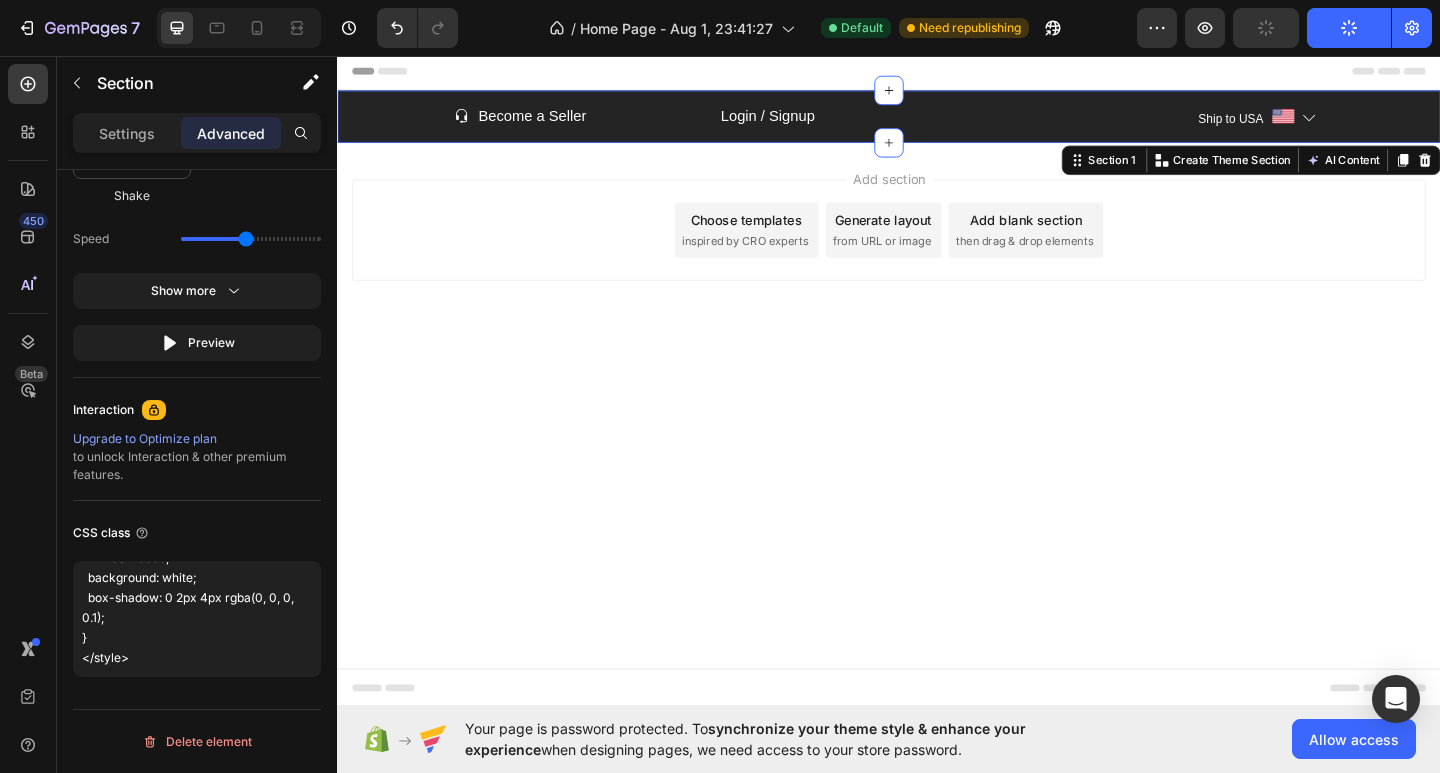 scroll, scrollTop: 262, scrollLeft: 0, axis: vertical 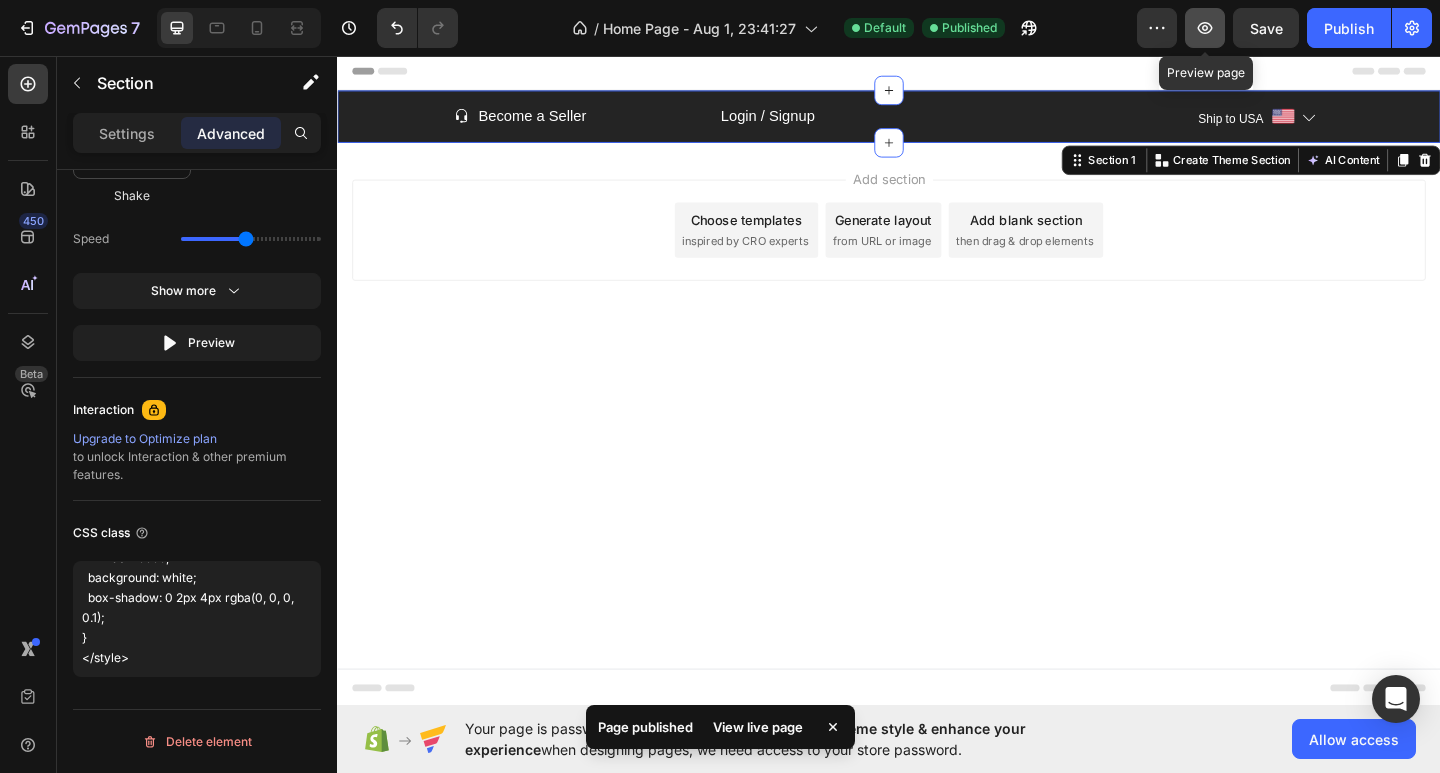 click 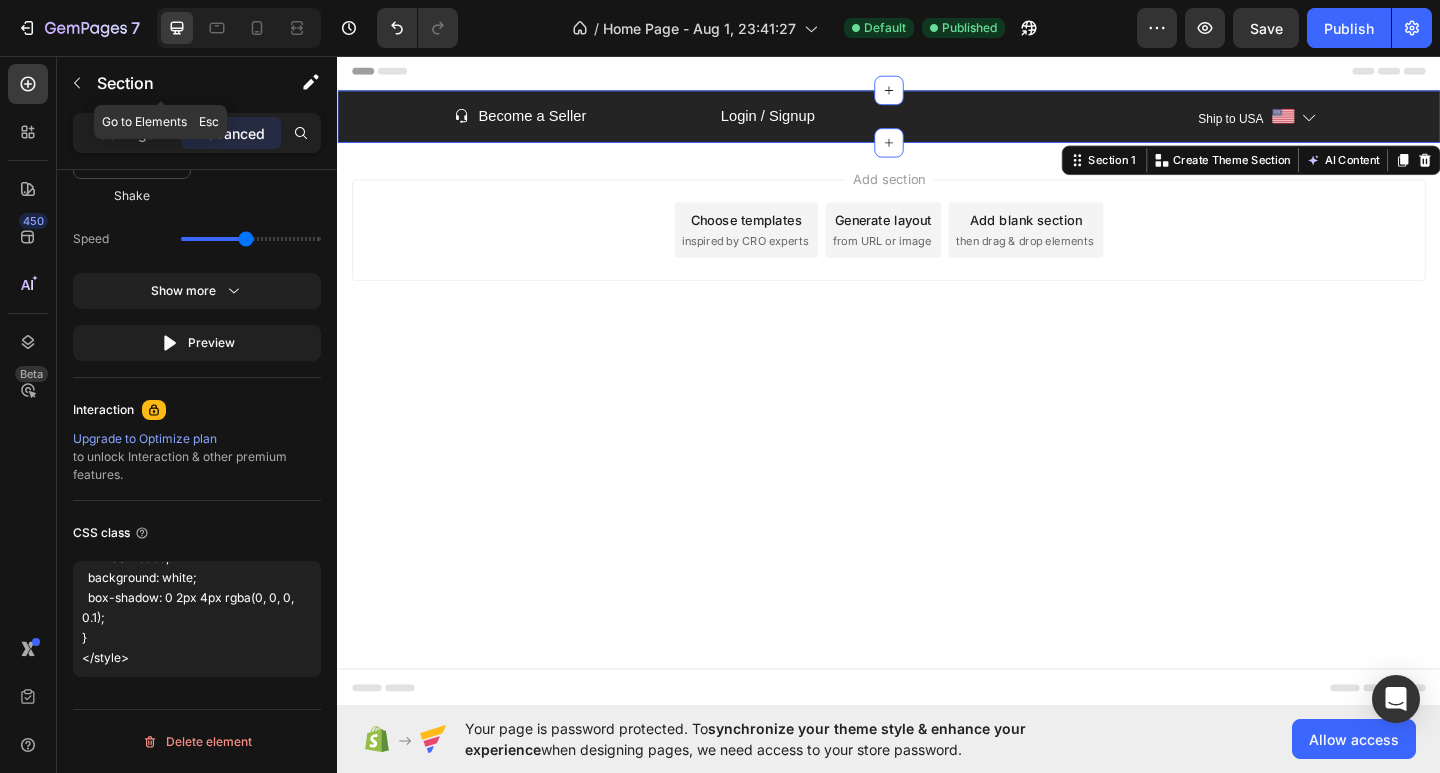 click on "Section" at bounding box center [179, 83] 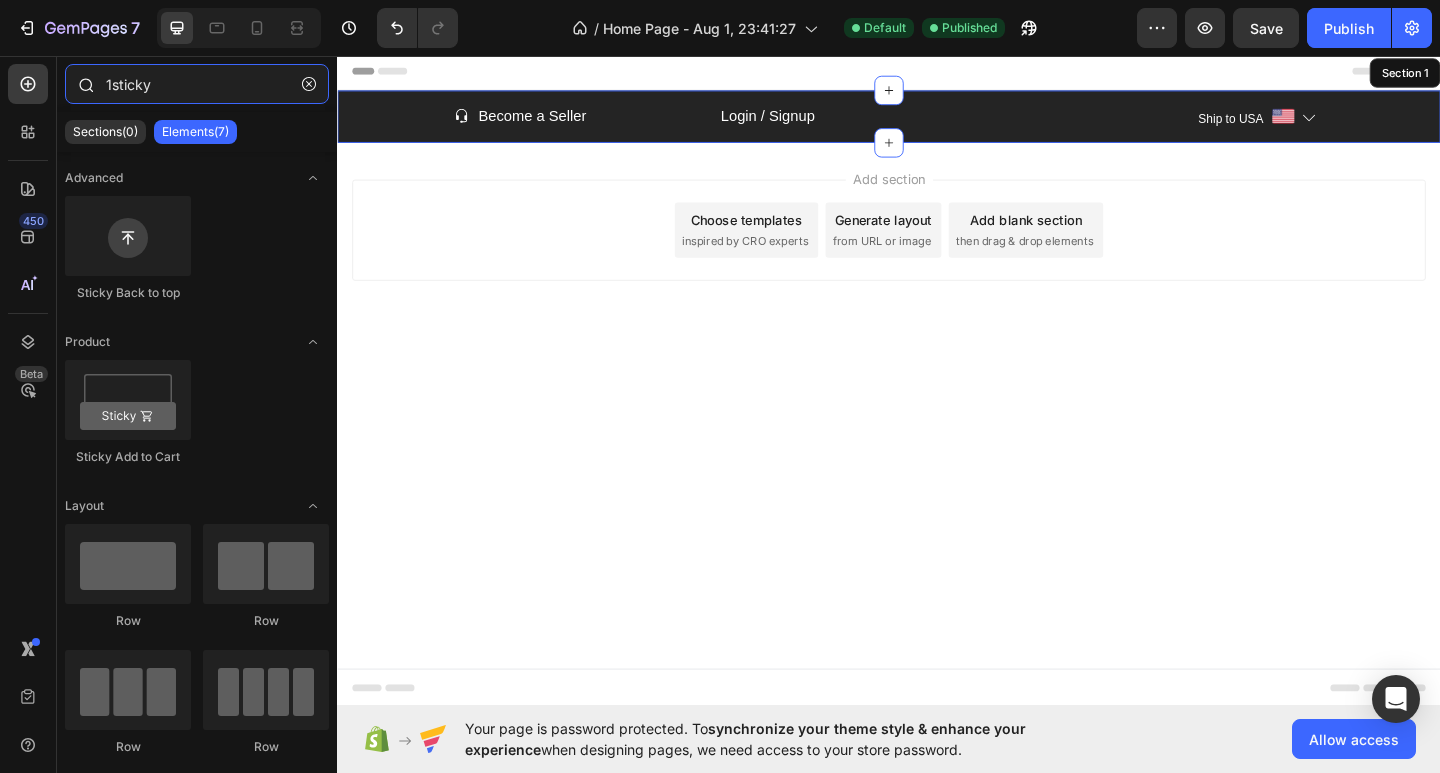 drag, startPoint x: 176, startPoint y: 87, endPoint x: 83, endPoint y: 101, distance: 94.04786 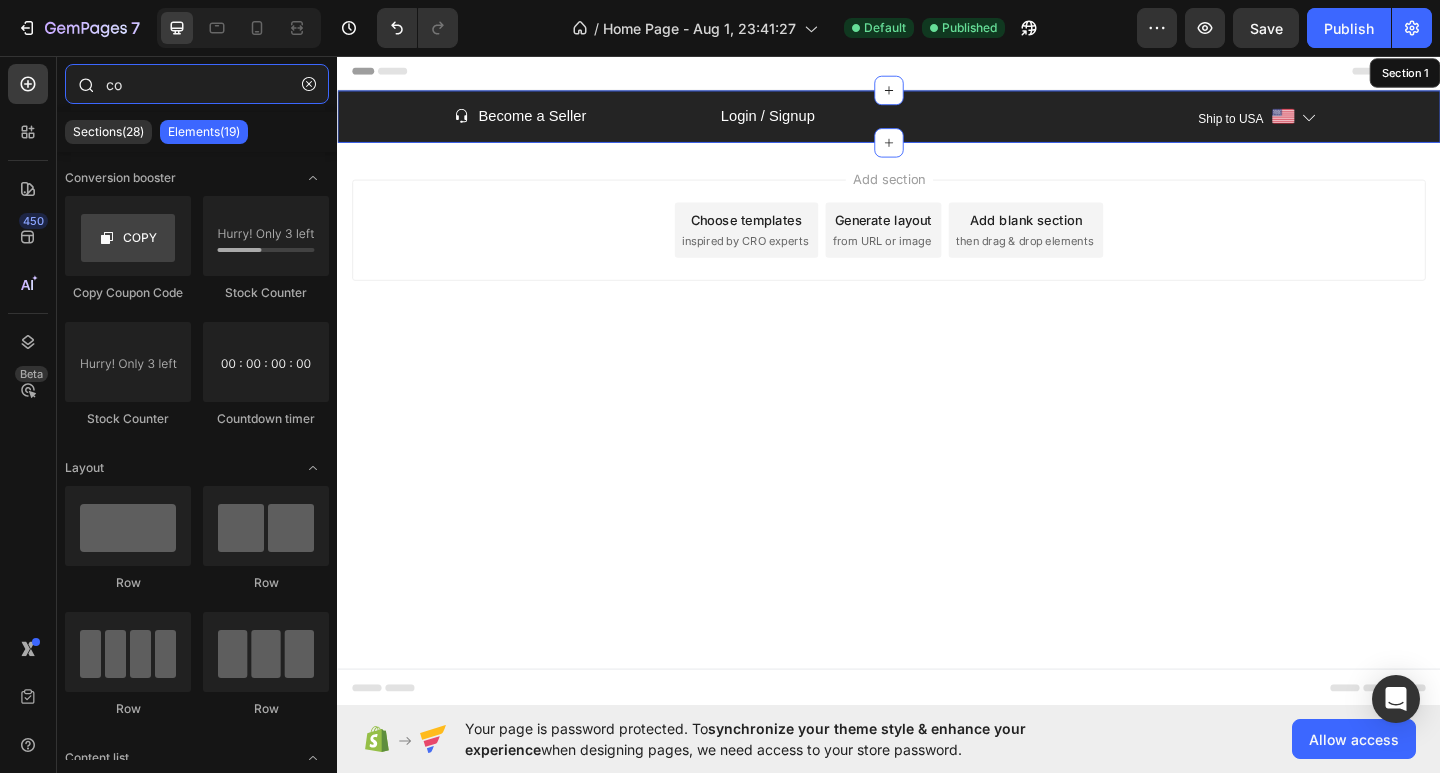 type on "c" 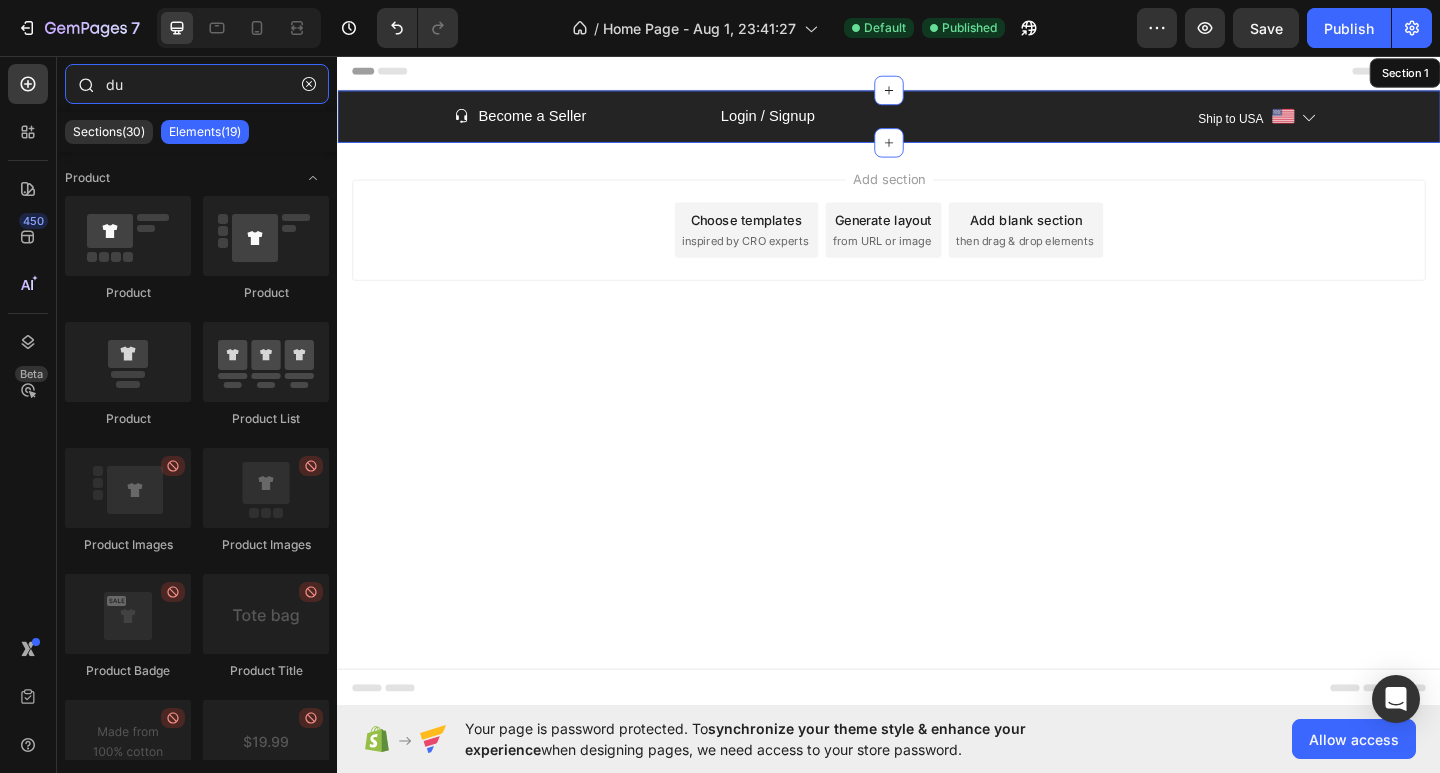 type on "d" 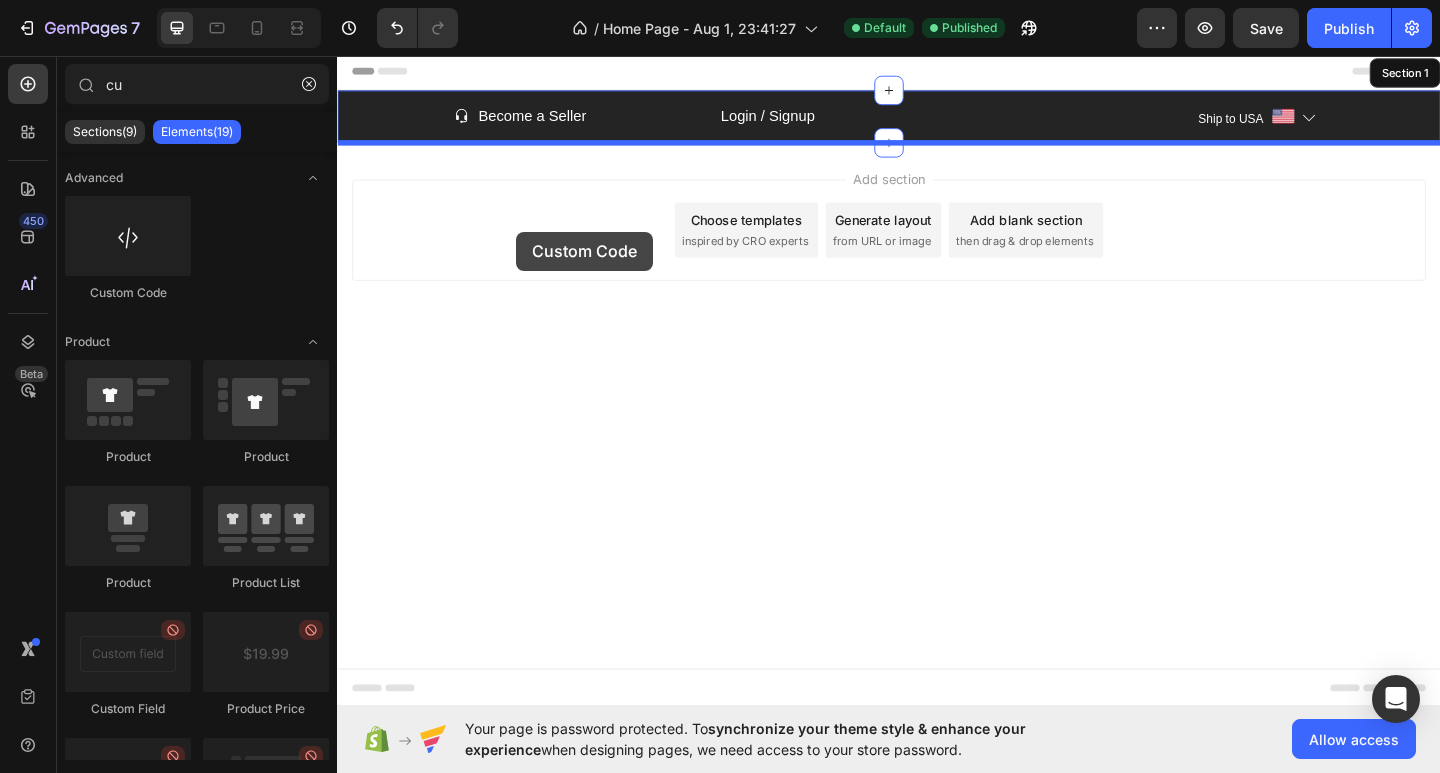 drag, startPoint x: 499, startPoint y: 302, endPoint x: 532, endPoint y: 247, distance: 64.14047 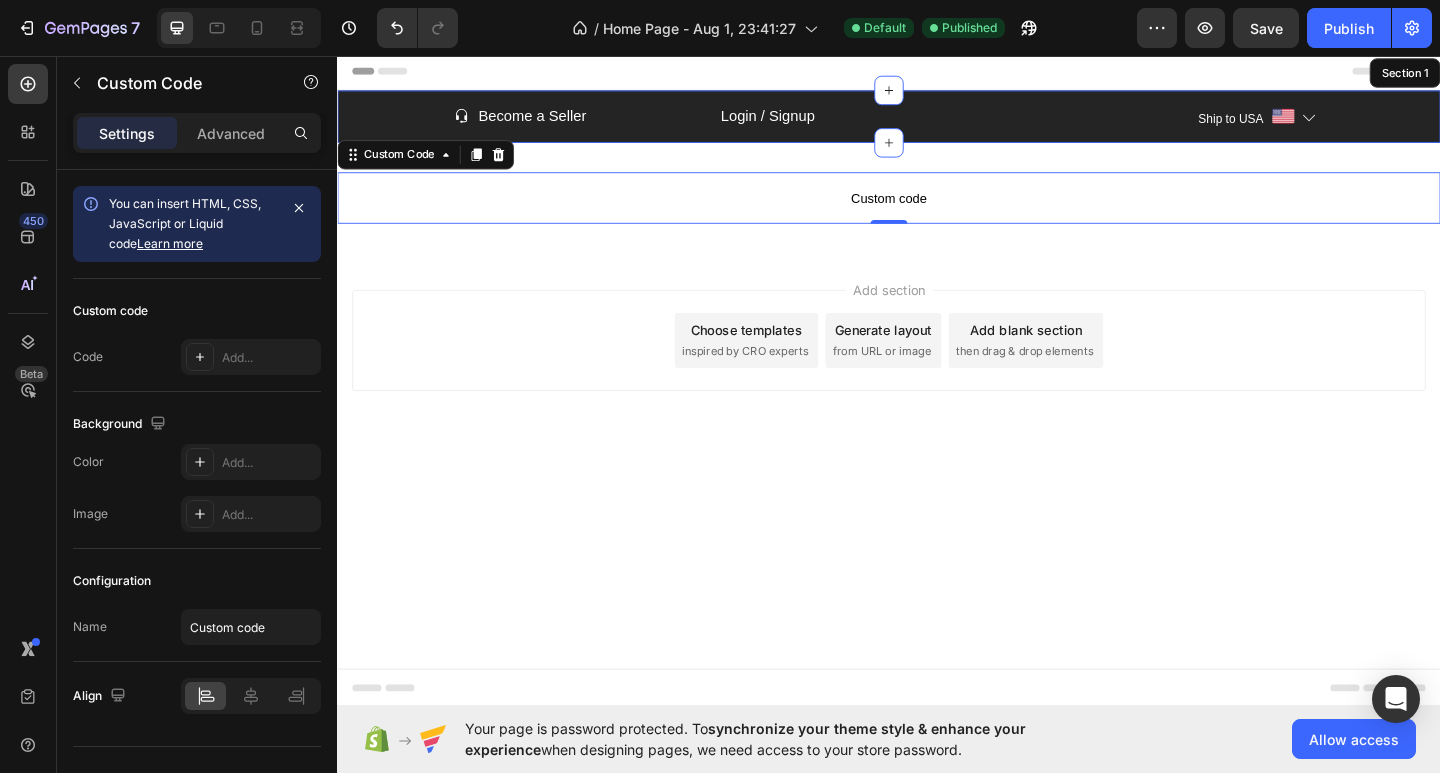 click on "Custom code" at bounding box center (937, 211) 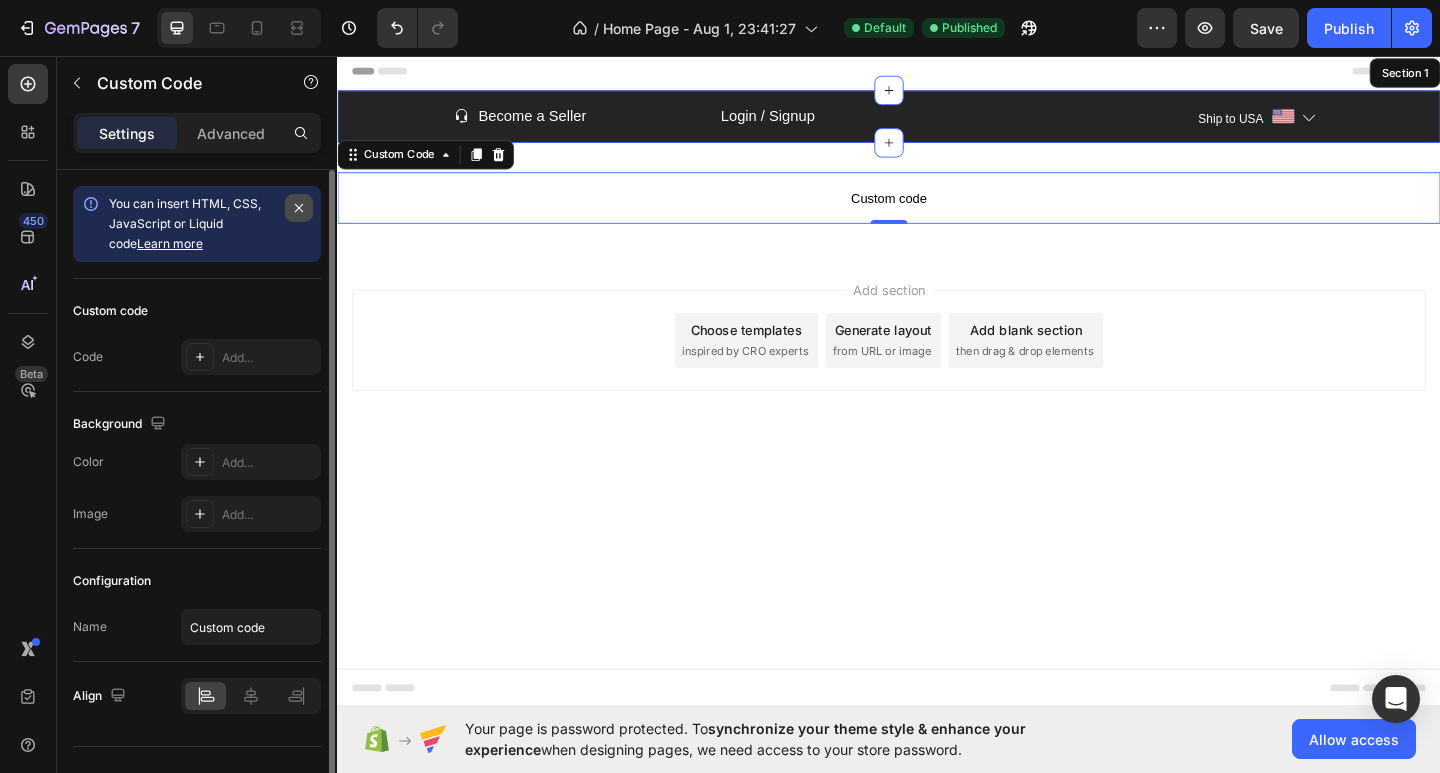 click 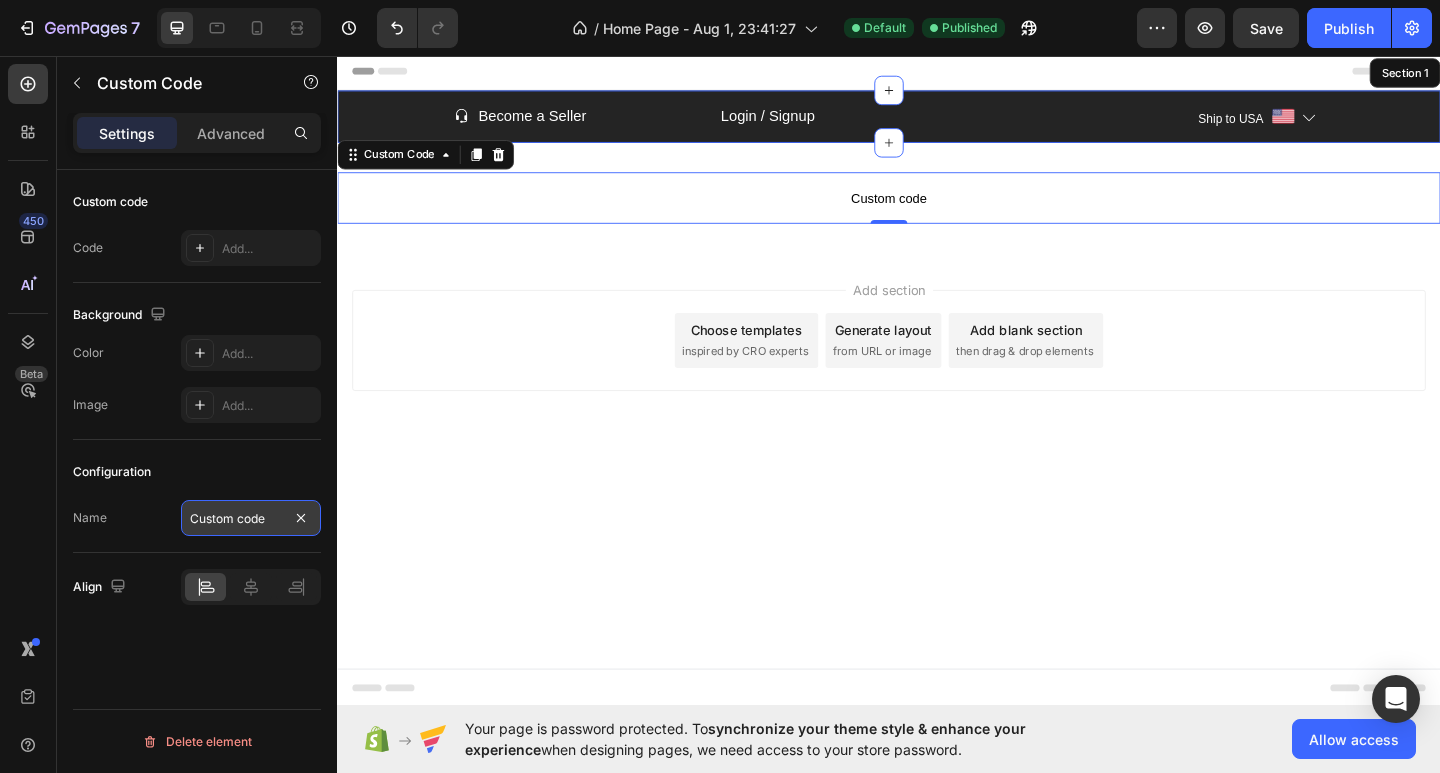 click on "Custom code" at bounding box center (251, 518) 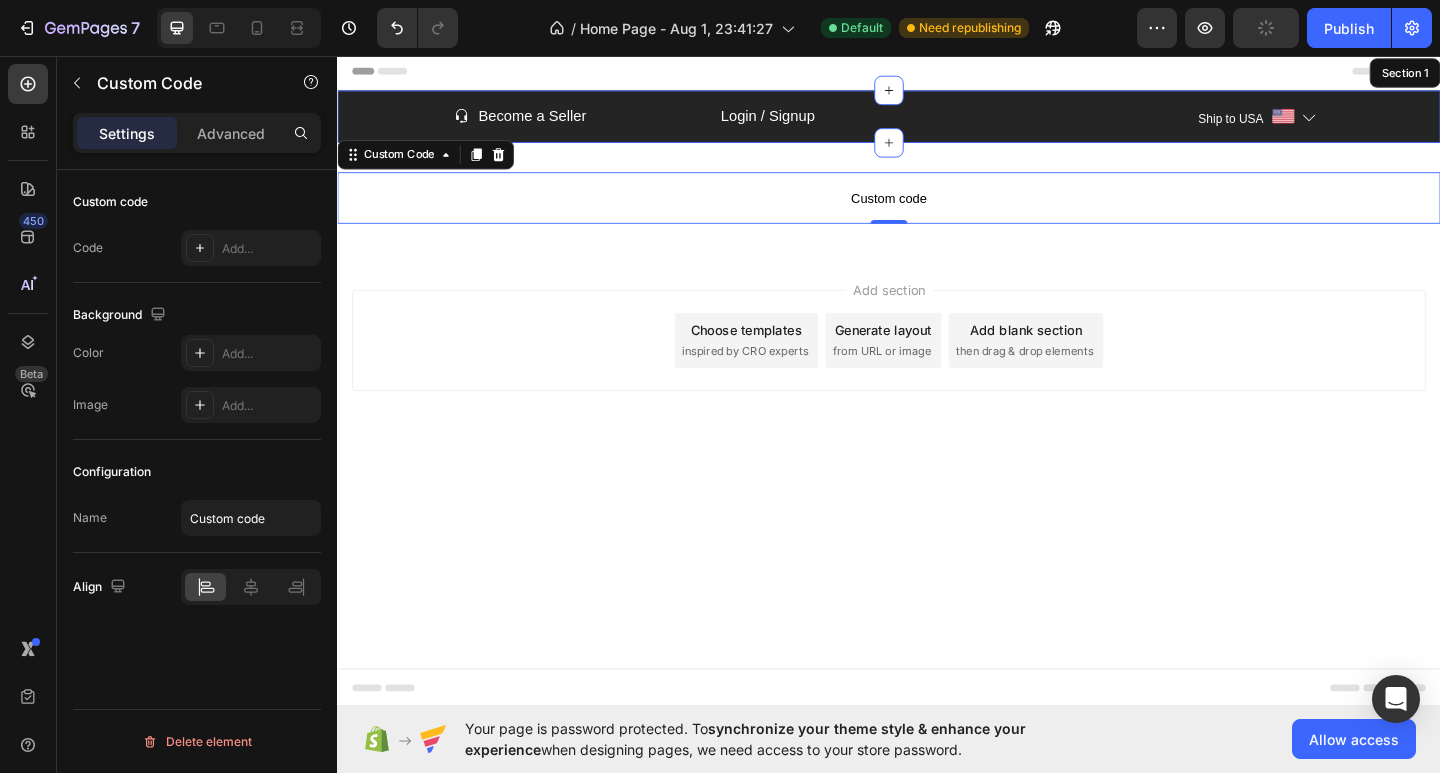 click on "Custom code" at bounding box center [937, 211] 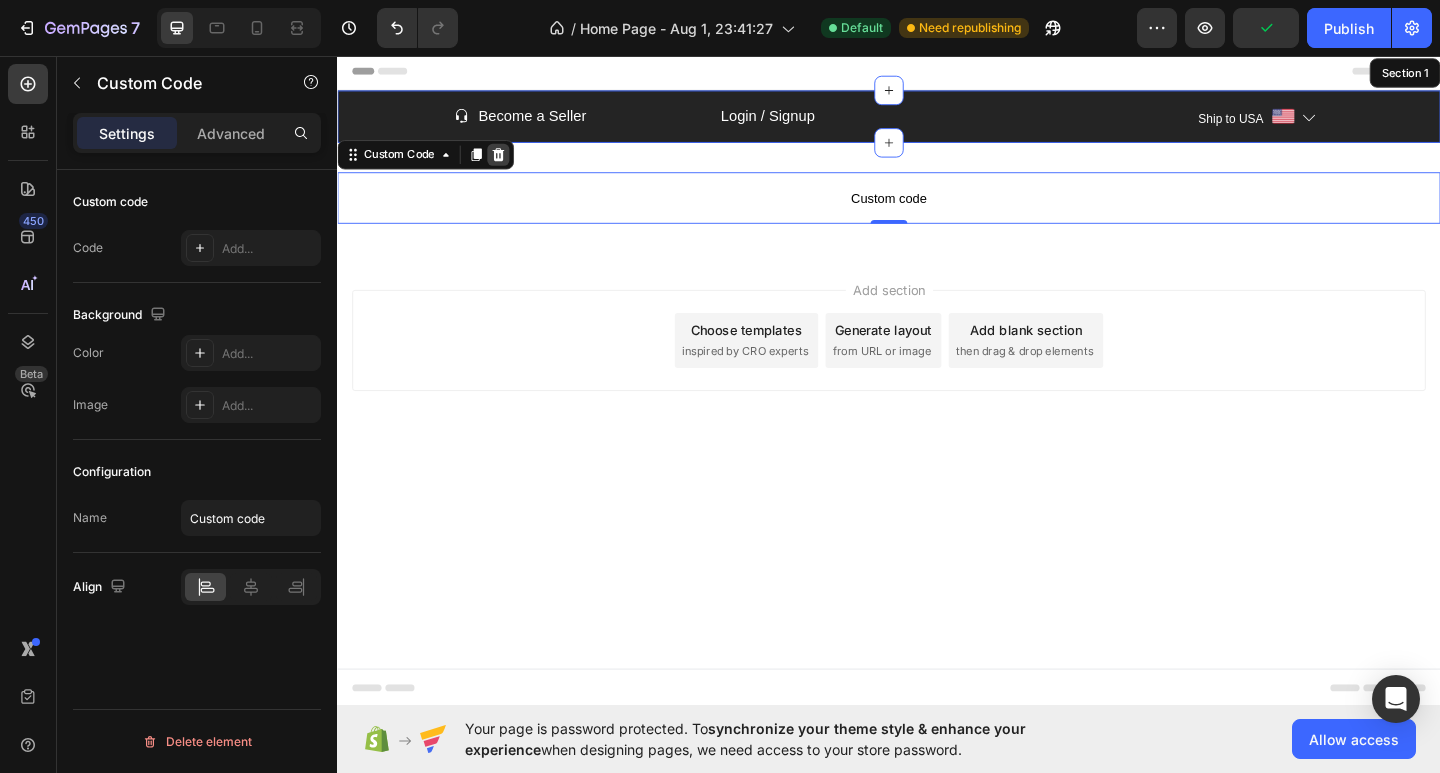 click 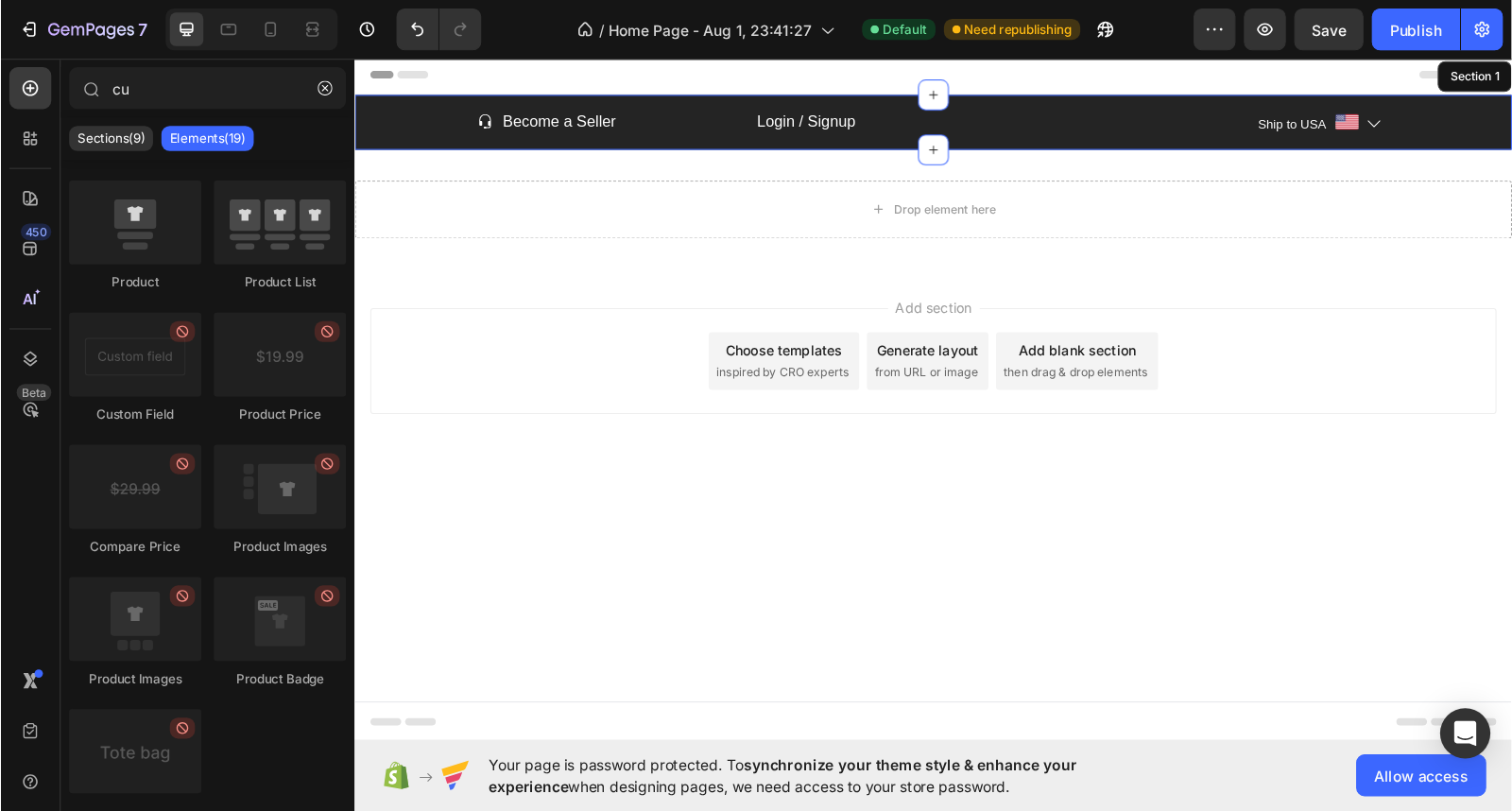 scroll, scrollTop: 0, scrollLeft: 0, axis: both 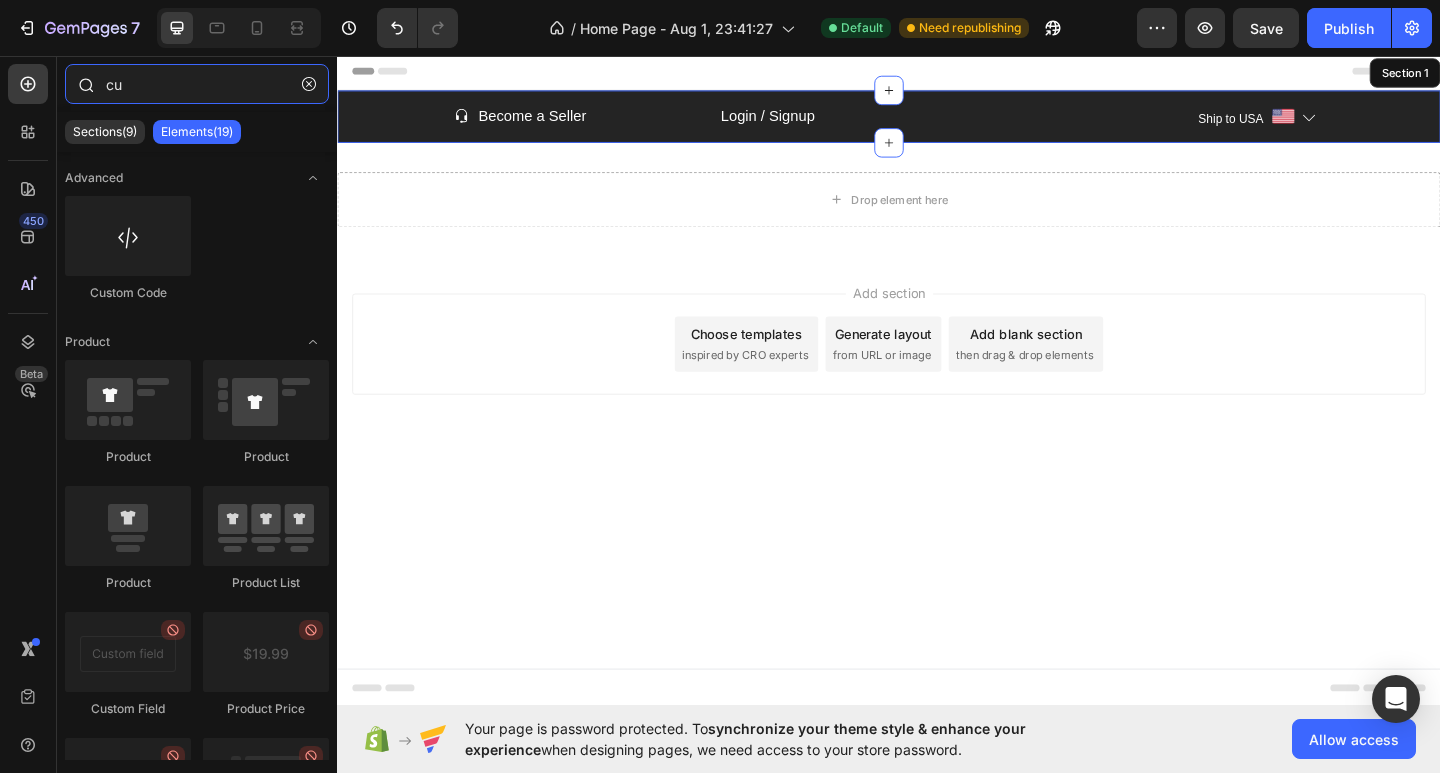 click on "cu" at bounding box center (197, 84) 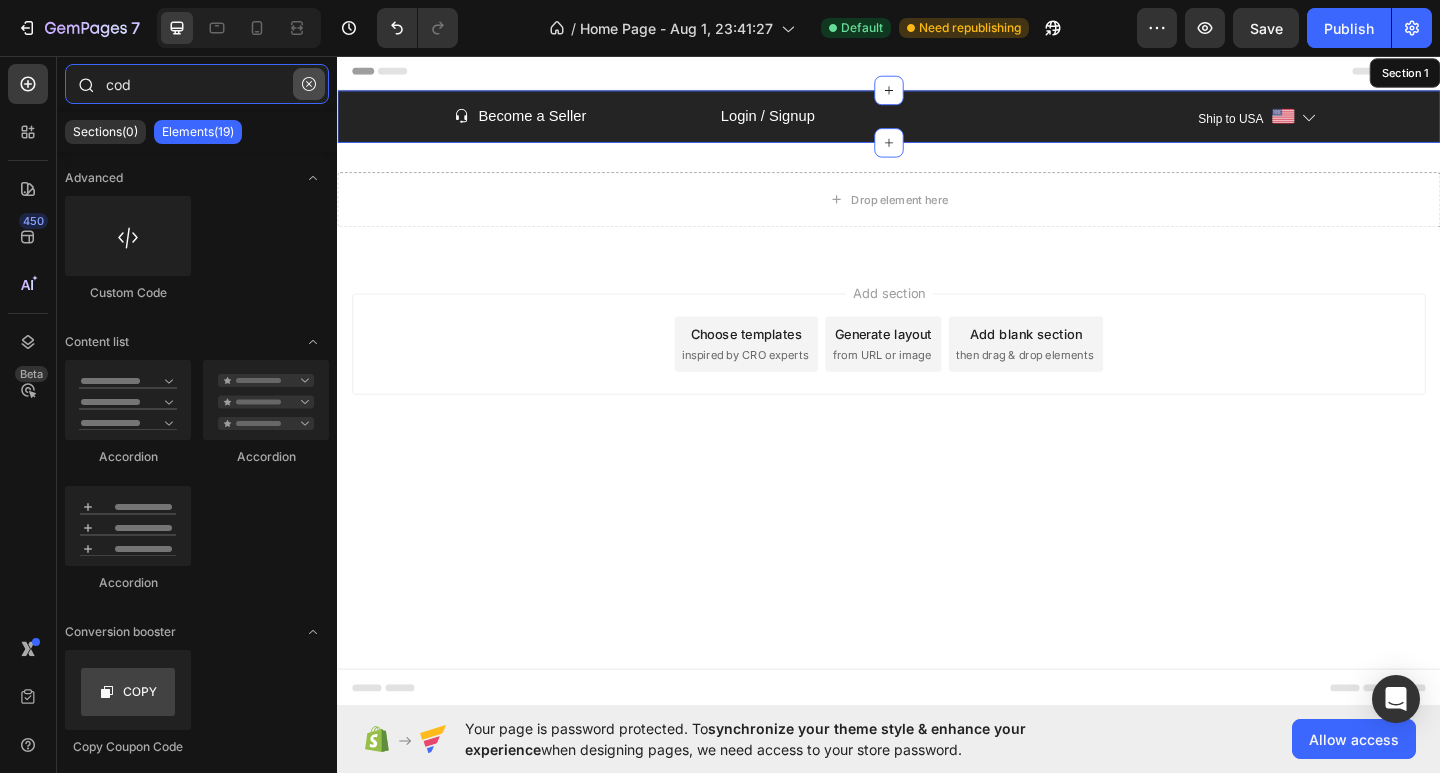 type on "cod" 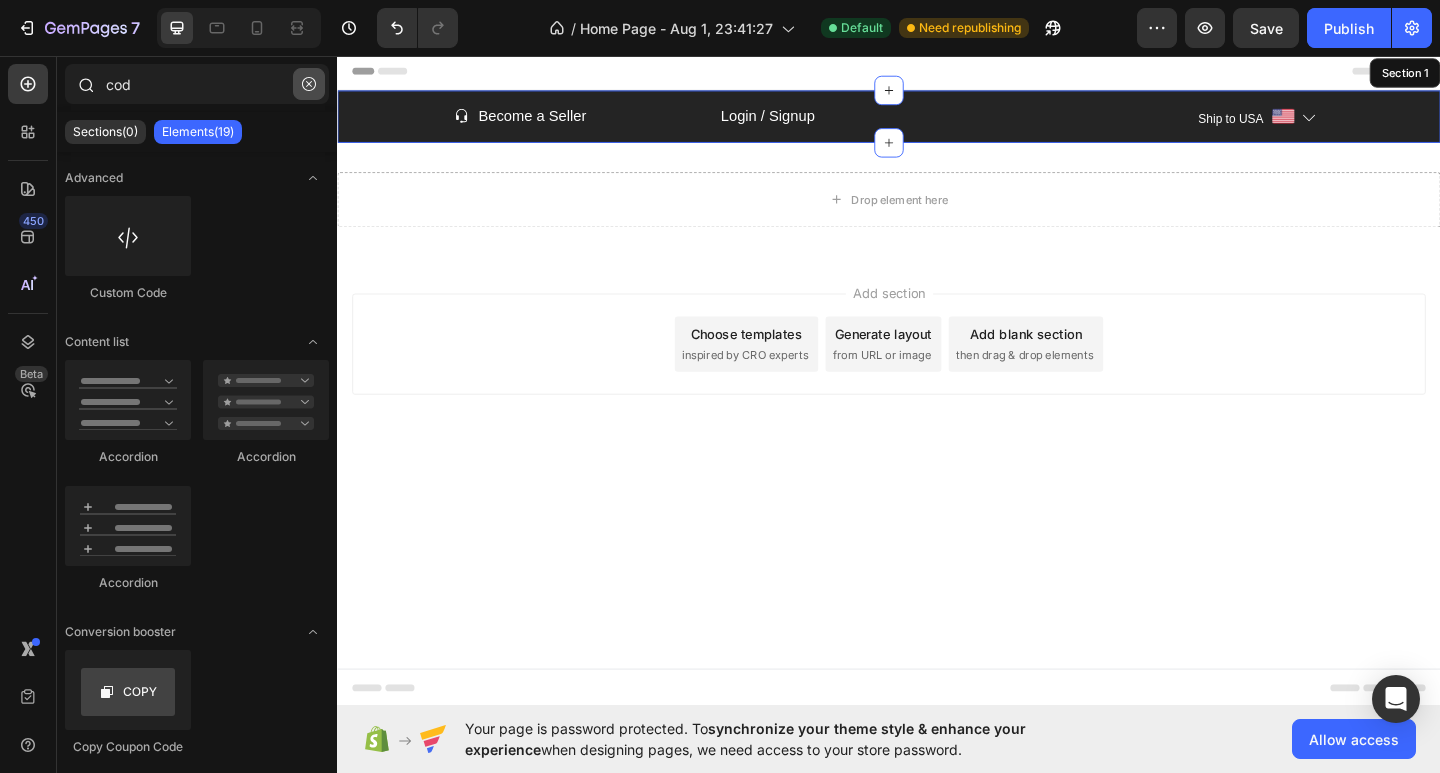 click 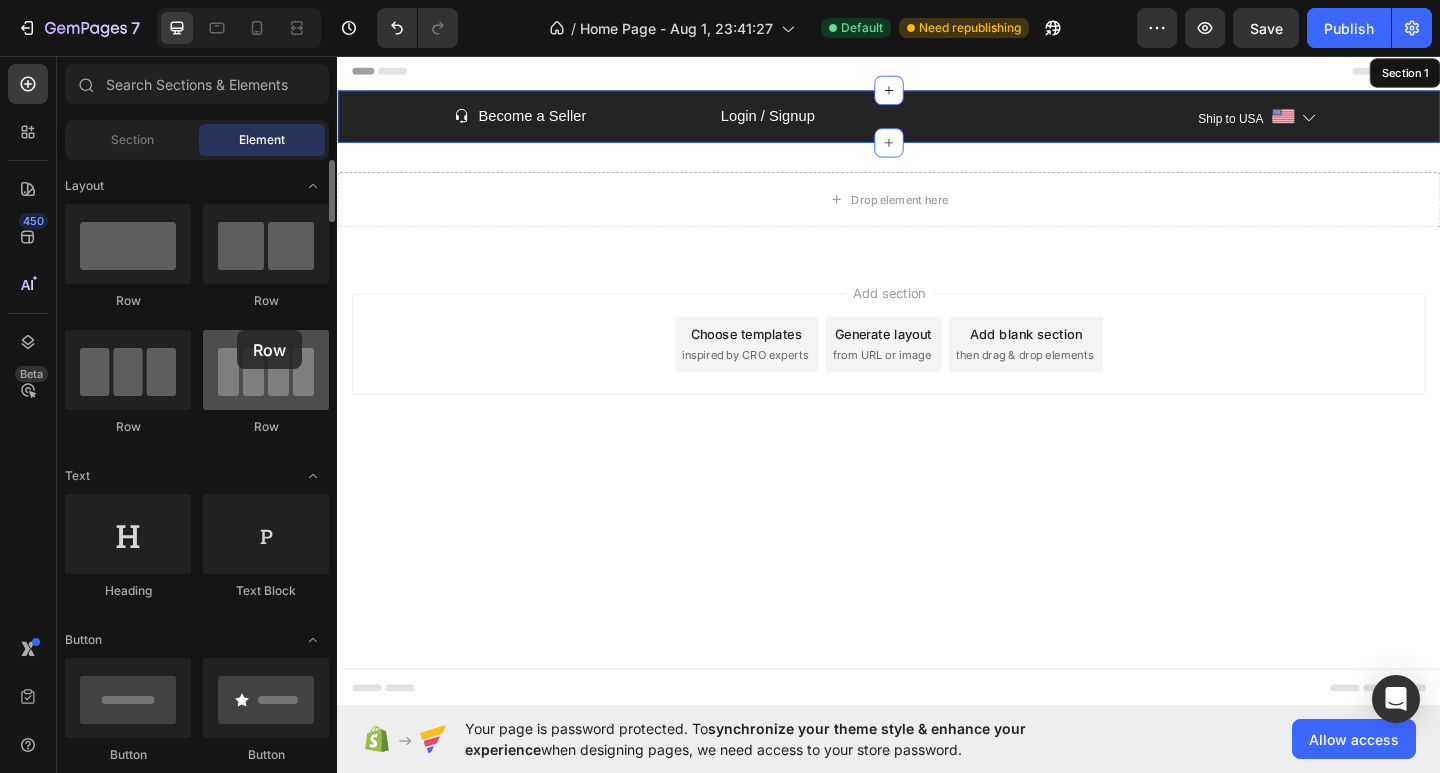 drag, startPoint x: 272, startPoint y: 375, endPoint x: 241, endPoint y: 334, distance: 51.40039 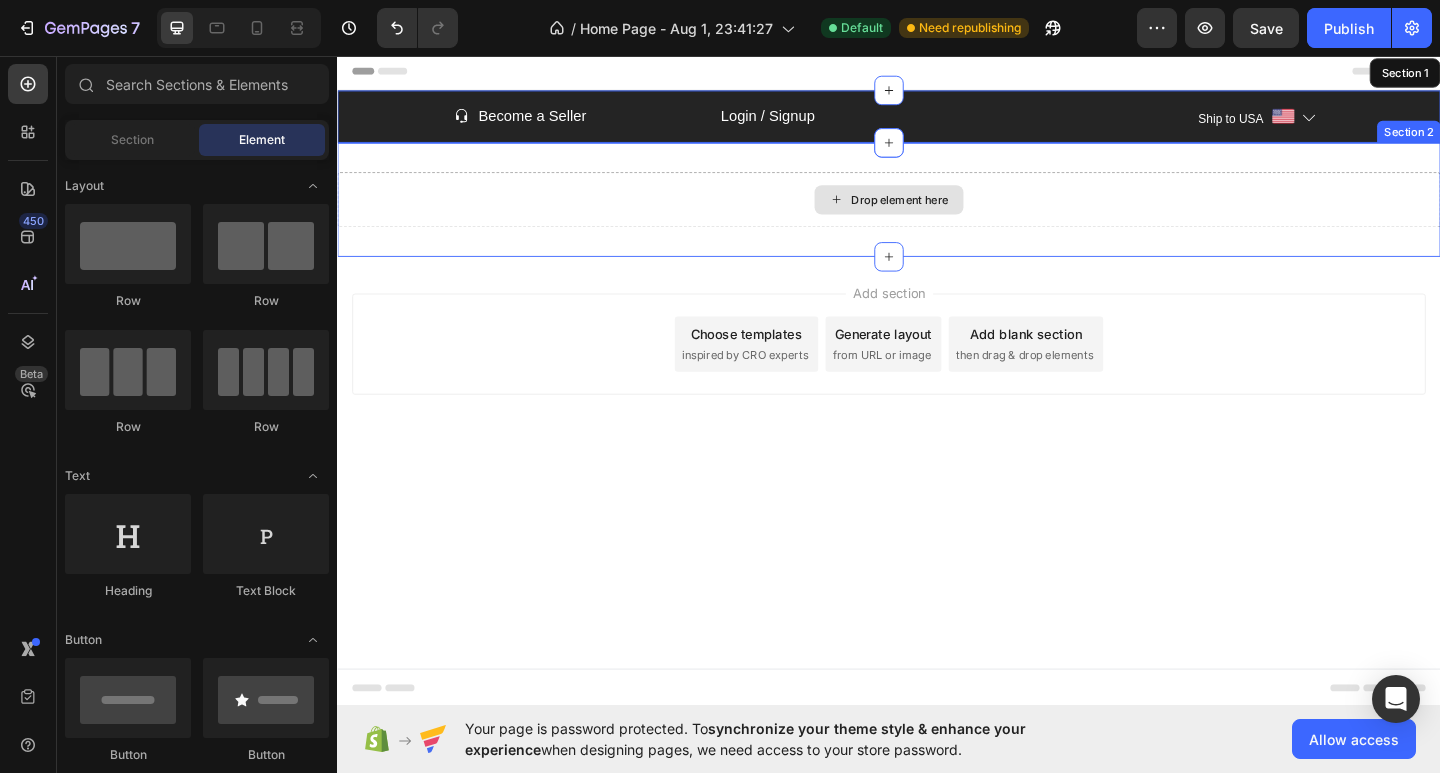 click on "Drop element here" at bounding box center (937, 213) 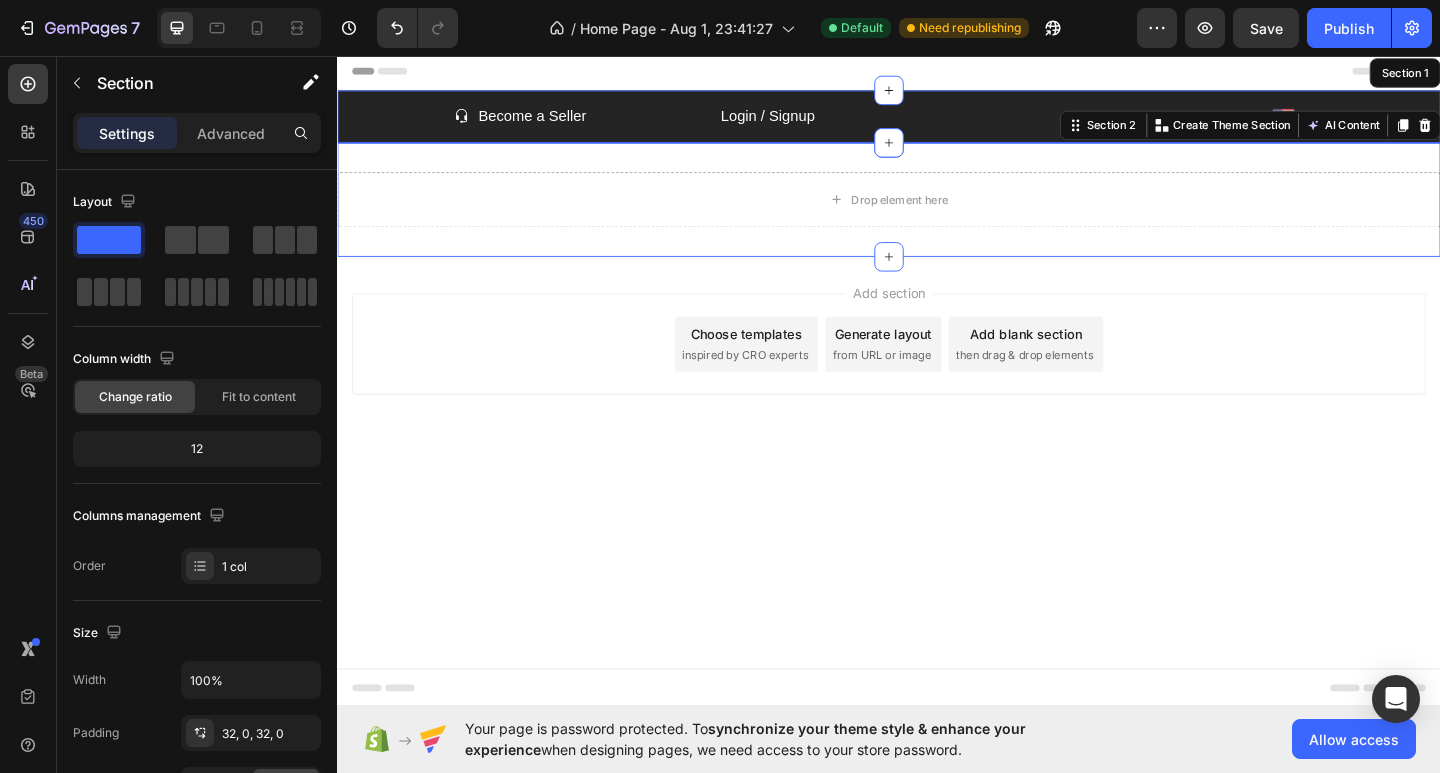 click at bounding box center [1520, 132] 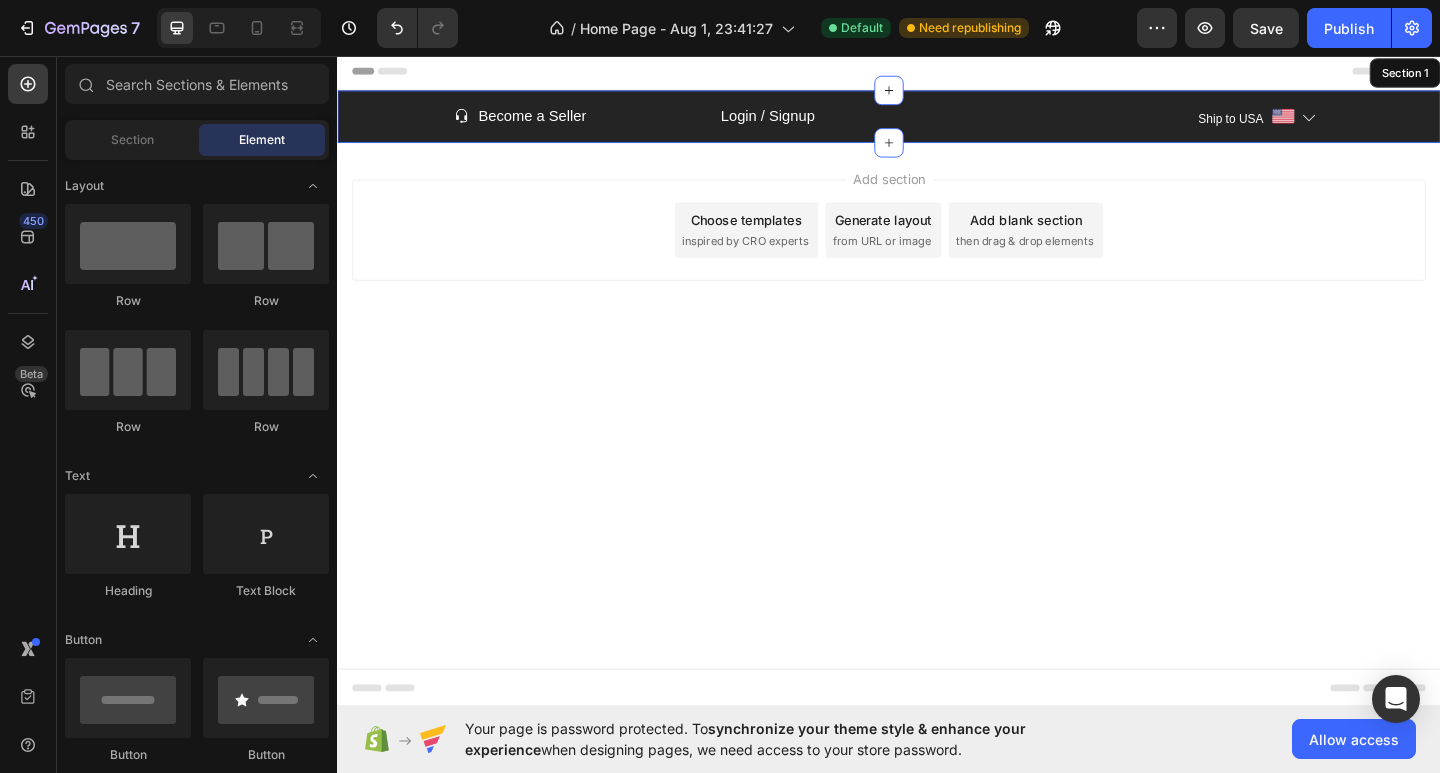 click on "Header" at bounding box center (937, 73) 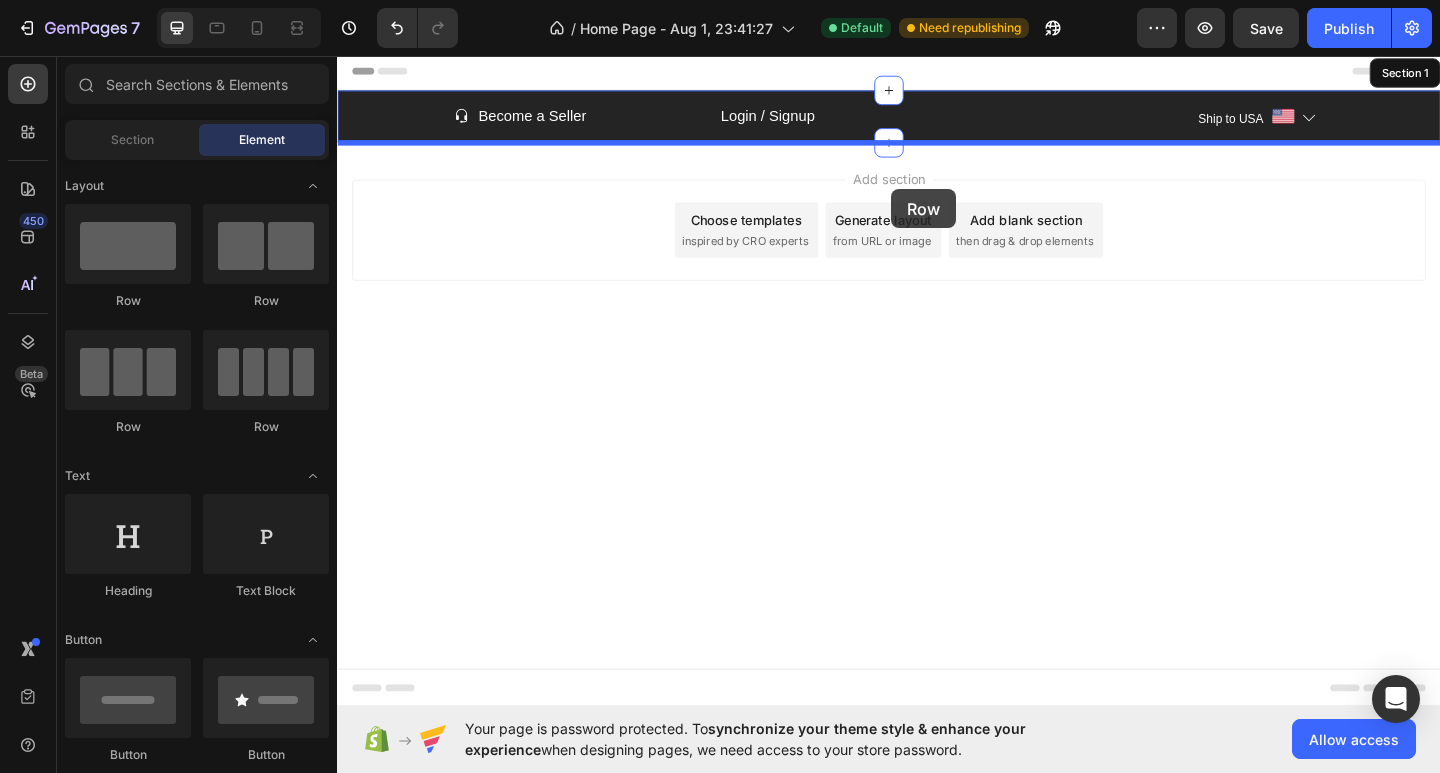 drag, startPoint x: 589, startPoint y: 449, endPoint x: 940, endPoint y: 201, distance: 429.7732 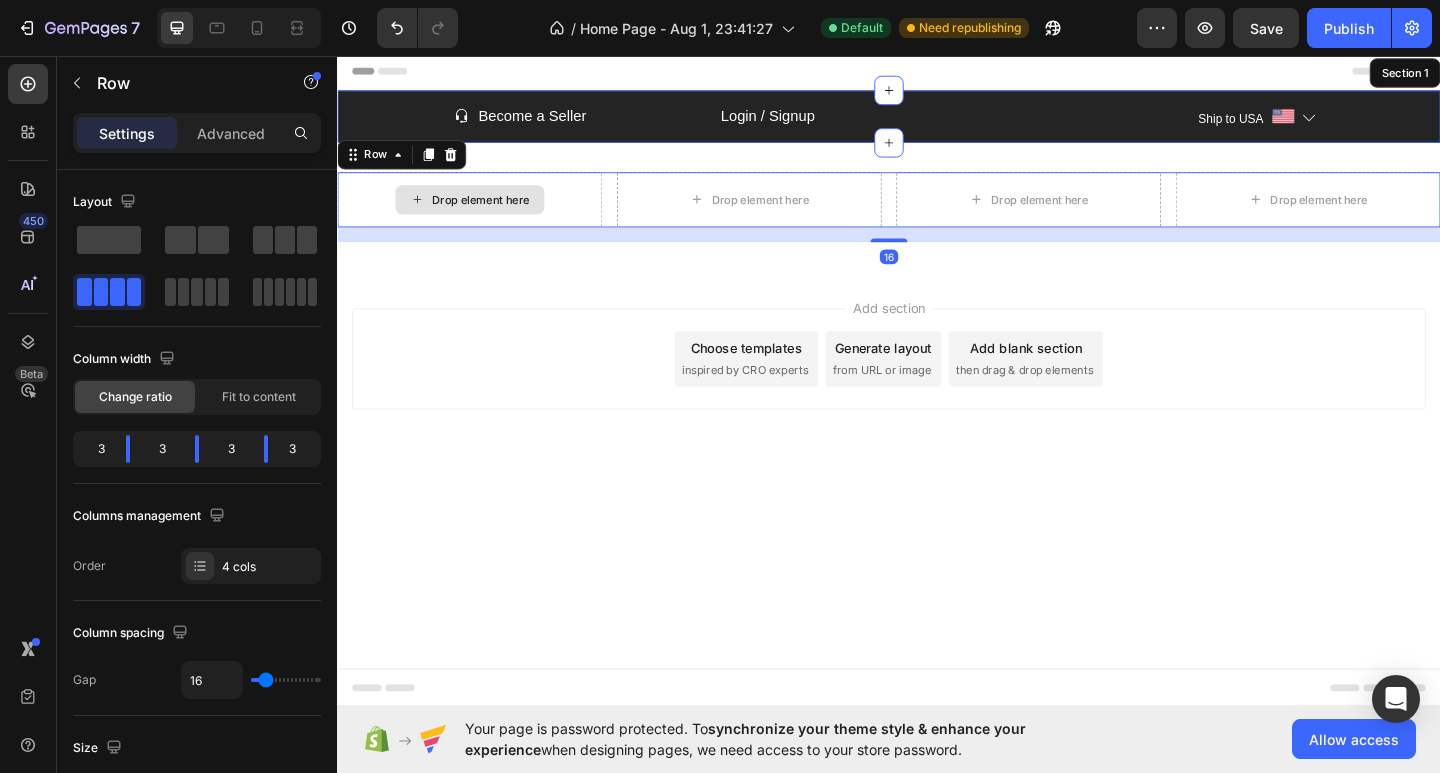click on "Drop element here" at bounding box center (481, 213) 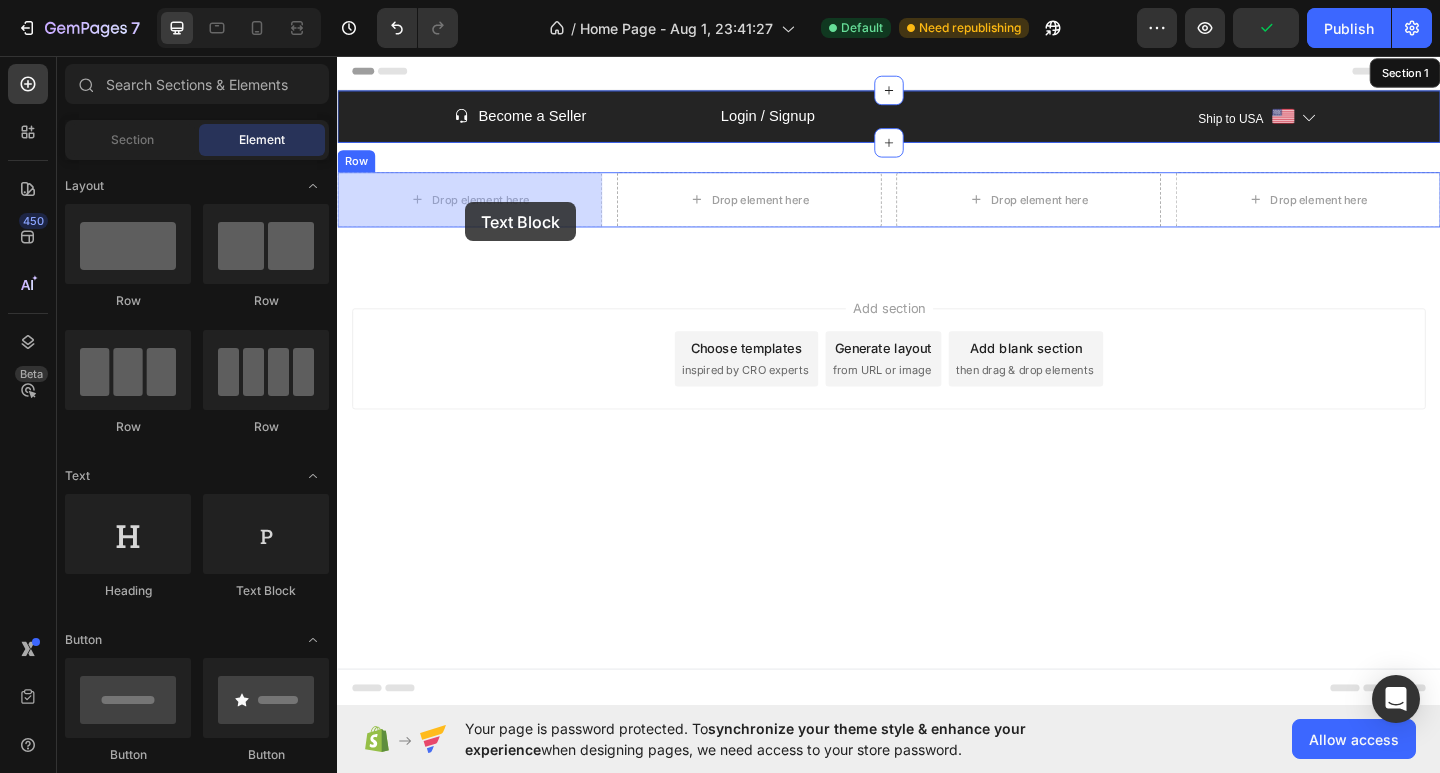 drag, startPoint x: 633, startPoint y: 615, endPoint x: 476, endPoint y: 215, distance: 429.70804 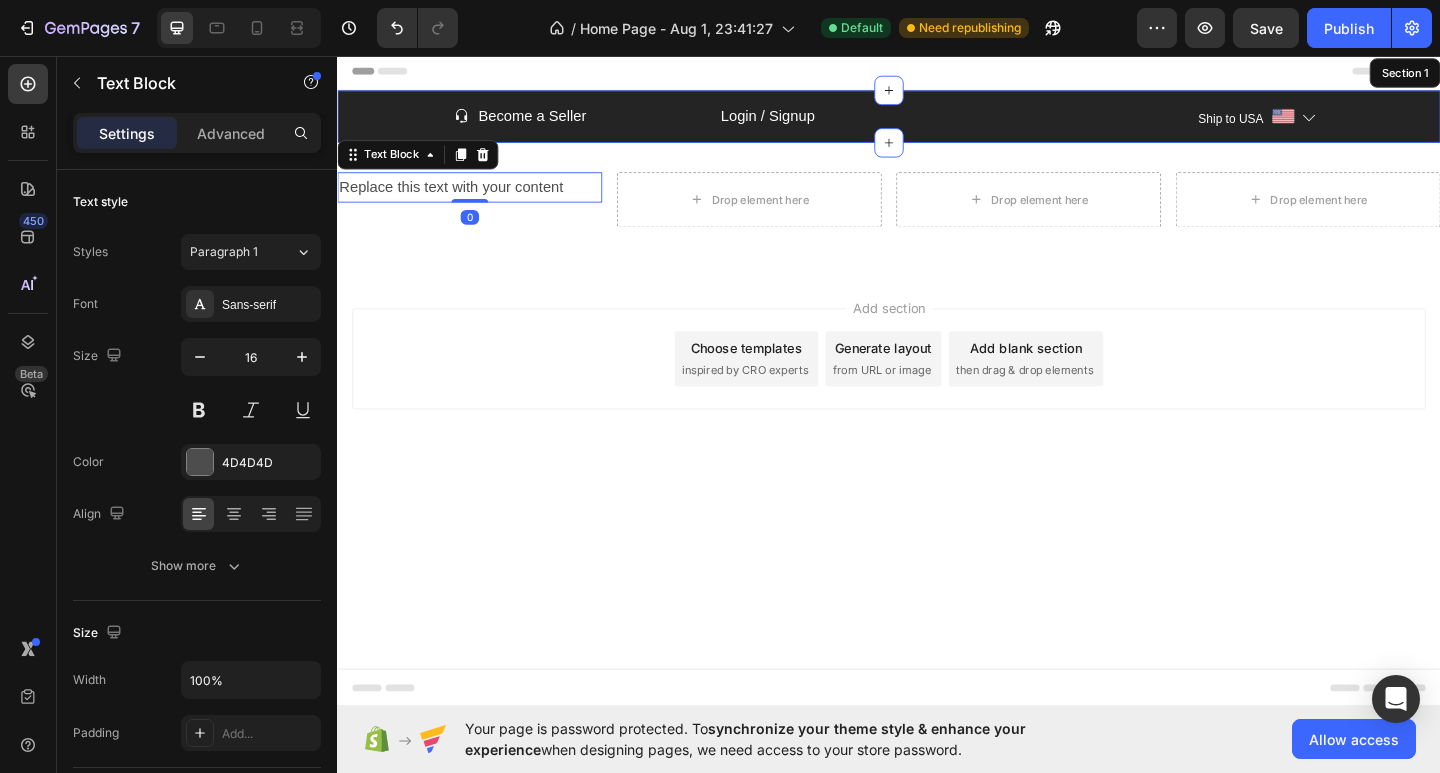 click on "Replace this text with your content" at bounding box center (481, 199) 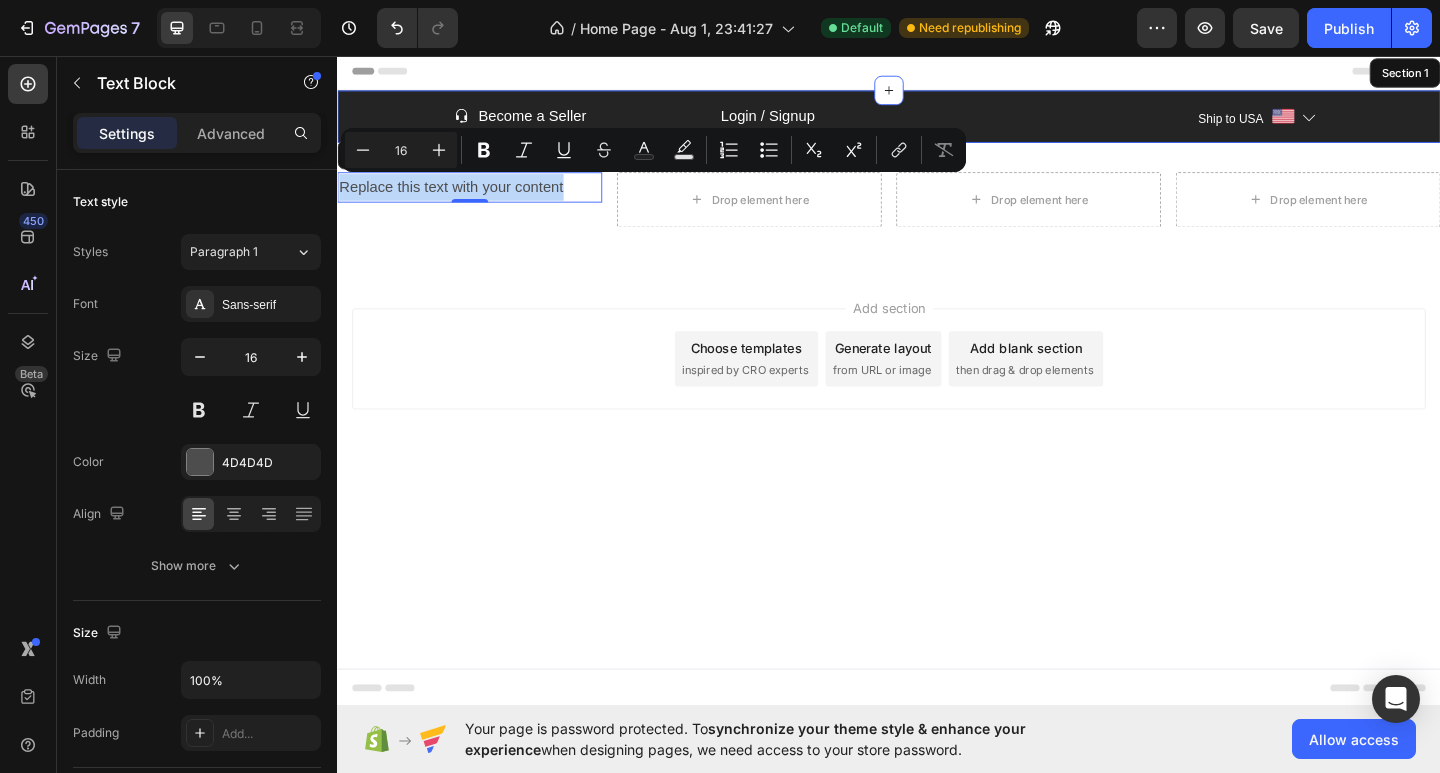 drag, startPoint x: 588, startPoint y: 198, endPoint x: 341, endPoint y: 207, distance: 247.16391 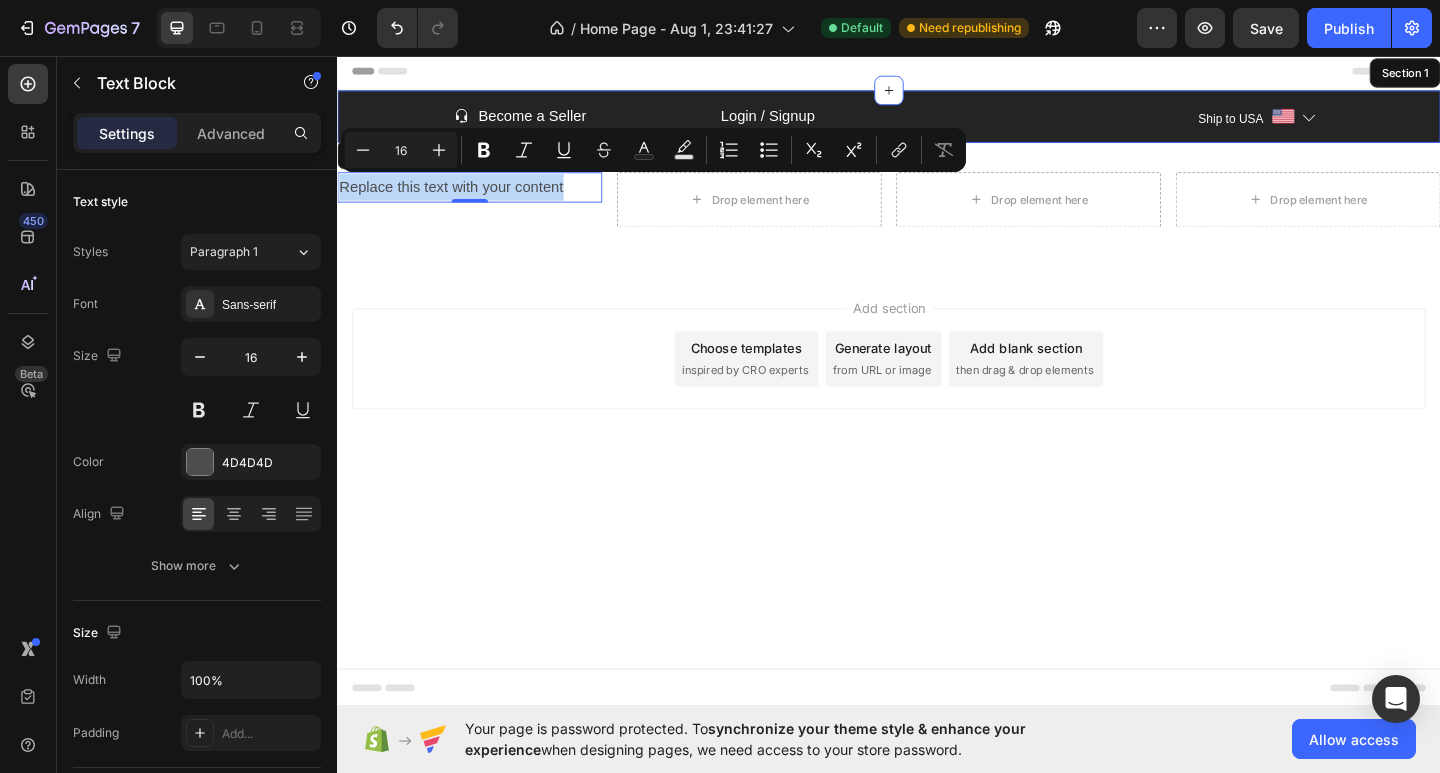 click on "Replace this text with your content" at bounding box center [481, 199] 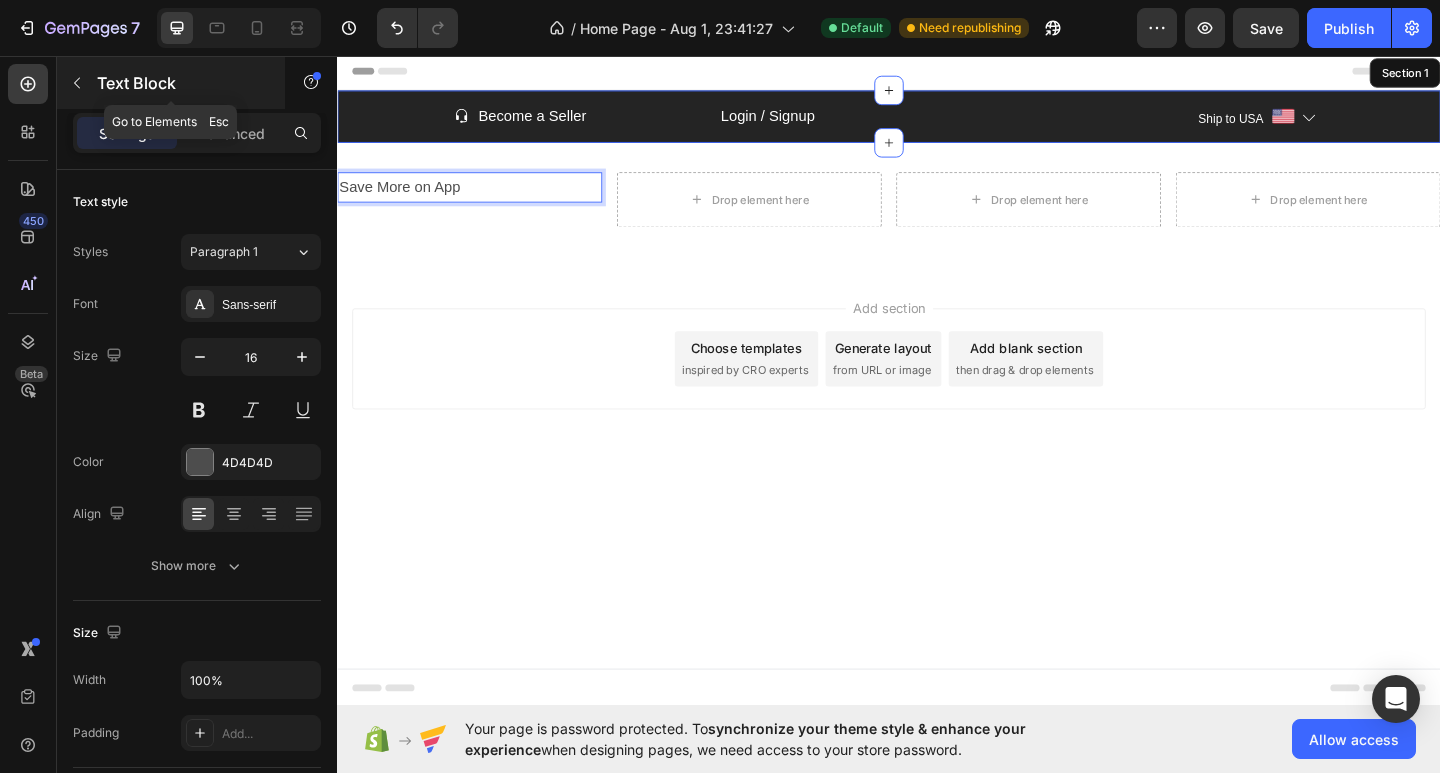 click 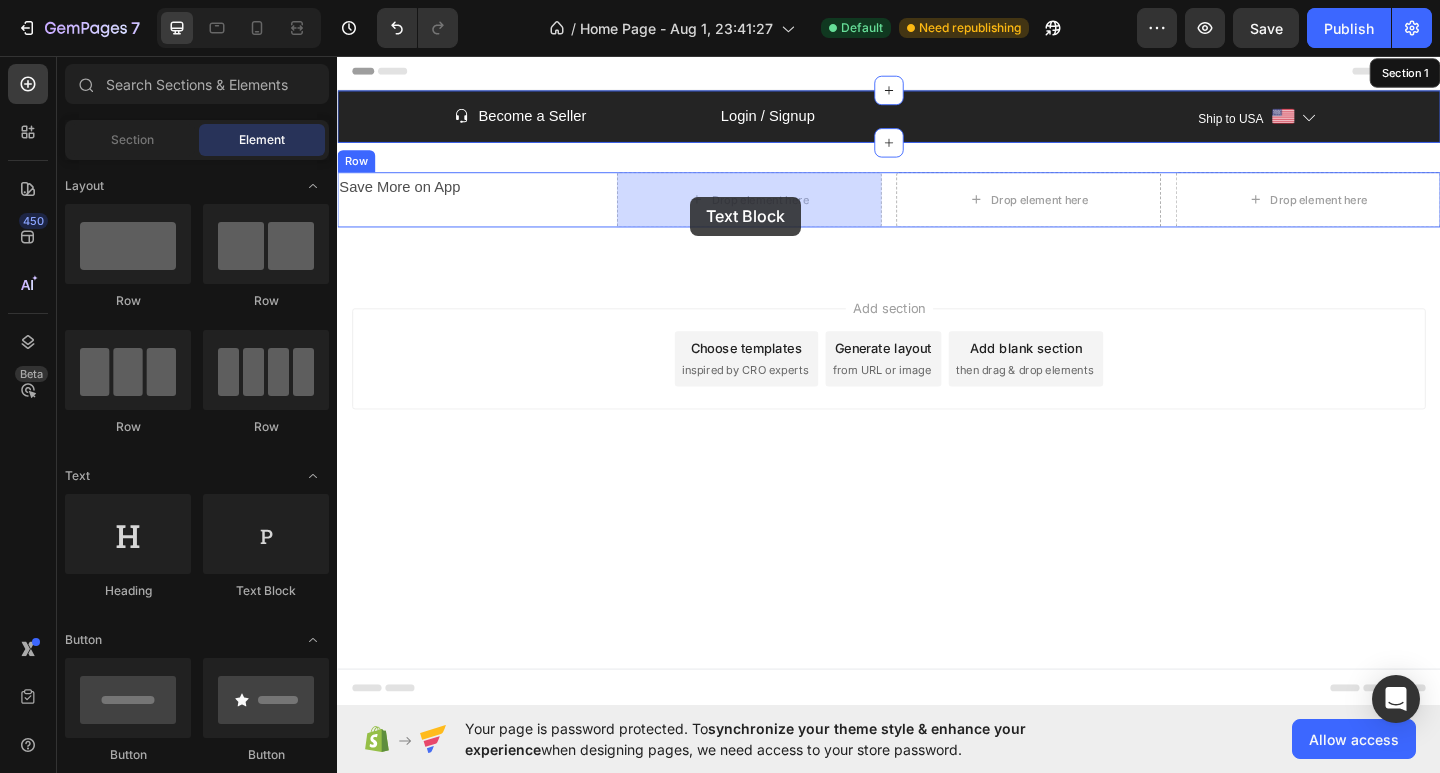 drag, startPoint x: 578, startPoint y: 579, endPoint x: 721, endPoint y: 208, distance: 397.60535 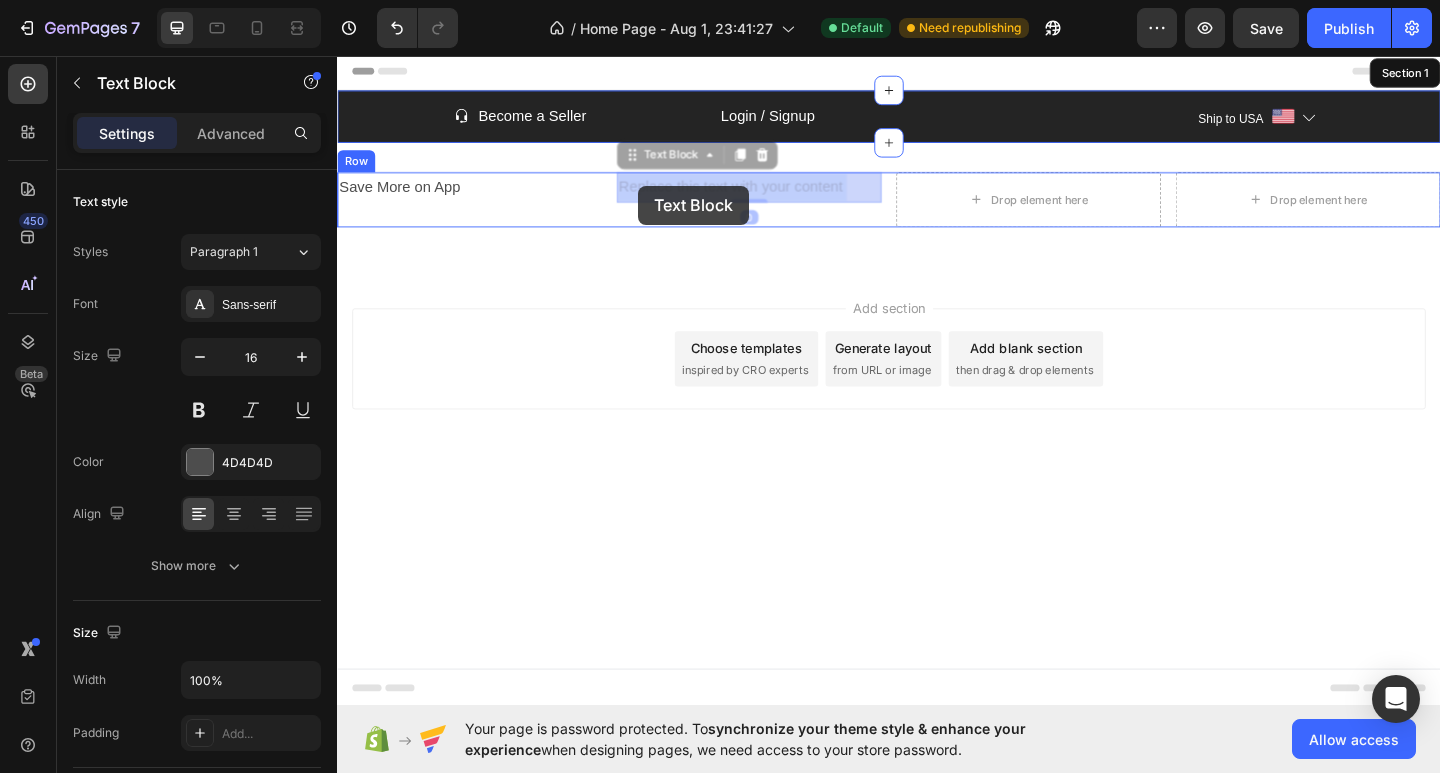 drag, startPoint x: 903, startPoint y: 206, endPoint x: 851, endPoint y: 228, distance: 56.462376 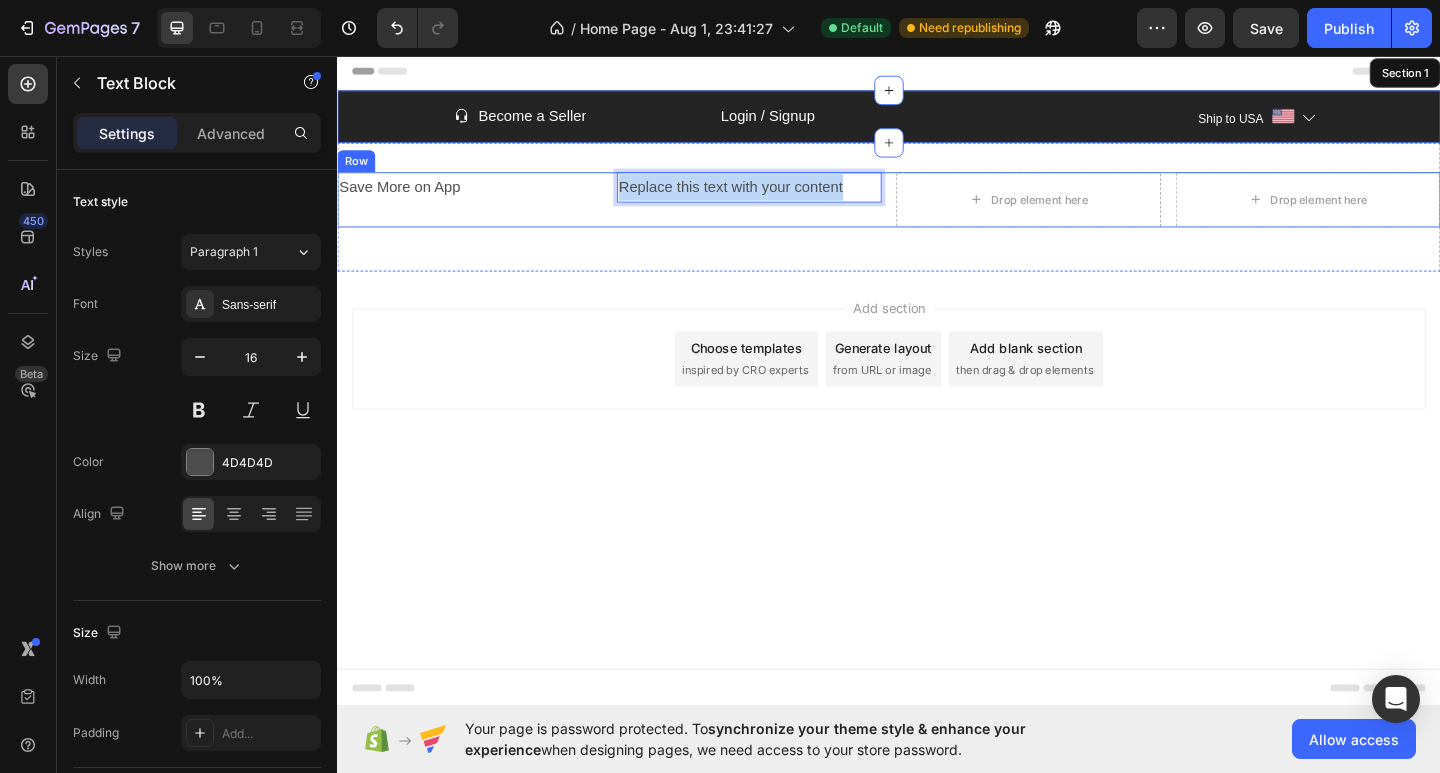 drag, startPoint x: 905, startPoint y: 195, endPoint x: 625, endPoint y: 193, distance: 280.00714 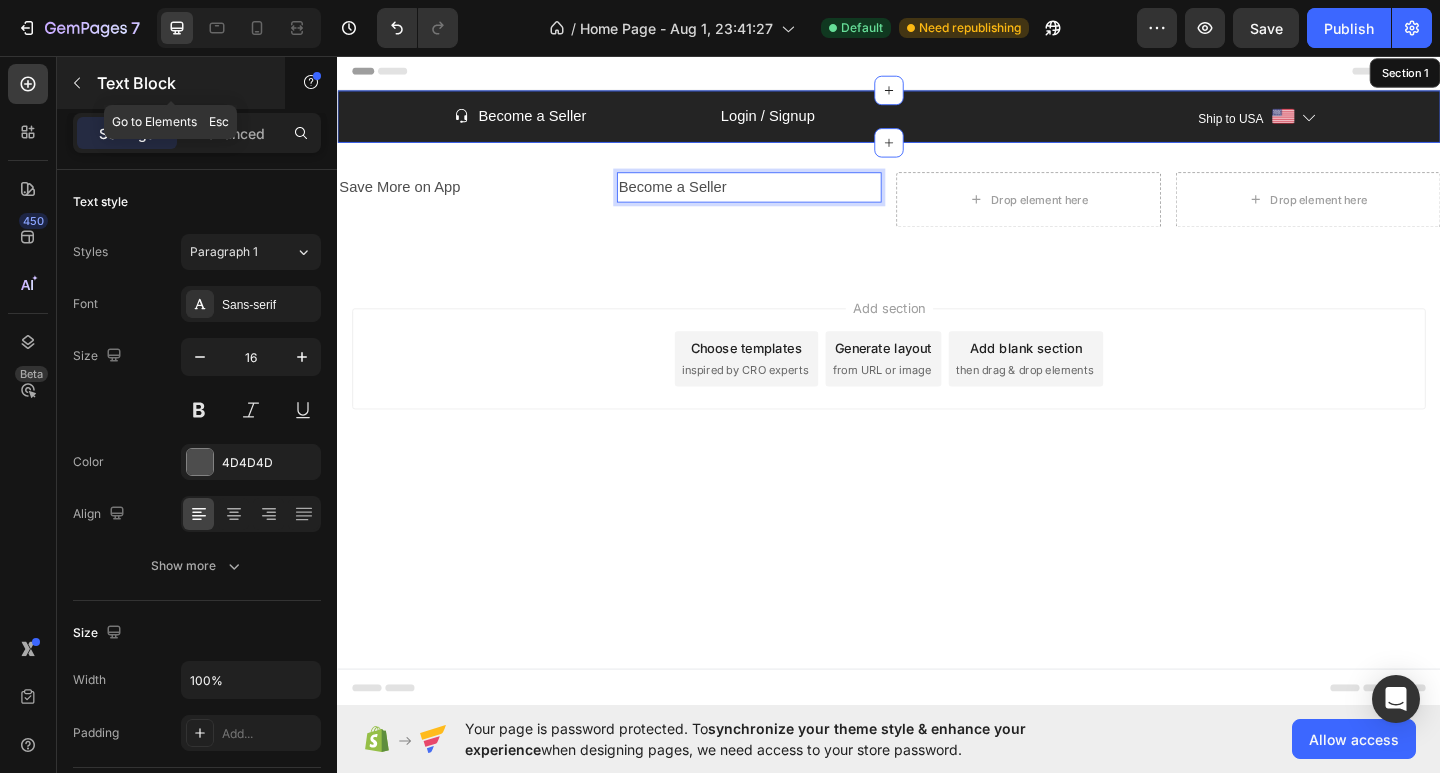 click at bounding box center [77, 83] 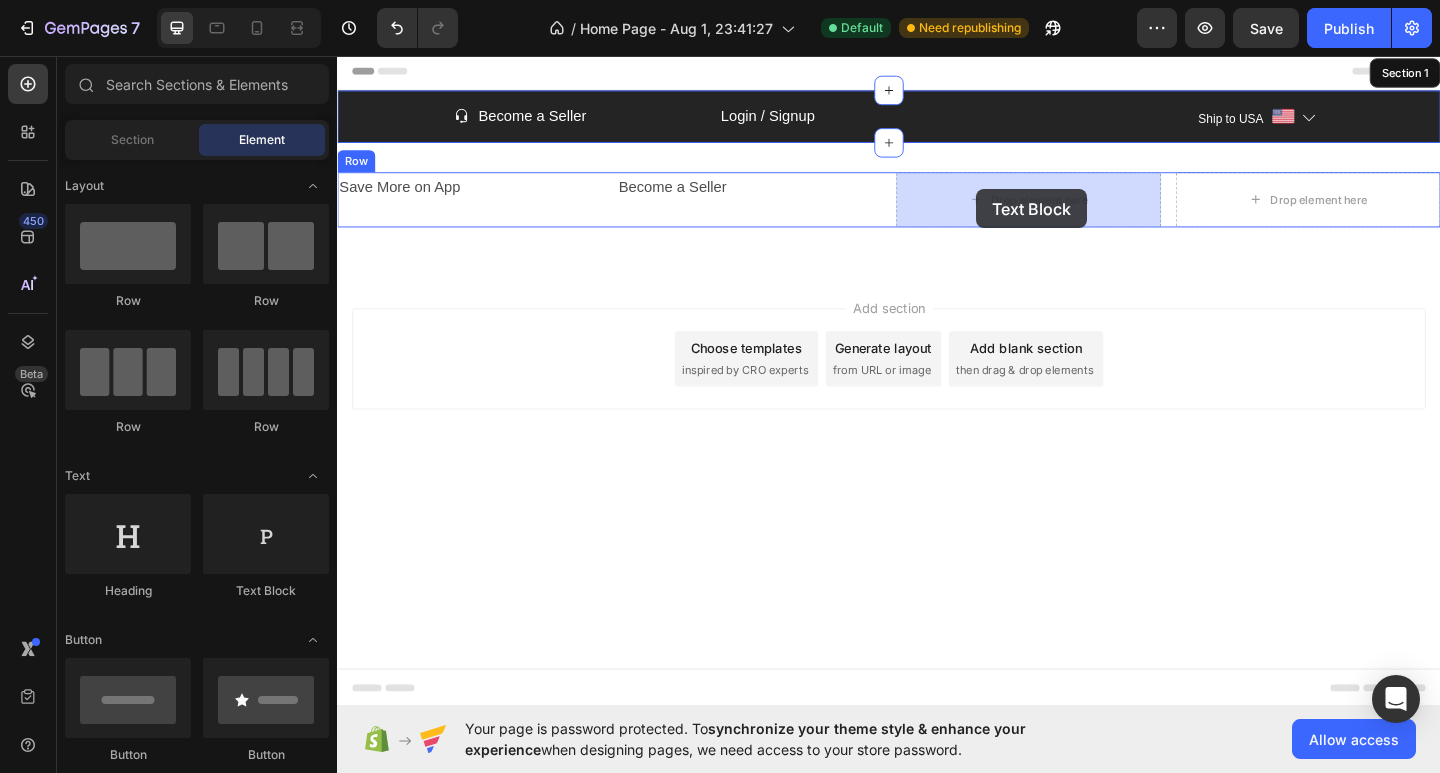 drag, startPoint x: 458, startPoint y: 542, endPoint x: 1032, endPoint y: 201, distance: 667.6503 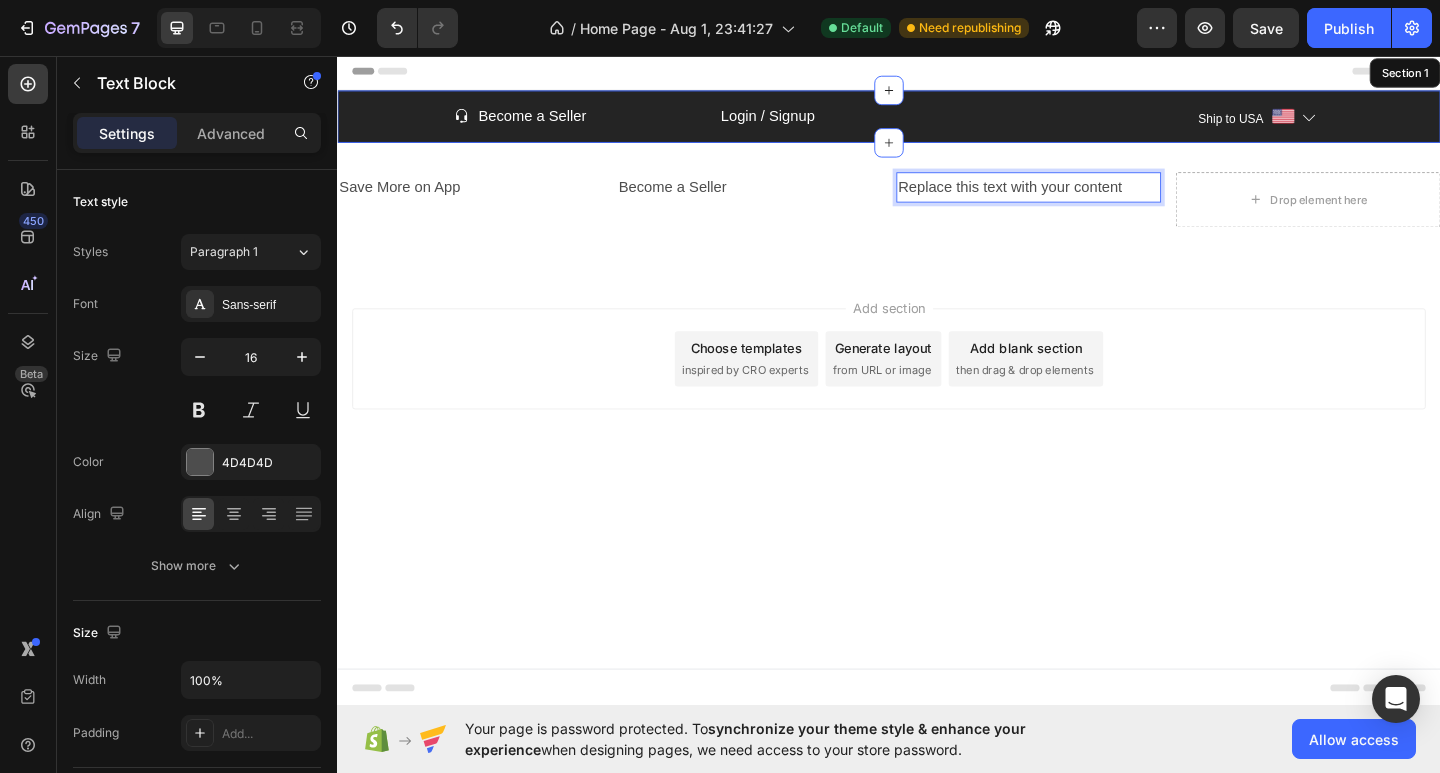 click on "Replace this text with your content" at bounding box center [1089, 199] 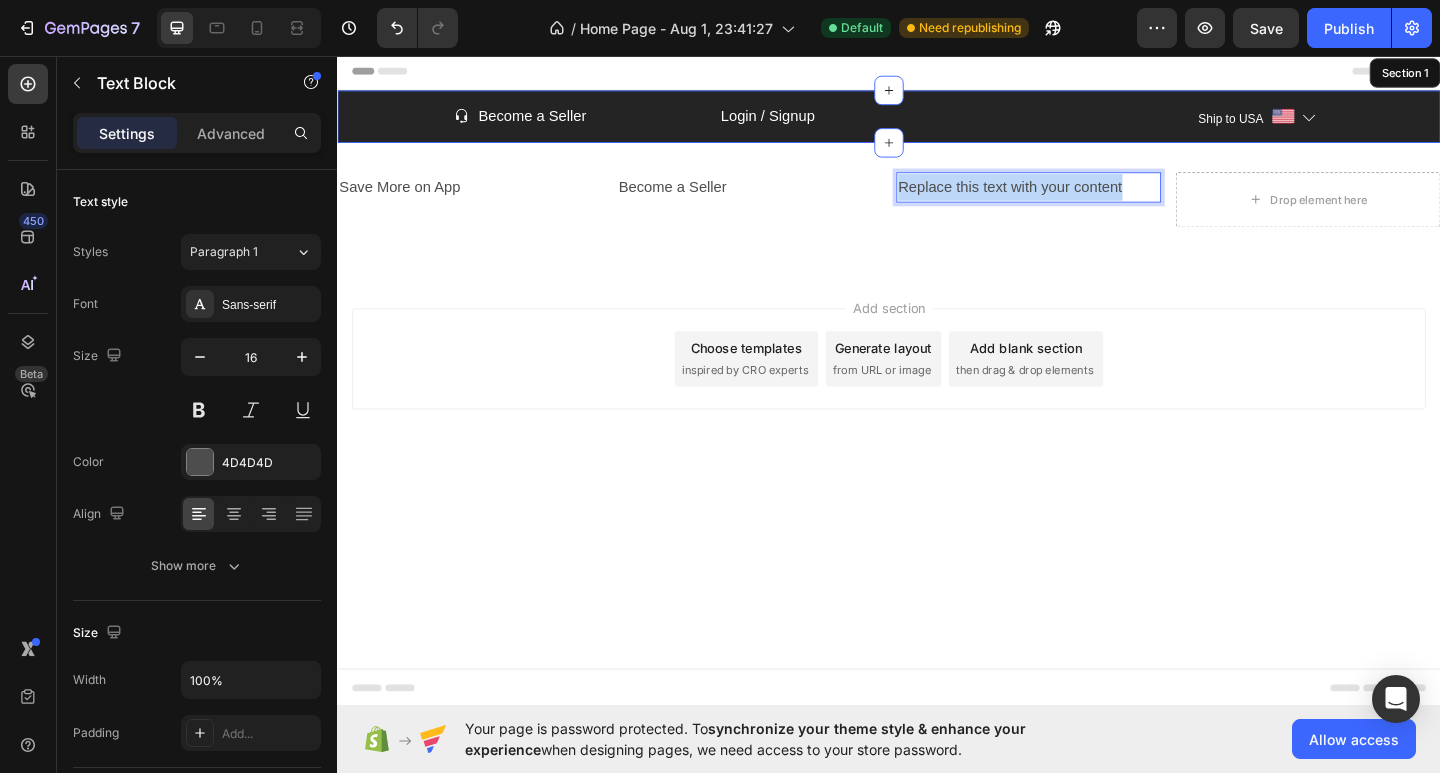 drag, startPoint x: 1206, startPoint y: 201, endPoint x: 1196, endPoint y: 200, distance: 10.049875 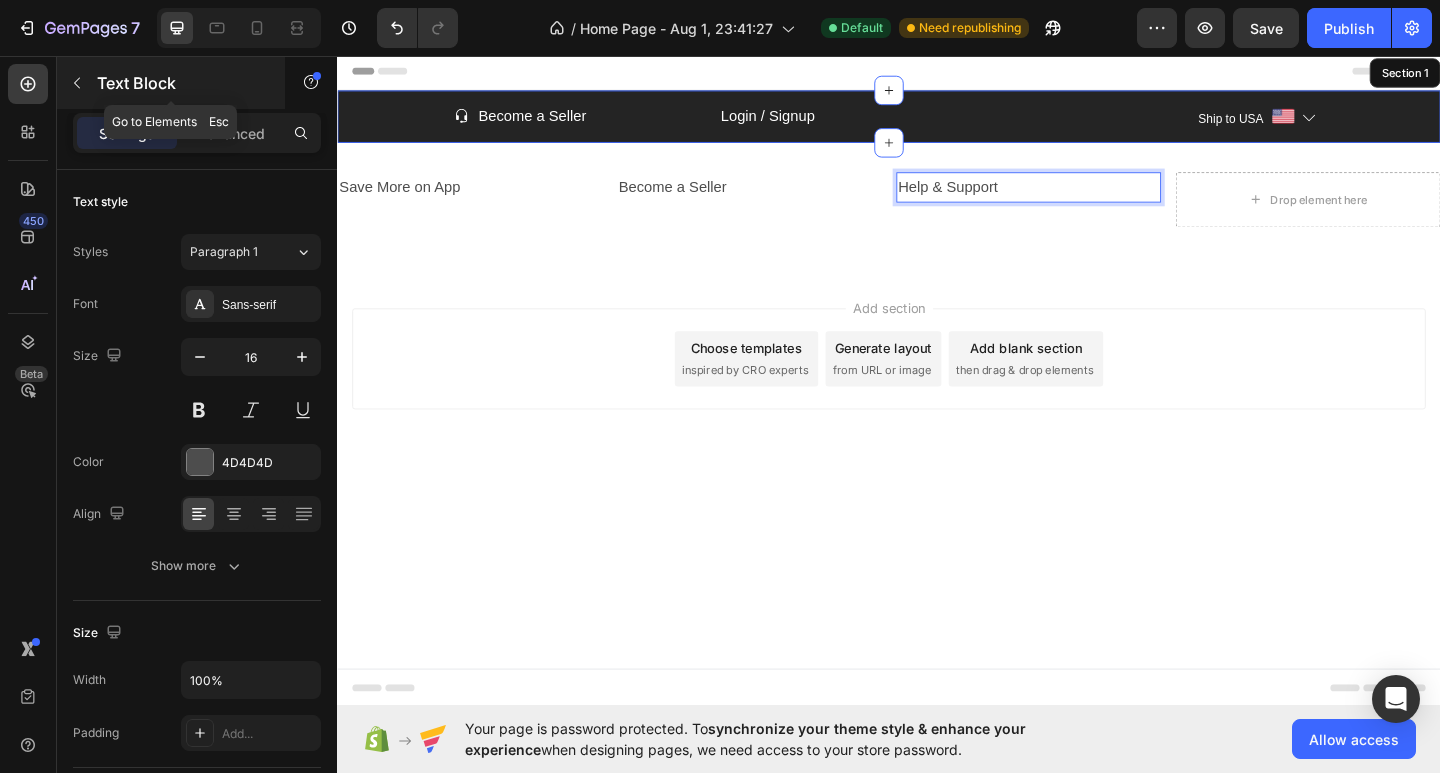 drag, startPoint x: 80, startPoint y: 83, endPoint x: 102, endPoint y: 108, distance: 33.30165 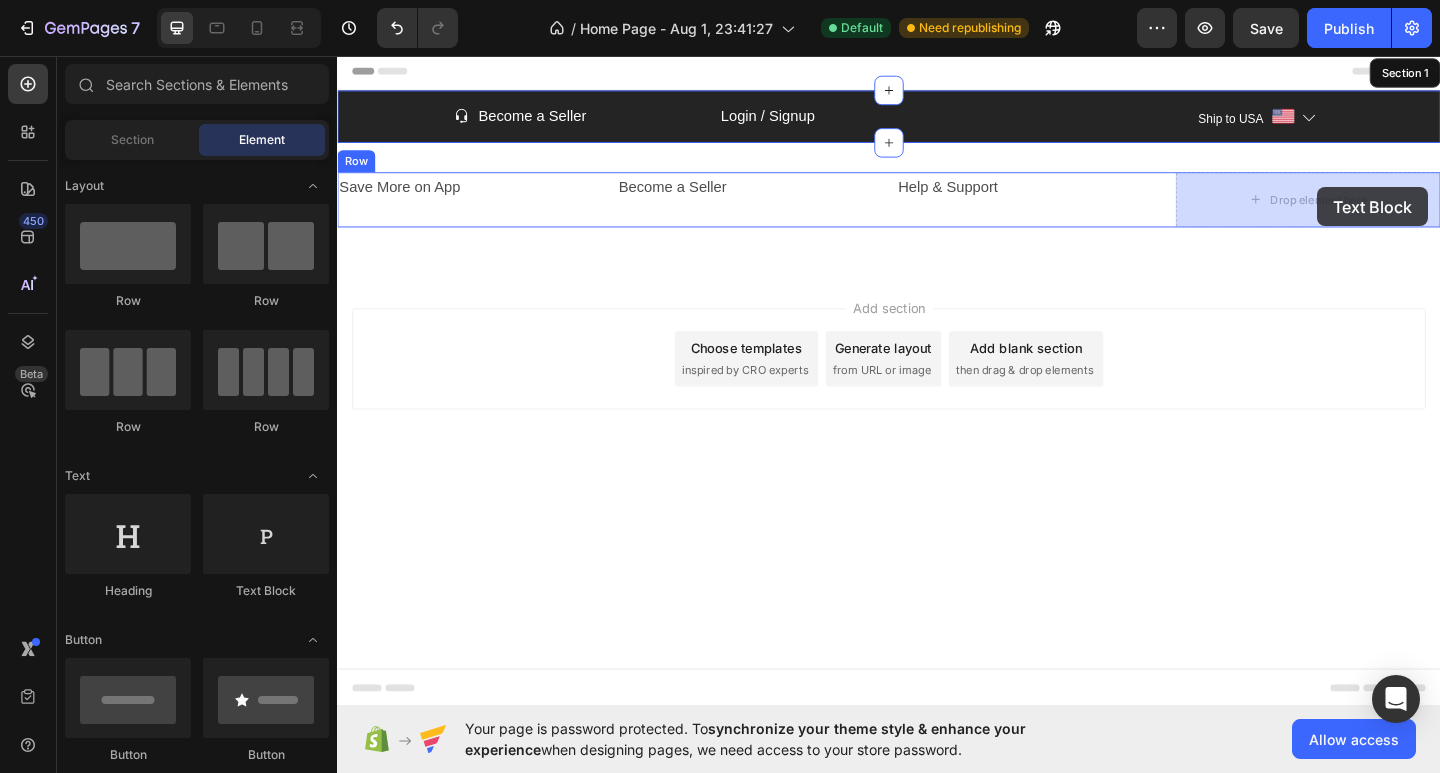 drag, startPoint x: 623, startPoint y: 602, endPoint x: 1395, endPoint y: 202, distance: 869.4734 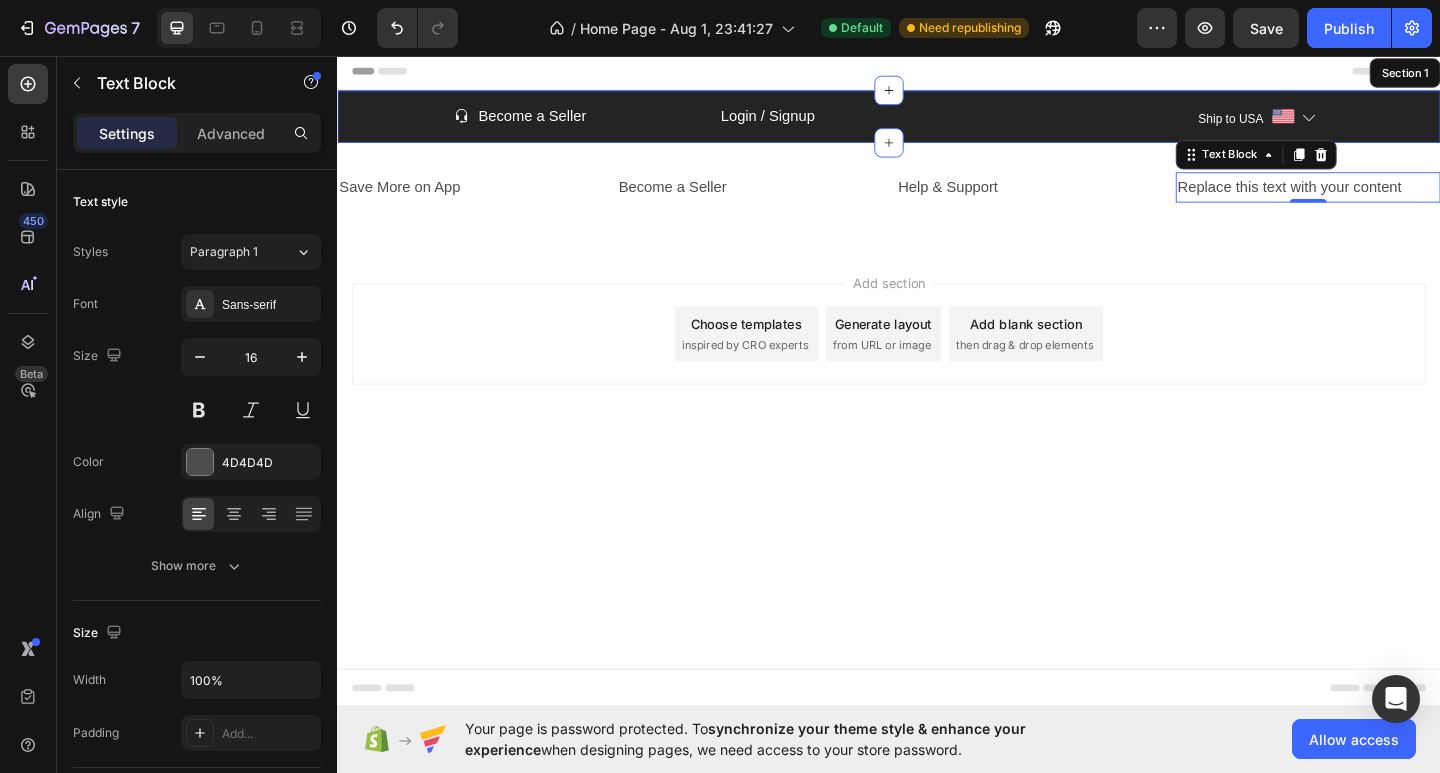 click on "Replace this text with your content" at bounding box center (1393, 199) 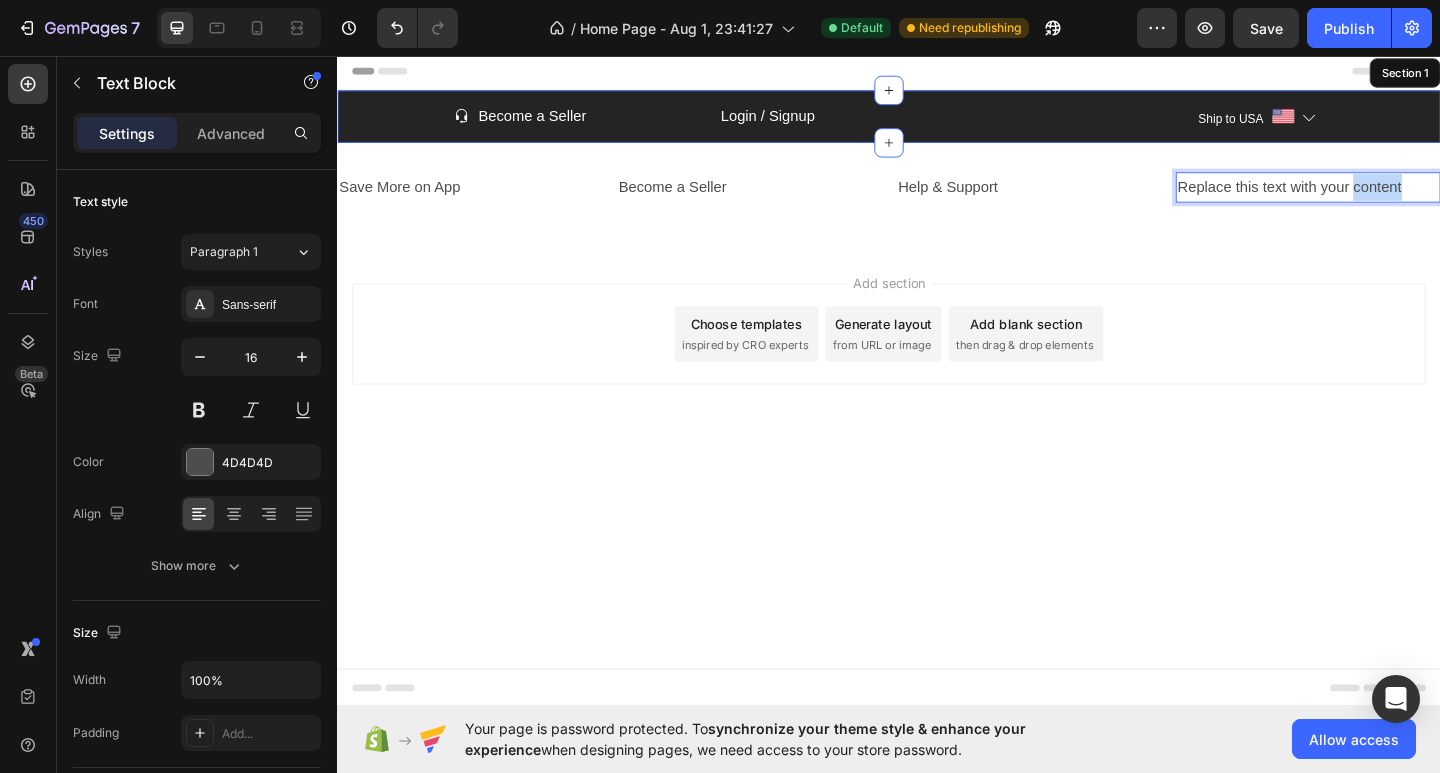 click on "Replace this text with your content" at bounding box center [1393, 199] 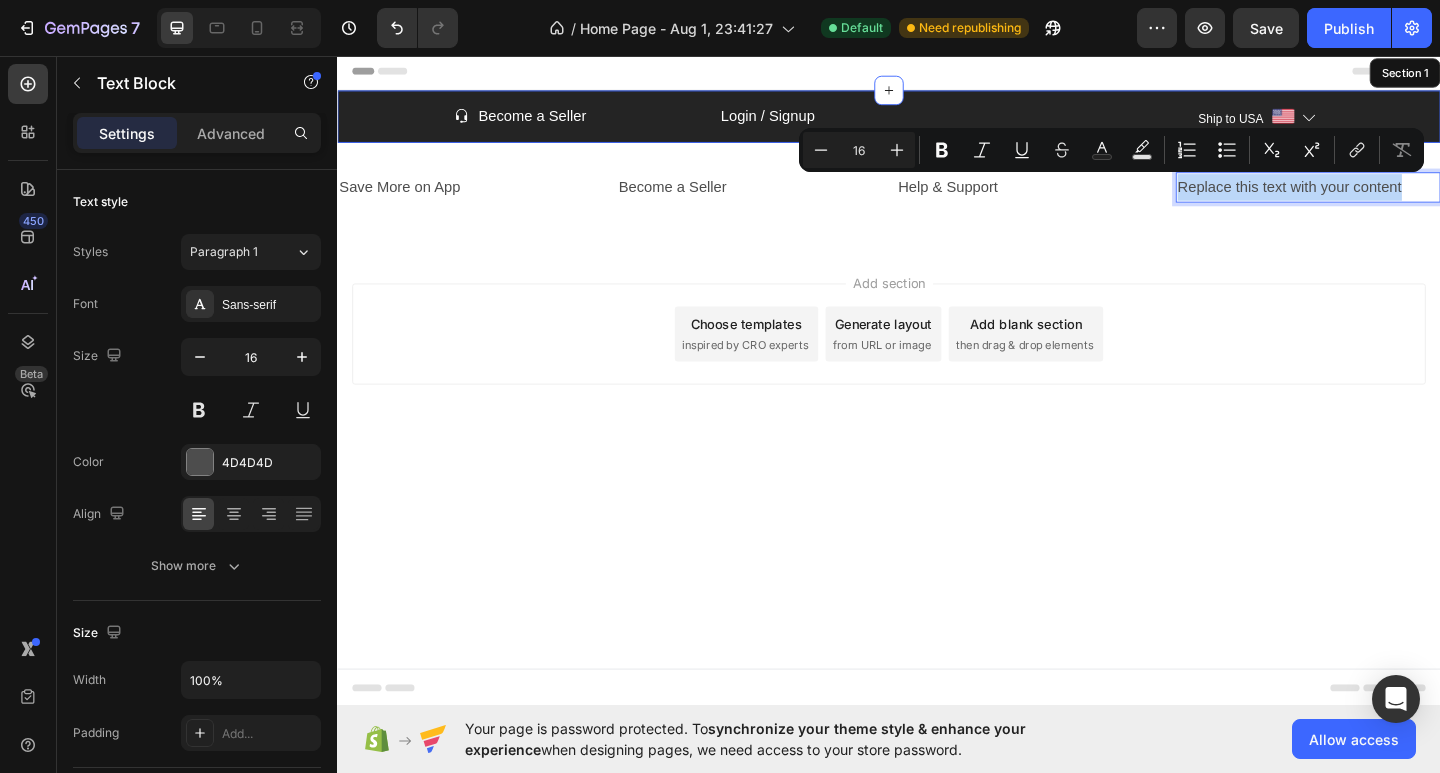 click on "Replace this text with your content" at bounding box center [1393, 199] 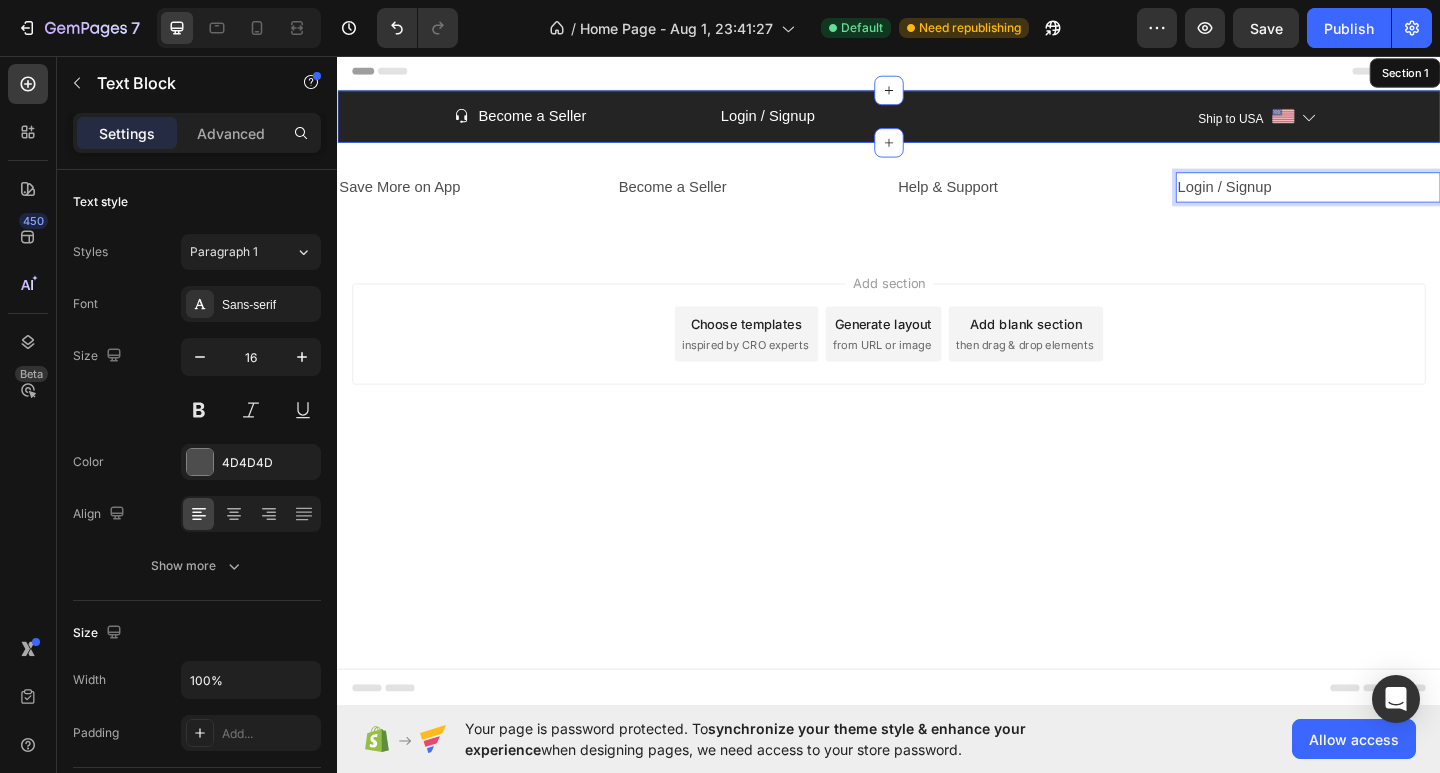click on "Add section Choose templates inspired by CRO experts Generate layout from URL or image Add blank section then drag & drop elements" at bounding box center [937, 387] 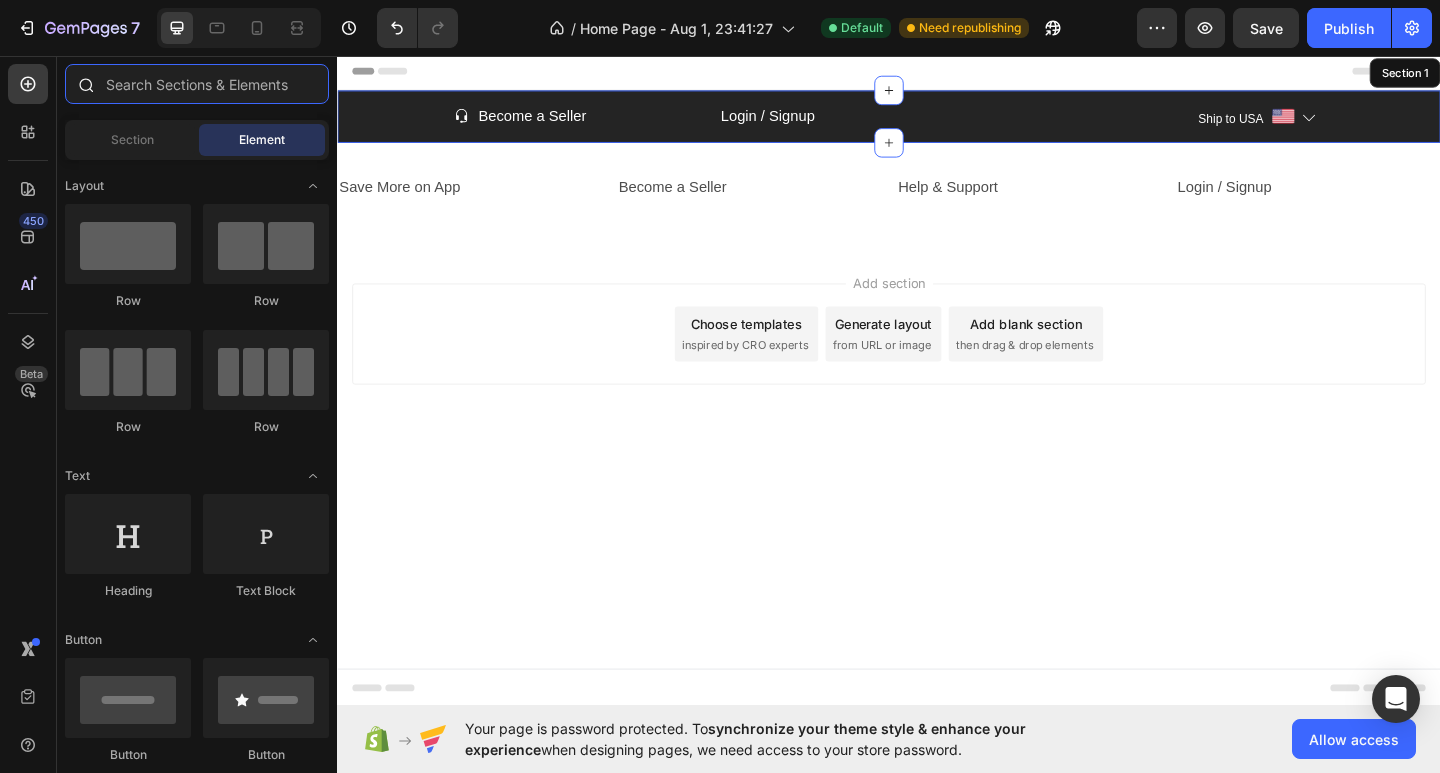 click at bounding box center (197, 84) 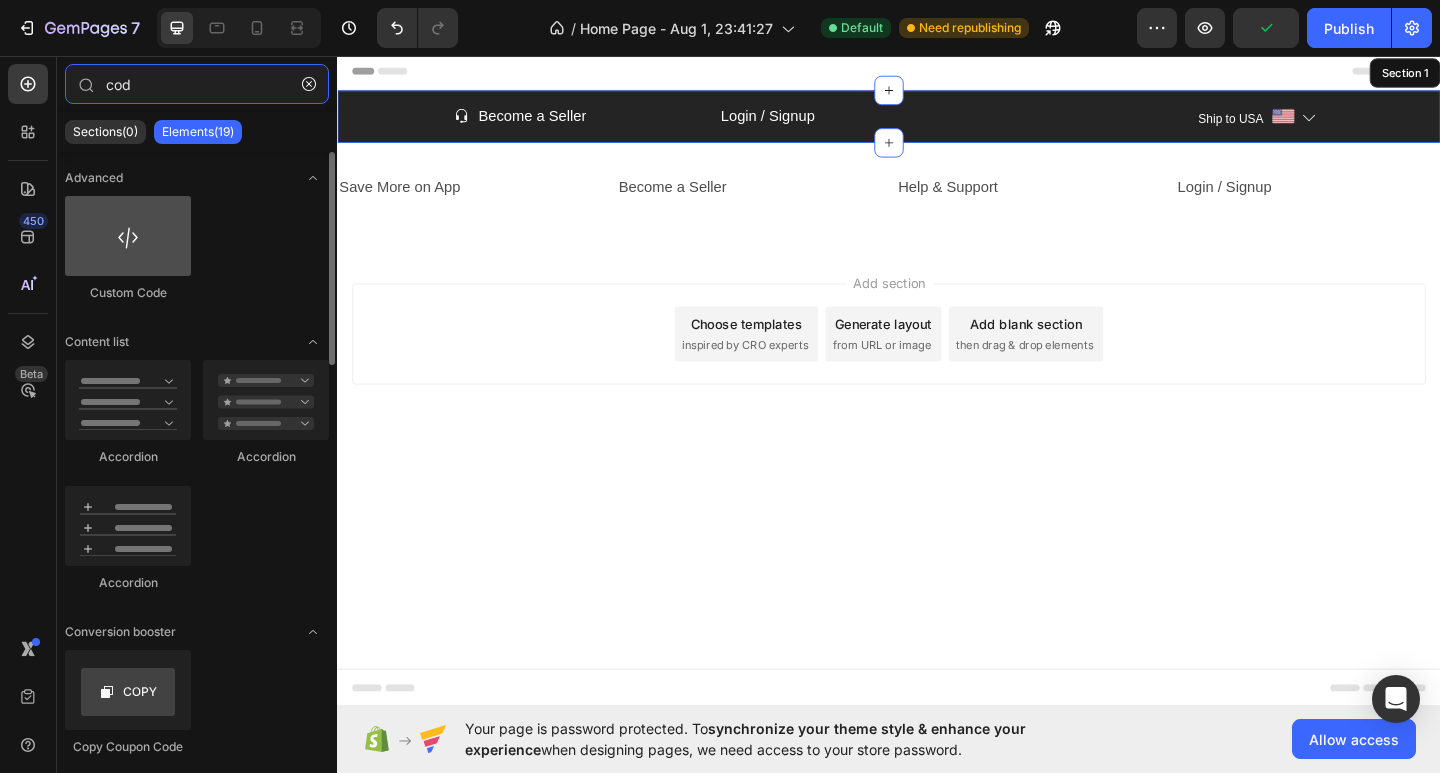 type on "cod" 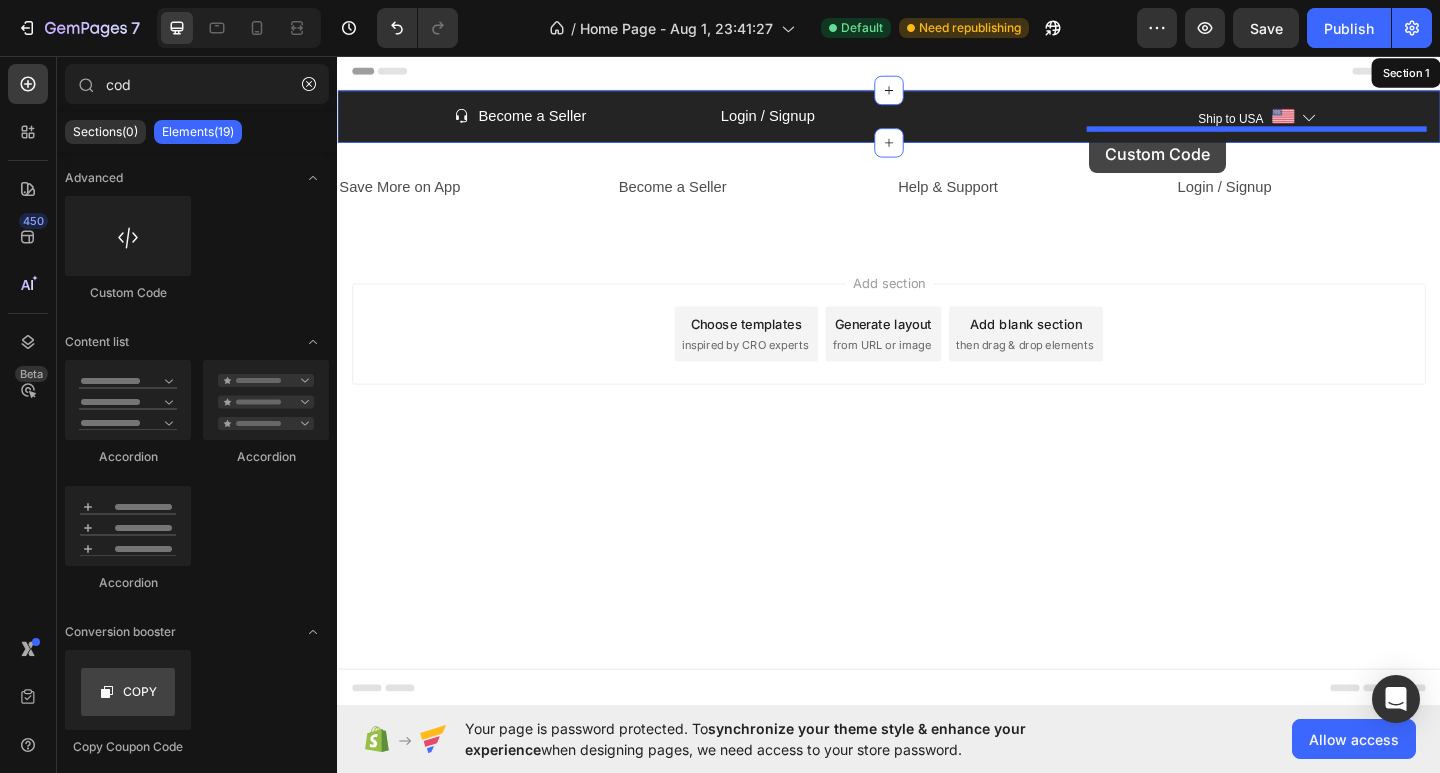 drag, startPoint x: 482, startPoint y: 296, endPoint x: 1155, endPoint y: 141, distance: 690.6186 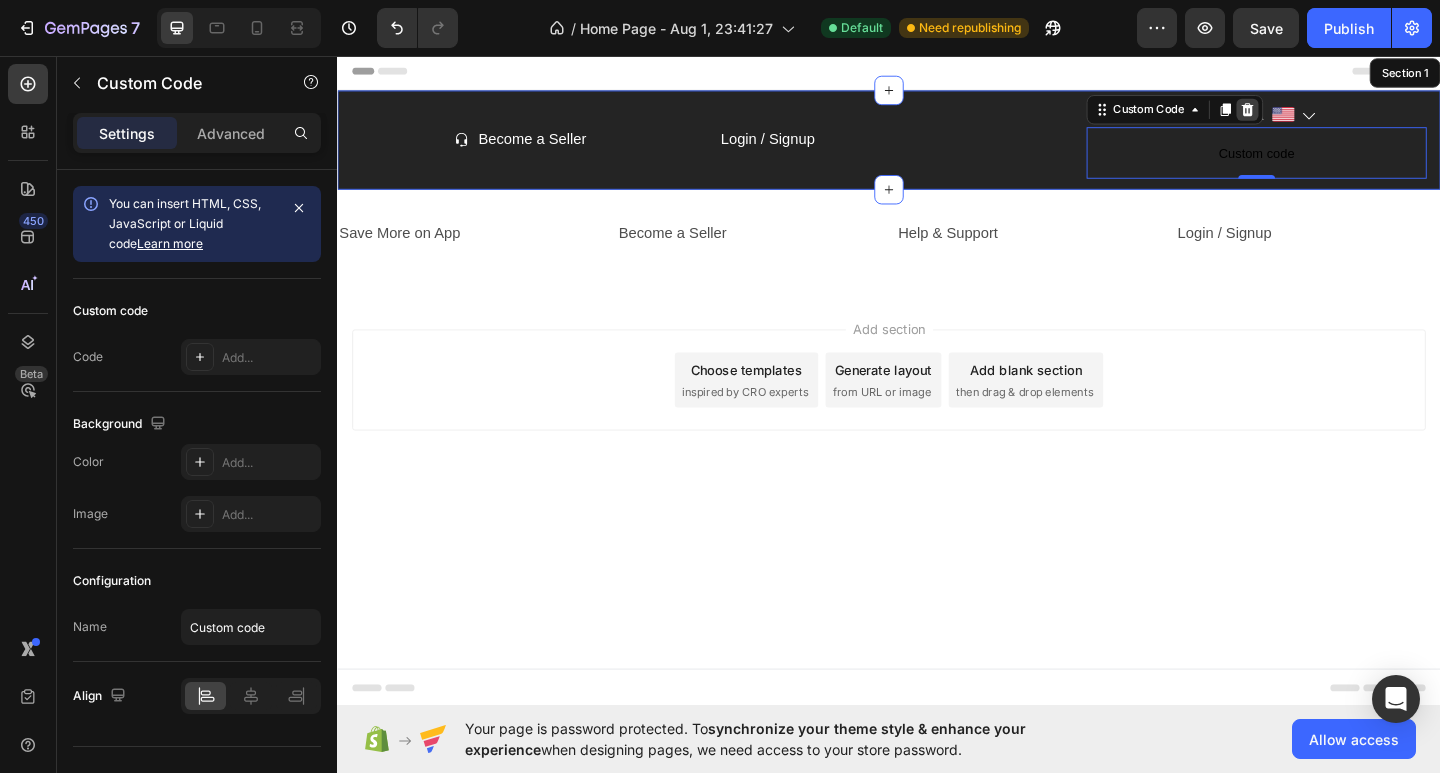 click 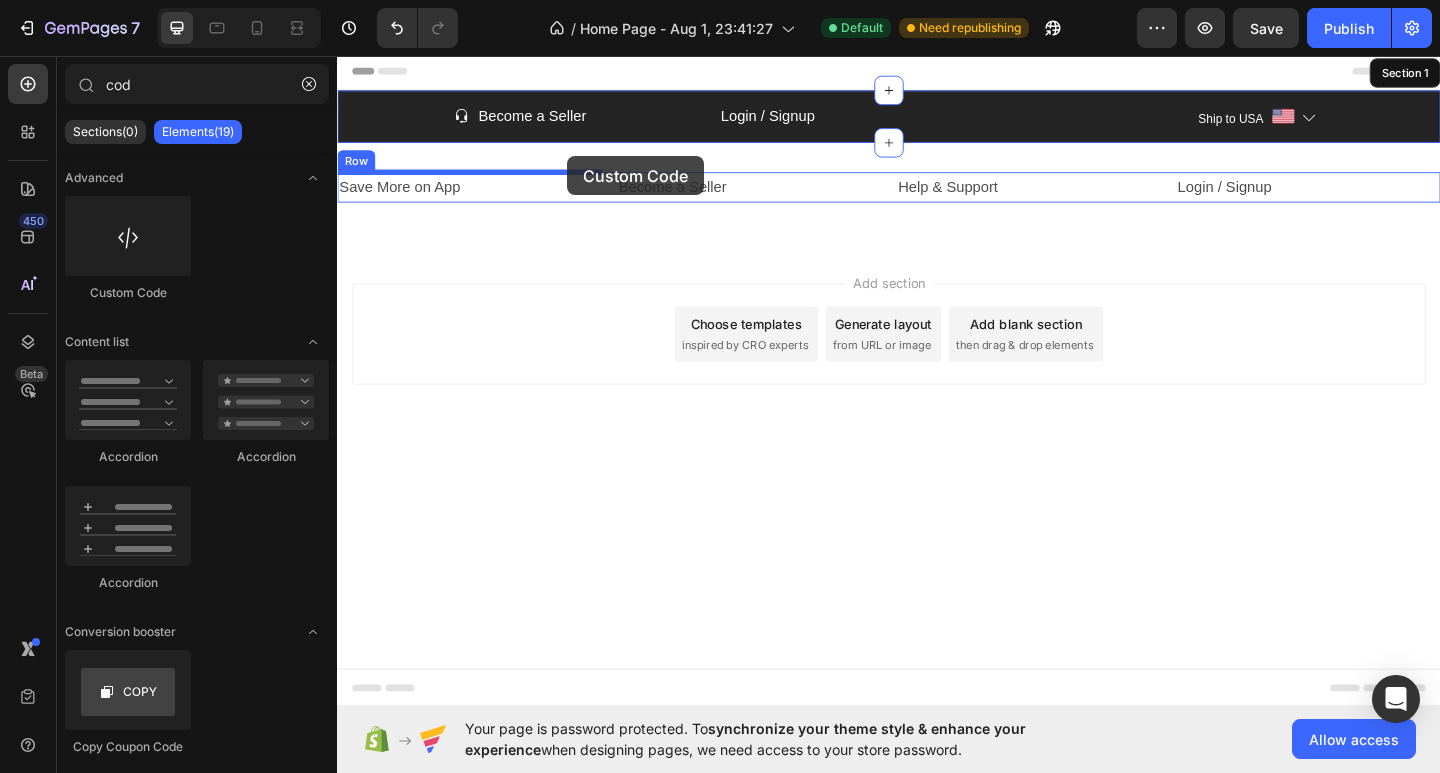 drag, startPoint x: 481, startPoint y: 285, endPoint x: 587, endPoint y: 165, distance: 160.11246 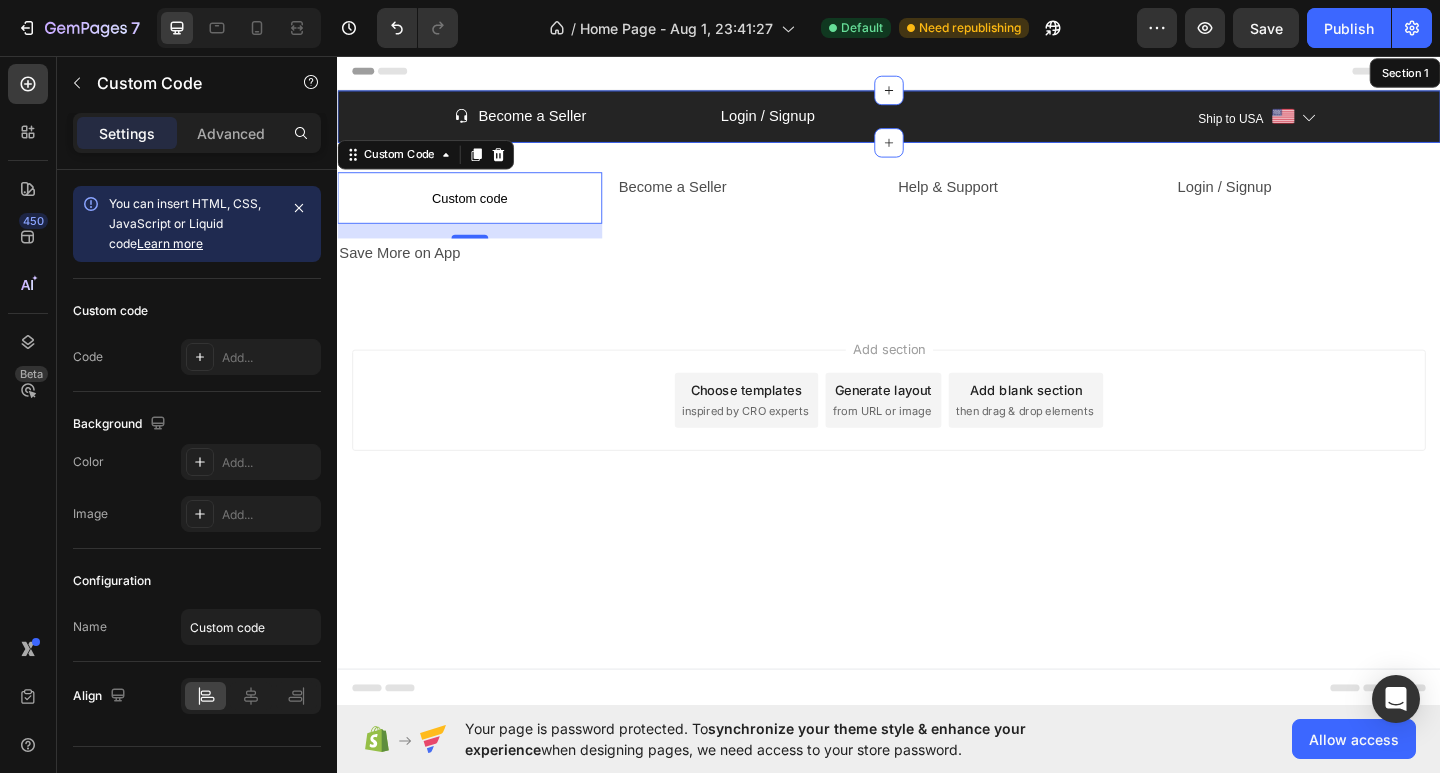 click 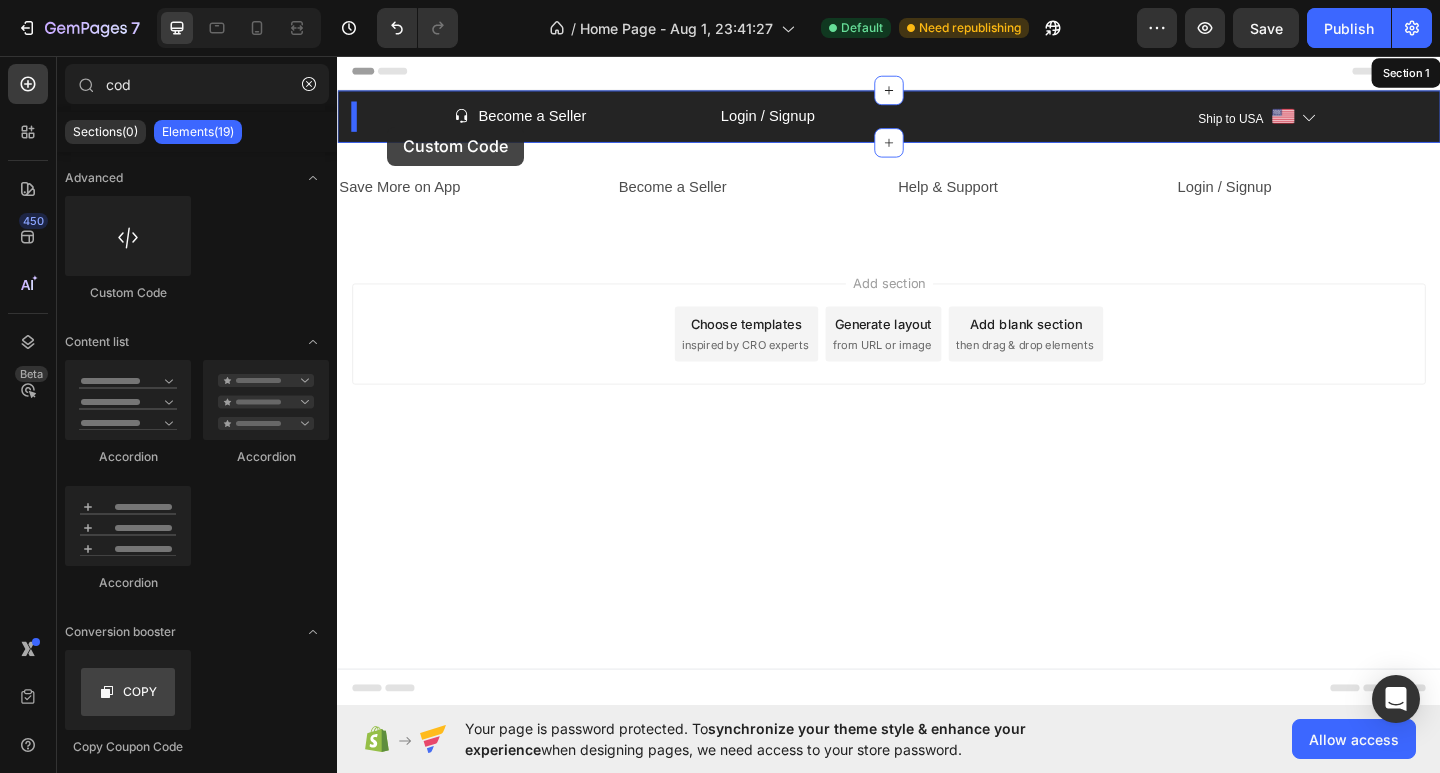 drag, startPoint x: 497, startPoint y: 301, endPoint x: 391, endPoint y: 133, distance: 198.64542 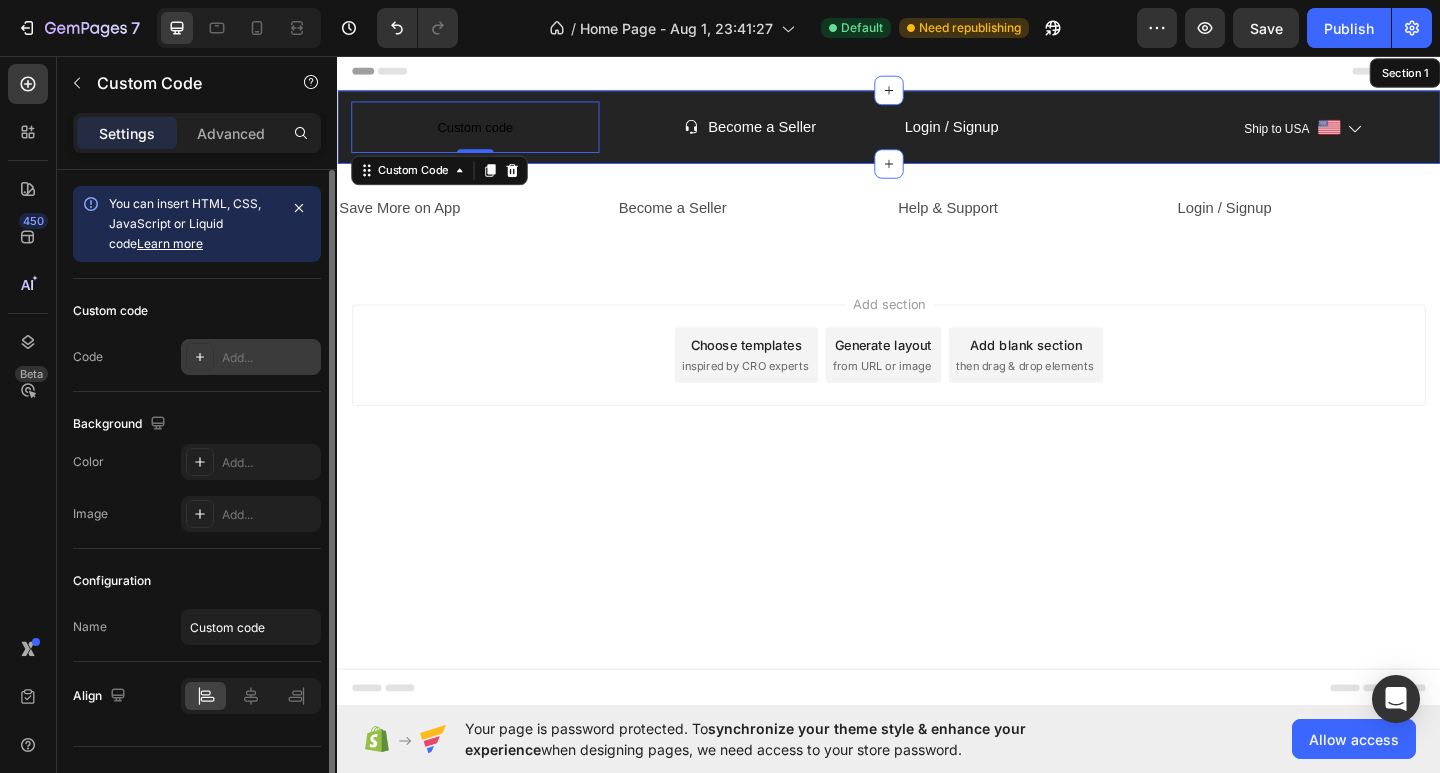 click on "Add..." at bounding box center (251, 357) 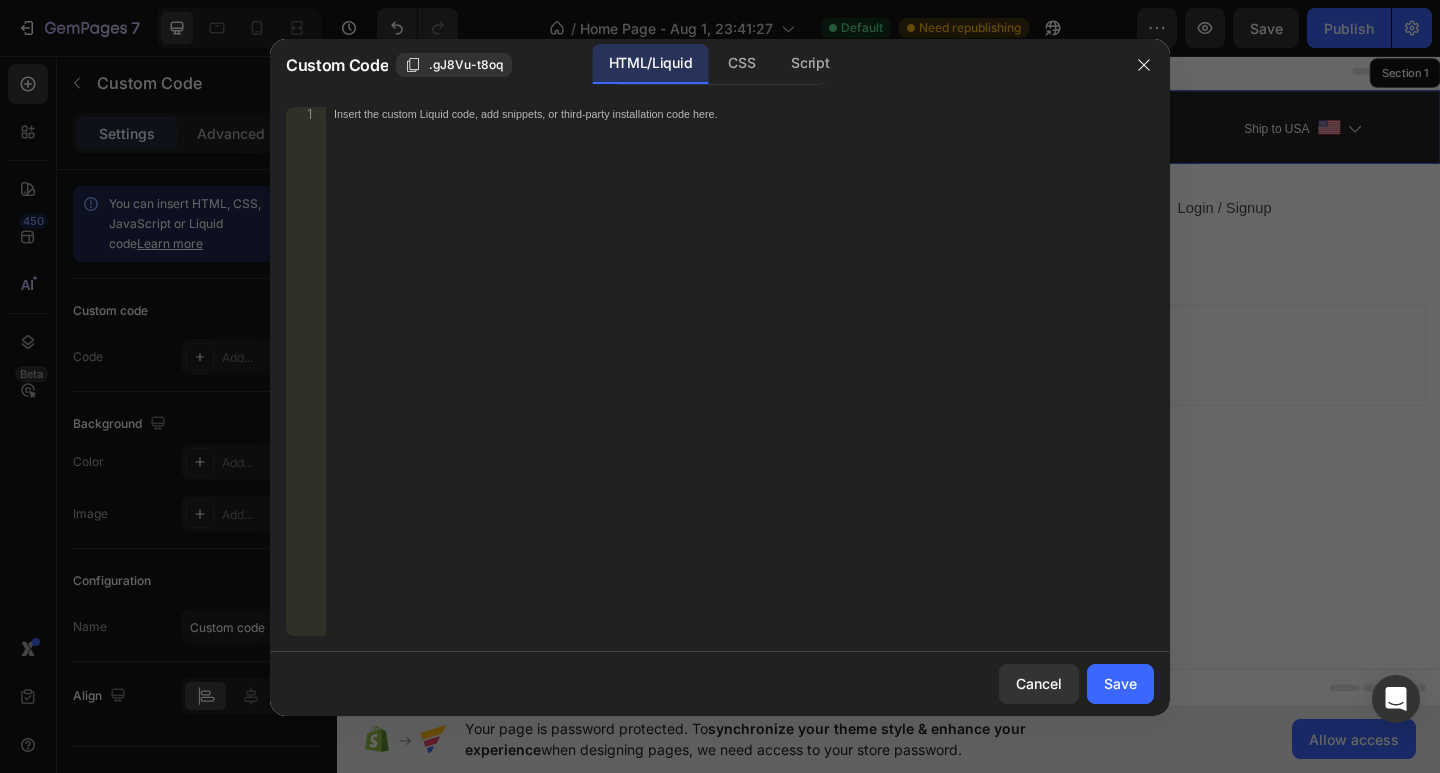 type 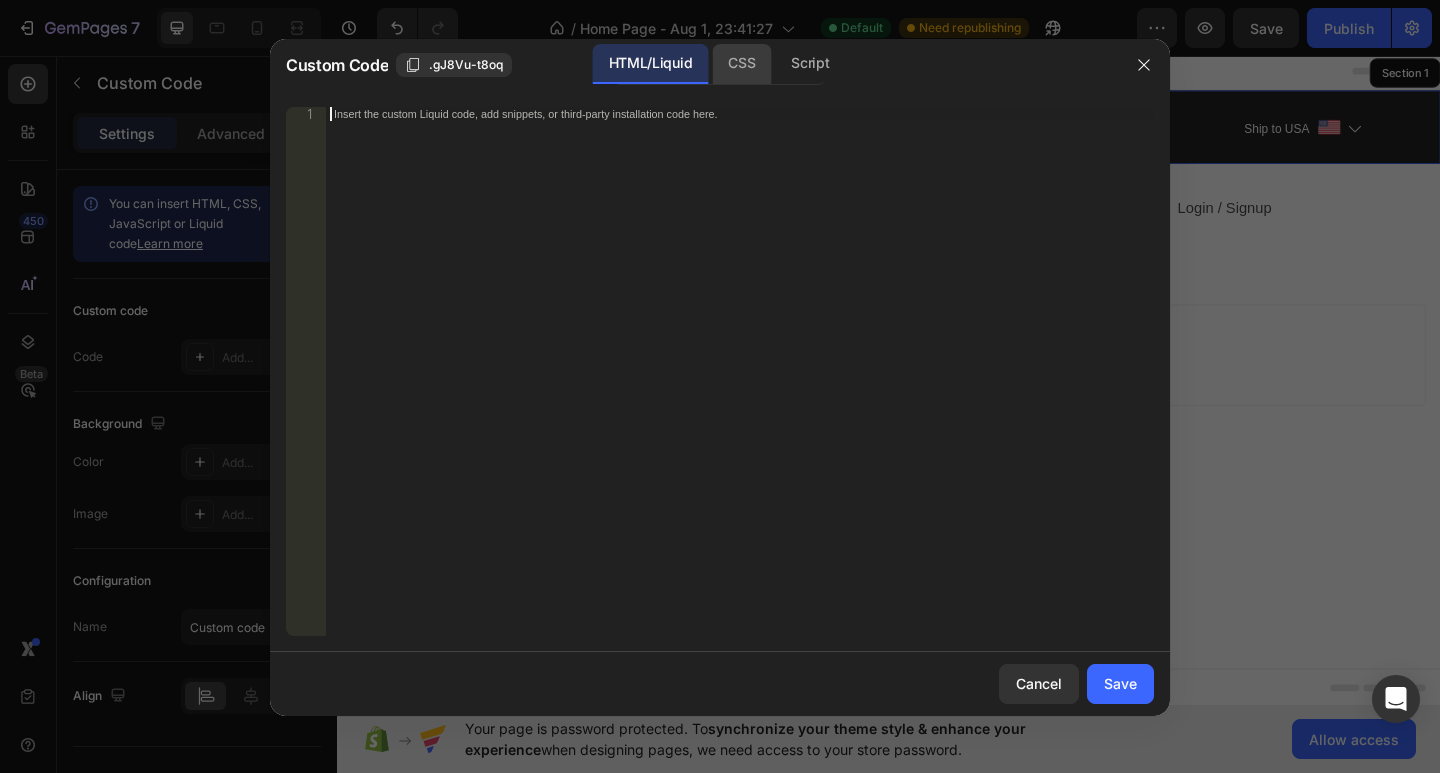click on "CSS" 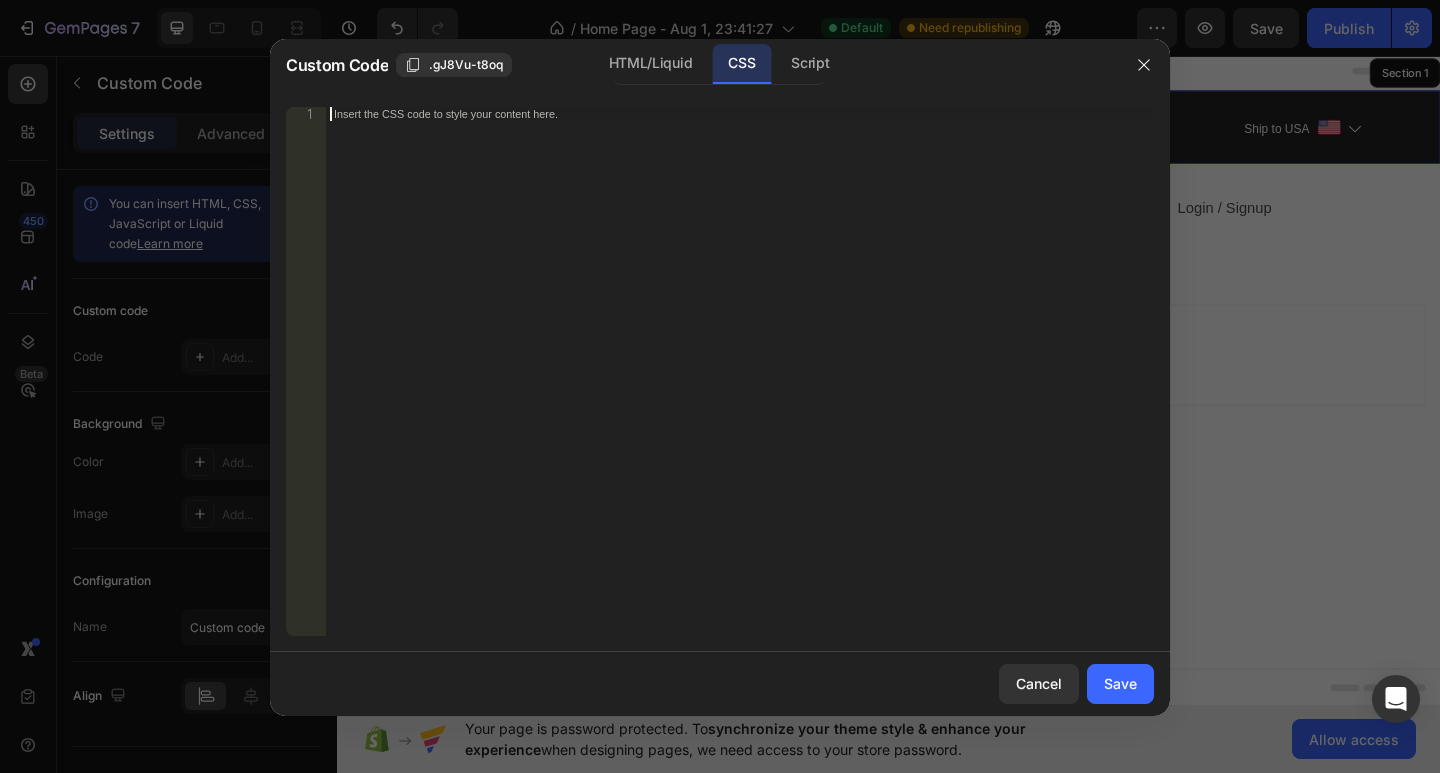click on "Insert the CSS code to style your content here." at bounding box center [740, 385] 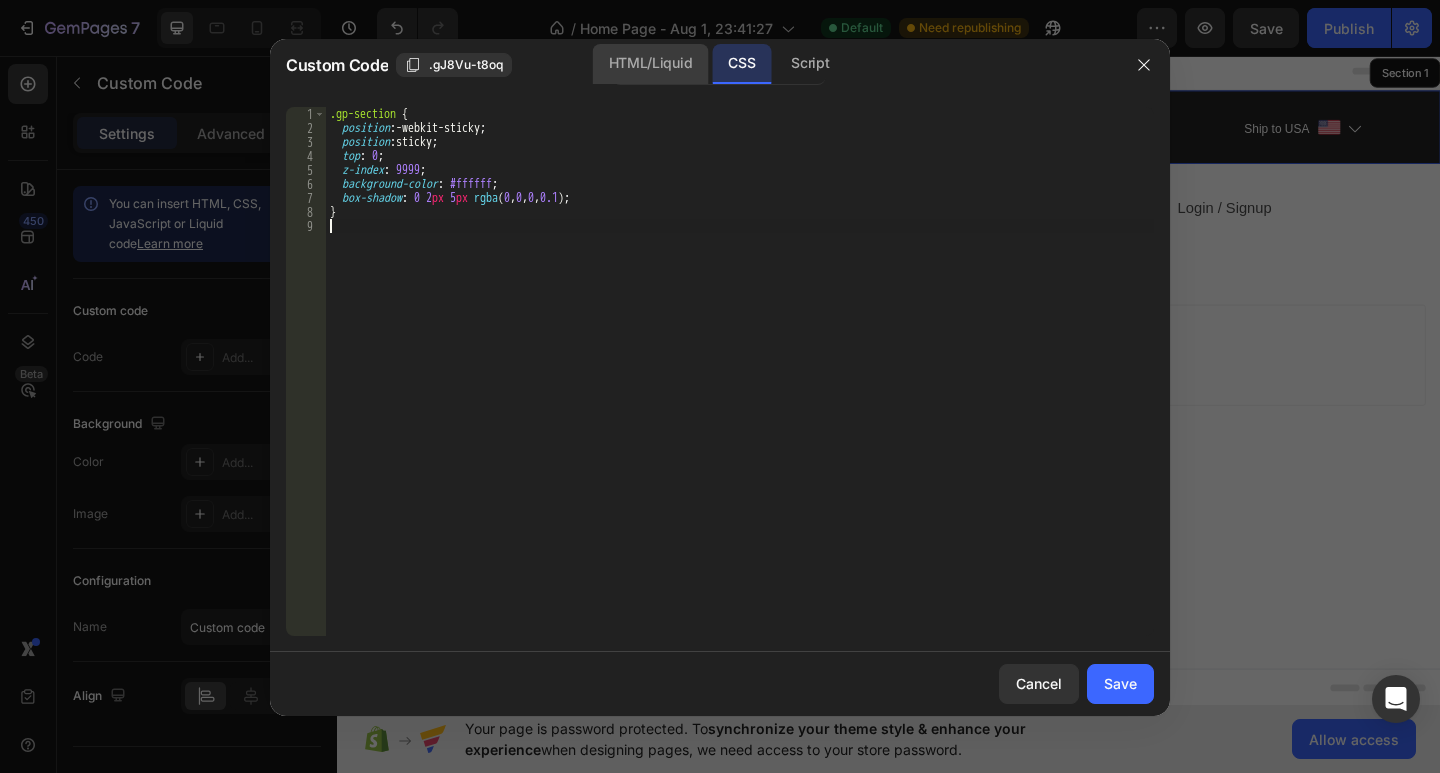 click on "HTML/Liquid" 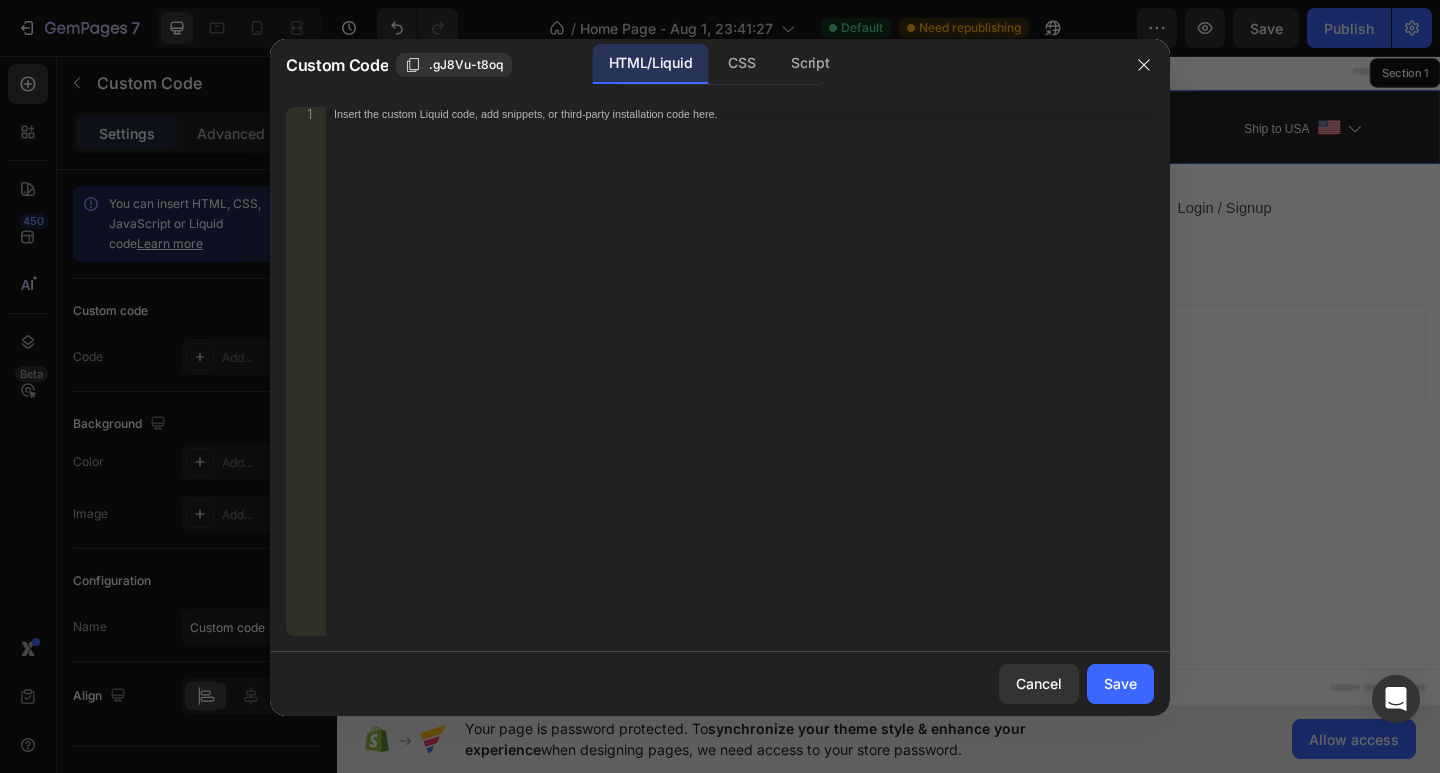 click on "Insert the custom Liquid code, add snippets, or third-party installation code here." at bounding box center [740, 385] 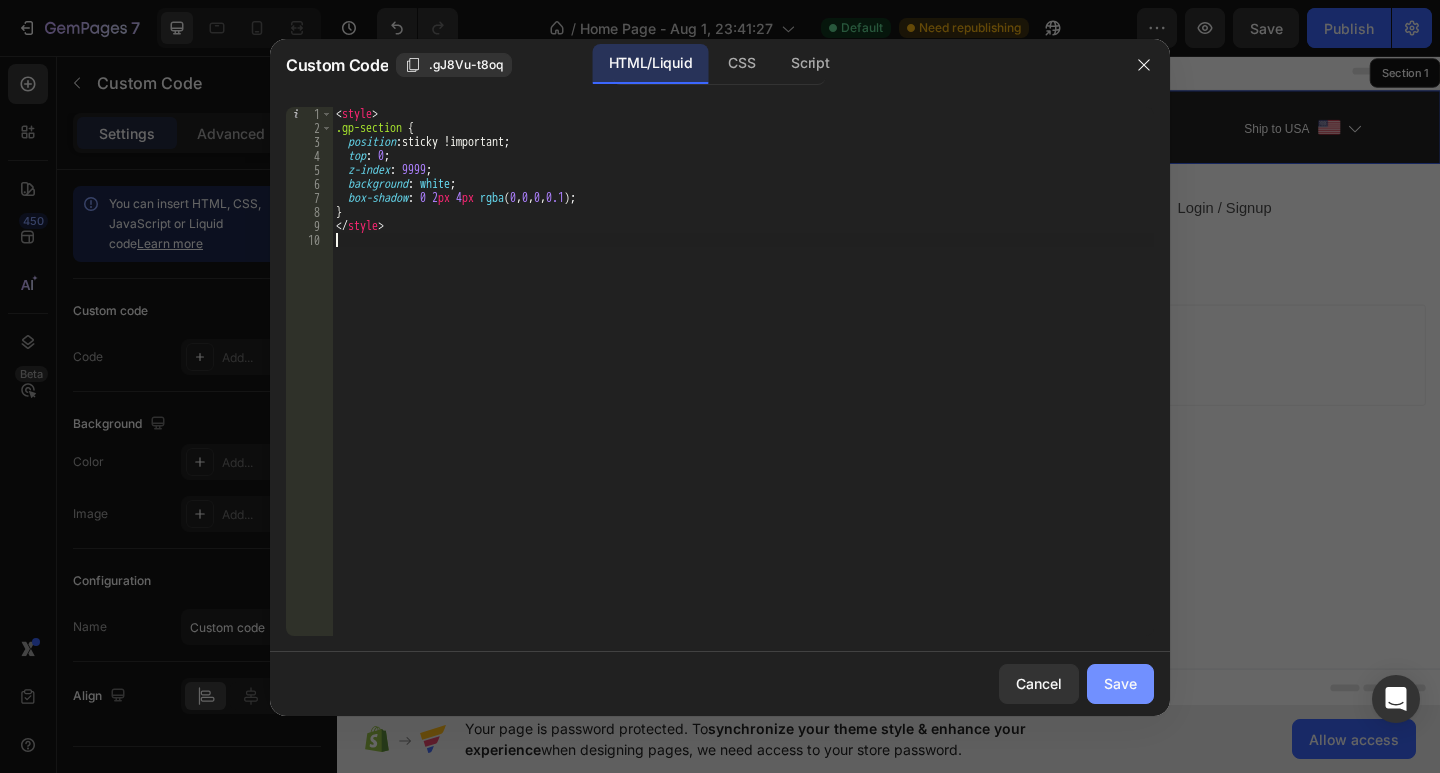 click on "Save" at bounding box center (1120, 683) 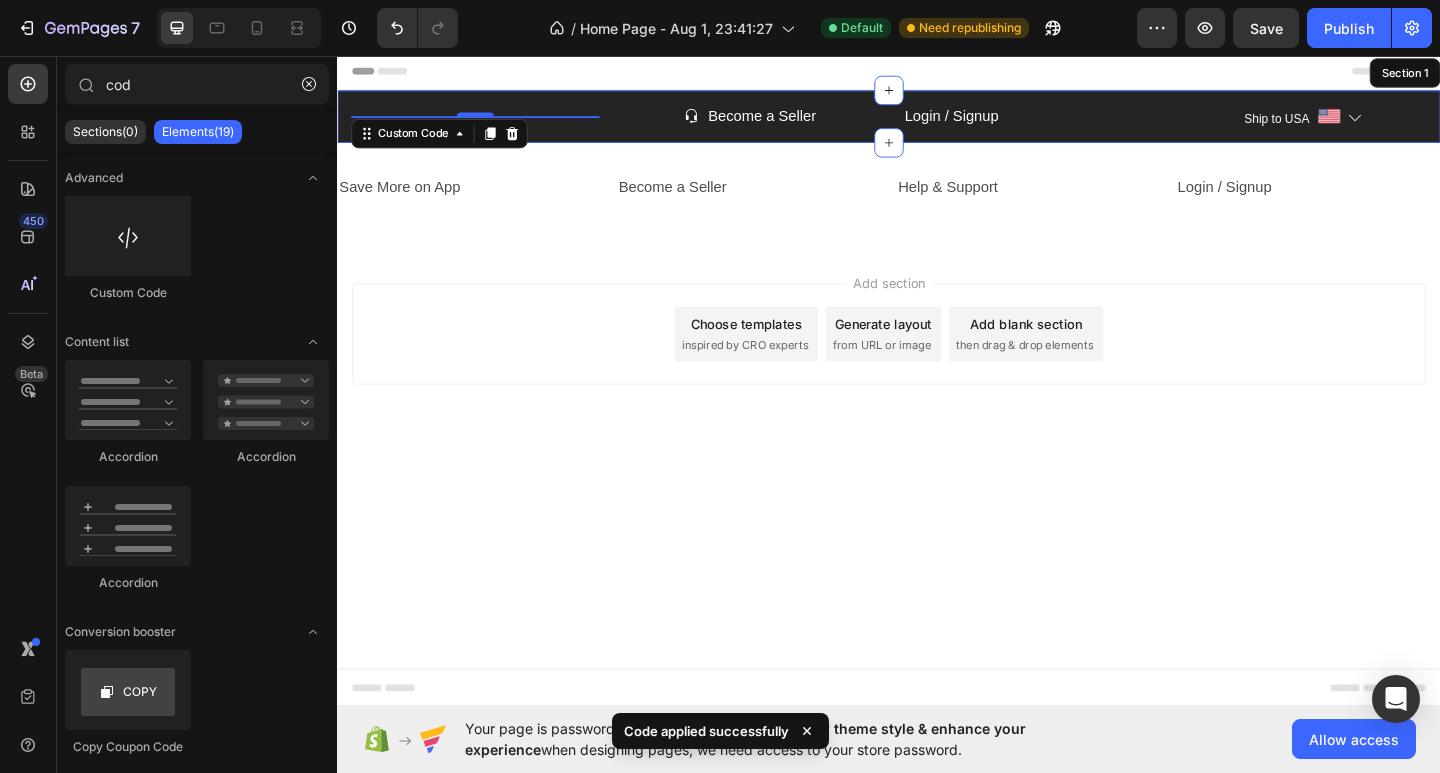 click on "Header Custom Code   0
Icon Become a Seller Text Block Row Login / Signup Text Block Ship to USA Text block Image
Icon Row Section 1 Save More on App Text Block Become a Seller Text Block Help & Support Text Block Login / Signup Text Block Row Section 2 Root Start with Sections from sidebar Add sections Add elements Start with Generating from URL or image Add section Choose templates inspired by CRO experts Generate layout from URL or image Add blank section then drag & drop elements Footer" at bounding box center (937, 409) 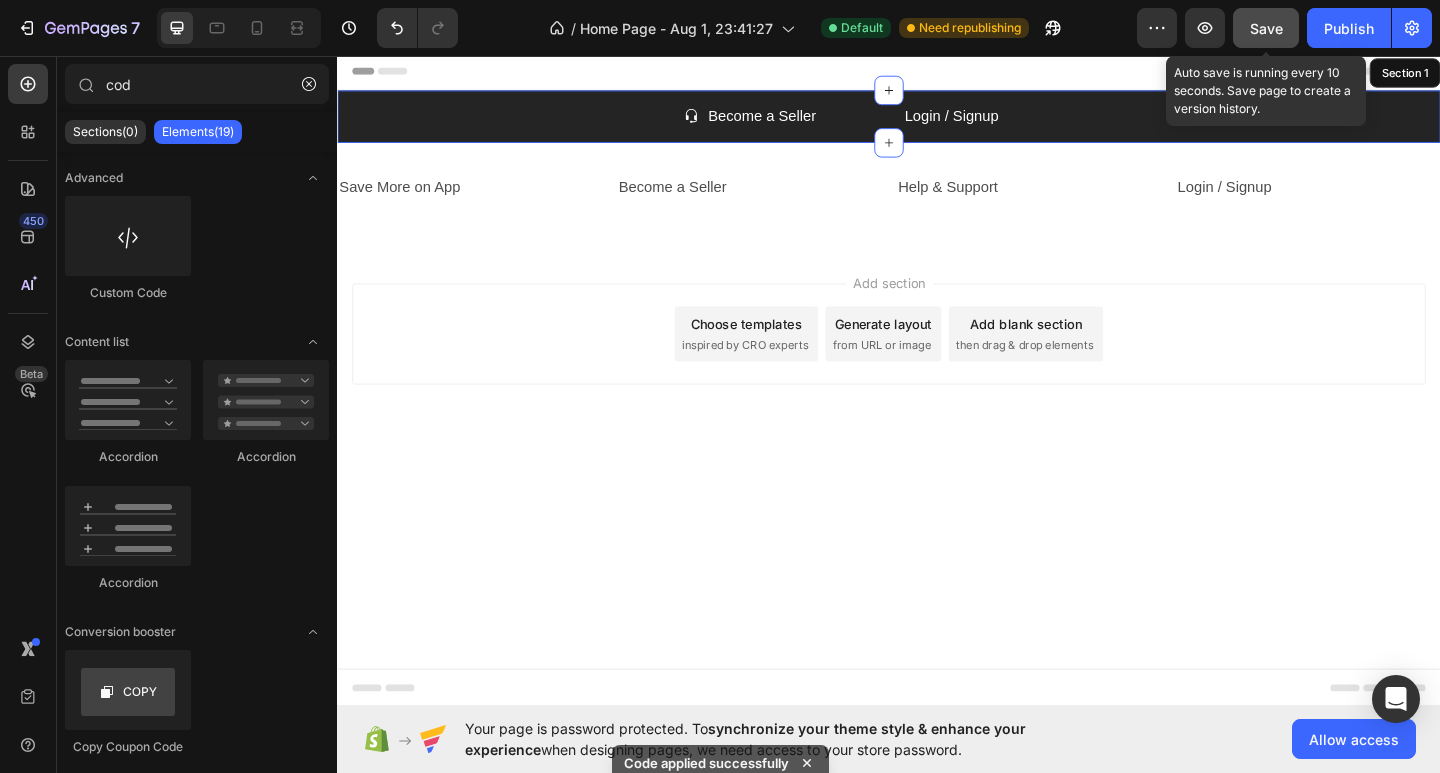 click on "Save" 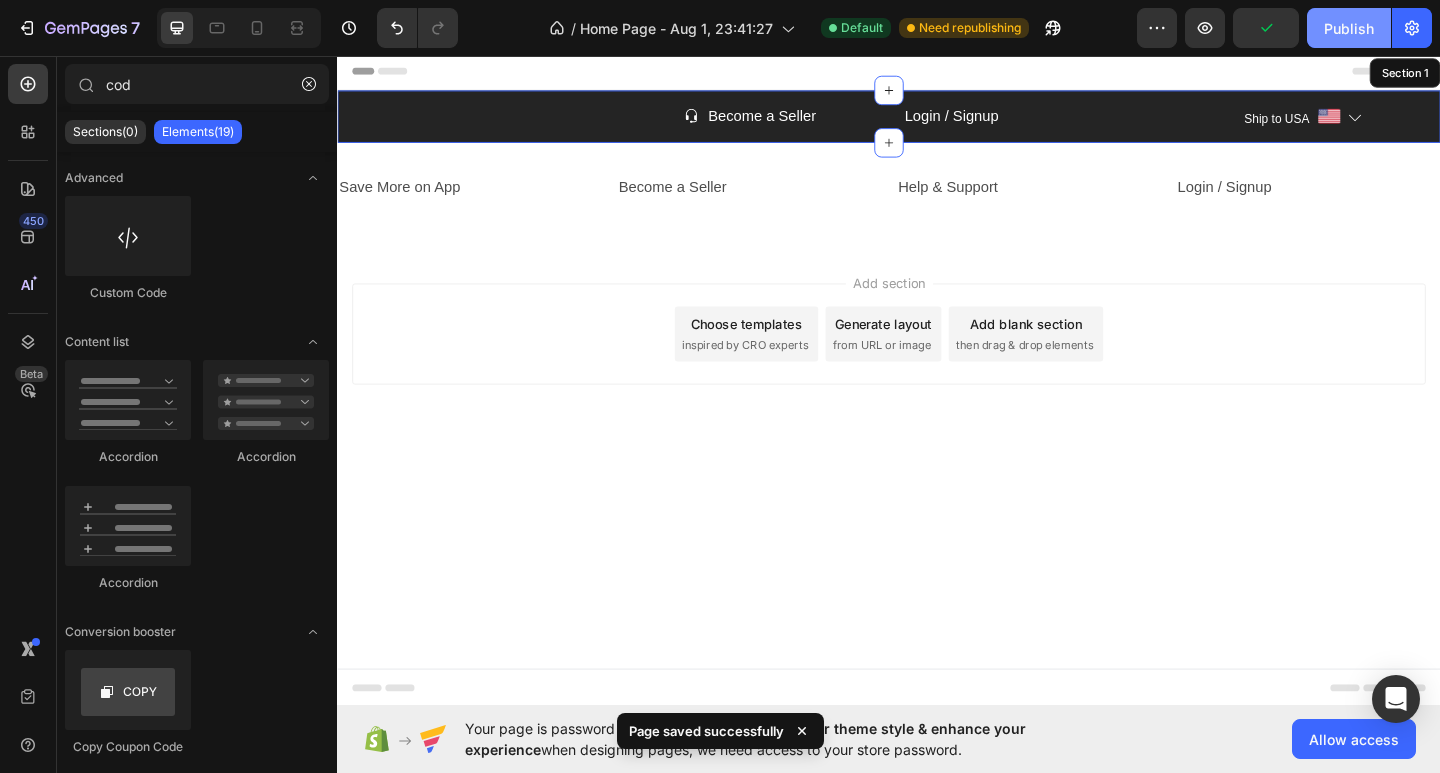 click on "Publish" at bounding box center [1349, 28] 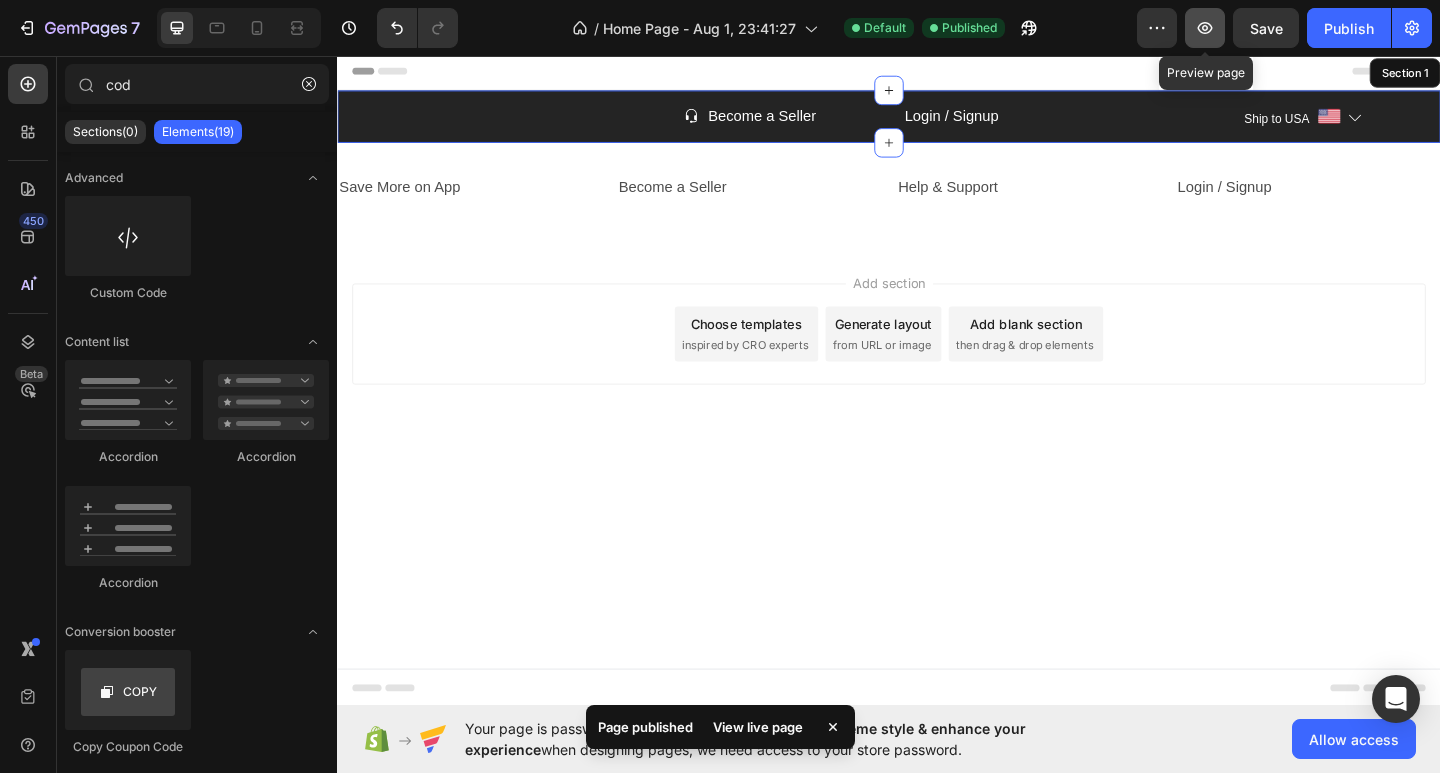 click 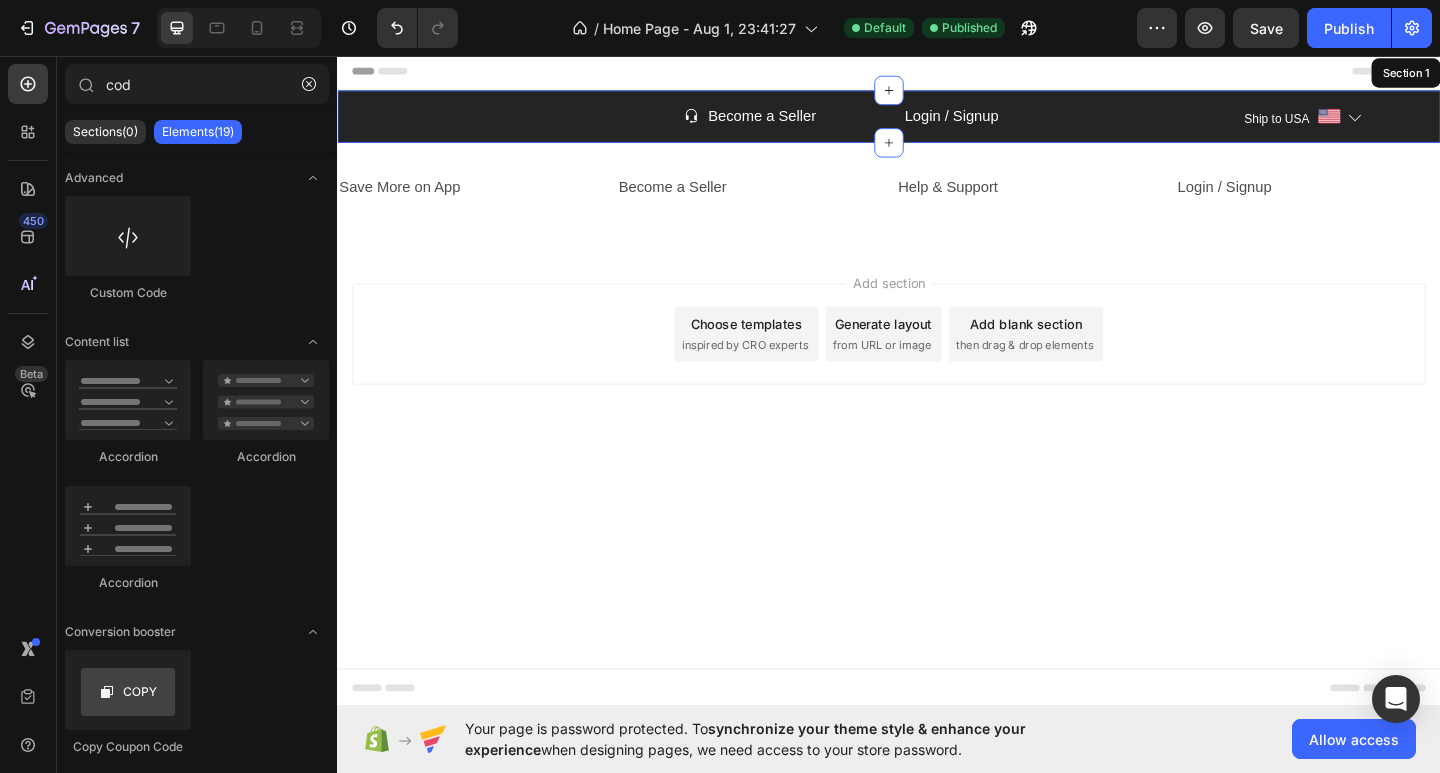 click on "Custom Code" at bounding box center (487, 122) 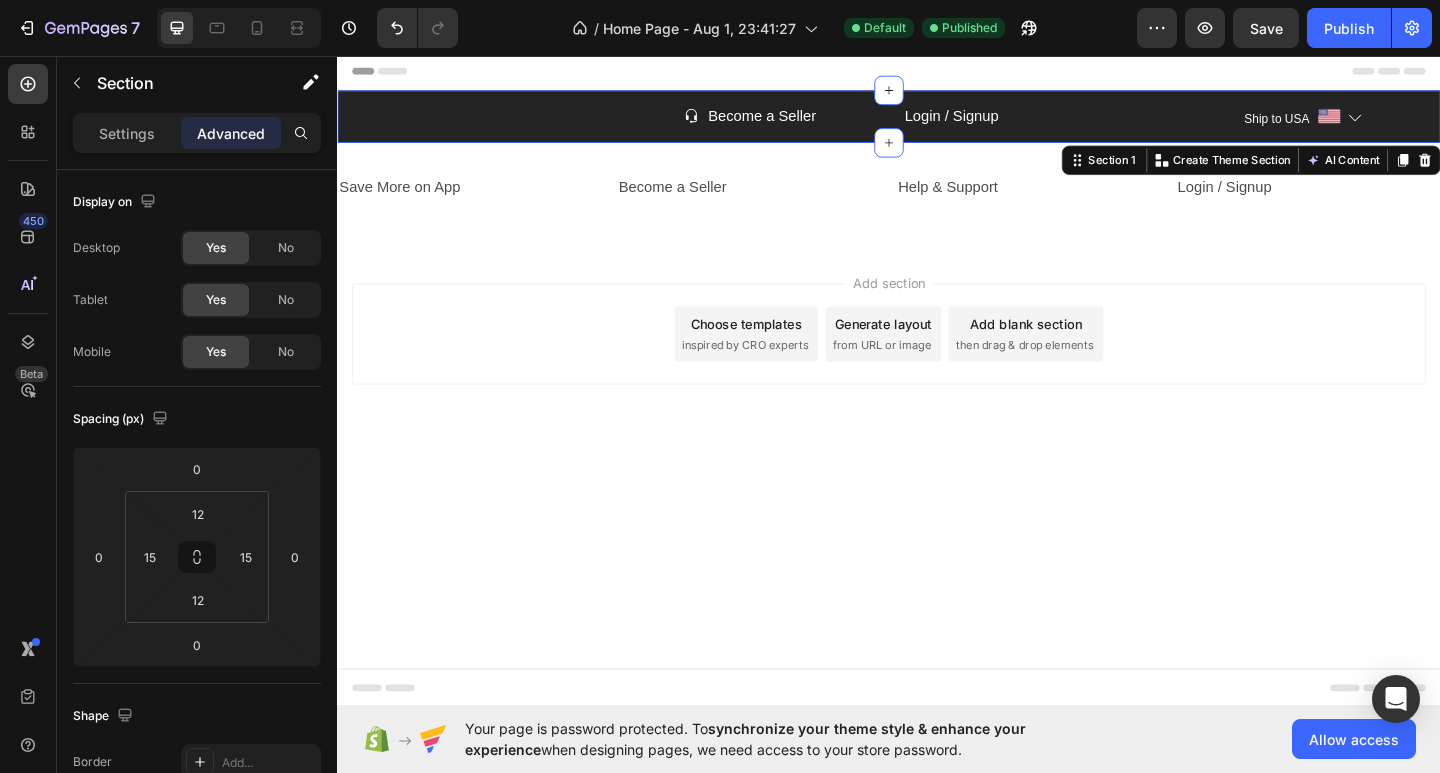 click on "Custom Code" at bounding box center [487, 122] 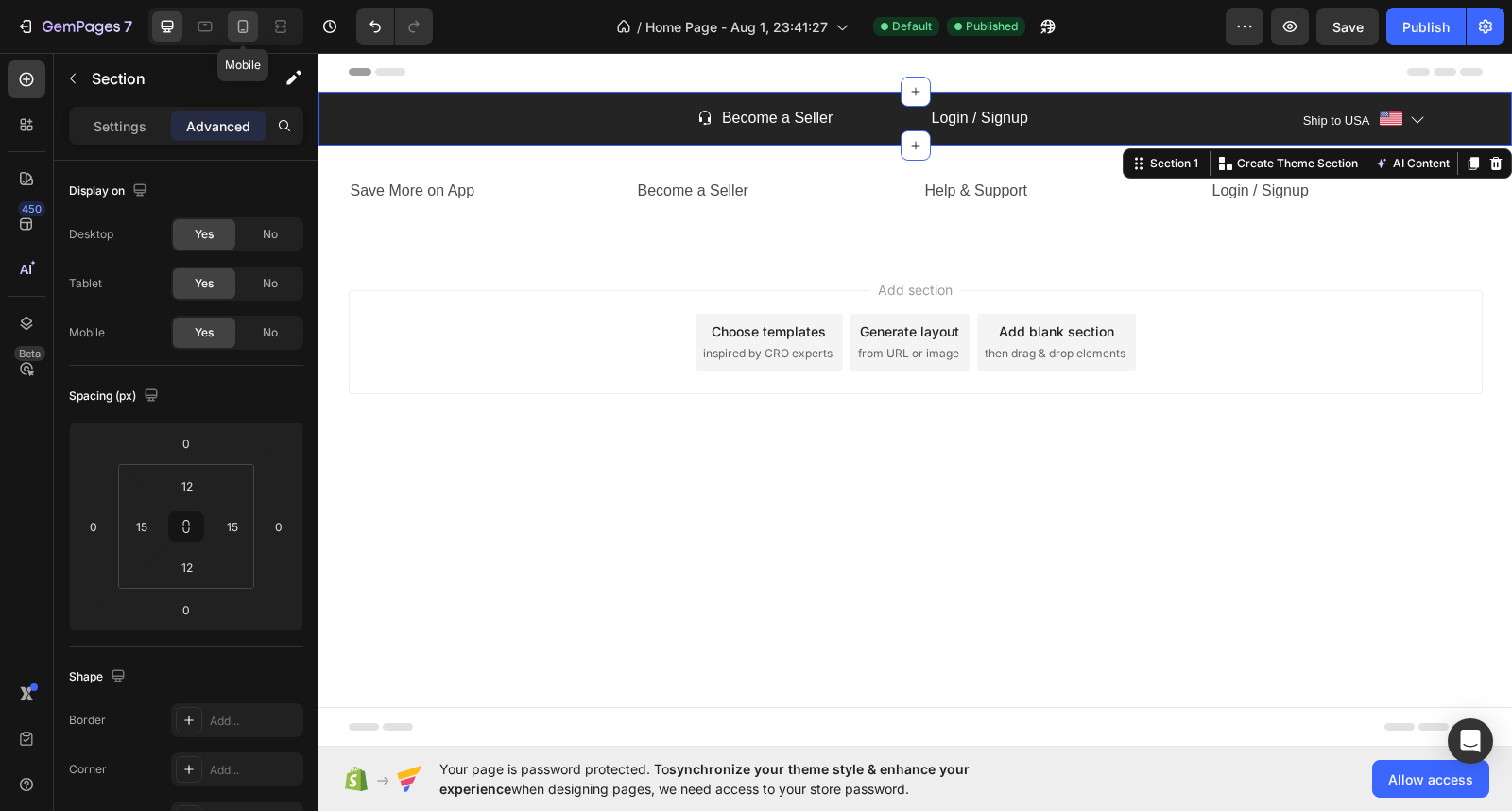 click 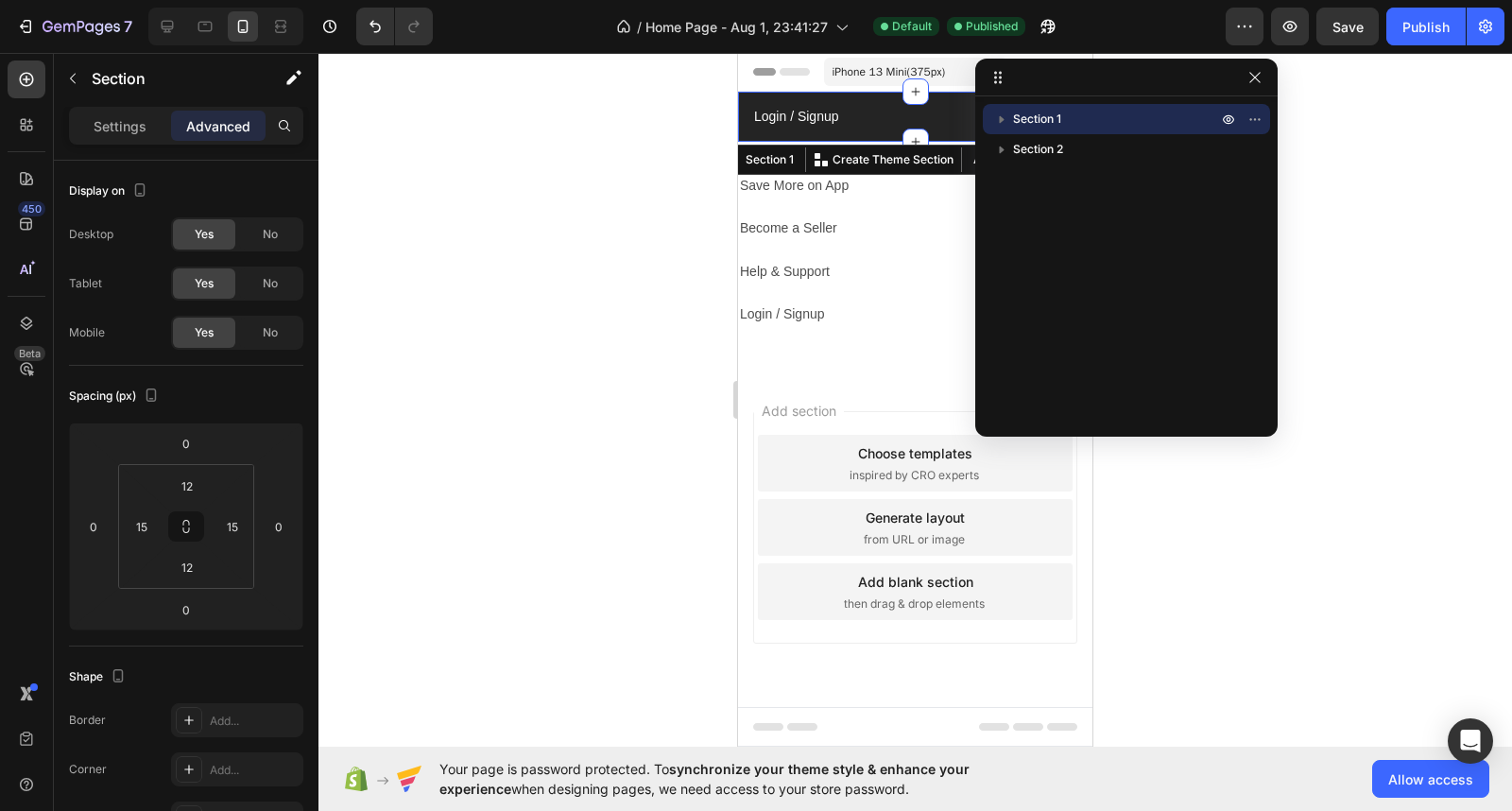 click on "Add section Choose templates inspired by CRO experts Generate layout from URL or image Add blank section then drag & drop elements" at bounding box center (915, 554) 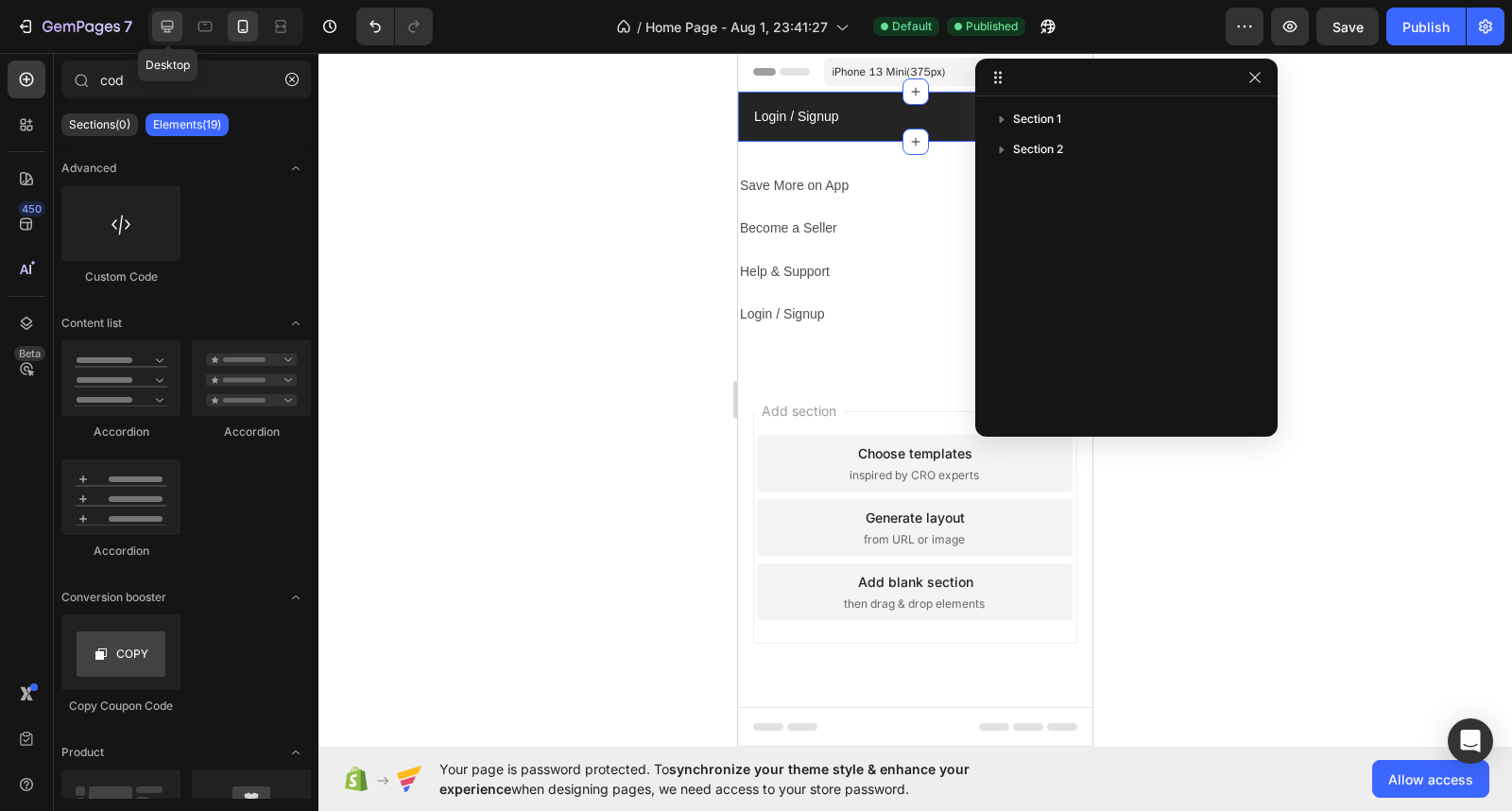 click 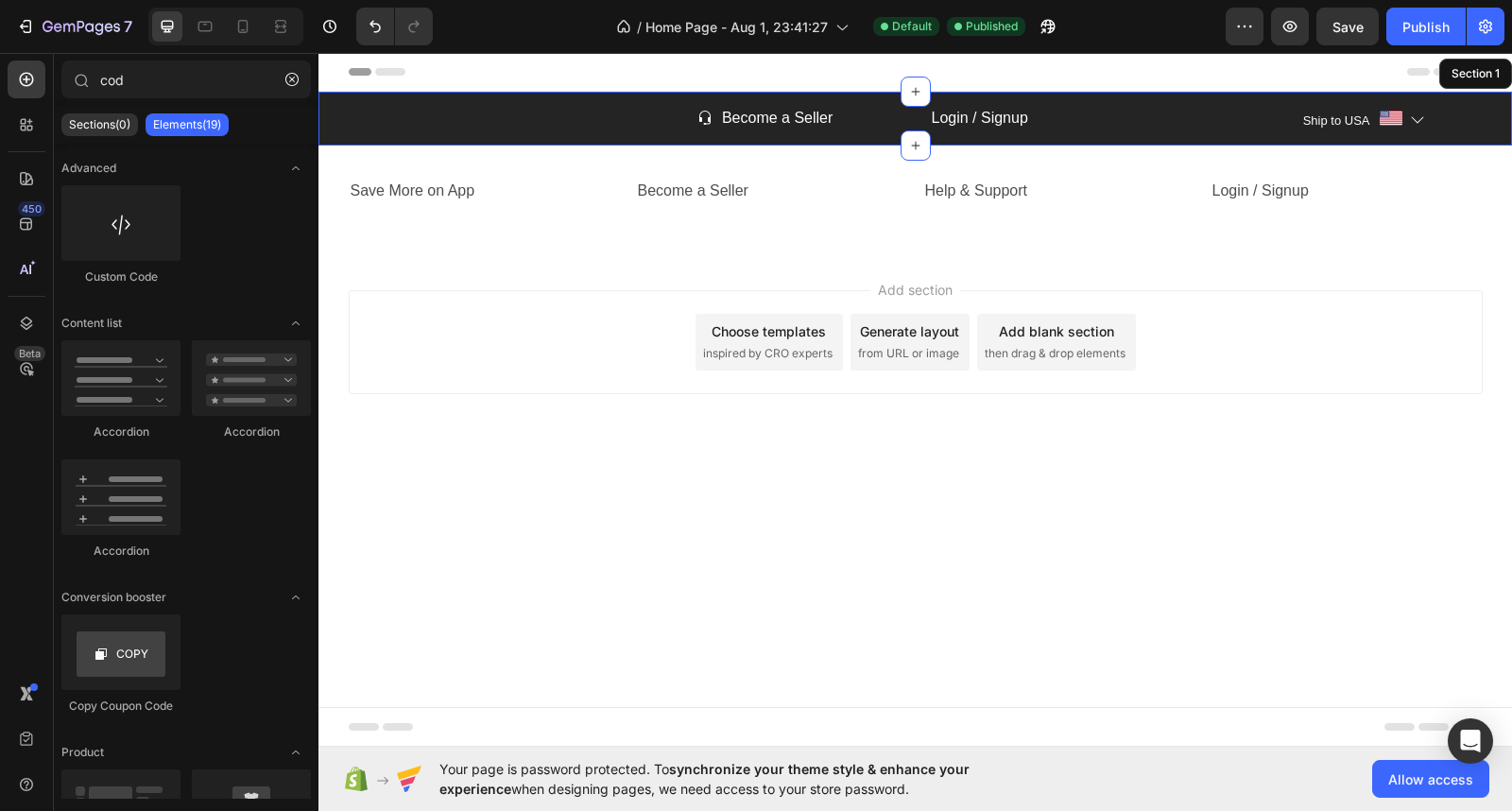 click on "Header Custom Code
Icon Become a Seller Text Block Row Login / Signup Text Block Ship to USA Text block Image
Icon Row Section 1 Save More on App Text Block Become a Seller Text Block Help & Support Text Block Login / Signup Text Block Row Section 2 Root Start with Sections from sidebar Add sections Add elements Start with Generating from URL or image Add section Choose templates inspired by CRO experts Generate layout from URL or image Add blank section then drag & drop elements Footer" at bounding box center (915, 400) 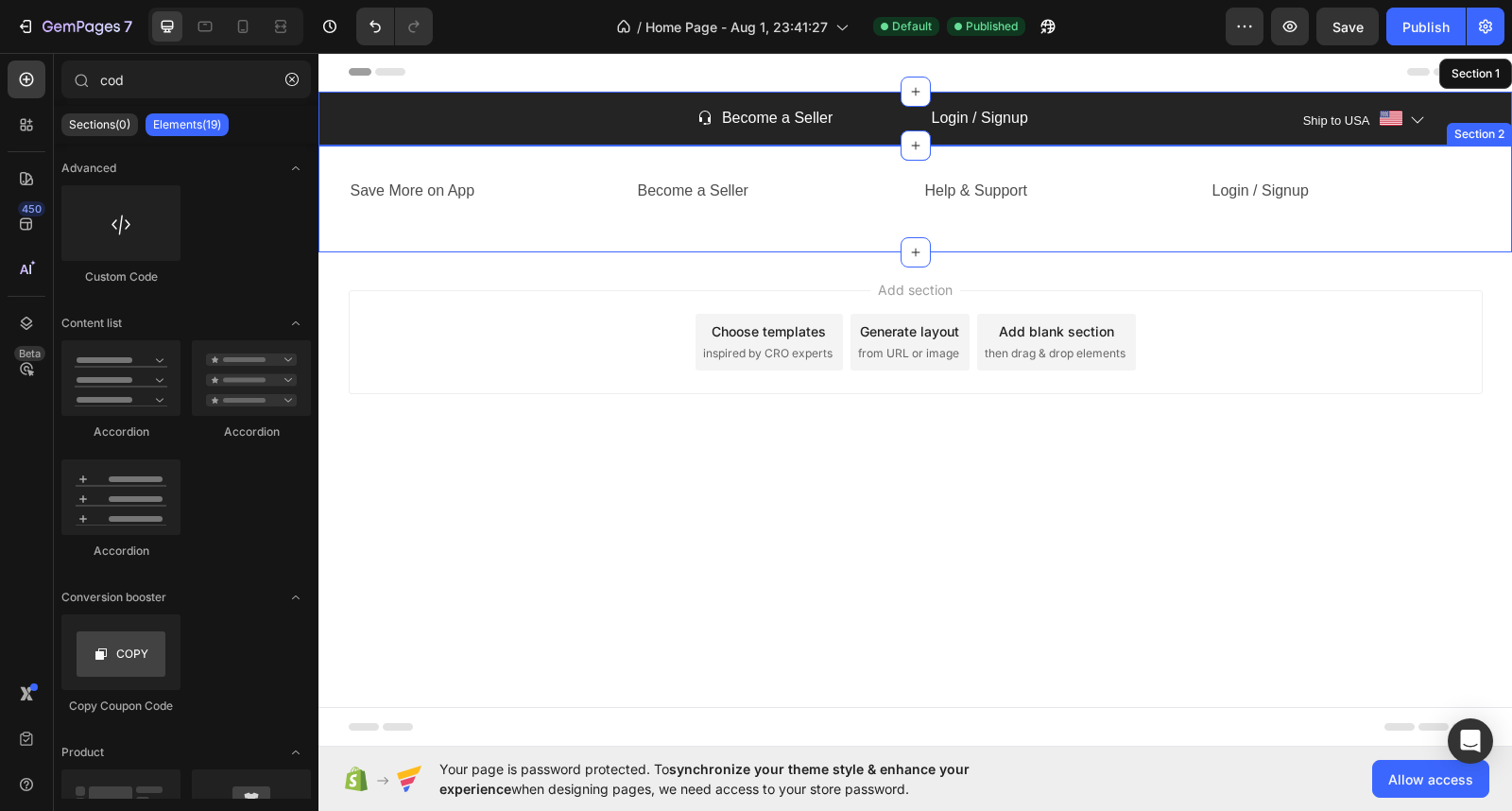 click on "Save More on App Text Block Become a Seller Text Block Help & Support Text Block Login / Signup Text Block Row Section 2" at bounding box center [915, 198] 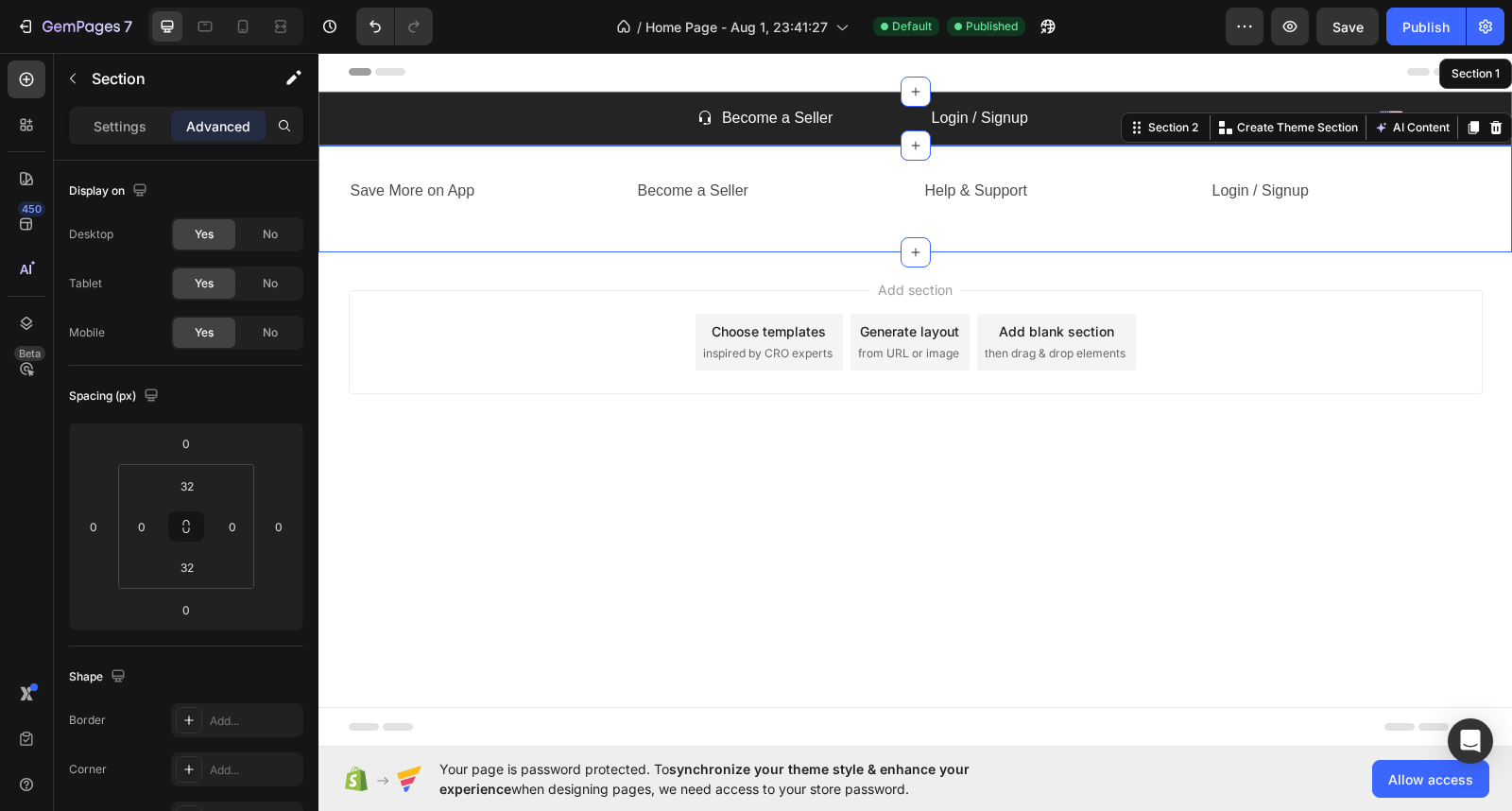 click on "Add section Choose templates inspired by CRO experts Generate layout from URL or image Add blank section then drag & drop elements" at bounding box center [916, 342] 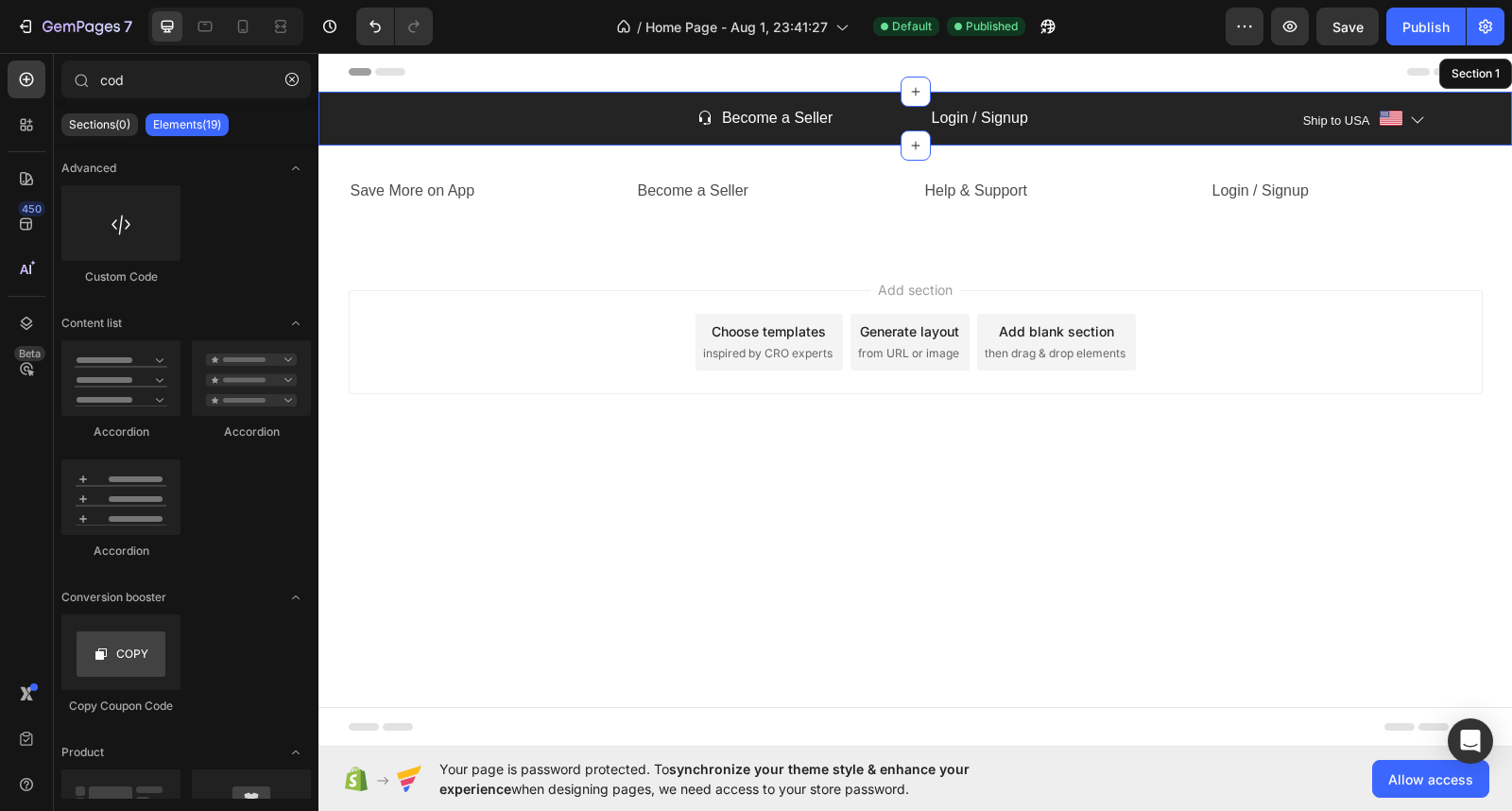 click on "Add section Choose templates inspired by CRO experts Generate layout from URL or image Add blank section then drag & drop elements" at bounding box center (916, 342) 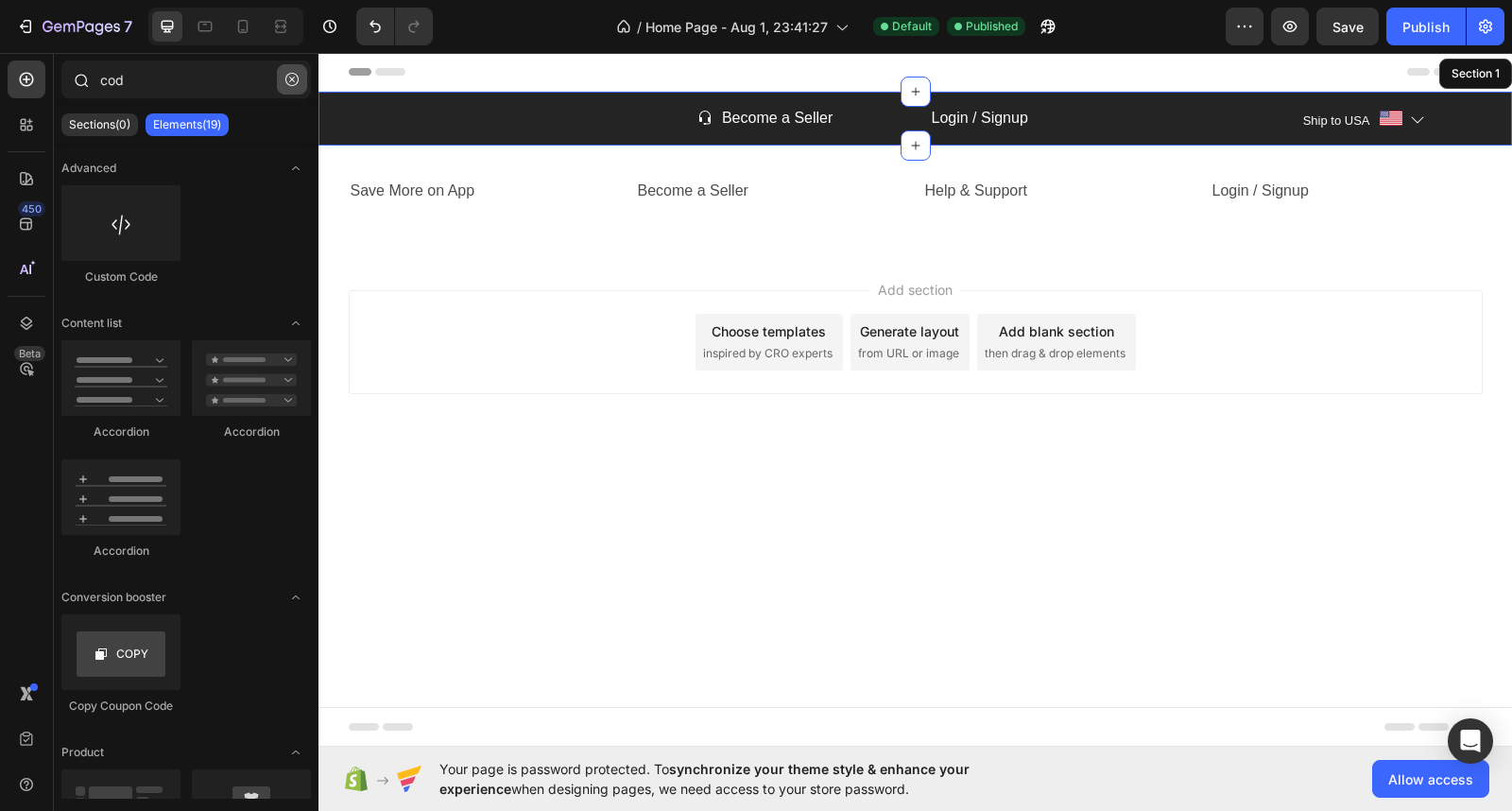 click 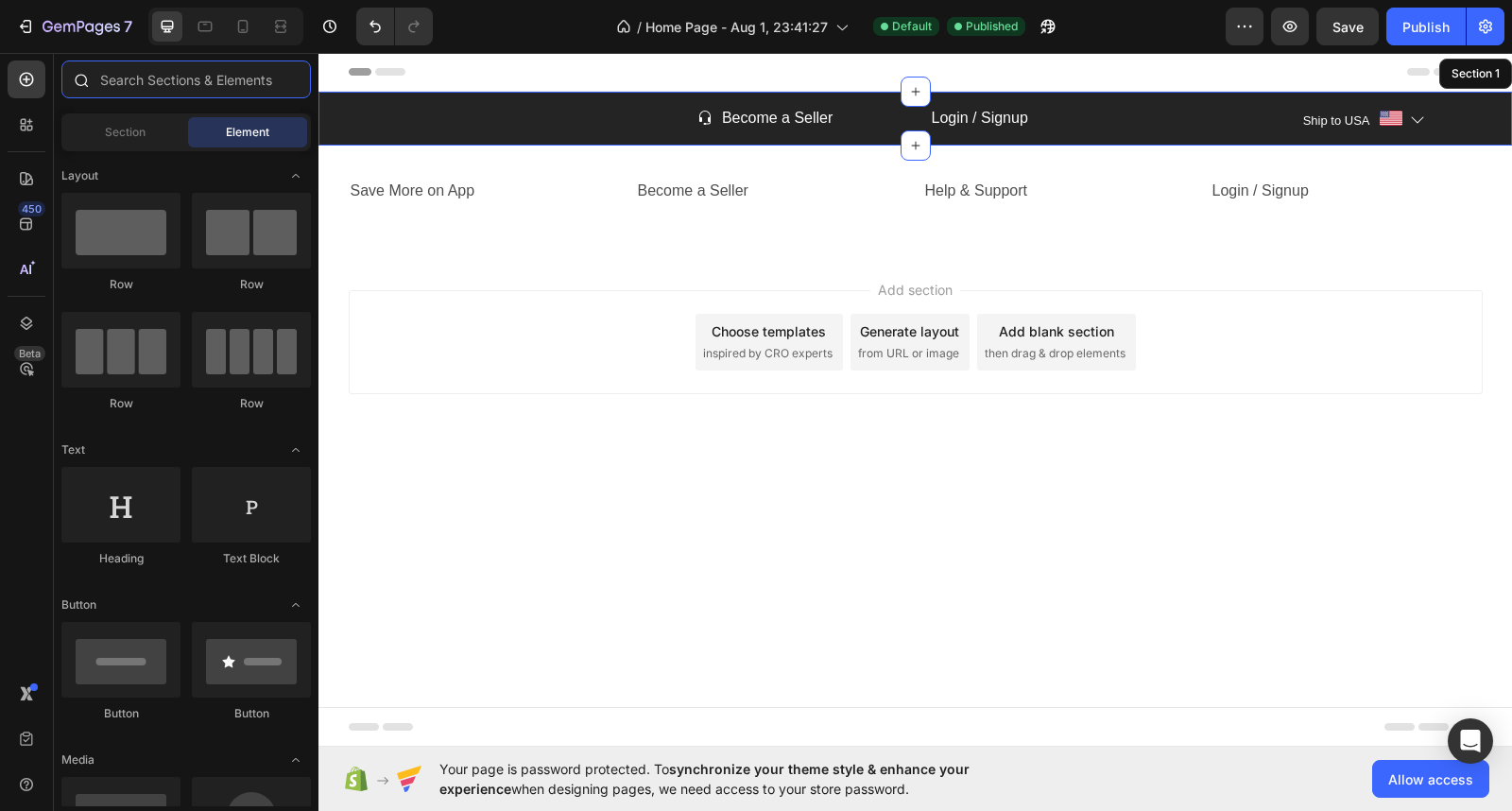 click at bounding box center (186, 79) 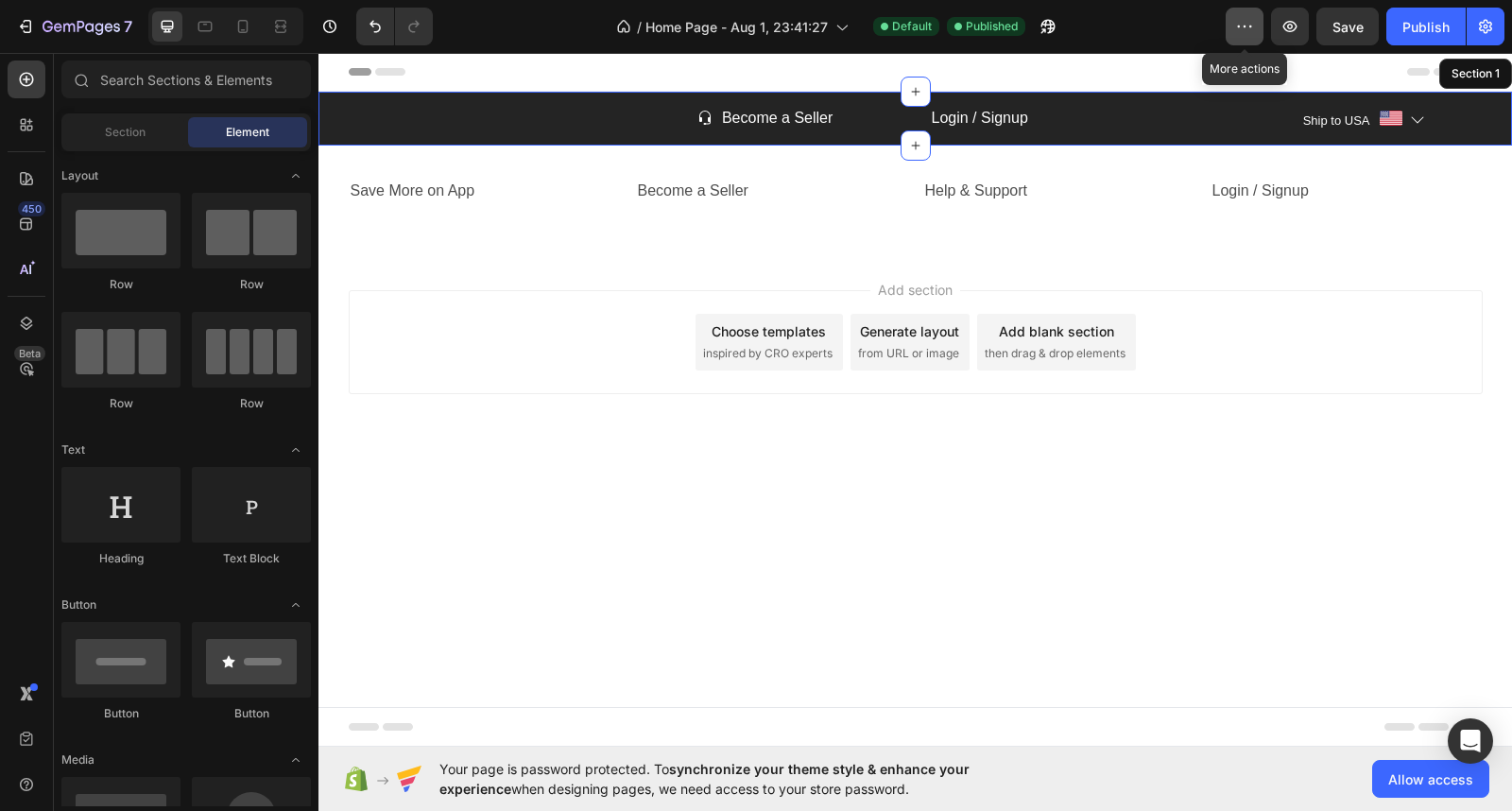 click 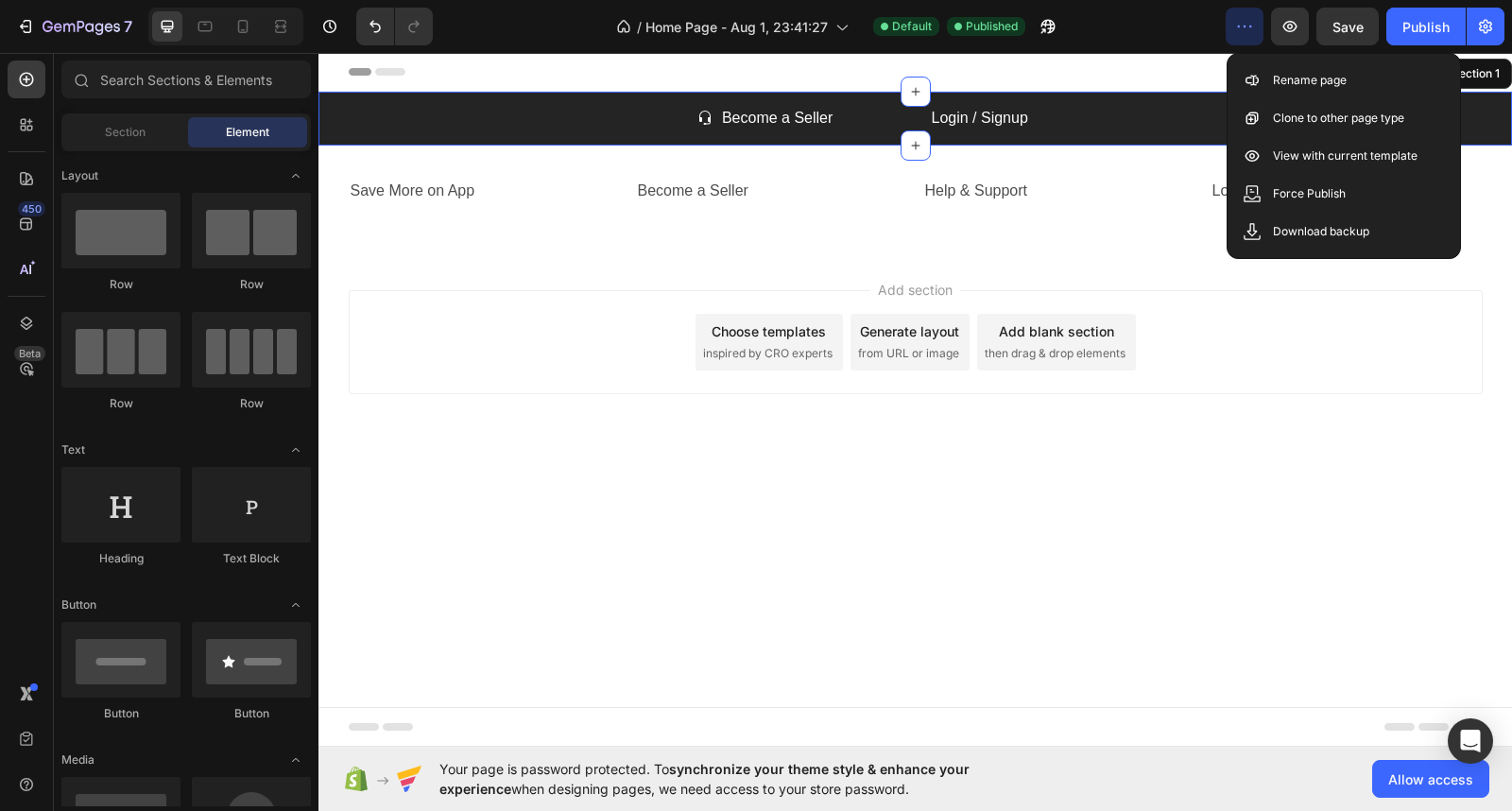 click on "Header Custom Code
Icon Become a Seller Text Block Row Login / Signup Text Block Ship to USA Text block Image
Icon Row Section 1 Save More on App Text Block Become a Seller Text Block Help & Support Text Block Login / Signup Text Block Row Section 2 Root Start with Sections from sidebar Add sections Add elements Start with Generating from URL or image Add section Choose templates inspired by CRO experts Generate layout from URL or image Add blank section then drag & drop elements Footer" at bounding box center [915, 400] 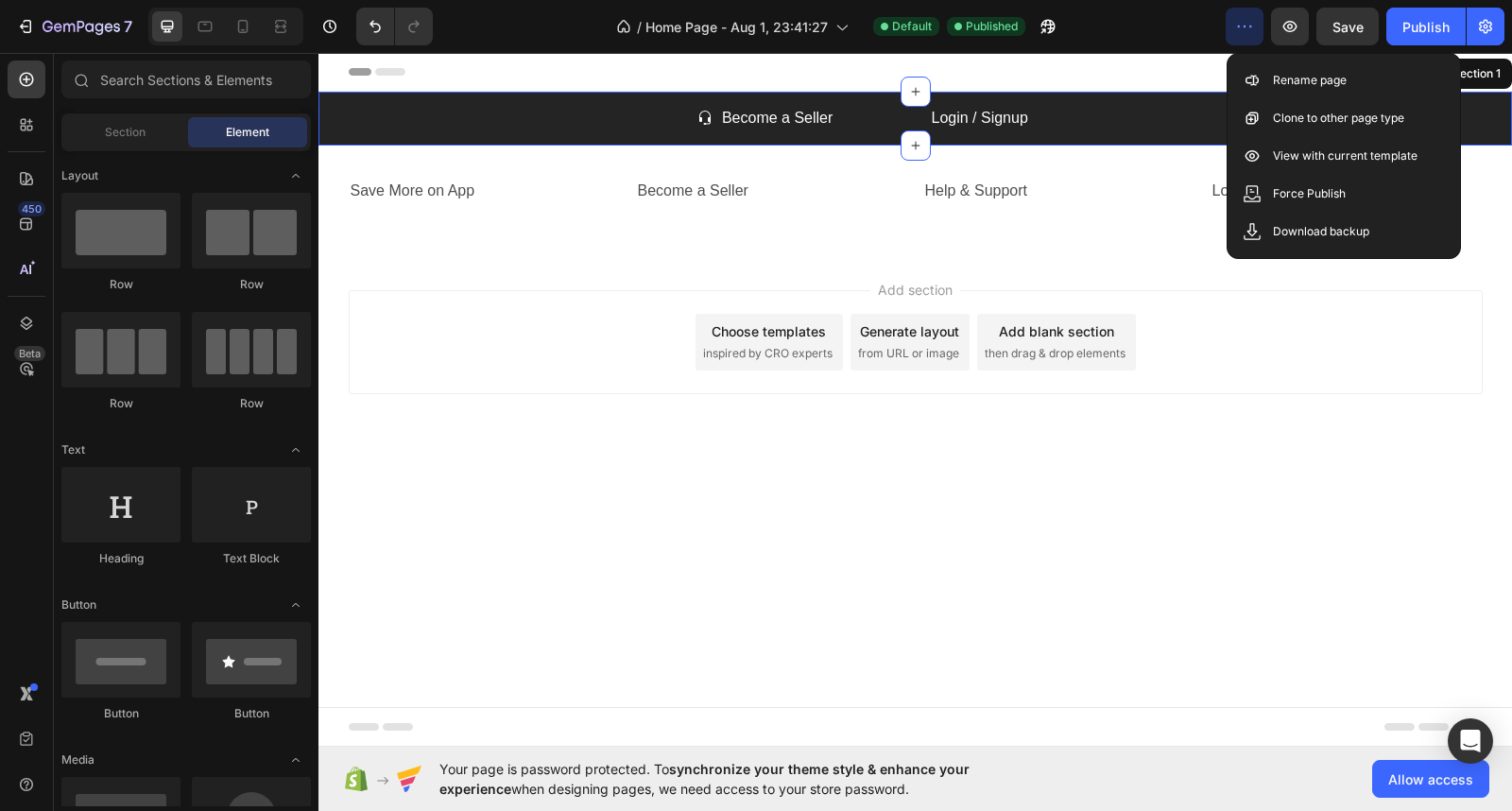click on "Custom Code" at bounding box center (468, 118) 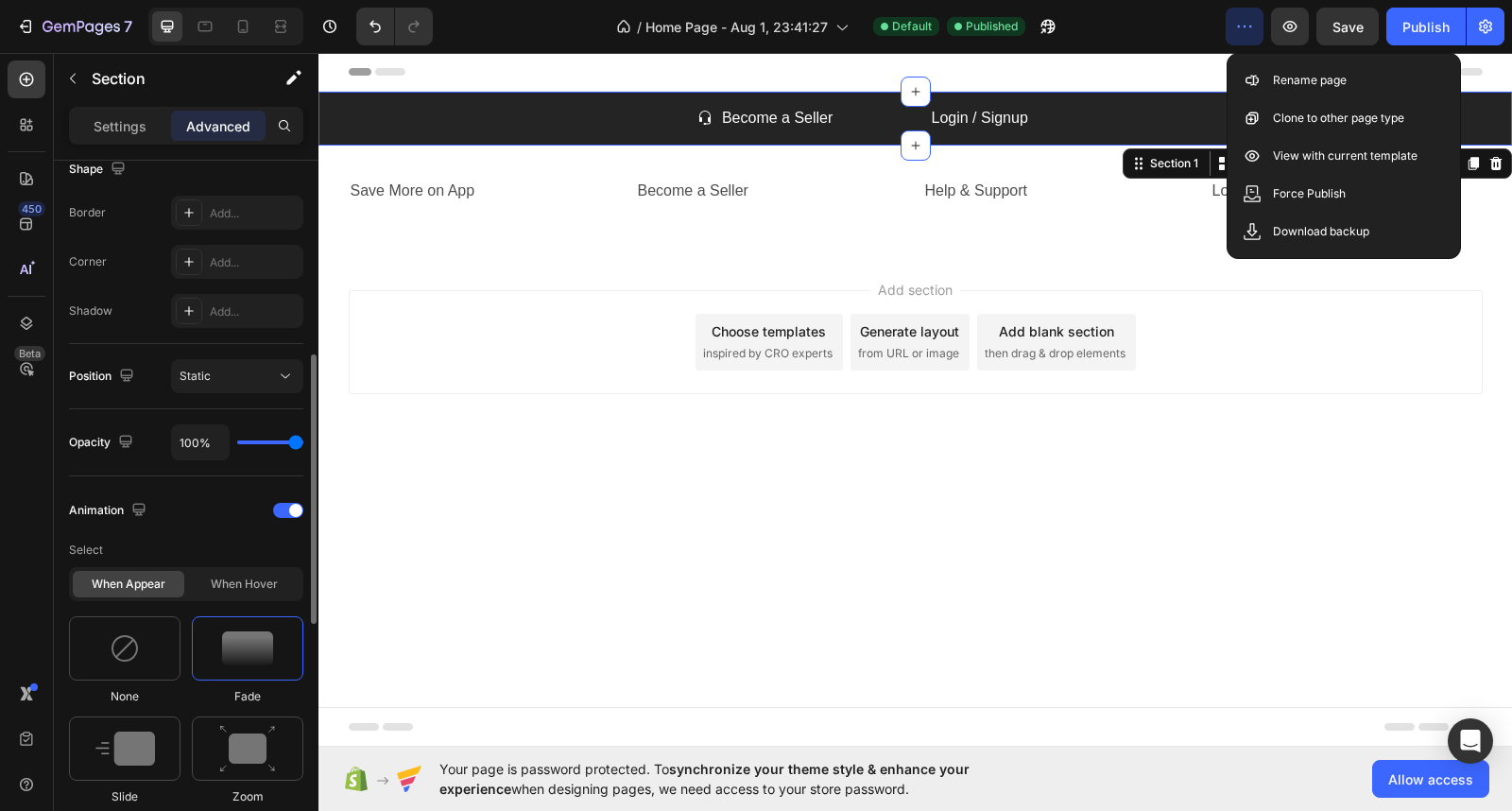 scroll, scrollTop: 0, scrollLeft: 0, axis: both 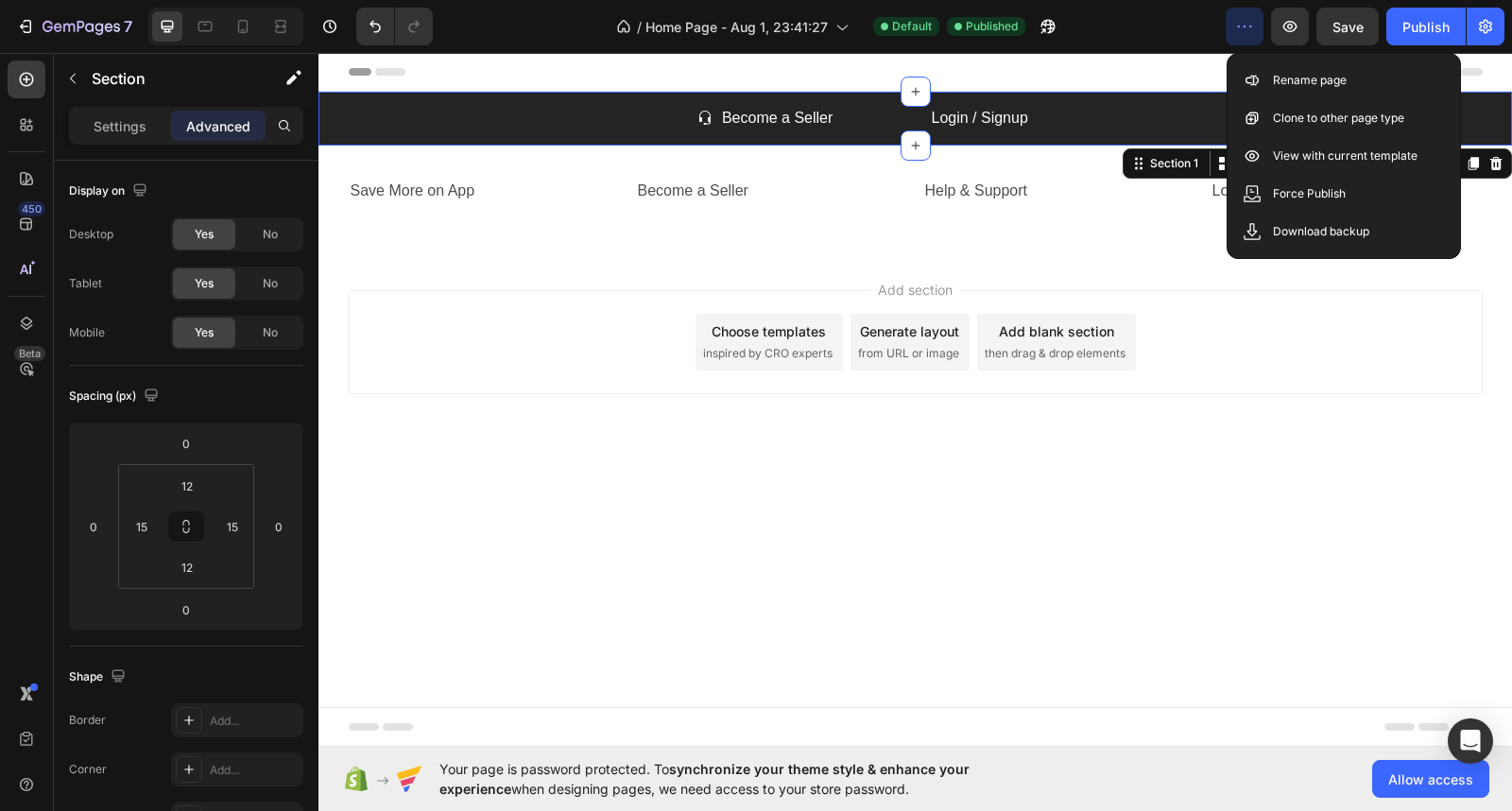 click on "Custom Code" at bounding box center [468, 118] 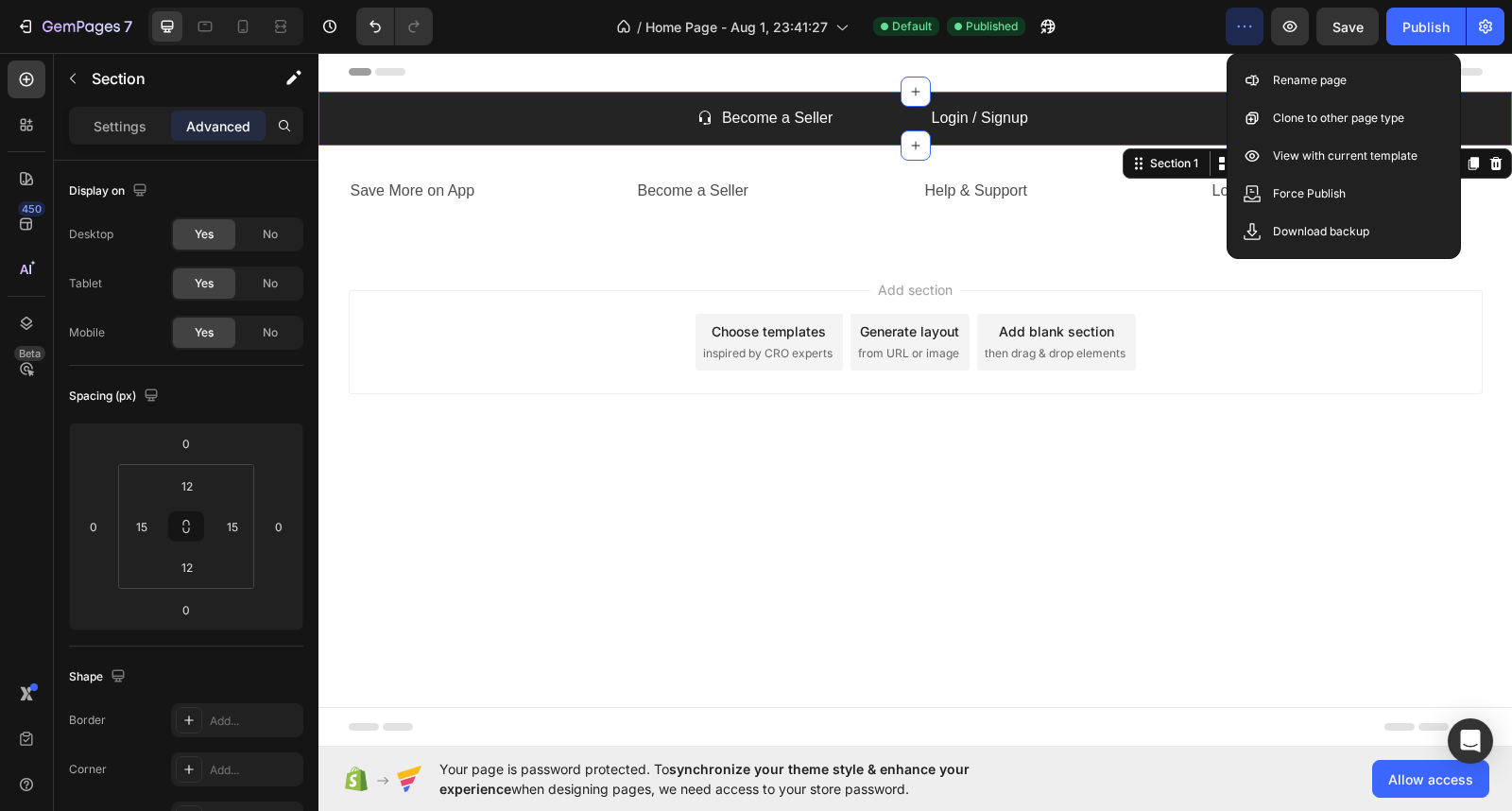click 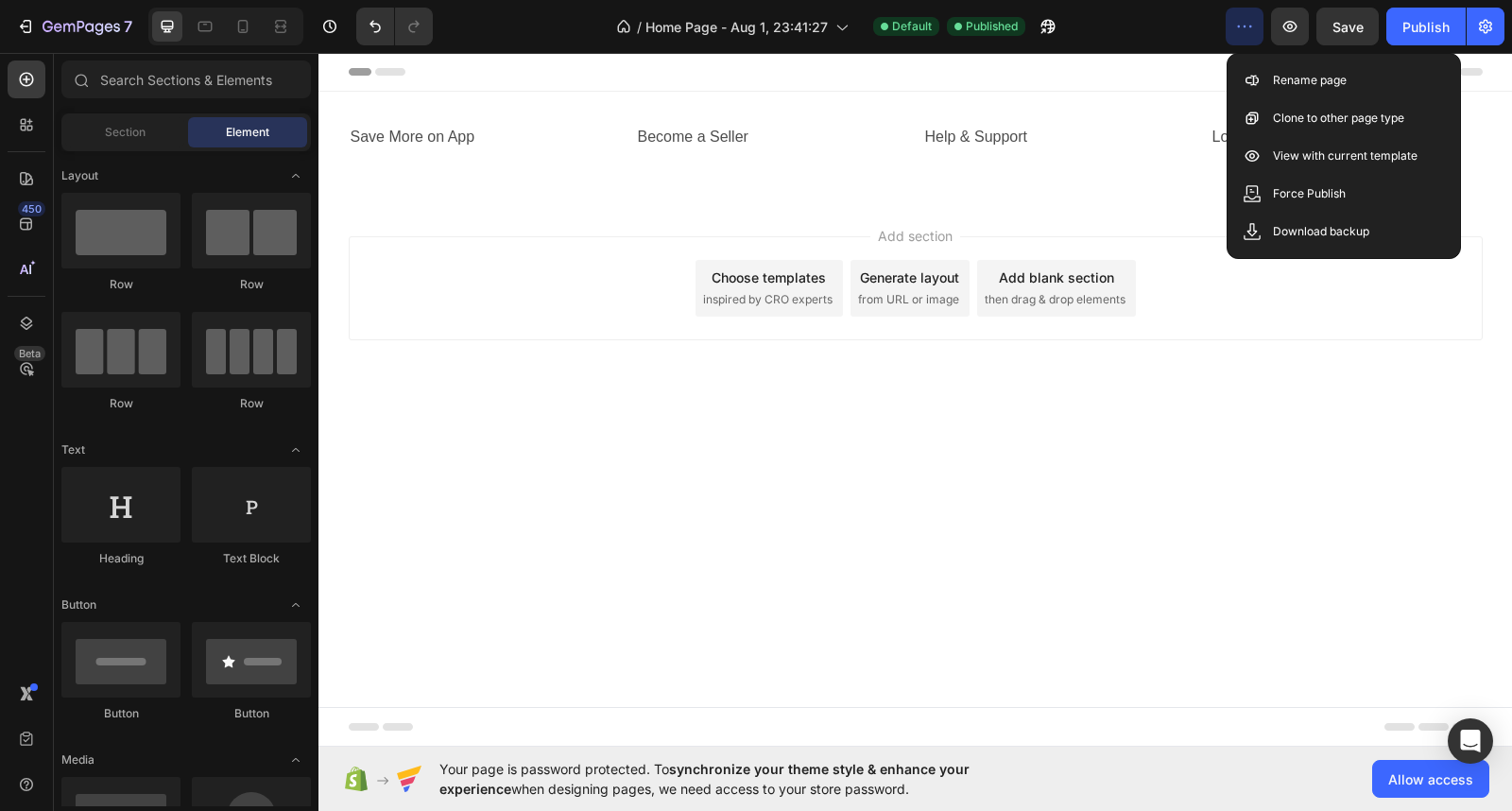 click on "Save More on App Text Block Become a Seller Text Block Help & Support Text Block Login / Signup Text Block Row Section 1" at bounding box center [915, 145] 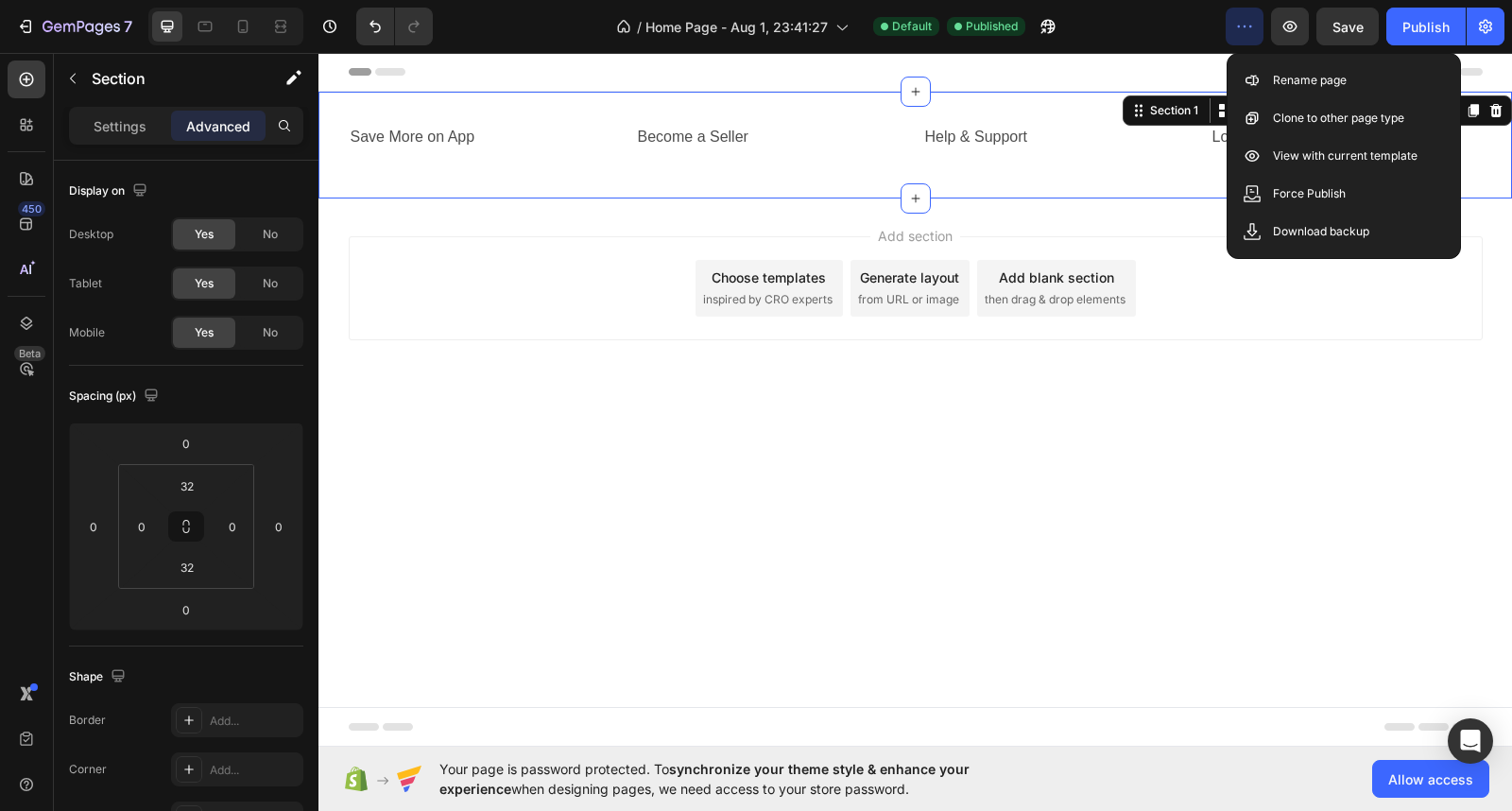click 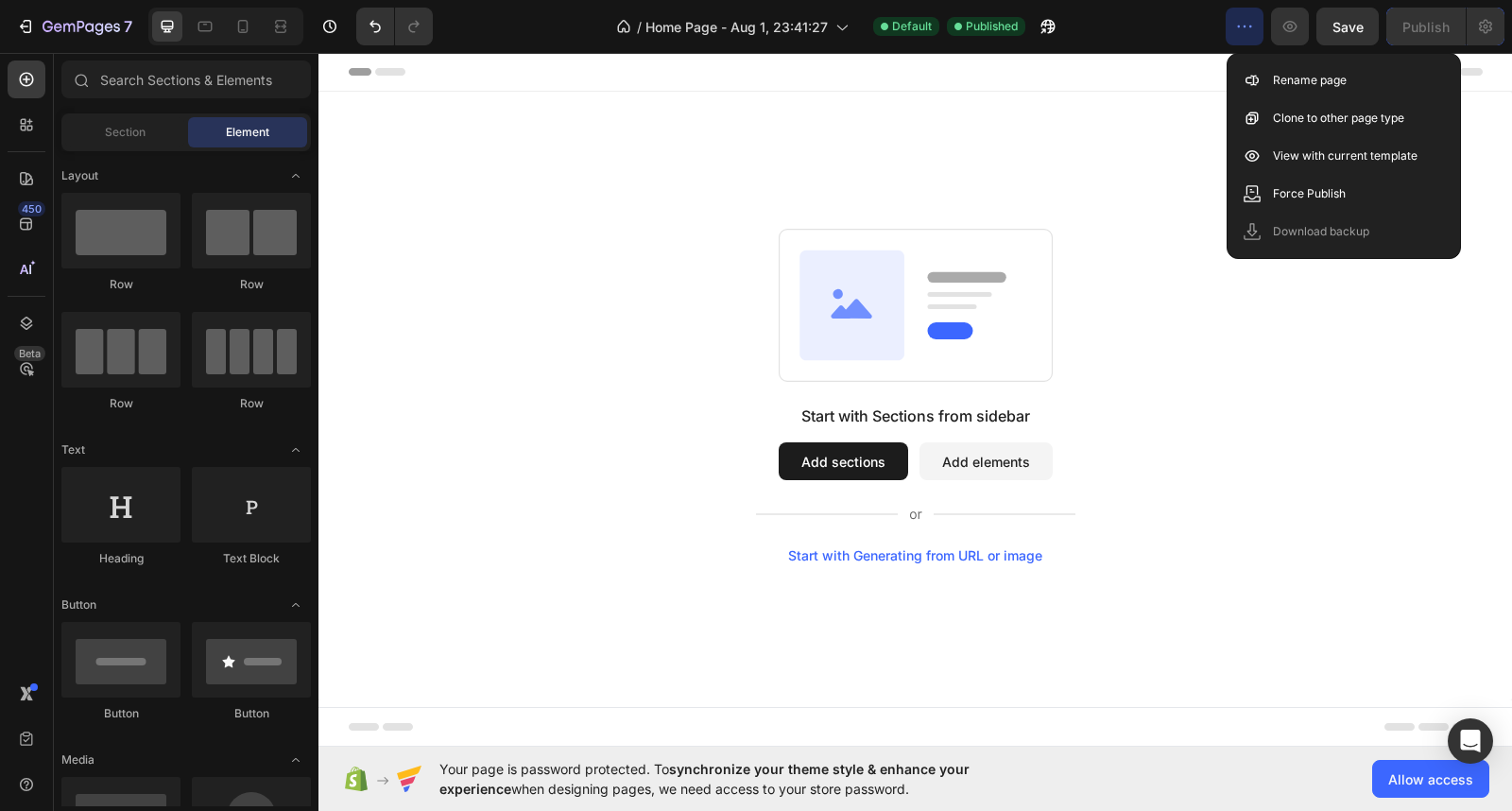 click on "Start with Sections from sidebar Add sections Add elements Start with Generating from URL or image" at bounding box center (915, 396) 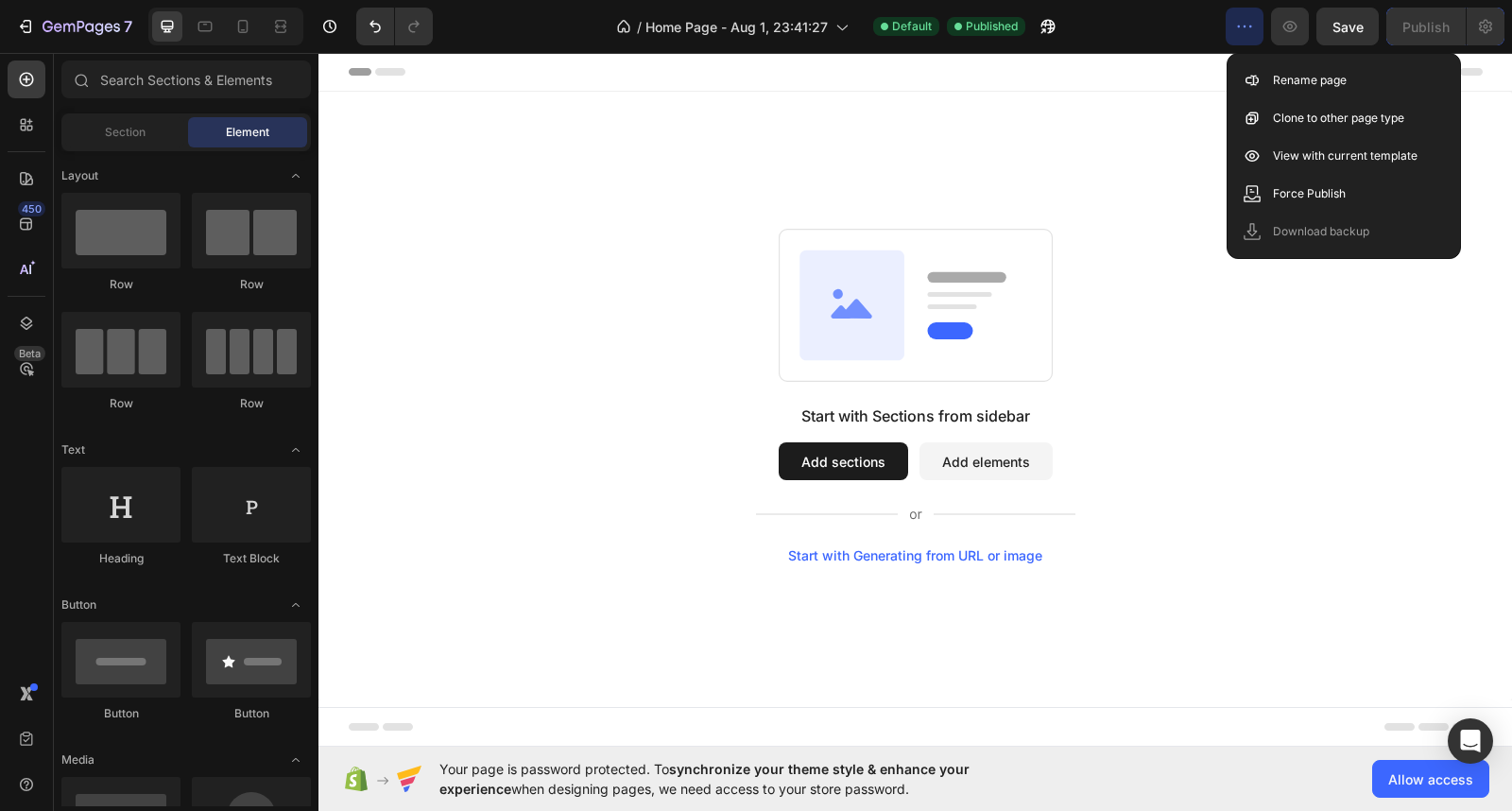 click 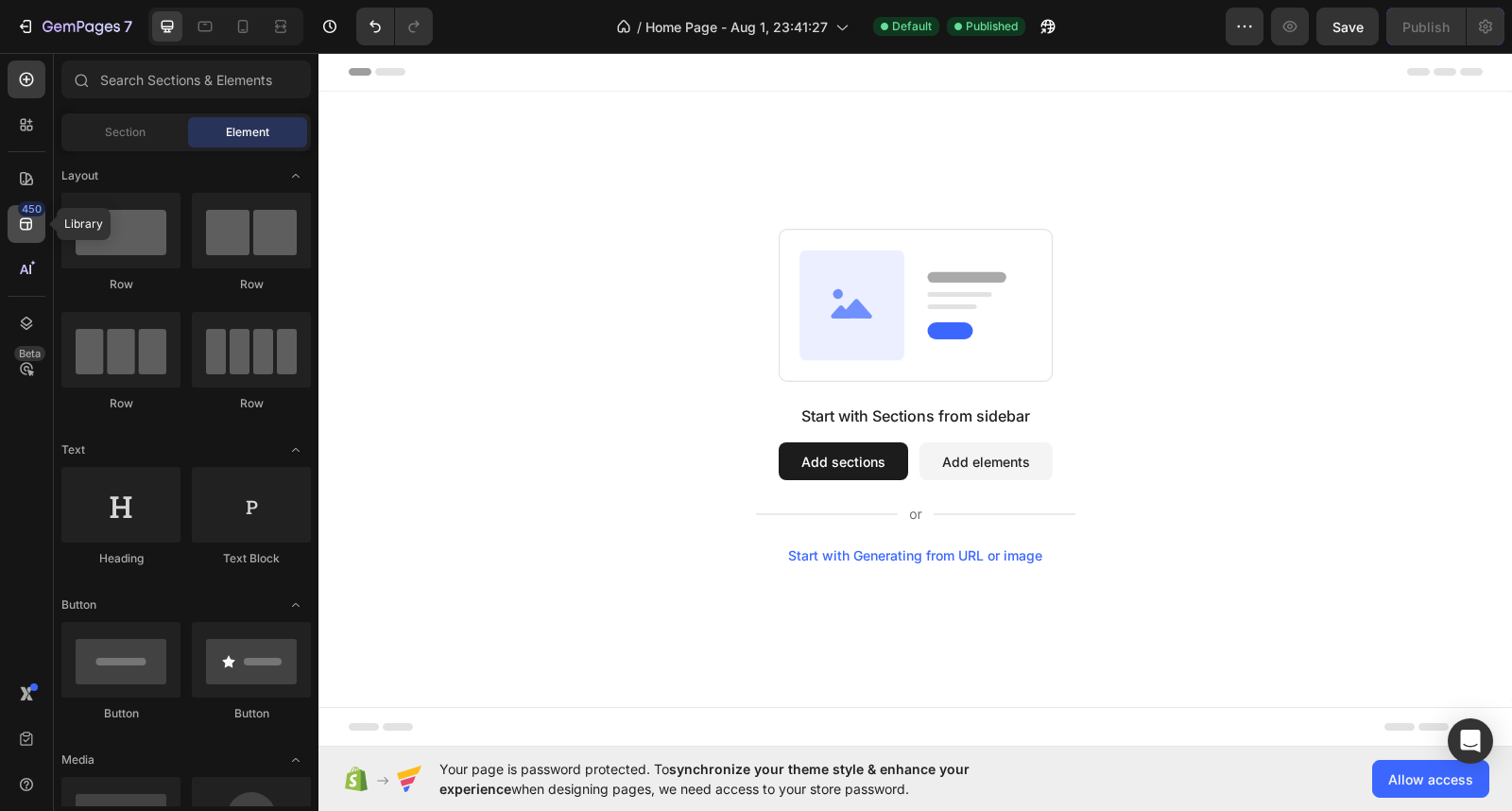 click on "450" at bounding box center (31, 209) 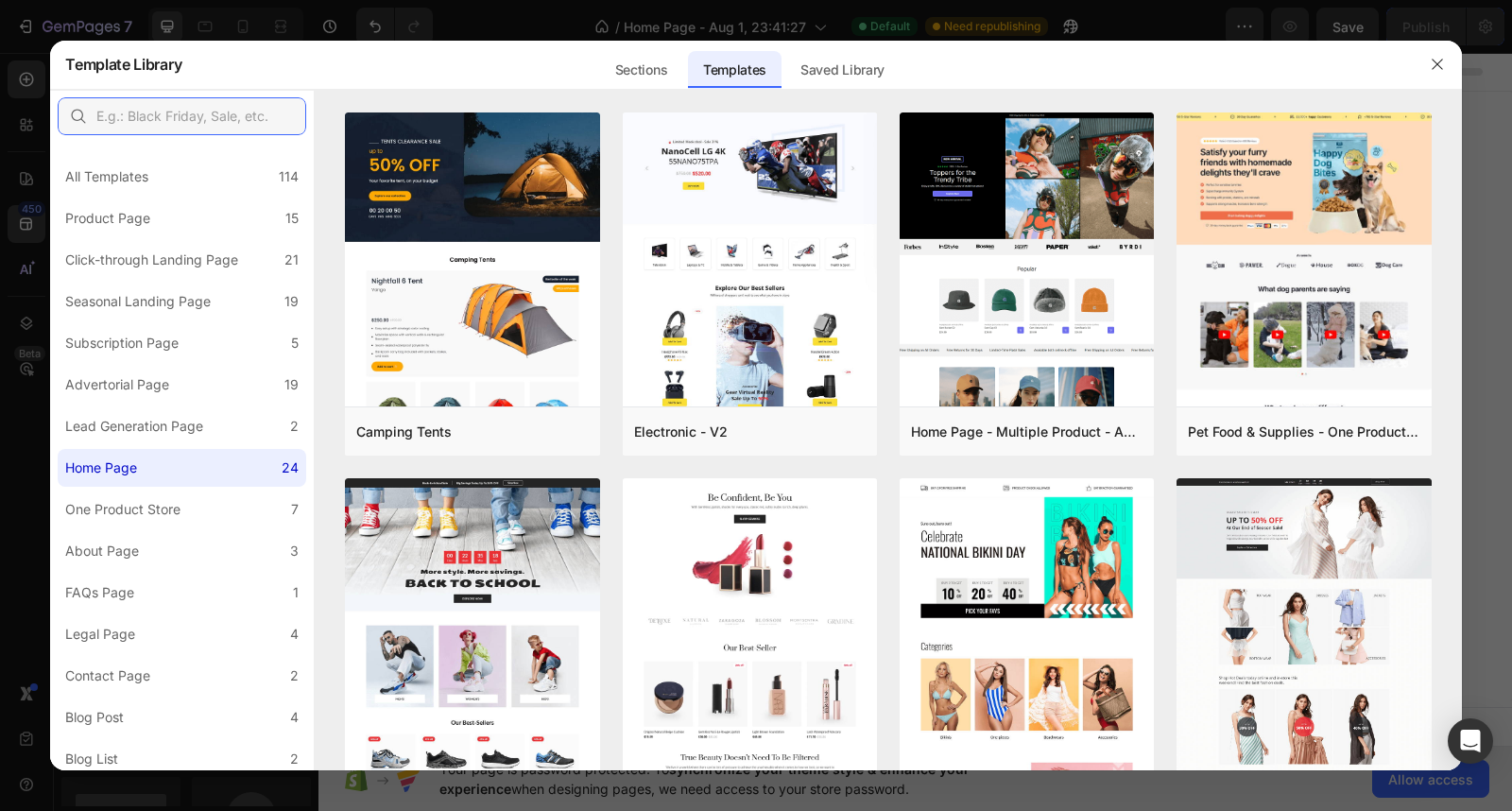click at bounding box center [181, 116] 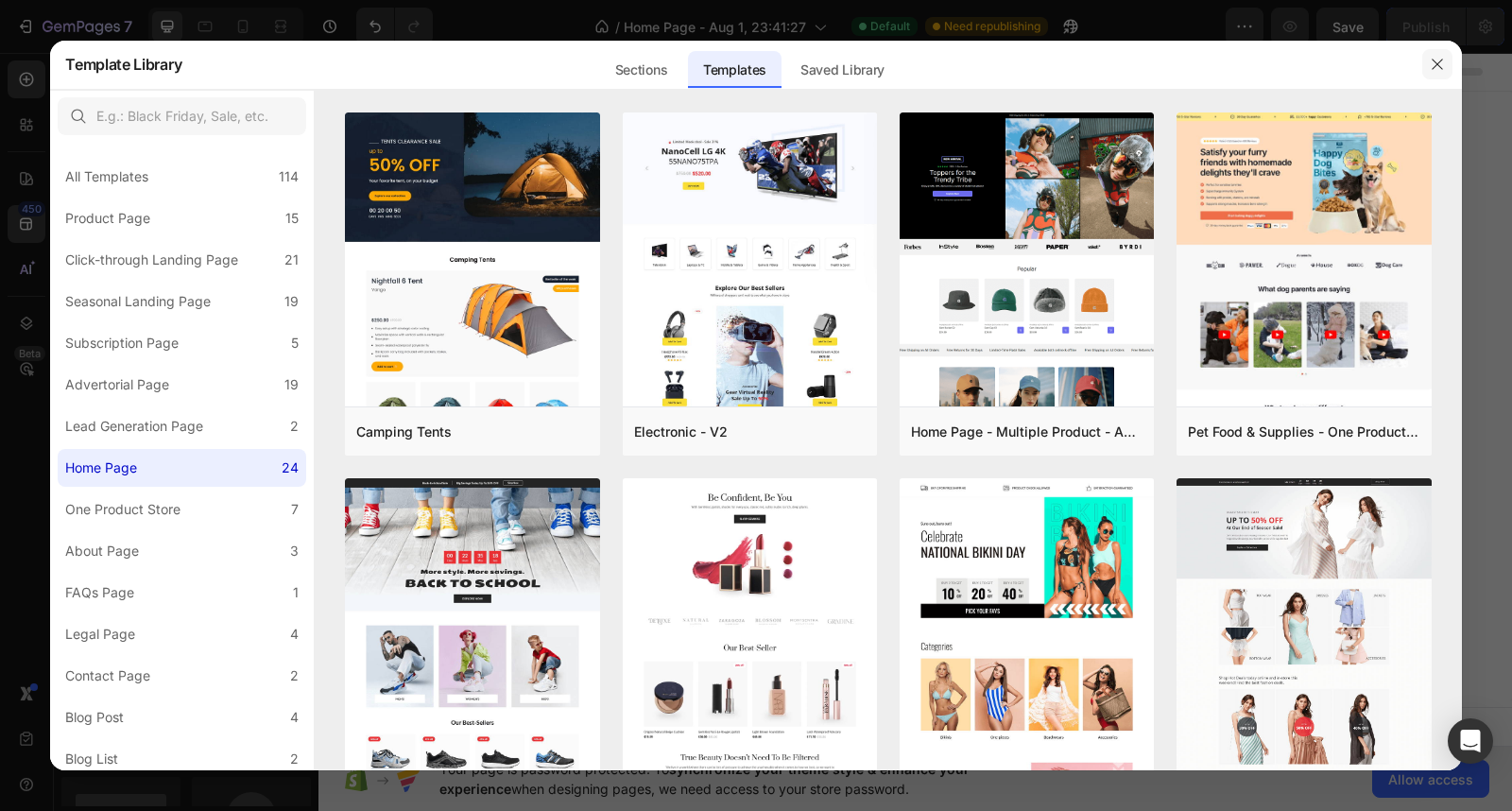 drag, startPoint x: 1449, startPoint y: 62, endPoint x: 1130, endPoint y: 13, distance: 322.74138 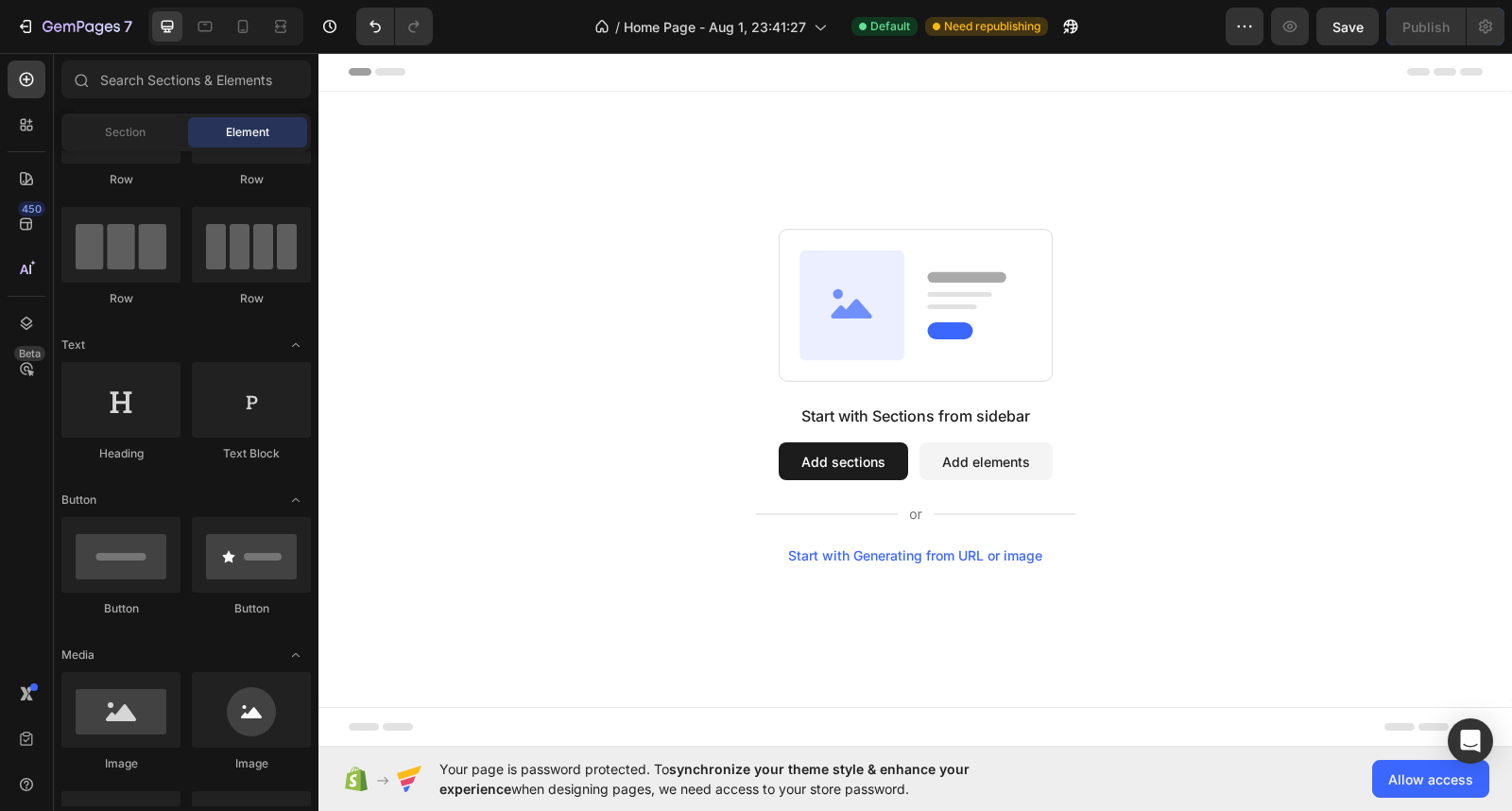scroll, scrollTop: 0, scrollLeft: 0, axis: both 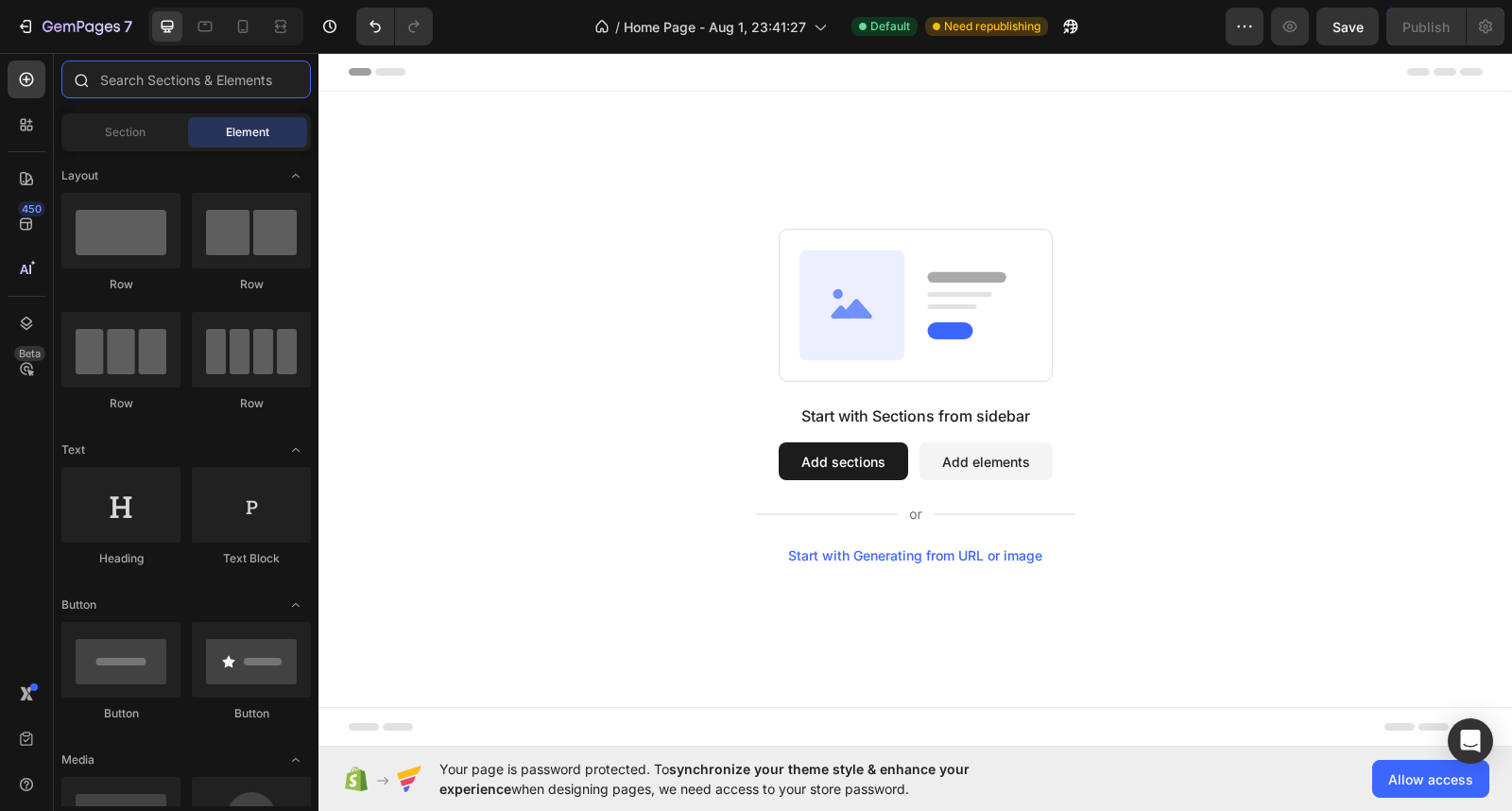 click at bounding box center [186, 79] 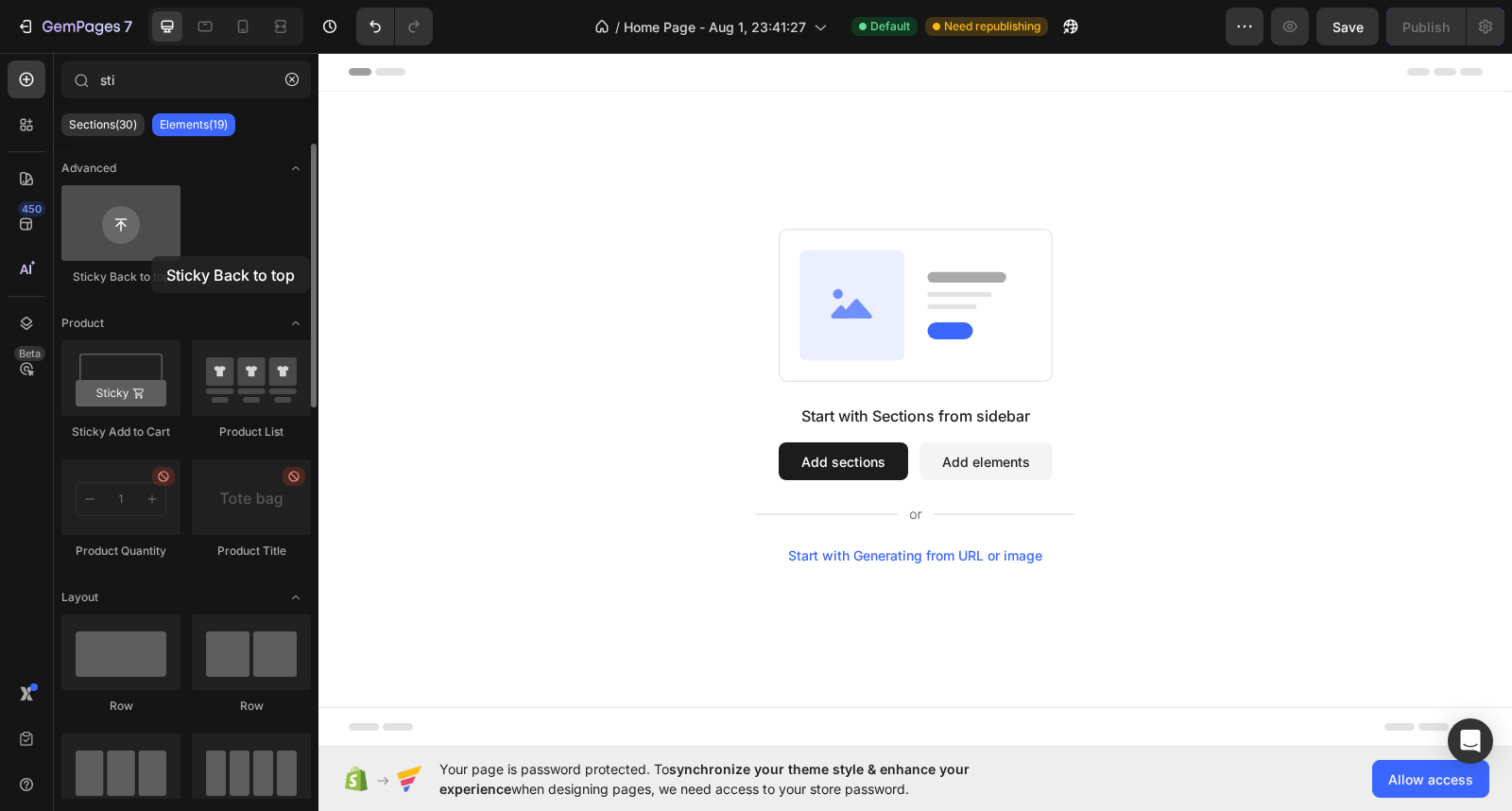 click at bounding box center [121, 223] 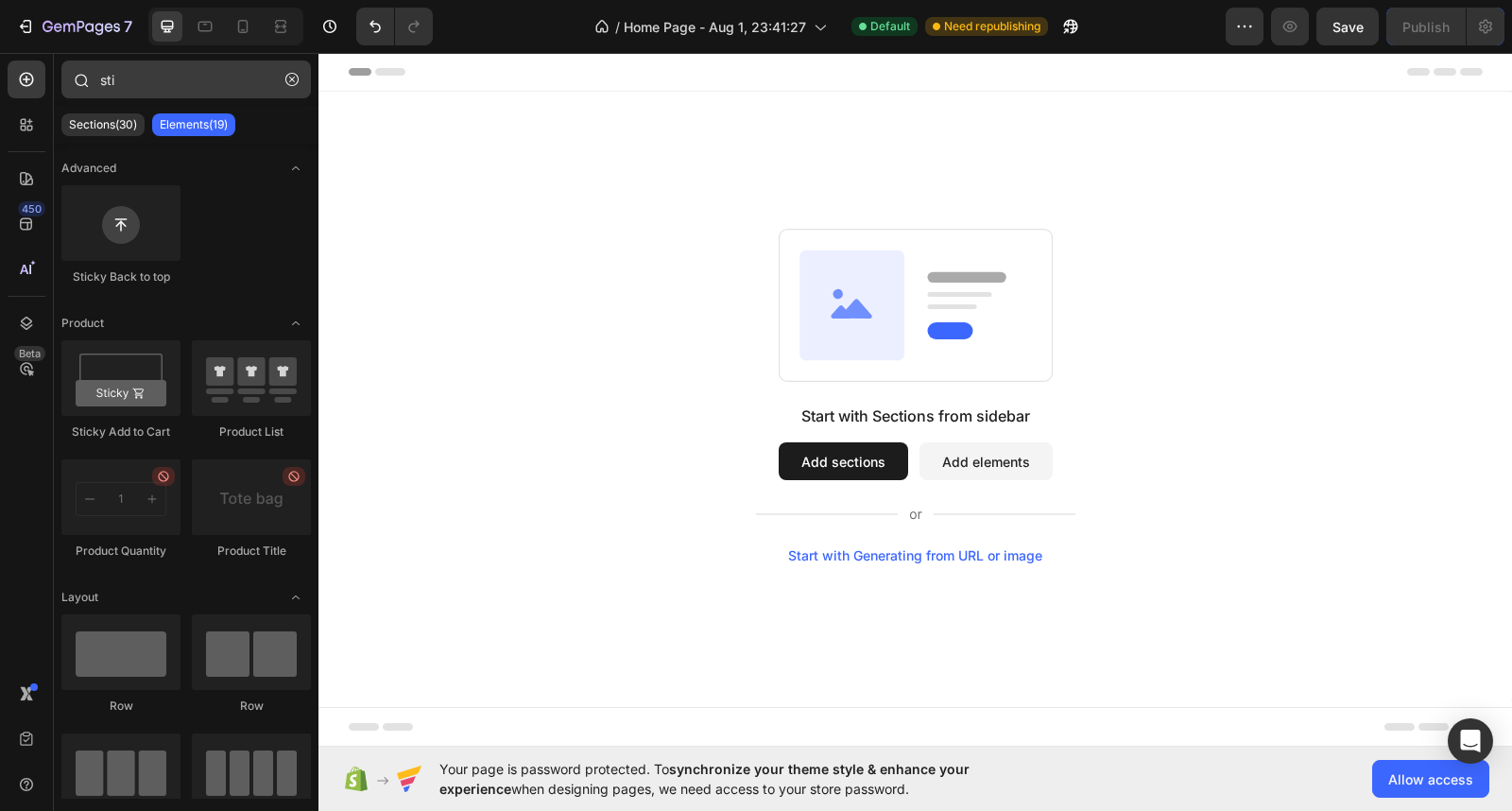 drag, startPoint x: 144, startPoint y: 59, endPoint x: 144, endPoint y: 73, distance: 14 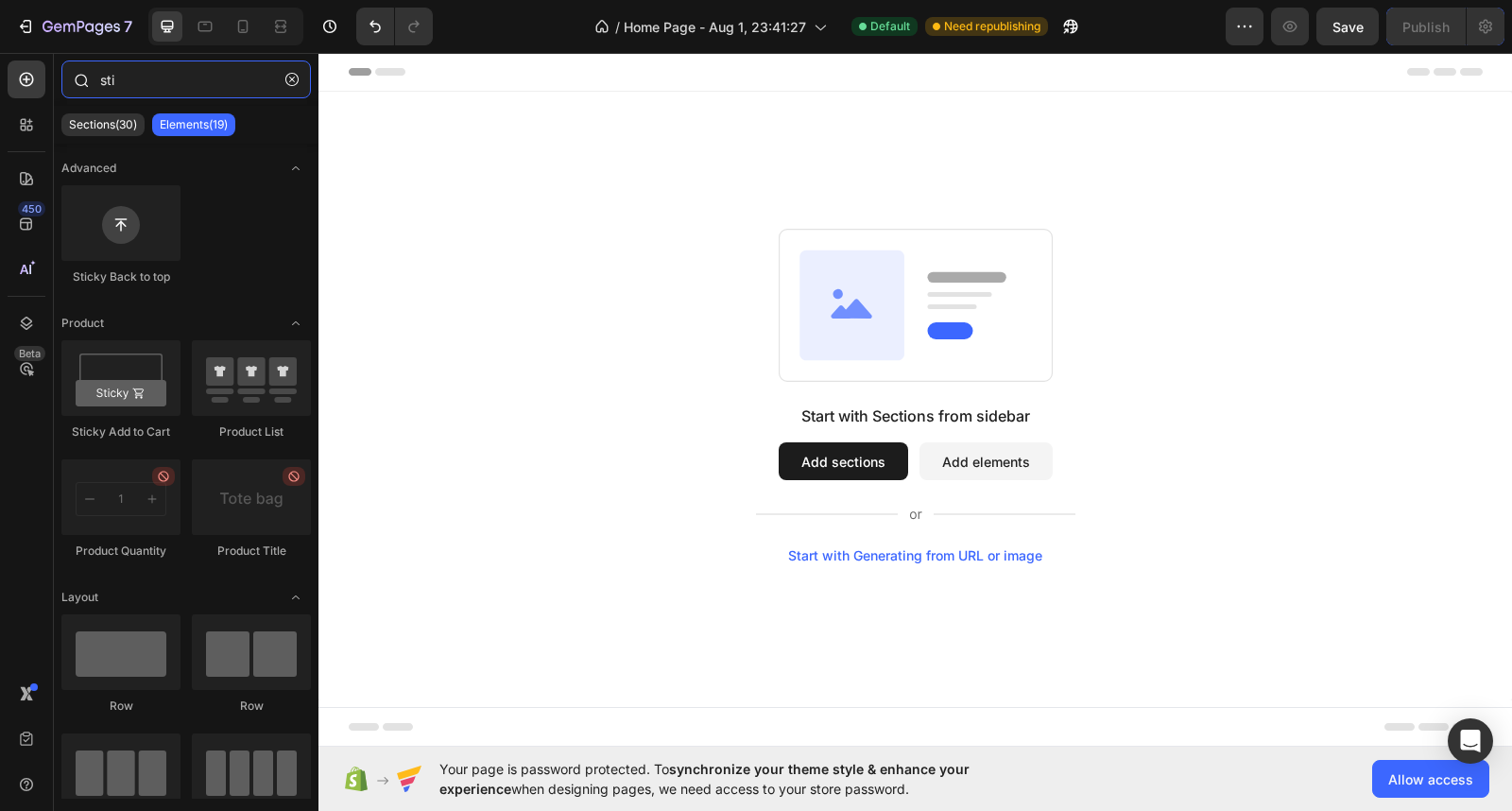 click on "sti" at bounding box center [186, 79] 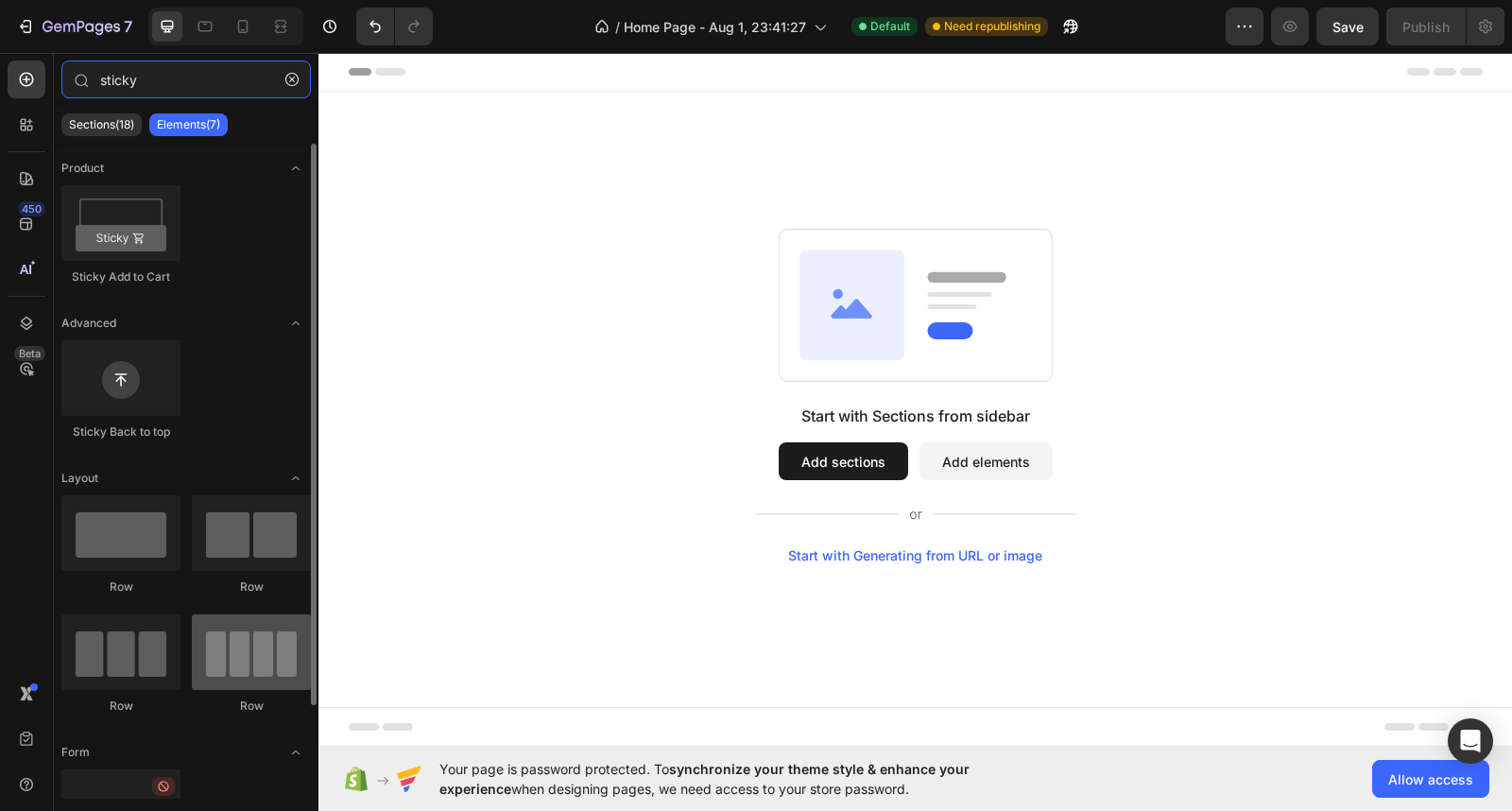 type on "sticky" 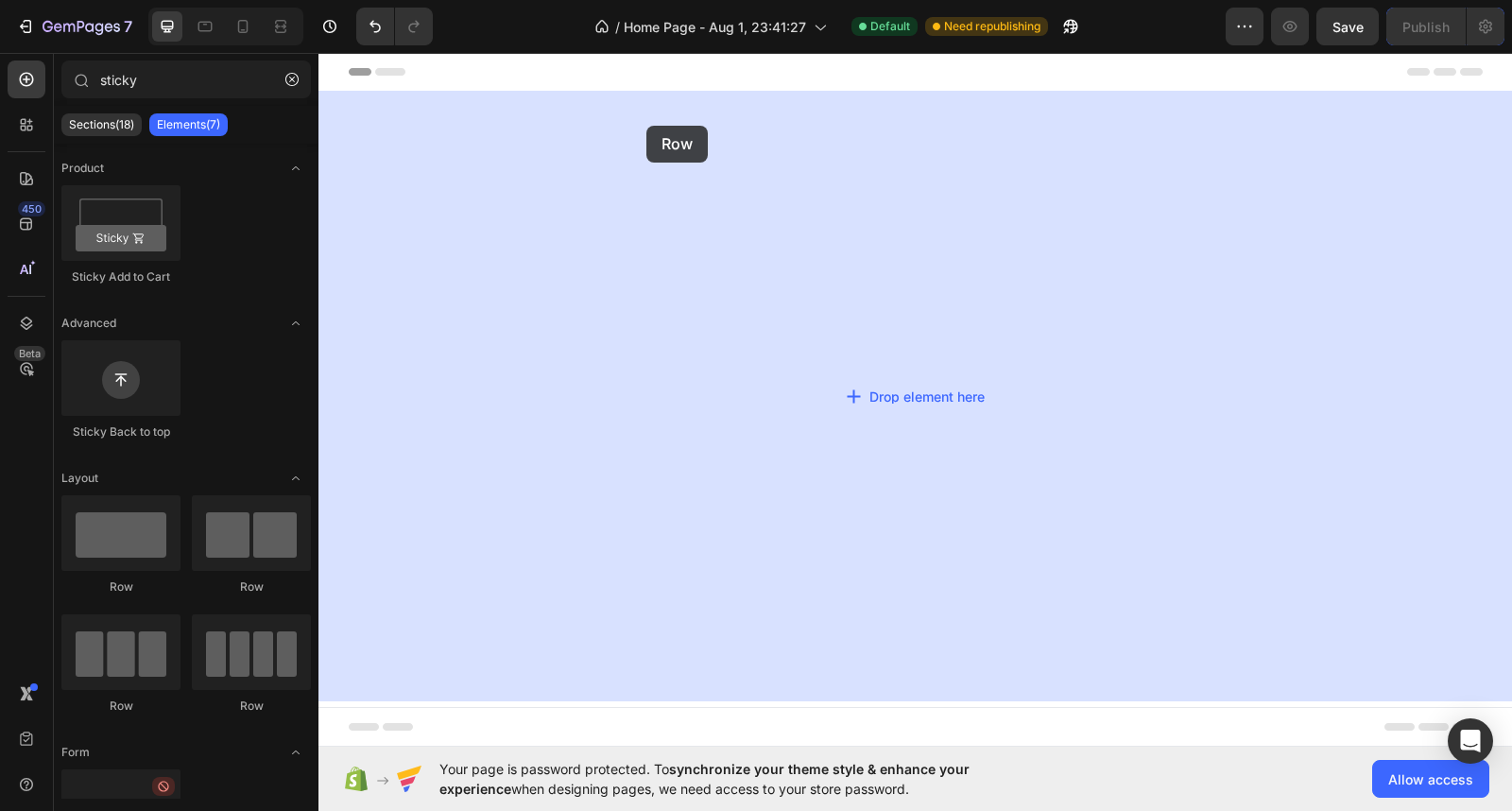 drag, startPoint x: 569, startPoint y: 700, endPoint x: 647, endPoint y: 120, distance: 585.22133 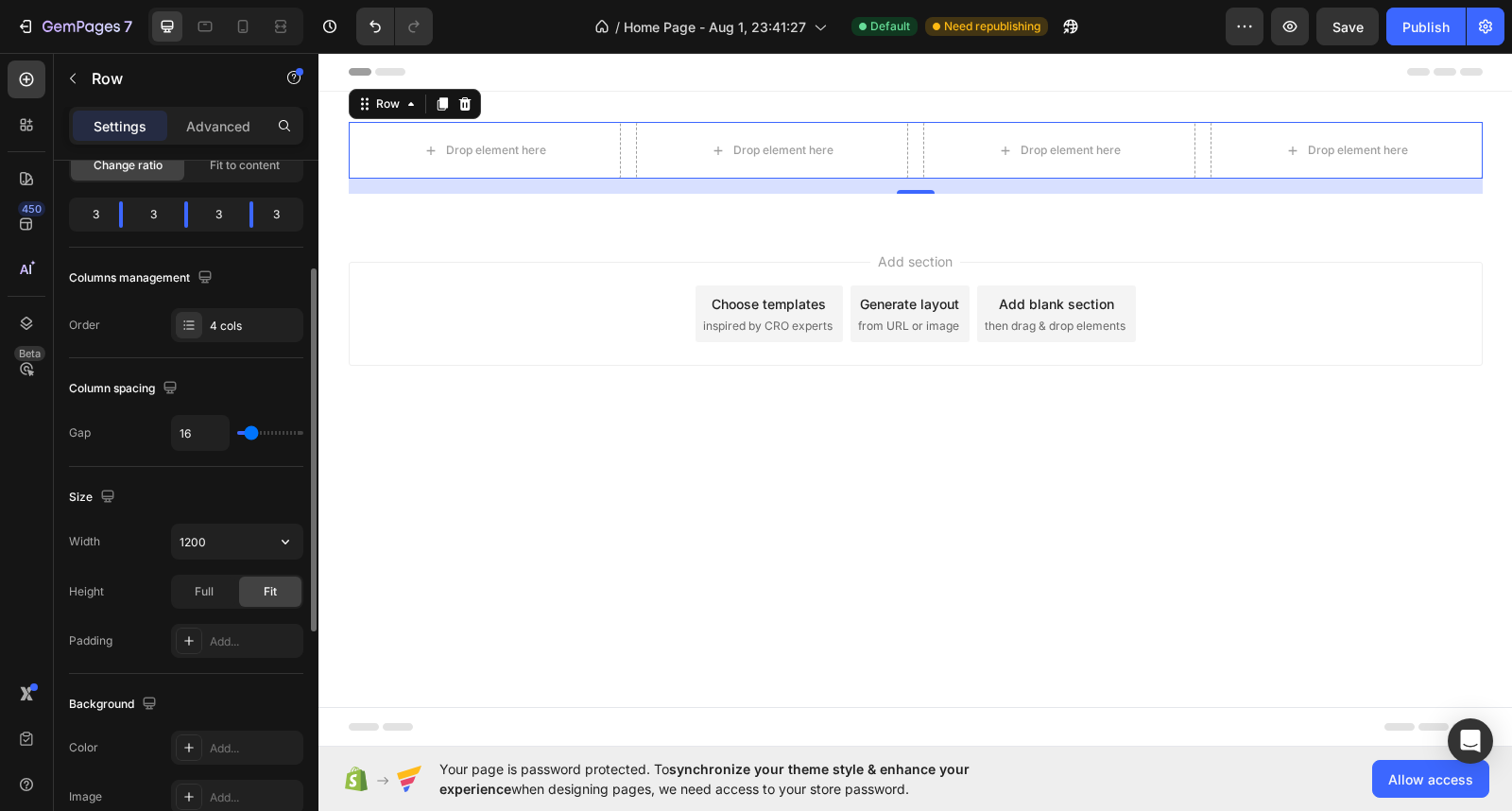 scroll, scrollTop: 105, scrollLeft: 0, axis: vertical 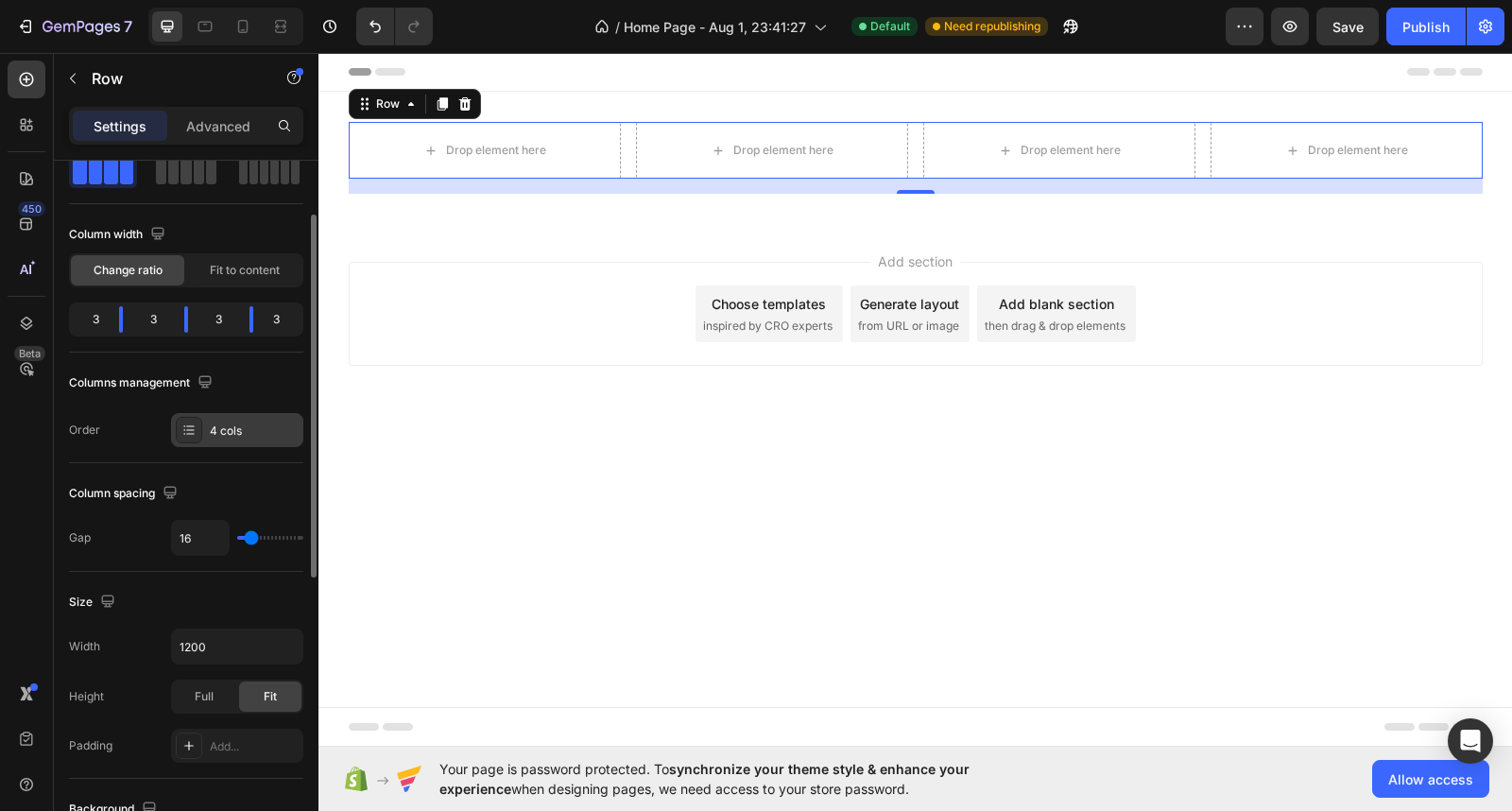 click on "4 cols" at bounding box center (254, 431) 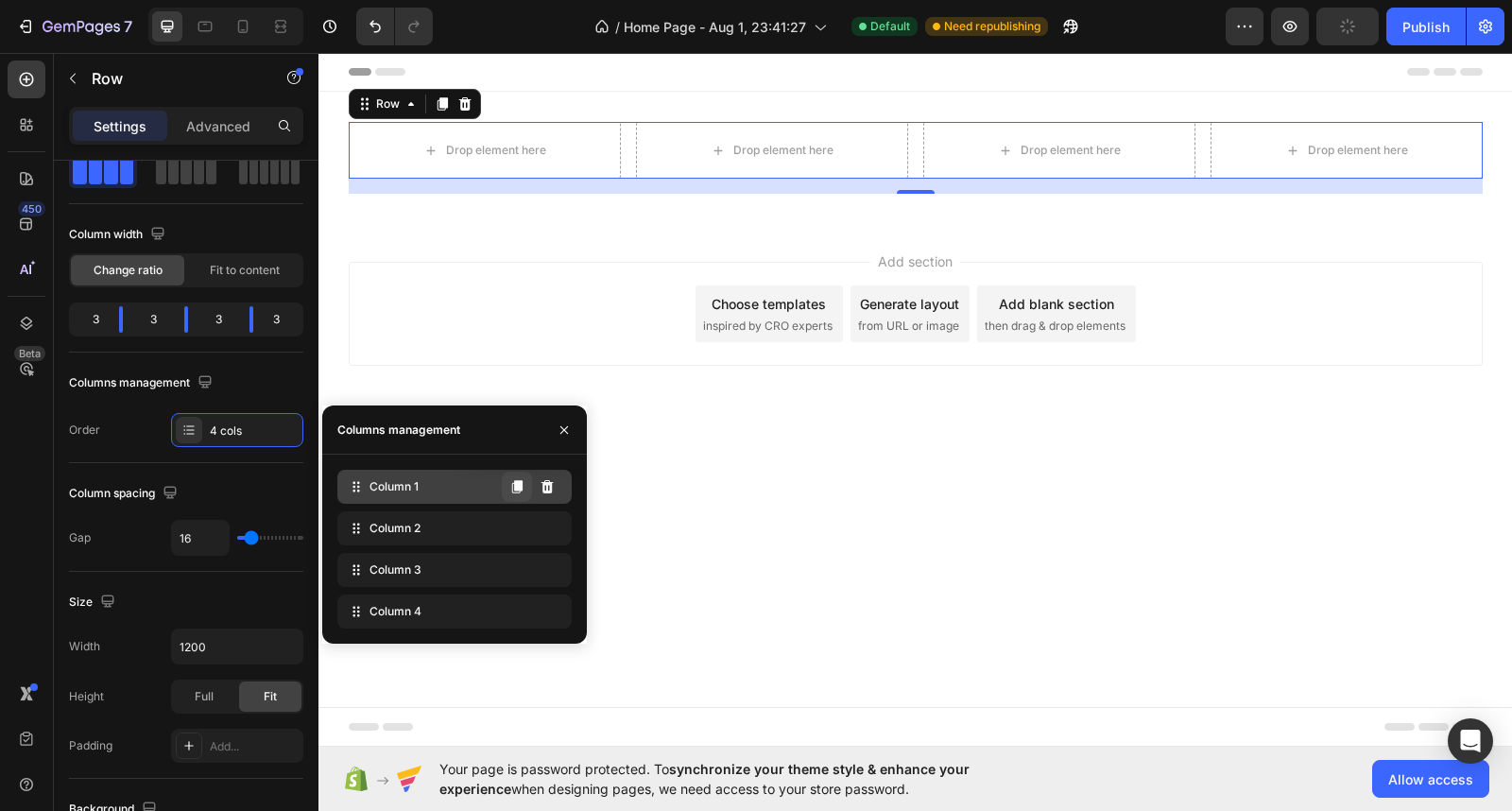 click 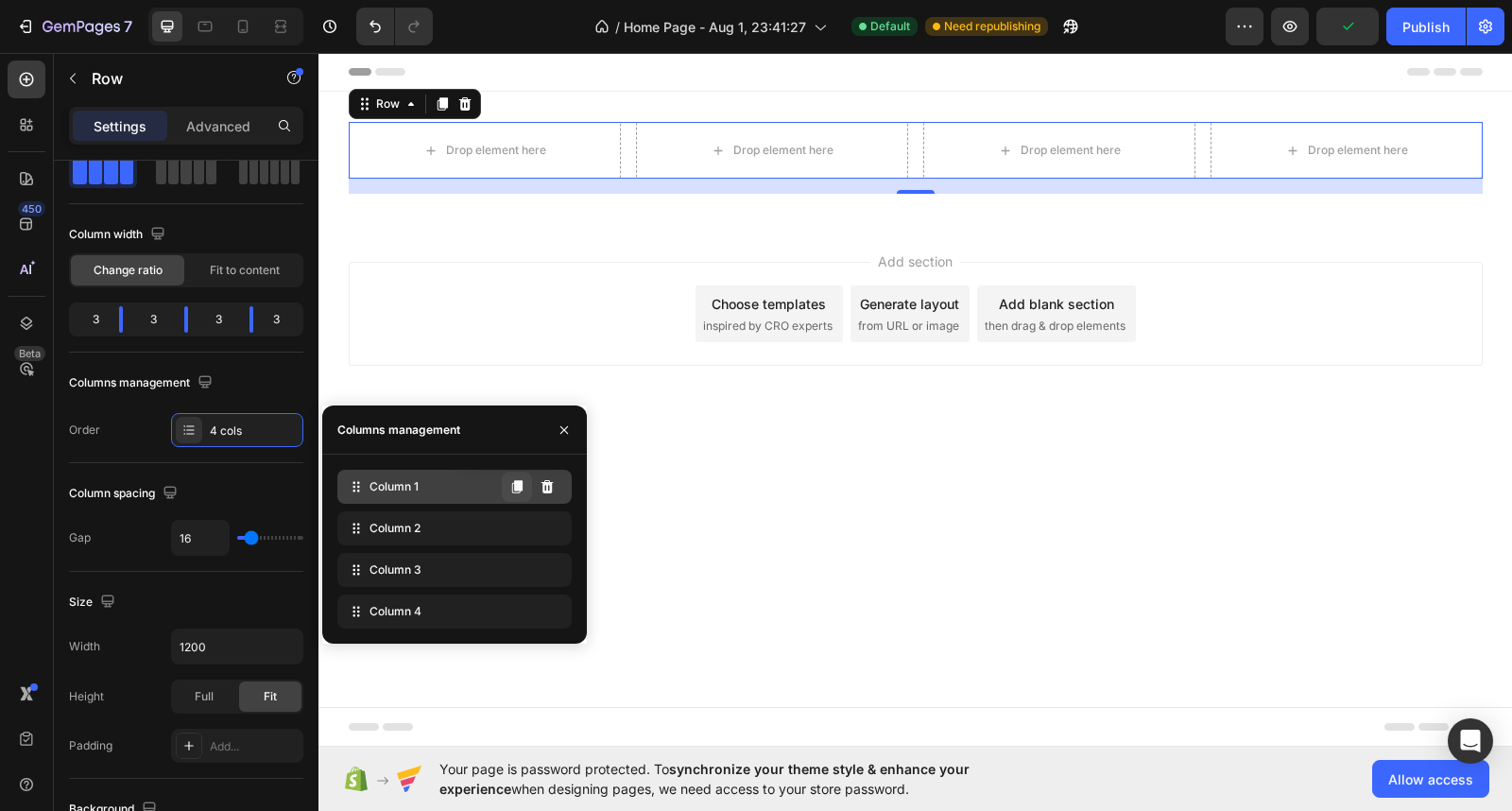 click 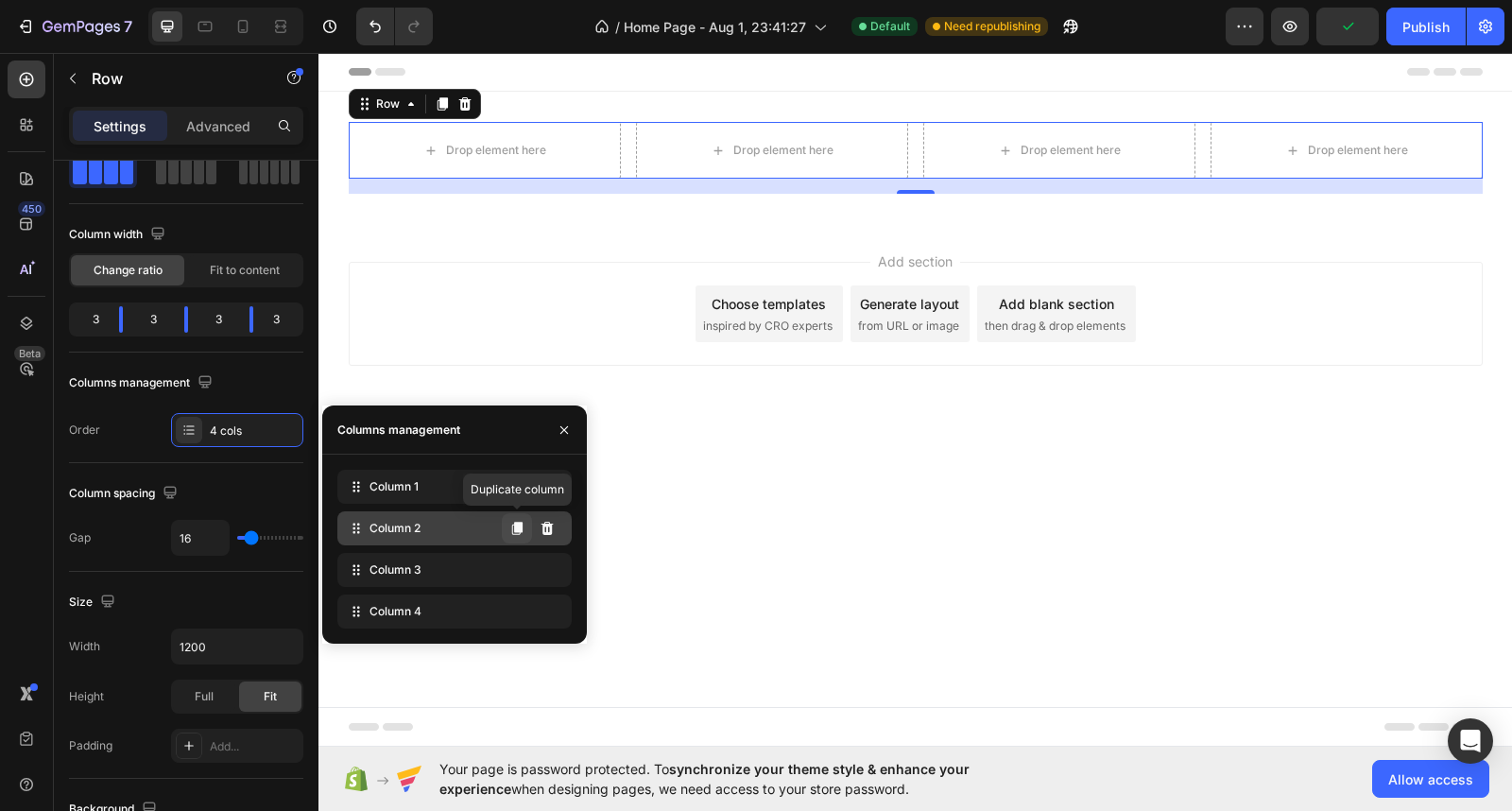 click 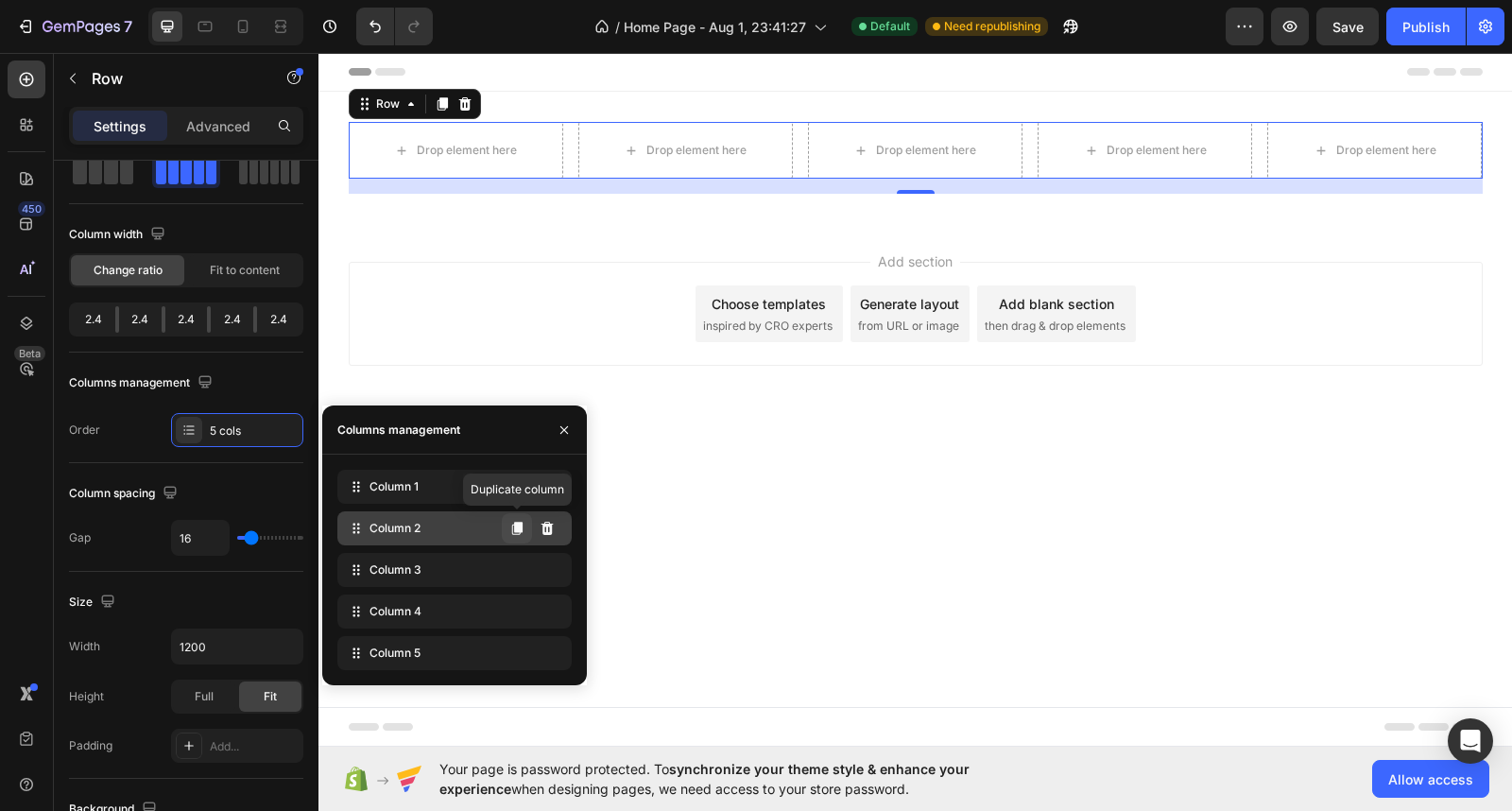 click 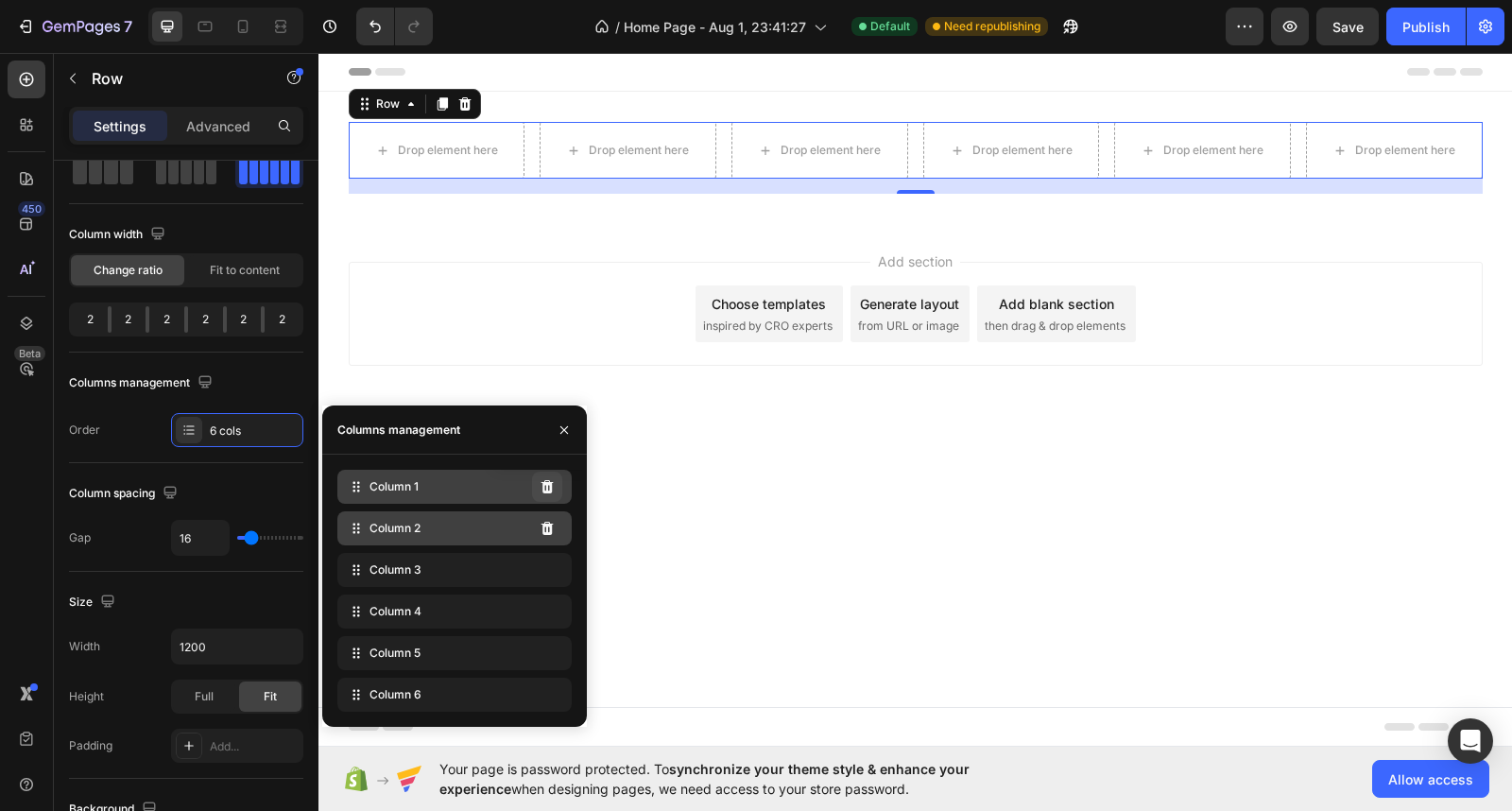 click 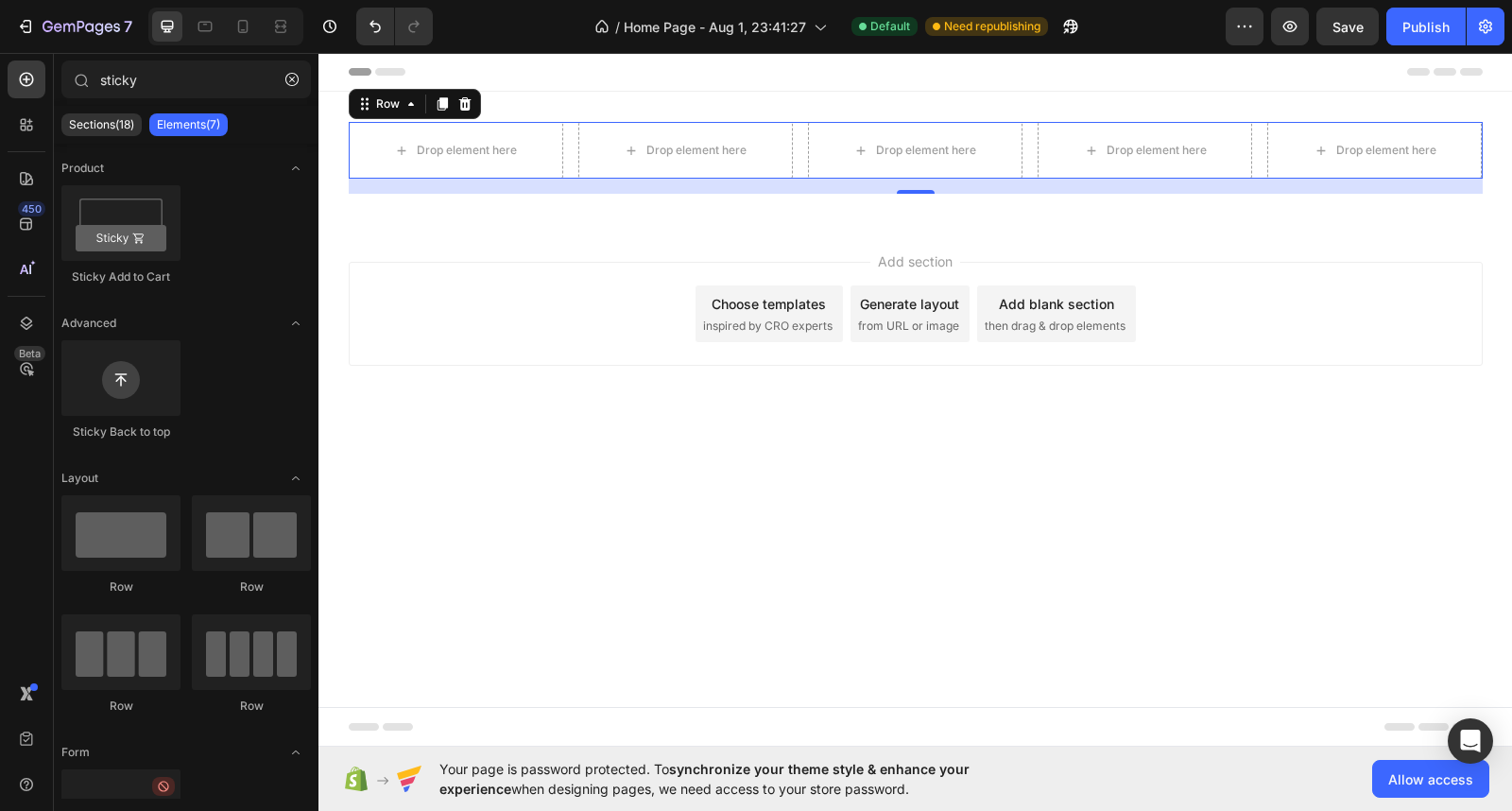 click on "Header
Drop element here
Drop element here
Drop element here
Drop element here
Drop element here Row   16 Section 1 Root Start with Sections from sidebar Add sections Add elements Start with Generating from URL or image Add section Choose templates inspired by CRO experts Generate layout from URL or image Add blank section then drag & drop elements Footer" at bounding box center [915, 400] 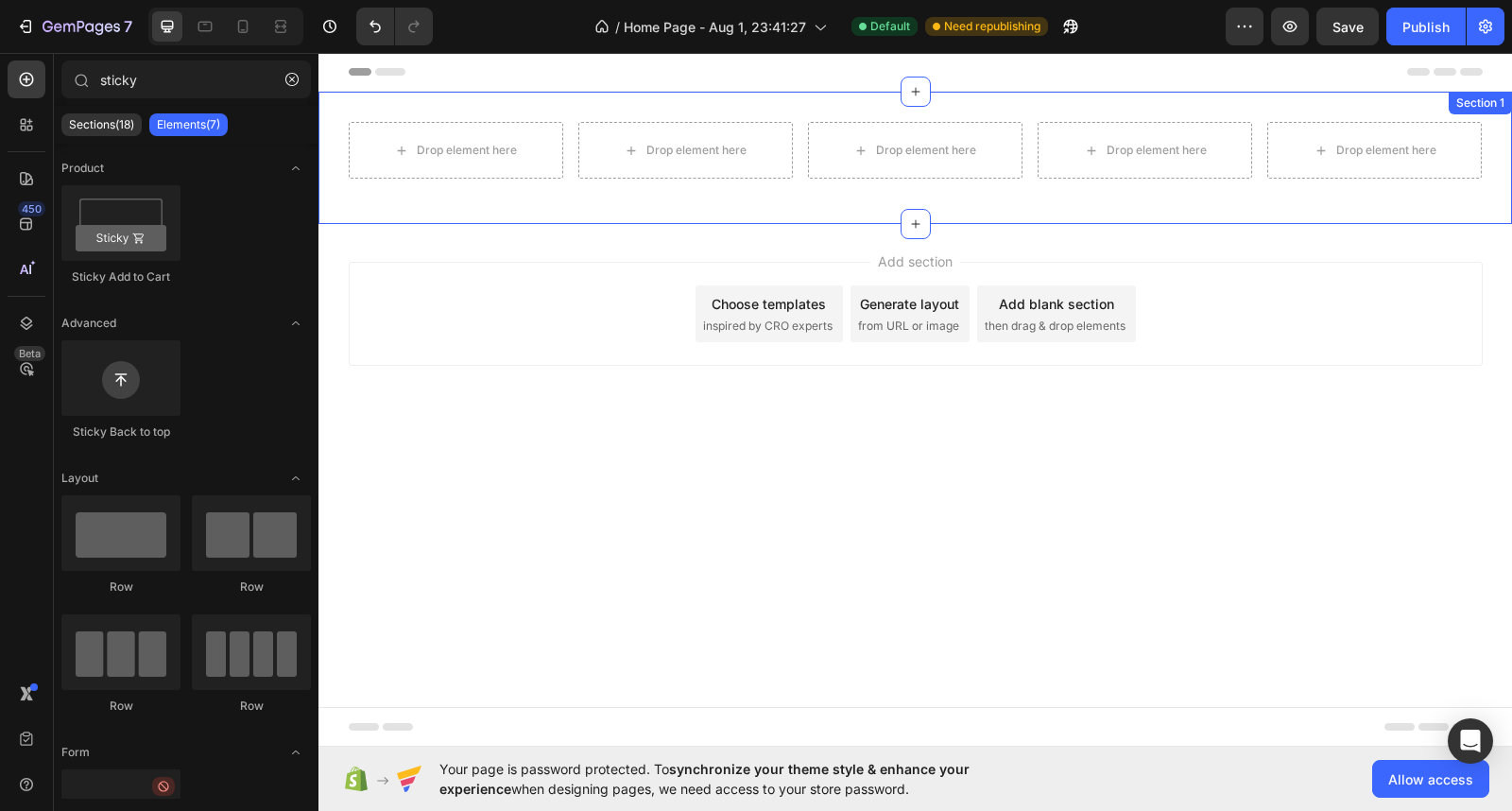 click on "Drop element here
Drop element here
Drop element here
Drop element here
Drop element here Row Section 1" at bounding box center (915, 158) 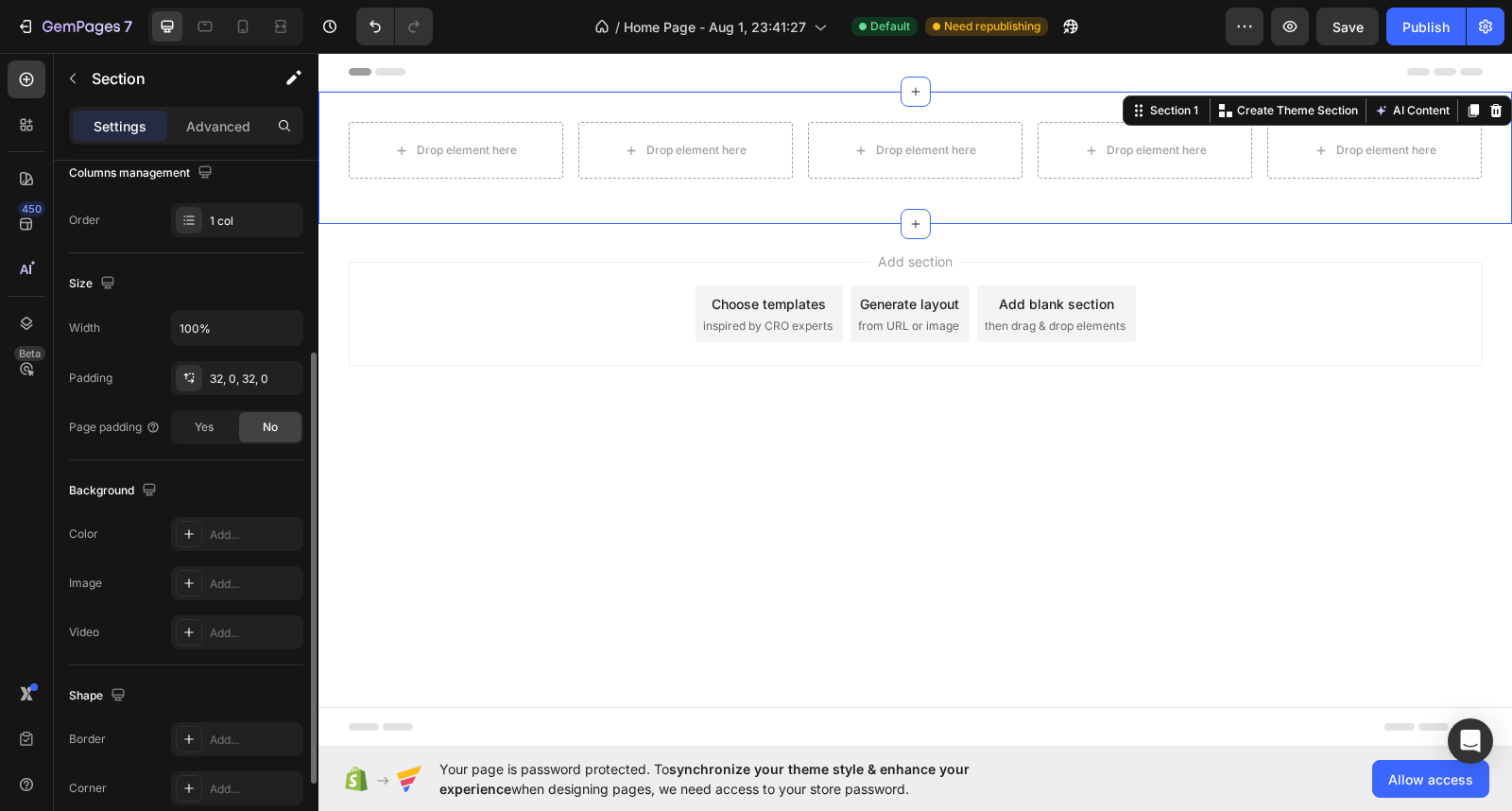scroll, scrollTop: 0, scrollLeft: 0, axis: both 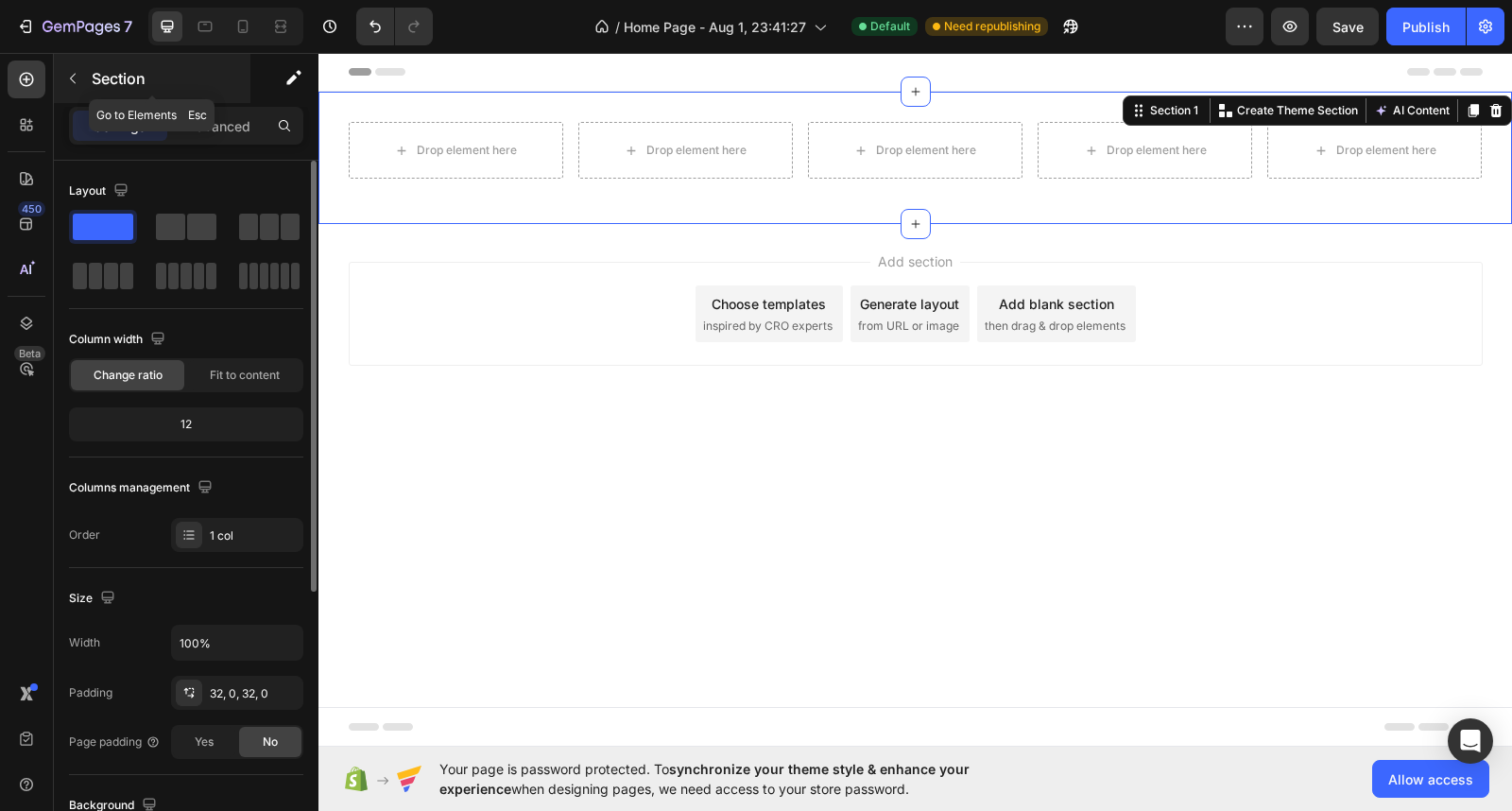 click 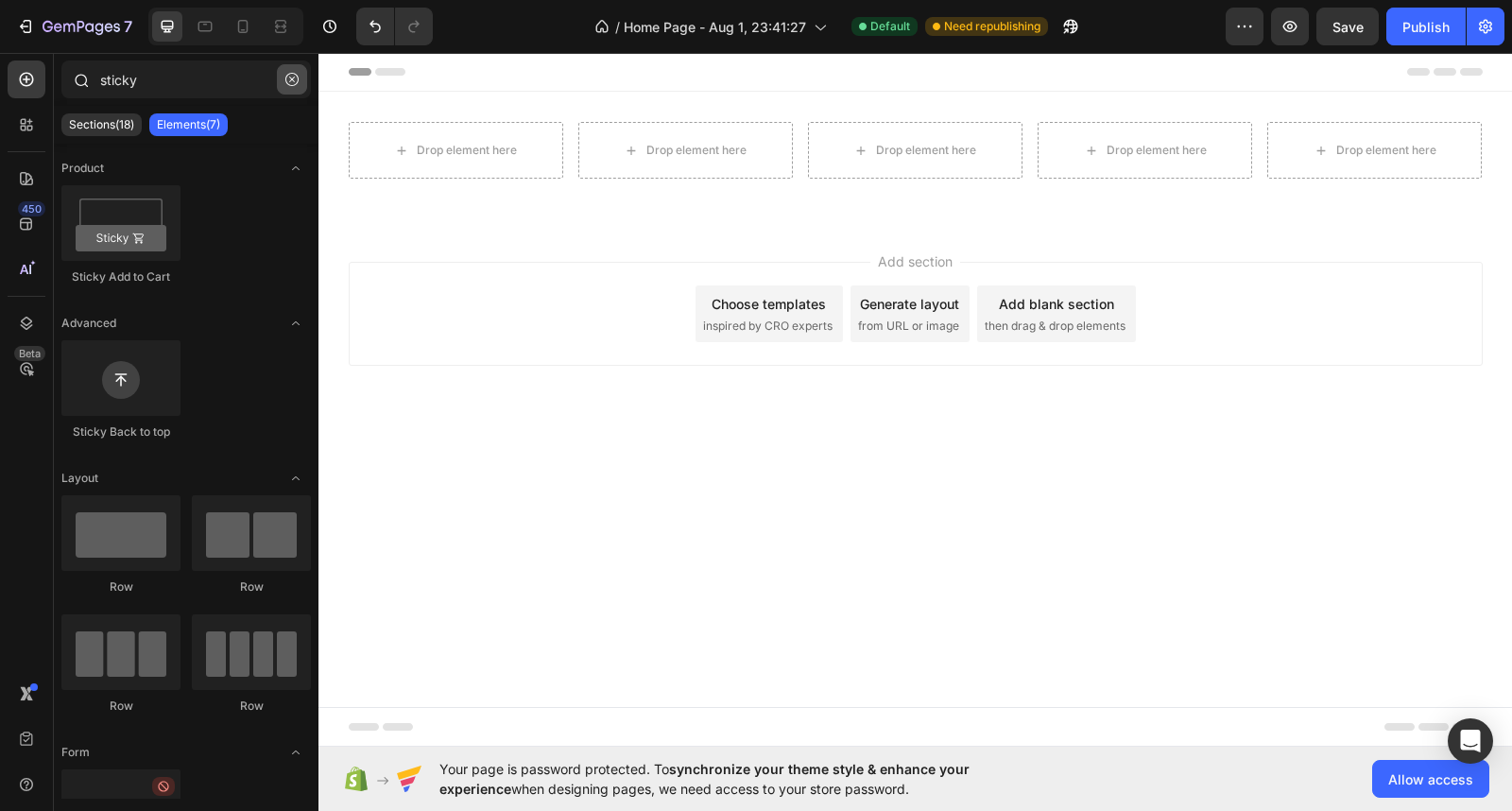 click at bounding box center (292, 79) 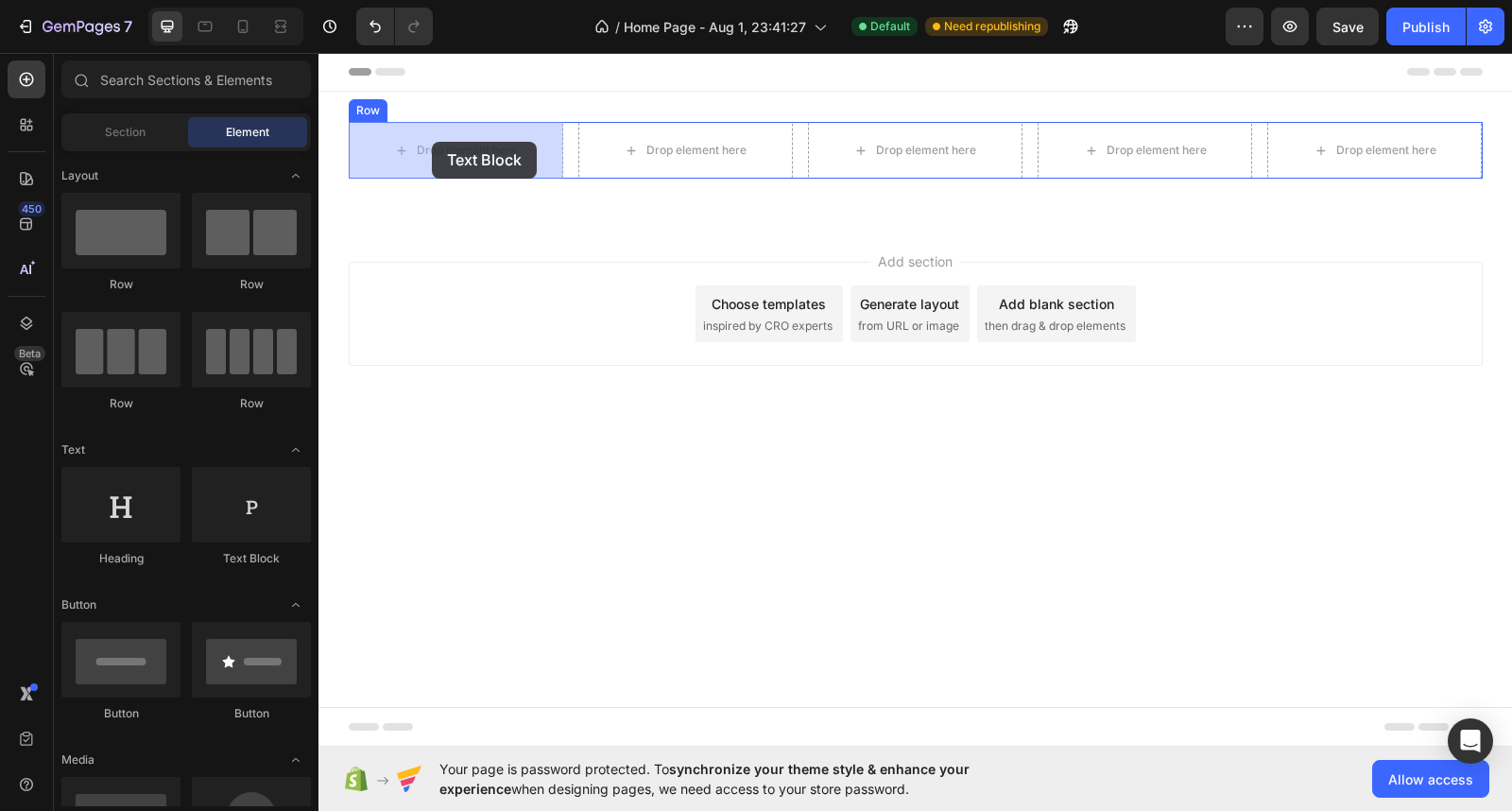 drag, startPoint x: 566, startPoint y: 571, endPoint x: 432, endPoint y: 142, distance: 449.44076 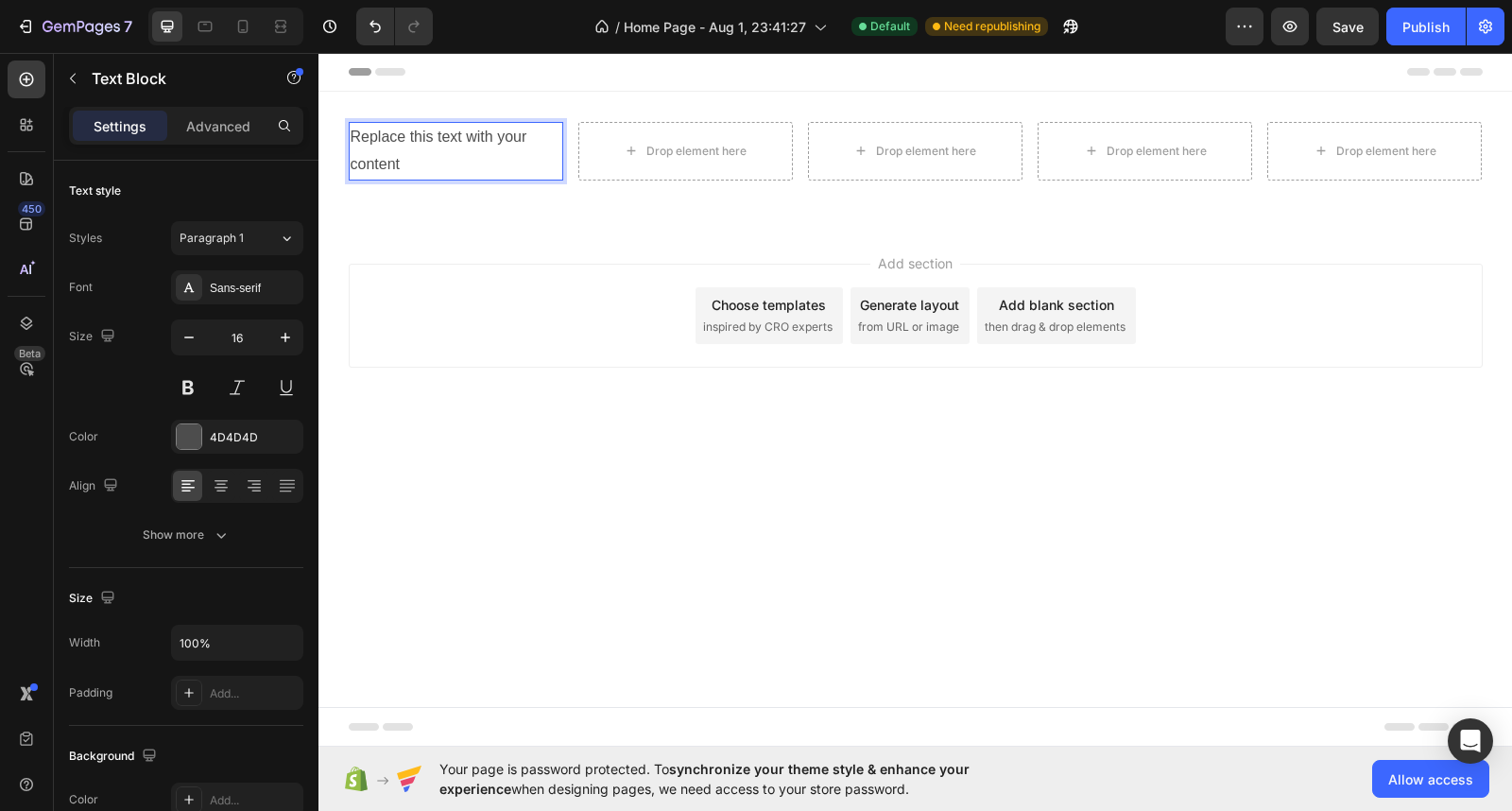 click on "Replace this text with your content" at bounding box center (455, 151) 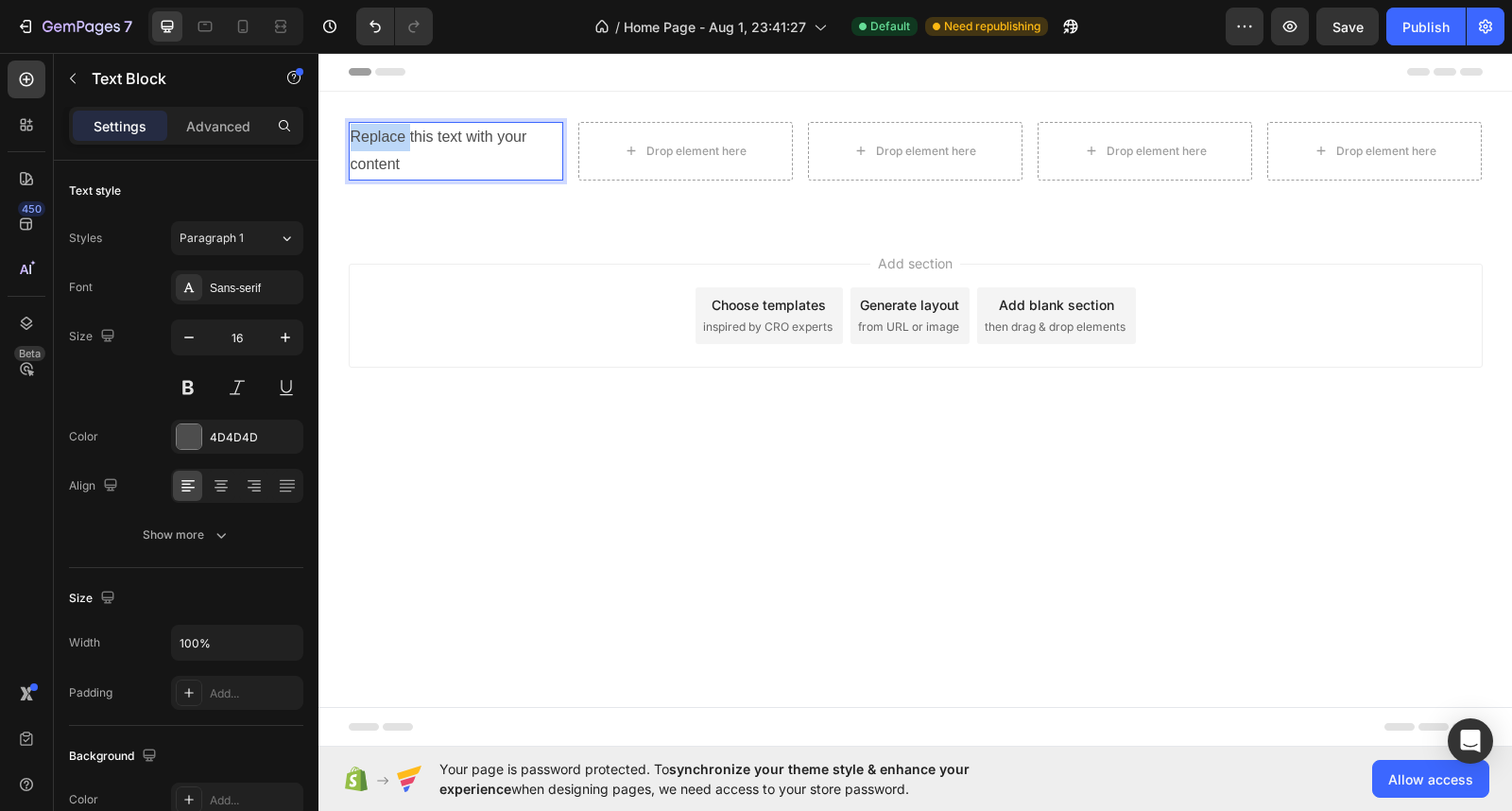 click on "Replace this text with your content" at bounding box center (455, 151) 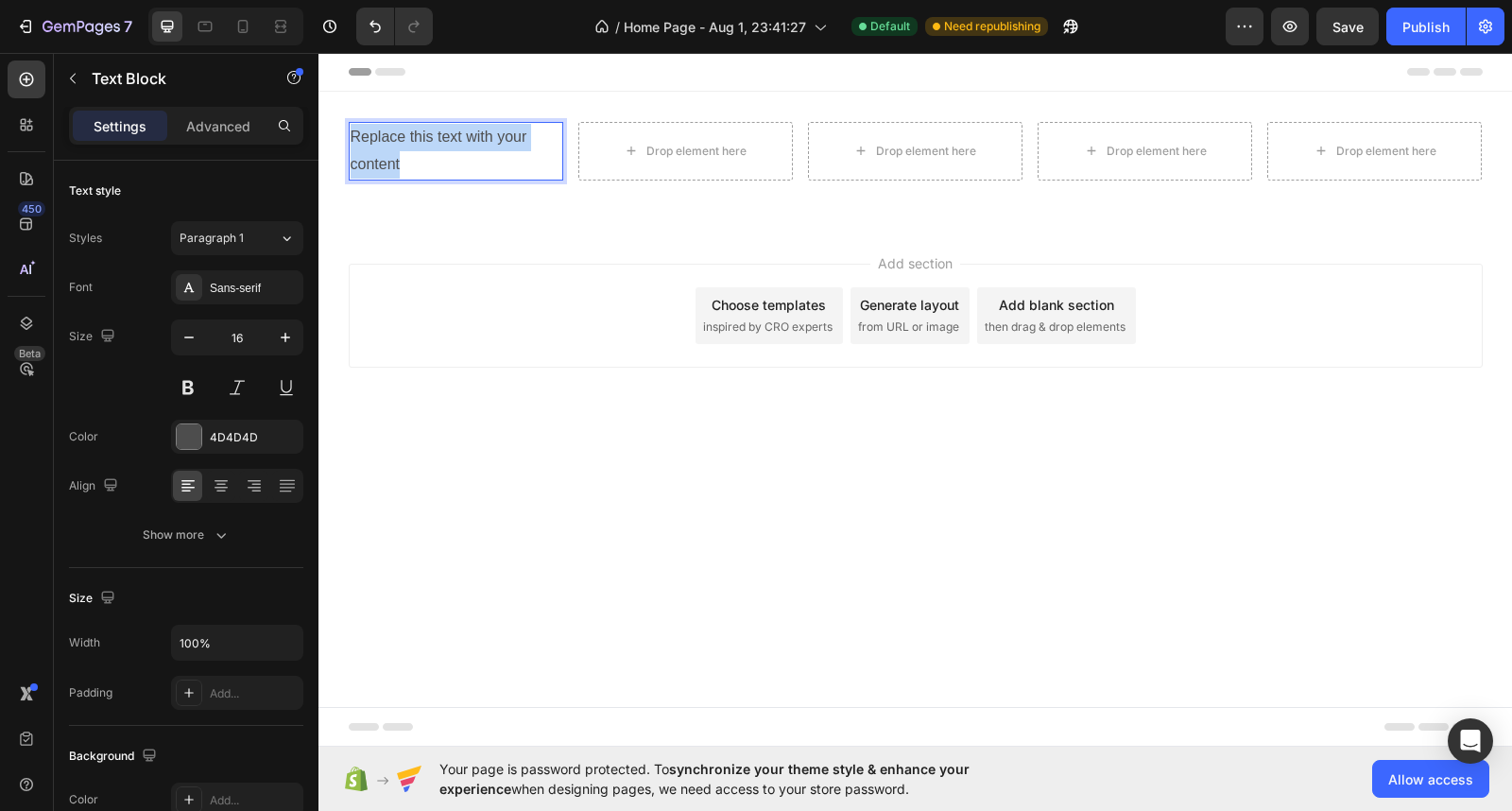 click on "Replace this text with your content" at bounding box center [455, 151] 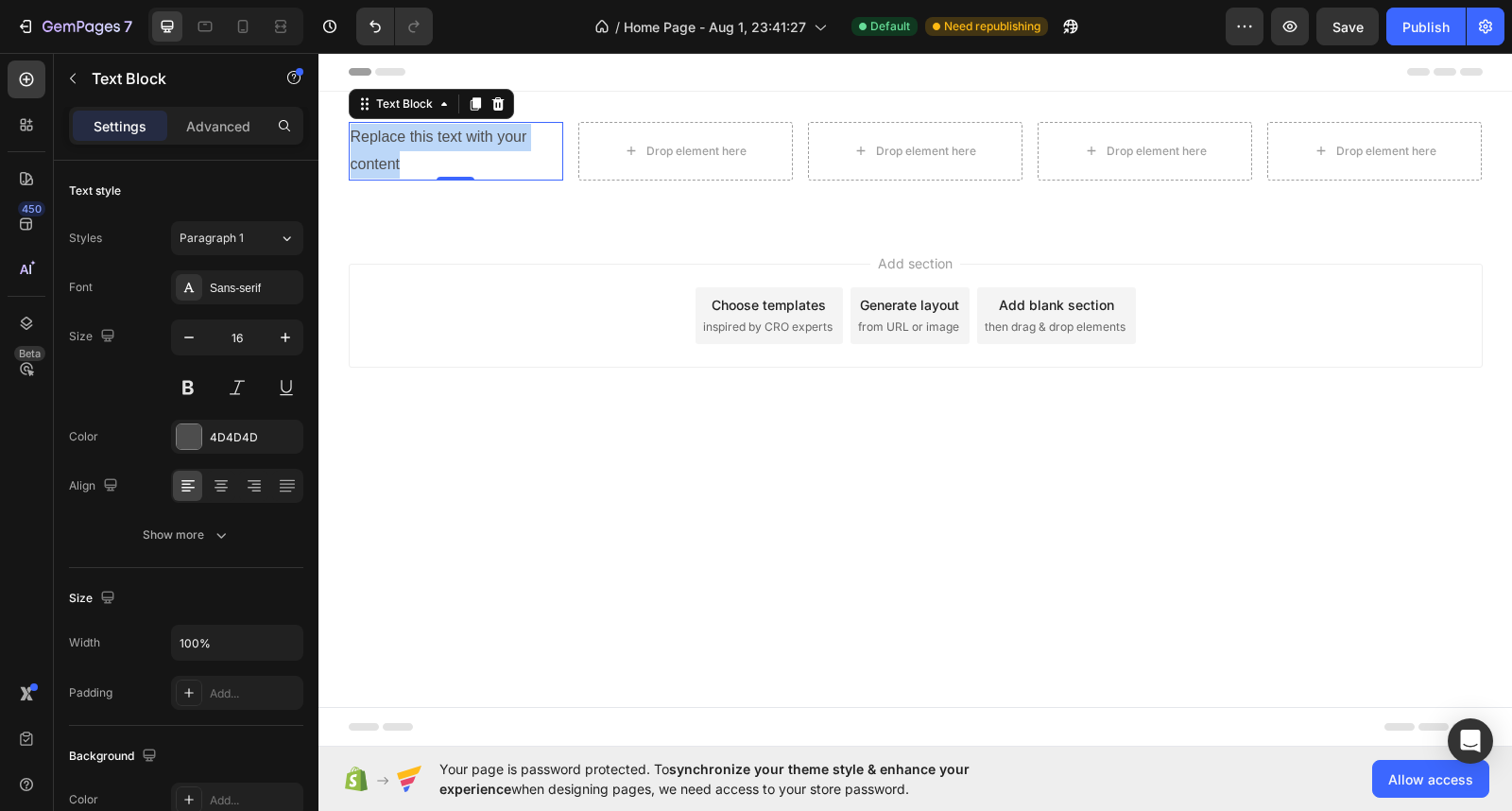 click on "Replace this text with your content" at bounding box center (455, 151) 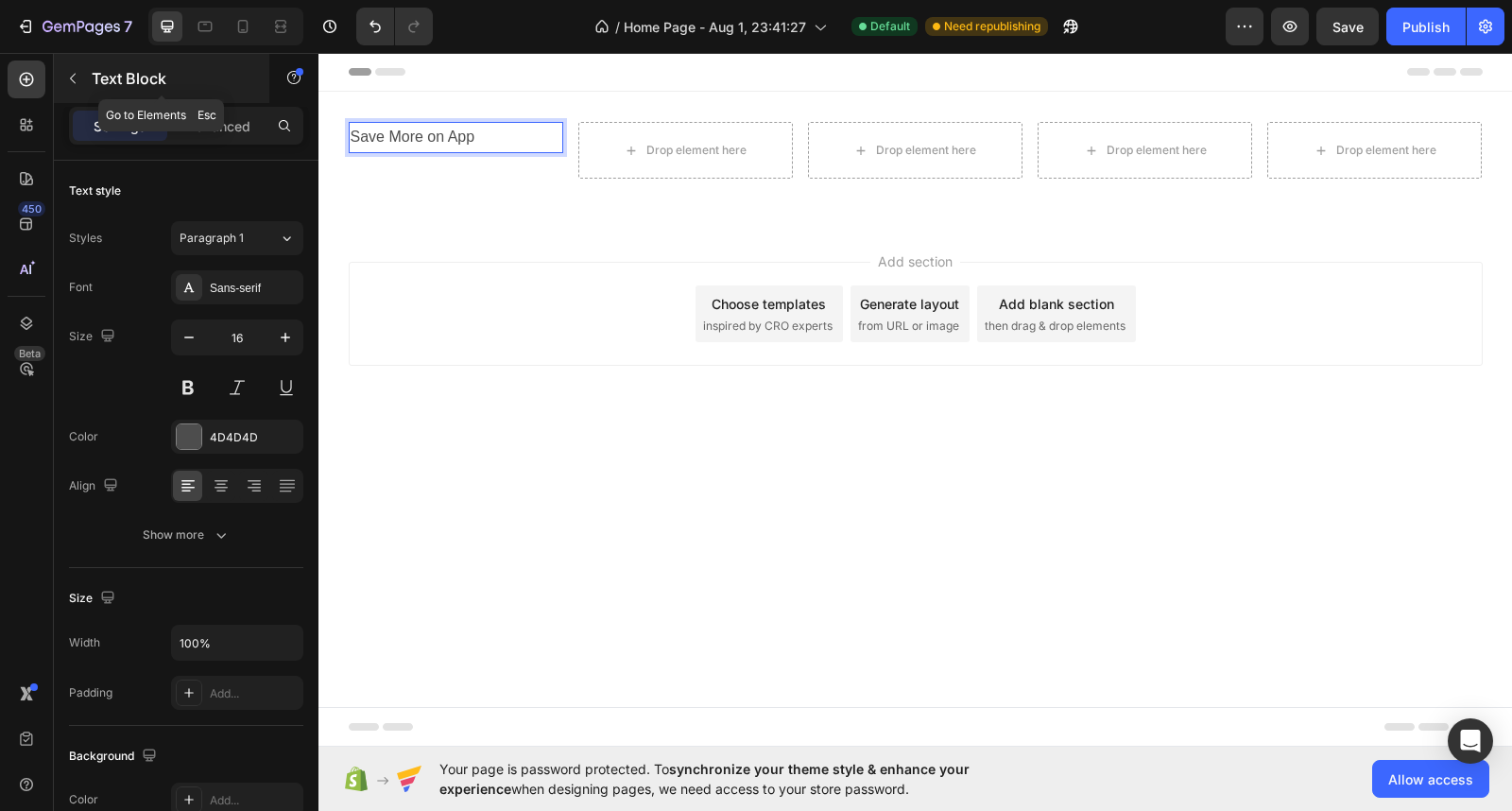 click 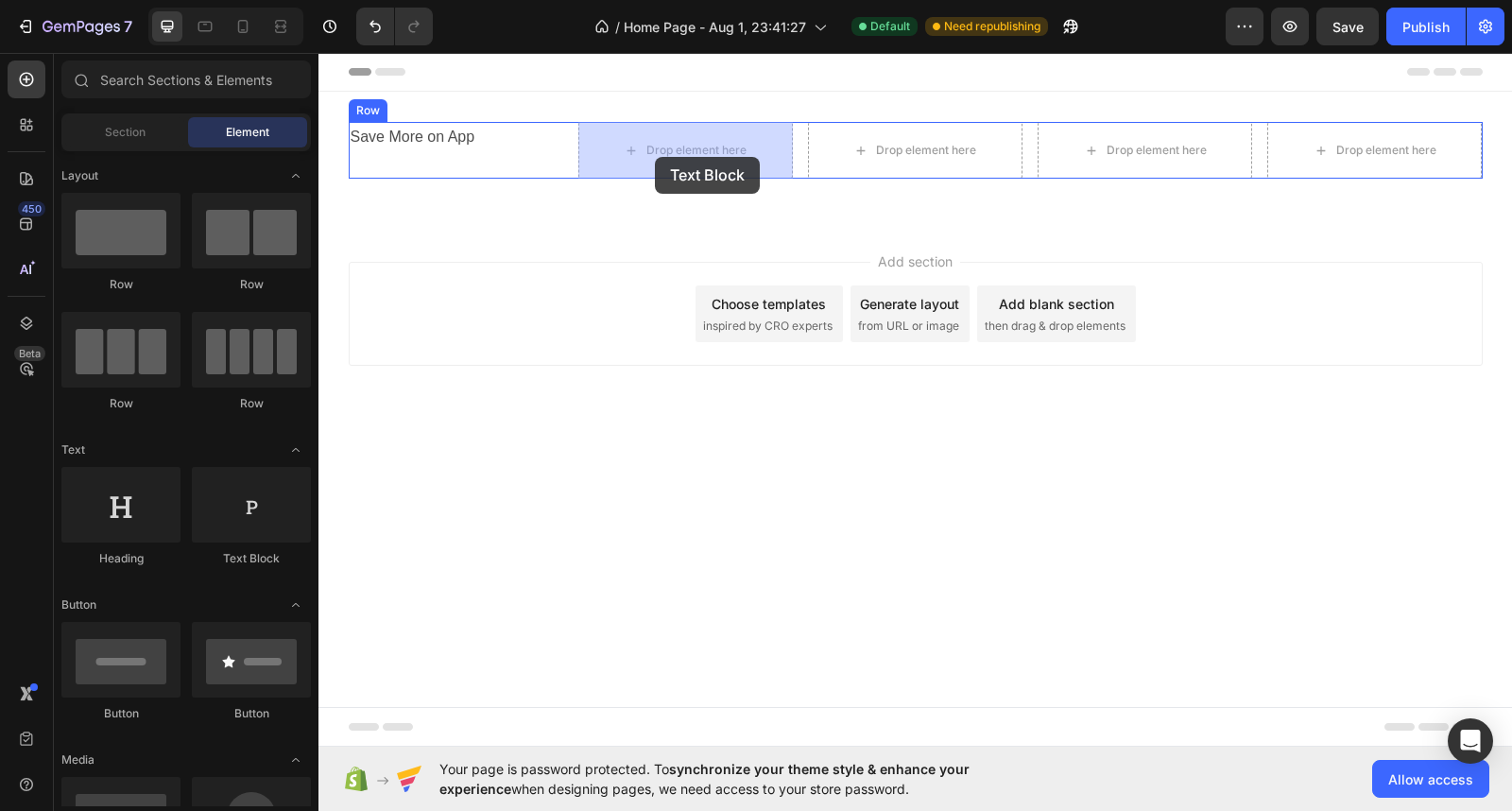 drag, startPoint x: 579, startPoint y: 602, endPoint x: 655, endPoint y: 157, distance: 451.44324 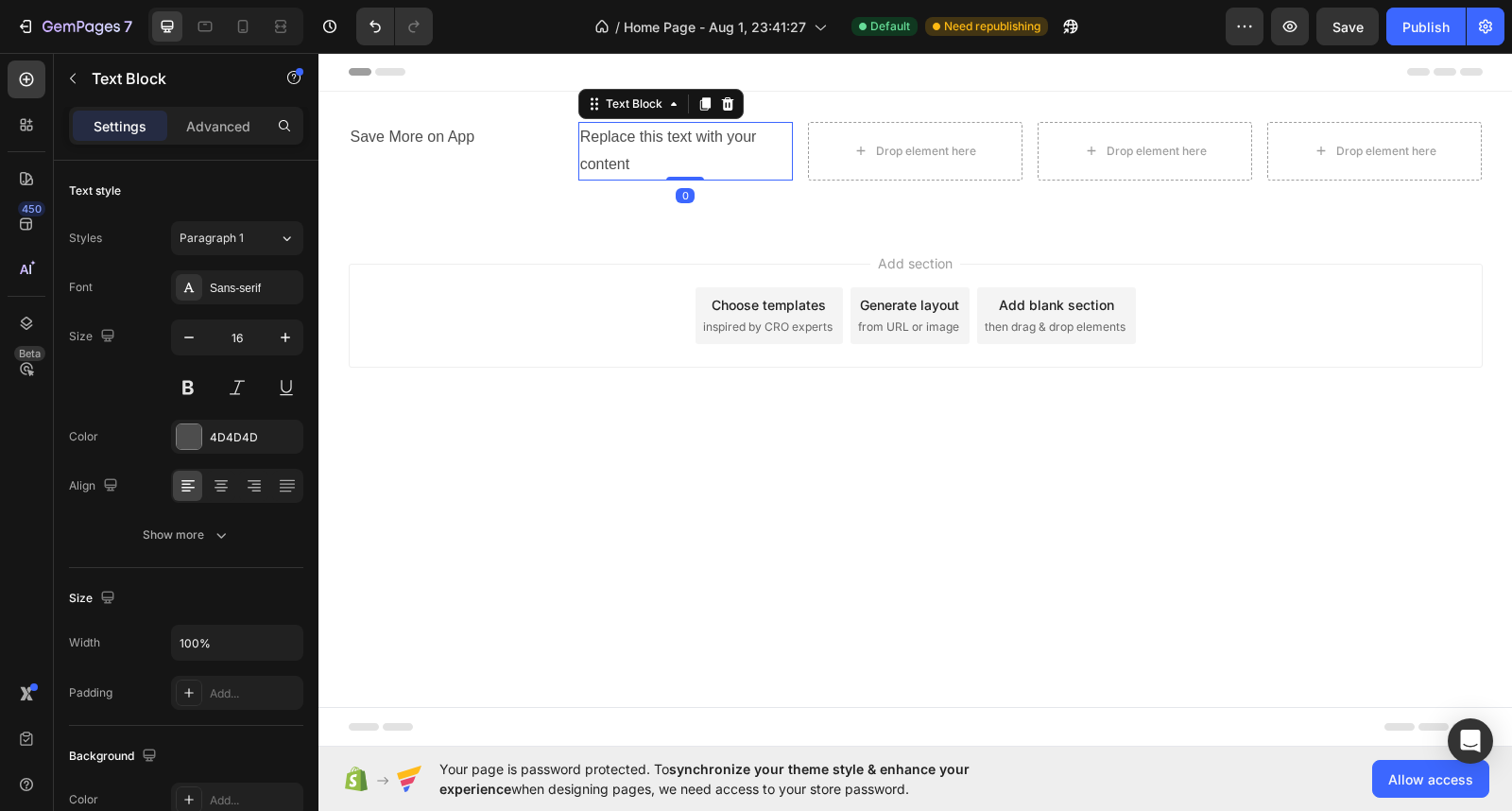 click on "Replace this text with your content" at bounding box center (685, 151) 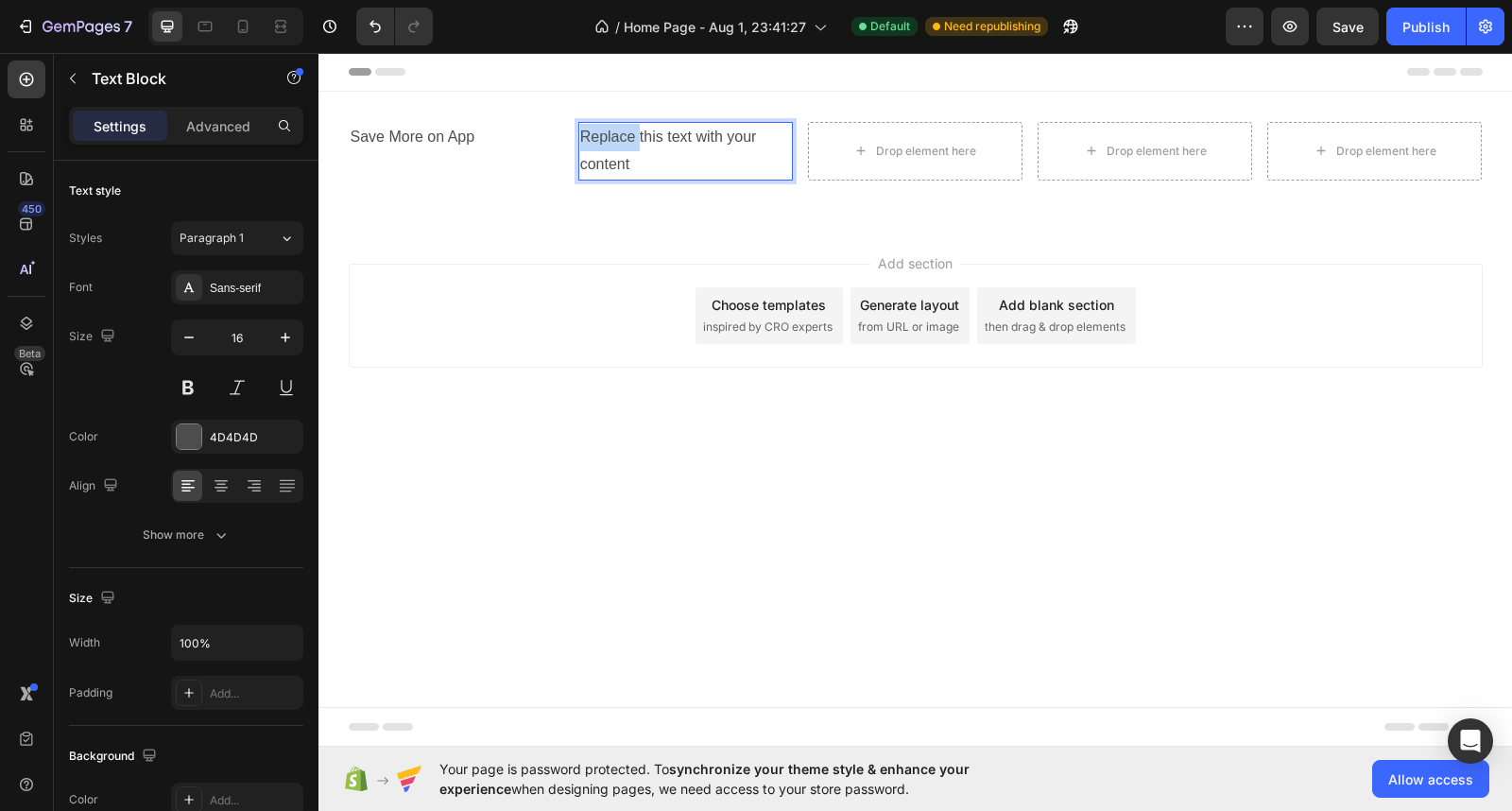 click on "Replace this text with your content" at bounding box center [685, 151] 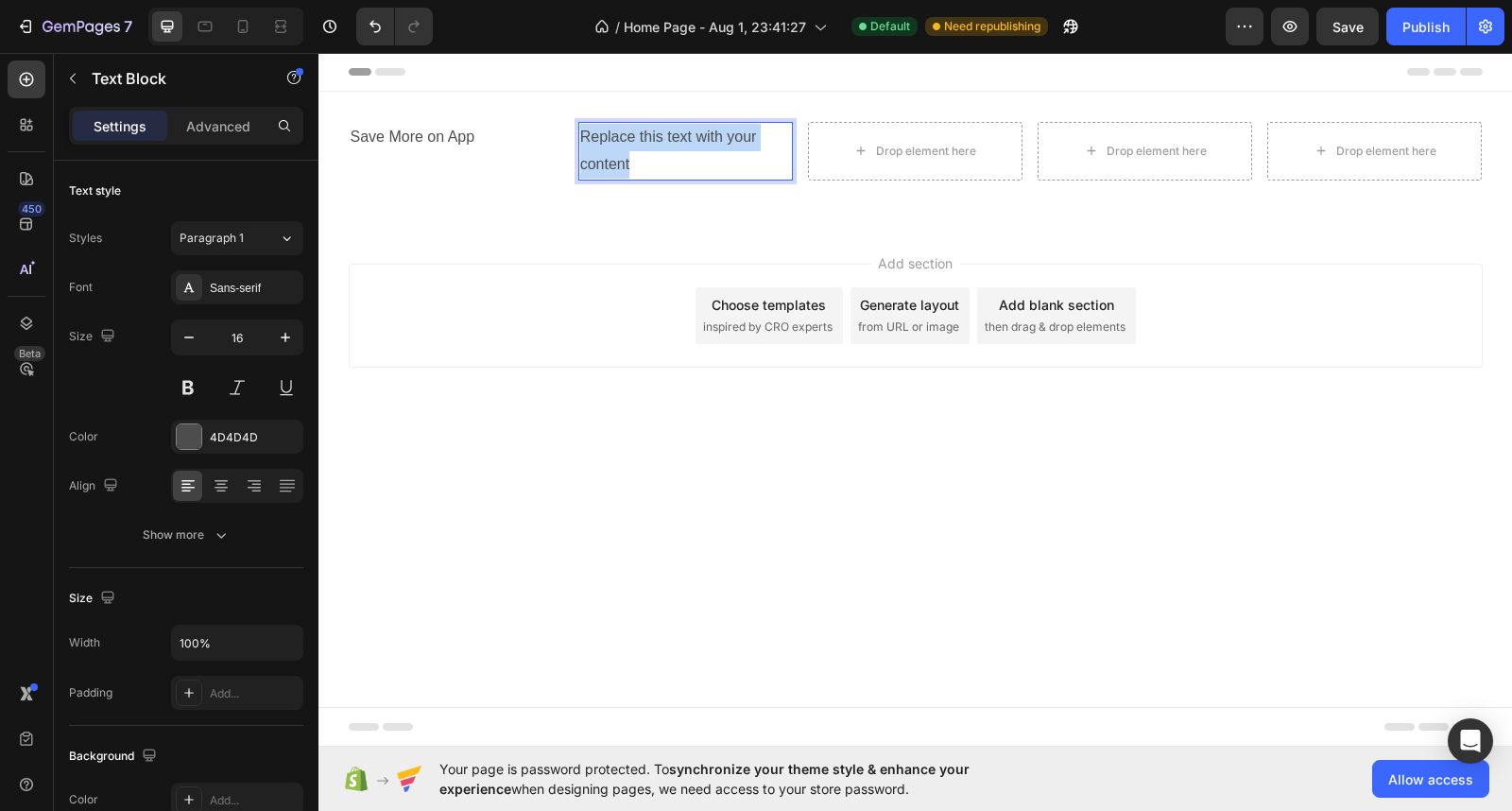 click on "Replace this text with your content" at bounding box center (685, 151) 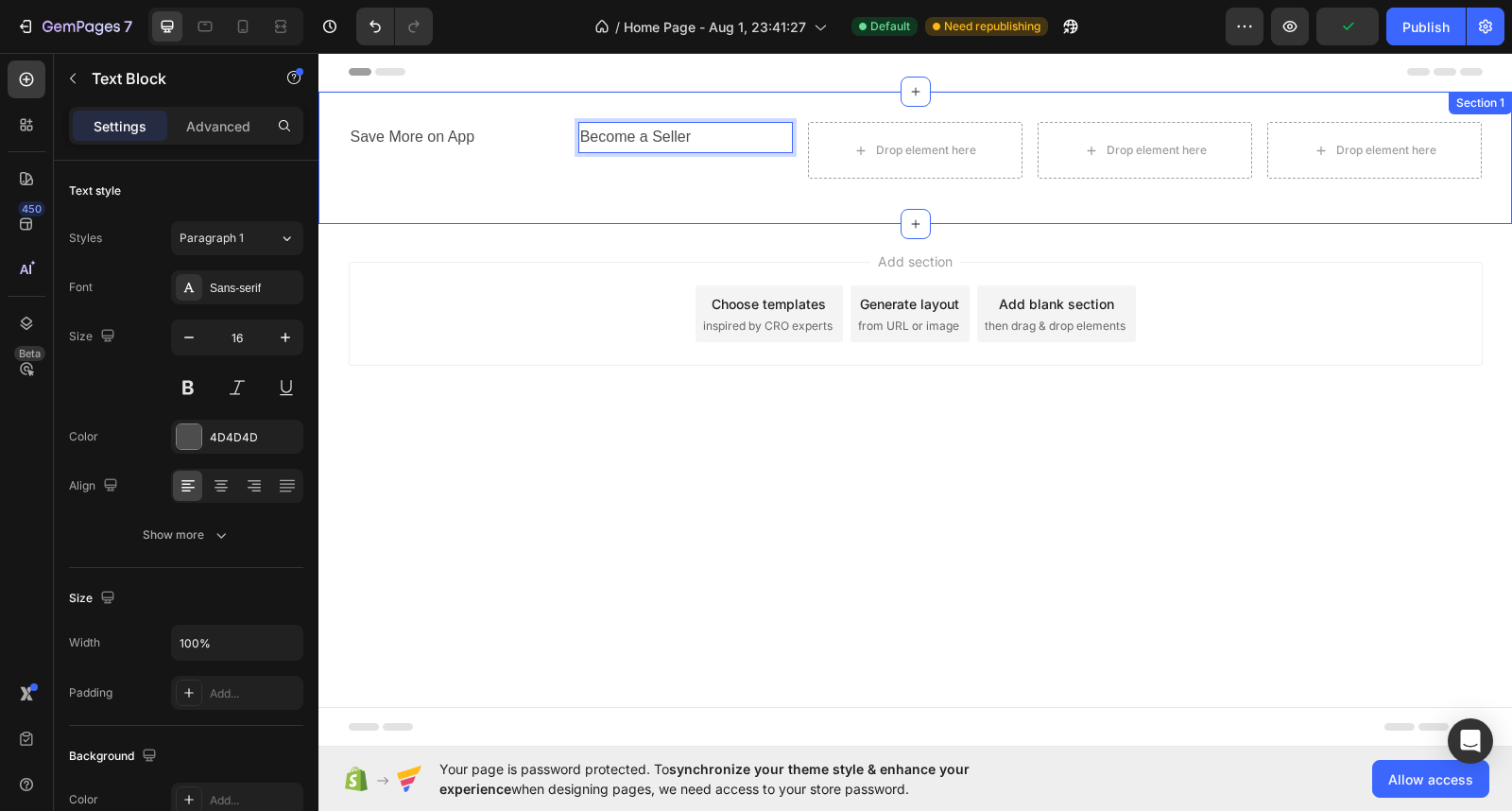 click on "Drop element here" at bounding box center (926, 150) 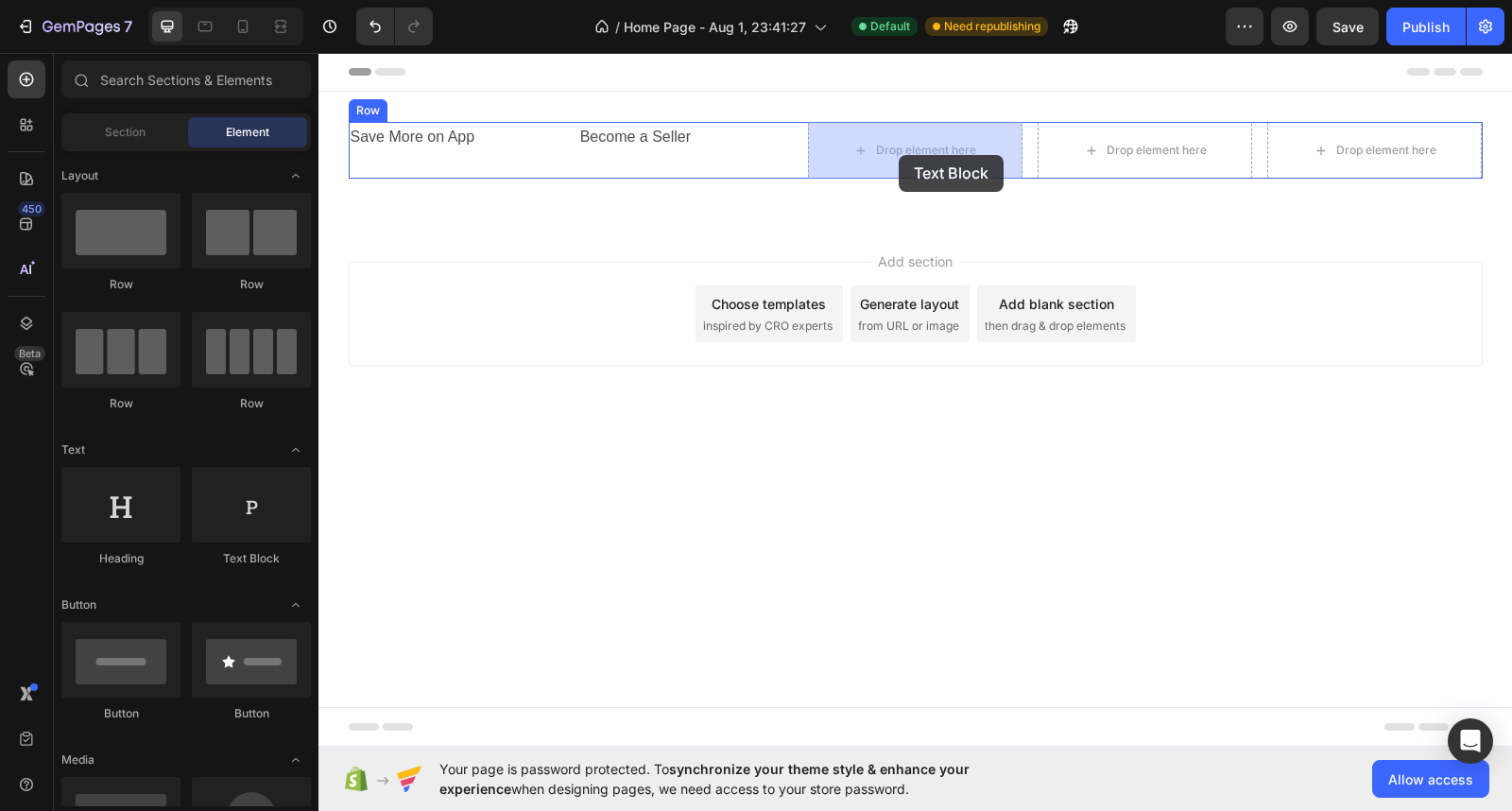 drag, startPoint x: 559, startPoint y: 547, endPoint x: 899, endPoint y: 152, distance: 521.1766 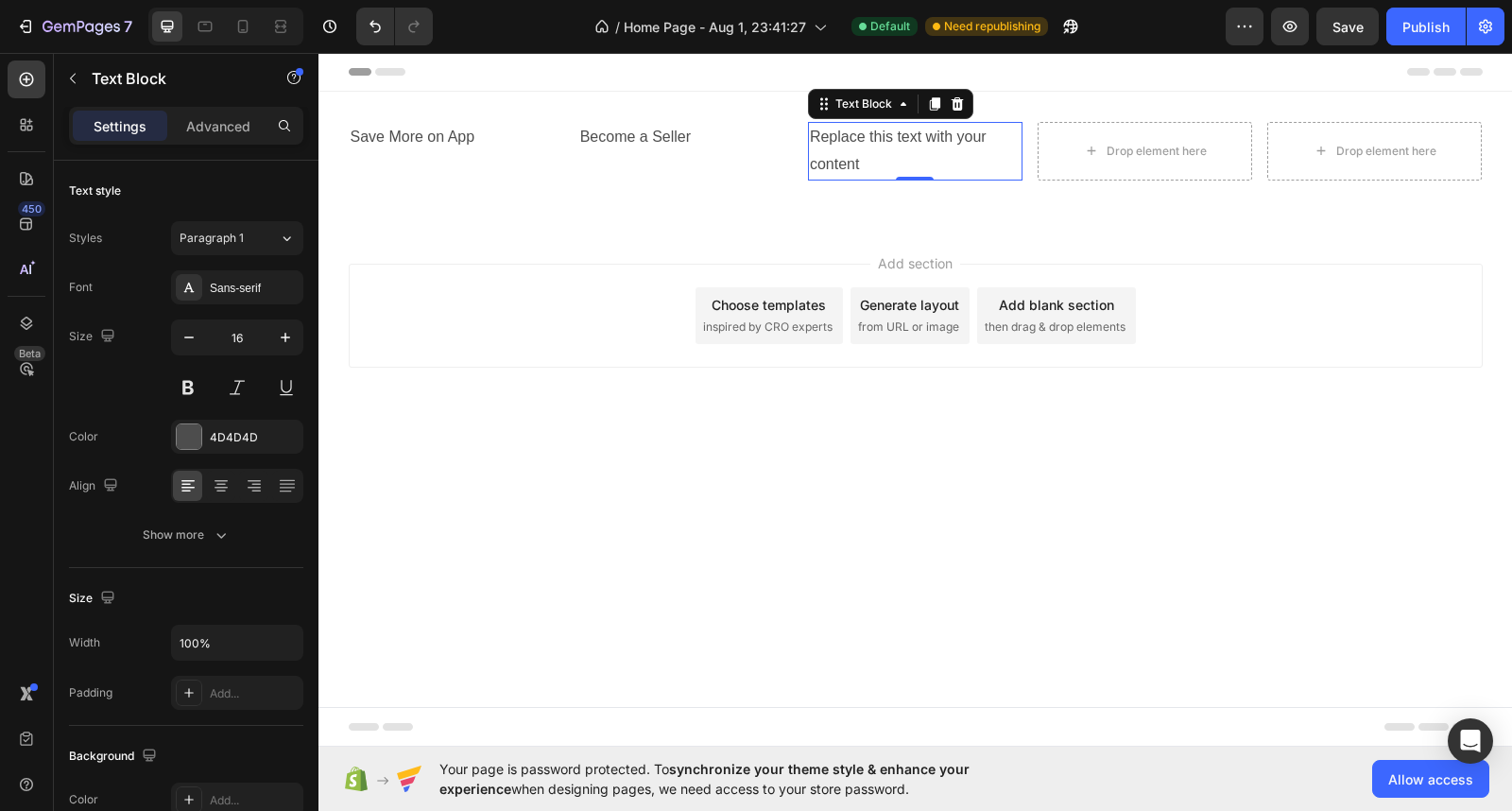 click on "Replace this text with your content" at bounding box center [915, 151] 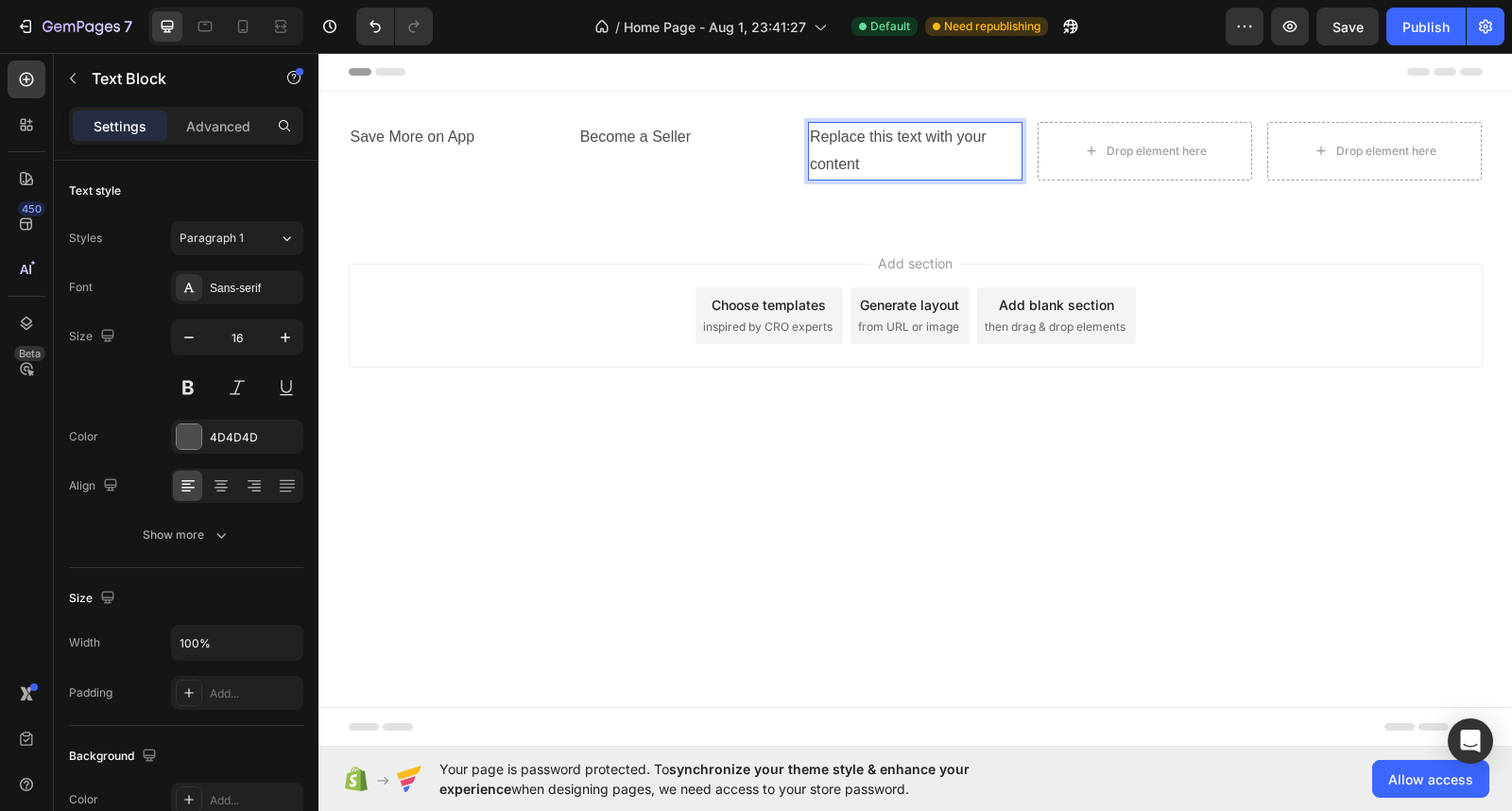 click on "Replace this text with your content" at bounding box center [915, 151] 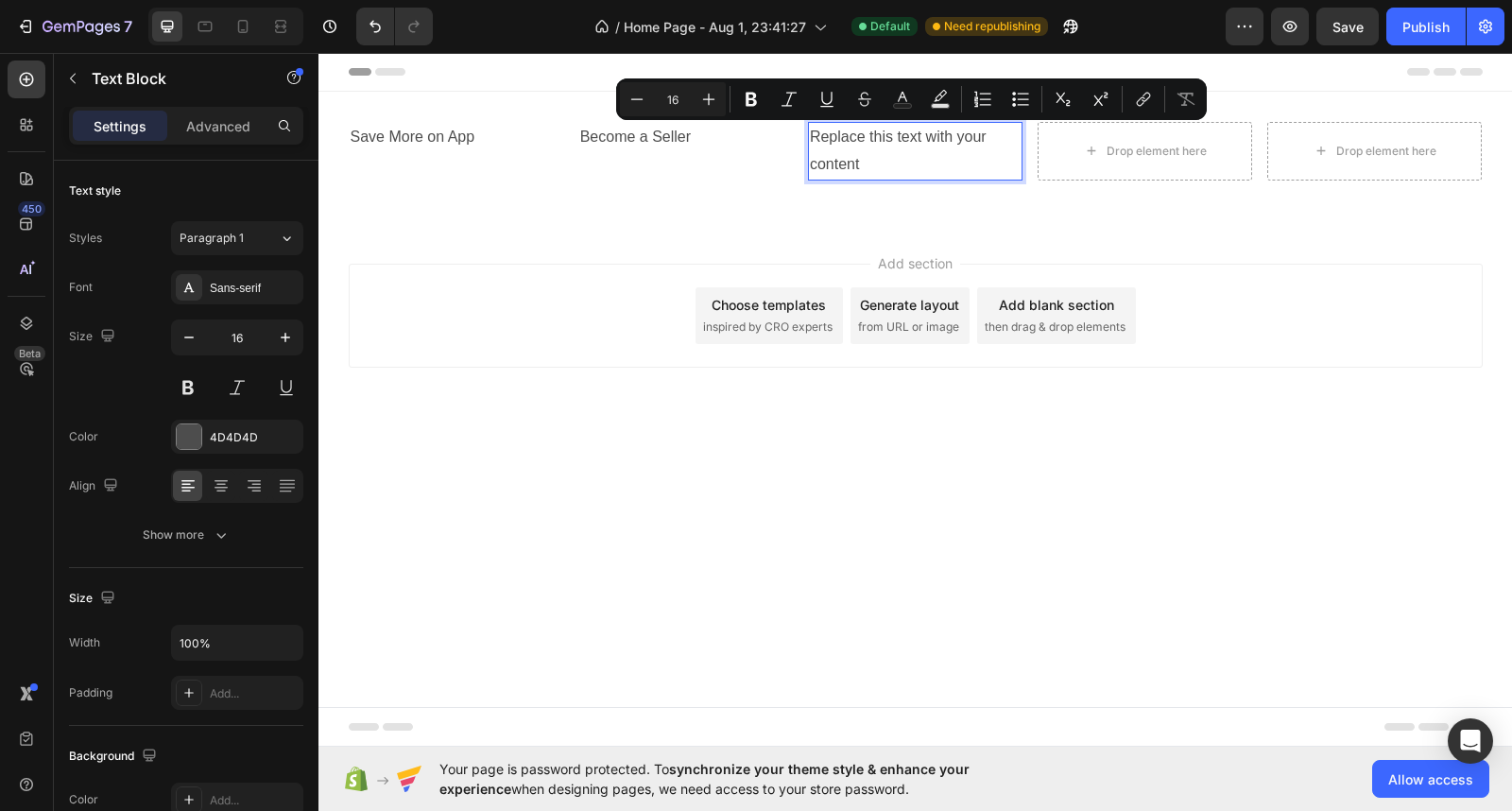 click on "Replace this text with your content" at bounding box center (915, 151) 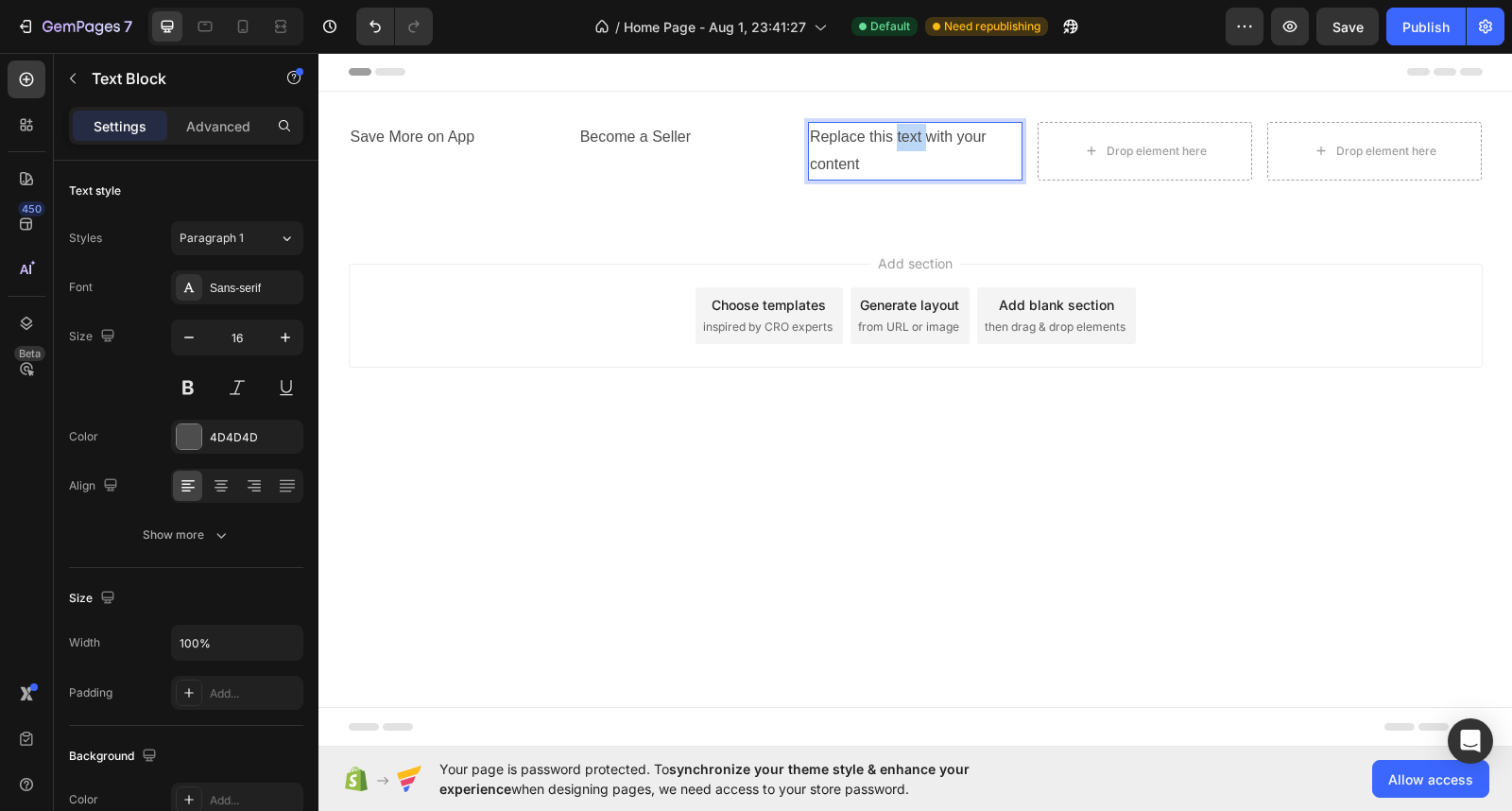 click on "Replace this text with your content" at bounding box center (915, 151) 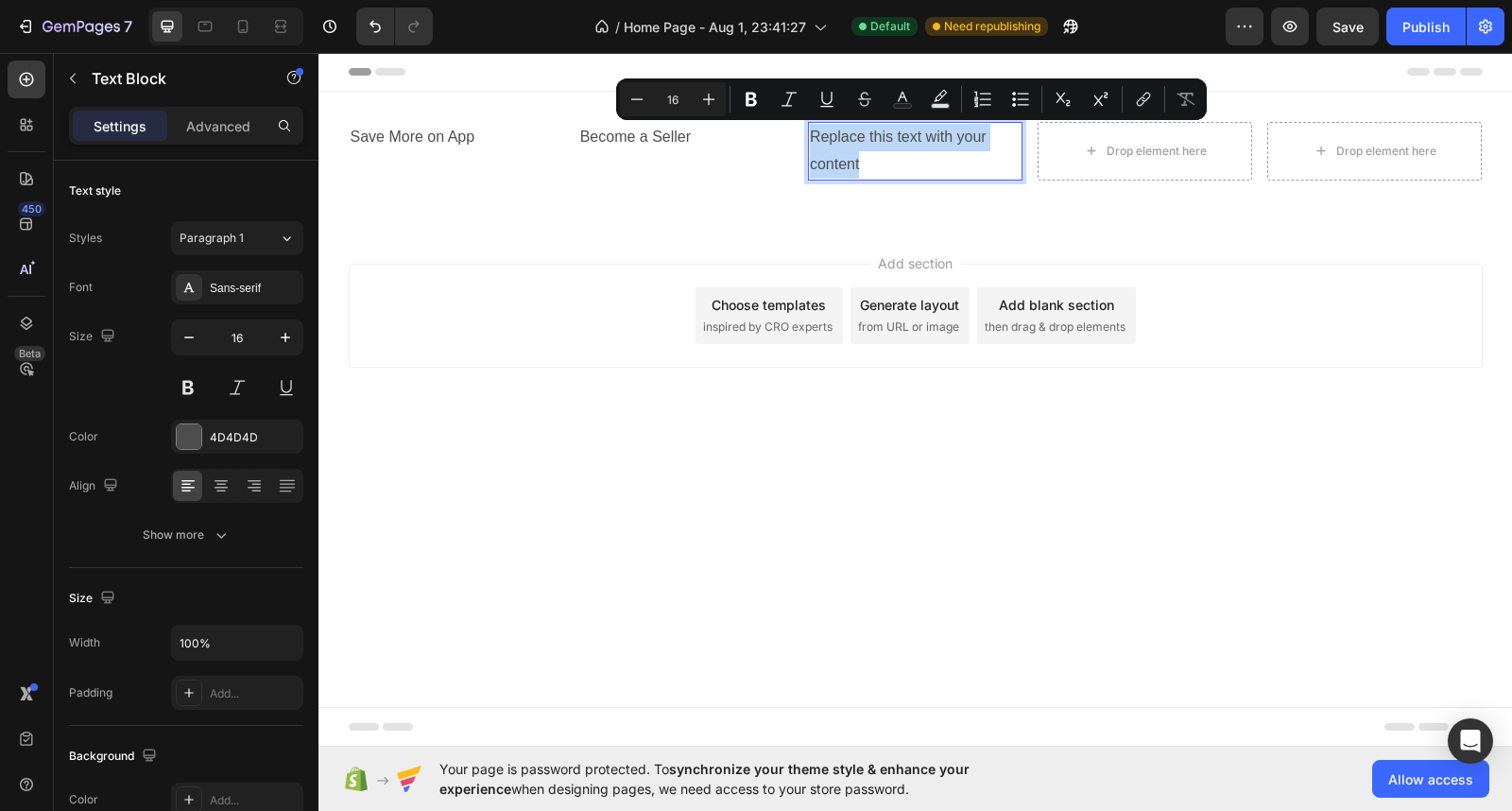 click on "Replace this text with your content" at bounding box center [915, 151] 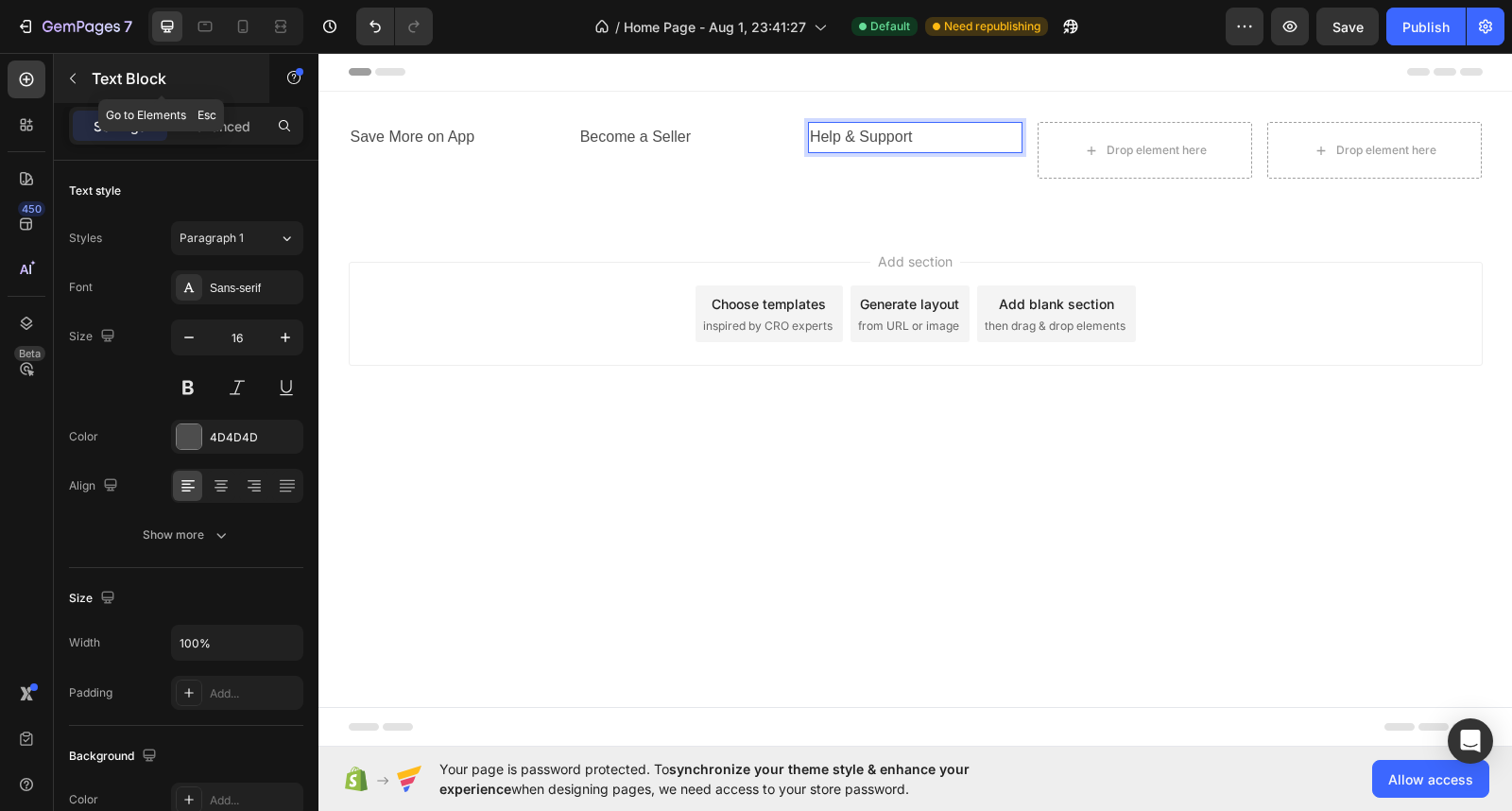 click at bounding box center [73, 78] 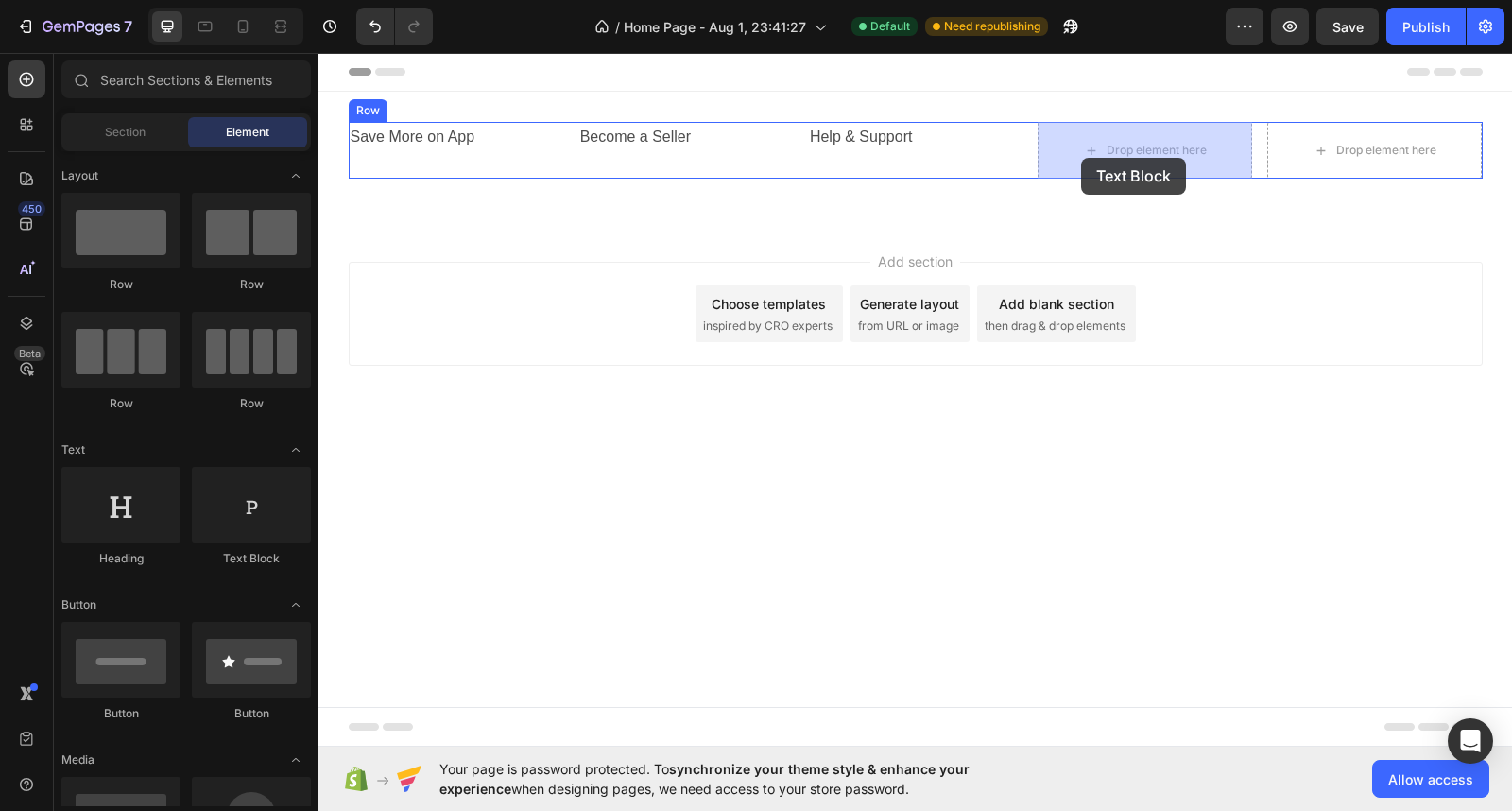 drag, startPoint x: 585, startPoint y: 556, endPoint x: 1081, endPoint y: 158, distance: 635.9402 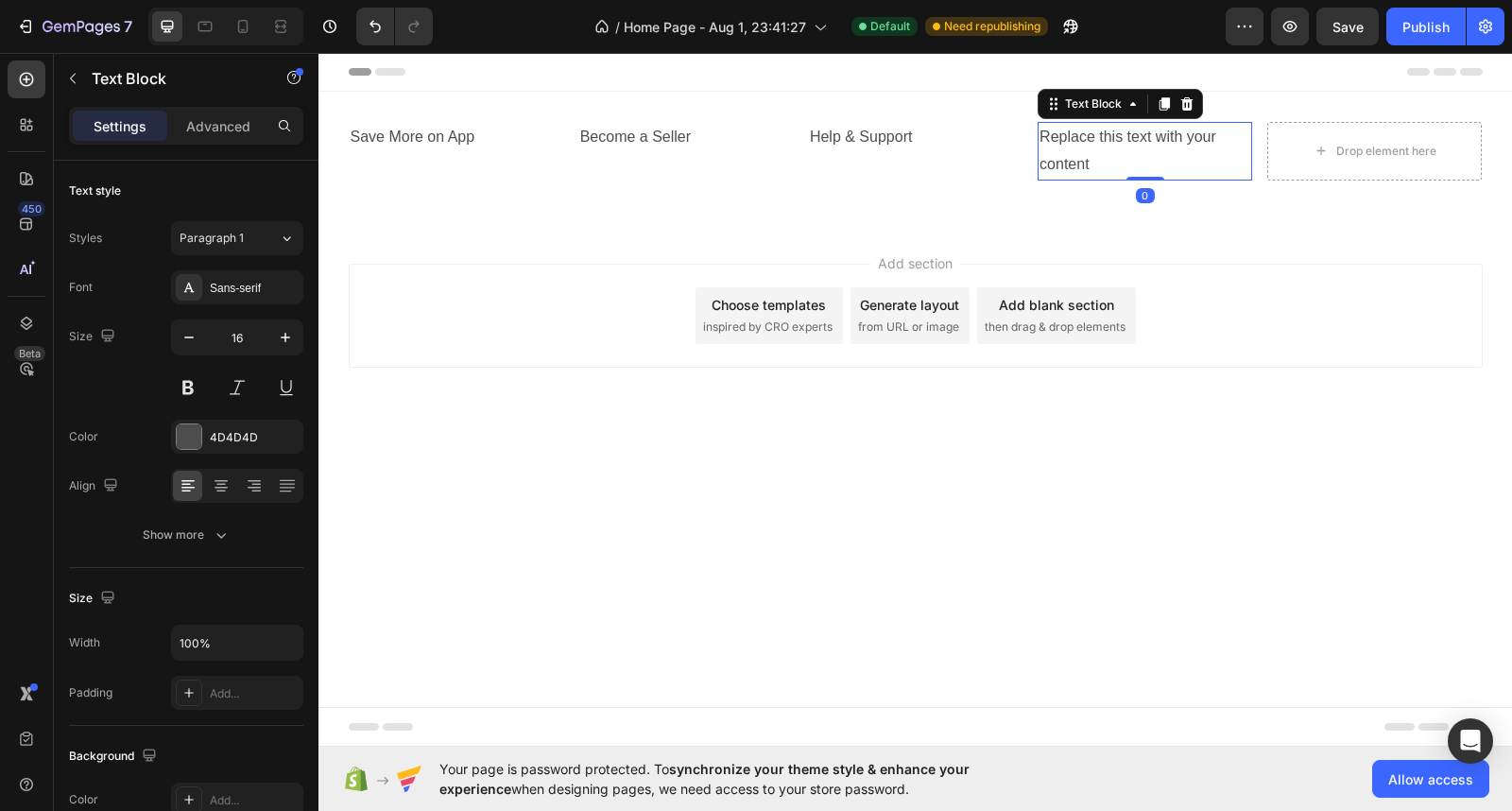 click on "Replace this text with your content" at bounding box center [1144, 151] 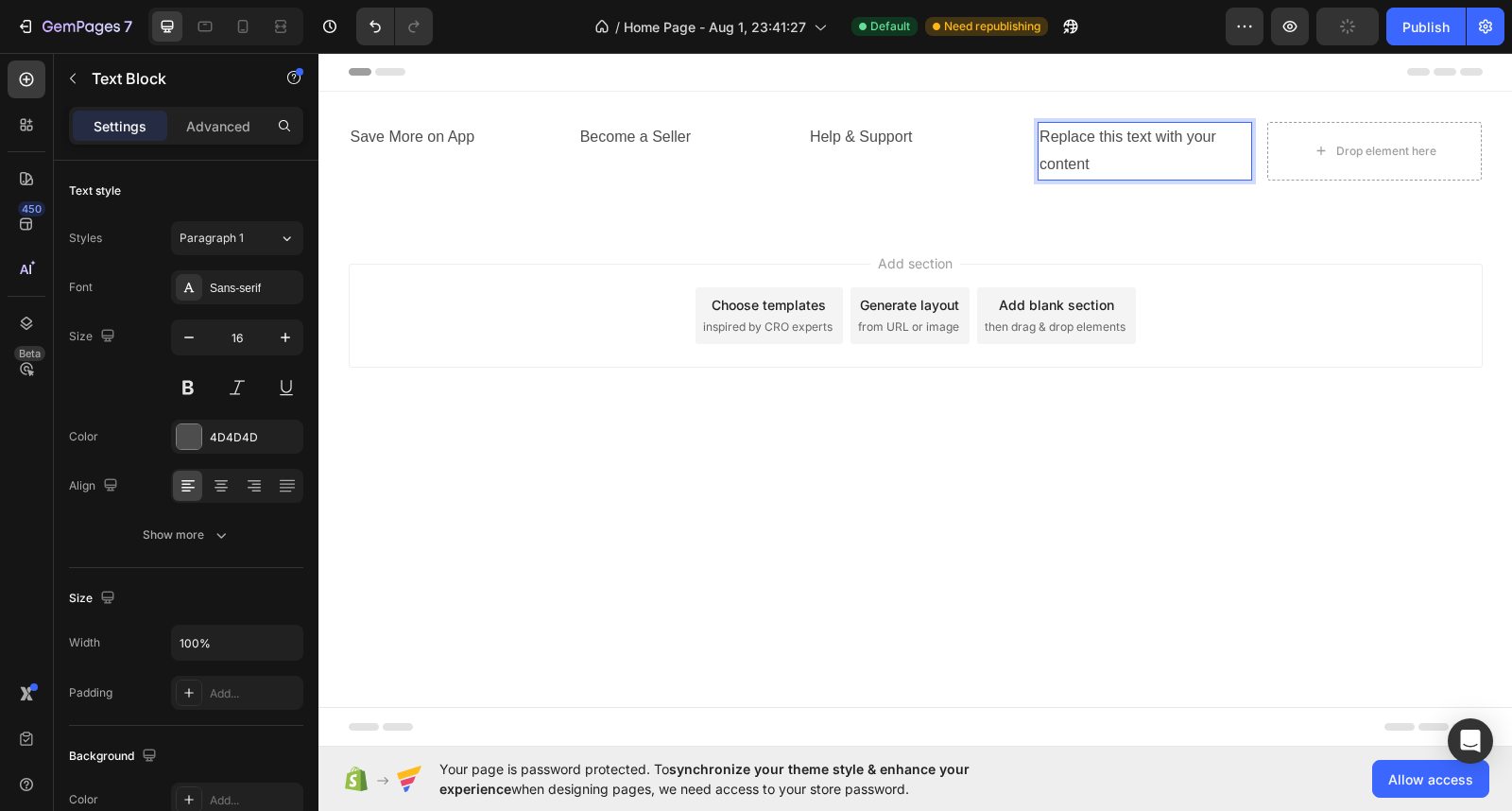 click on "Replace this text with your content" at bounding box center [1144, 151] 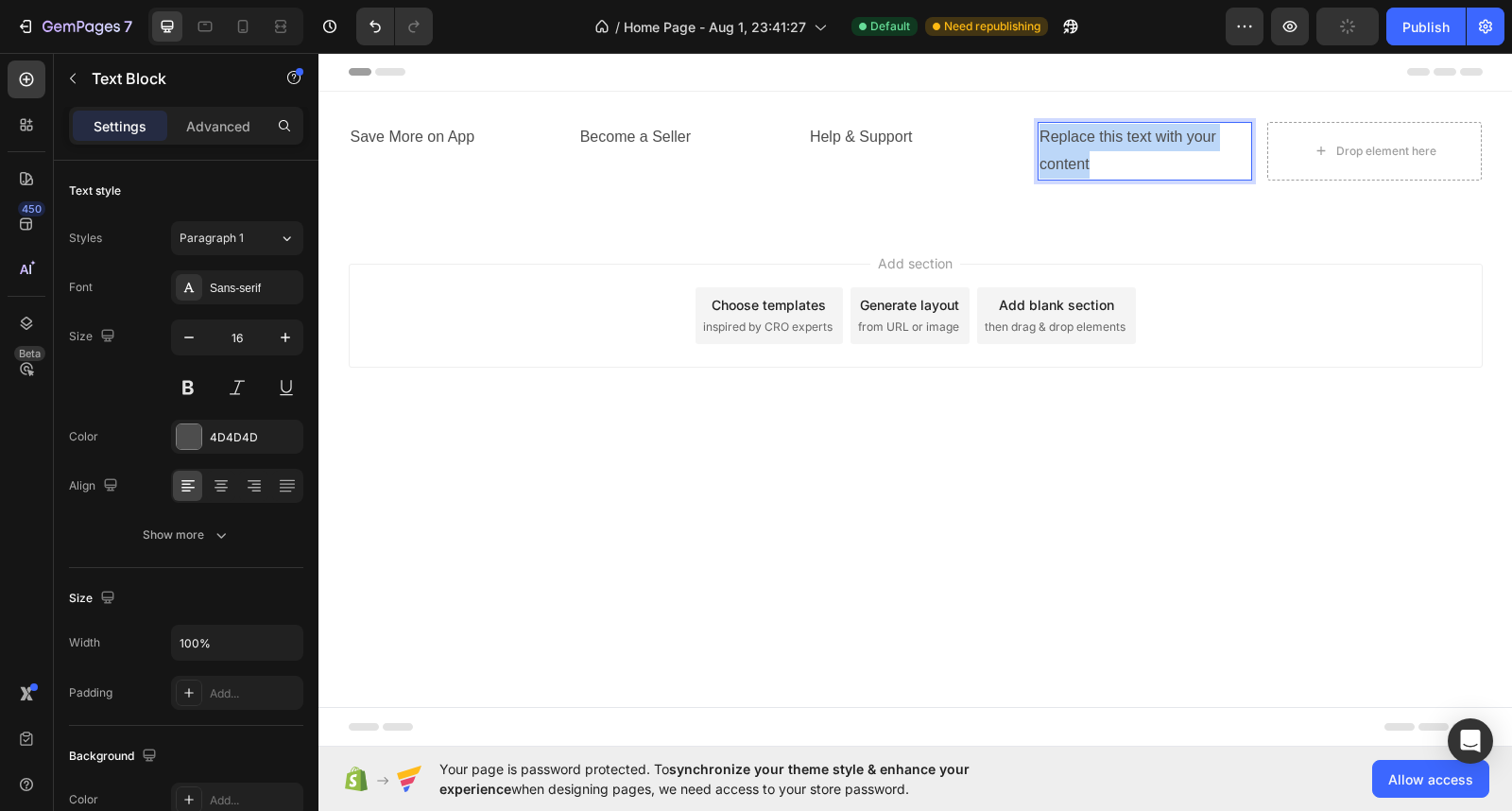 click on "Replace this text with your content" at bounding box center (1144, 151) 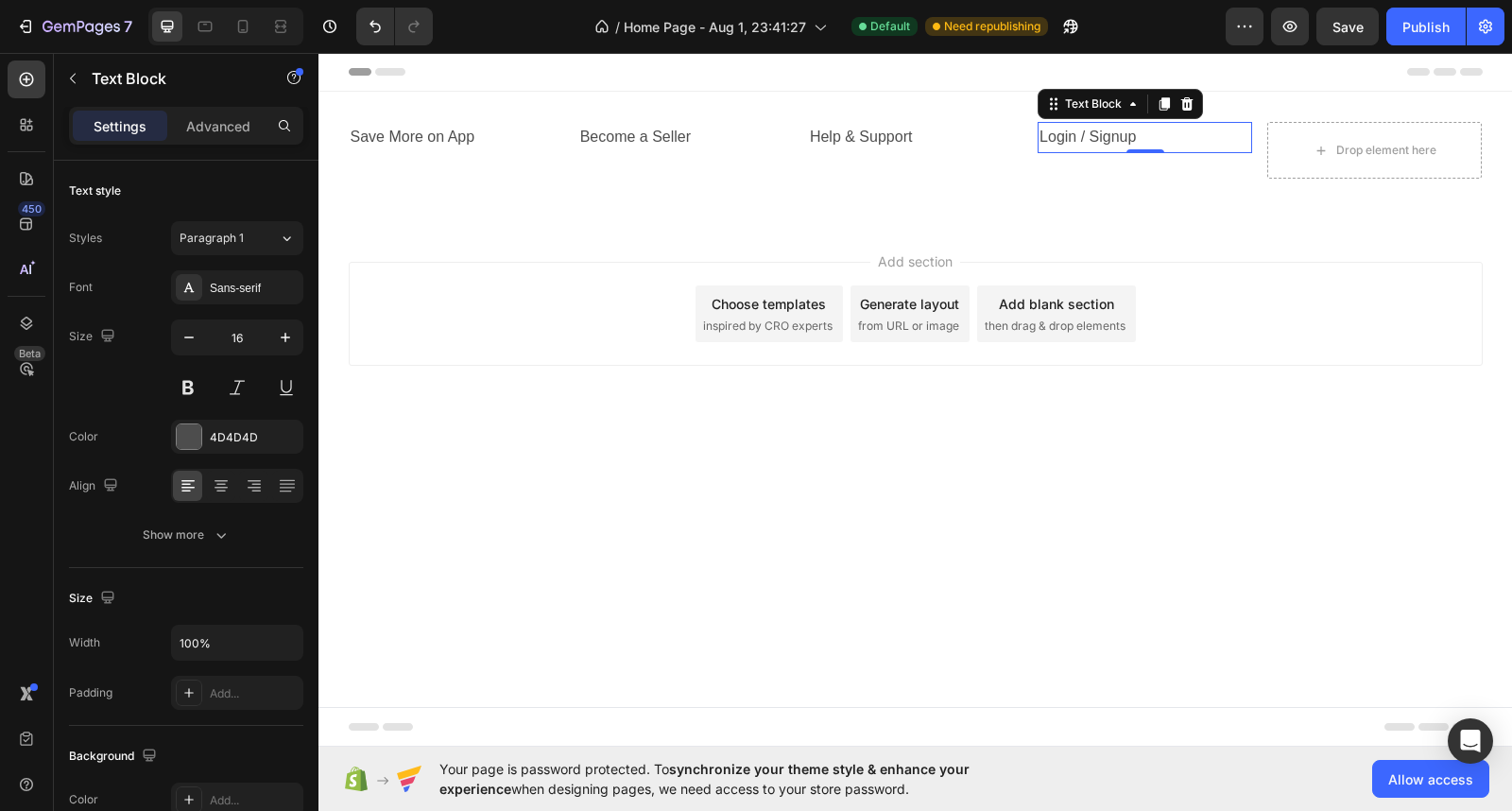 scroll, scrollTop: 0, scrollLeft: 0, axis: both 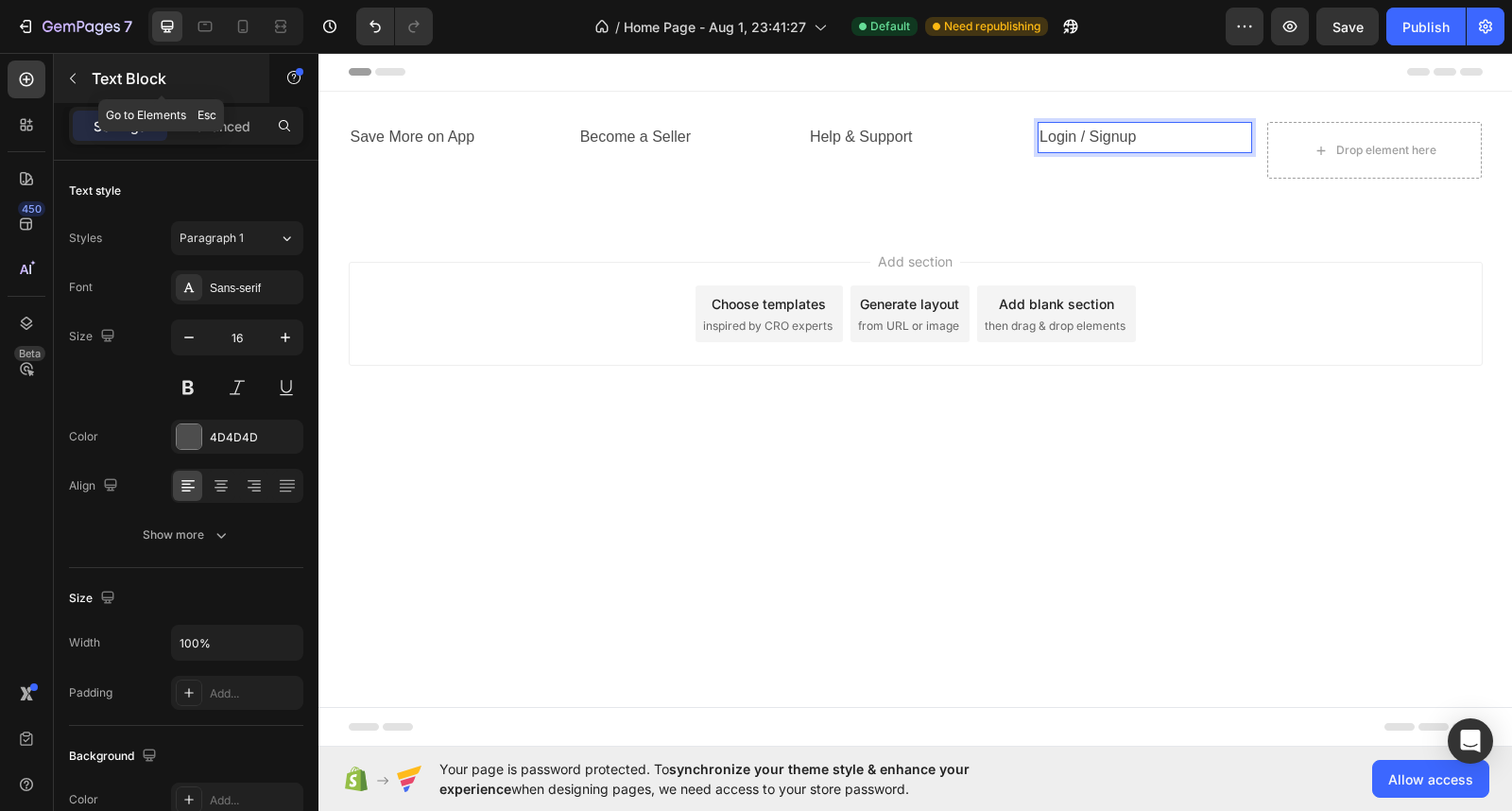 click 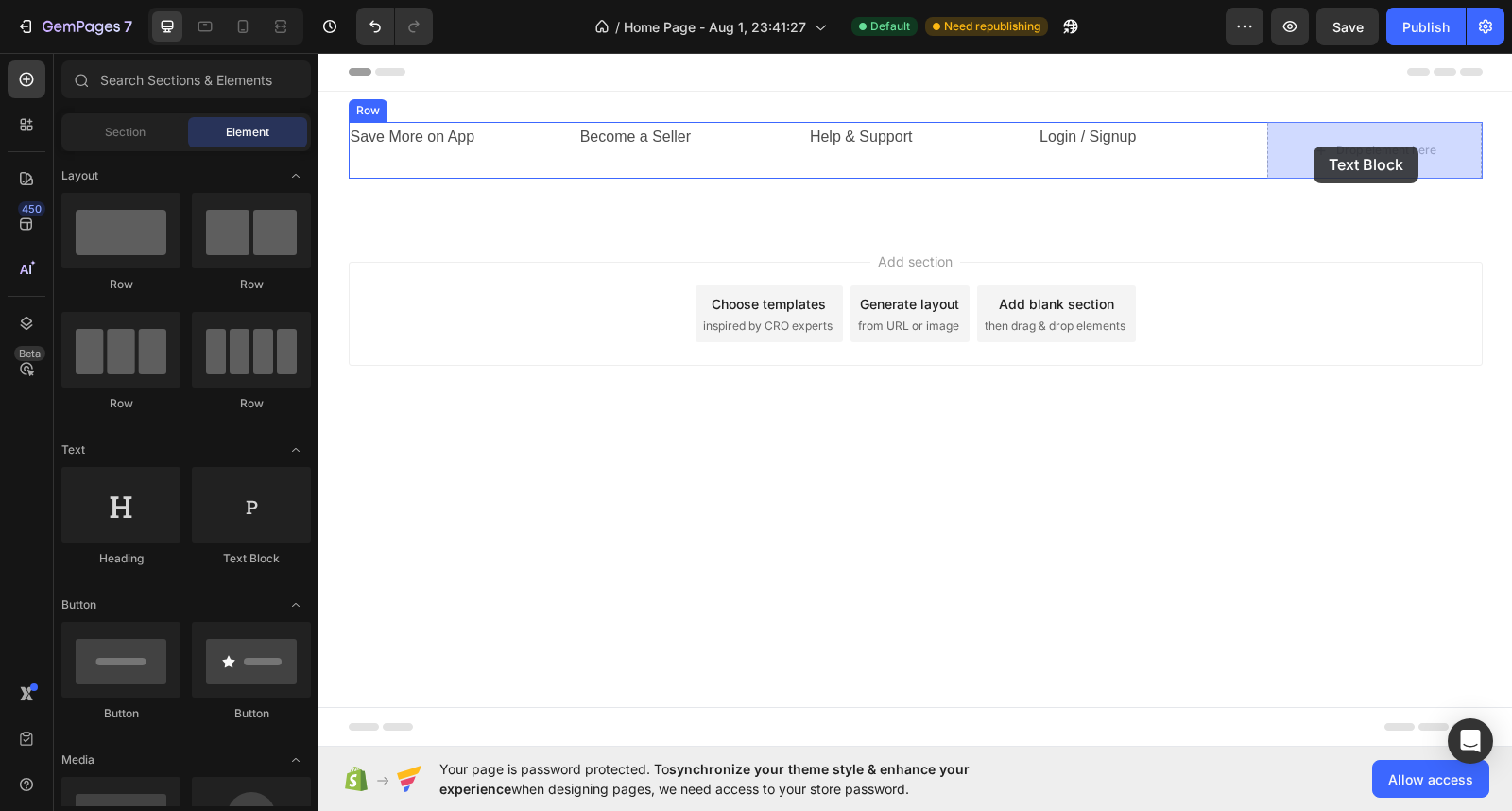 drag, startPoint x: 579, startPoint y: 549, endPoint x: 1314, endPoint y: 147, distance: 837.7524 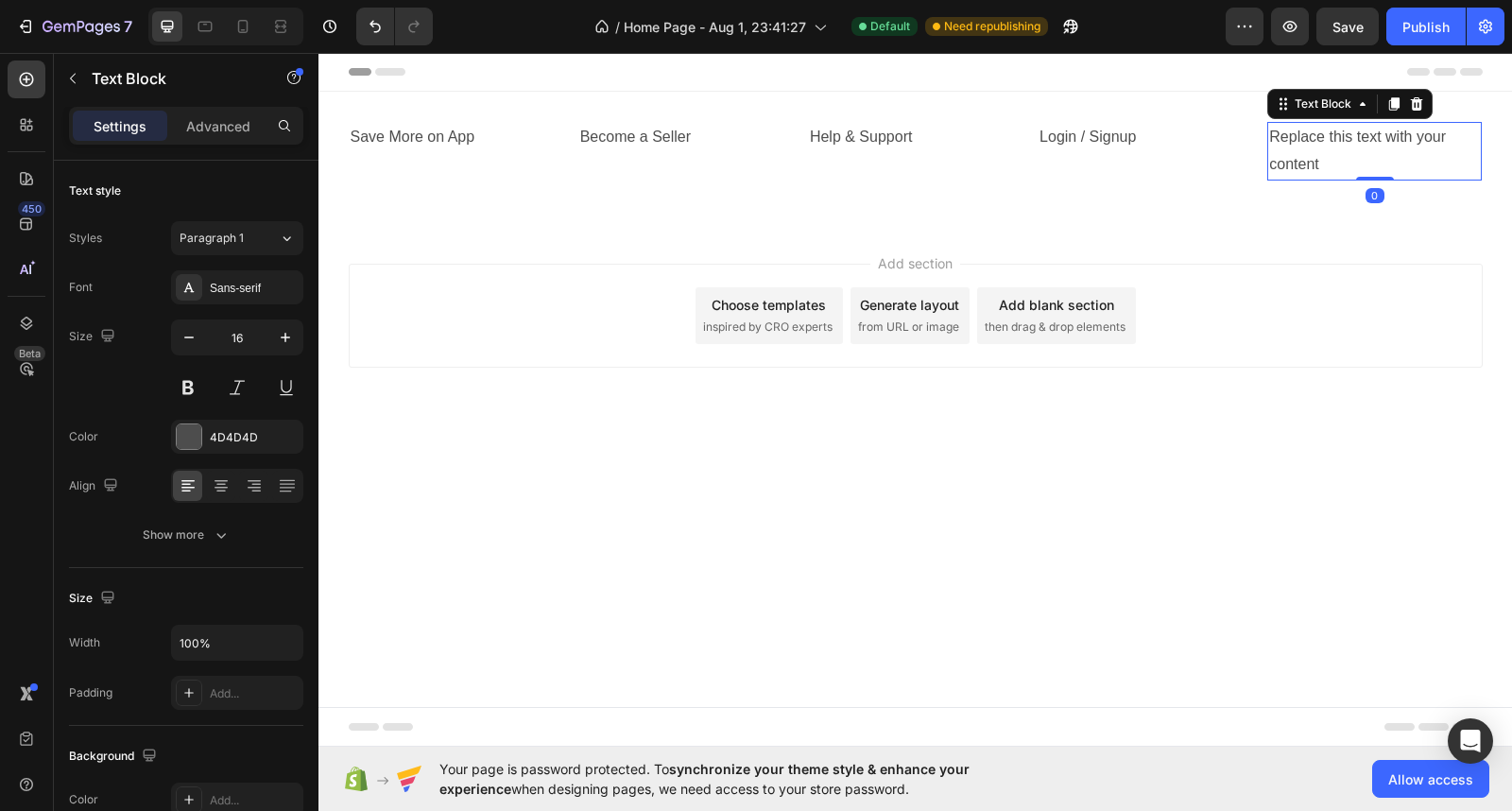 click on "Replace this text with your content" at bounding box center (1374, 151) 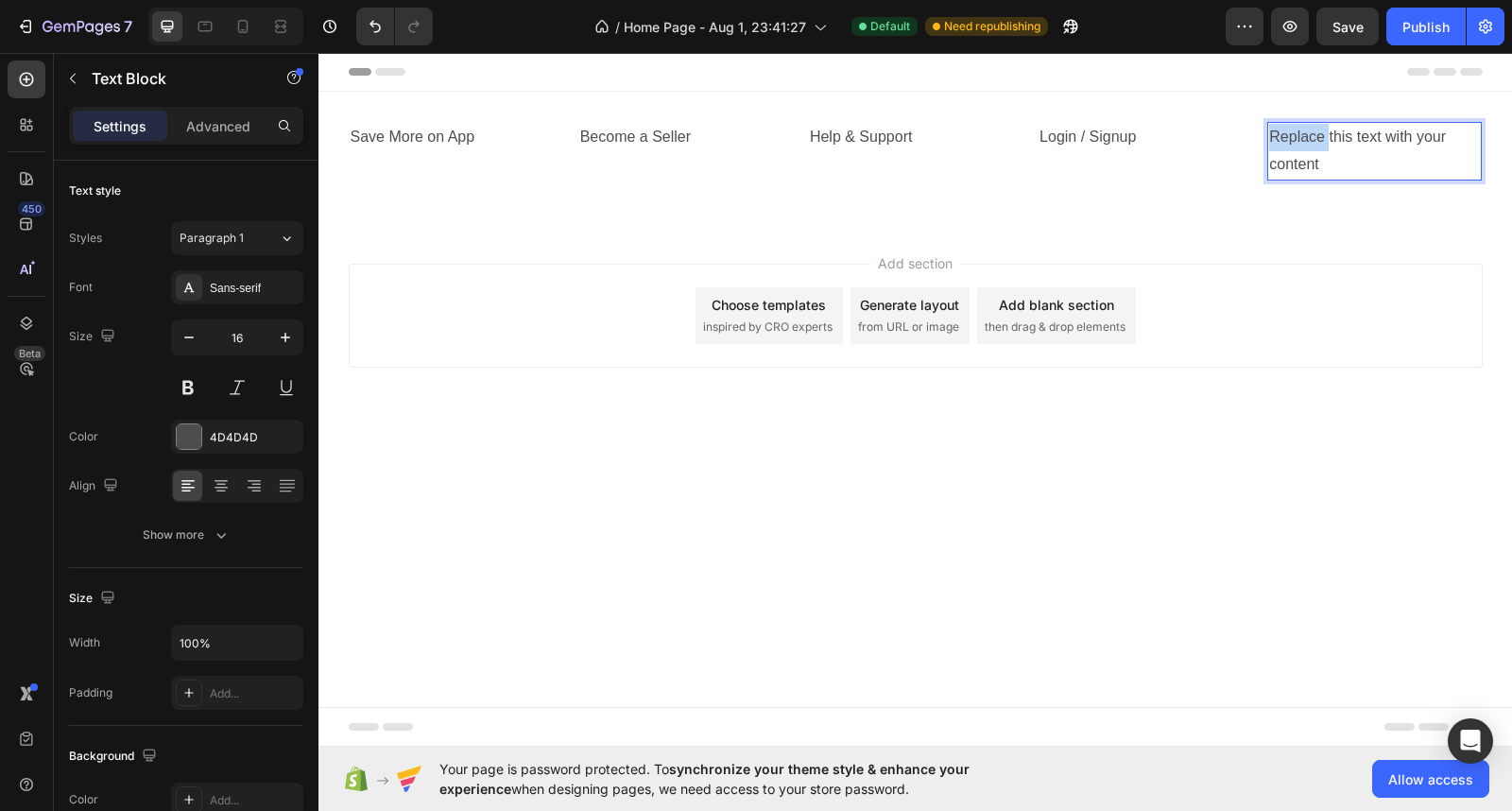 click on "Replace this text with your content" at bounding box center [1374, 151] 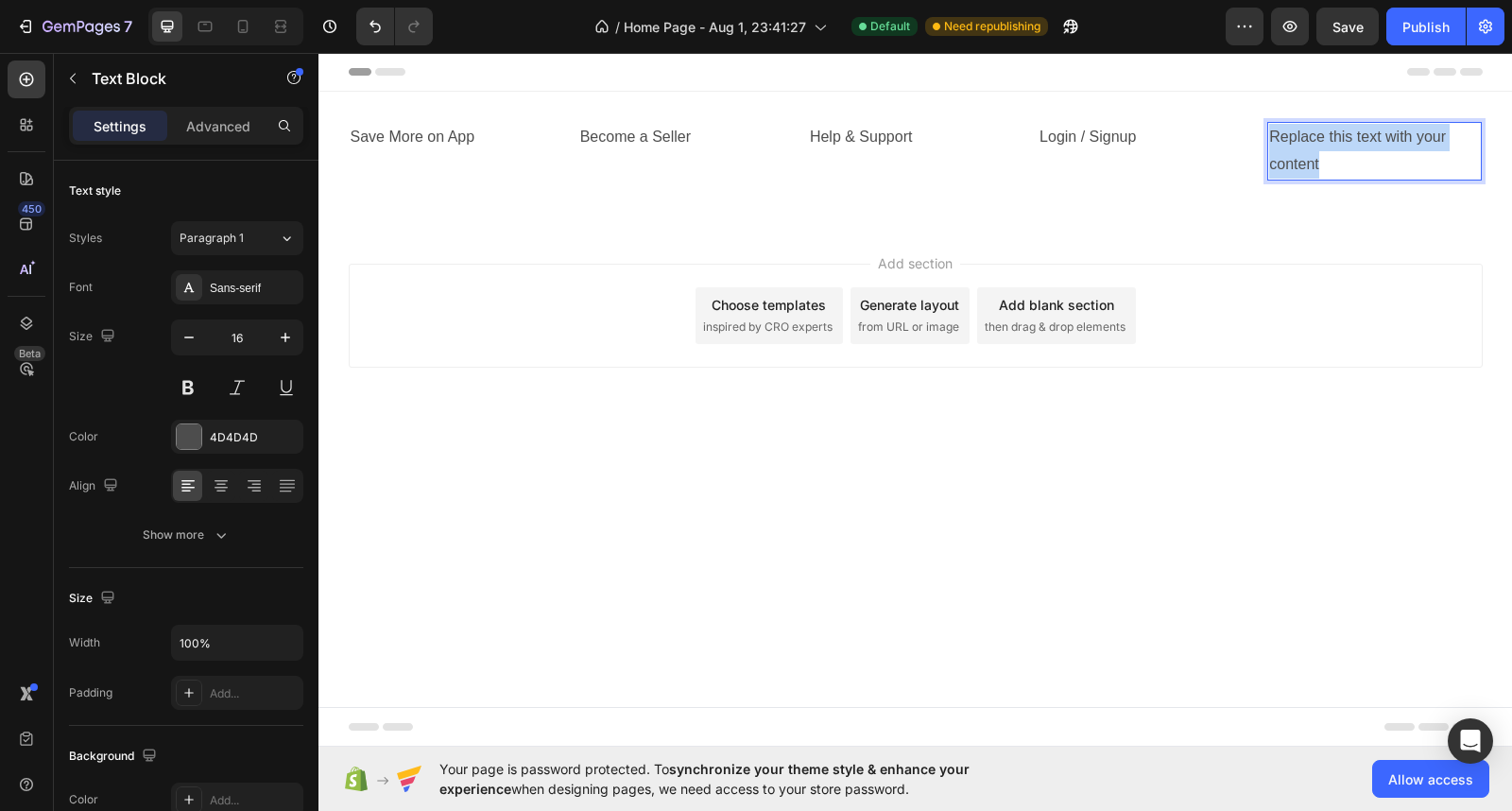 click on "Replace this text with your content" at bounding box center (1374, 151) 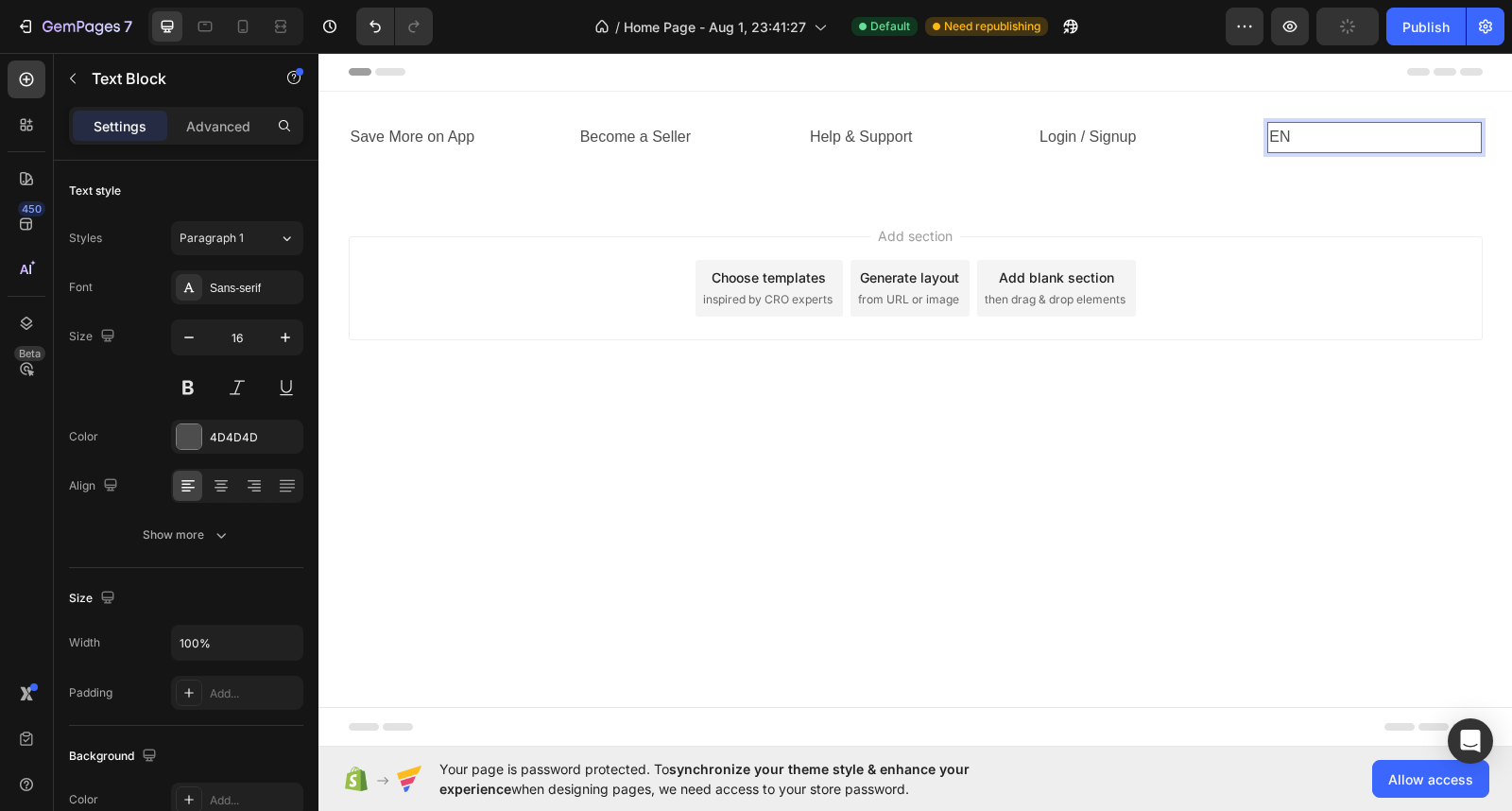 click on "Add section Choose templates inspired by CRO experts Generate layout from URL or image Add blank section then drag & drop elements" at bounding box center [915, 315] 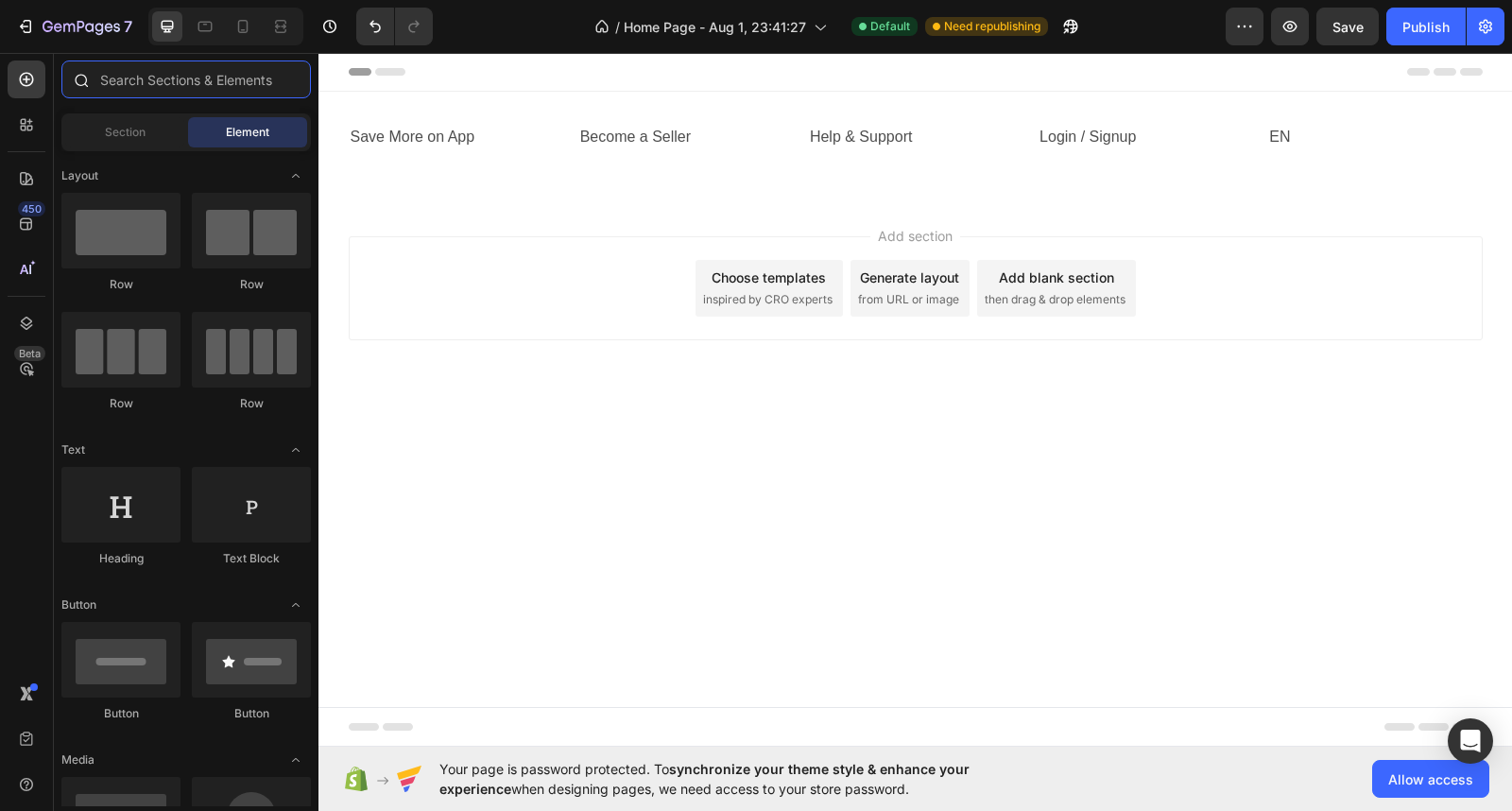 click at bounding box center [186, 79] 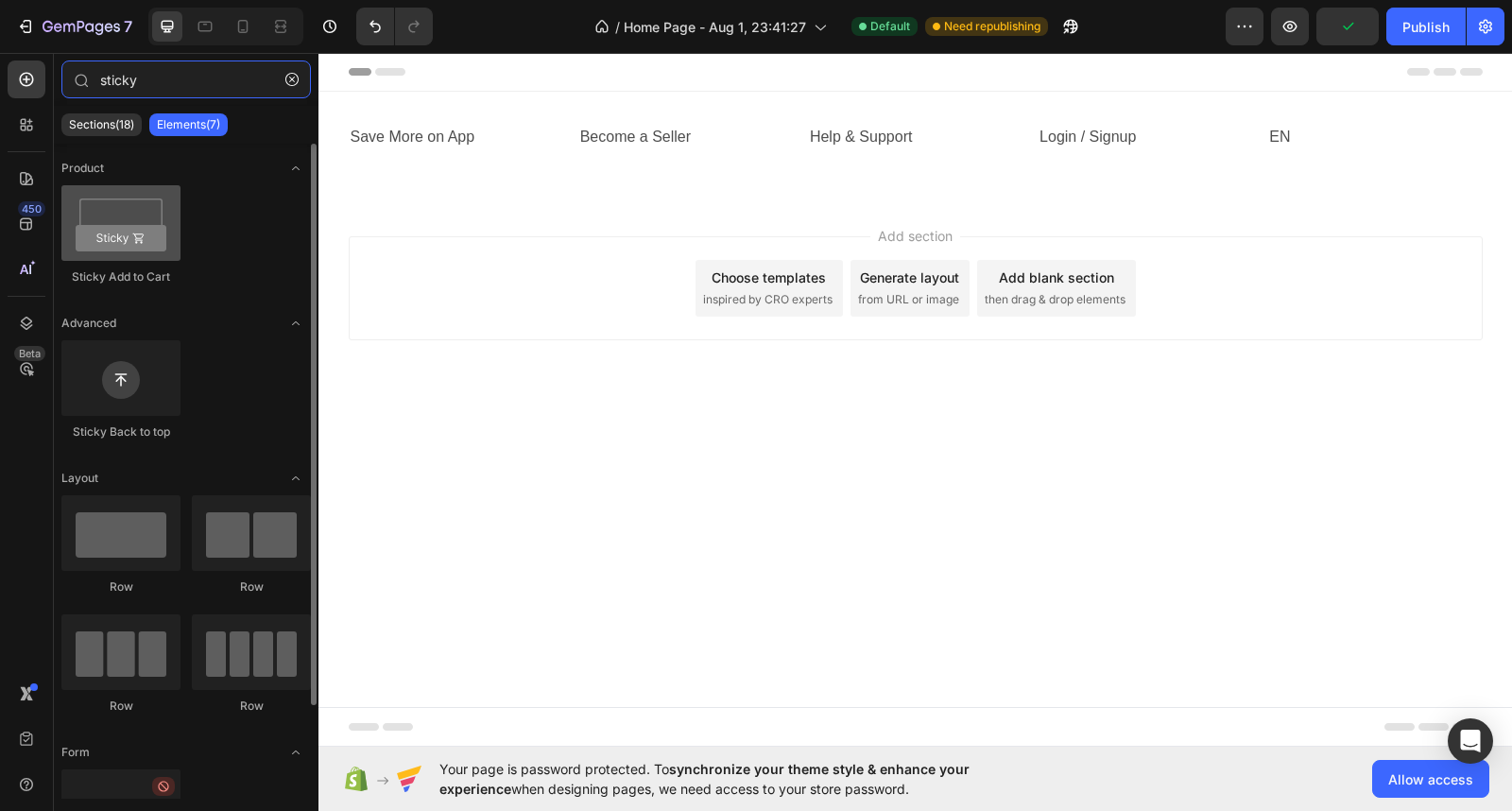 type on "sticky" 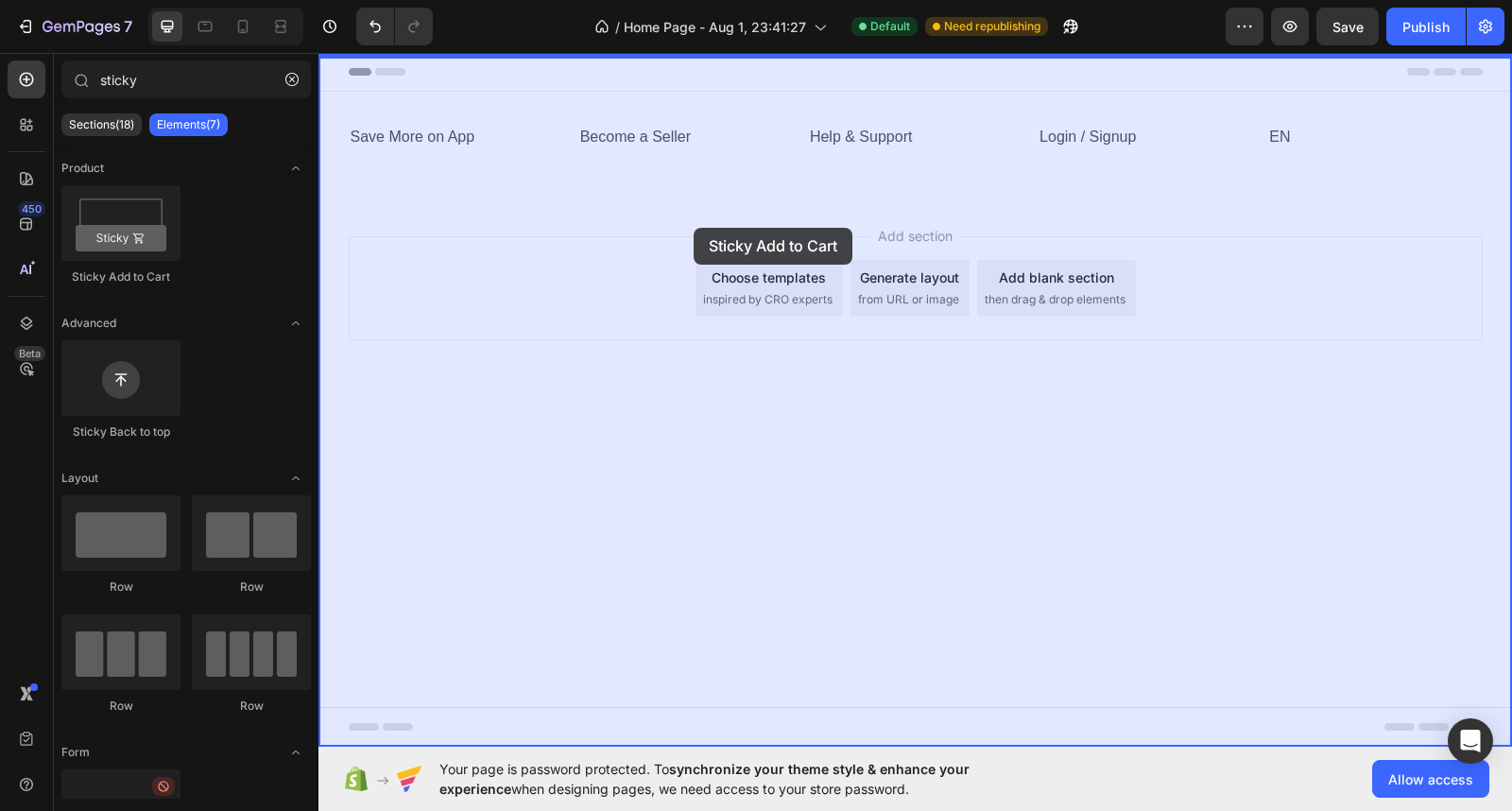 drag, startPoint x: 461, startPoint y: 291, endPoint x: 694, endPoint y: 228, distance: 241.36694 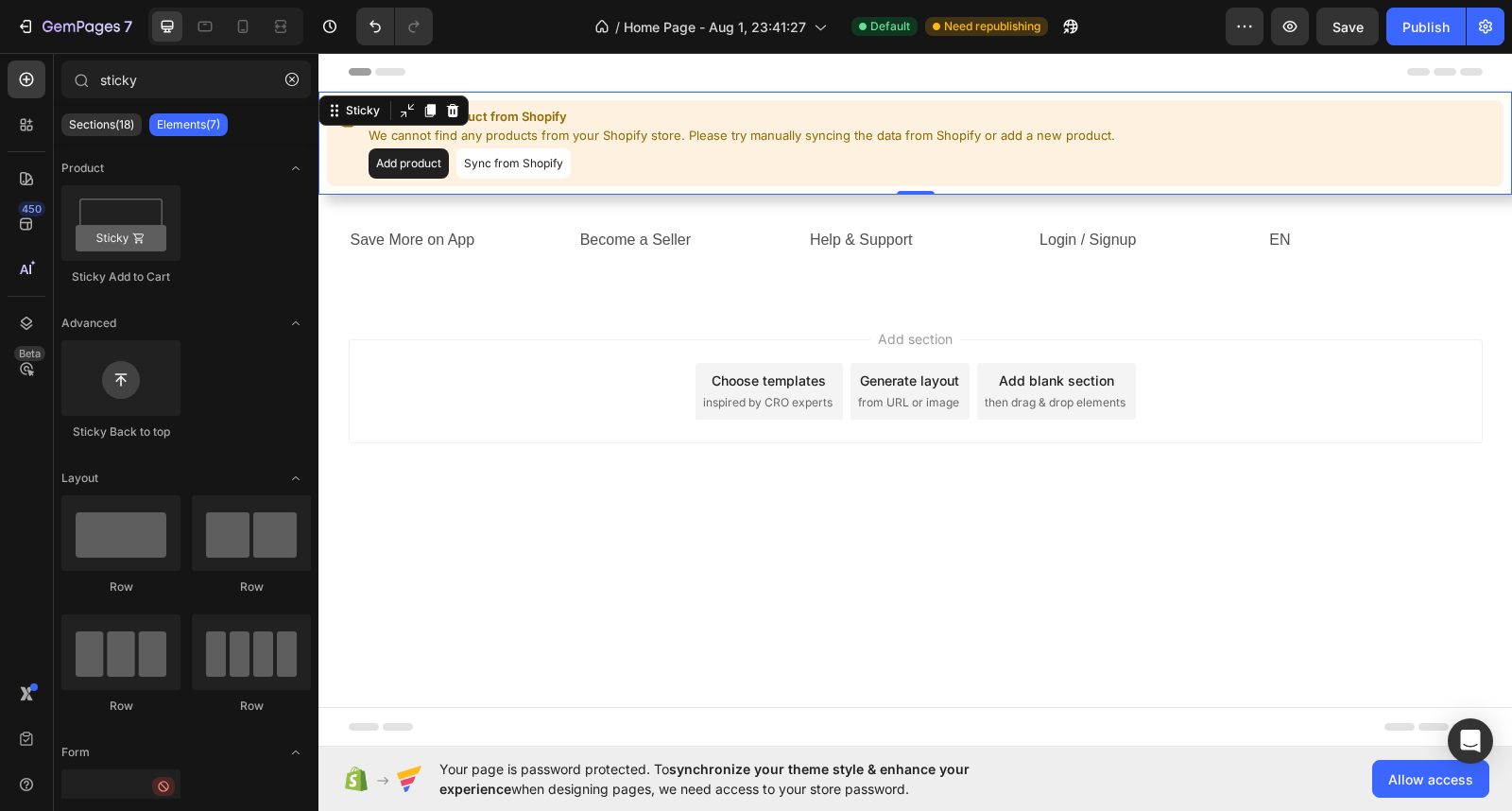 click on "Add section Choose templates inspired by CRO experts Generate layout from URL or image Add blank section then drag & drop elements" at bounding box center [916, 391] 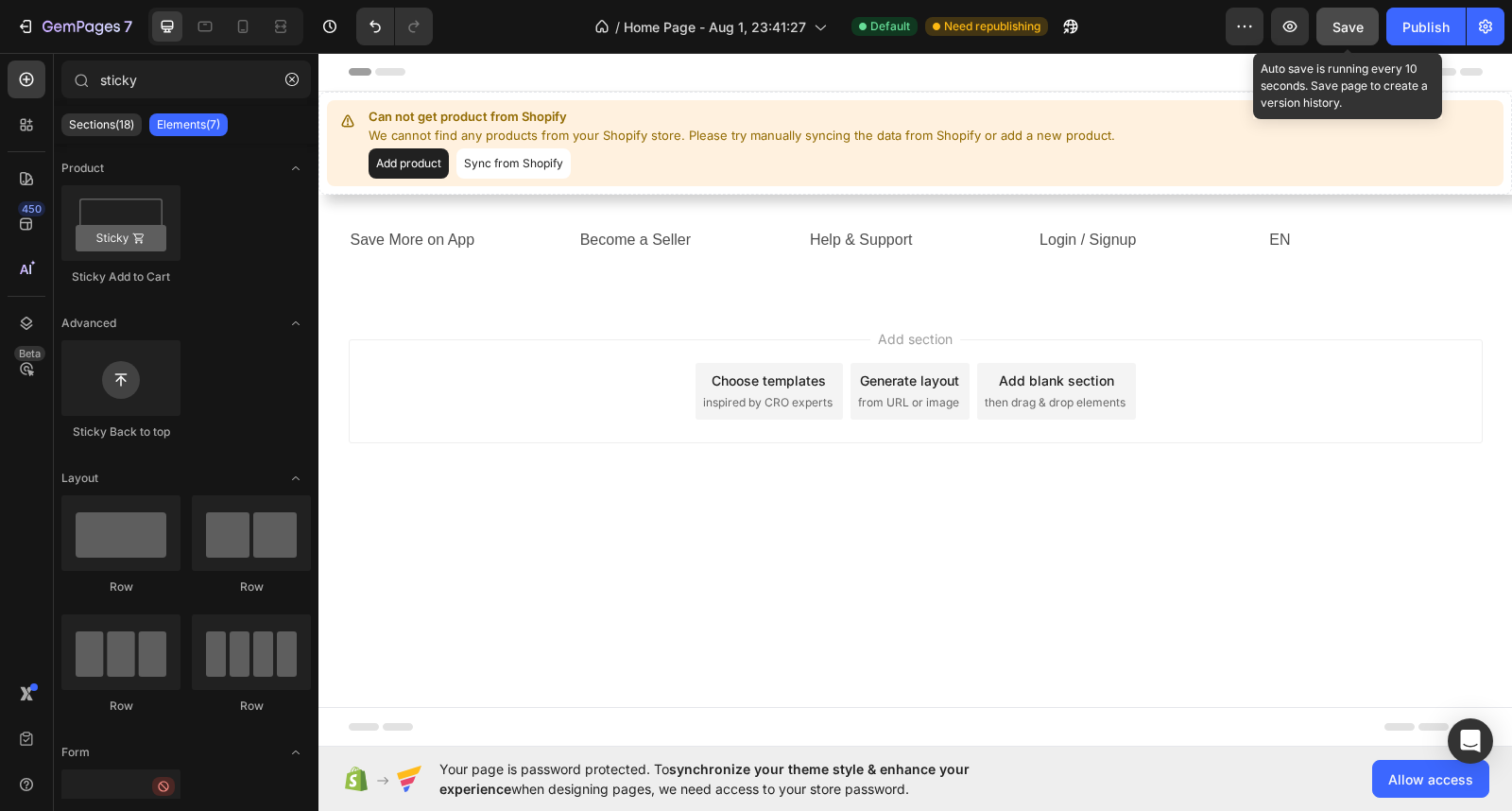 click on "Save" 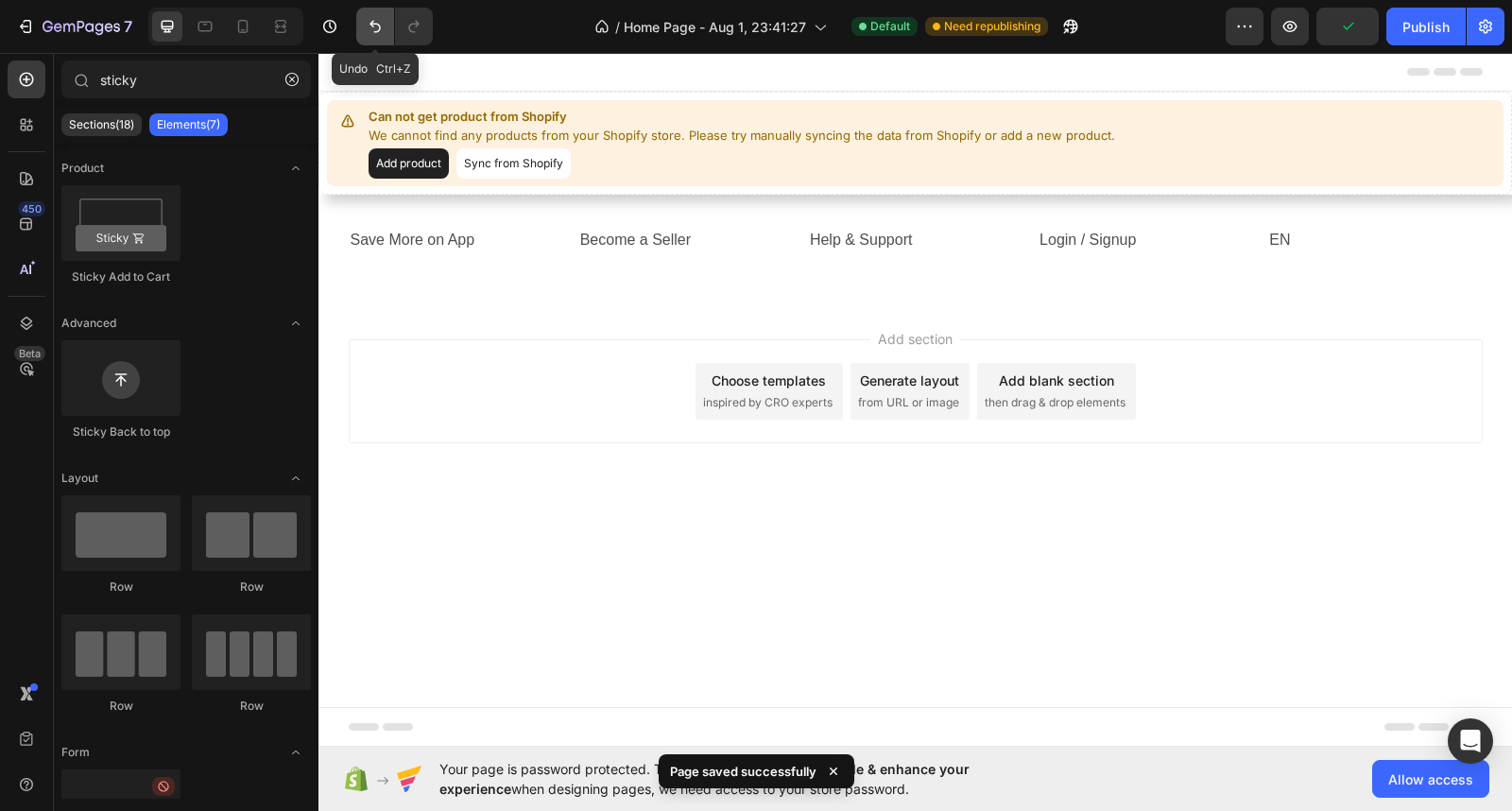 click 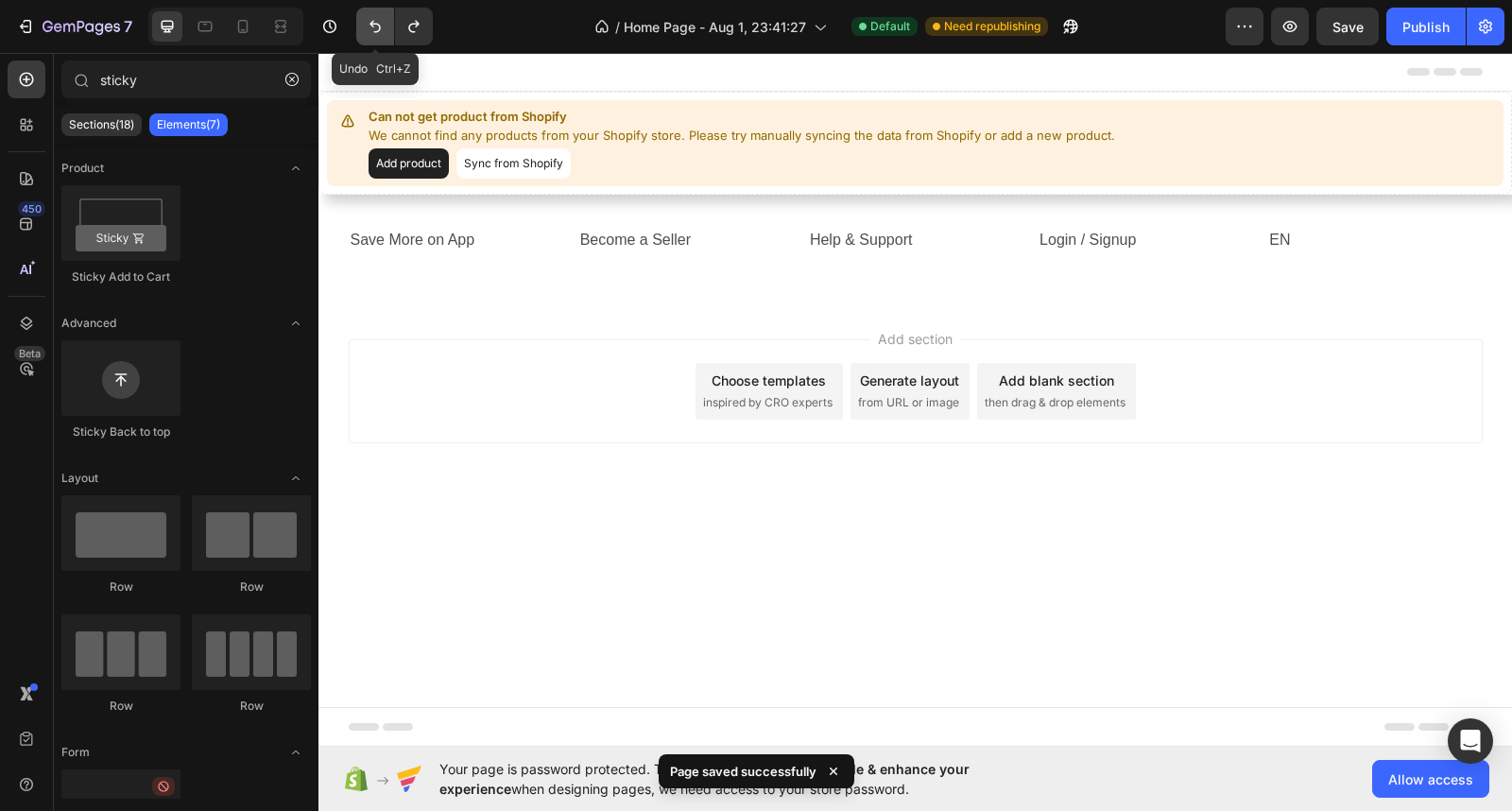 click 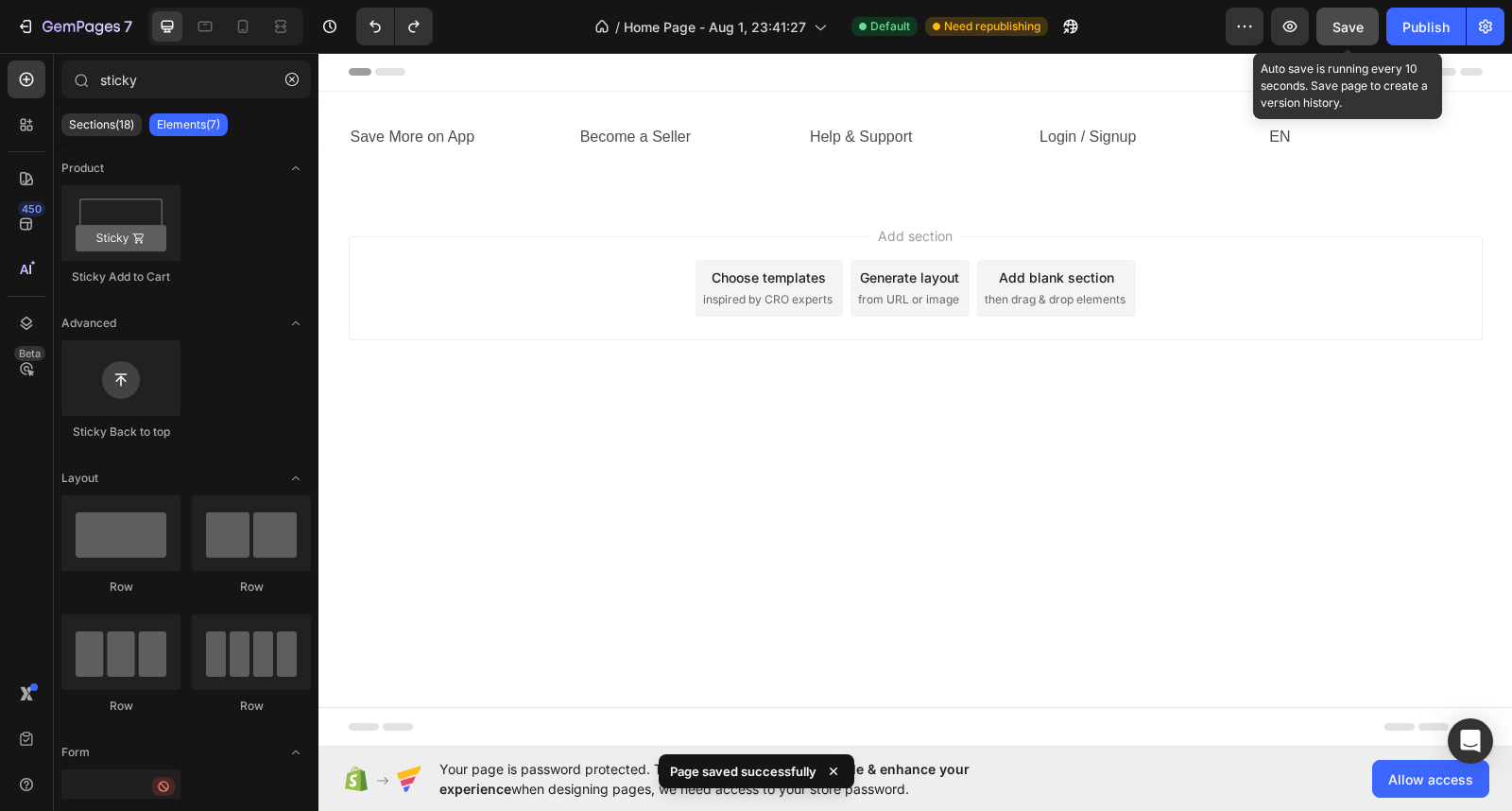 click on "Save" 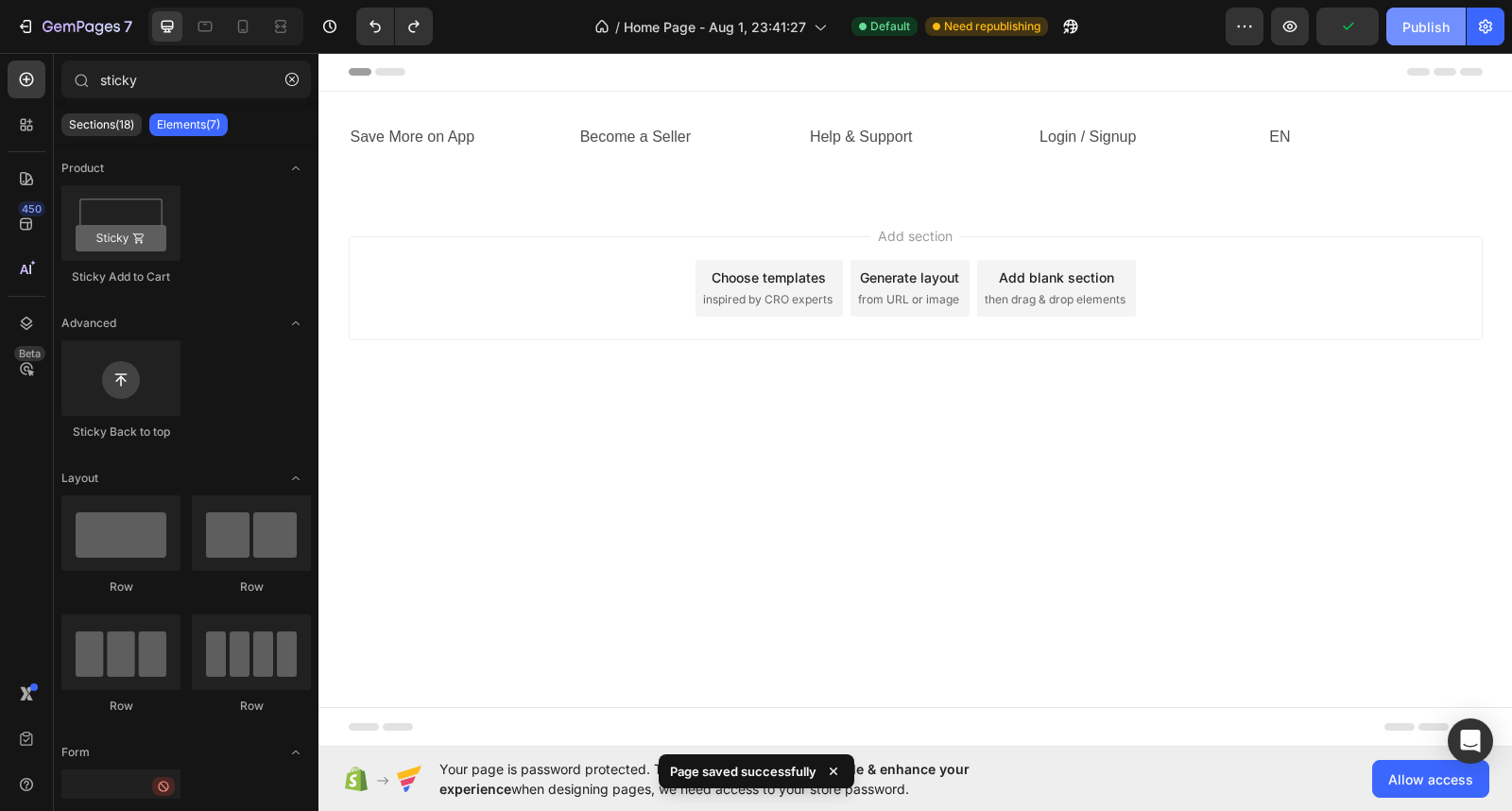 click on "Publish" at bounding box center (1426, 26) 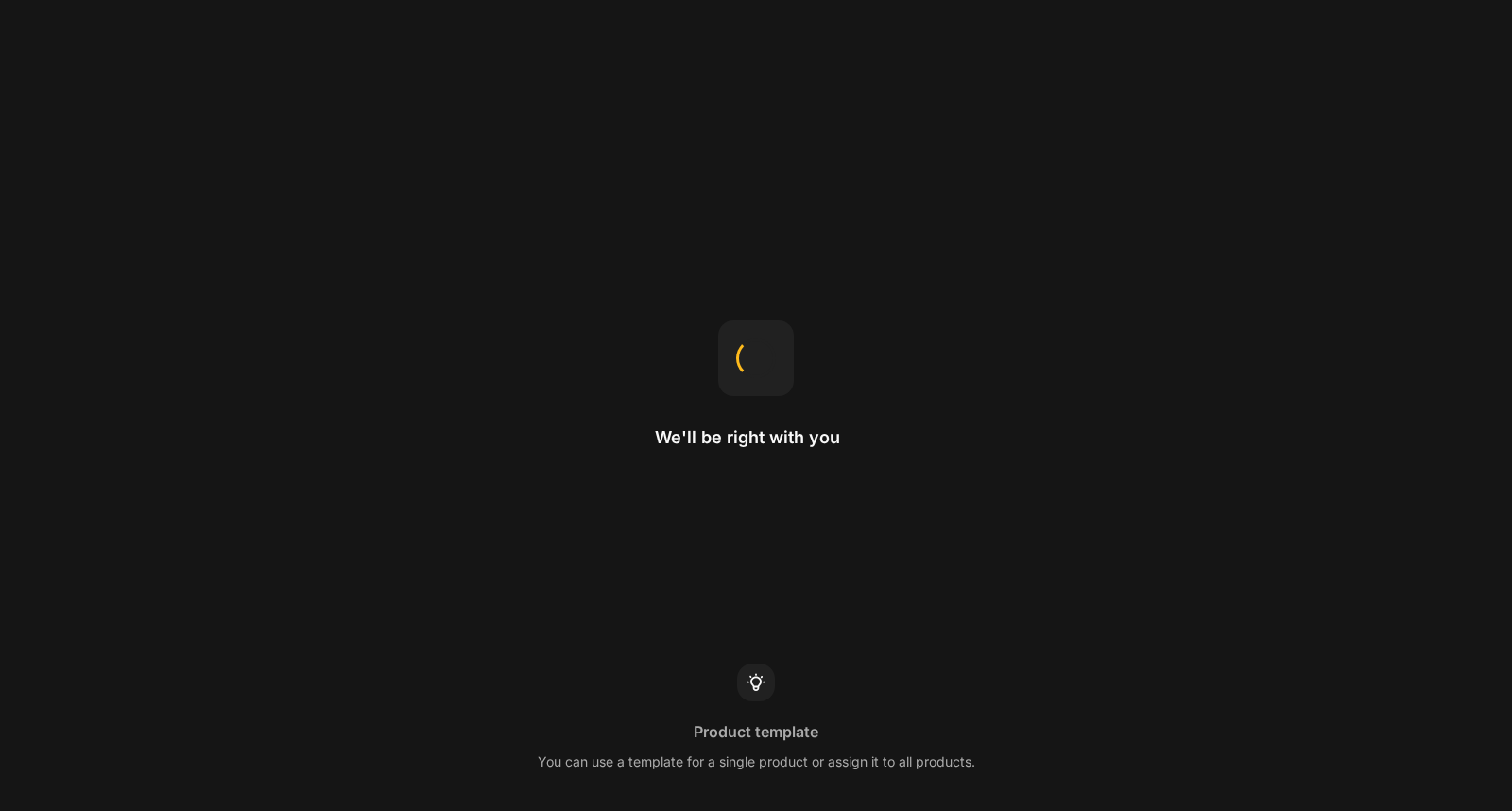 scroll, scrollTop: 0, scrollLeft: 0, axis: both 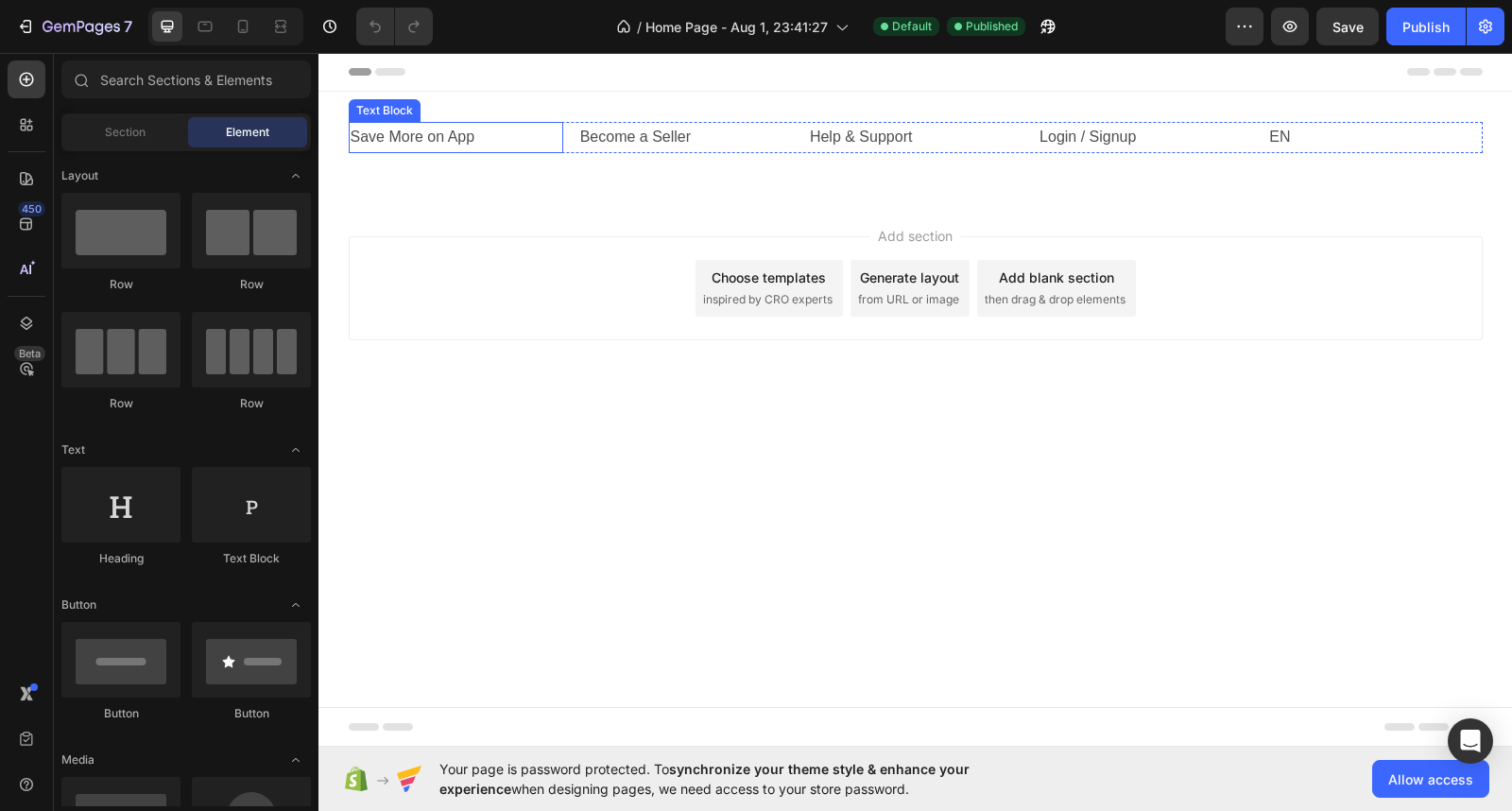 click on "Save More on App" at bounding box center [455, 137] 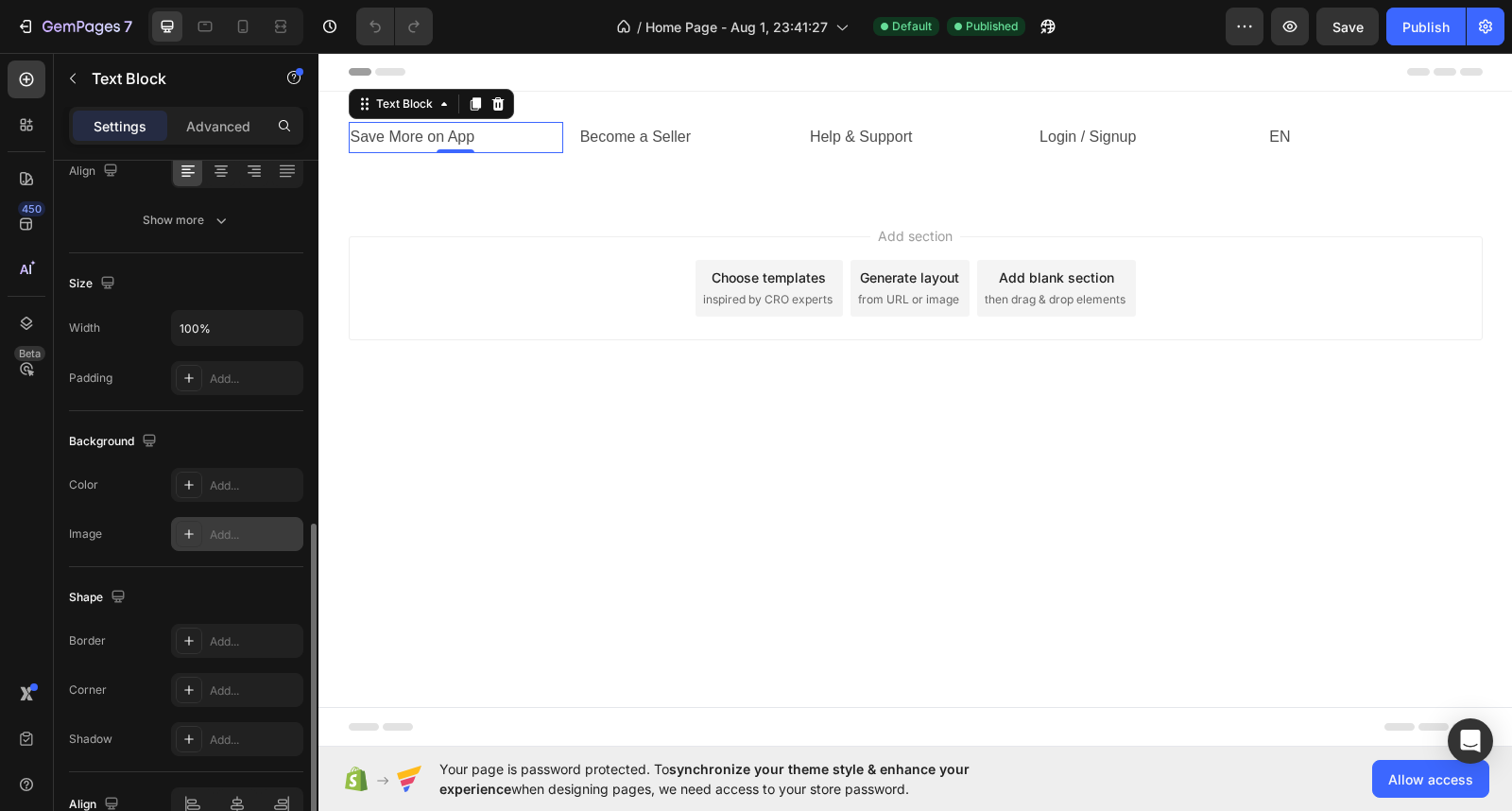 scroll, scrollTop: 416, scrollLeft: 0, axis: vertical 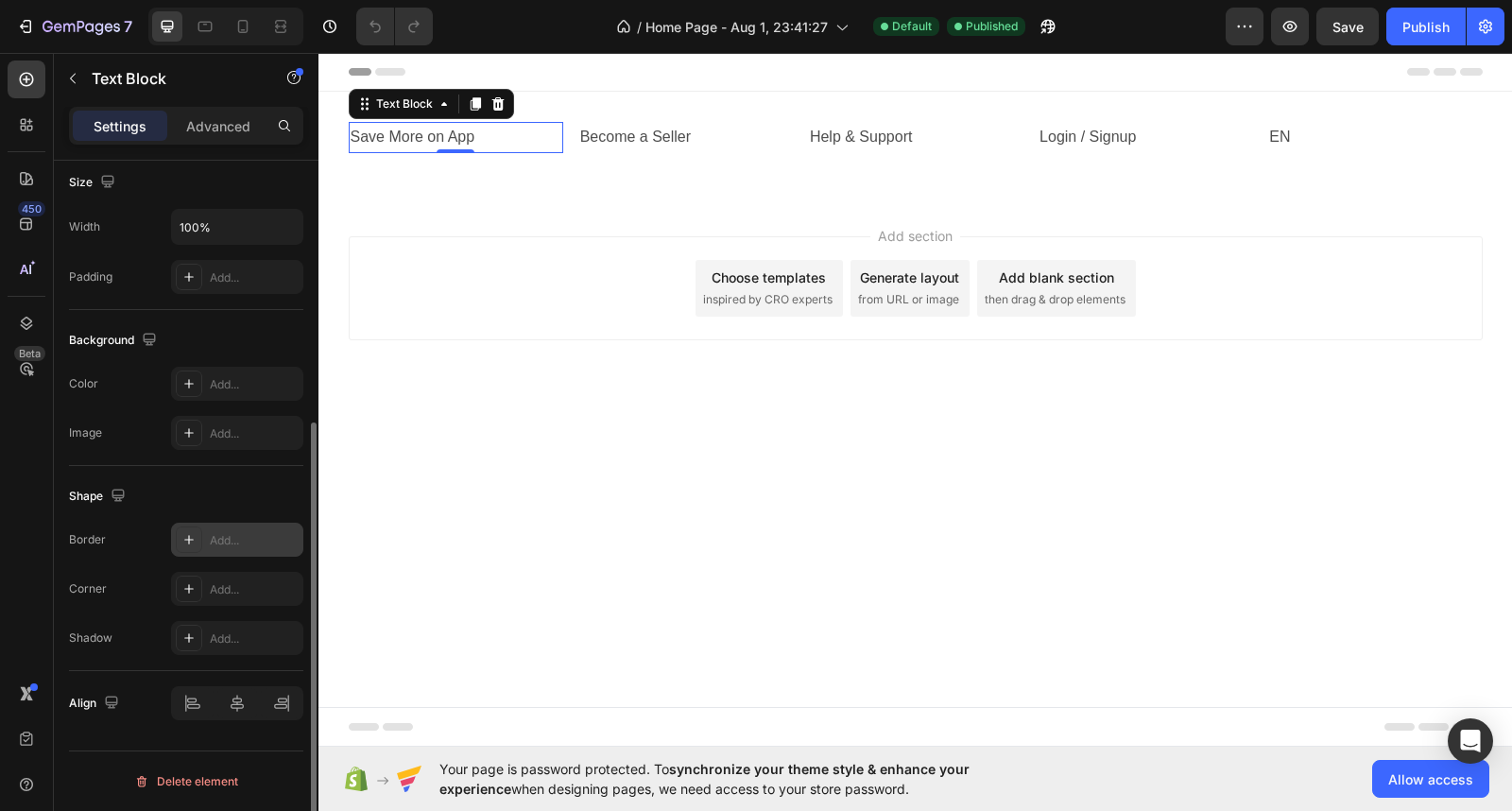 click on "Add..." at bounding box center [254, 541] 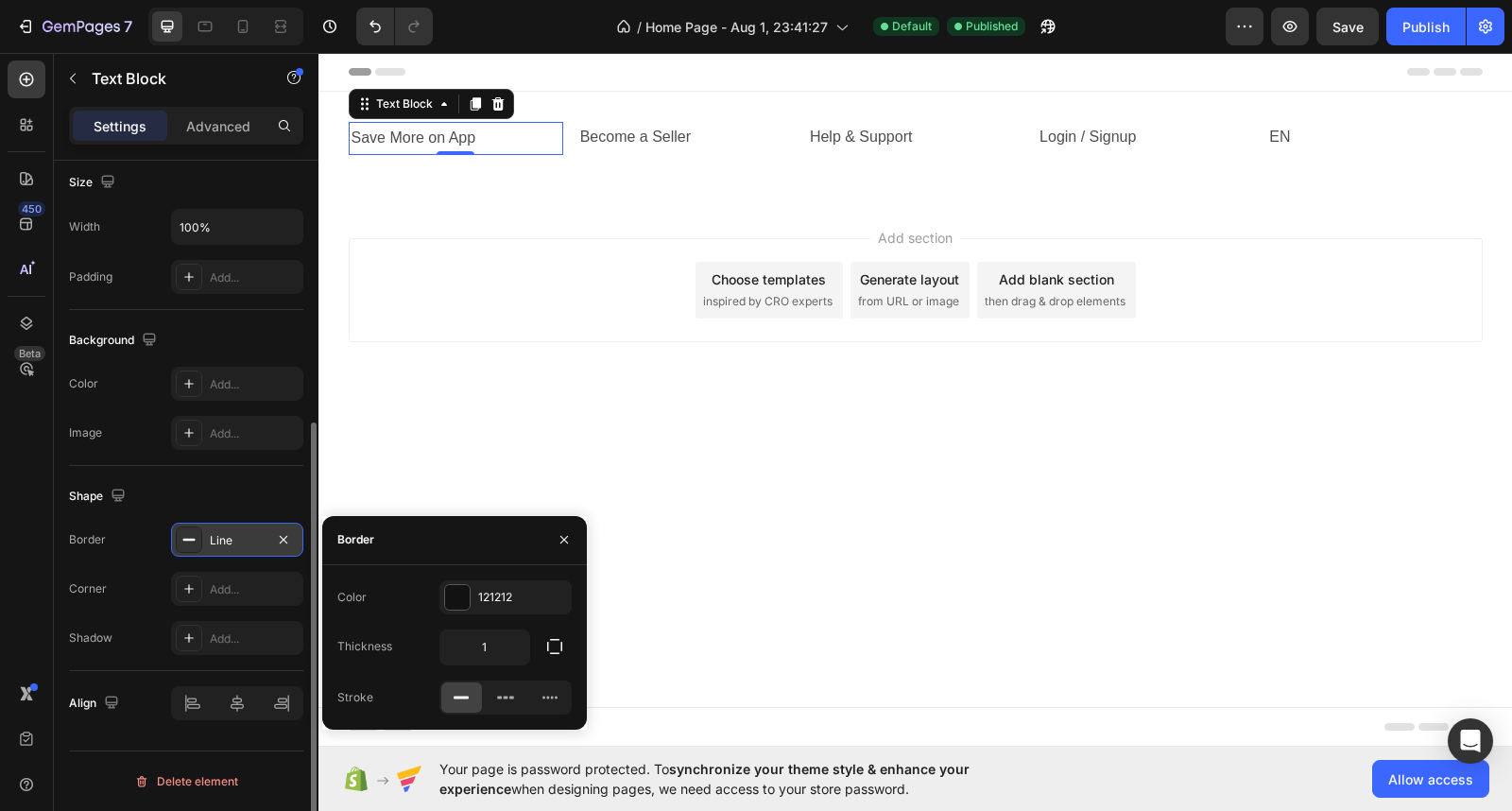 click on "Line" at bounding box center (237, 541) 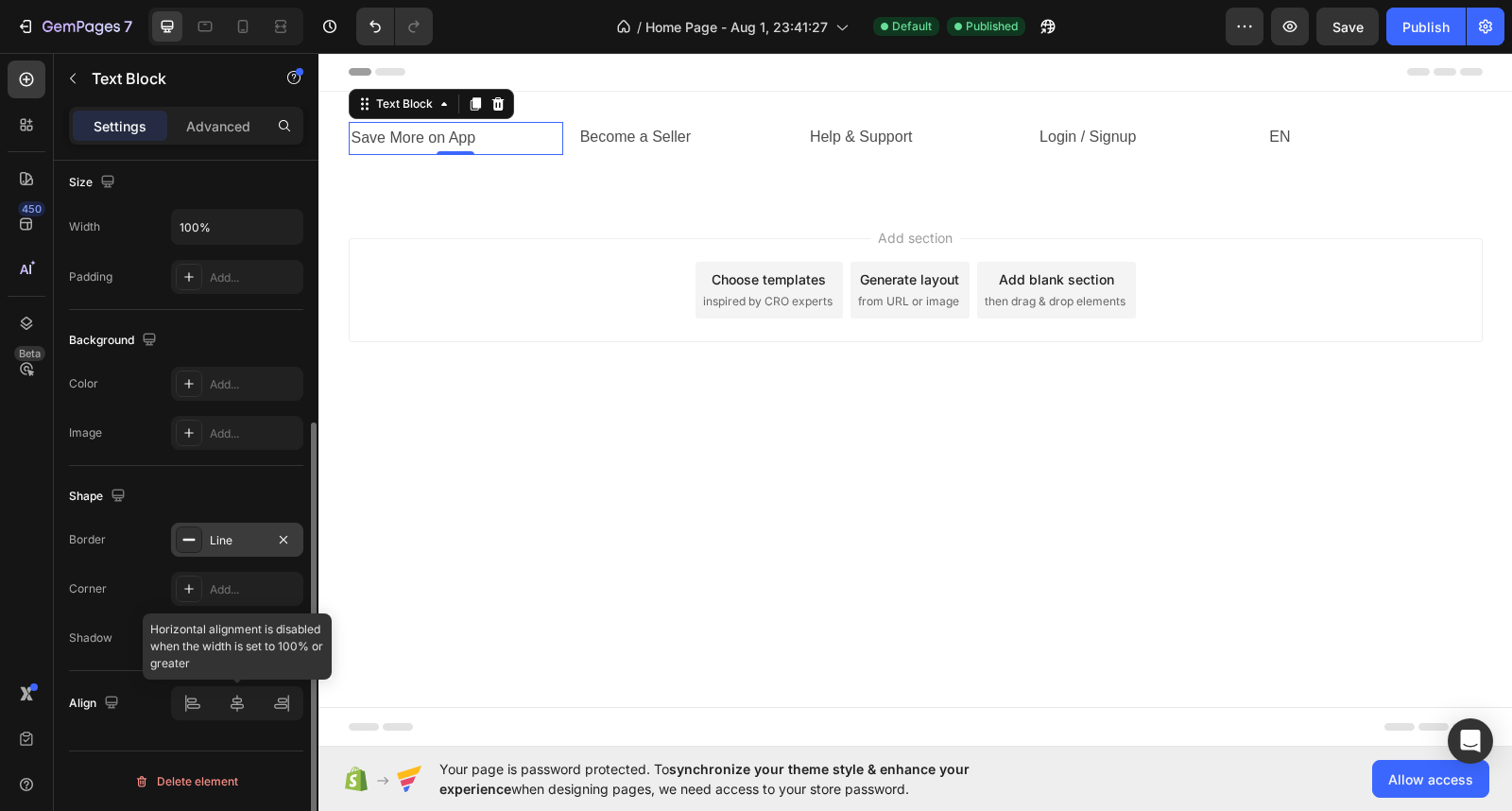 click 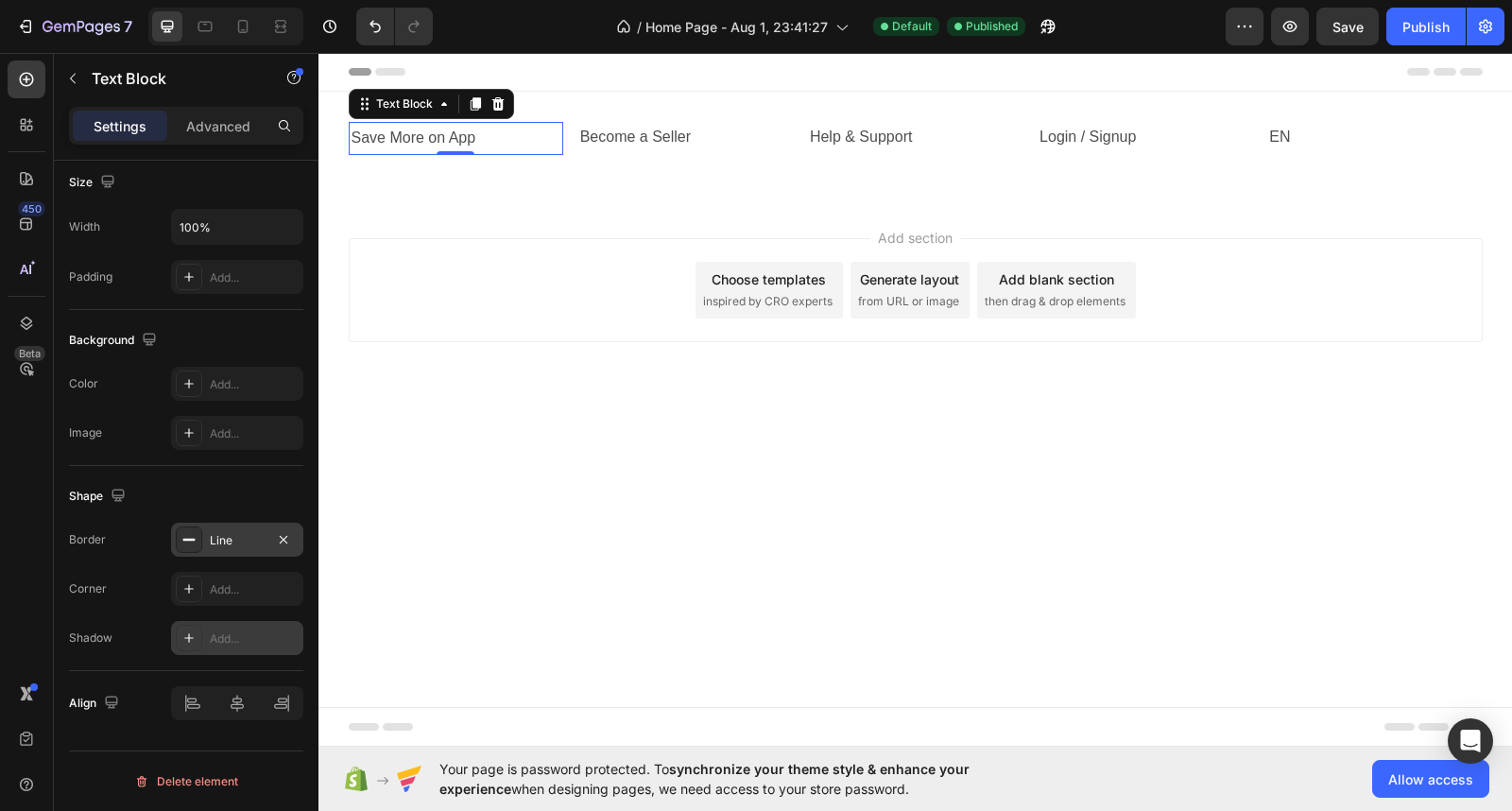 click on "Add..." at bounding box center [254, 639] 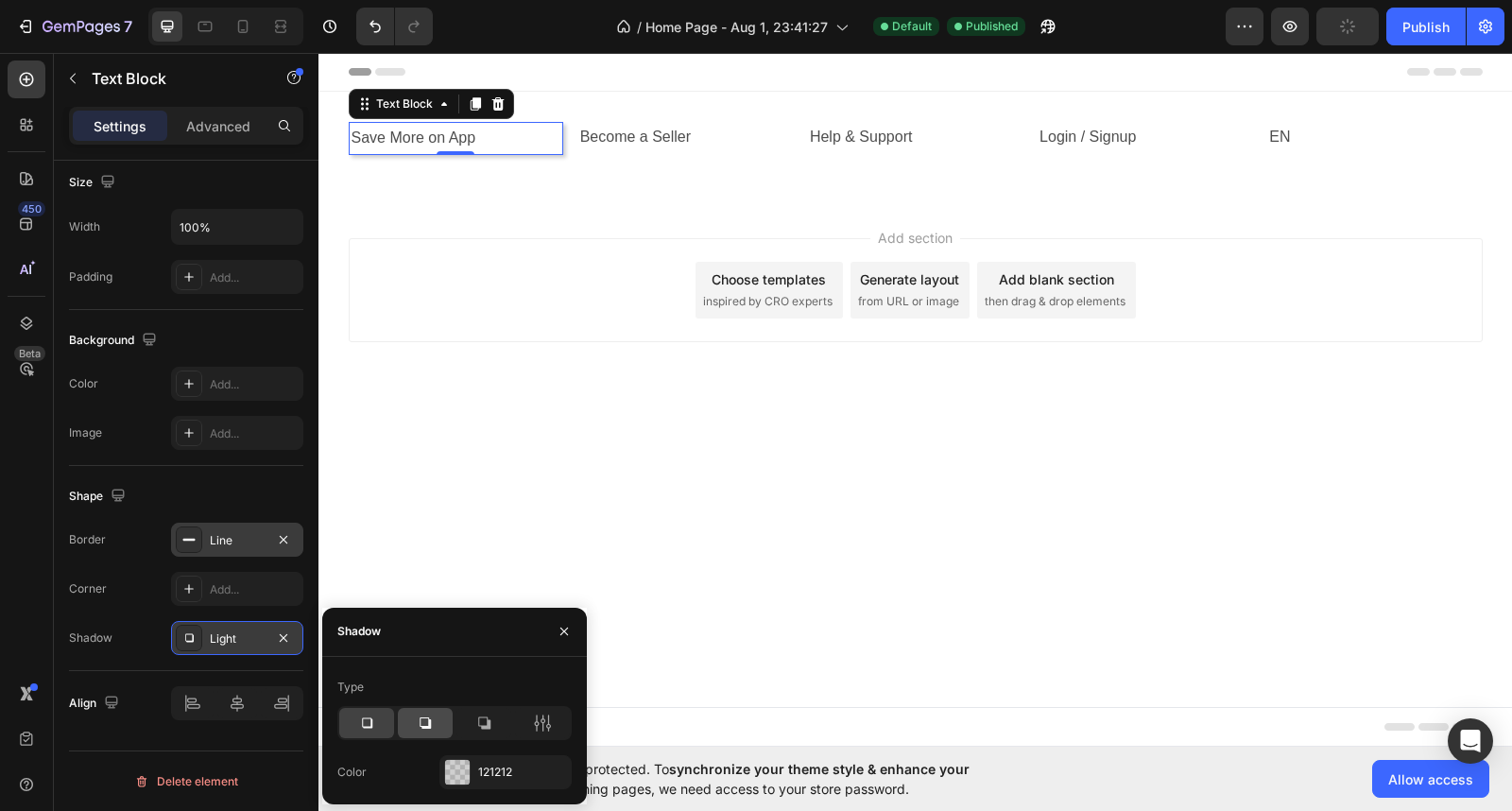 click 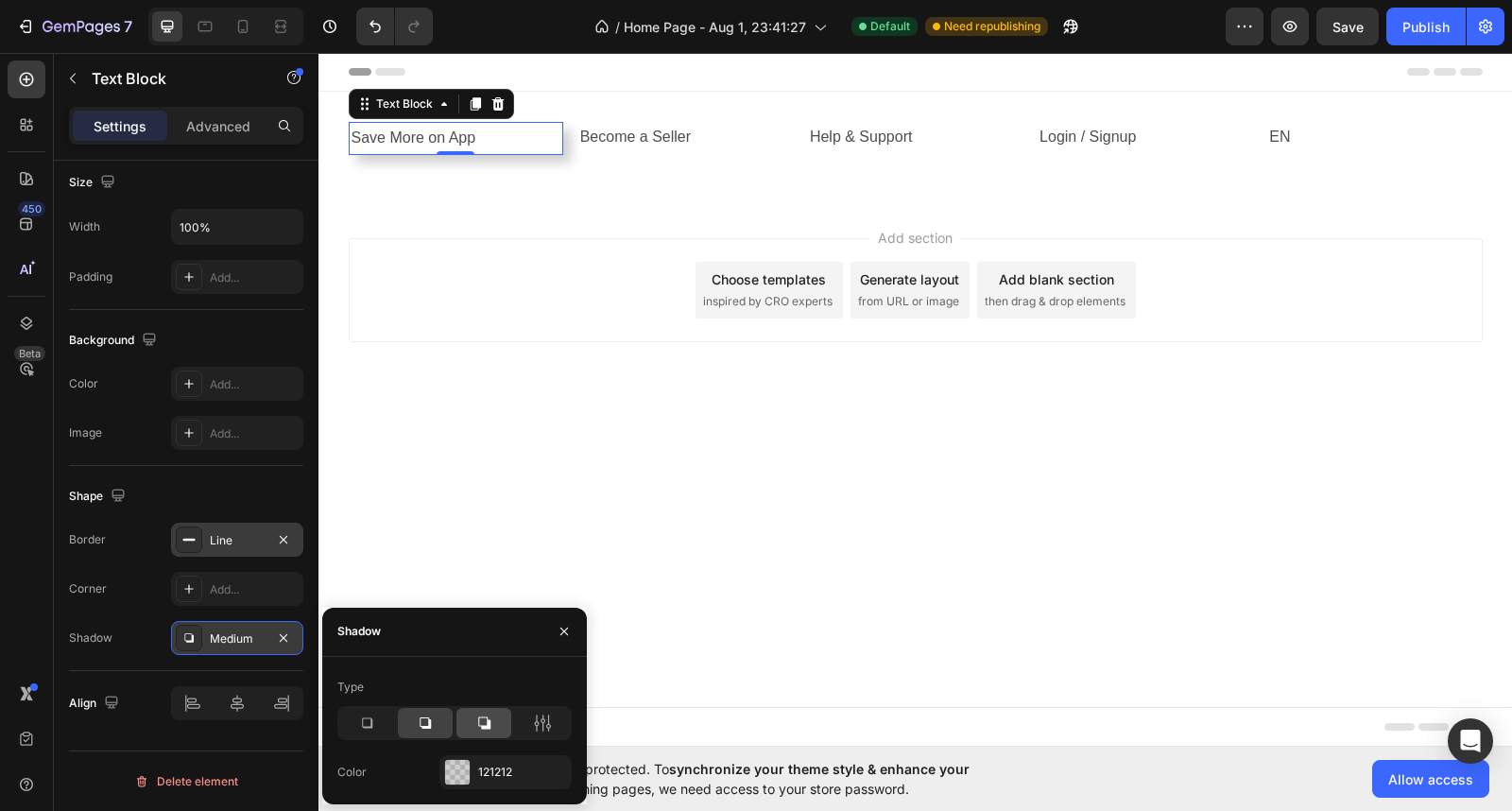 click 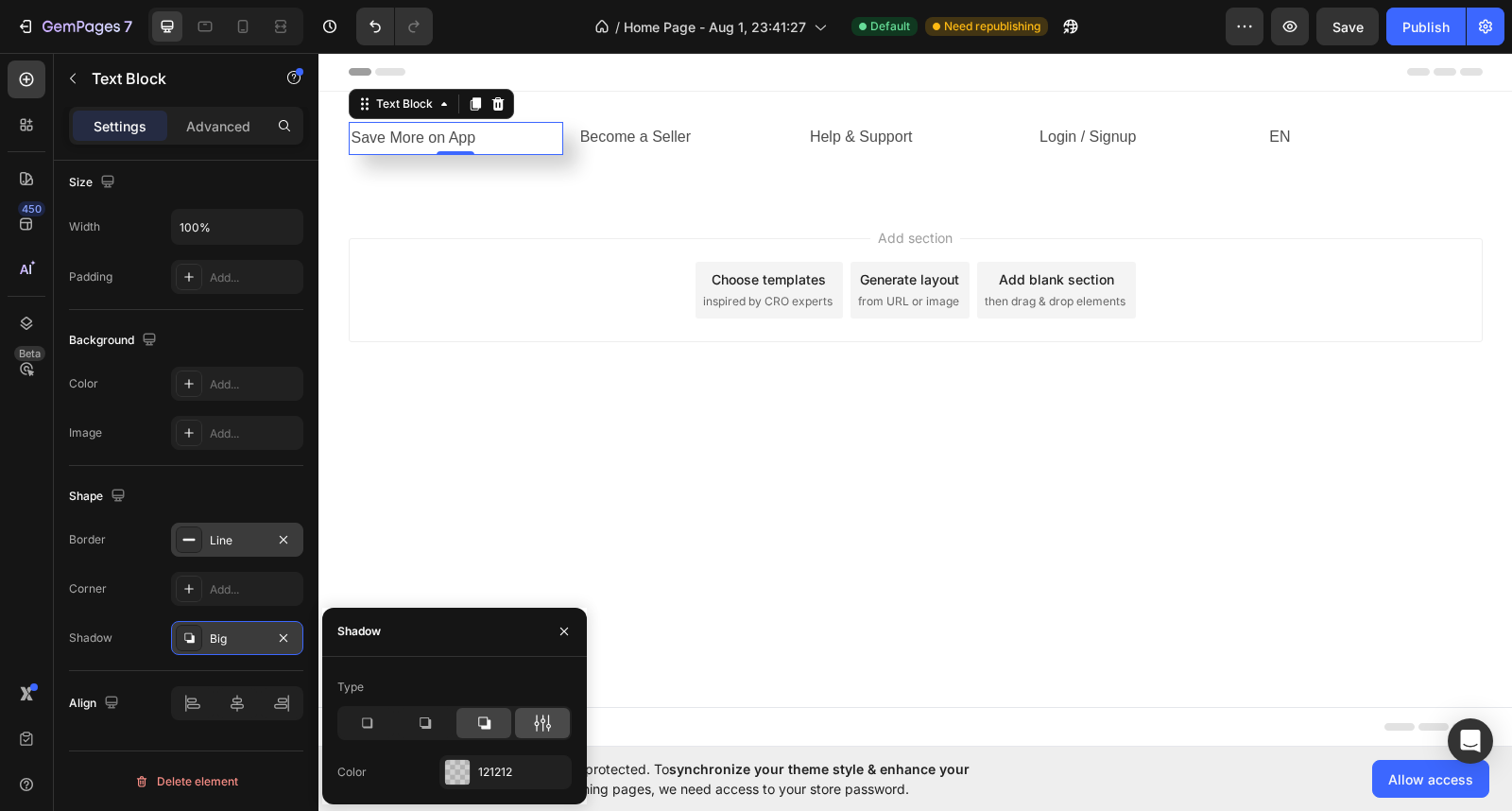 click 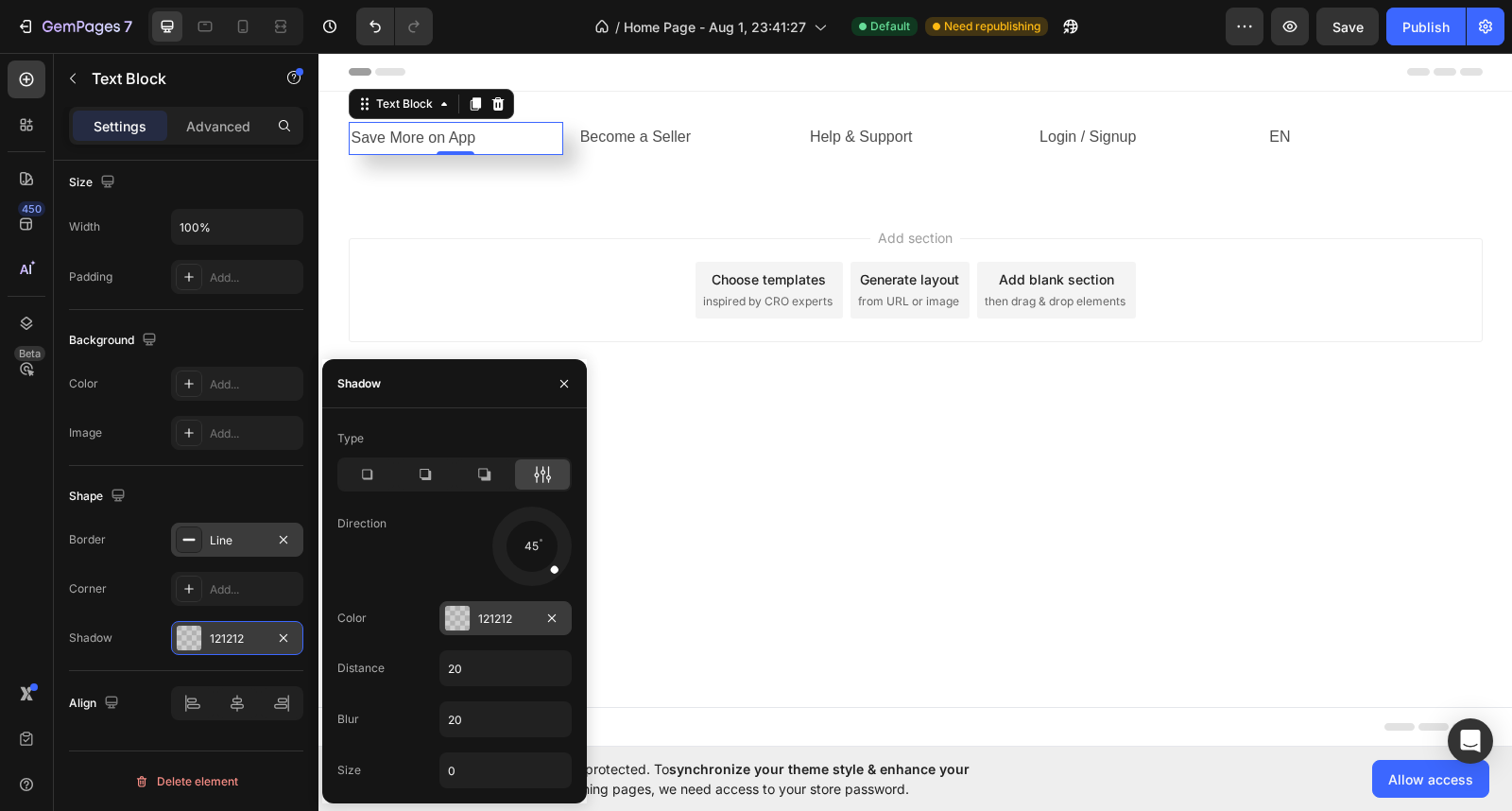 click at bounding box center (457, 618) 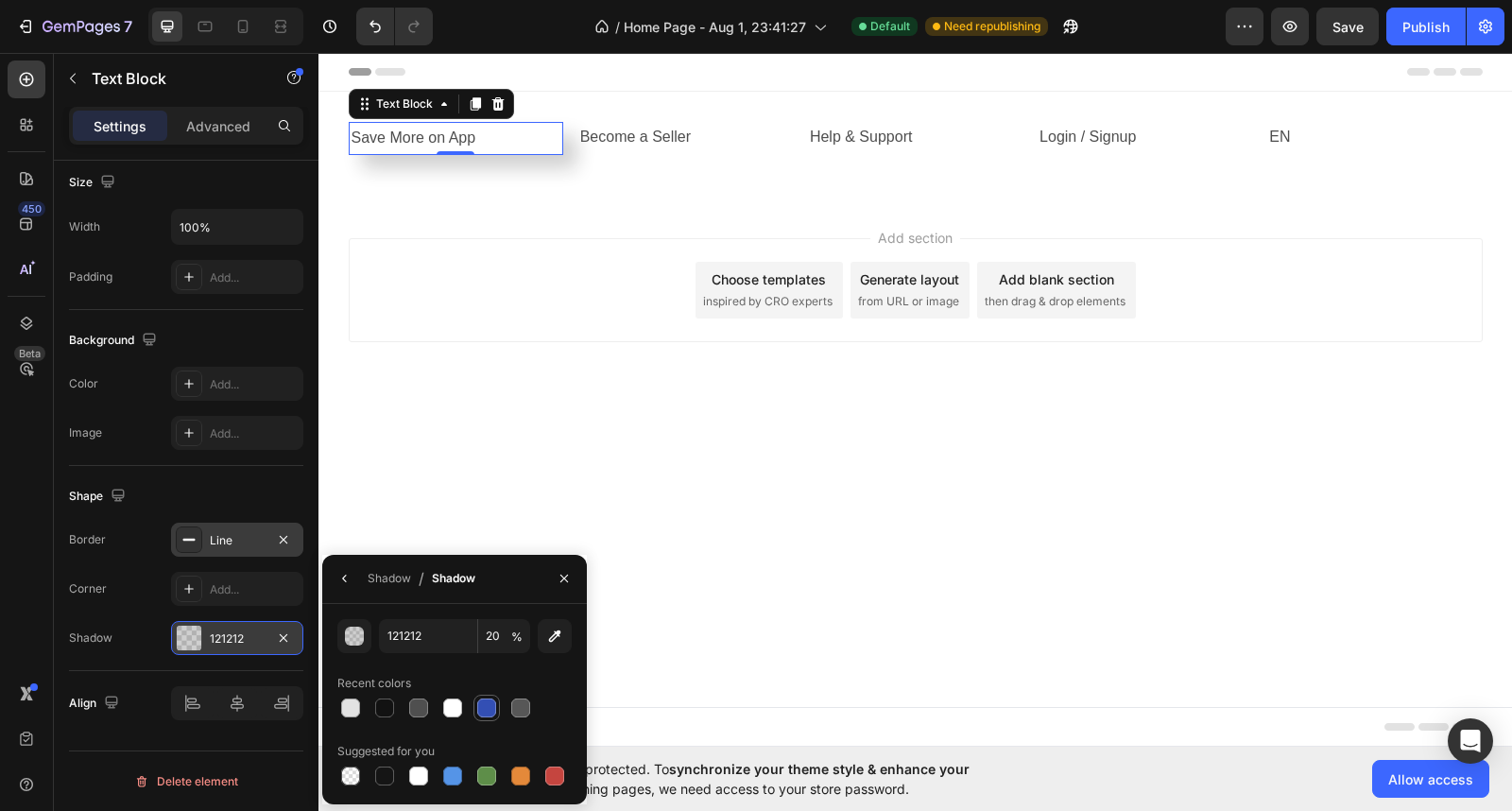 click at bounding box center (487, 708) 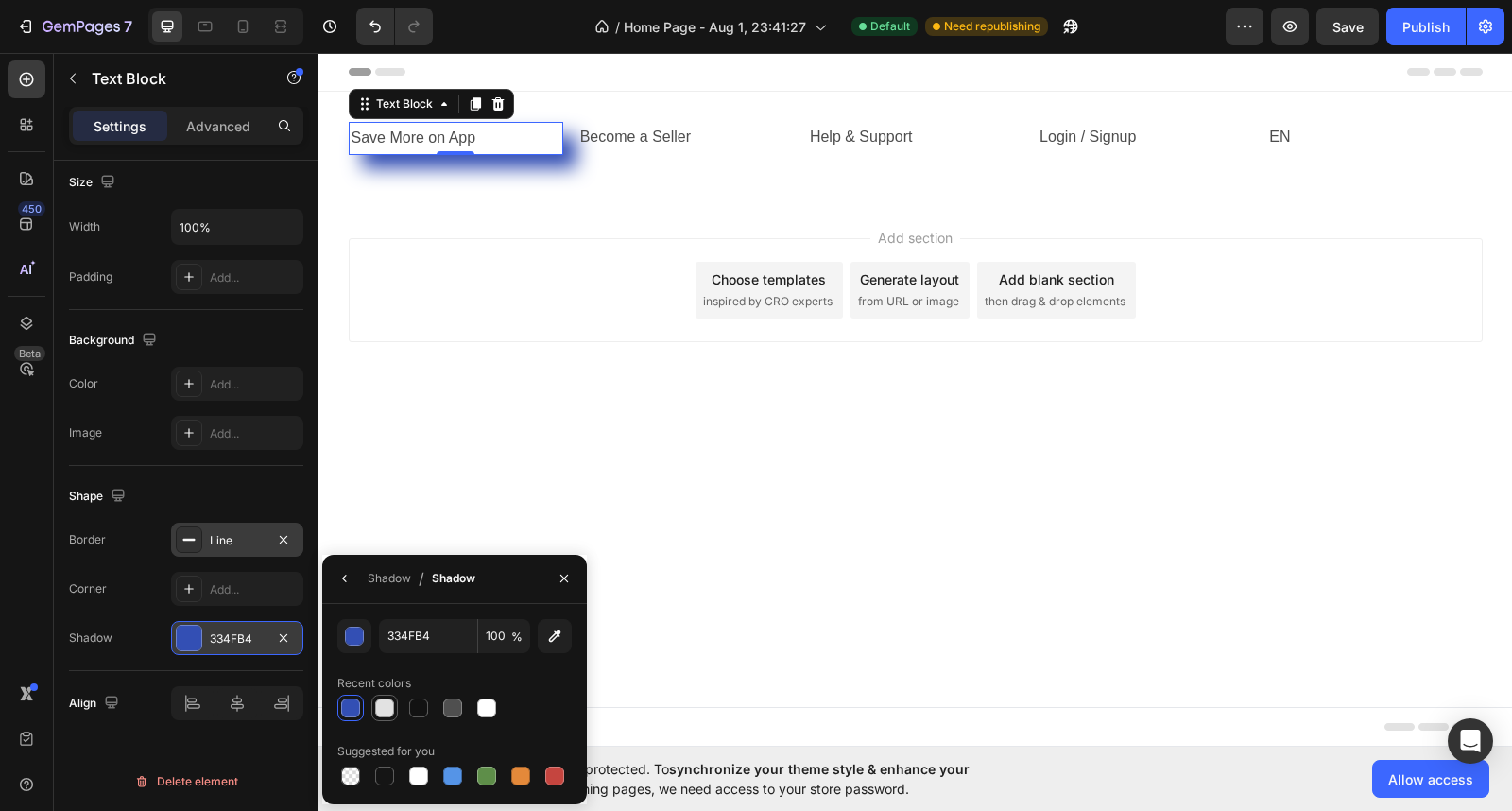 click at bounding box center (385, 708) 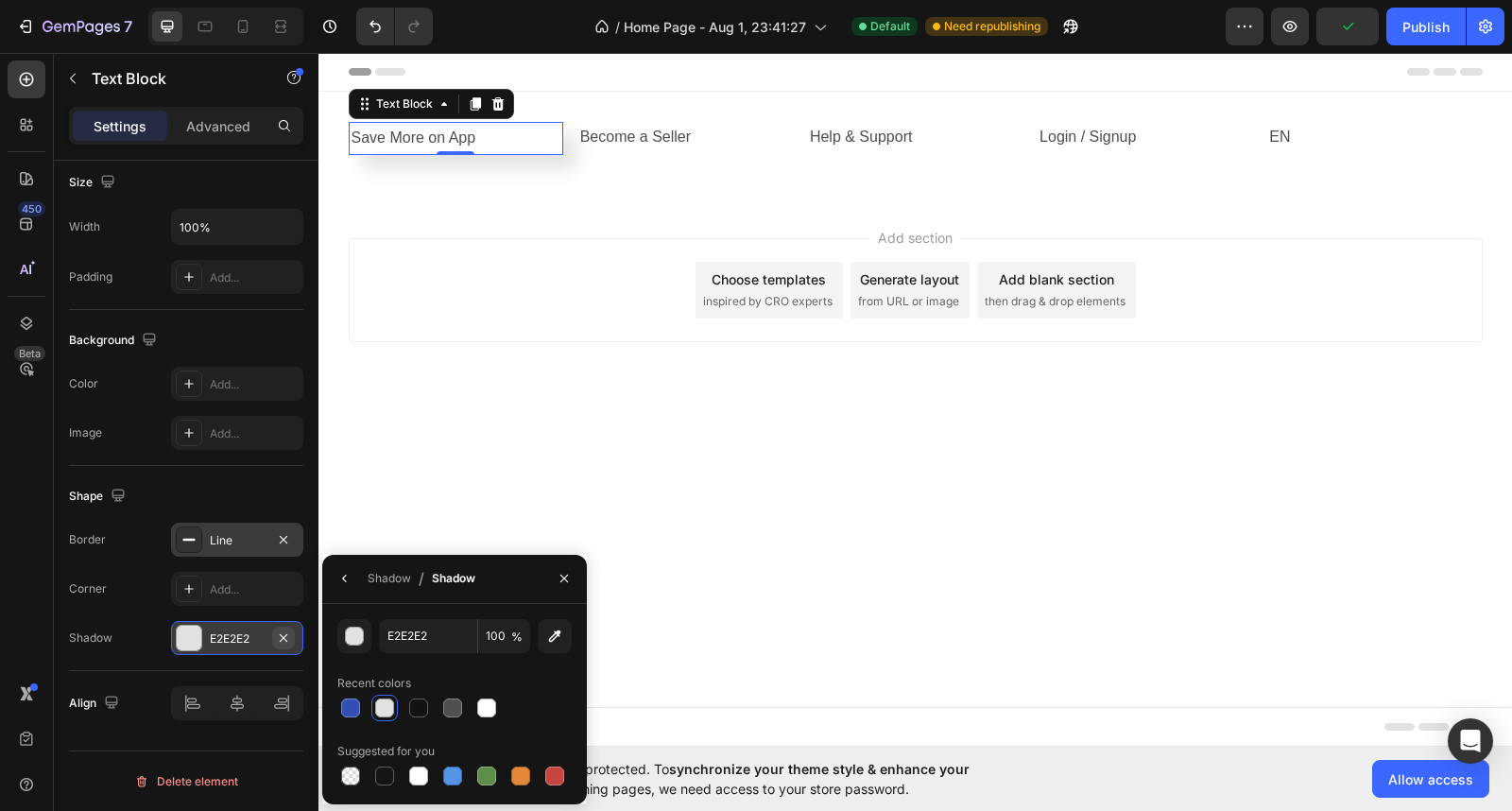 click 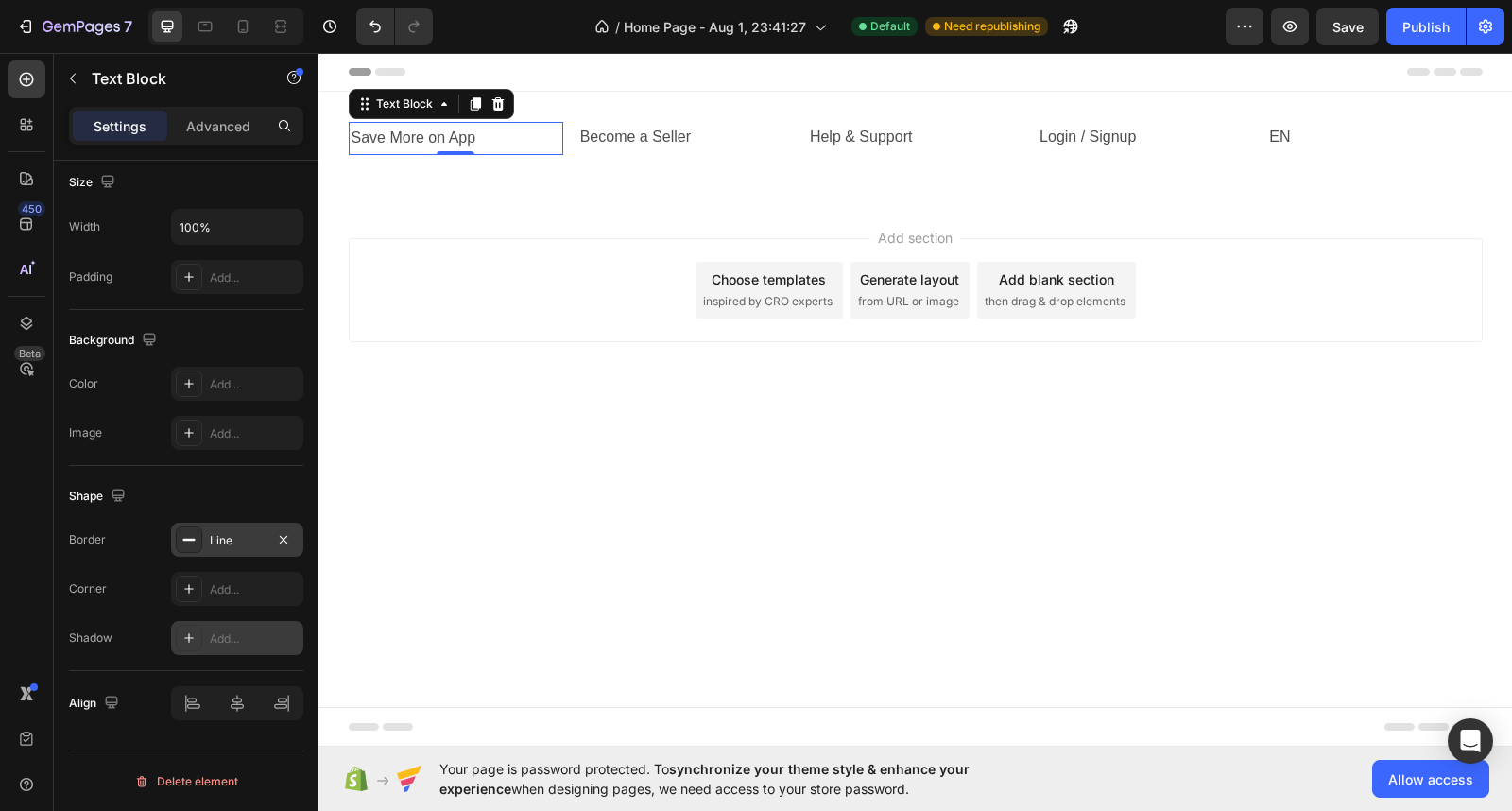 click on "Line" at bounding box center (237, 541) 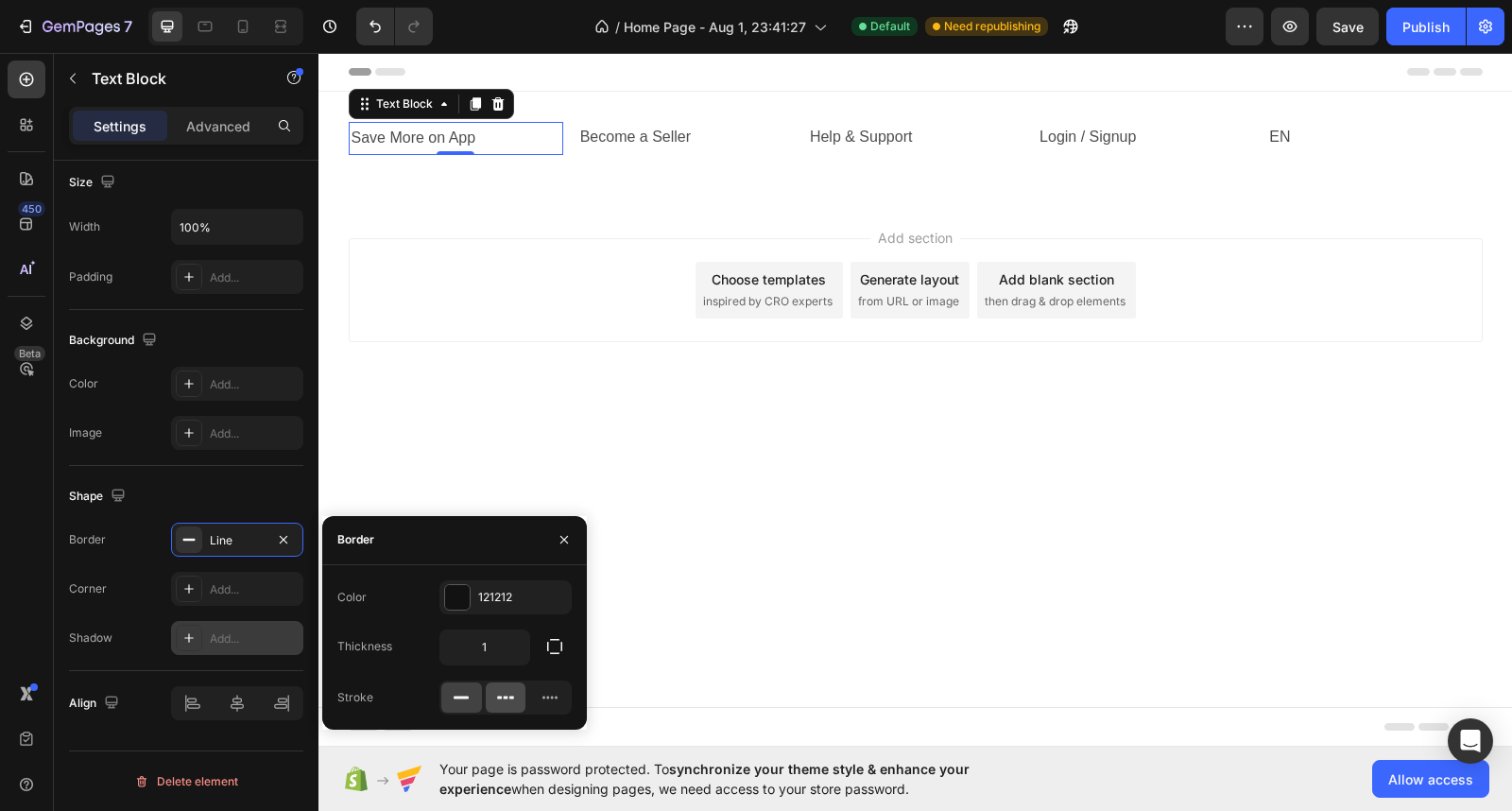 click 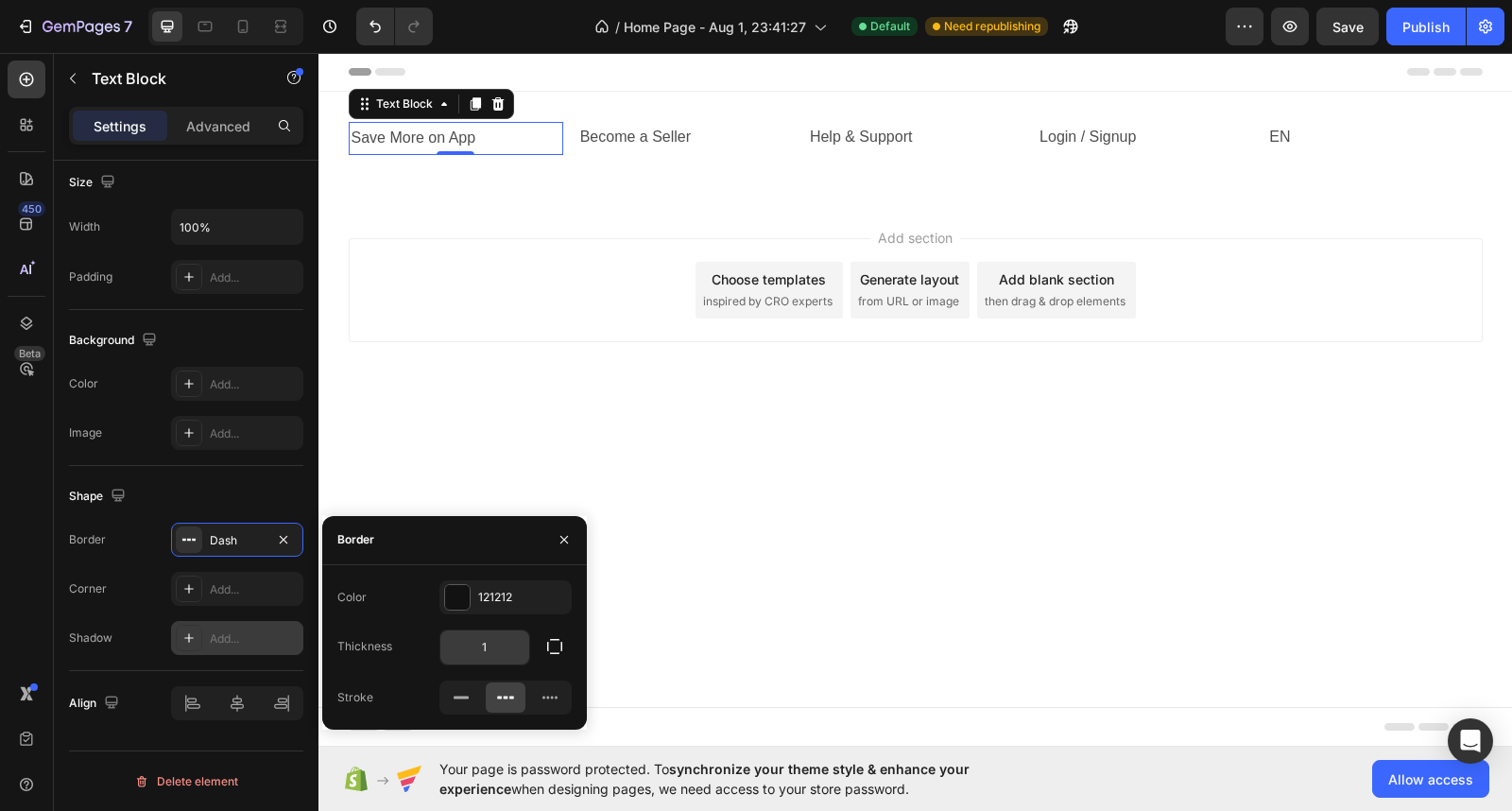 click on "1" at bounding box center [485, 647] 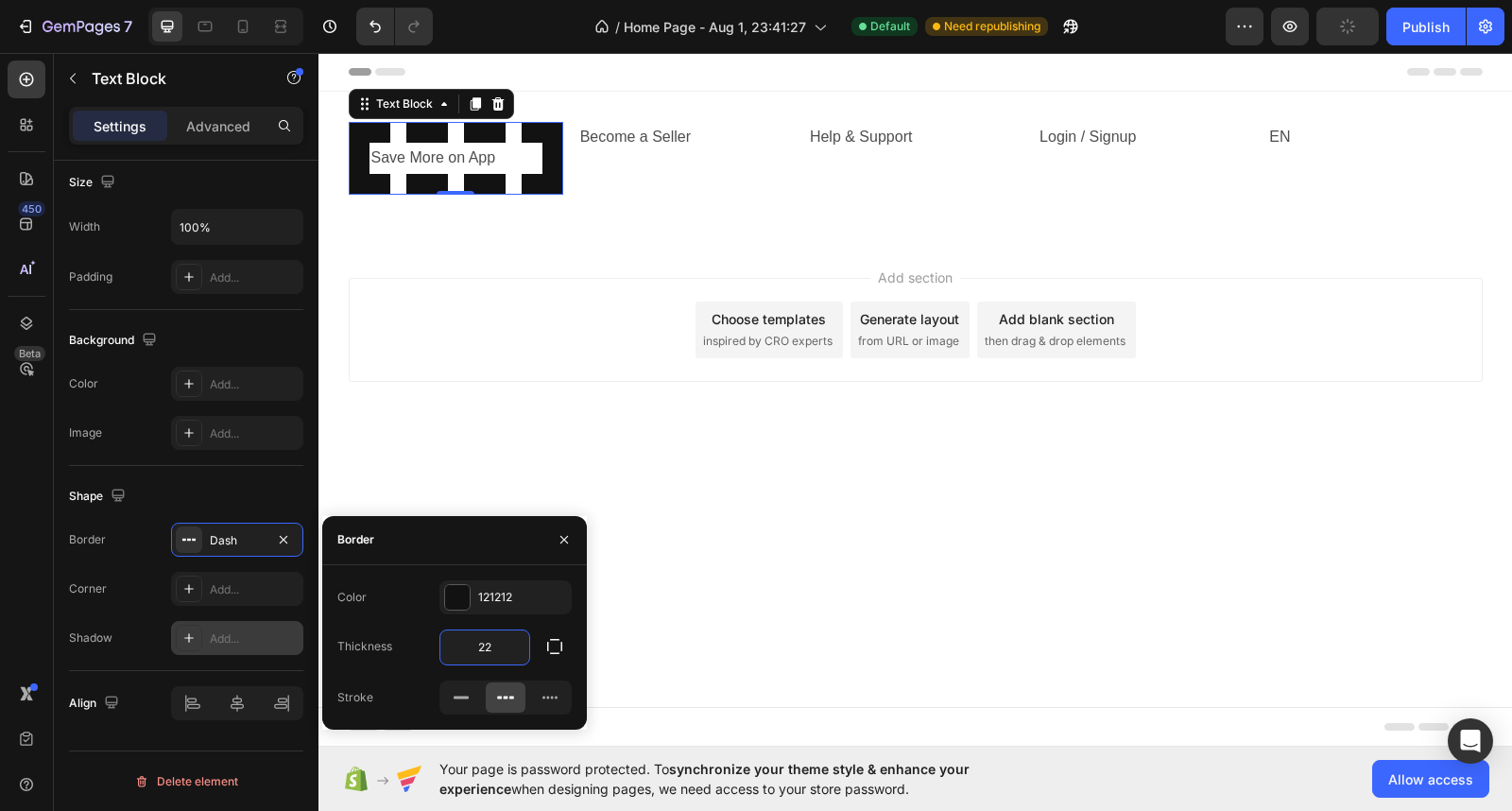 type on "2" 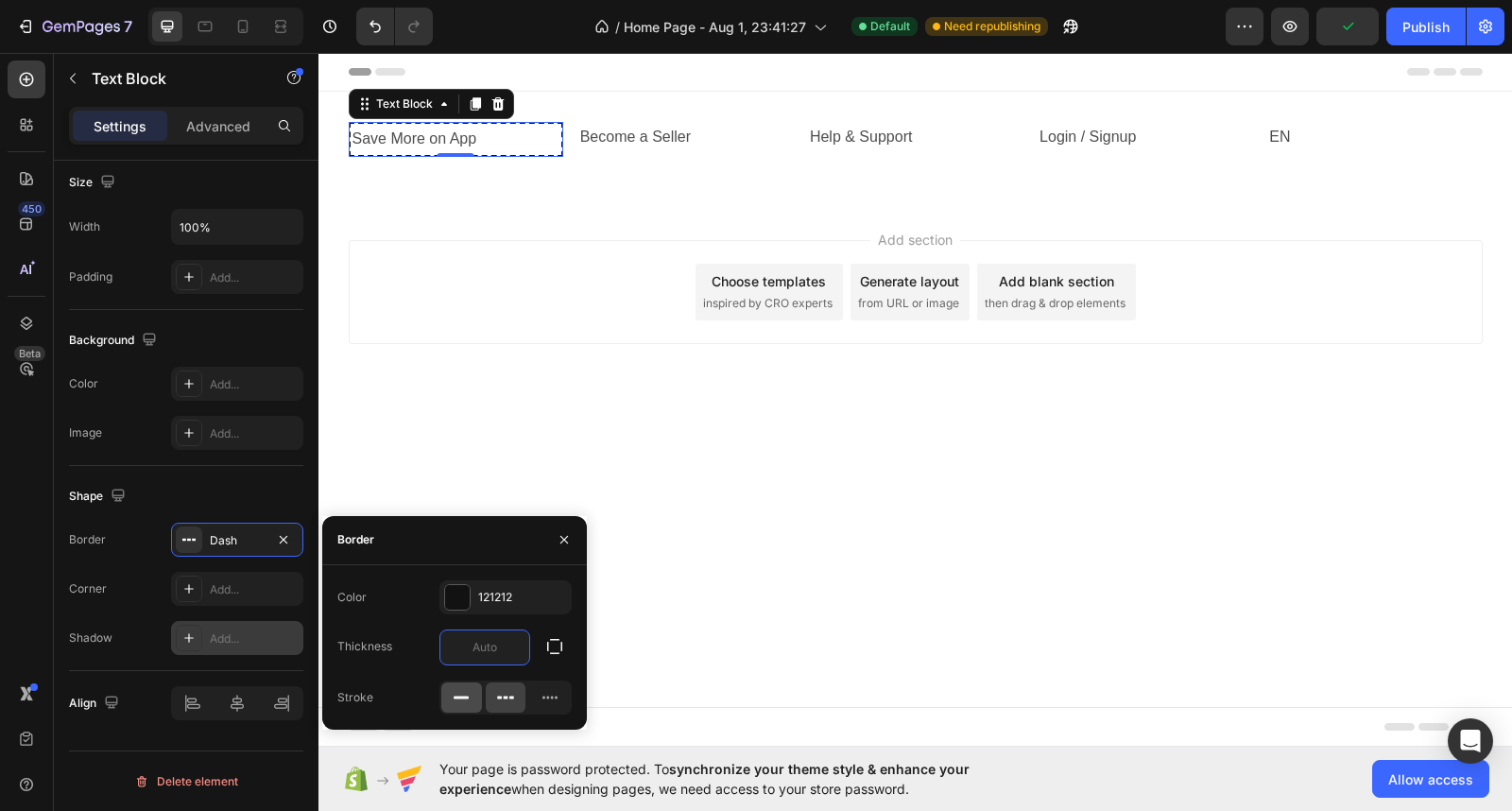 click 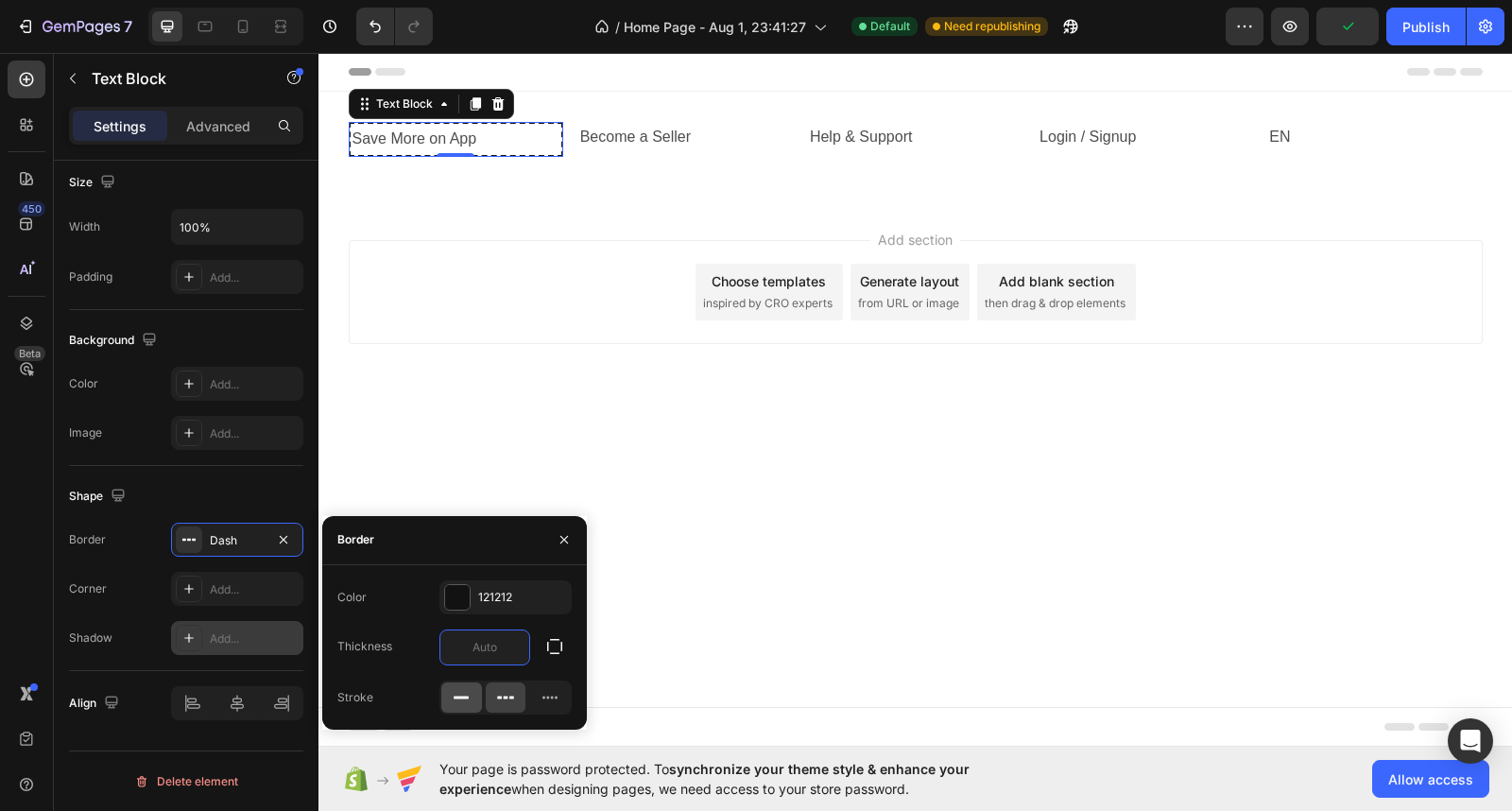 type on "0" 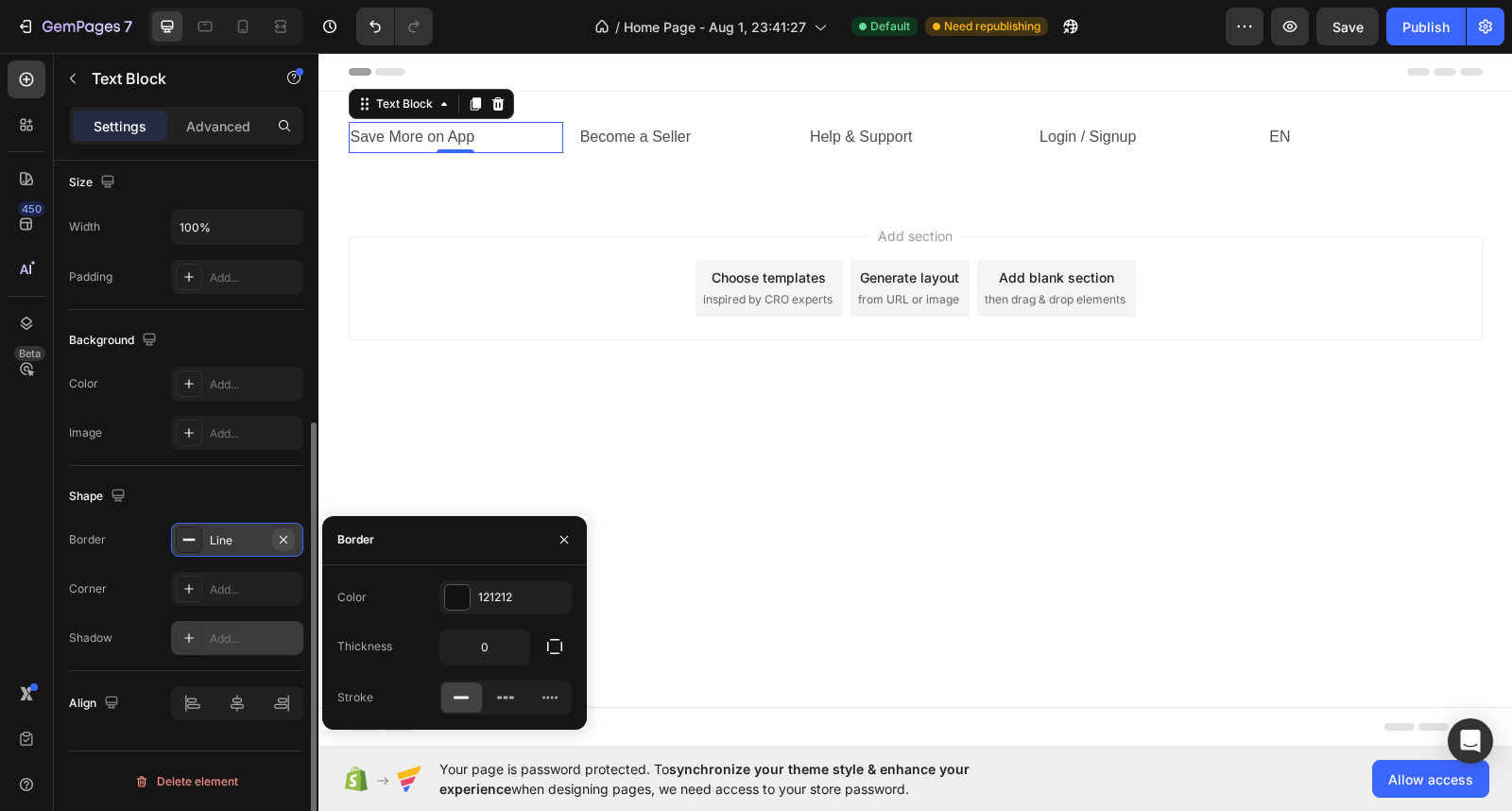 click 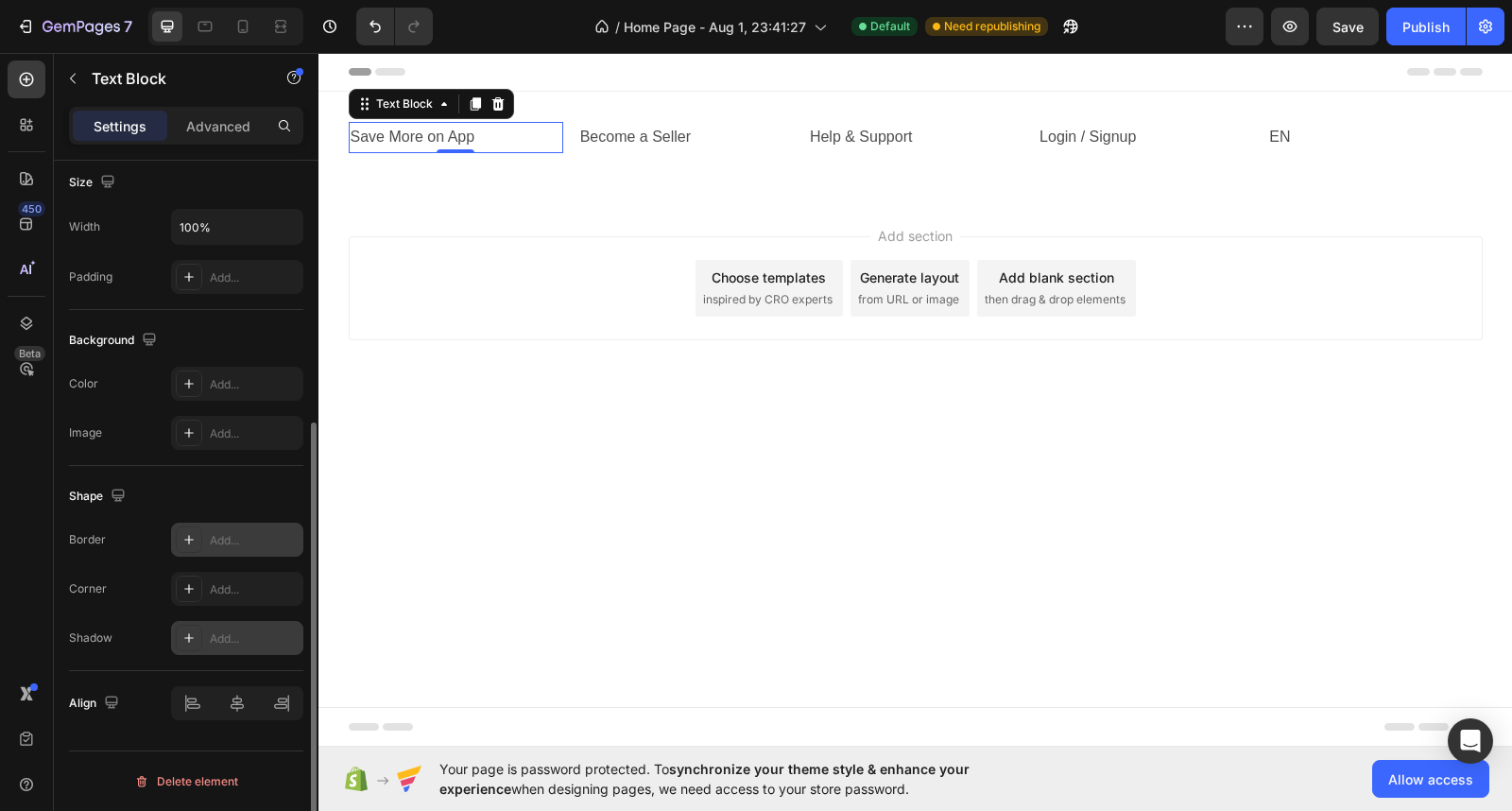 scroll, scrollTop: 310, scrollLeft: 0, axis: vertical 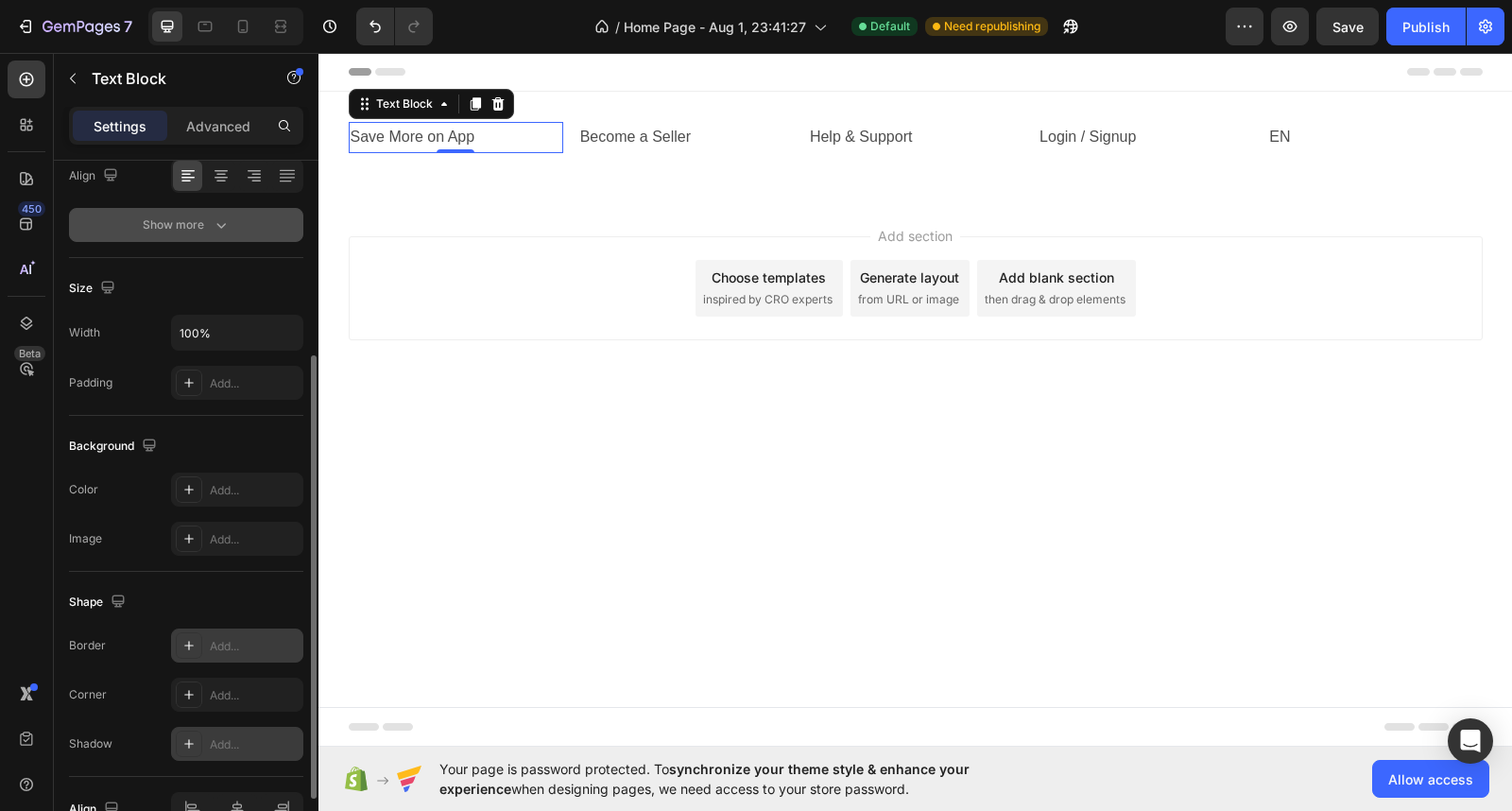 click 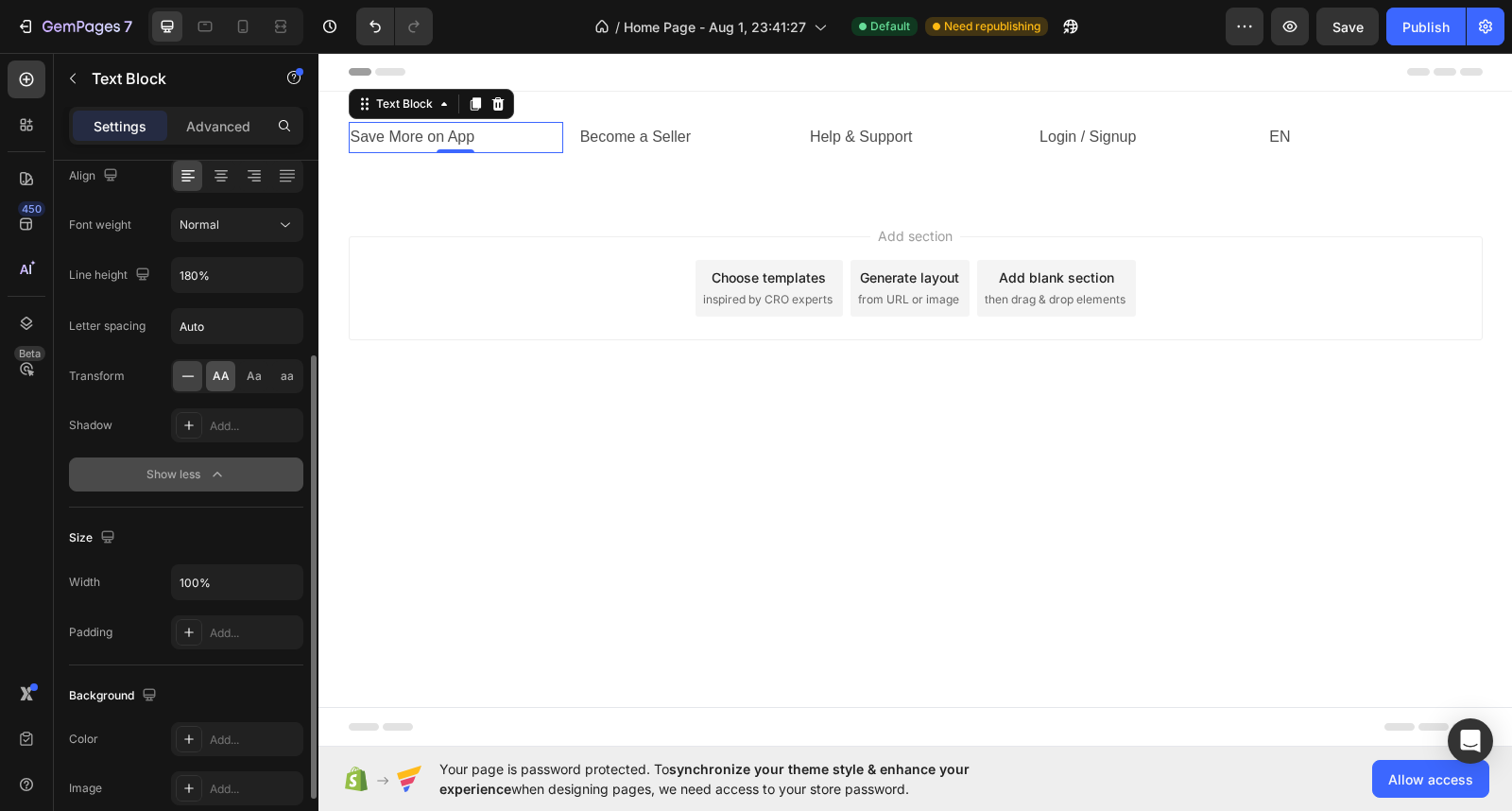 click on "AA" 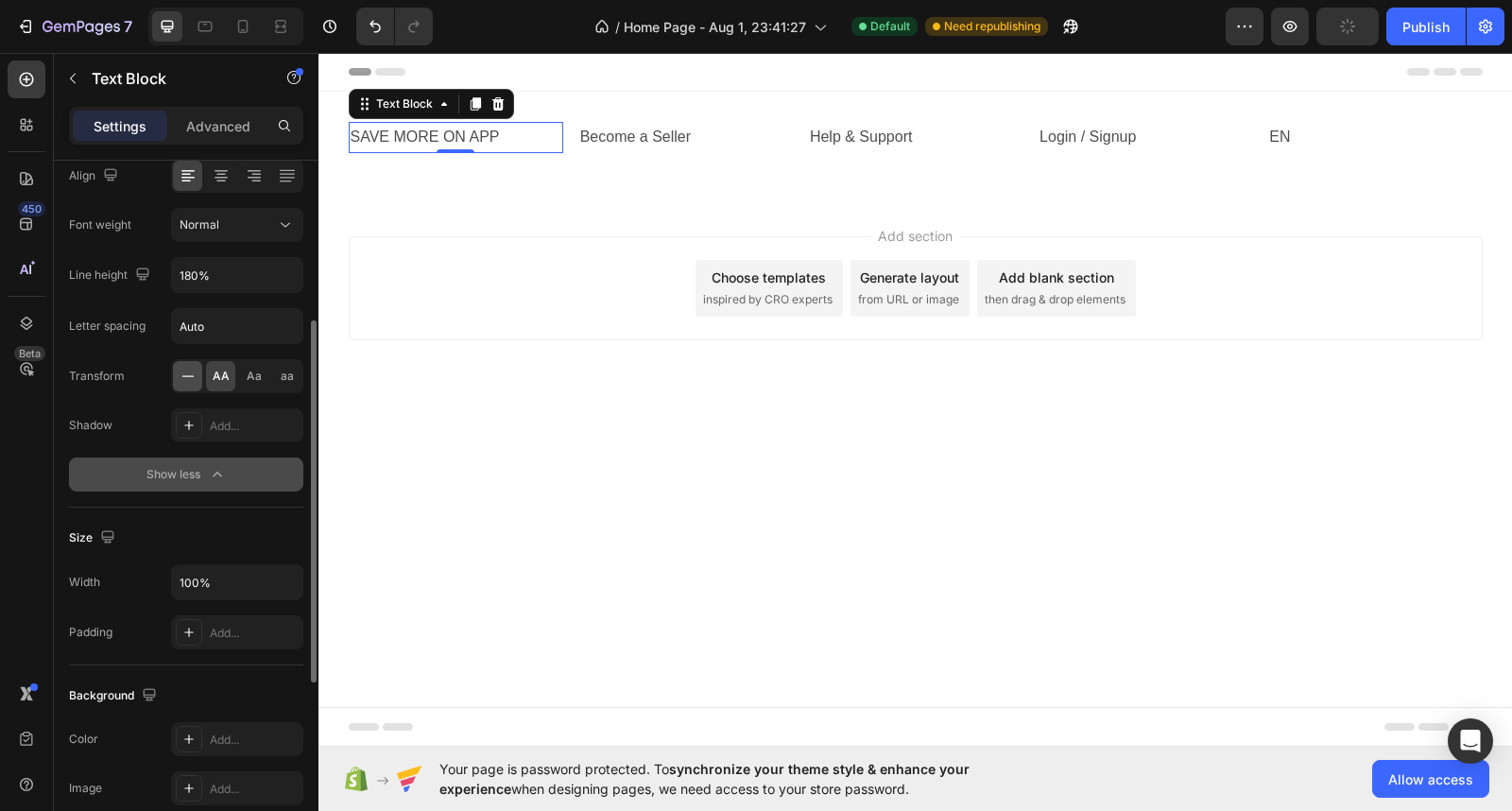 click 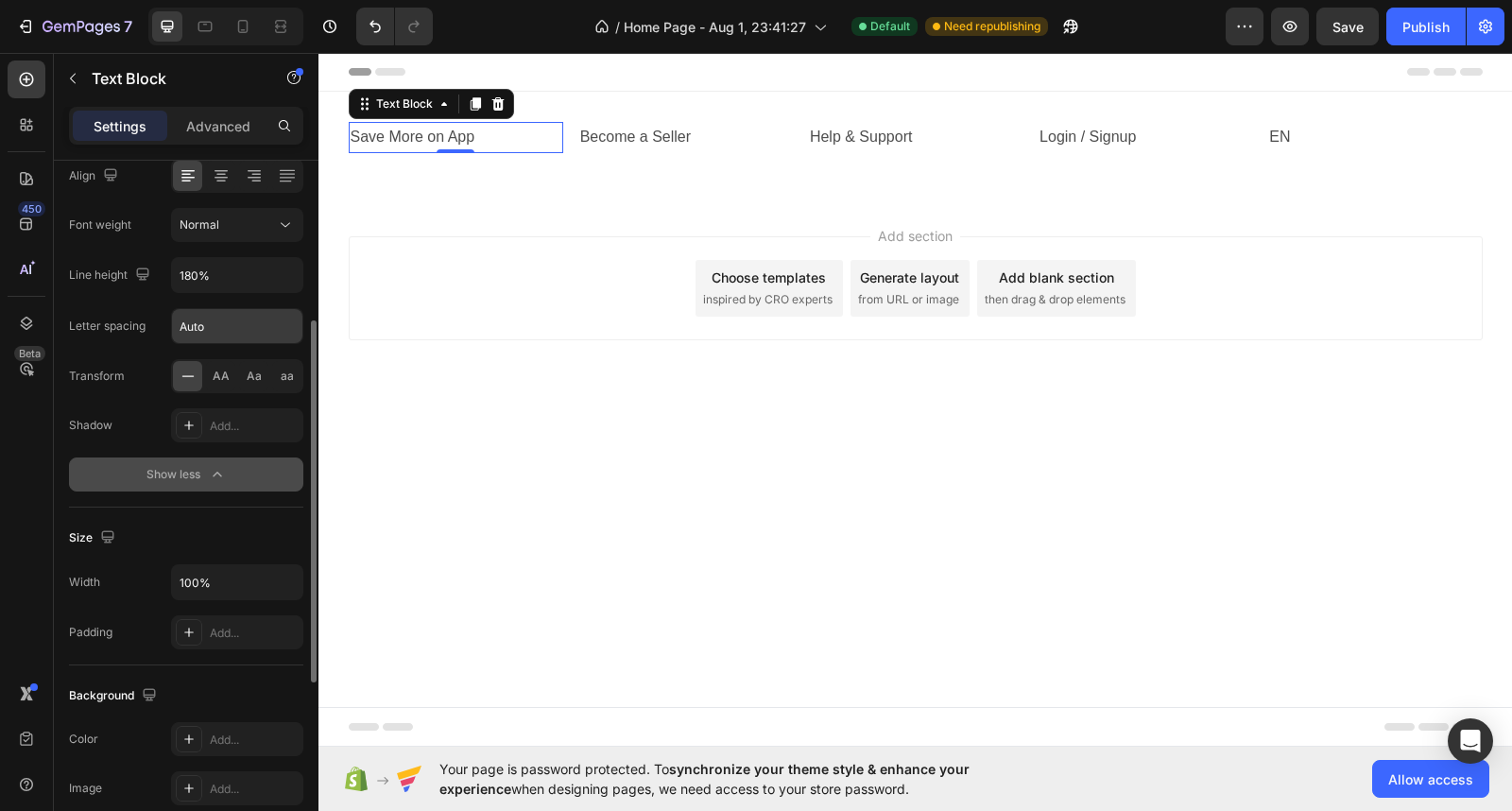click on "Auto" at bounding box center [237, 326] 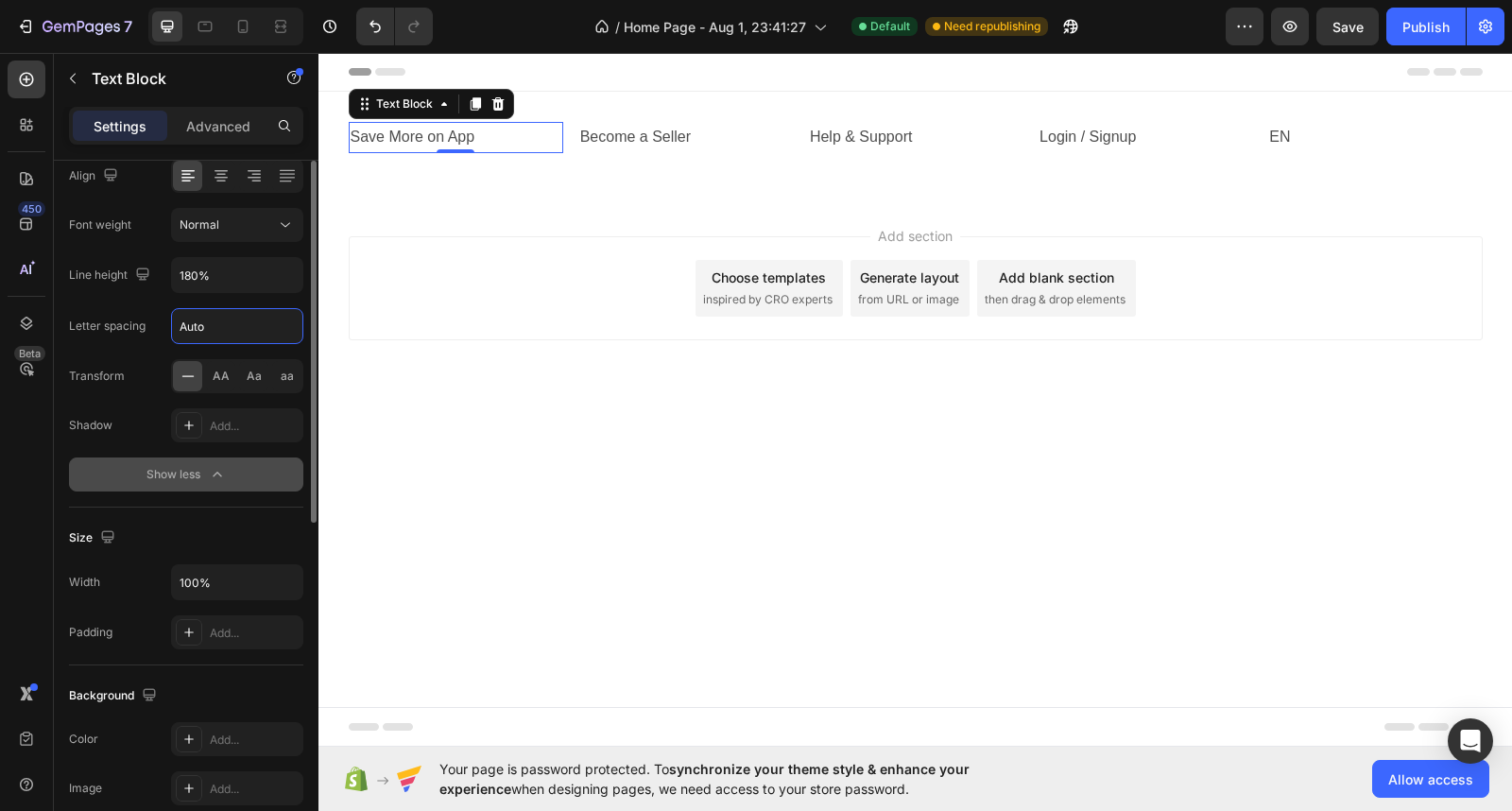 scroll, scrollTop: 205, scrollLeft: 0, axis: vertical 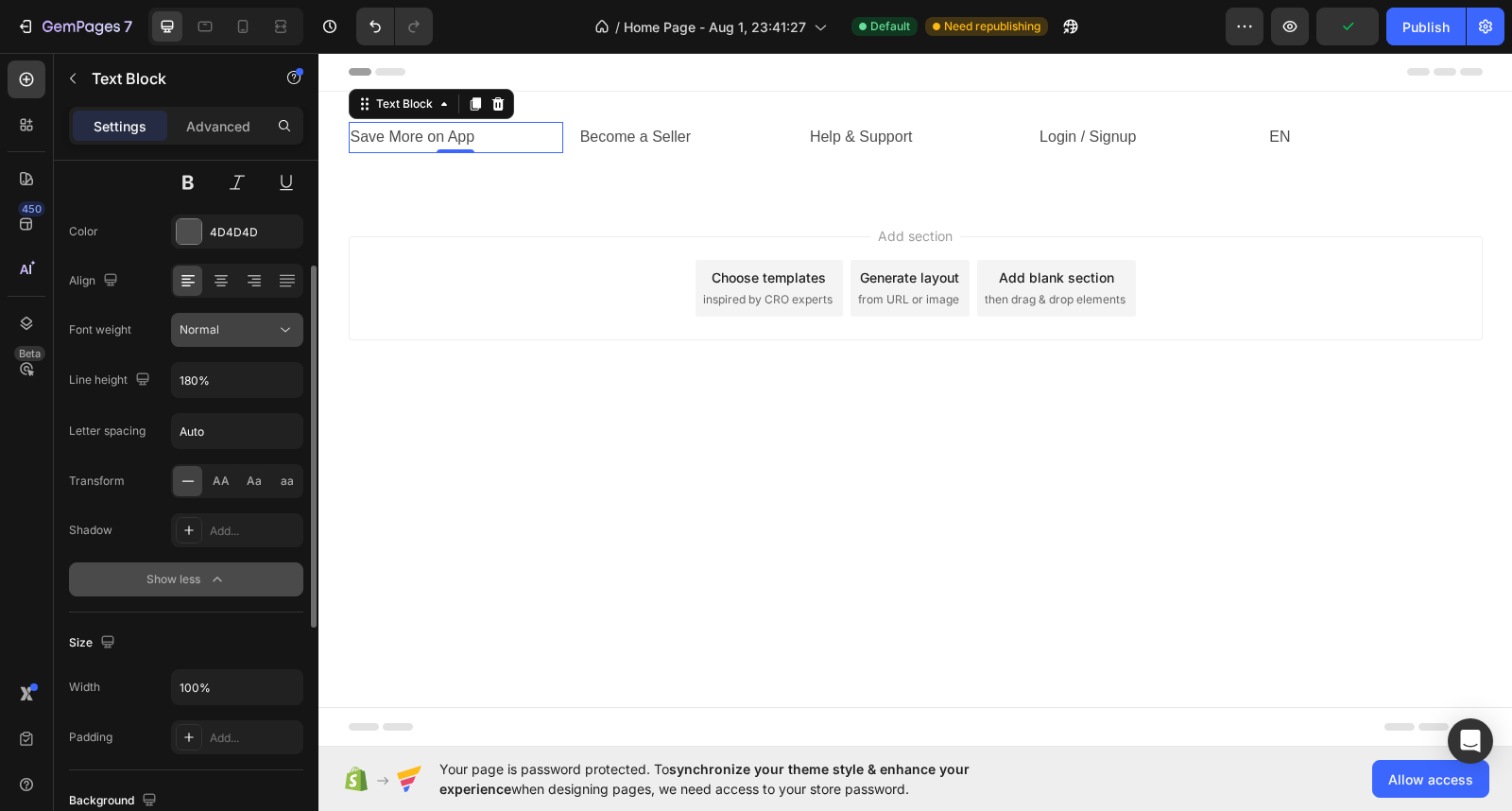 click on "Normal" at bounding box center (228, 330) 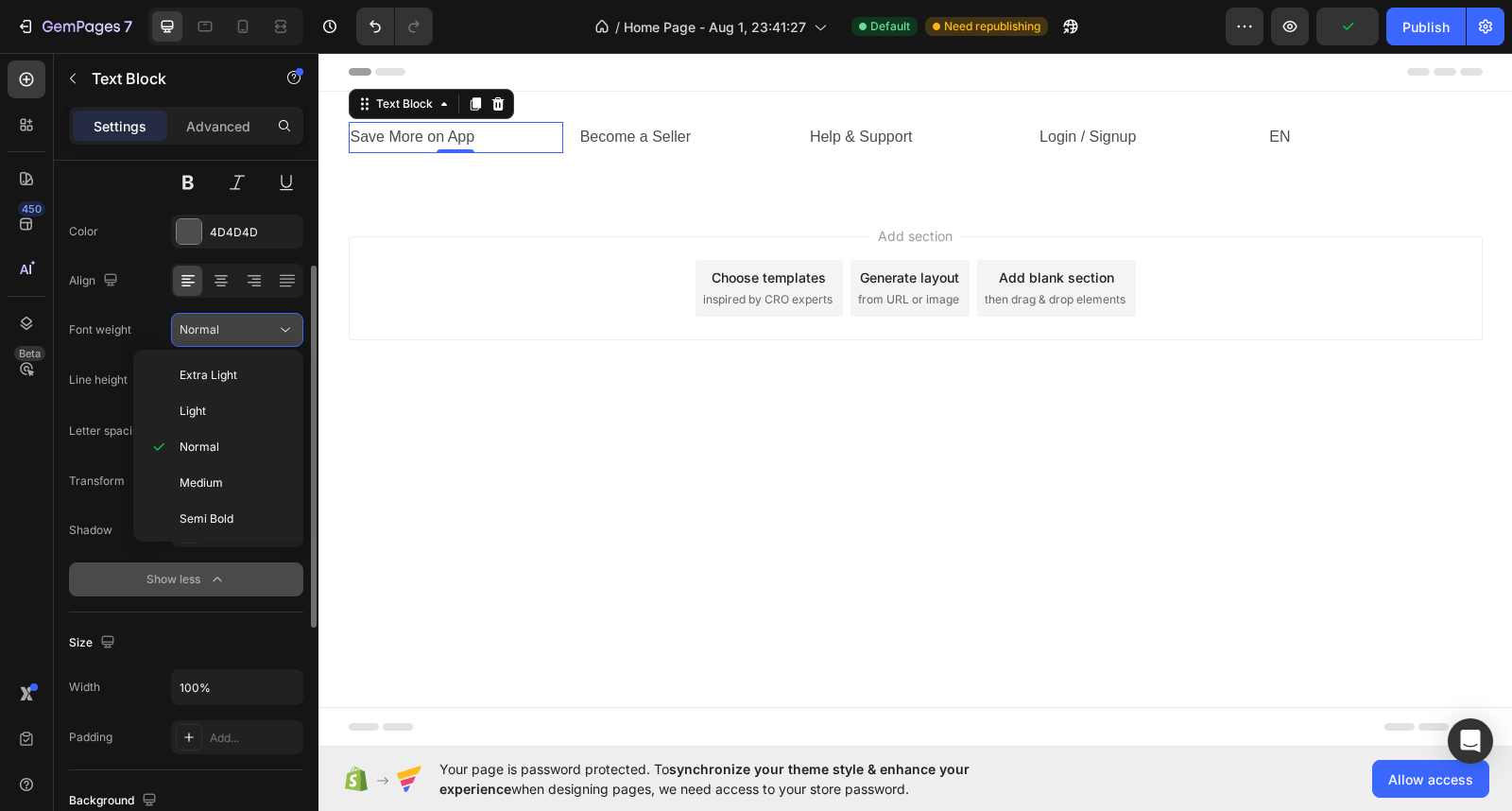 click on "Normal" at bounding box center (228, 330) 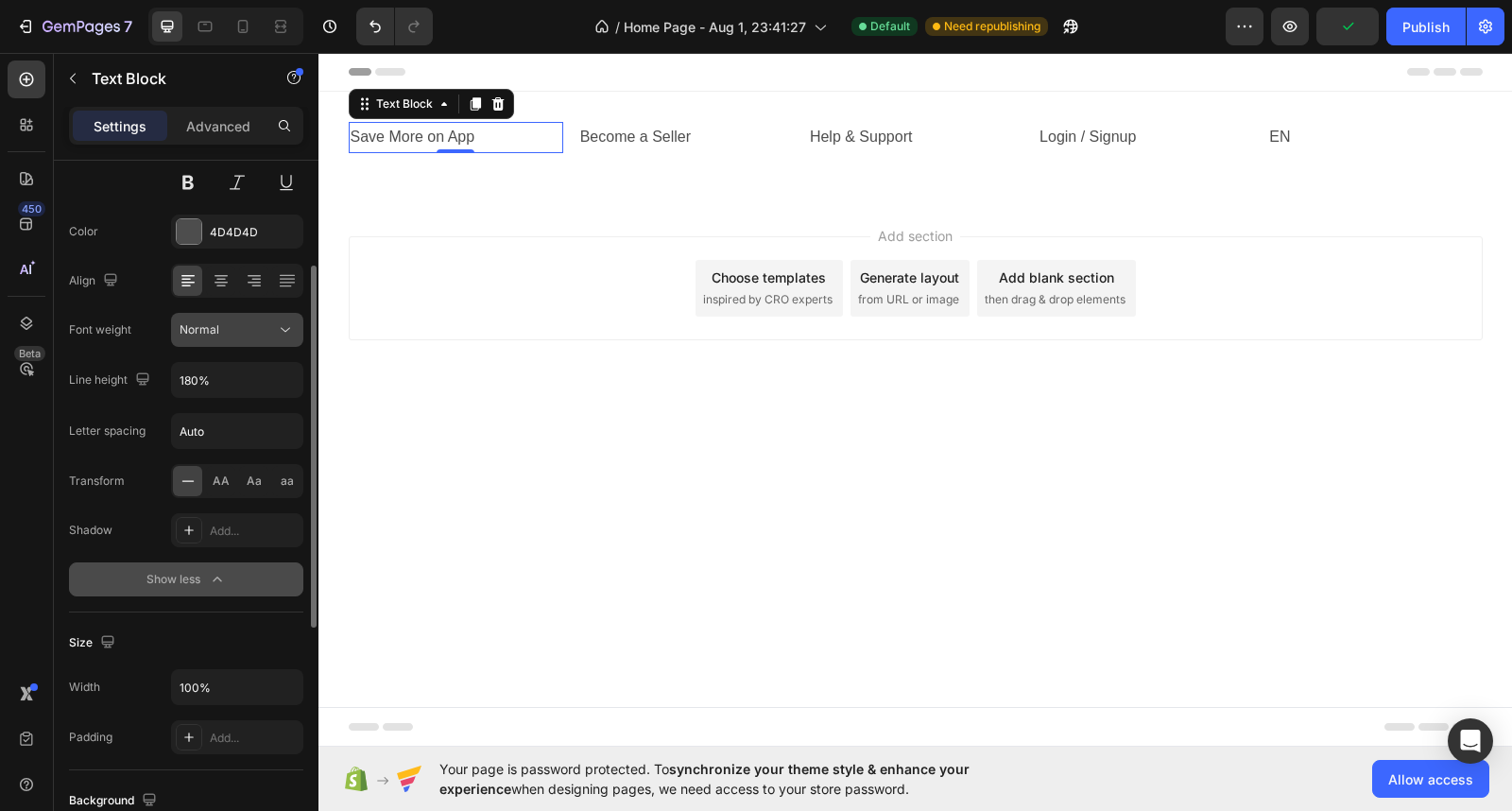 scroll, scrollTop: 0, scrollLeft: 0, axis: both 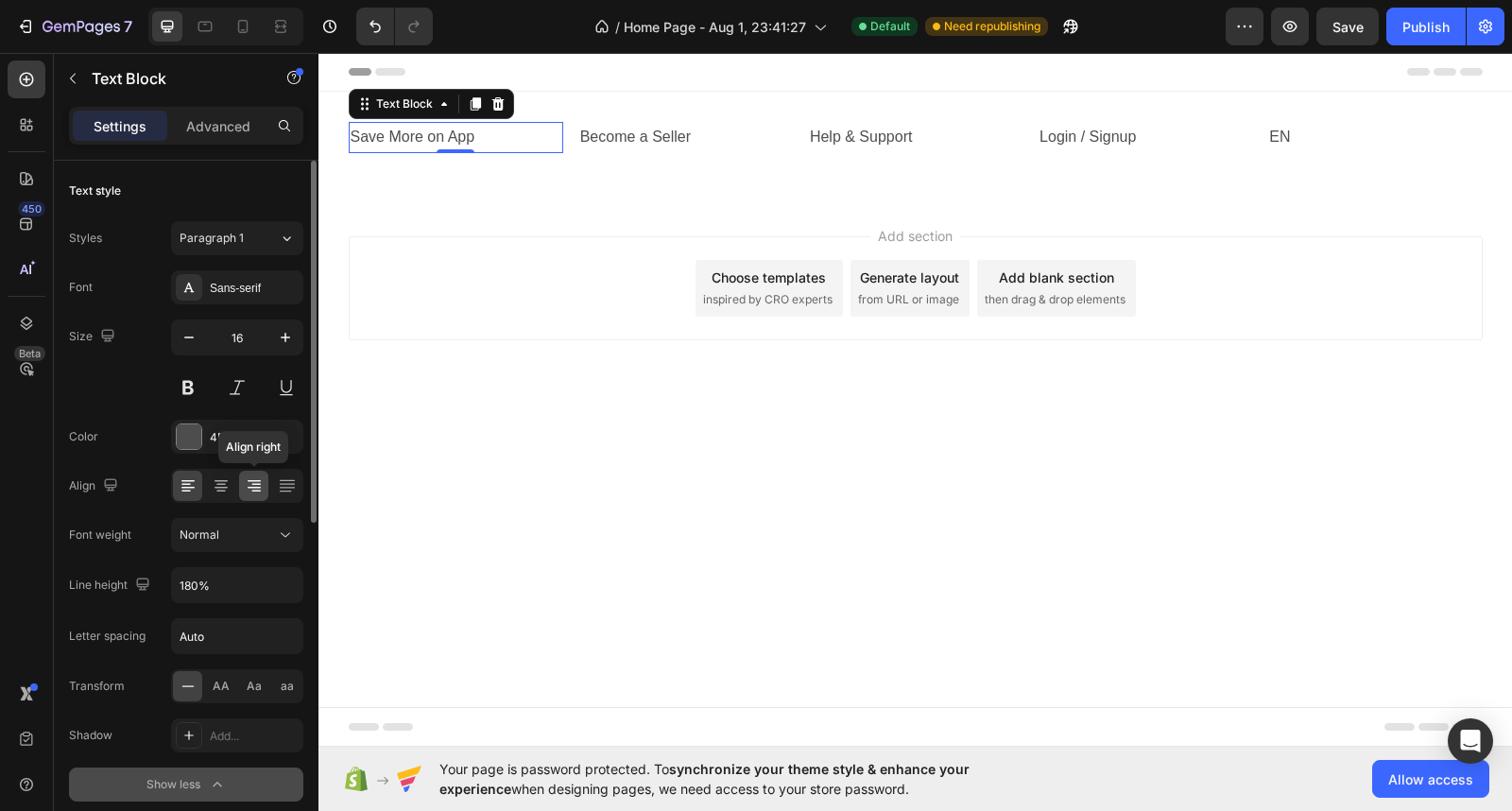 click 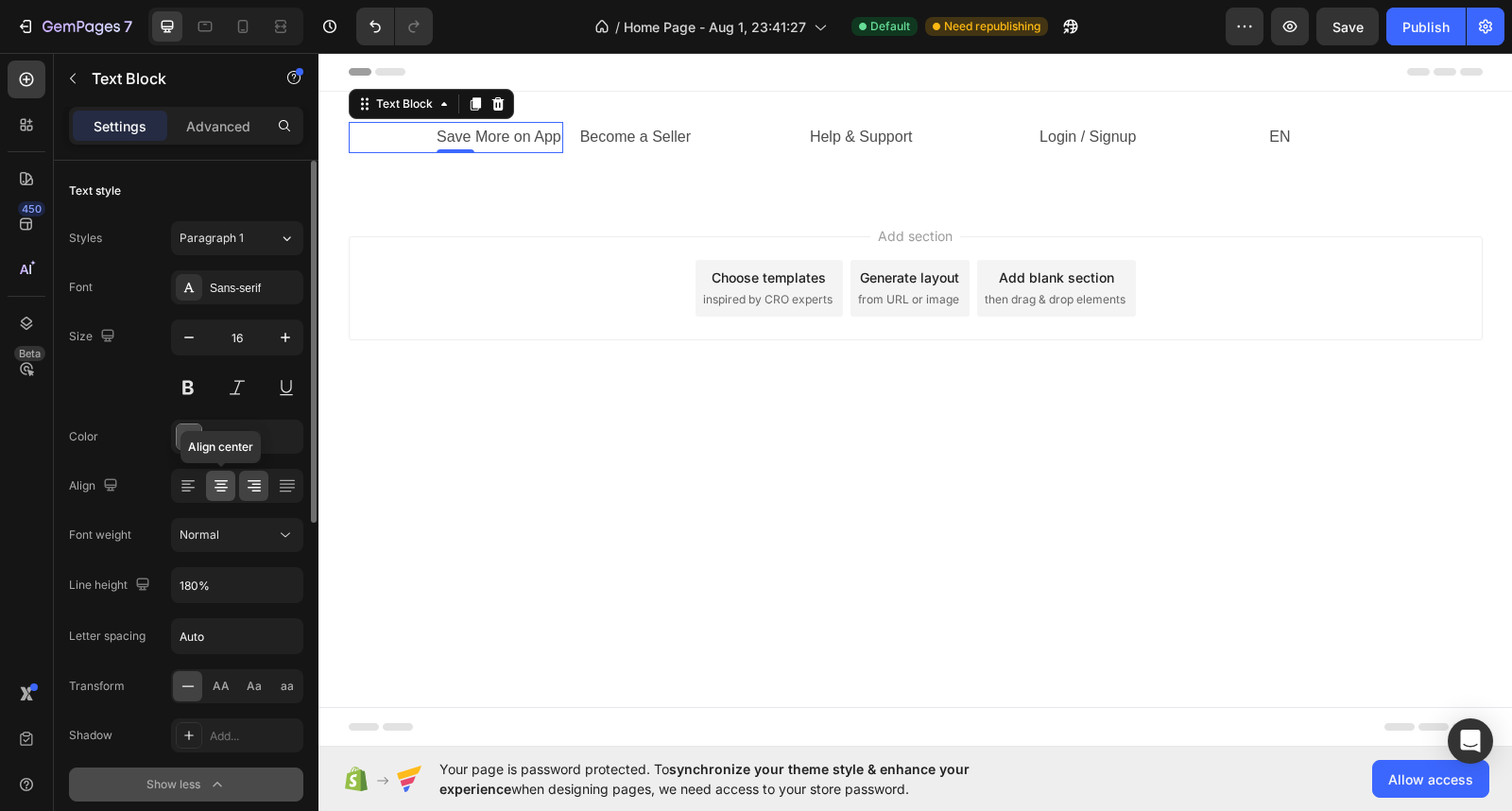click 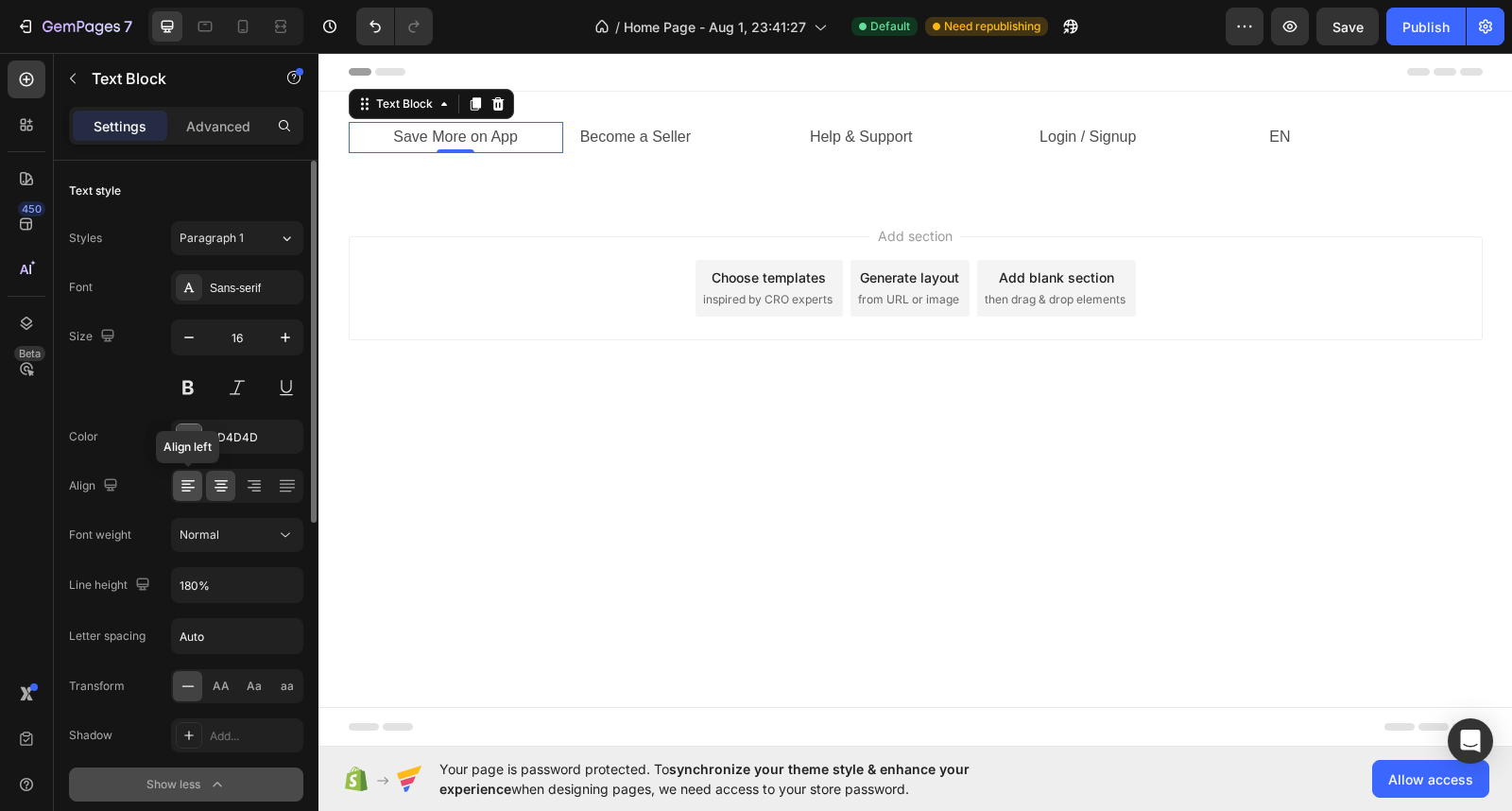 click 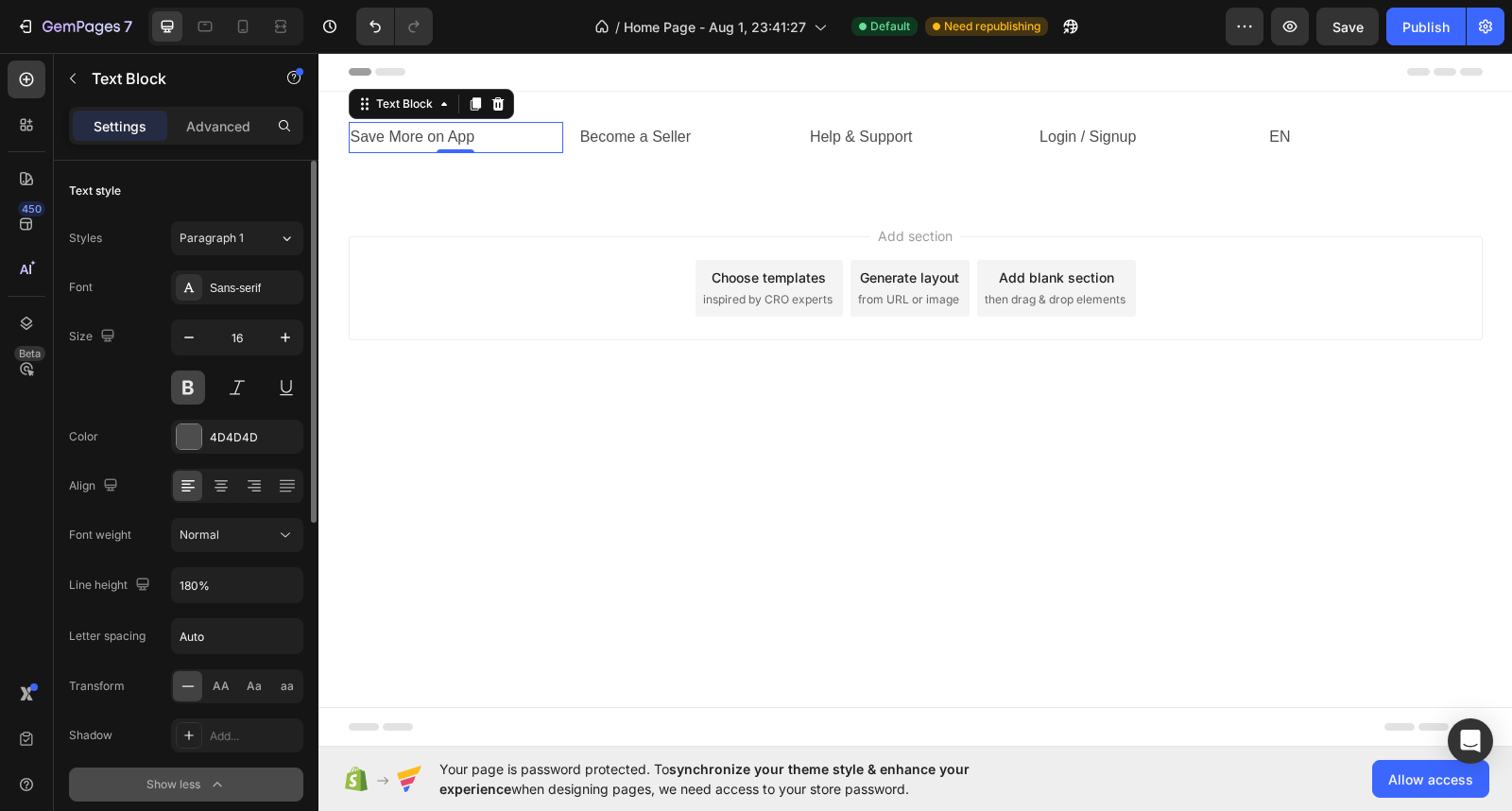 click at bounding box center (188, 388) 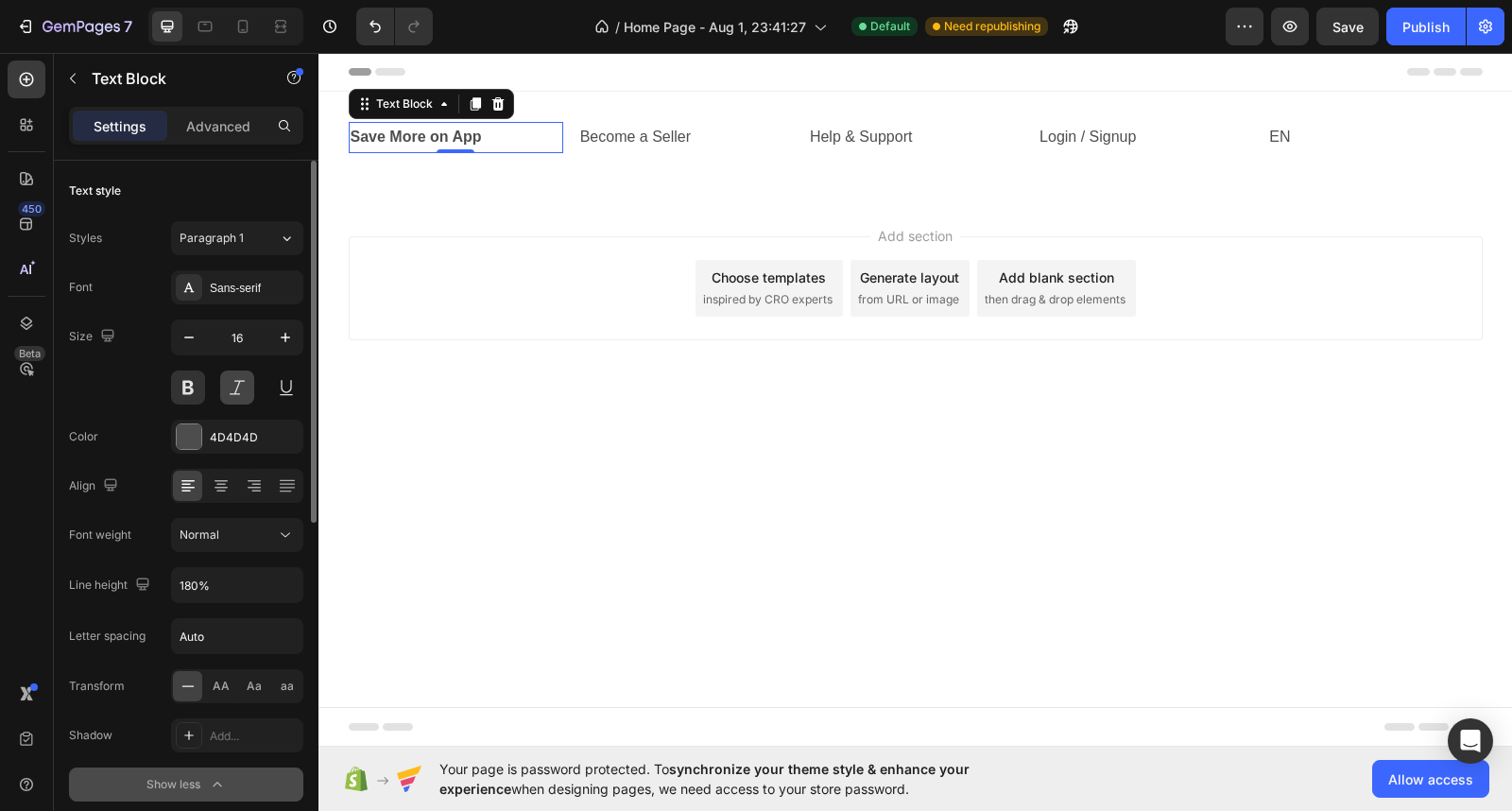 click at bounding box center (237, 388) 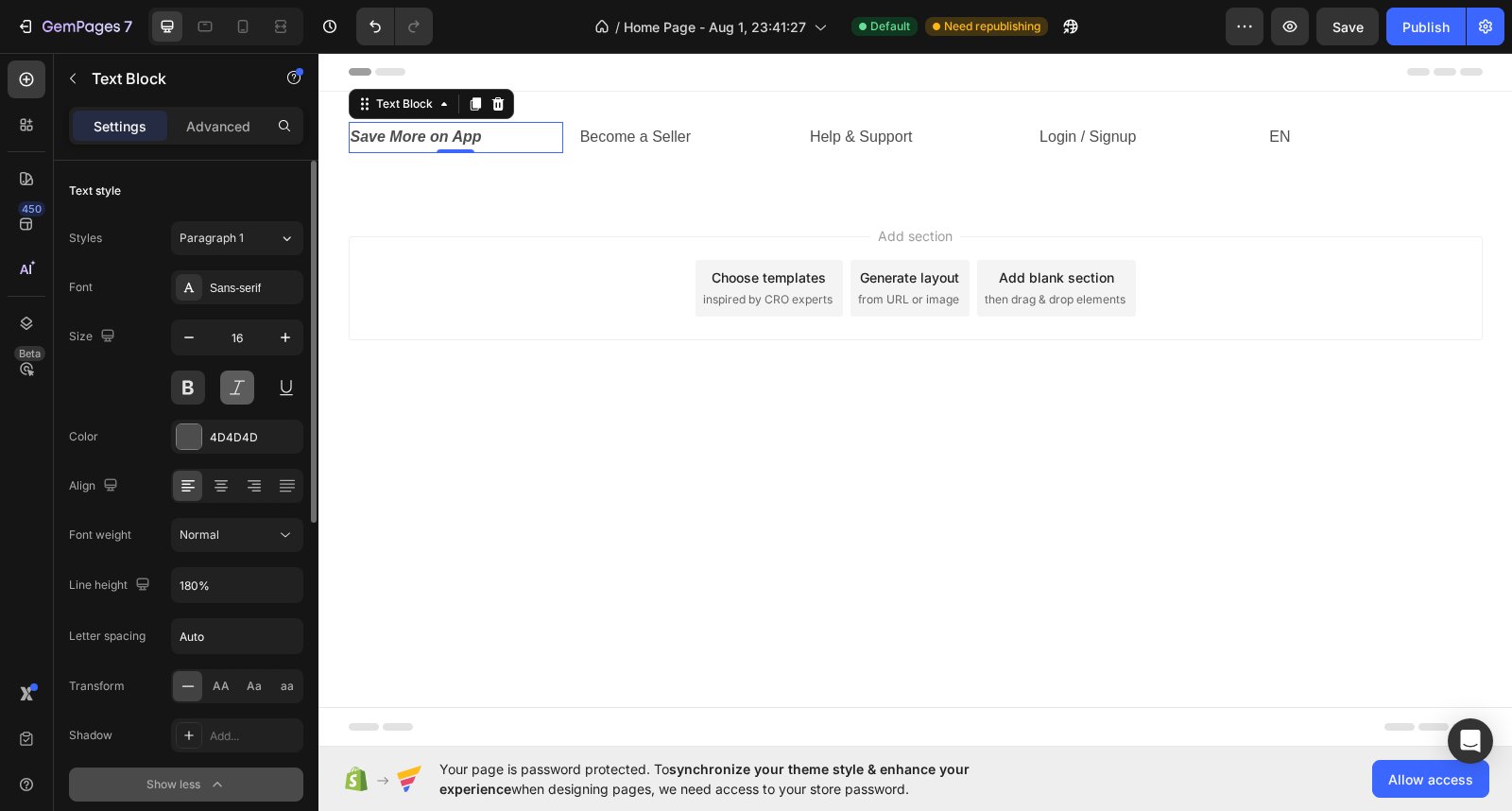 click at bounding box center (237, 388) 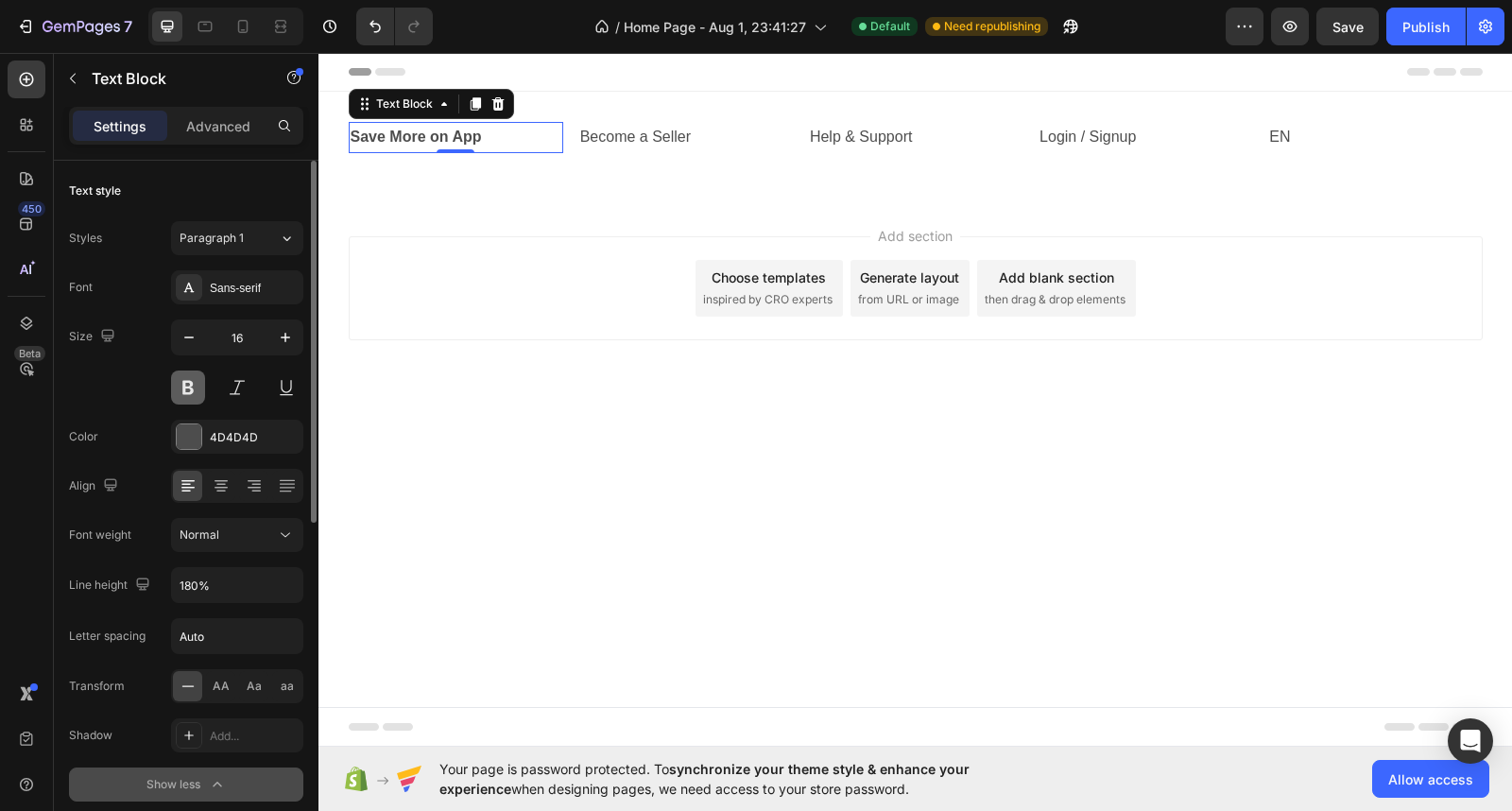 click at bounding box center (188, 388) 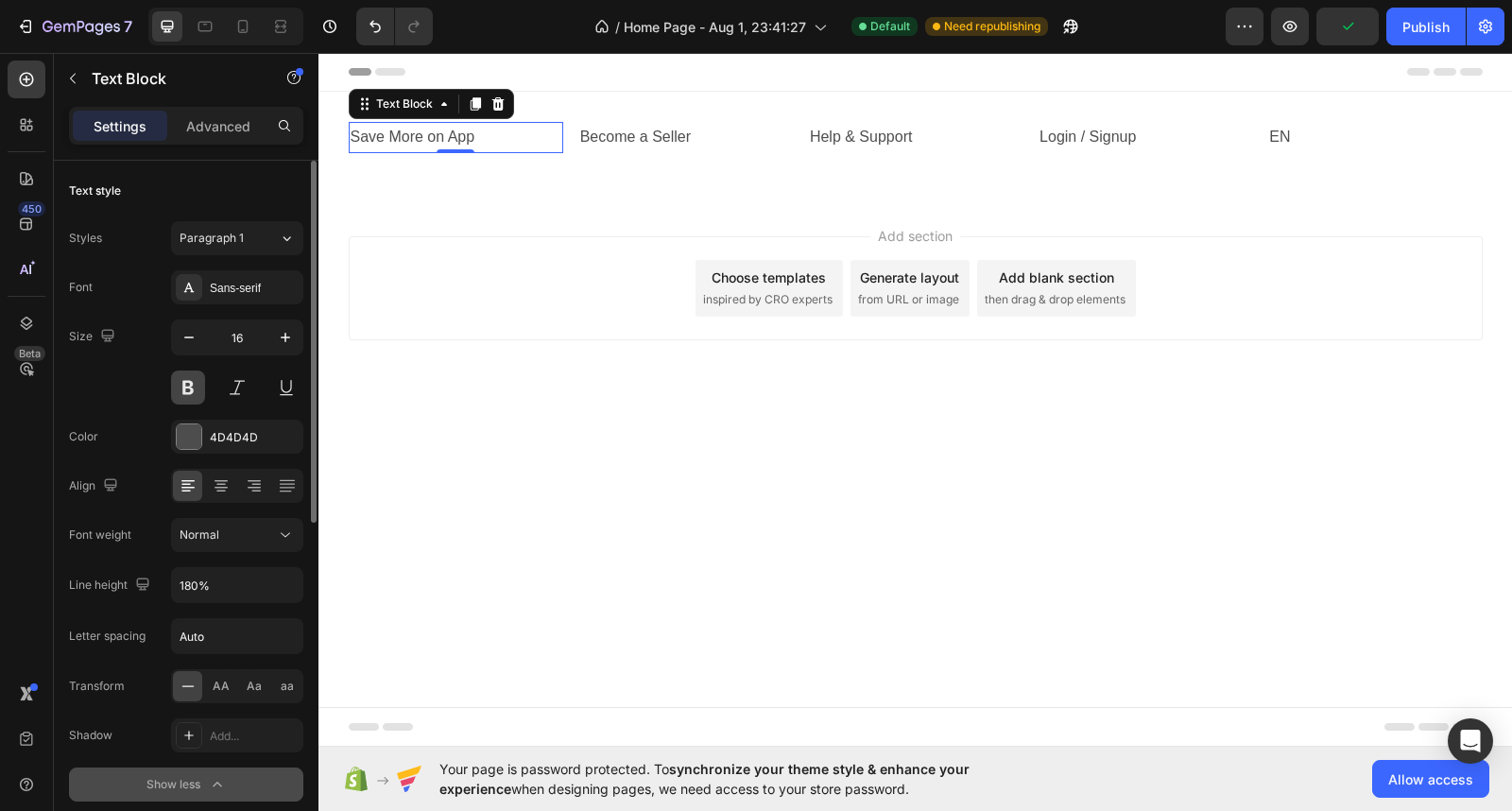 click at bounding box center (188, 388) 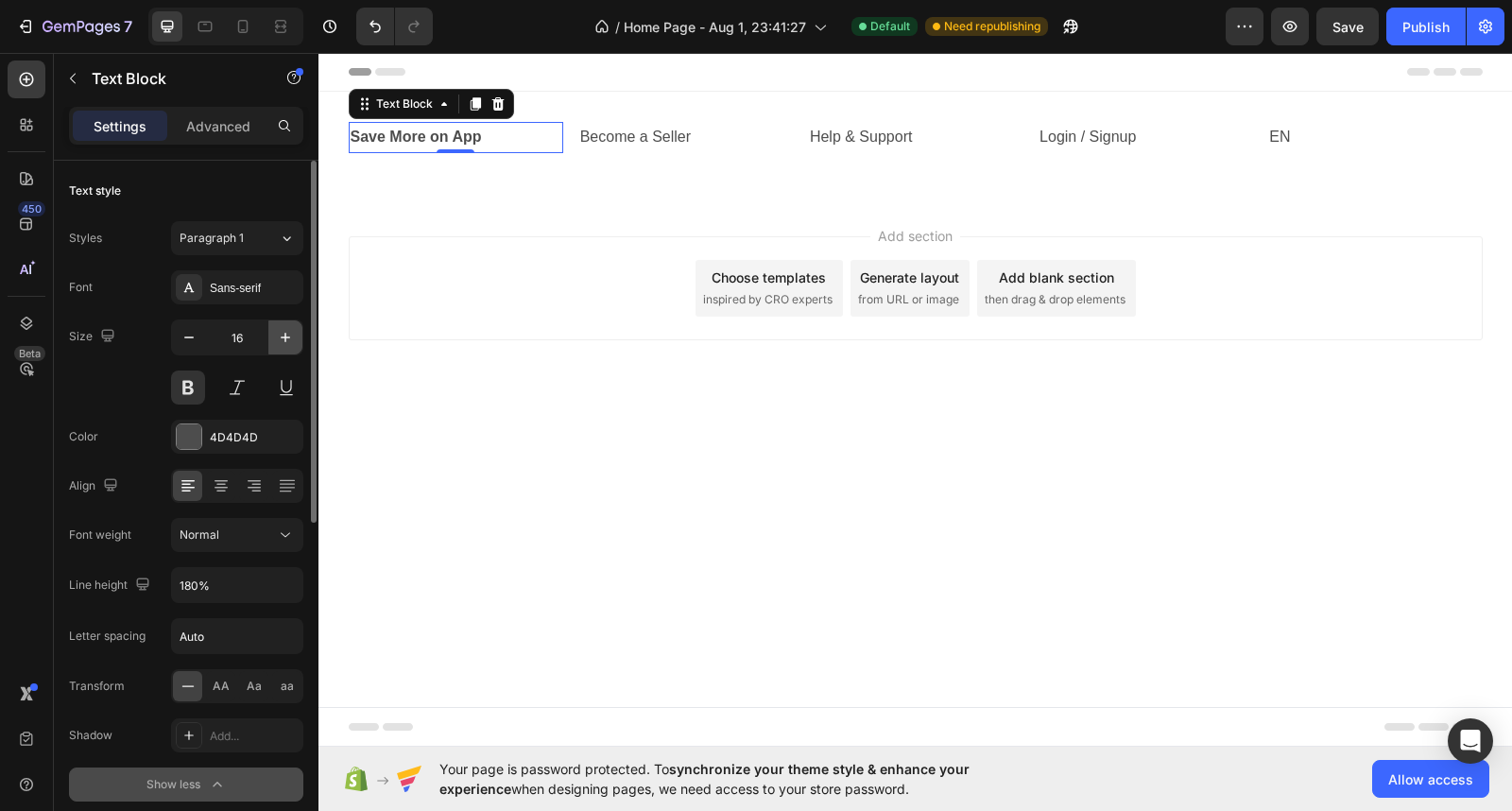 click 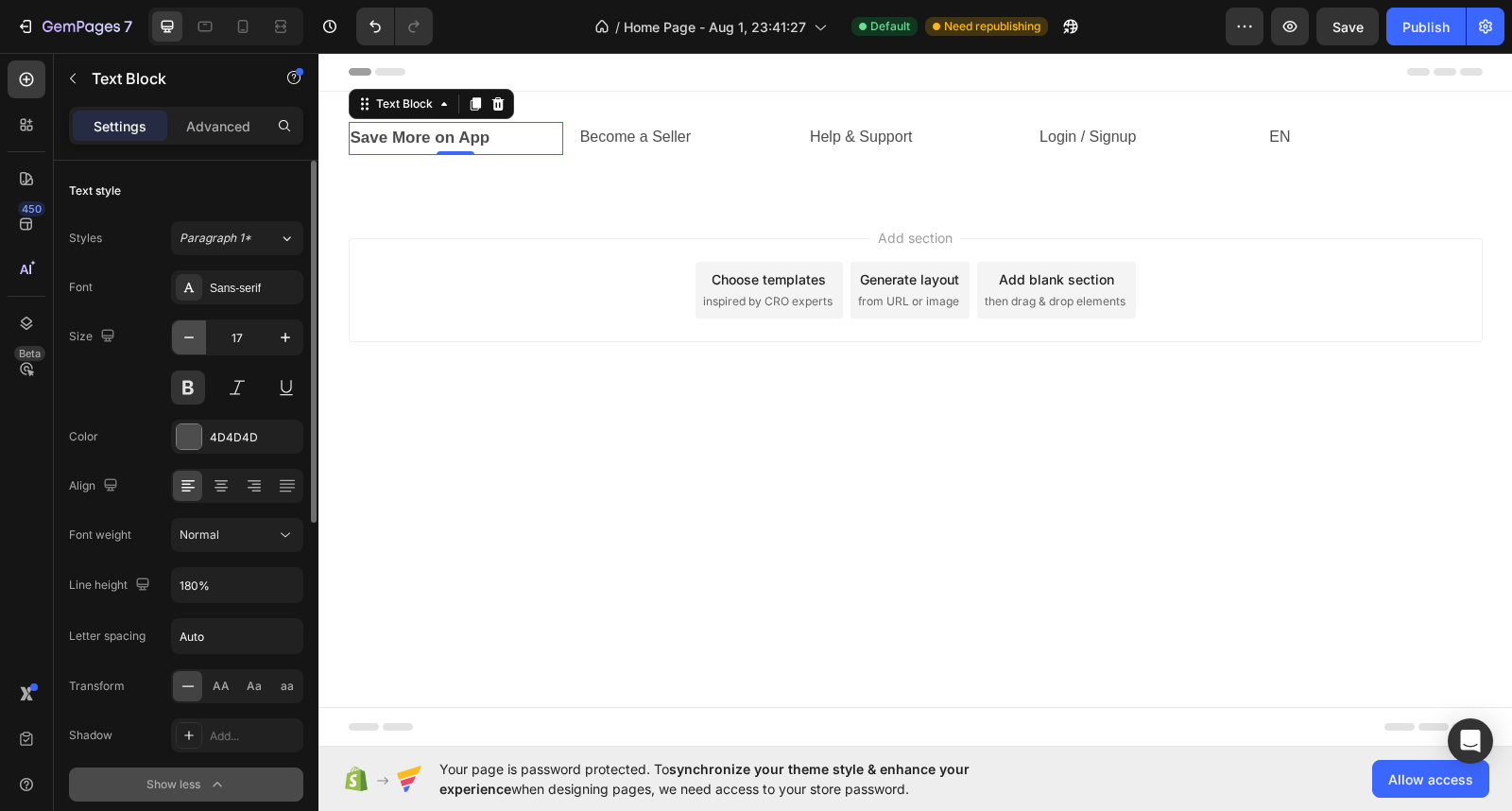 click 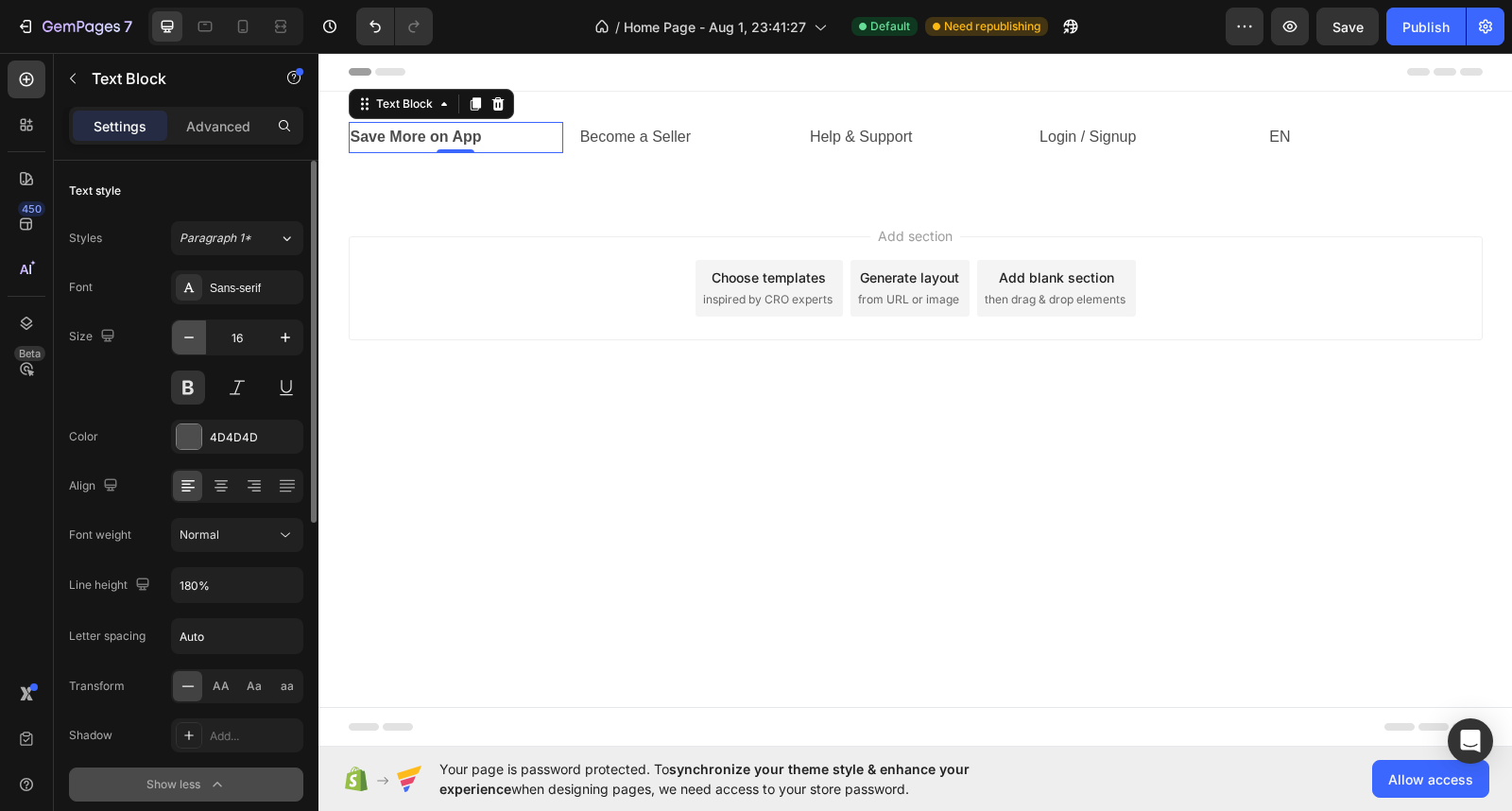 click 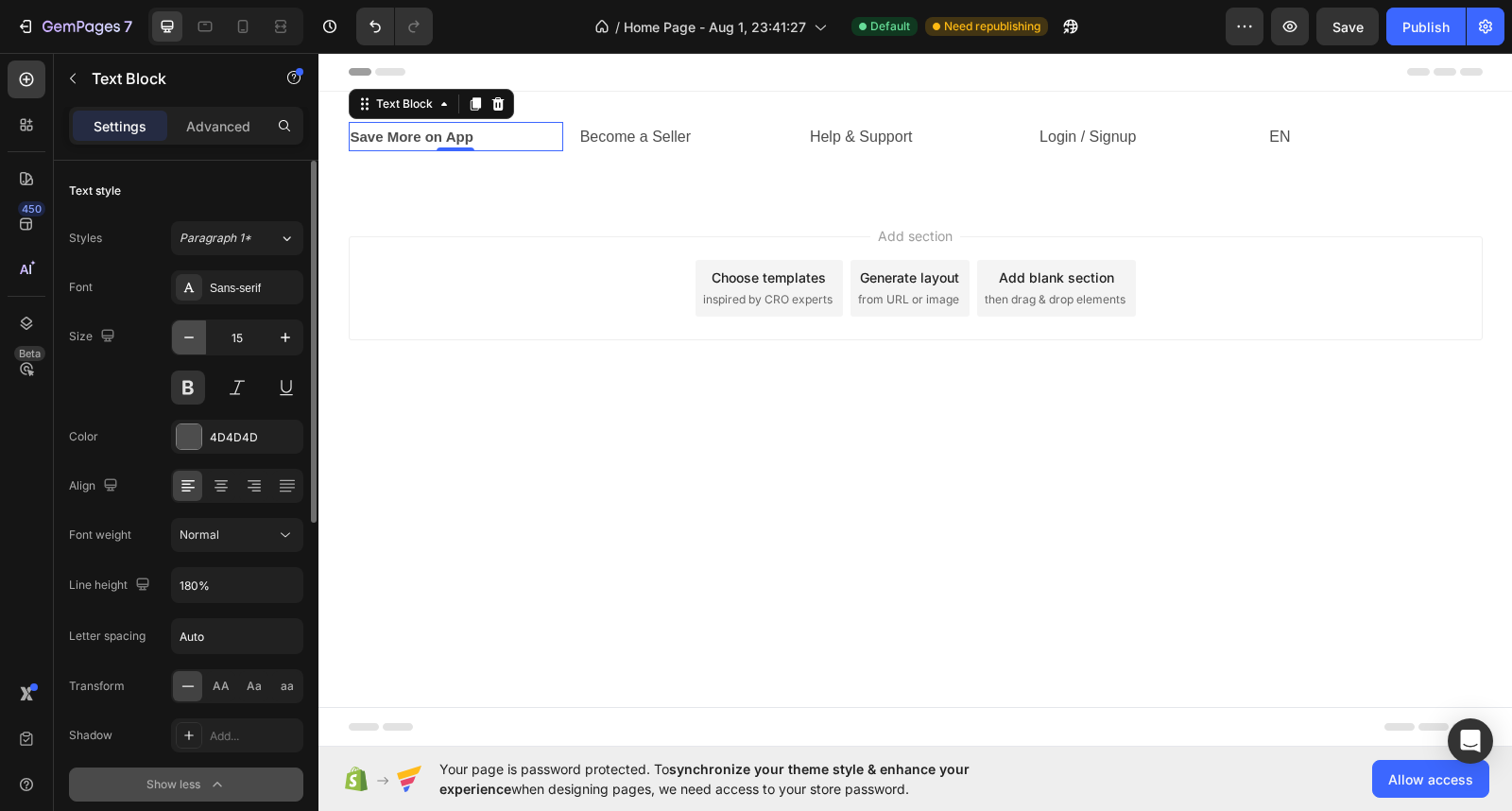 click 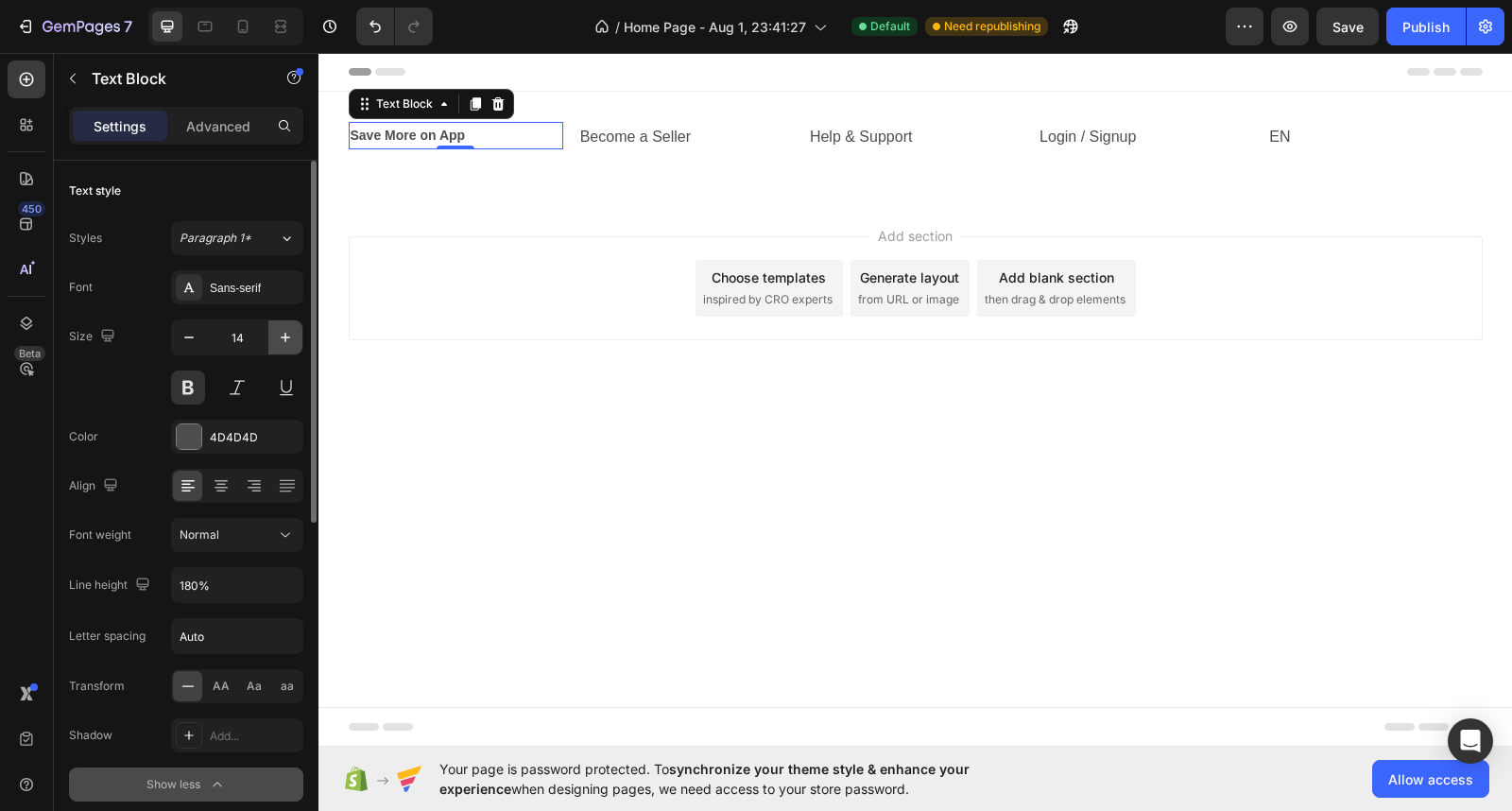 click 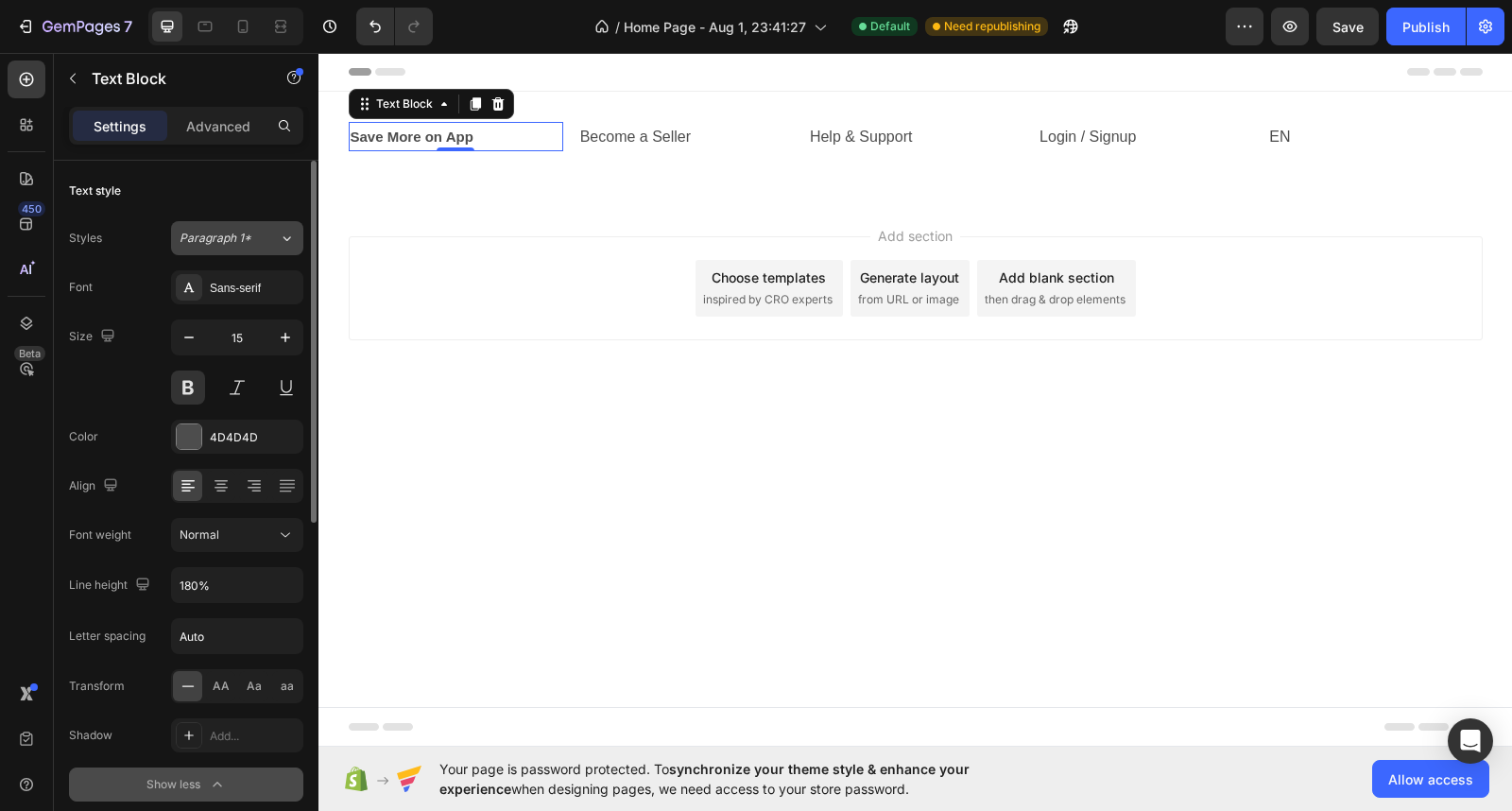 click on "Paragraph 1*" 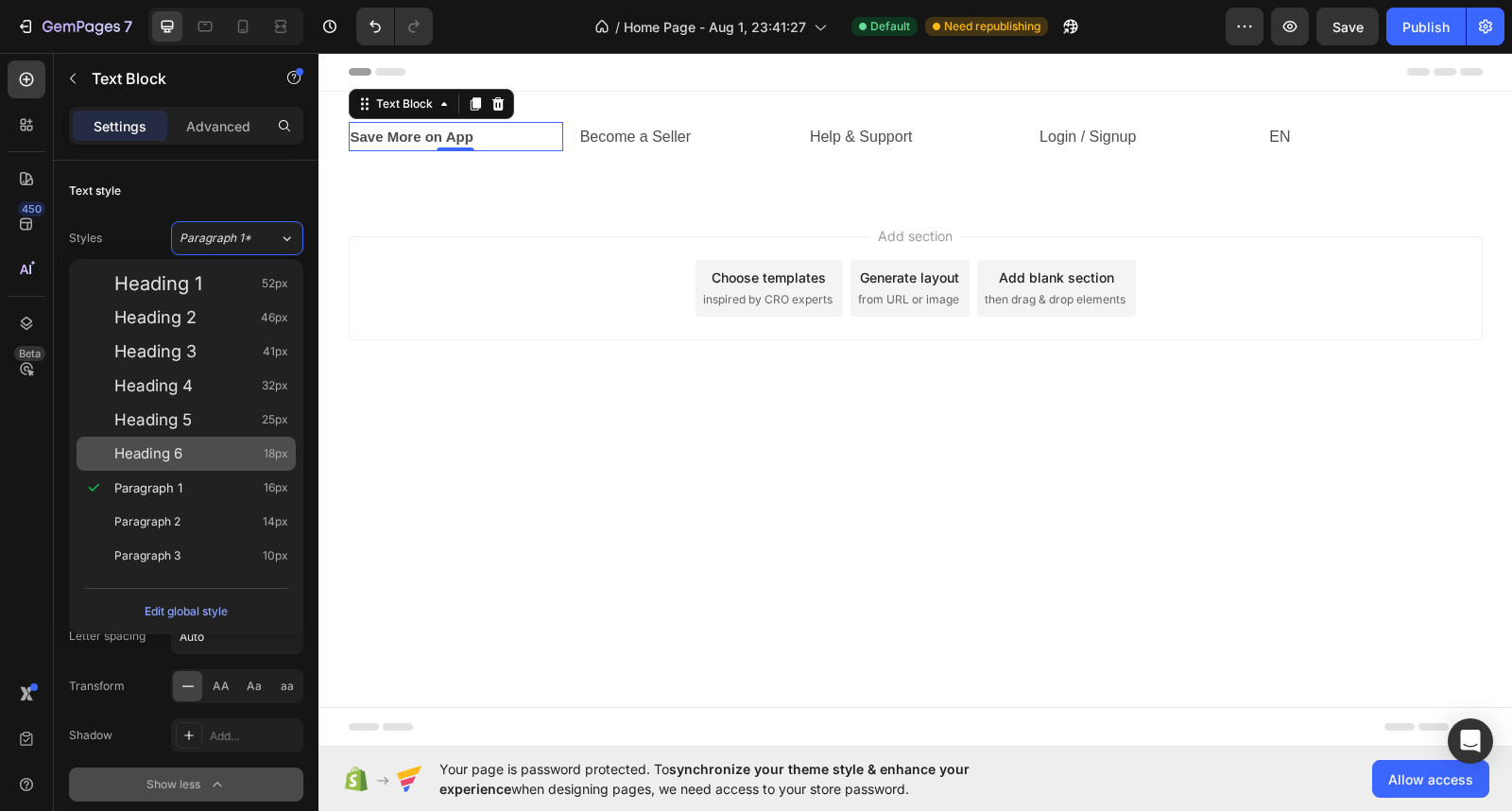 click on "Heading 6" at bounding box center (148, 454) 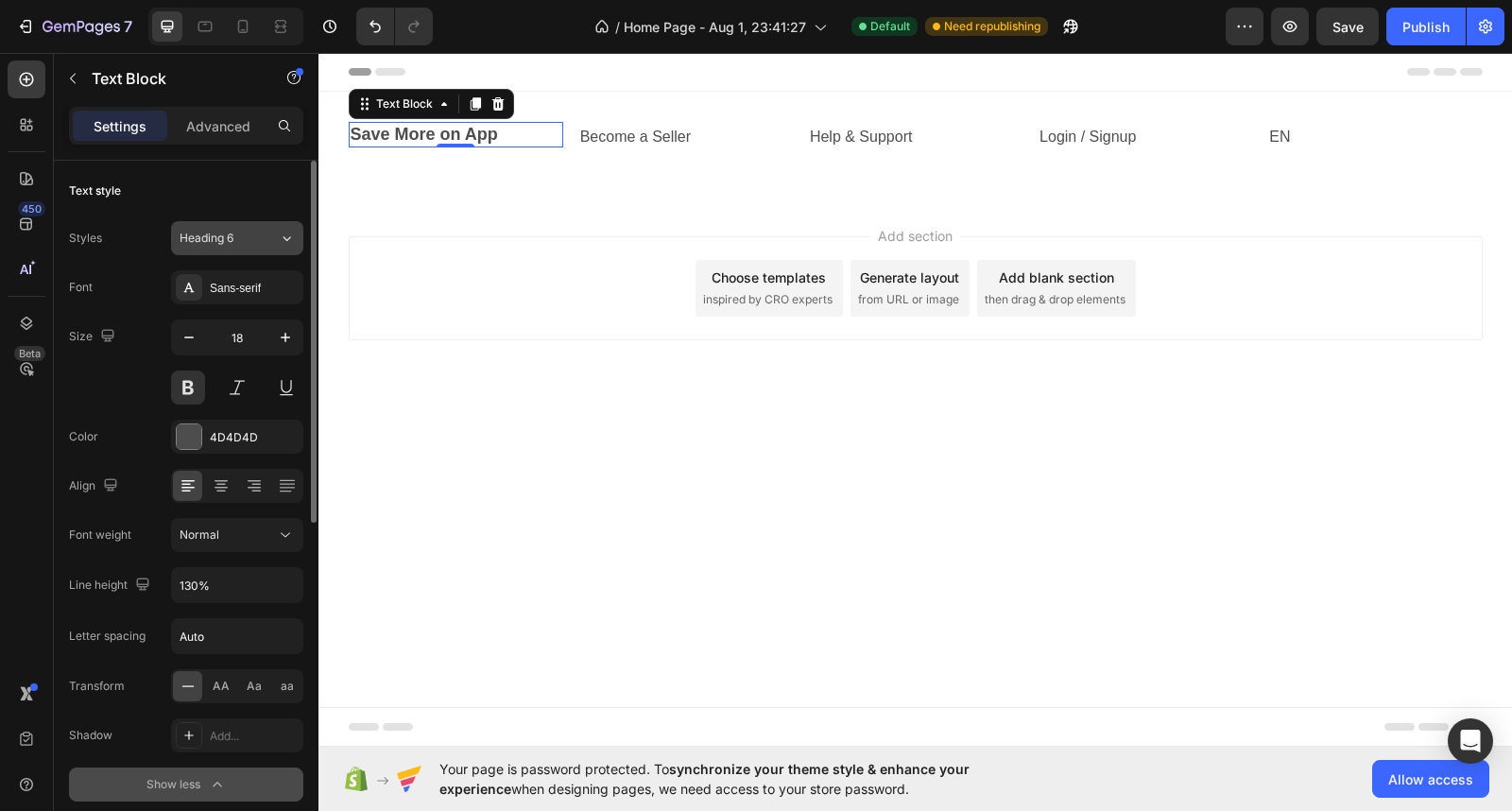 click on "Heading 6" 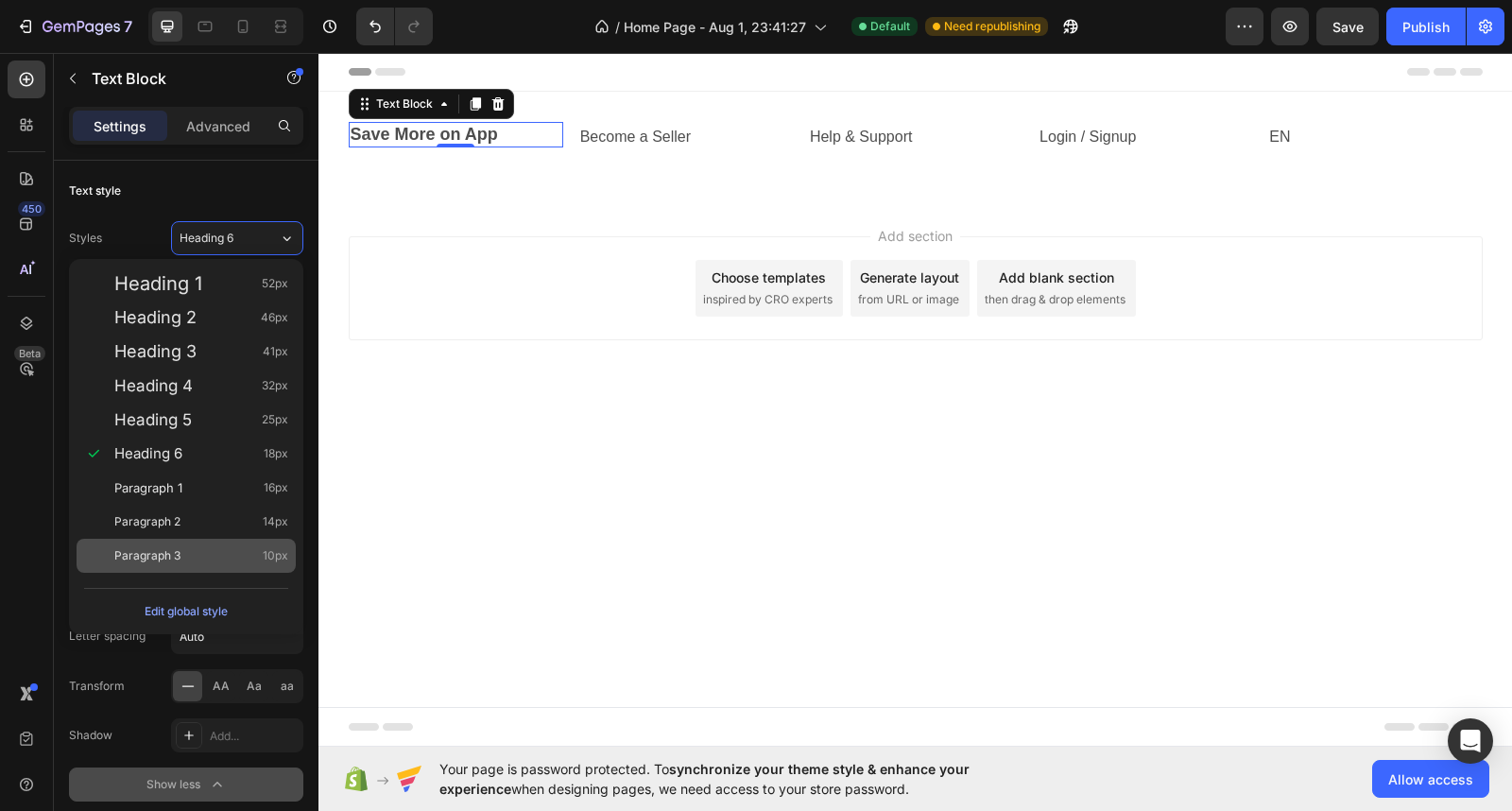 click on "Paragraph 3 10px" at bounding box center [186, 556] 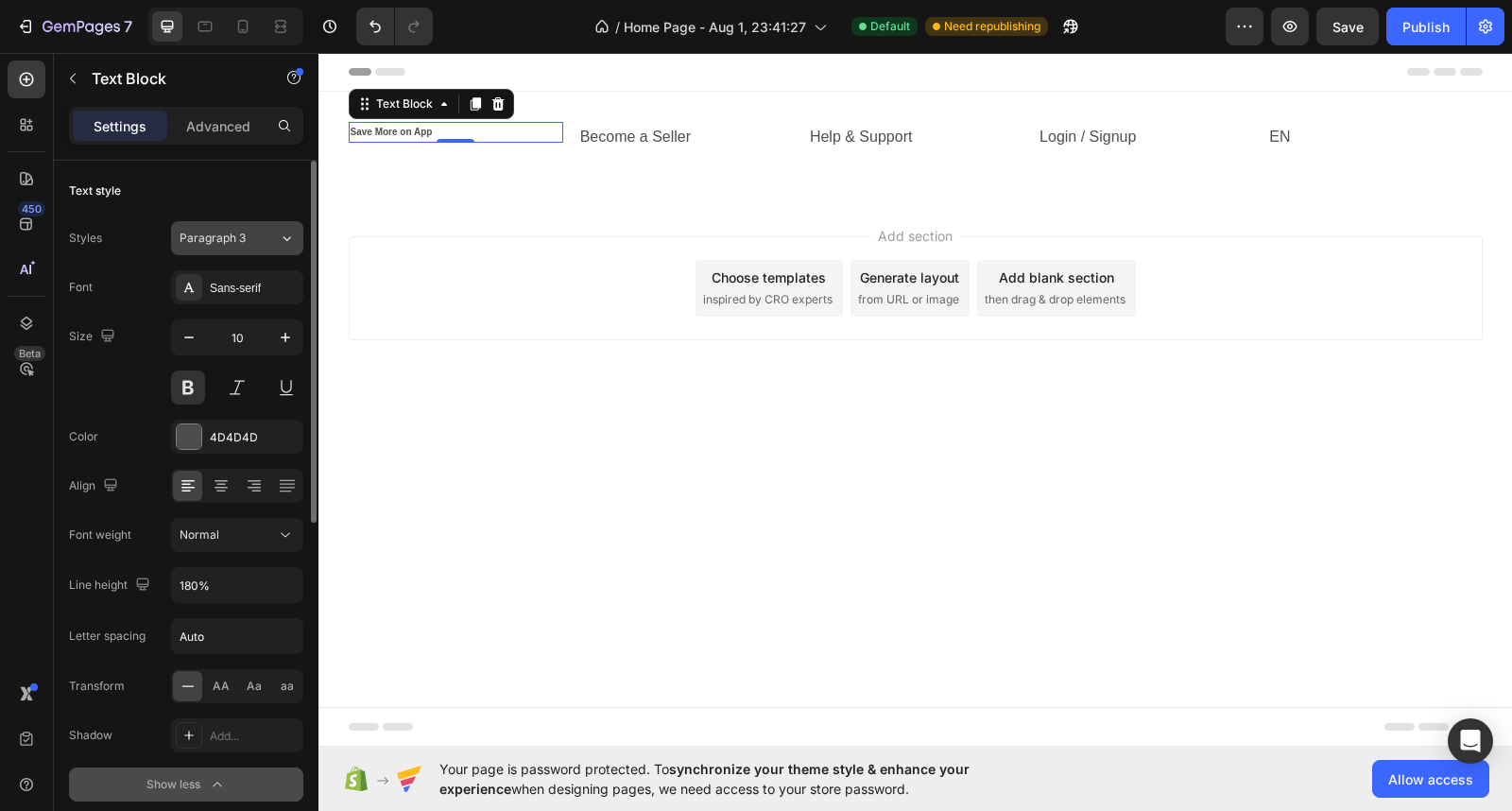 click on "Paragraph 3" at bounding box center [229, 238] 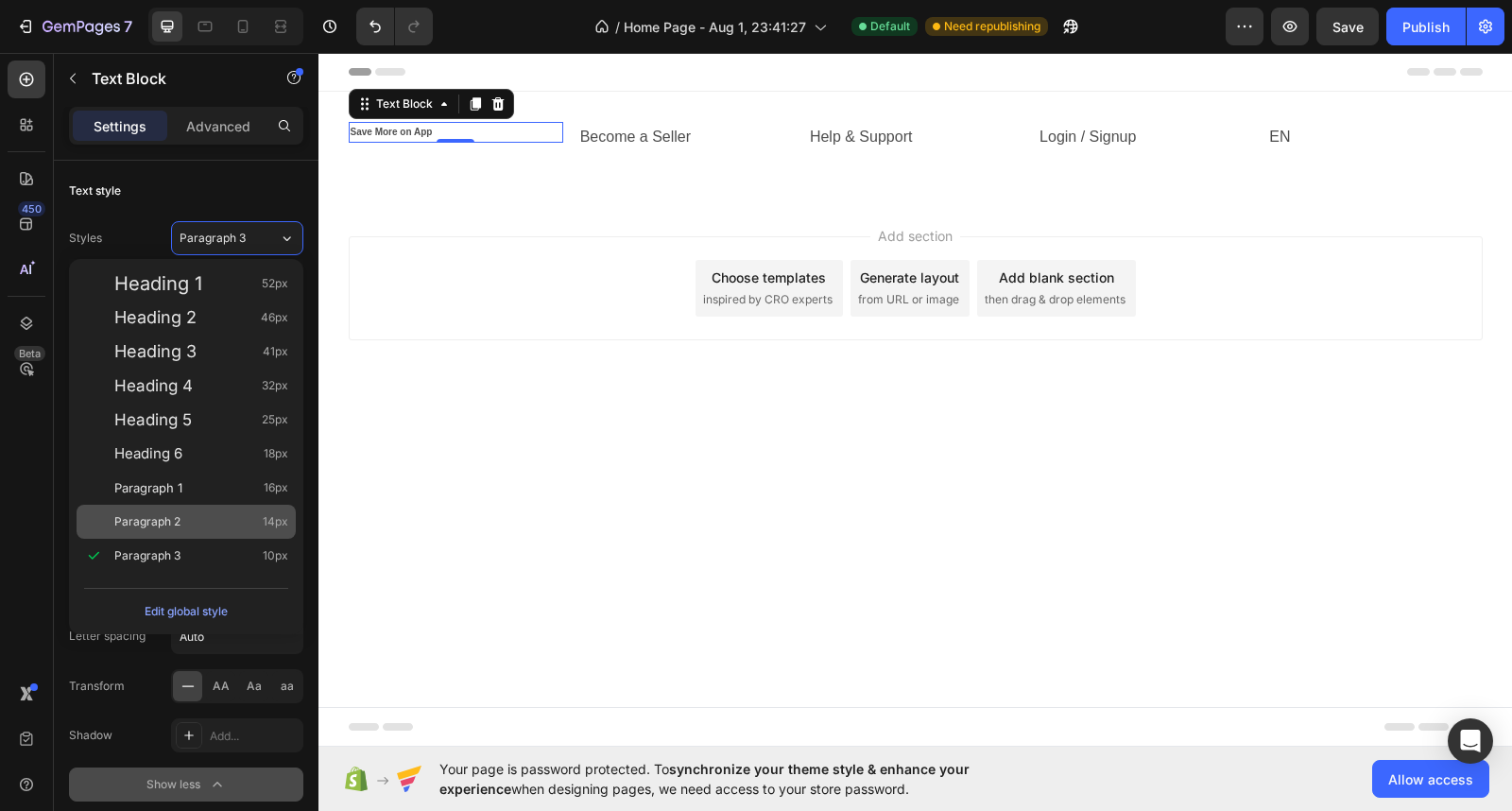 click on "Paragraph 2" at bounding box center (147, 522) 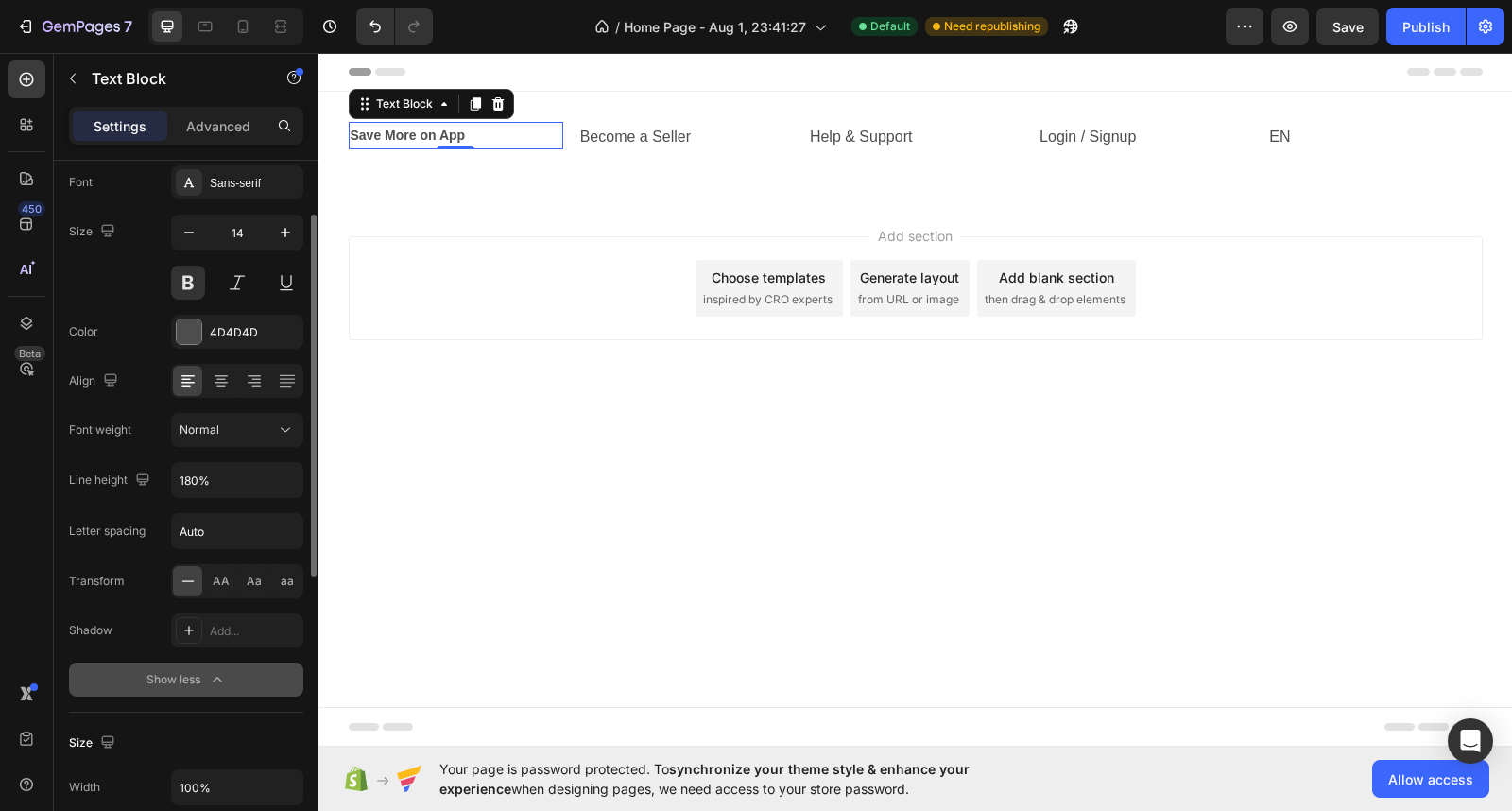 scroll, scrollTop: 0, scrollLeft: 0, axis: both 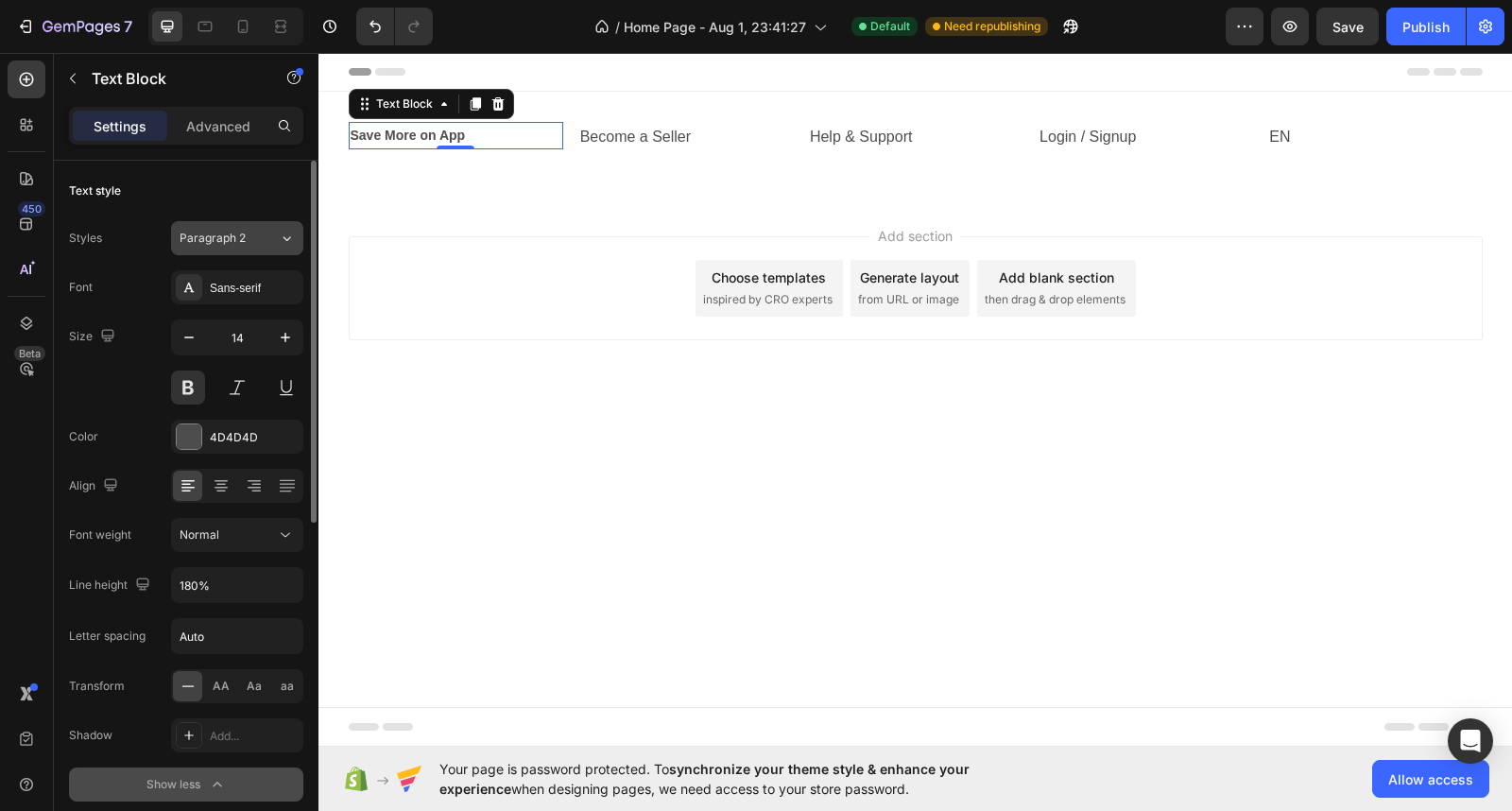 click on "Paragraph 2" at bounding box center [229, 238] 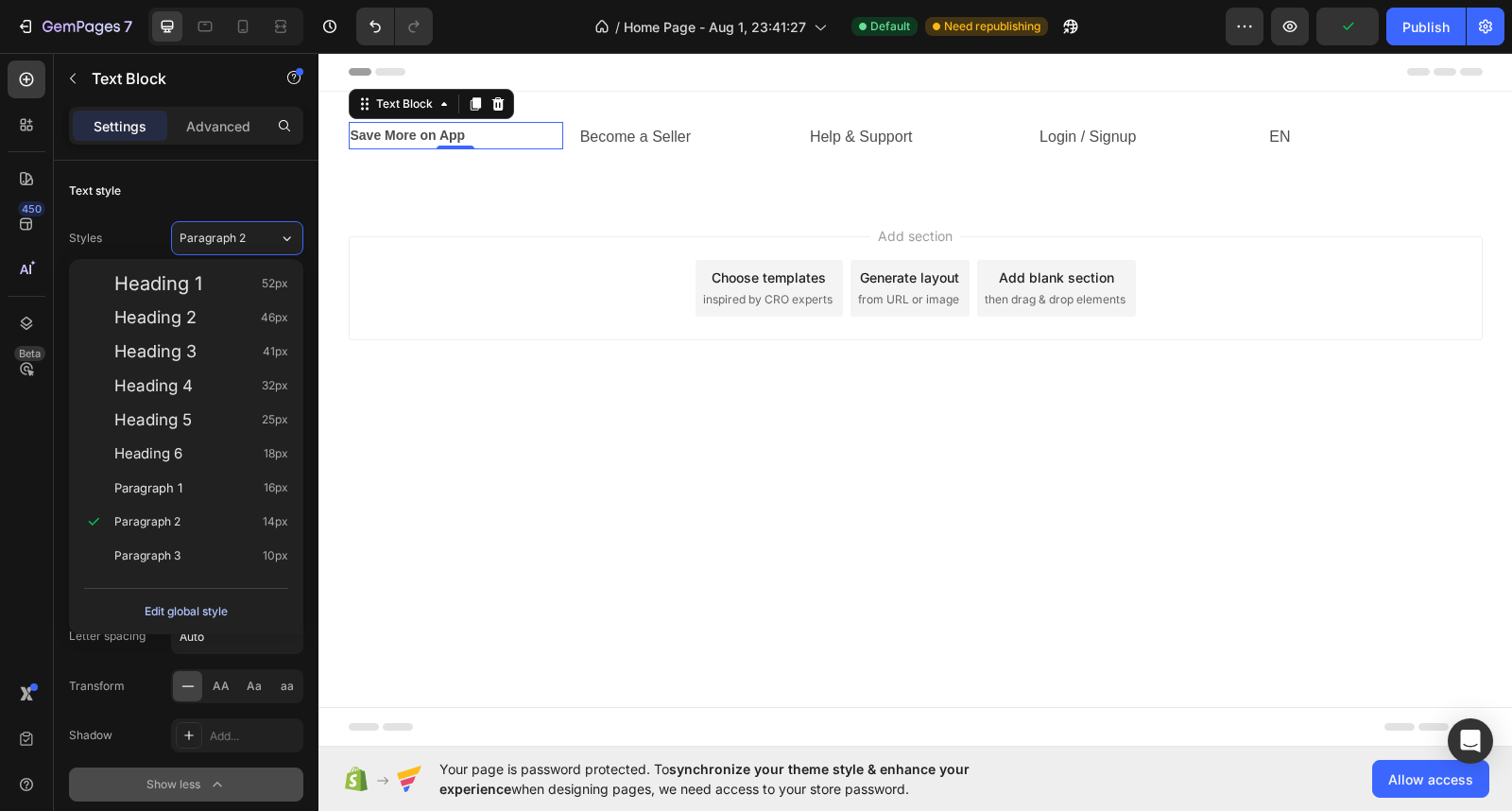 click on "Edit global style" at bounding box center [186, 612] 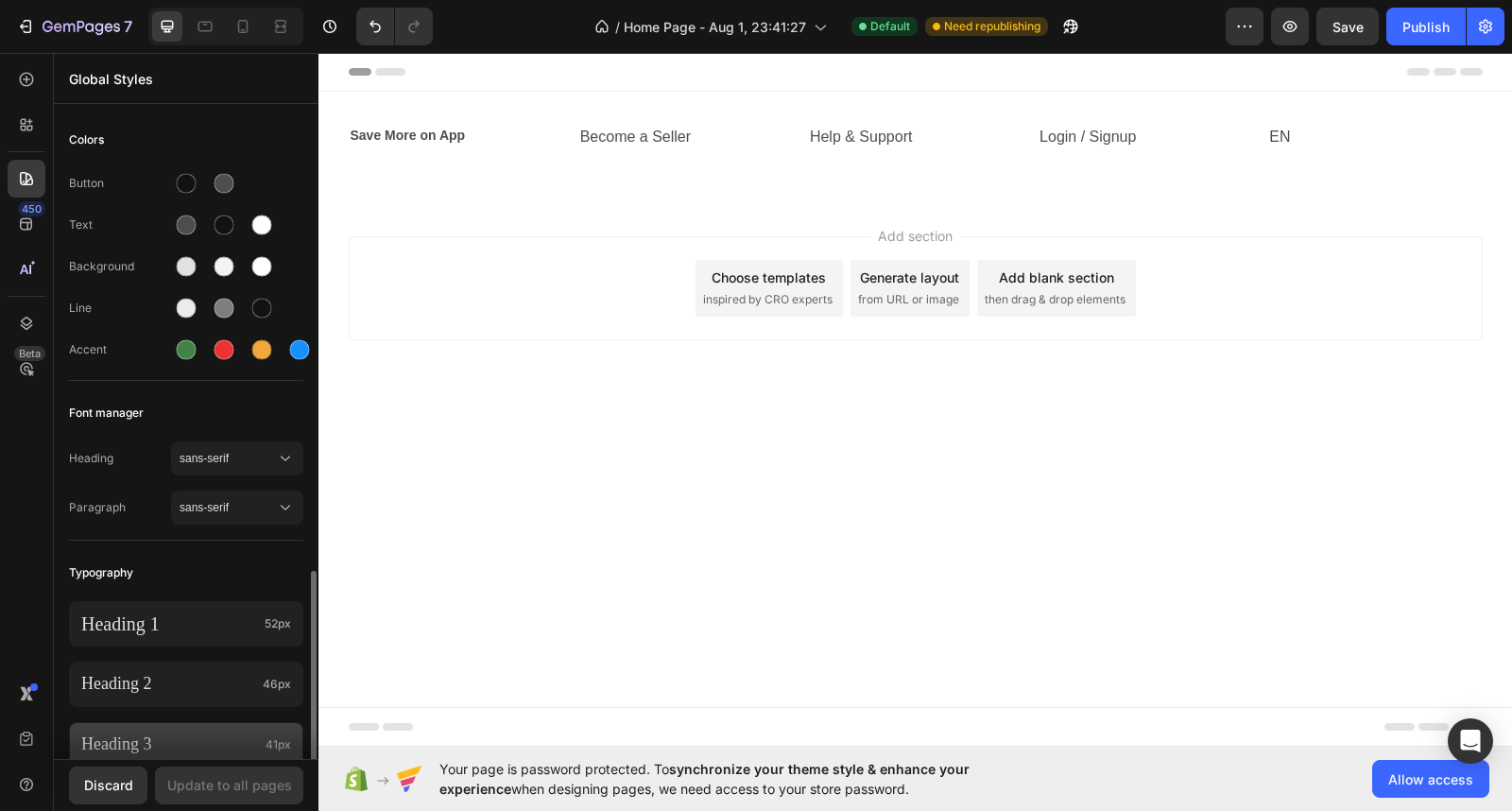 scroll, scrollTop: 420, scrollLeft: 0, axis: vertical 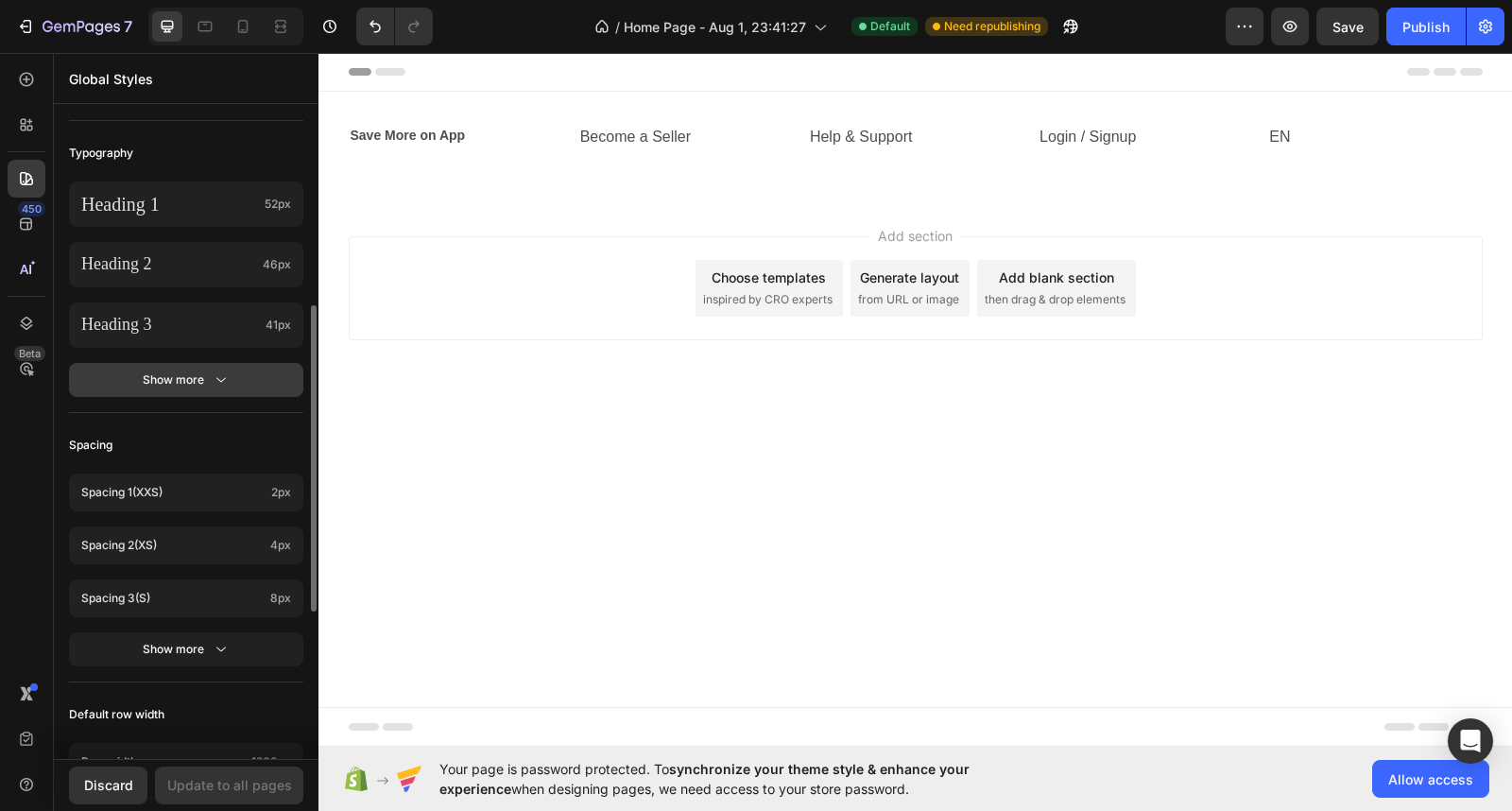 click on "Show more" 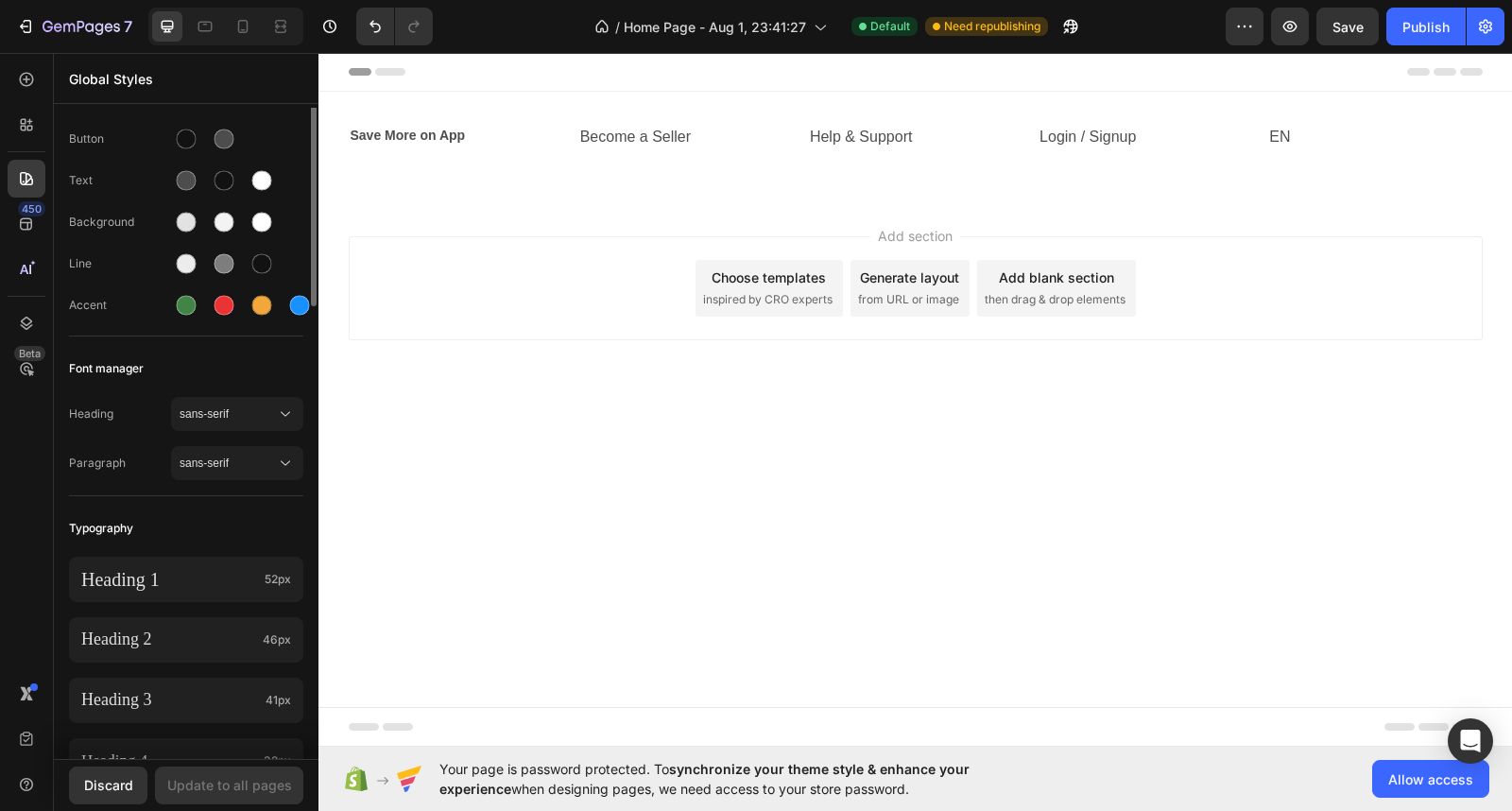 scroll, scrollTop: 0, scrollLeft: 0, axis: both 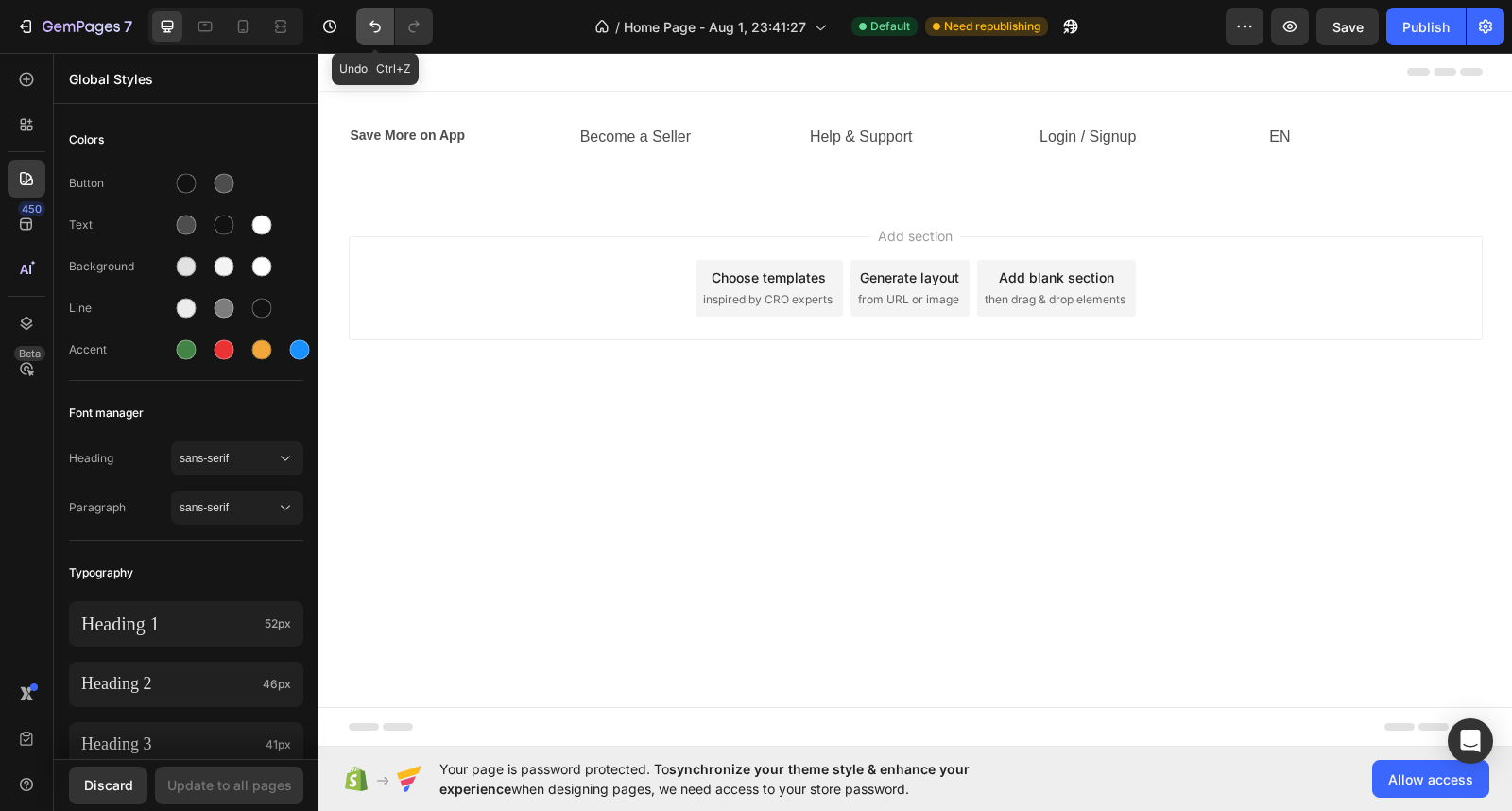click 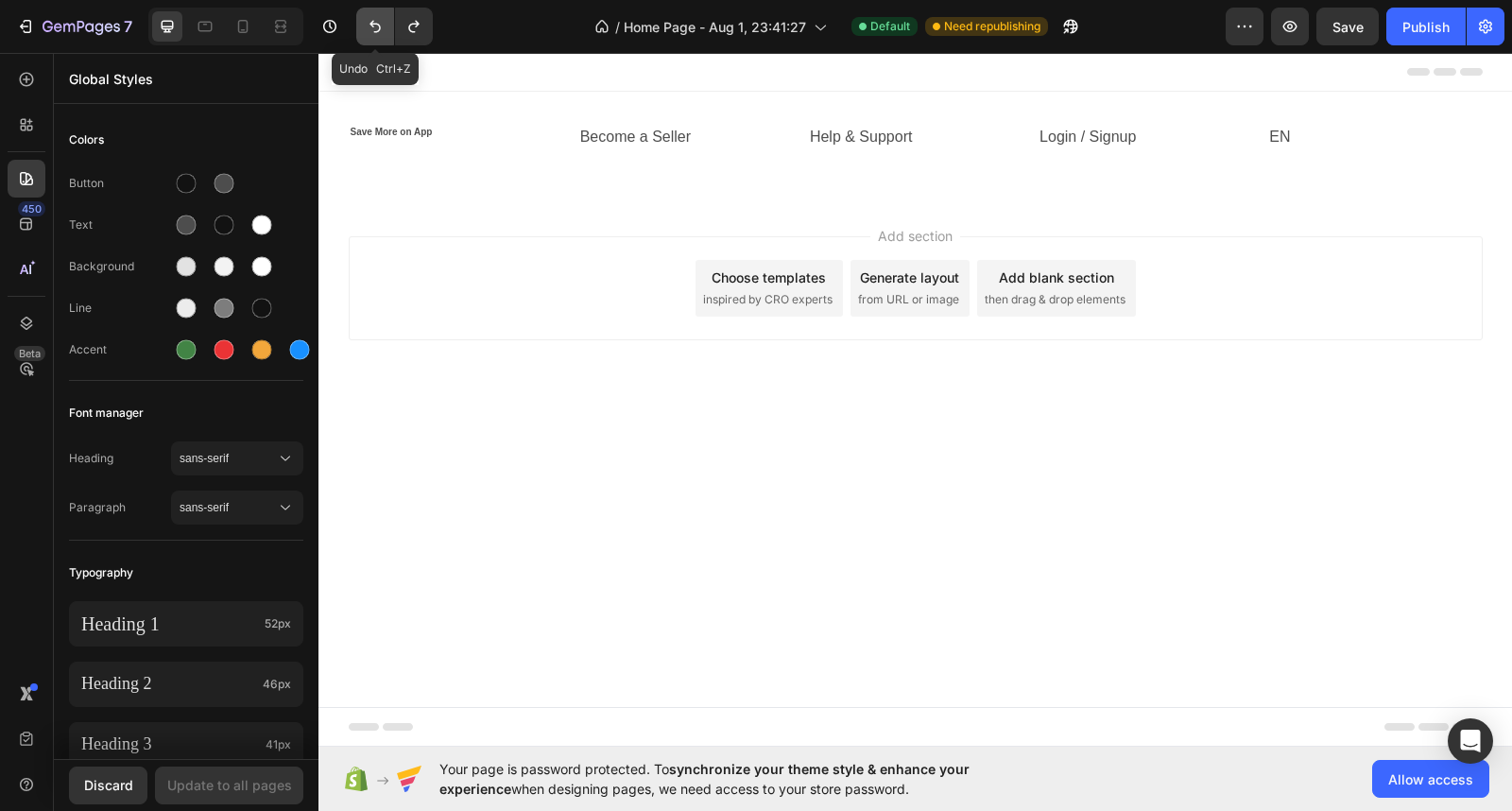 click 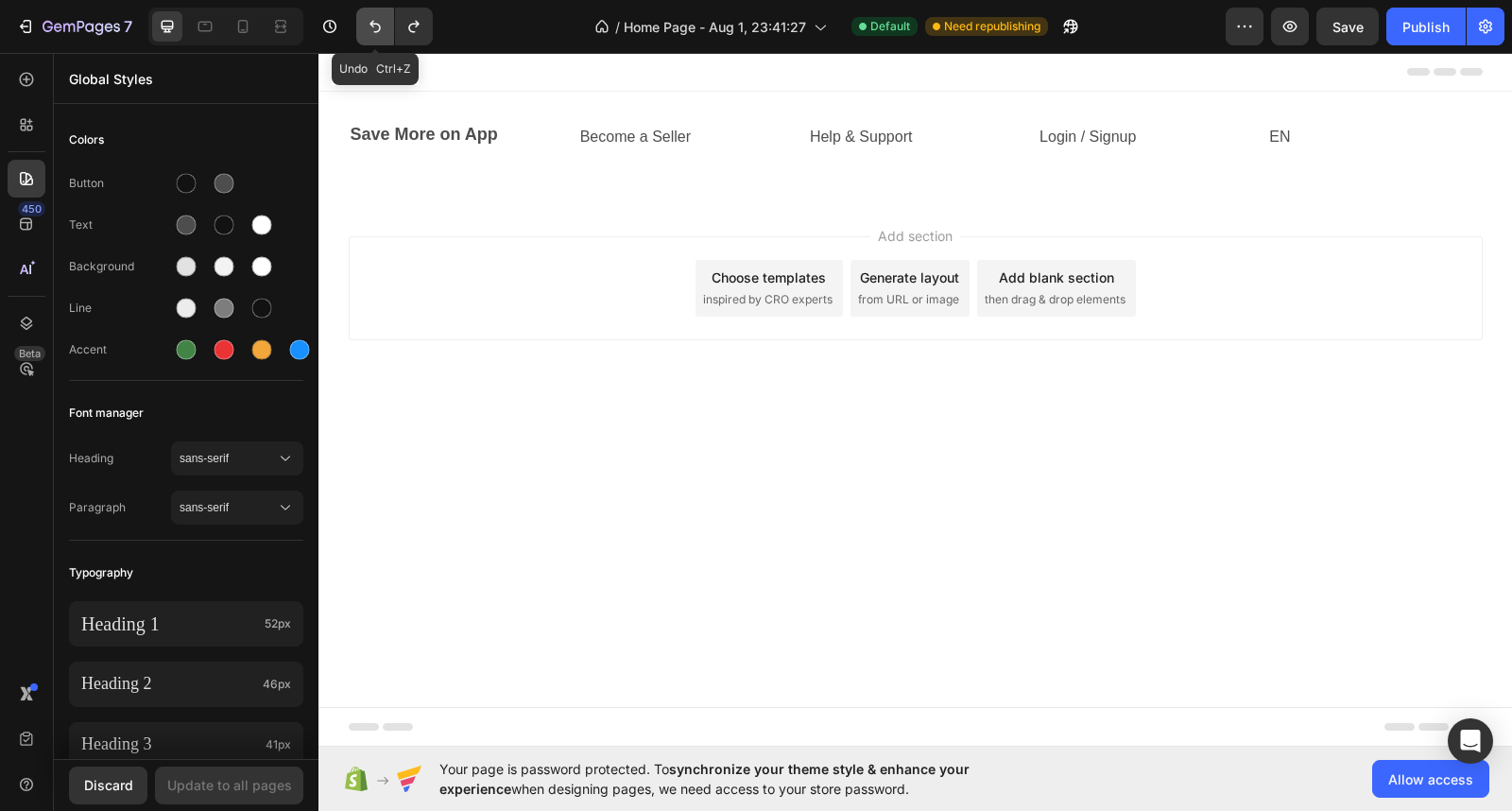click 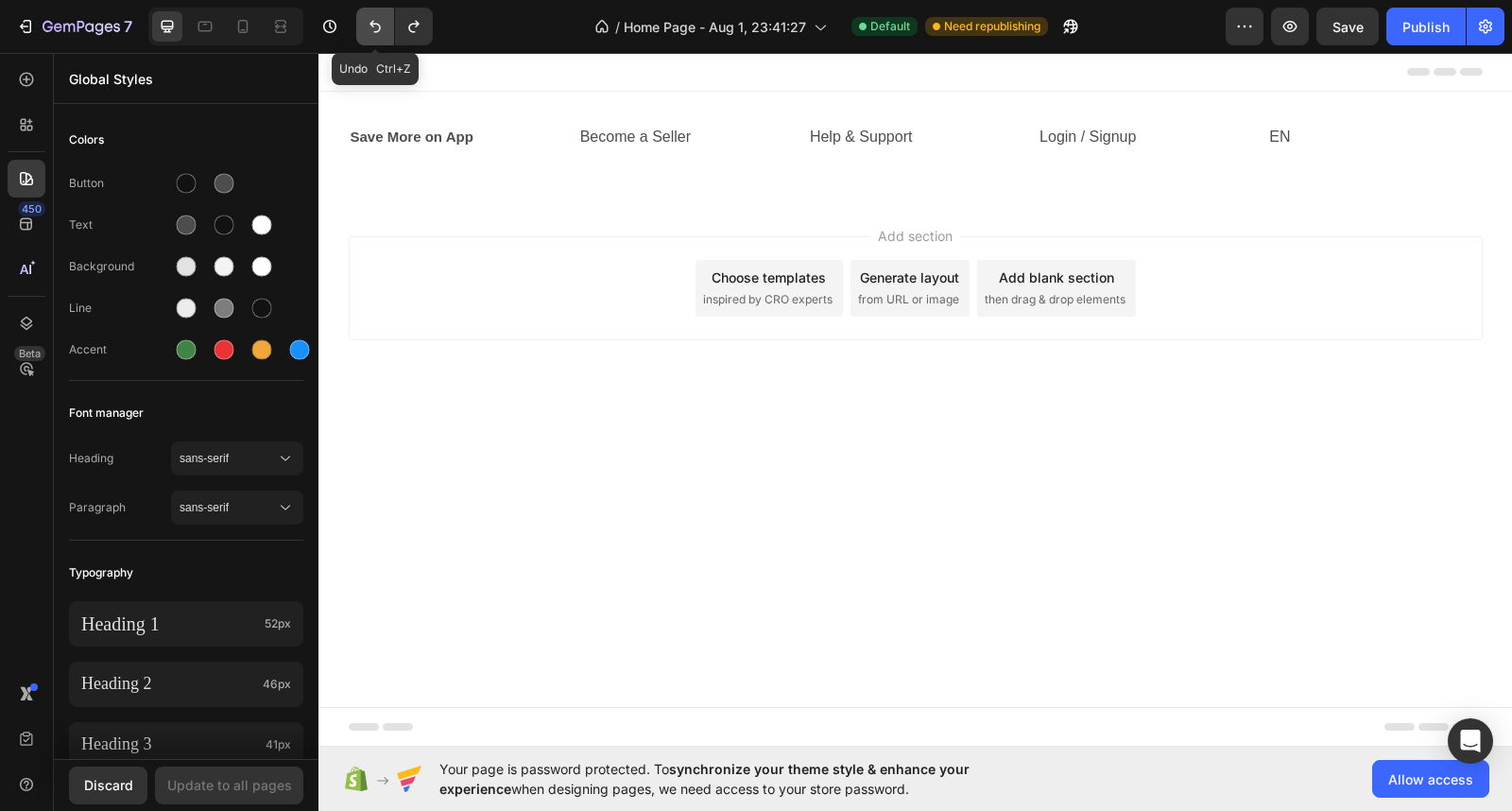 click 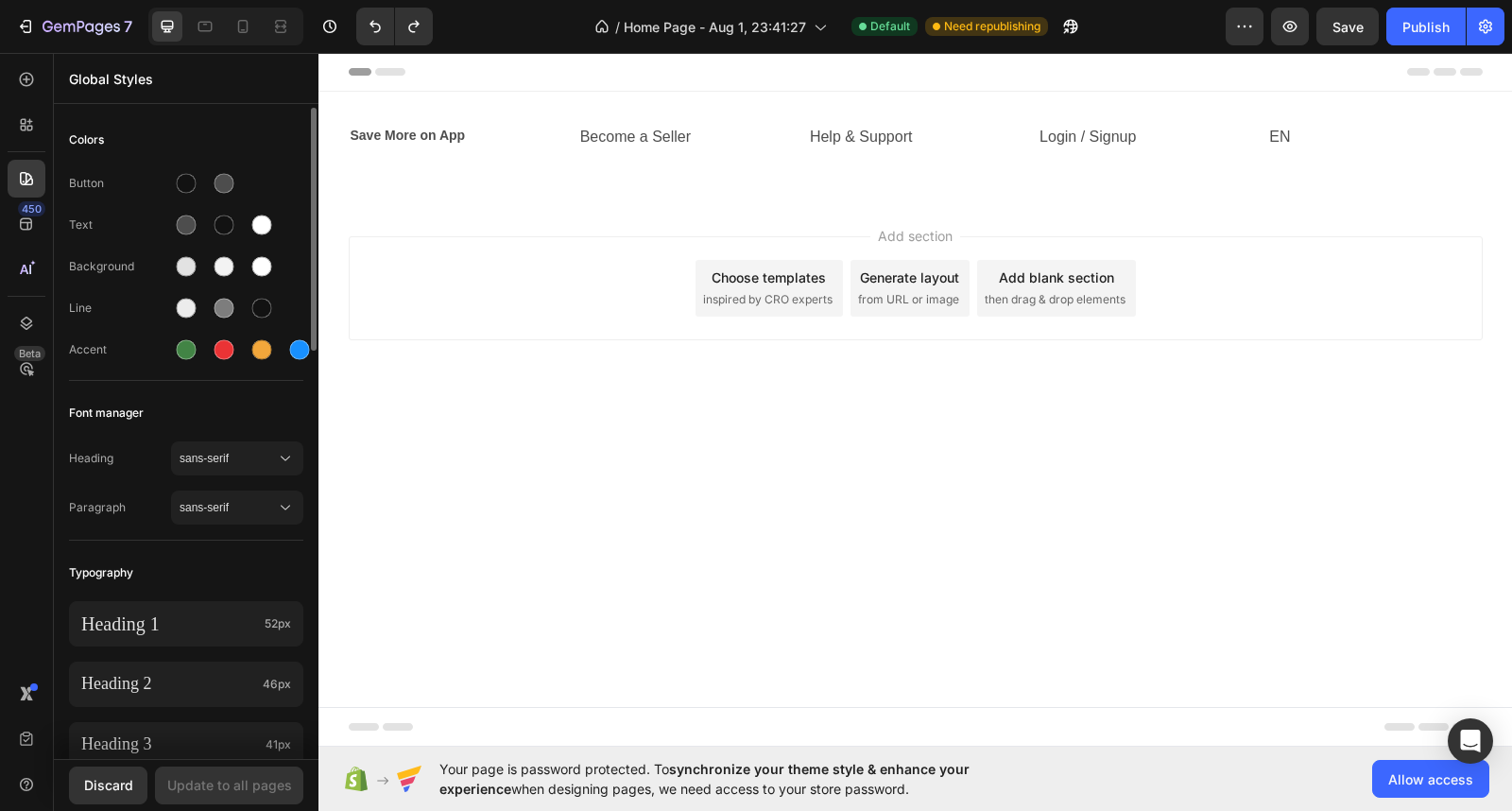 scroll, scrollTop: 630, scrollLeft: 0, axis: vertical 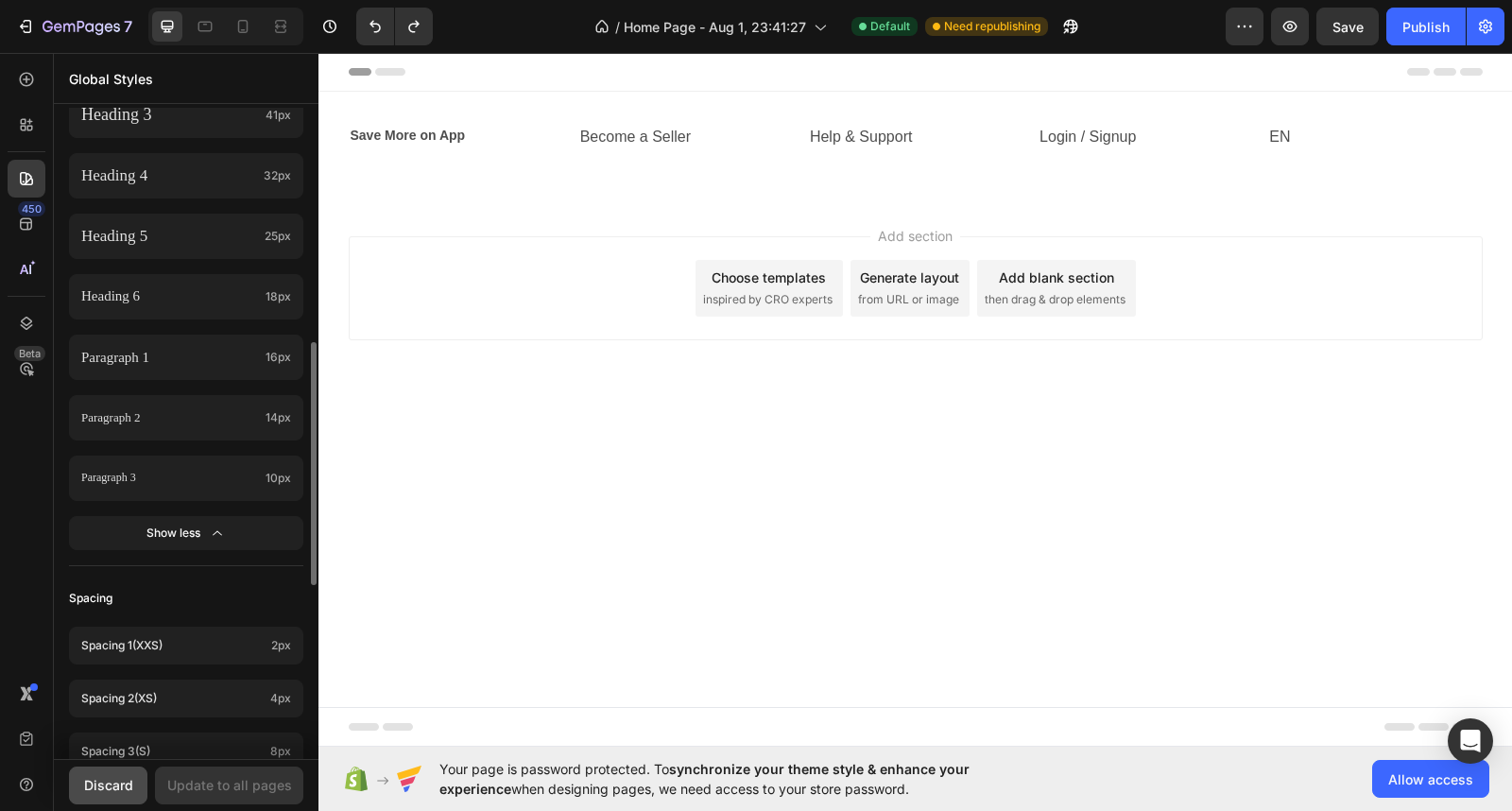 click on "Discard" at bounding box center [109, 785] 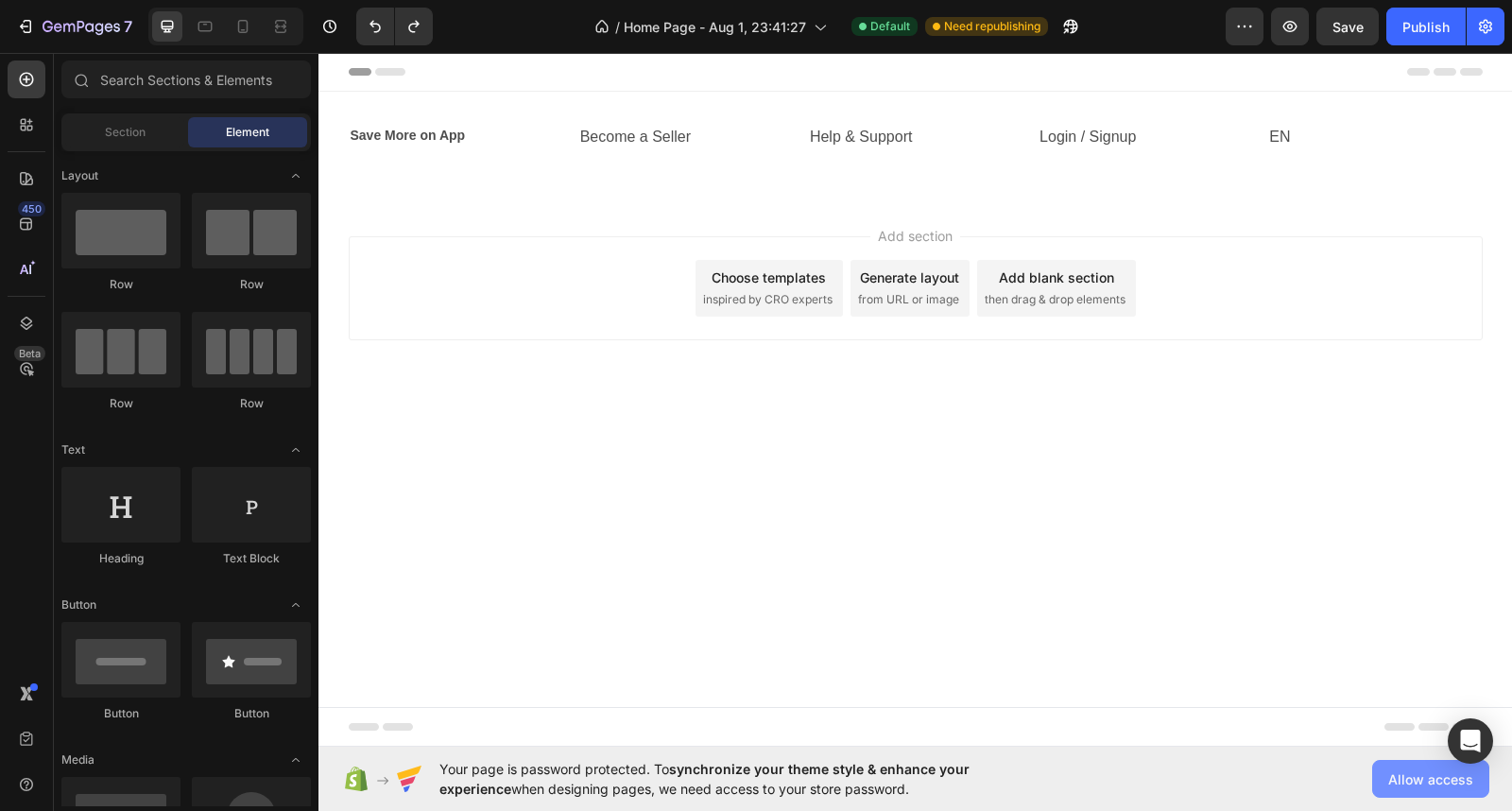 click on "Allow access" 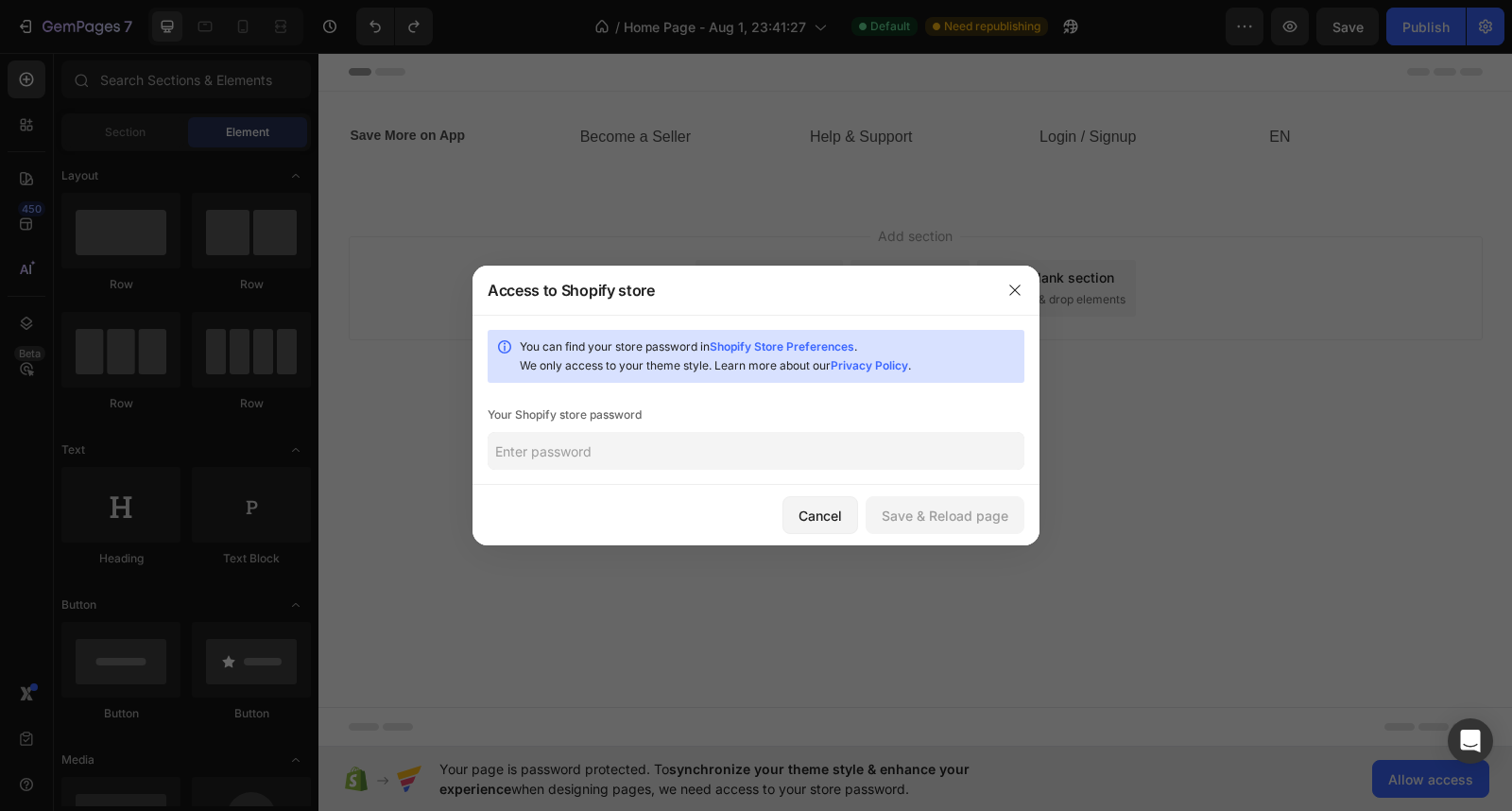 click 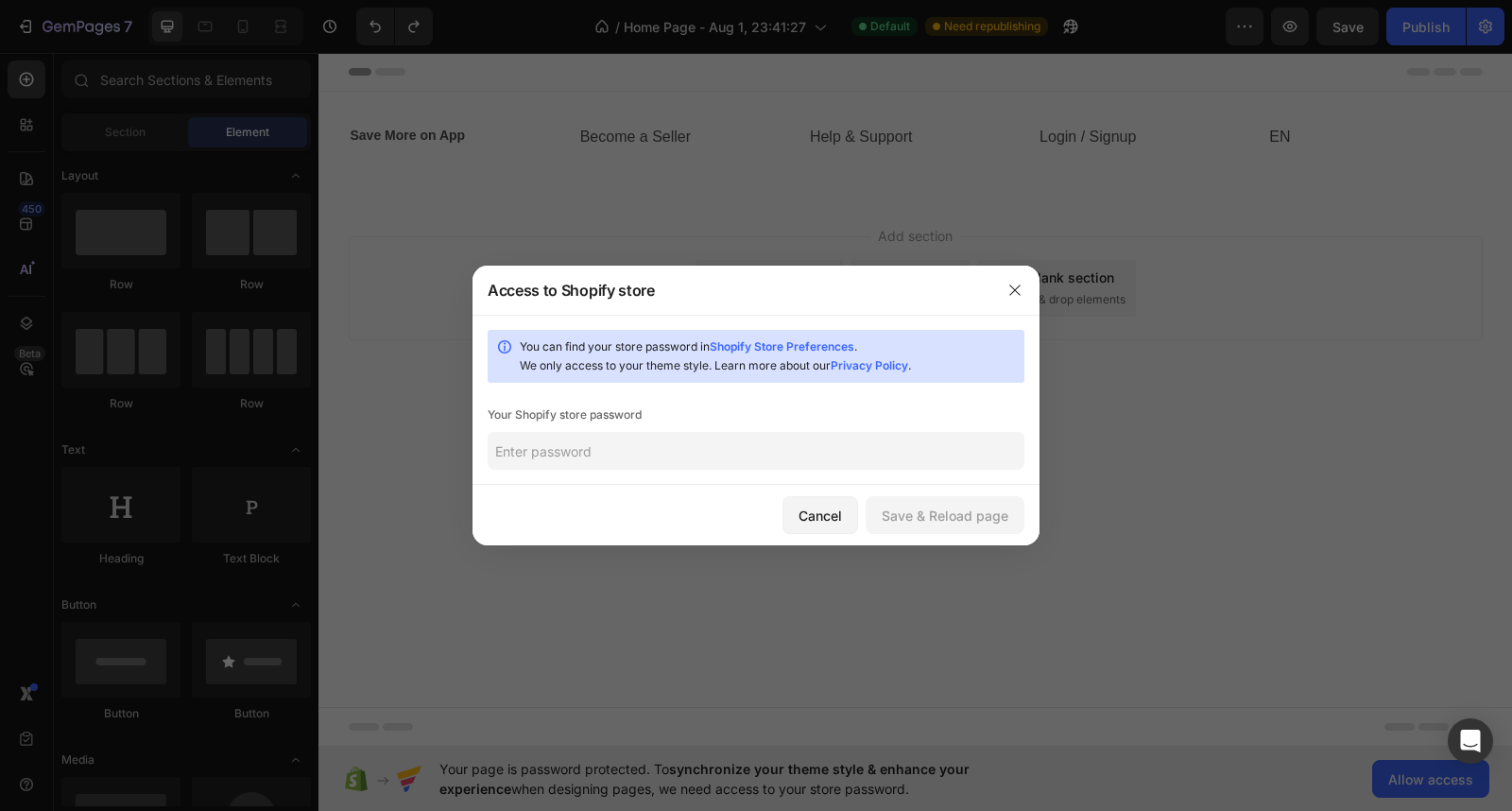 drag, startPoint x: 572, startPoint y: 447, endPoint x: 521, endPoint y: 484, distance: 63.00794 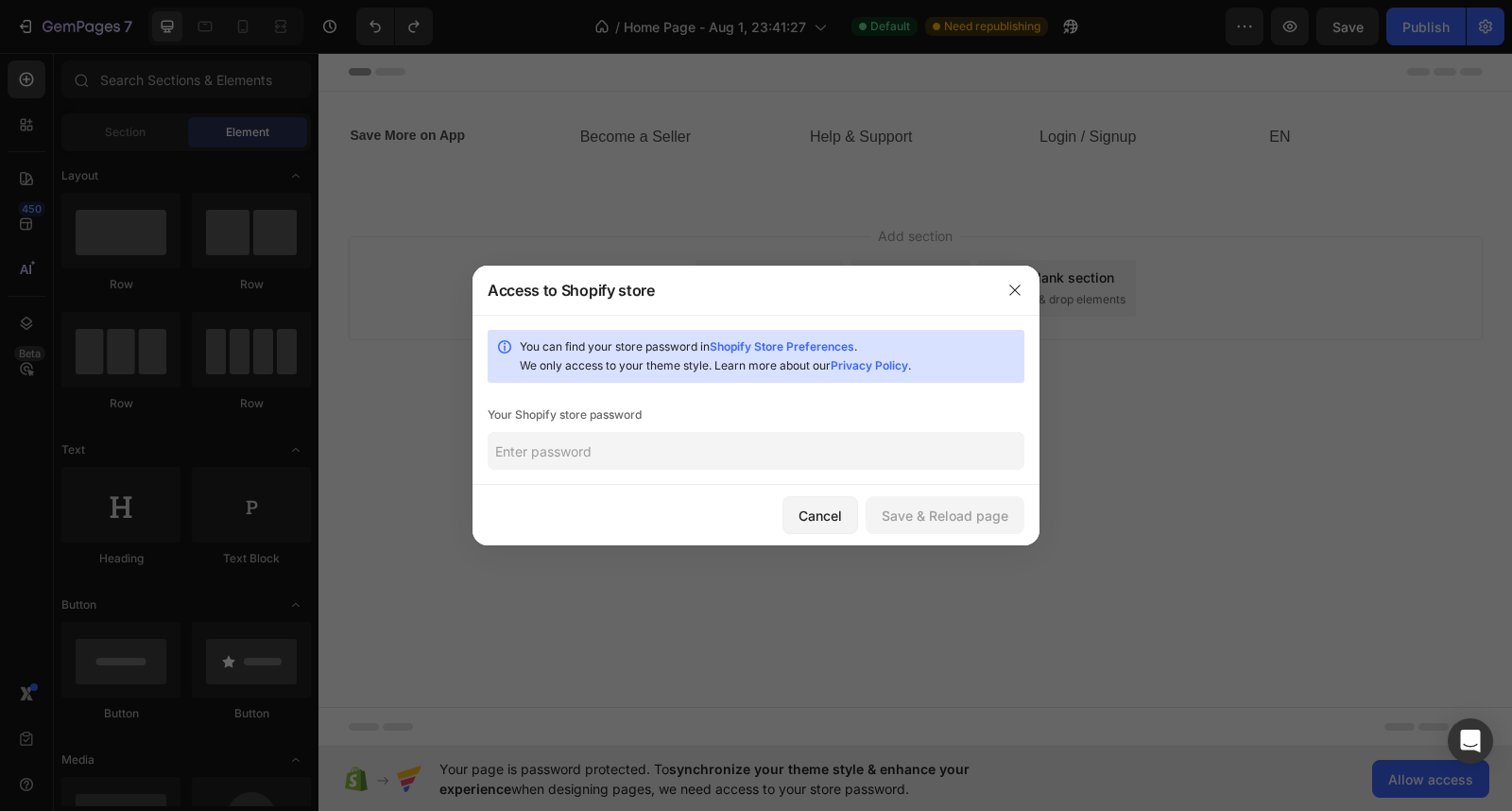 click 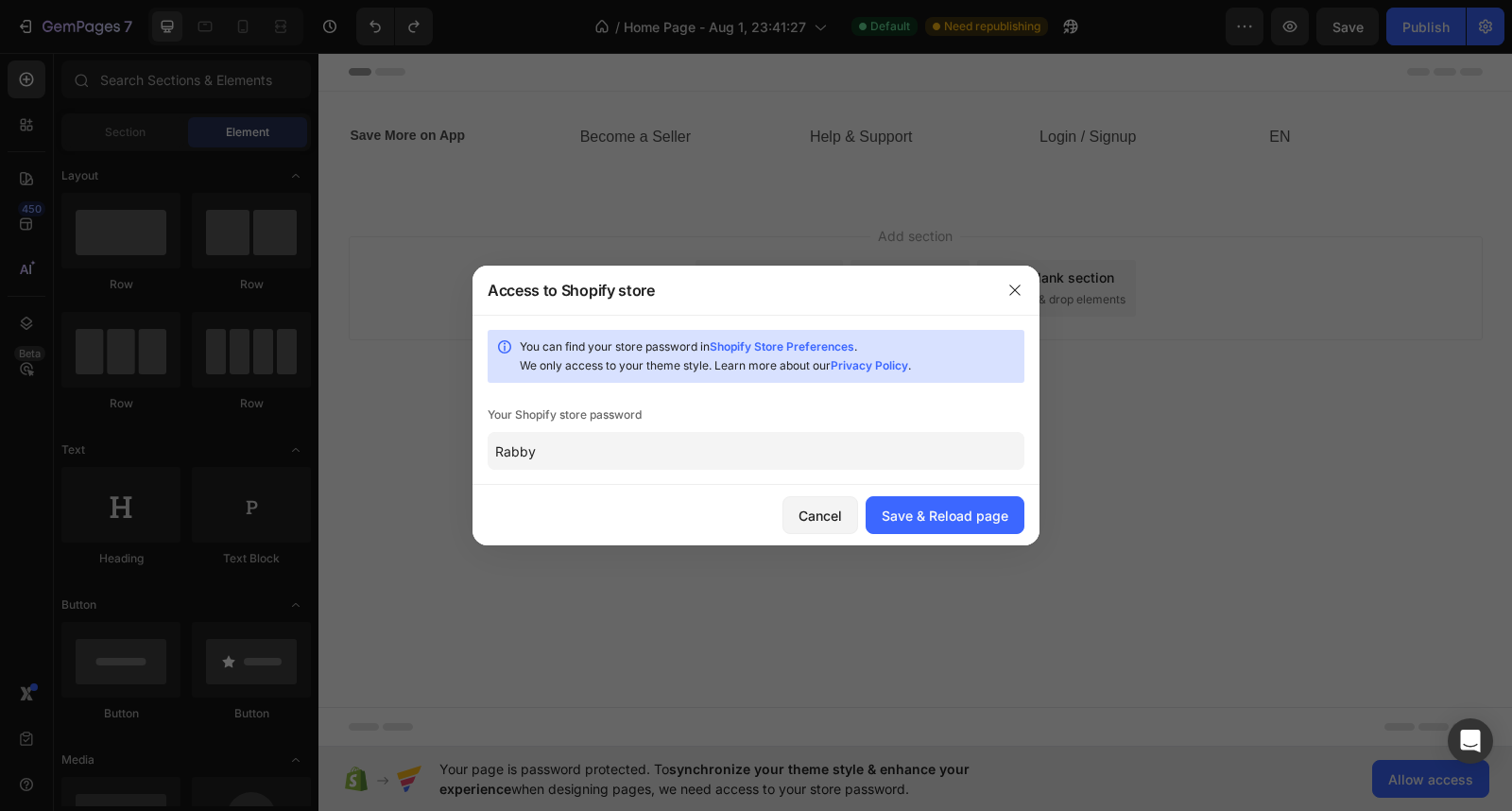 type on "Rabby" 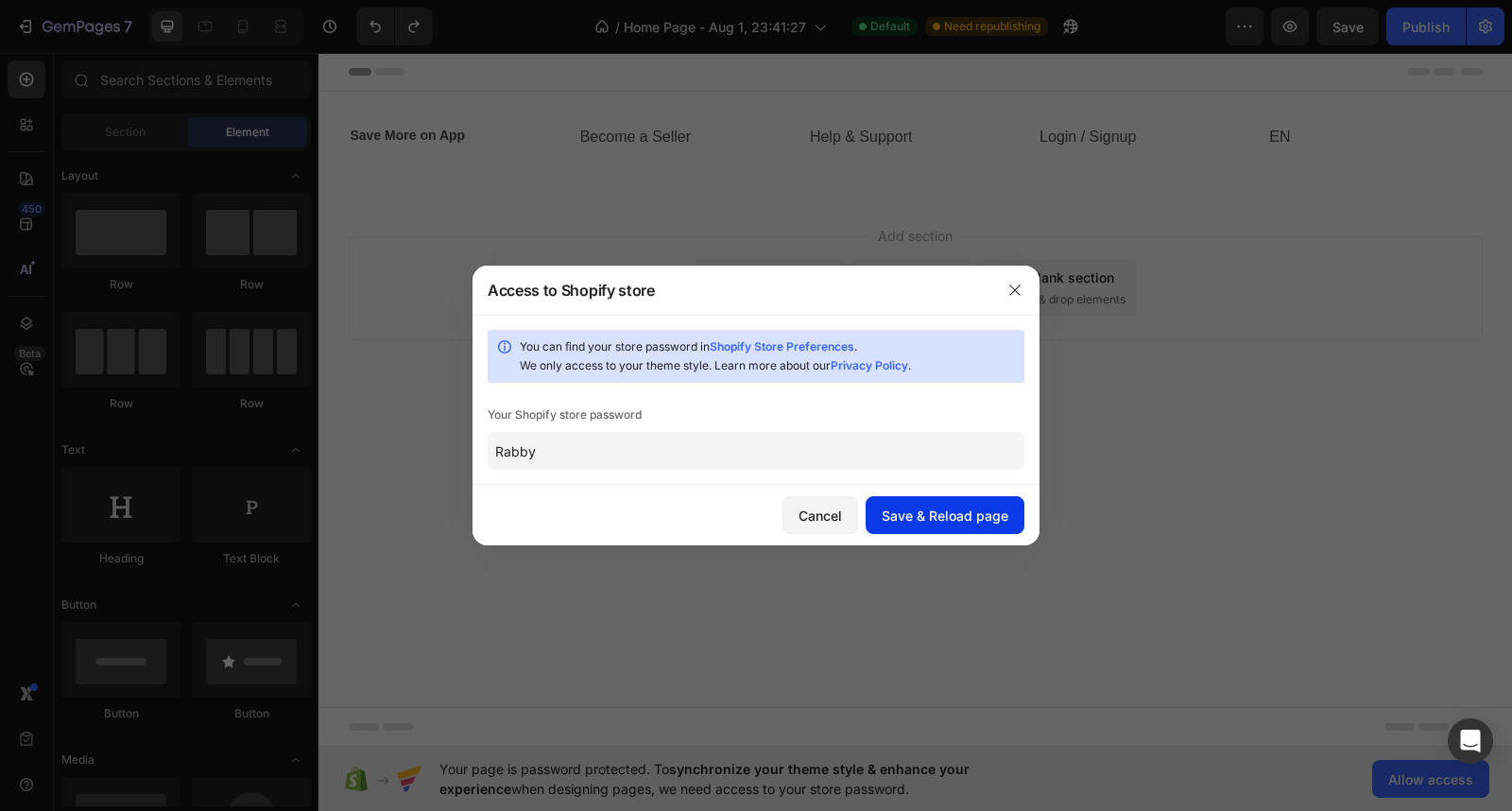 click on "Save & Reload page" at bounding box center (945, 515) 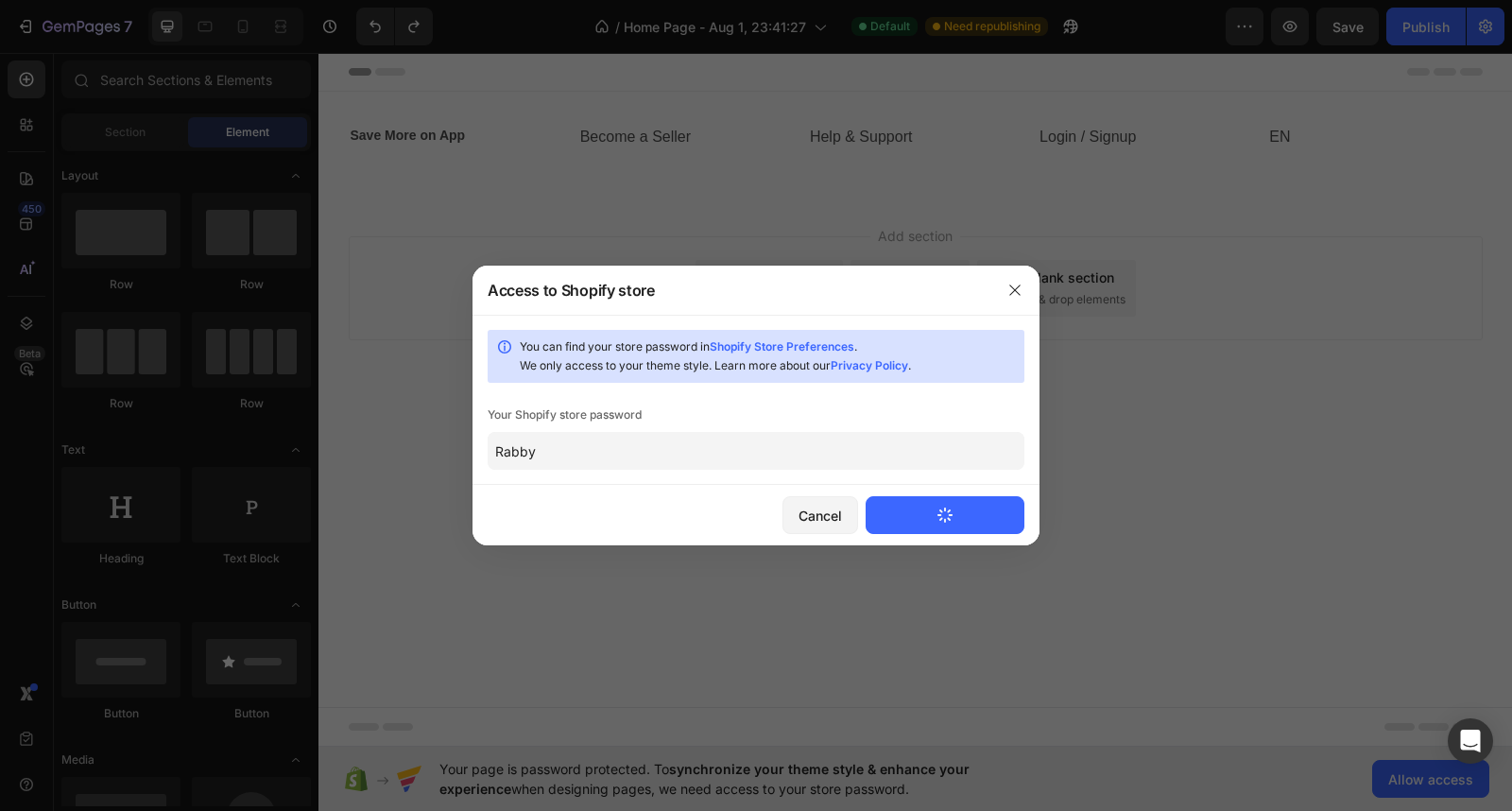 type 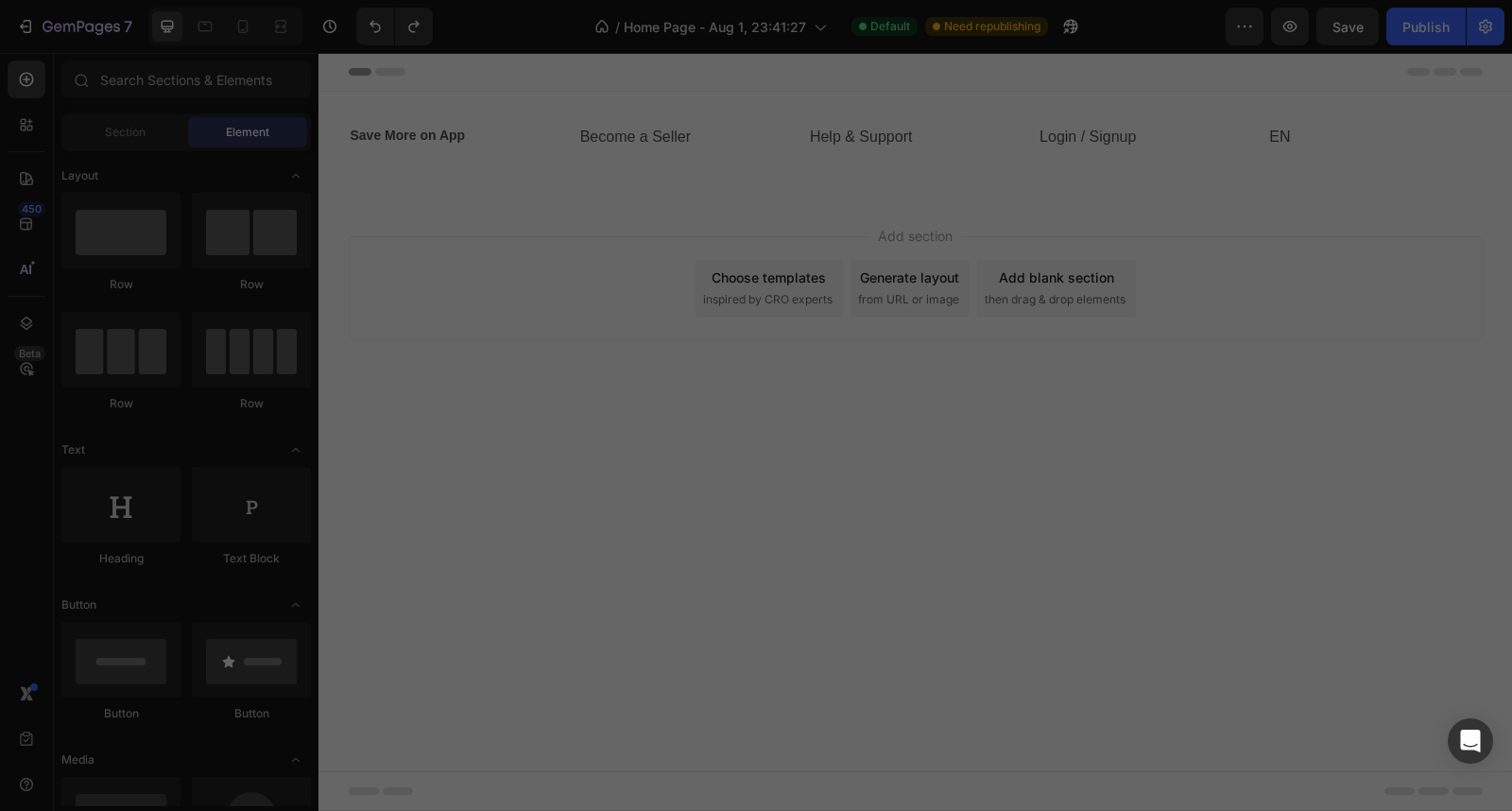 scroll, scrollTop: 0, scrollLeft: 0, axis: both 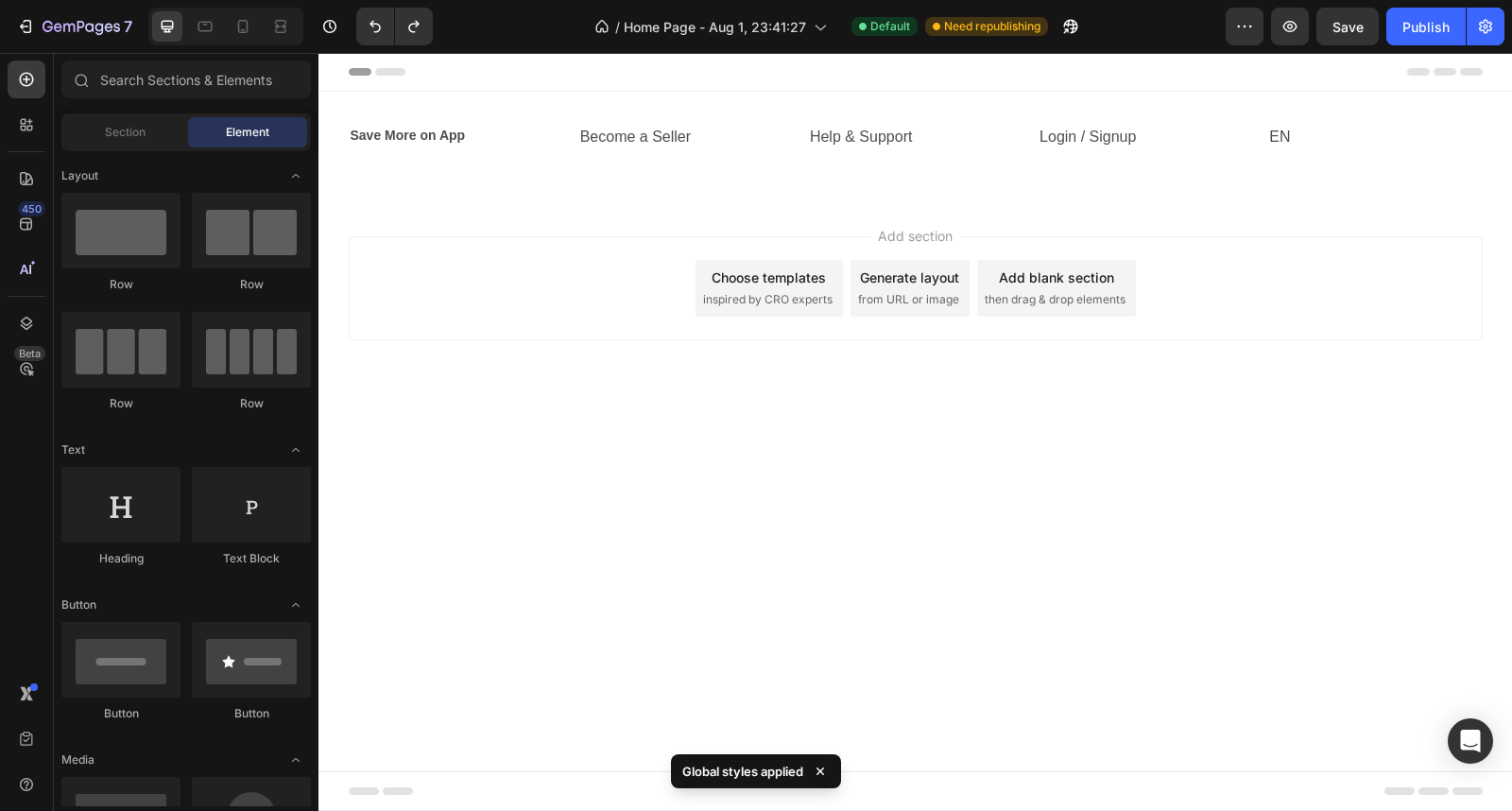 click on "Add section Choose templates inspired by CRO experts Generate layout from URL or image Add blank section then drag & drop elements" at bounding box center (916, 288) 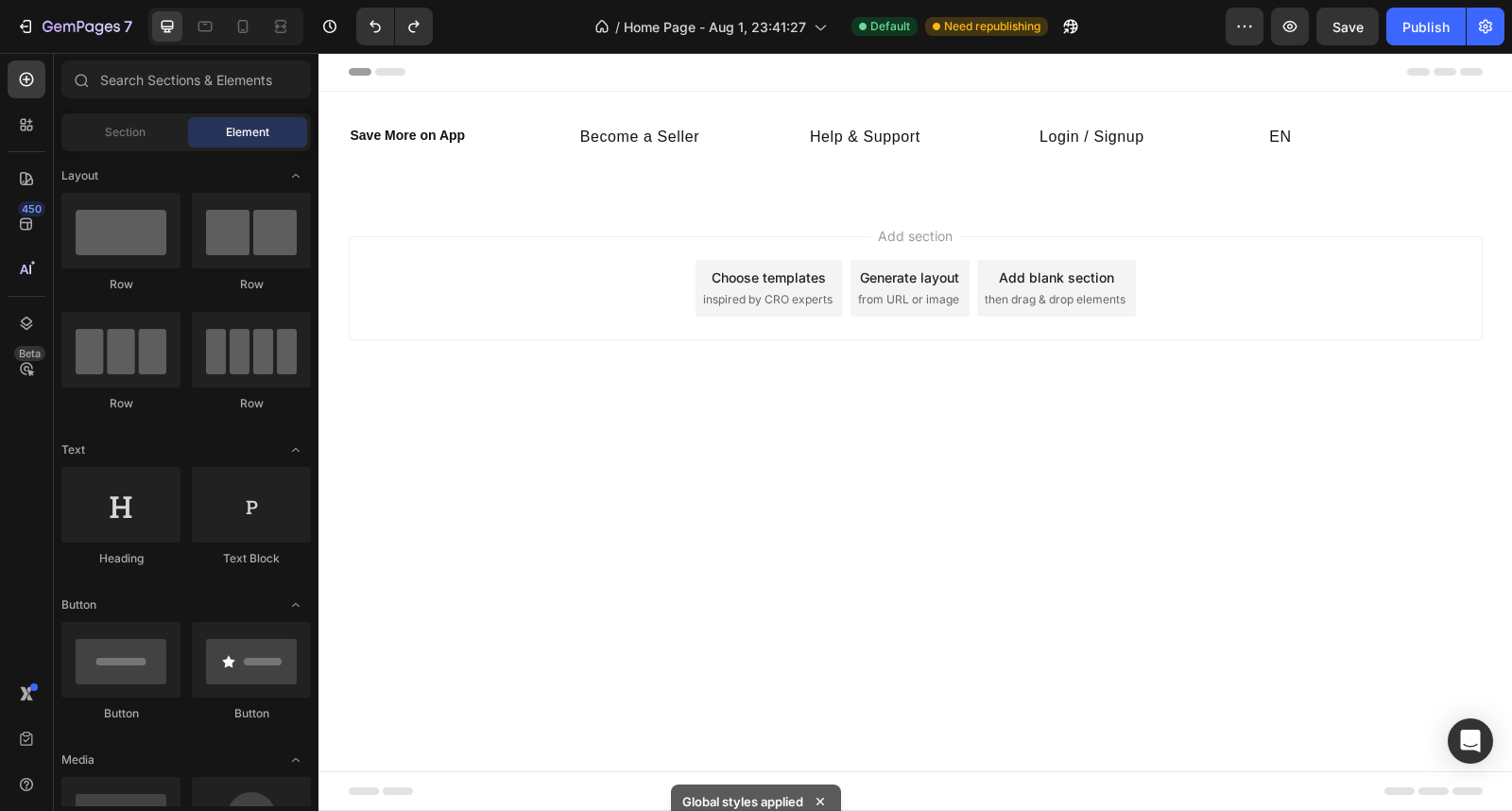 click on "then drag & drop elements" at bounding box center [1055, 300] 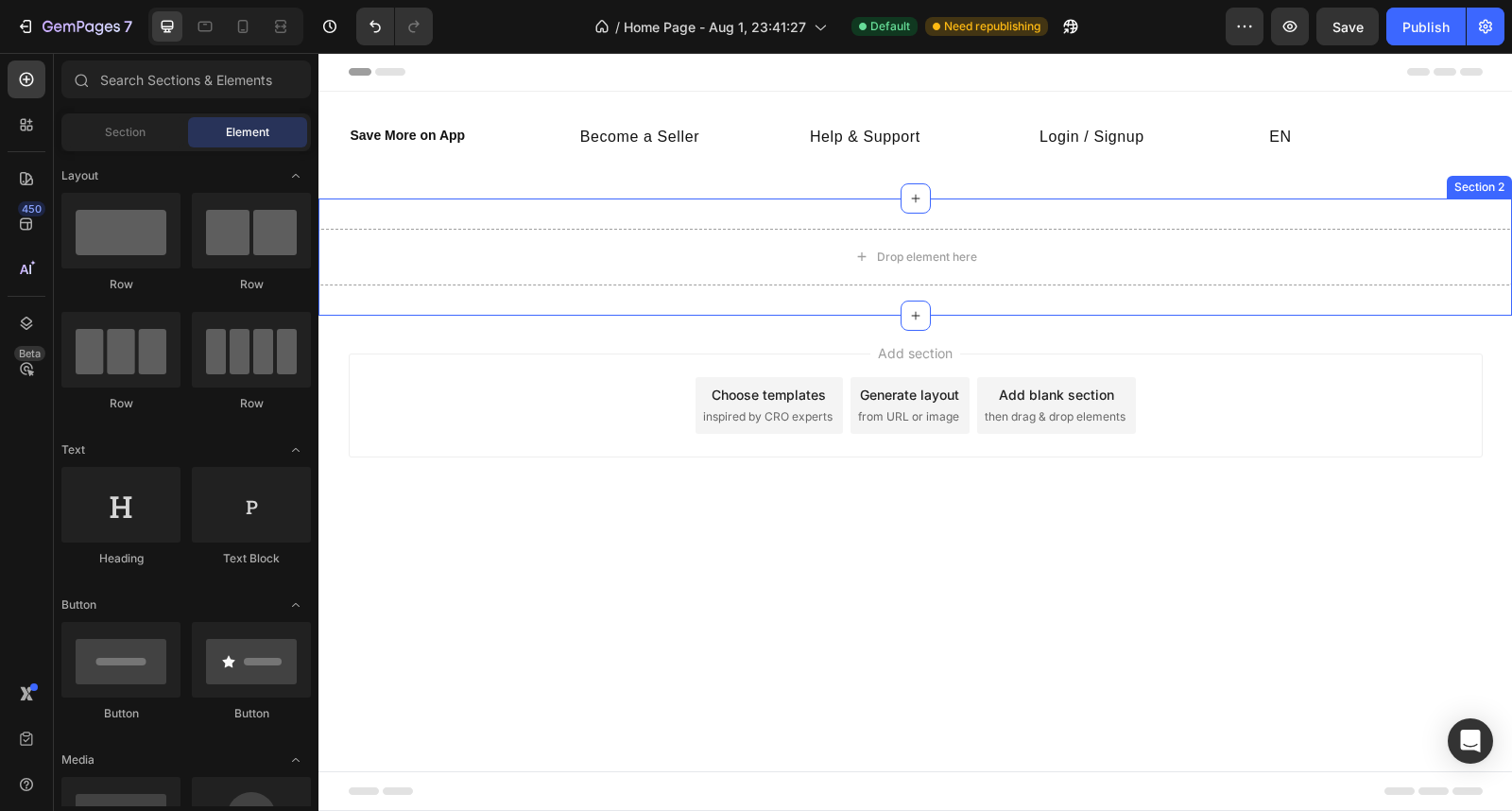 click on "Drop element here" at bounding box center (915, 257) 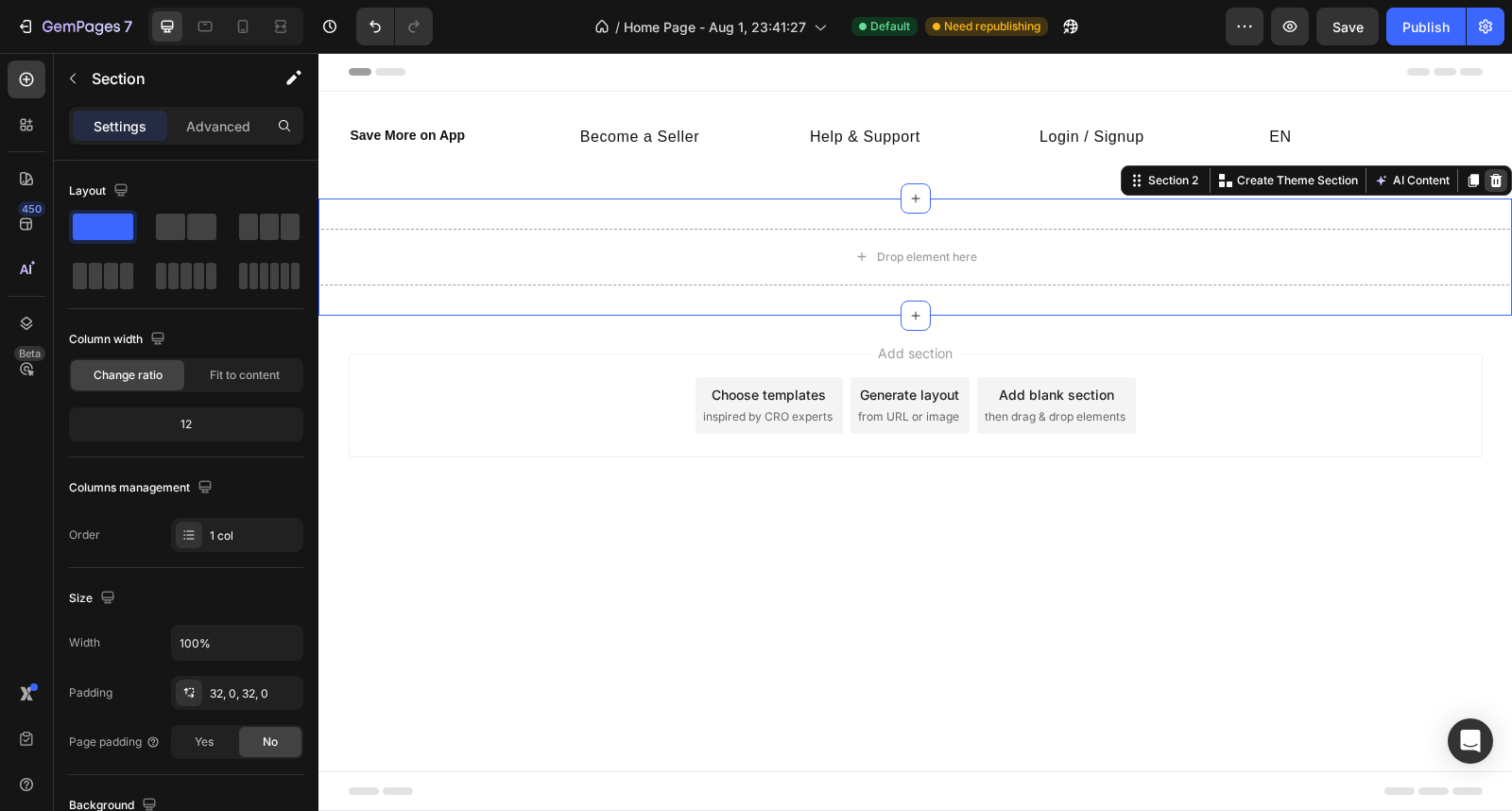 click 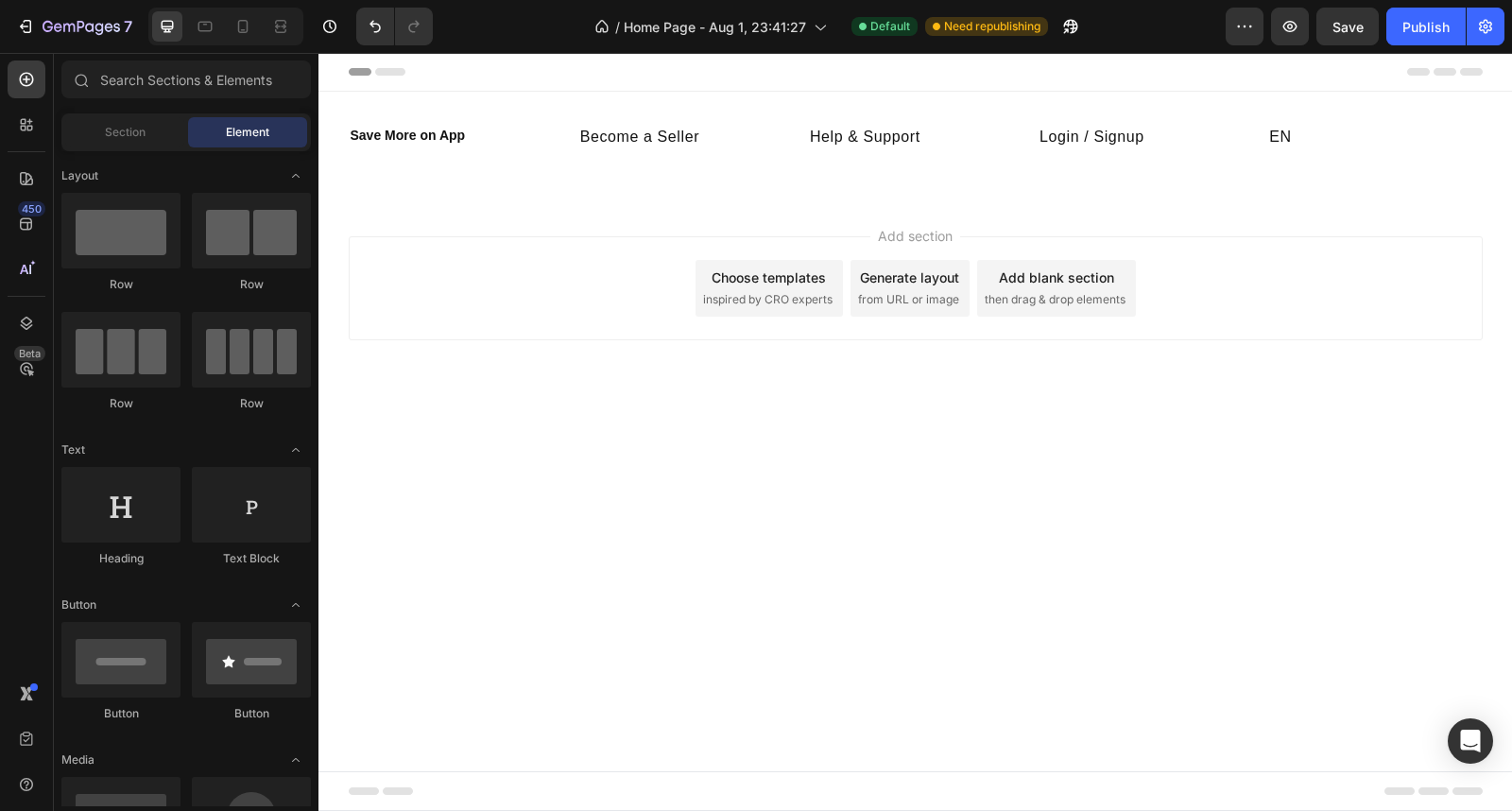 click on "inspired by CRO experts" at bounding box center (767, 300) 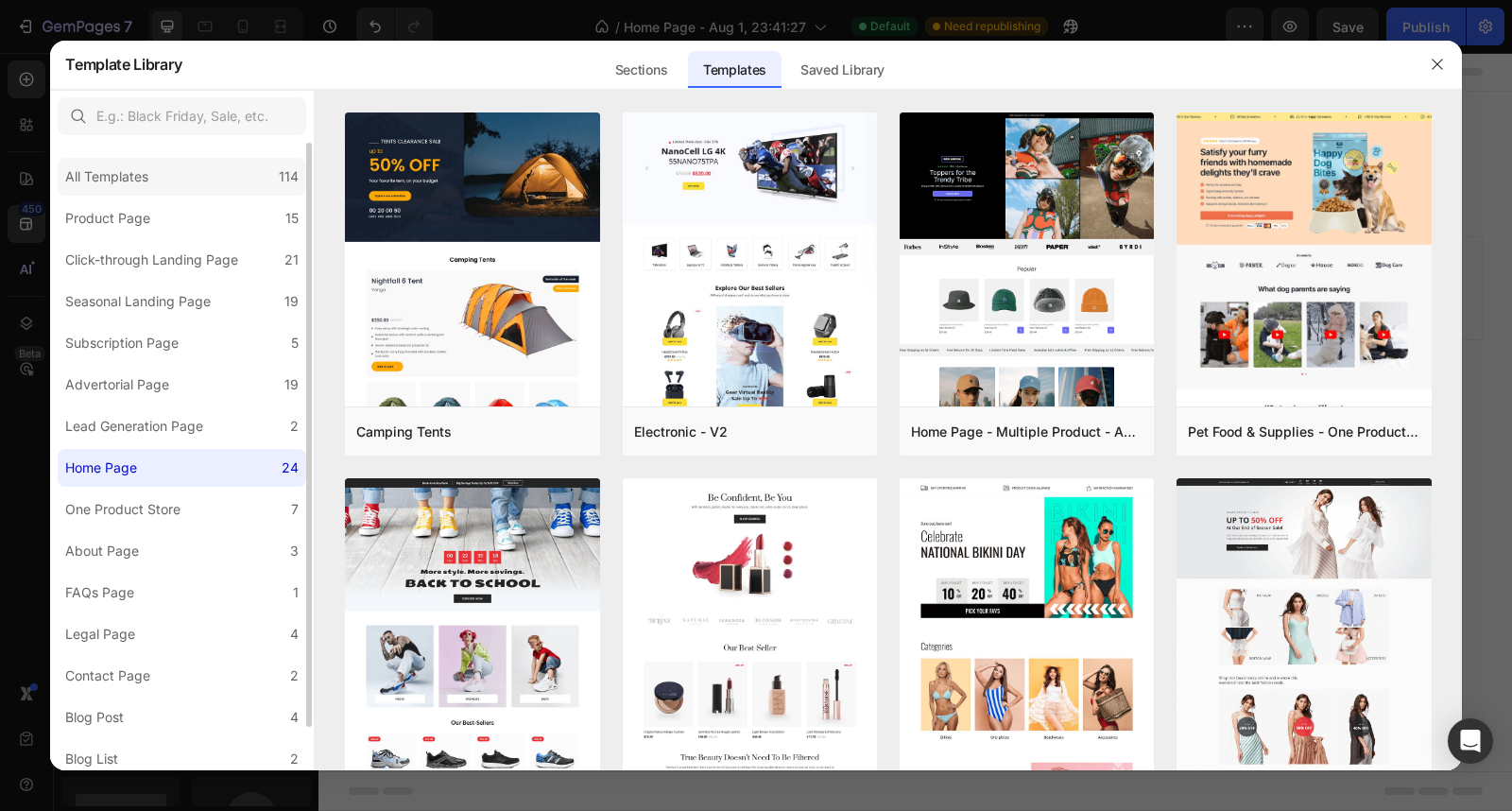 click on "All Templates 114" 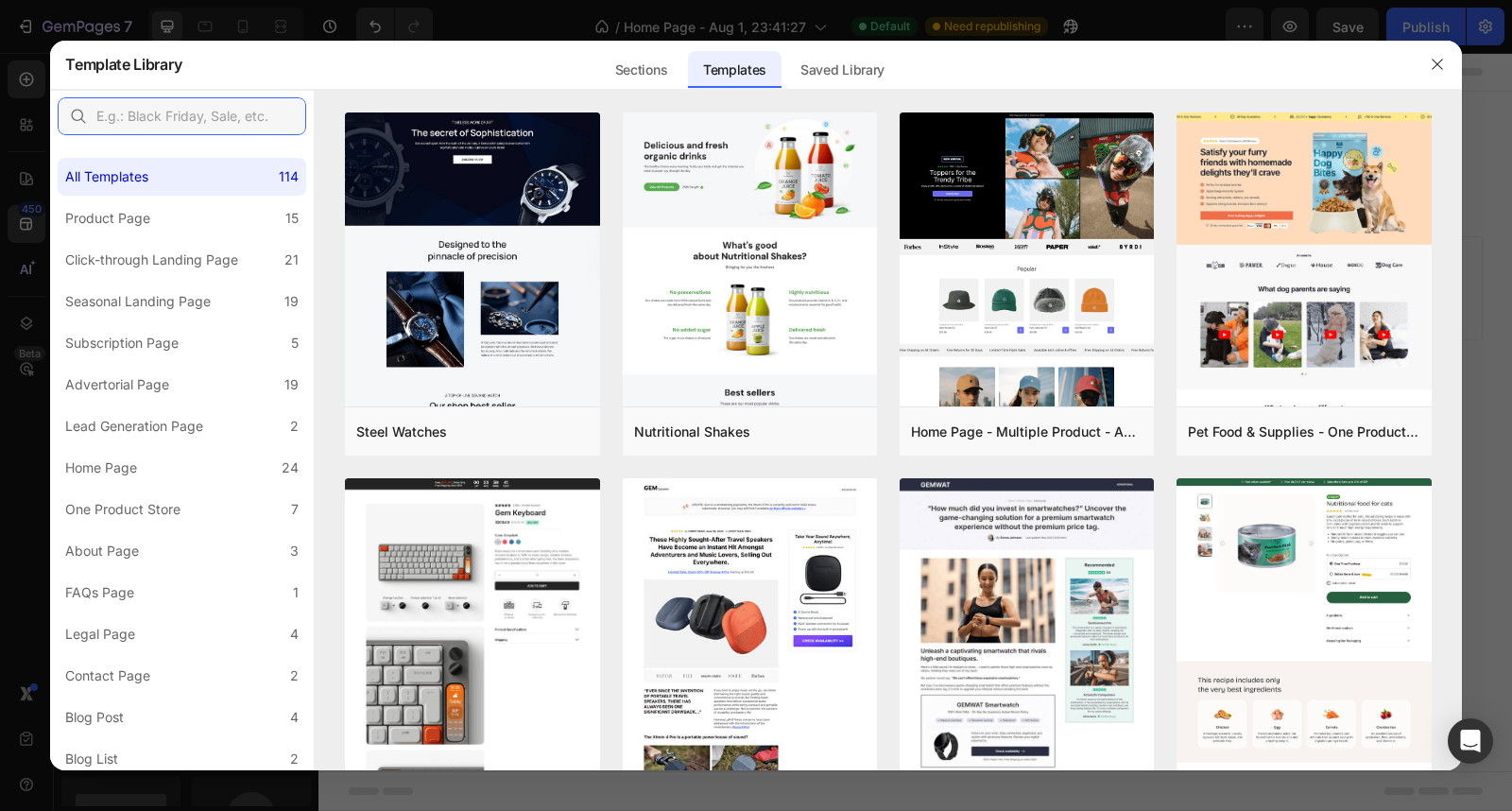 click at bounding box center (181, 116) 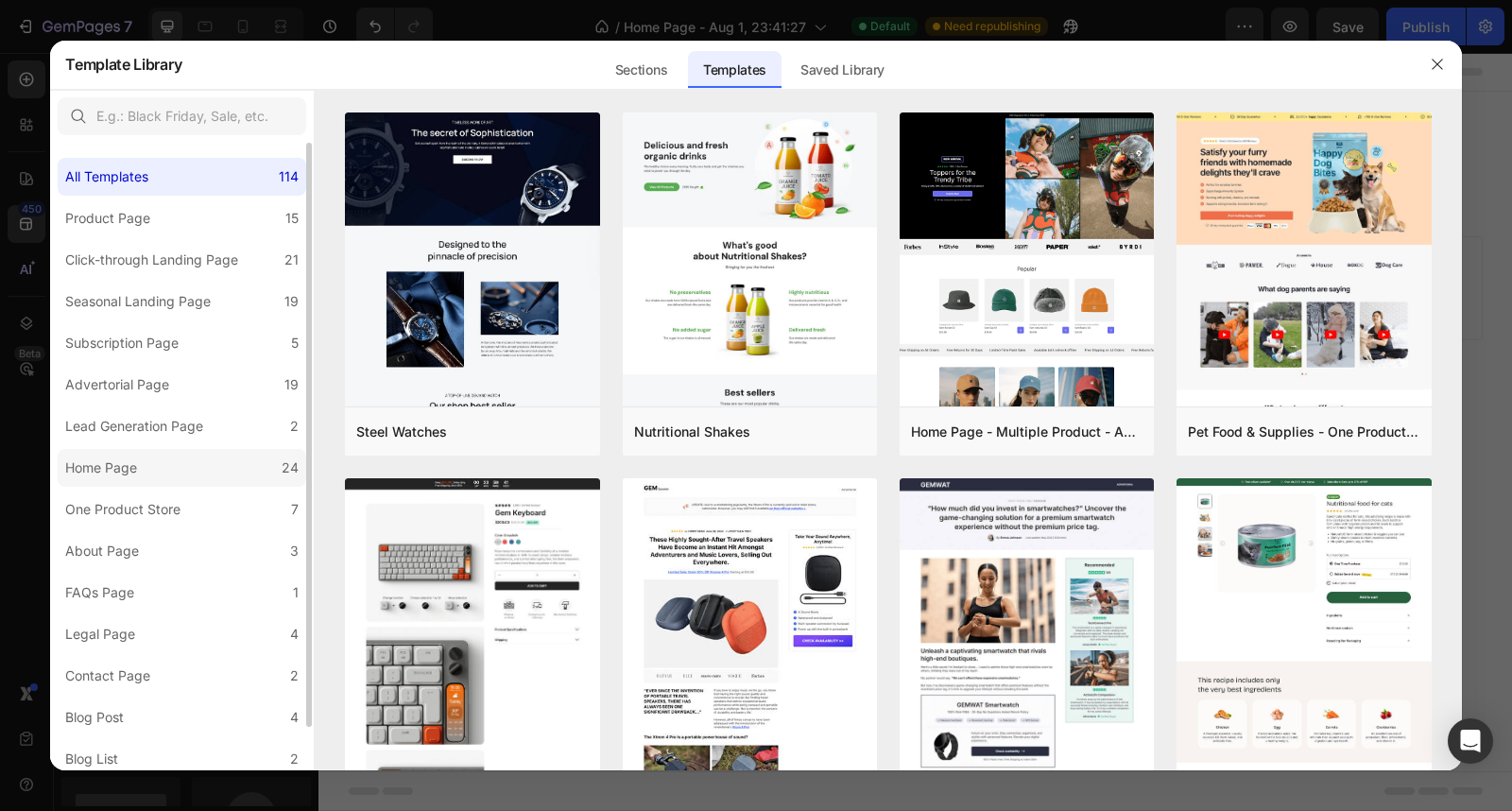 click on "Home Page 24" 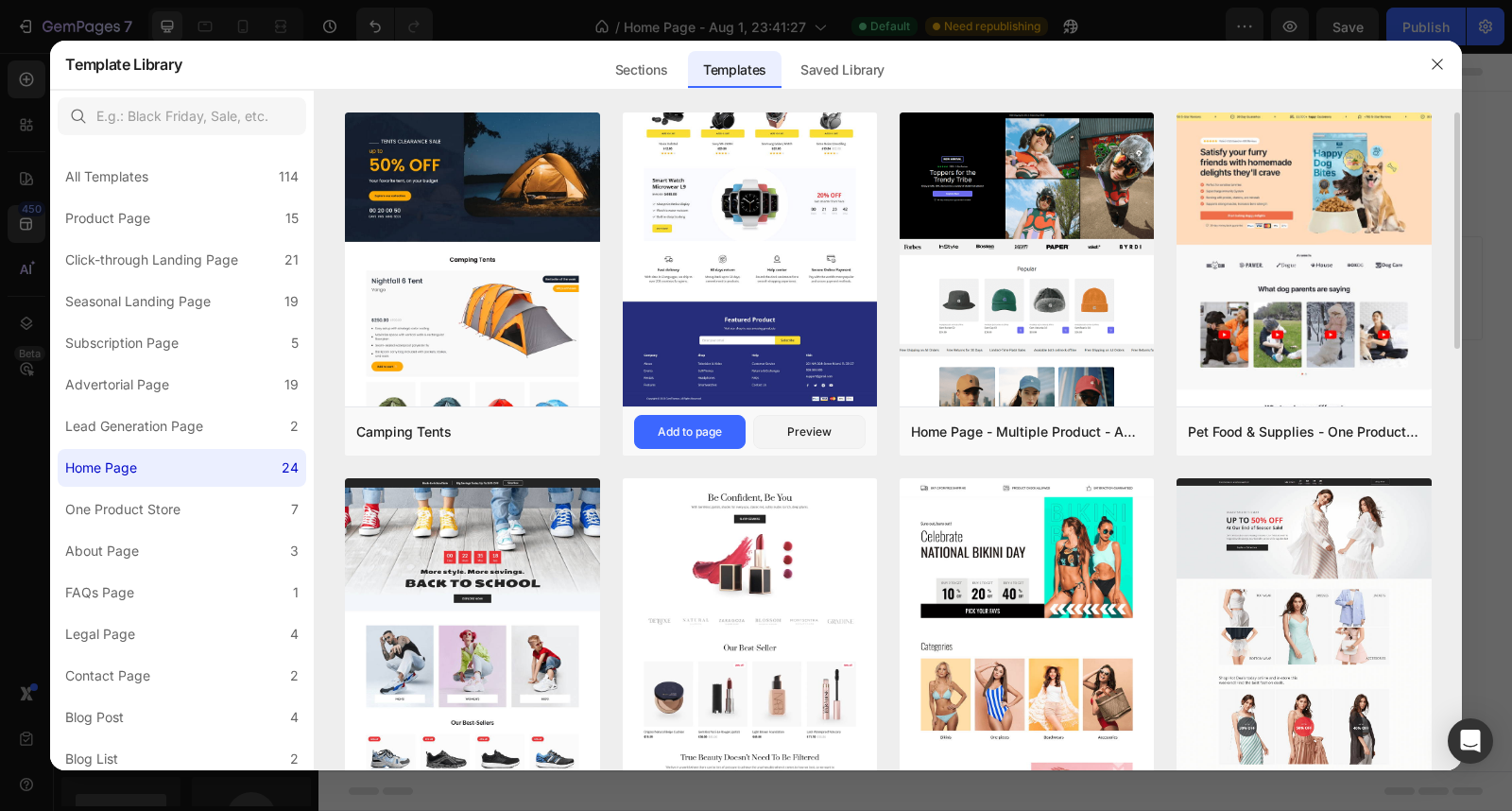click at bounding box center (749, 23) 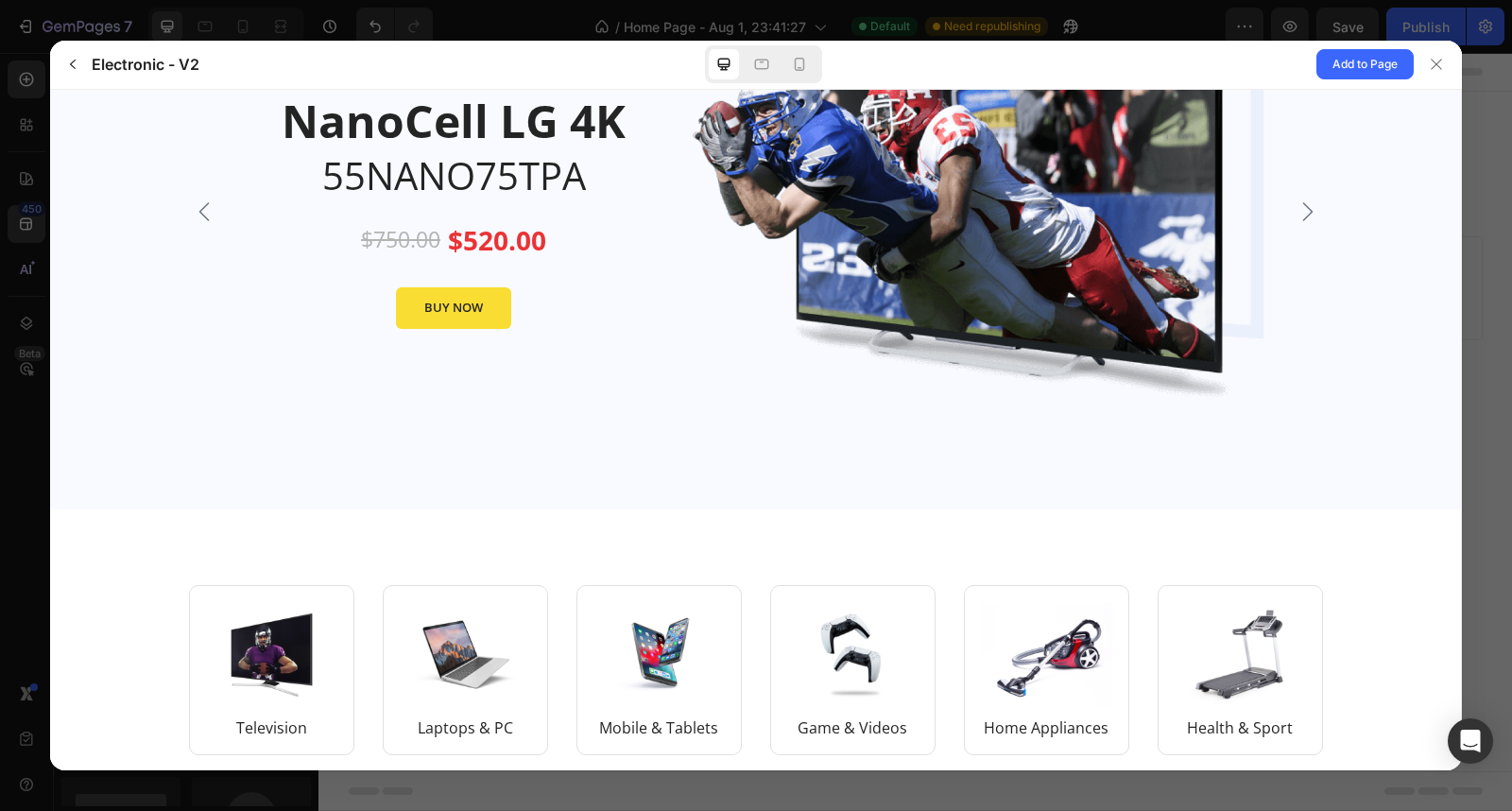 scroll, scrollTop: 0, scrollLeft: 0, axis: both 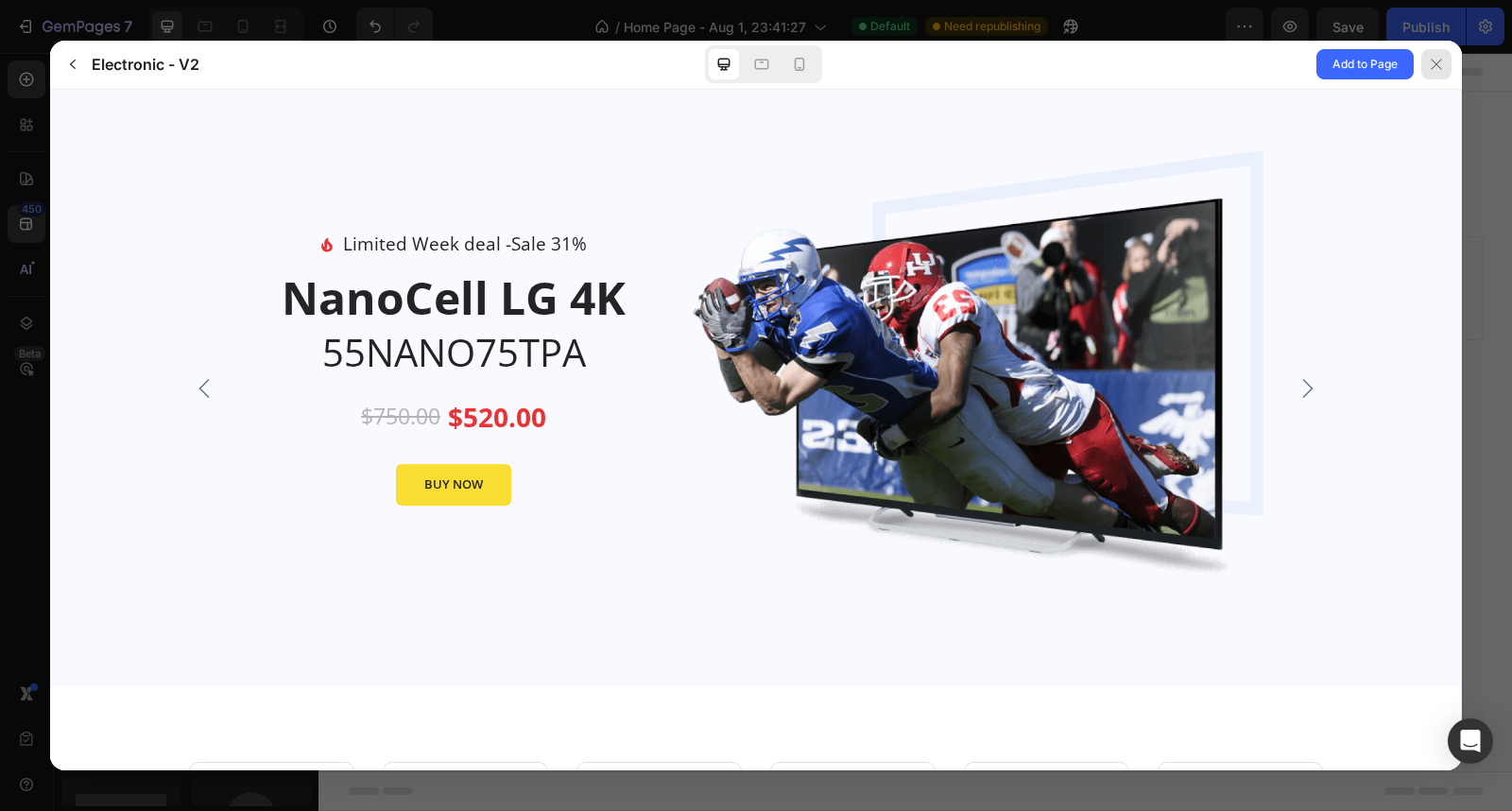click at bounding box center [1436, 64] 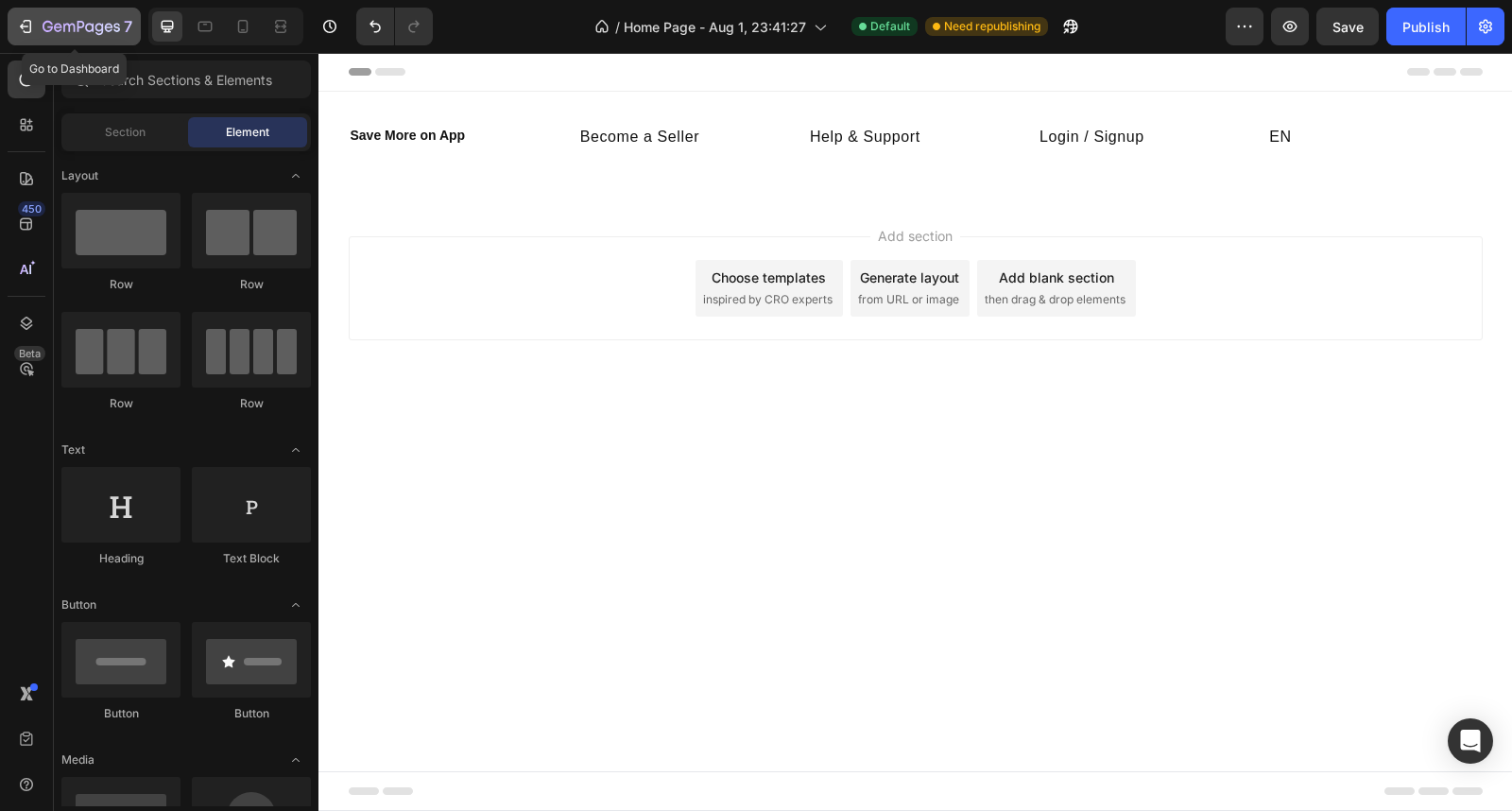 click 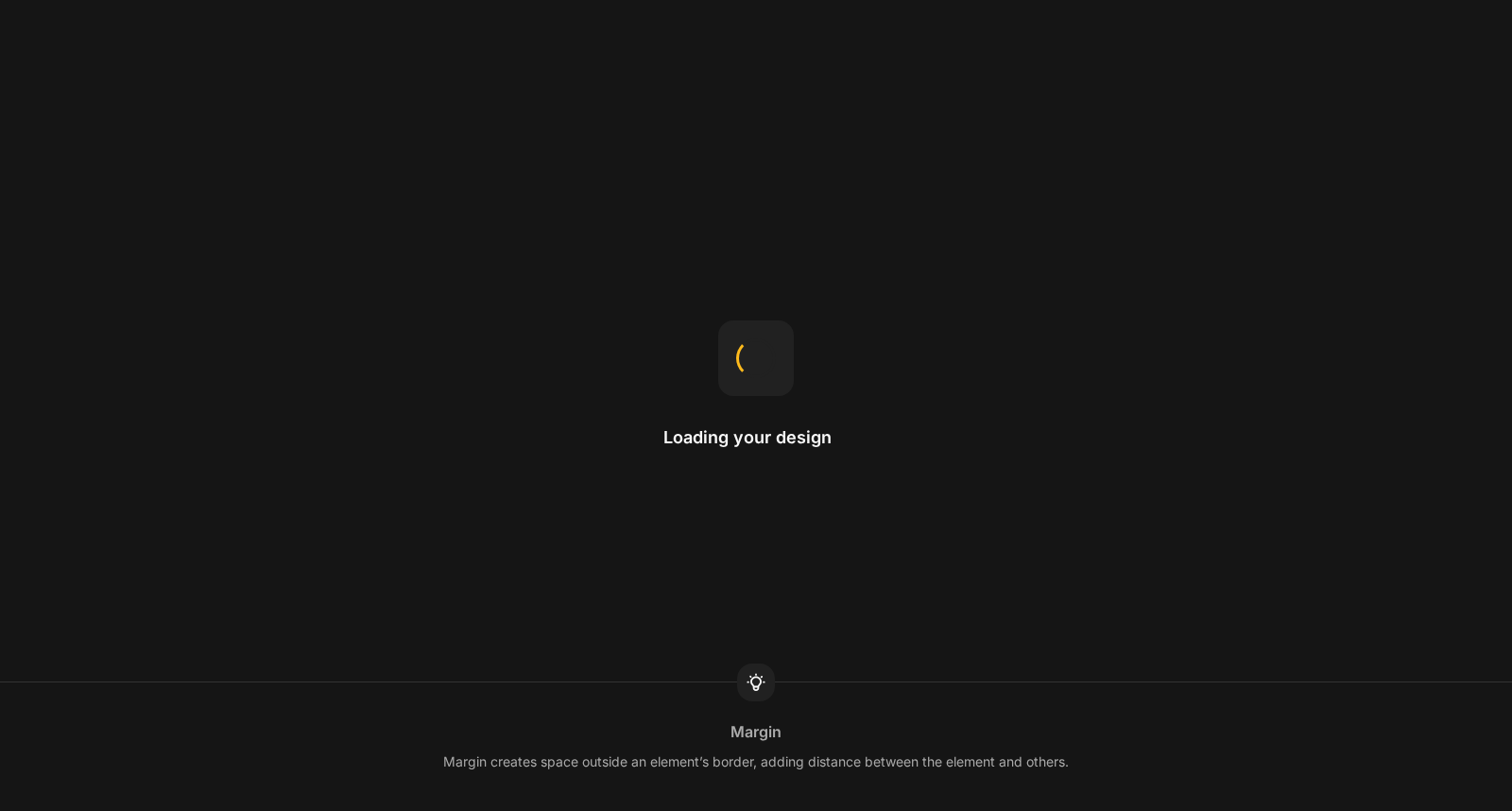 scroll, scrollTop: 0, scrollLeft: 0, axis: both 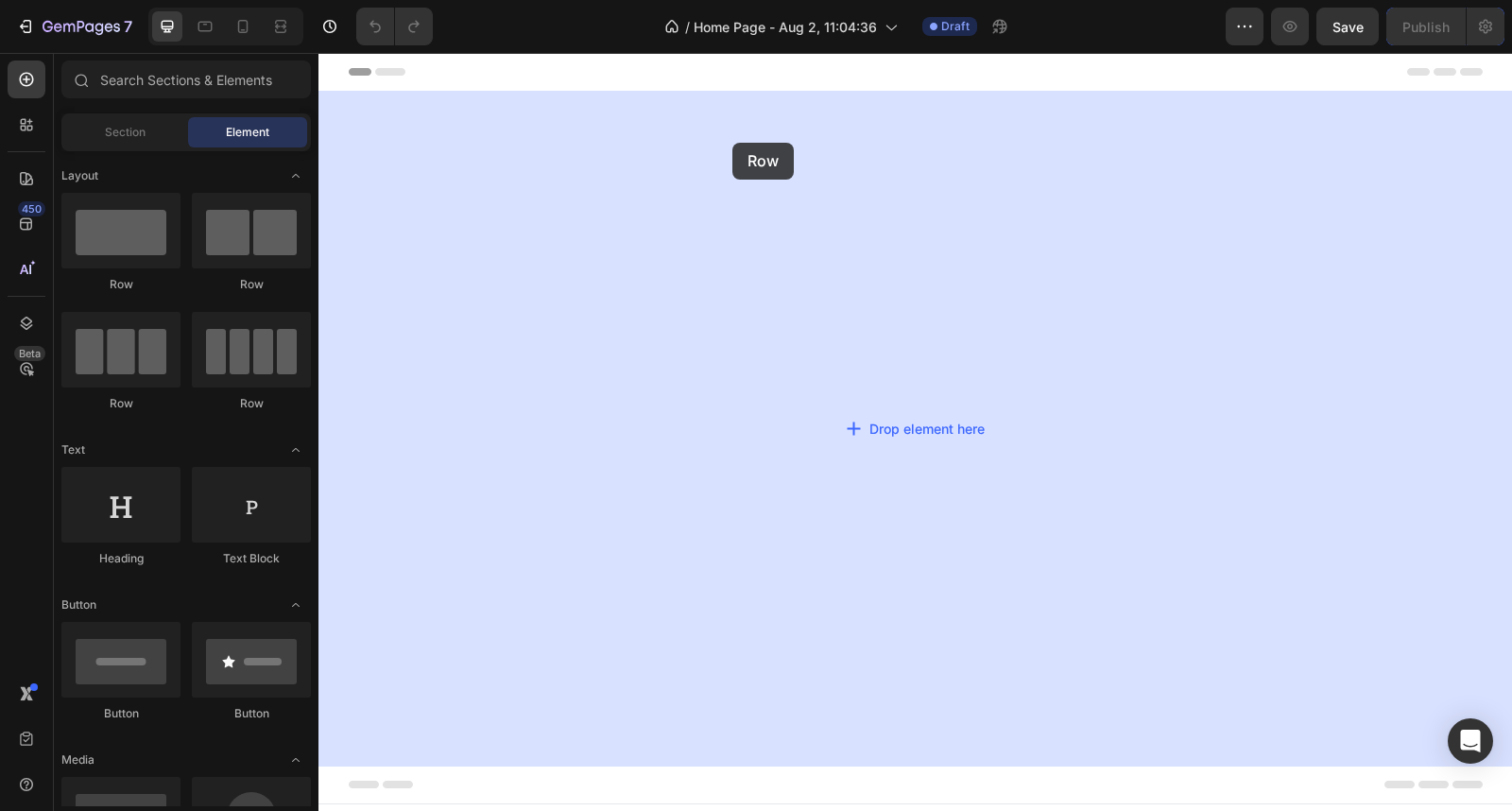 drag, startPoint x: 551, startPoint y: 404, endPoint x: 732, endPoint y: 143, distance: 317.6193 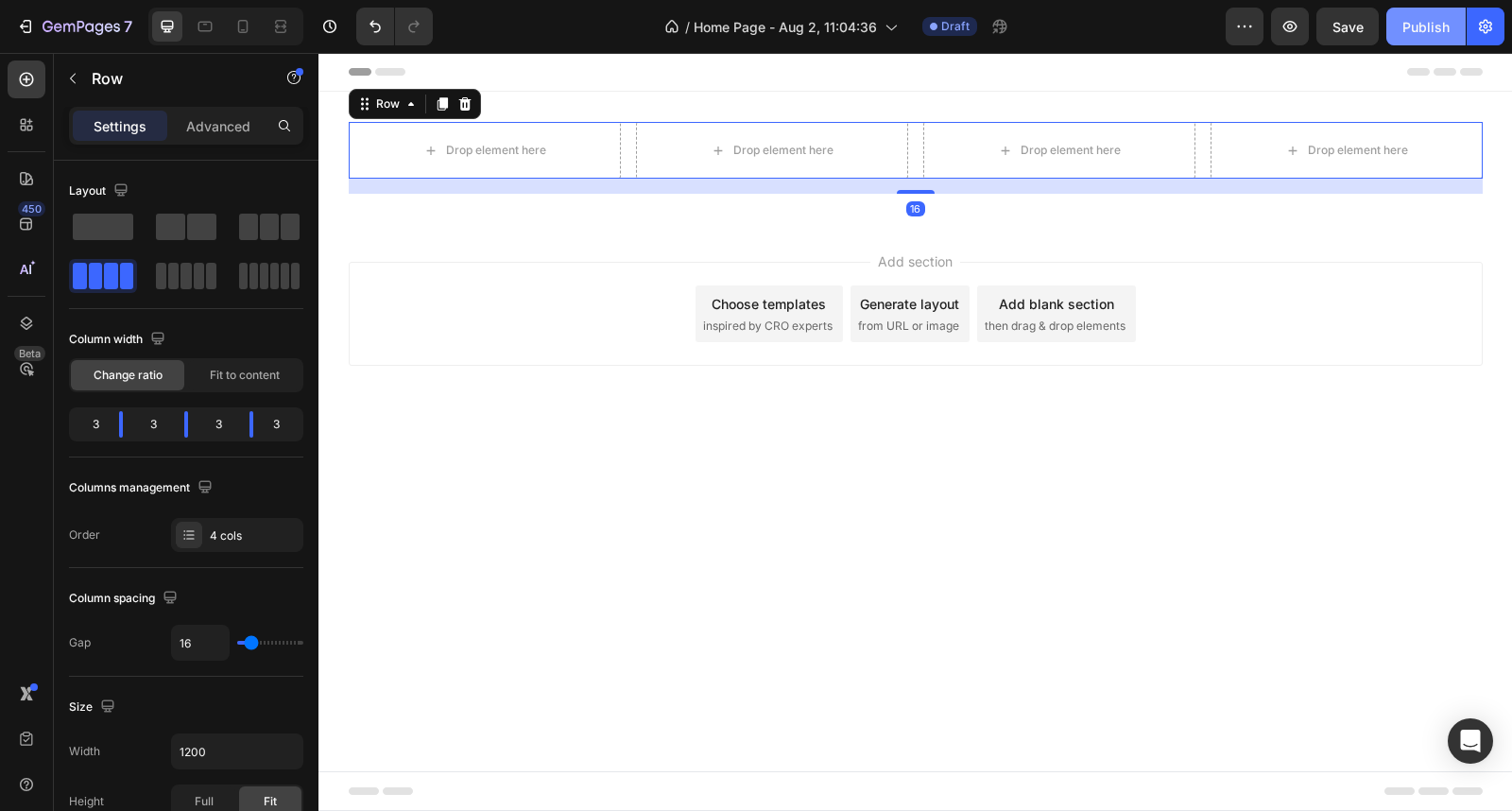 click on "Publish" at bounding box center (1426, 26) 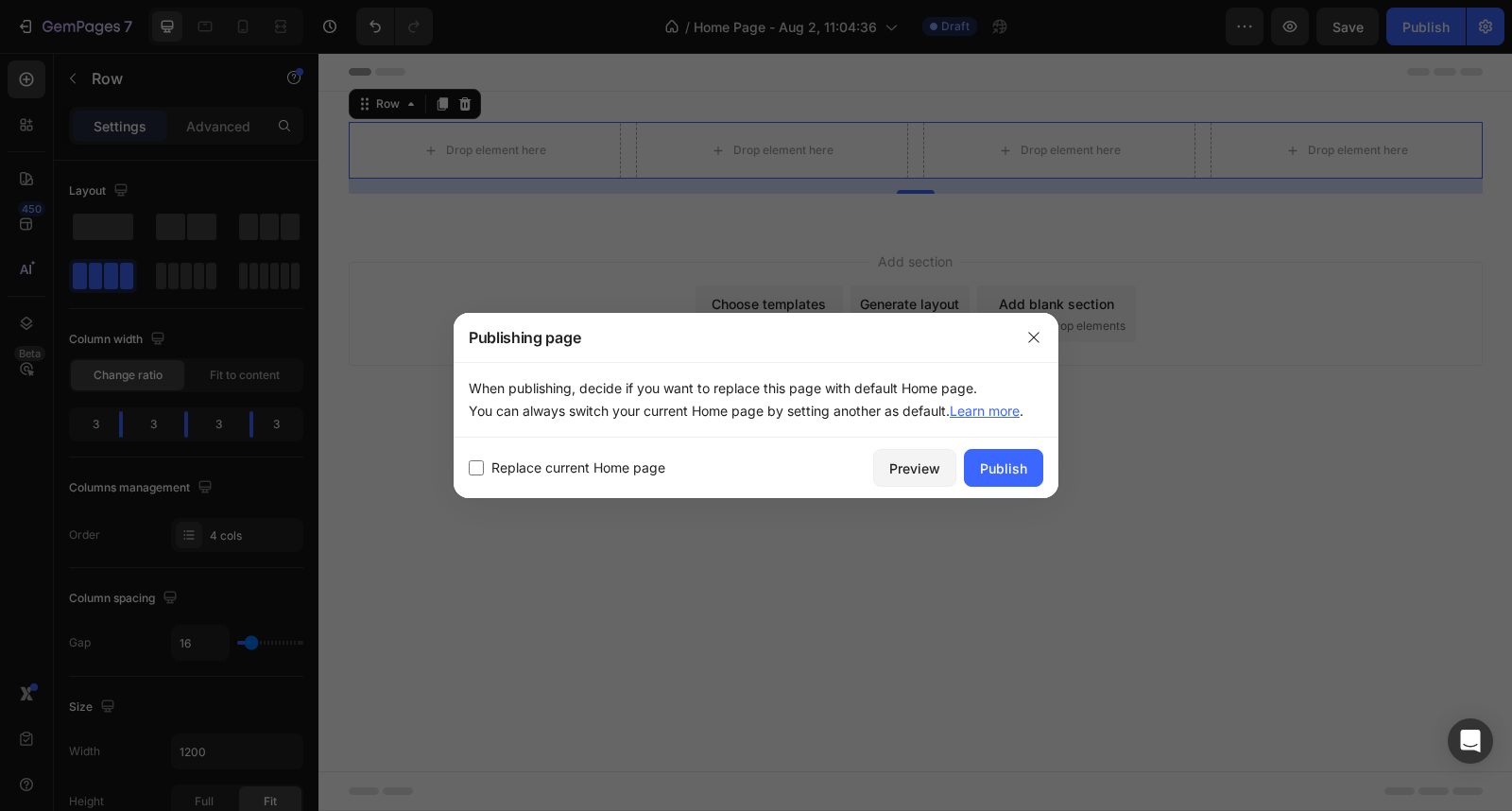 click on "Replace current Home page" at bounding box center [578, 468] 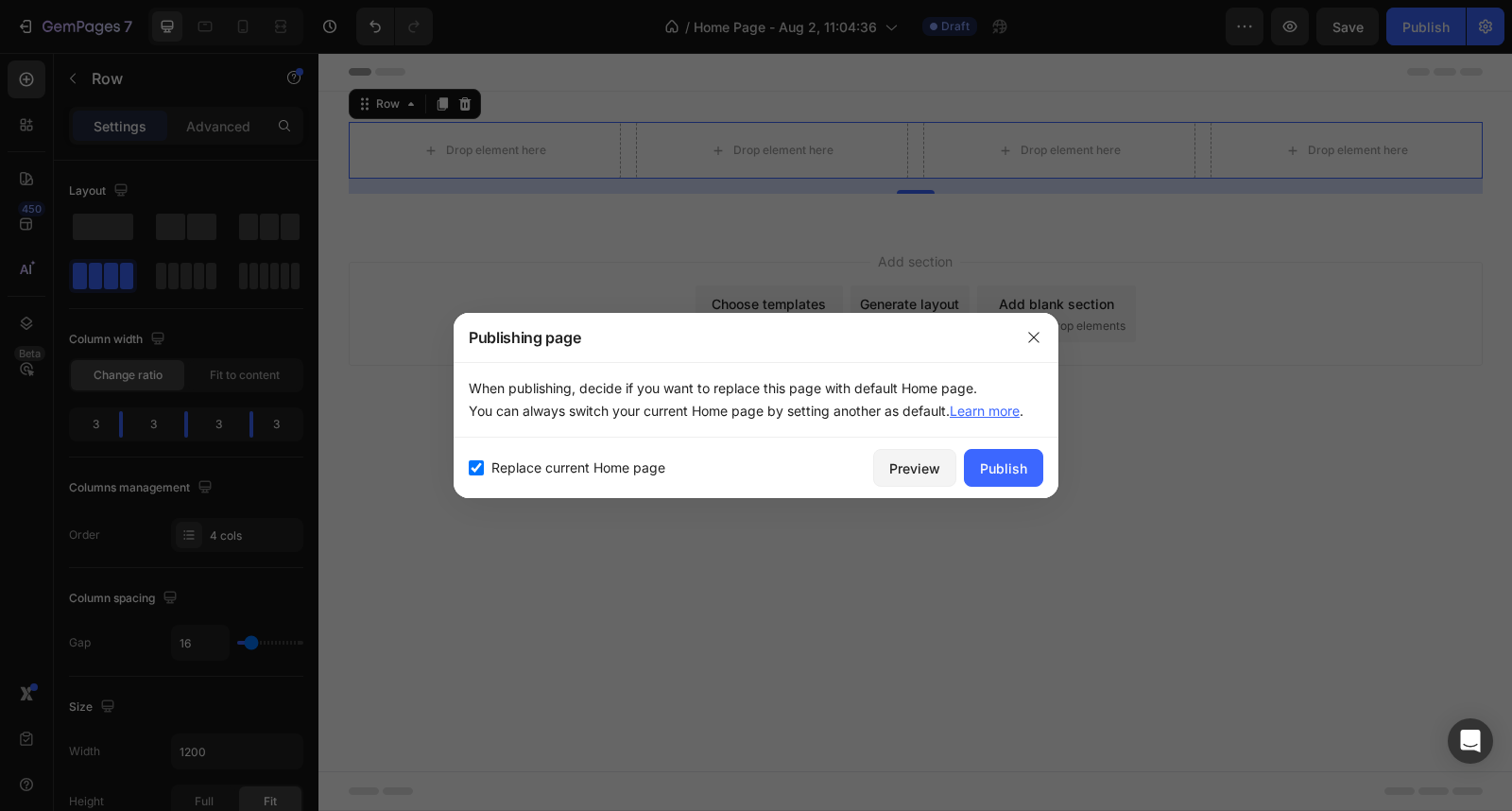checkbox on "true" 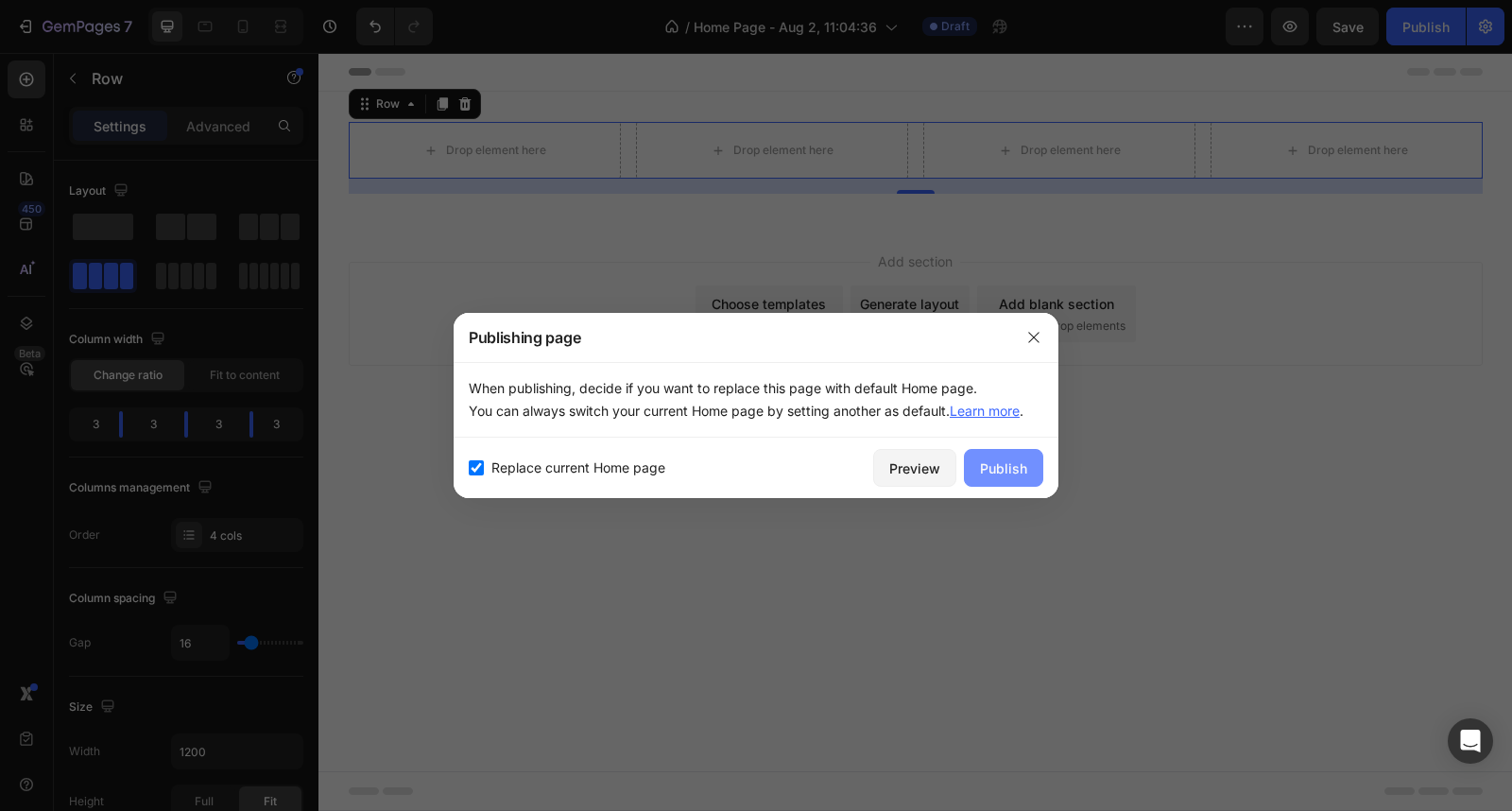 click on "Publish" at bounding box center [1004, 468] 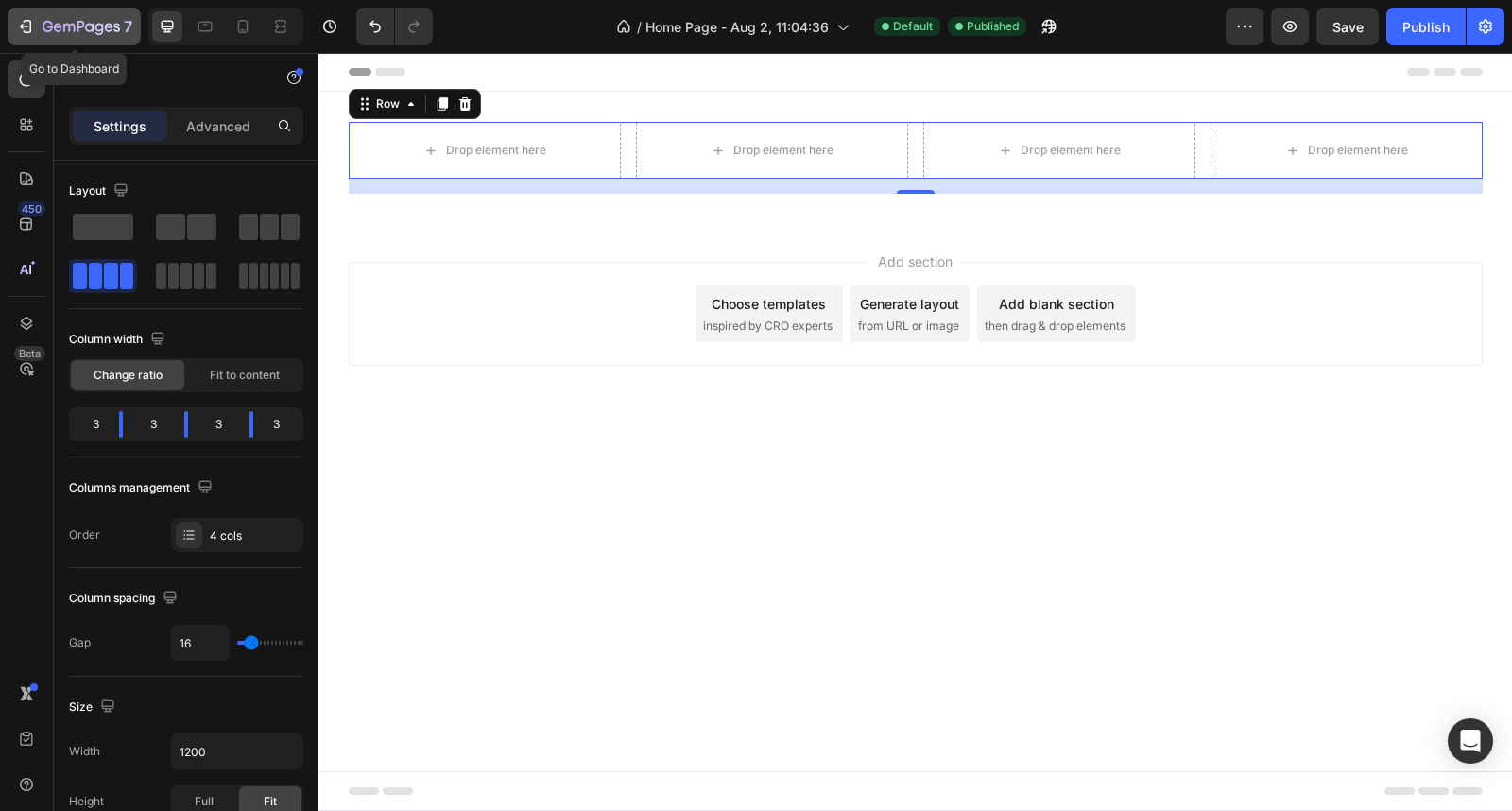 click 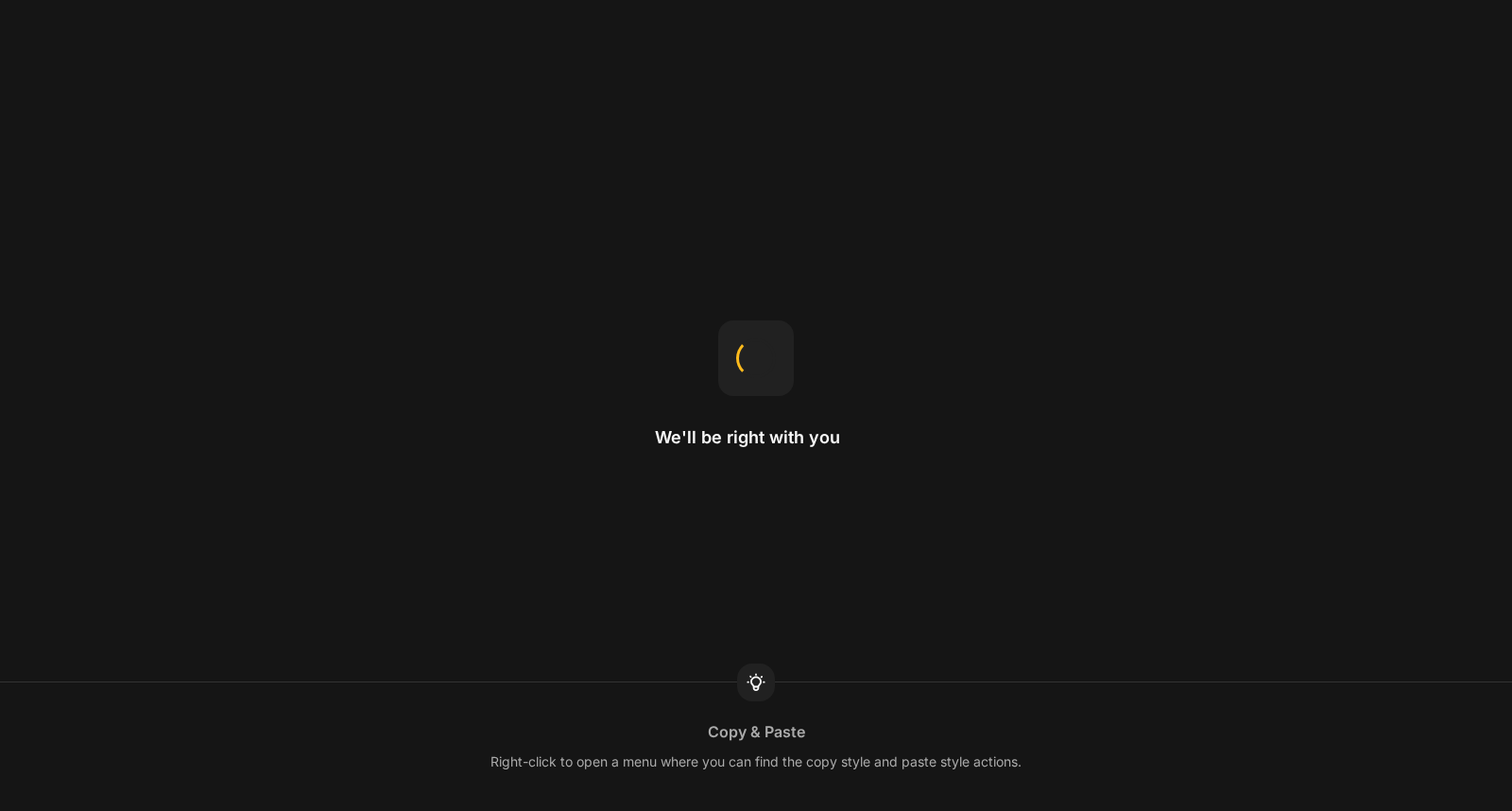 scroll, scrollTop: 0, scrollLeft: 0, axis: both 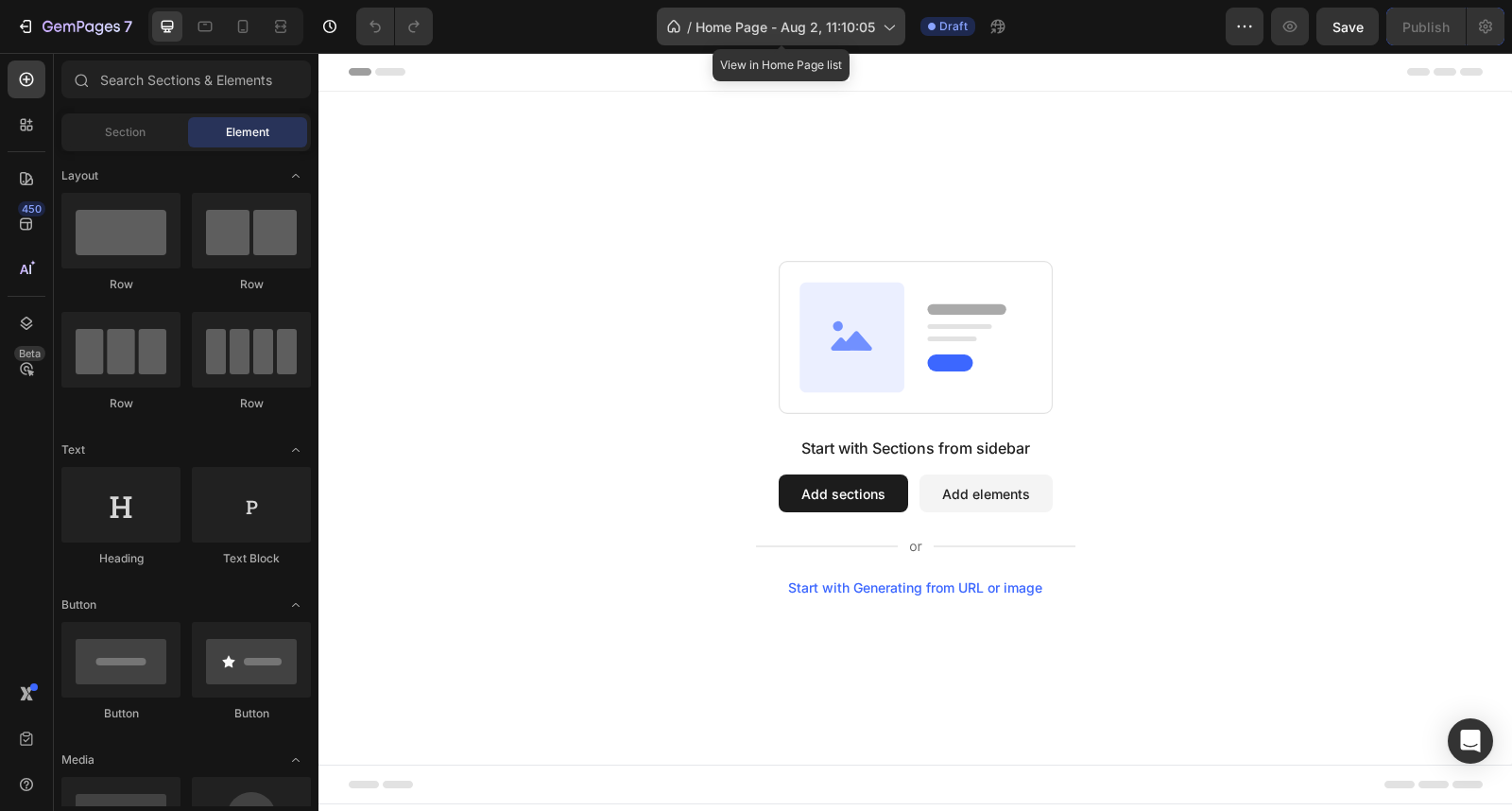 click on "Home Page - Aug 2, 11:10:05" at bounding box center [785, 26] 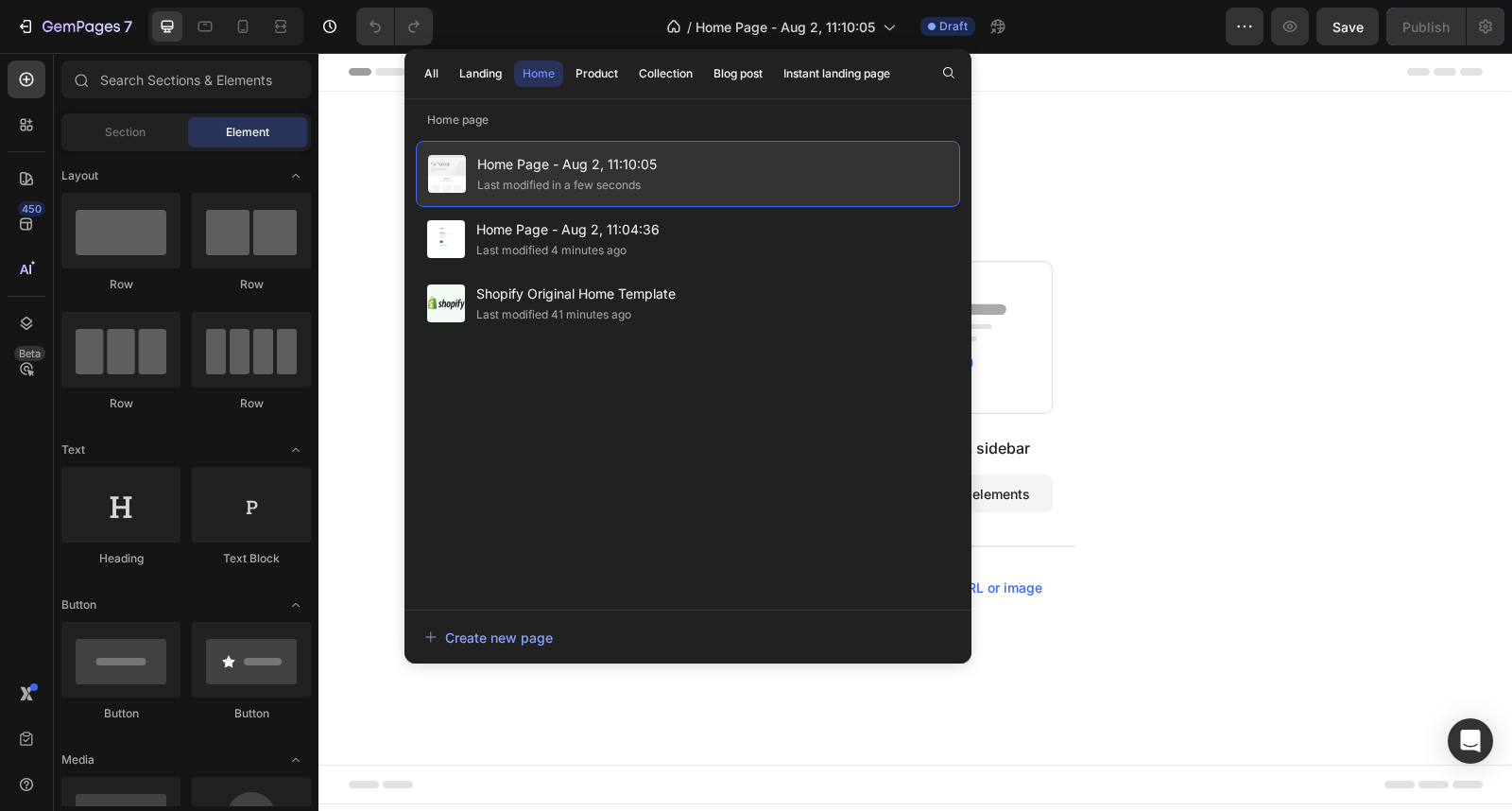 click on "Last modified in a few seconds" 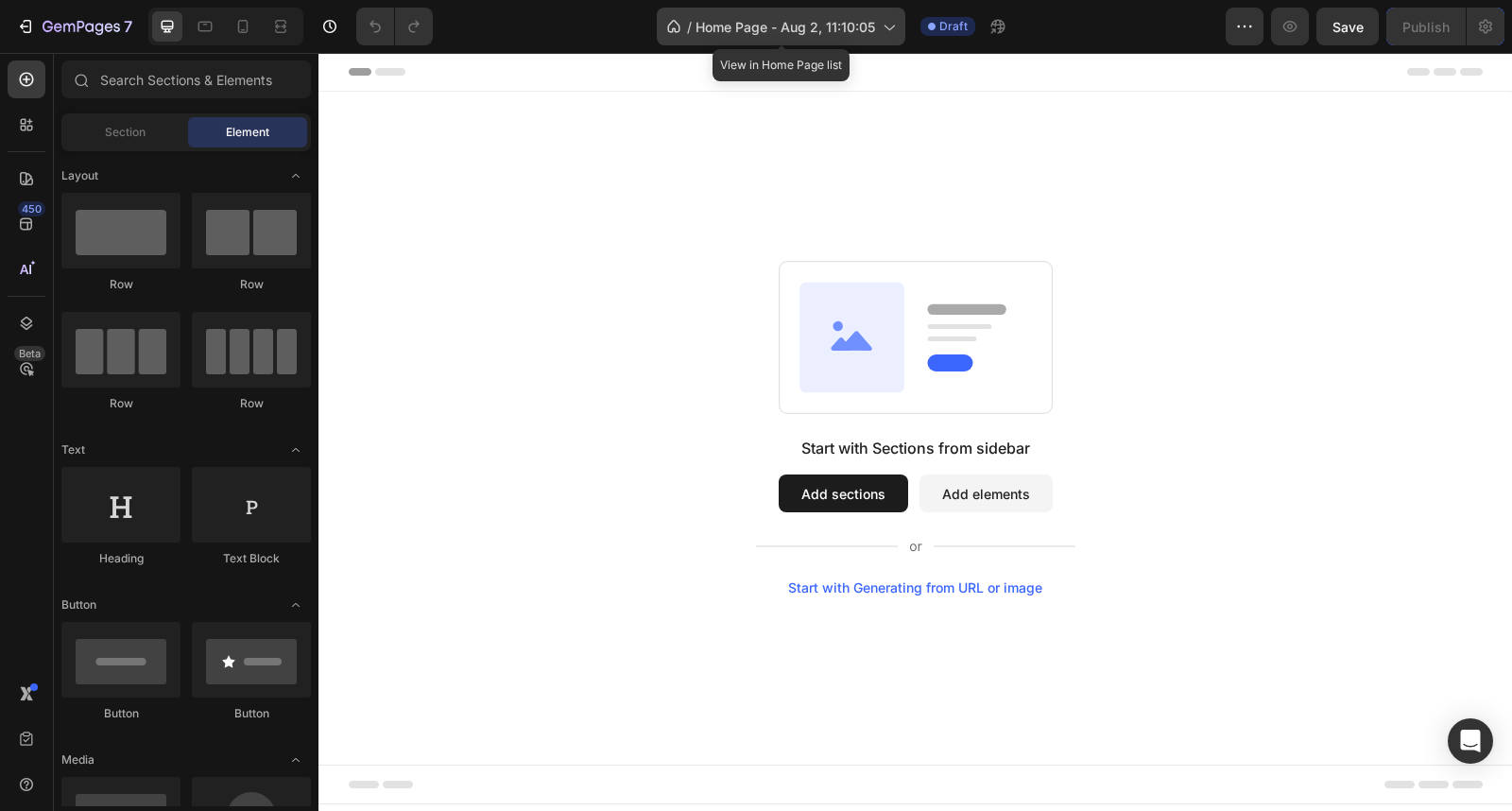 click on "Home Page - Aug 2, 11:10:05" at bounding box center [785, 26] 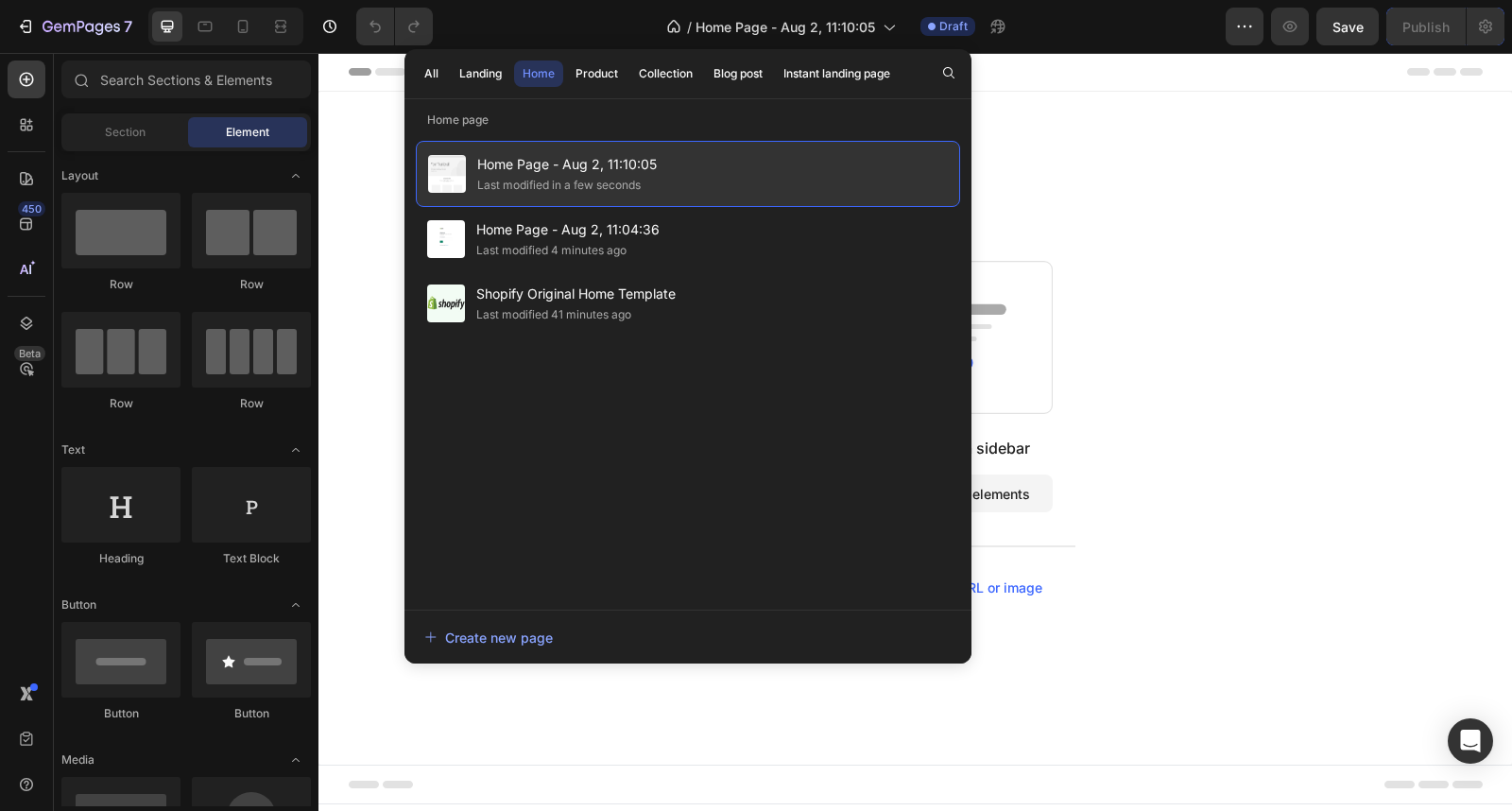drag, startPoint x: 722, startPoint y: 181, endPoint x: 617, endPoint y: 186, distance: 105.11898 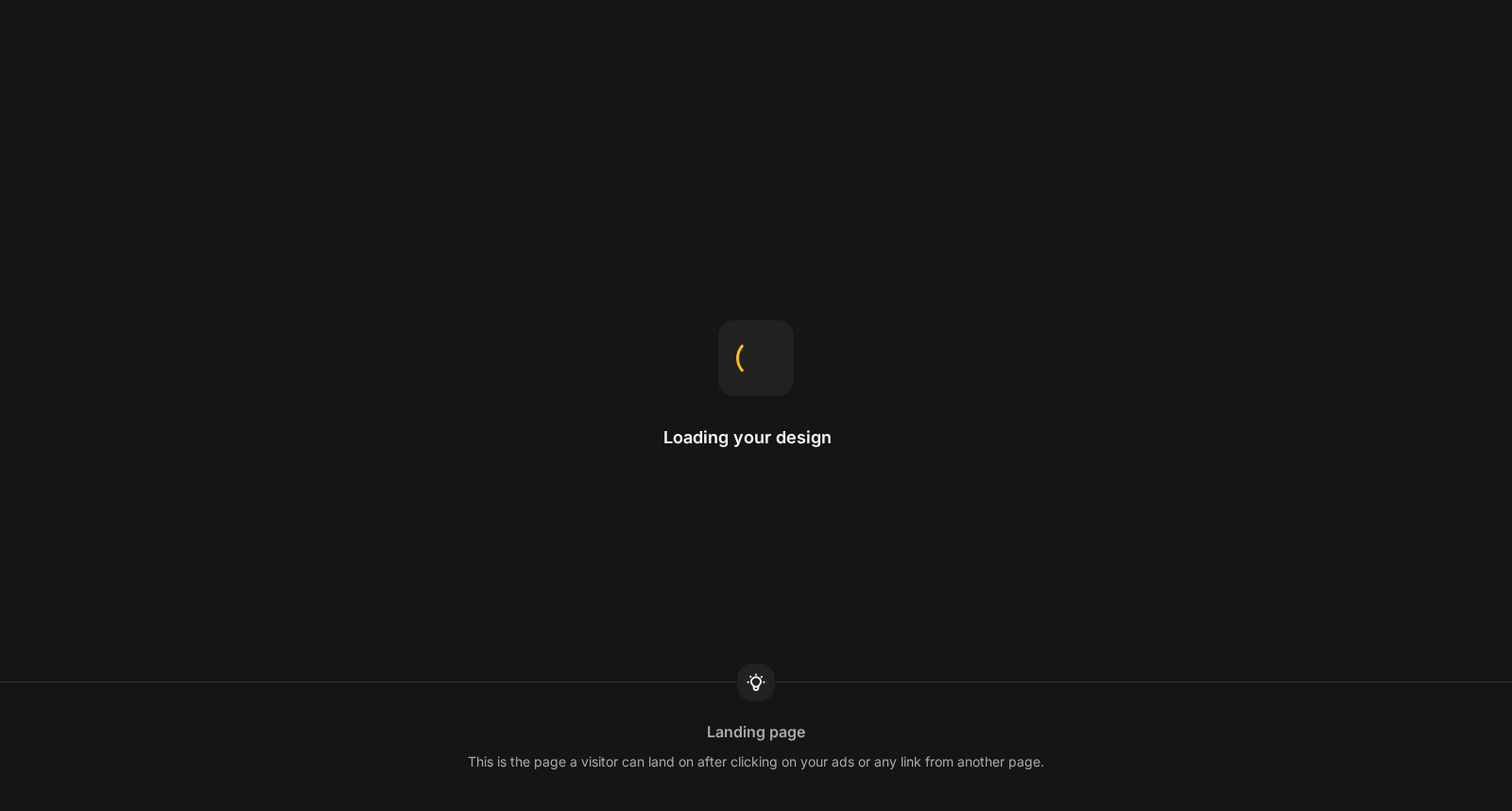 scroll, scrollTop: 0, scrollLeft: 0, axis: both 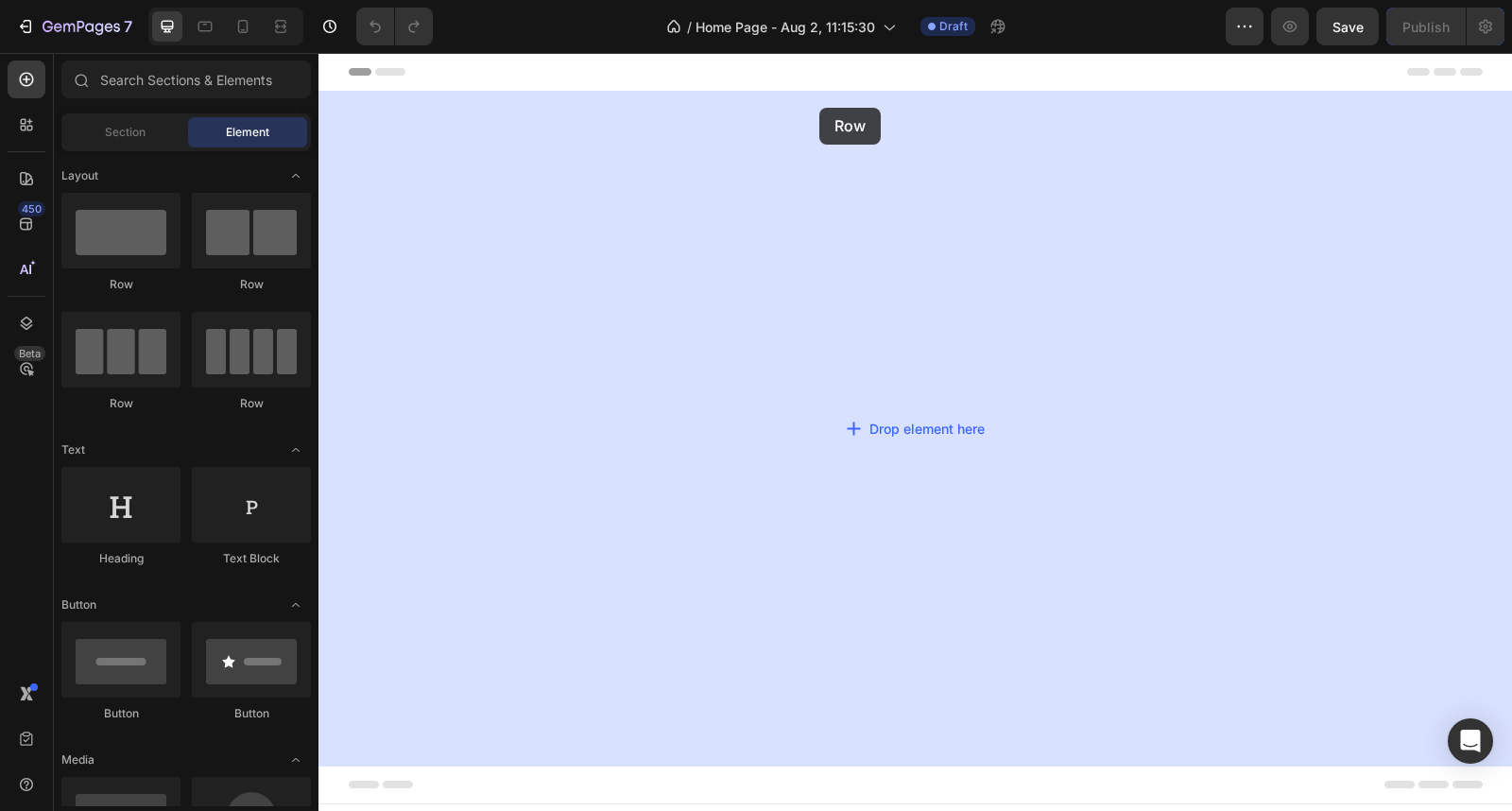 drag, startPoint x: 453, startPoint y: 412, endPoint x: 819, endPoint y: 108, distance: 475.78567 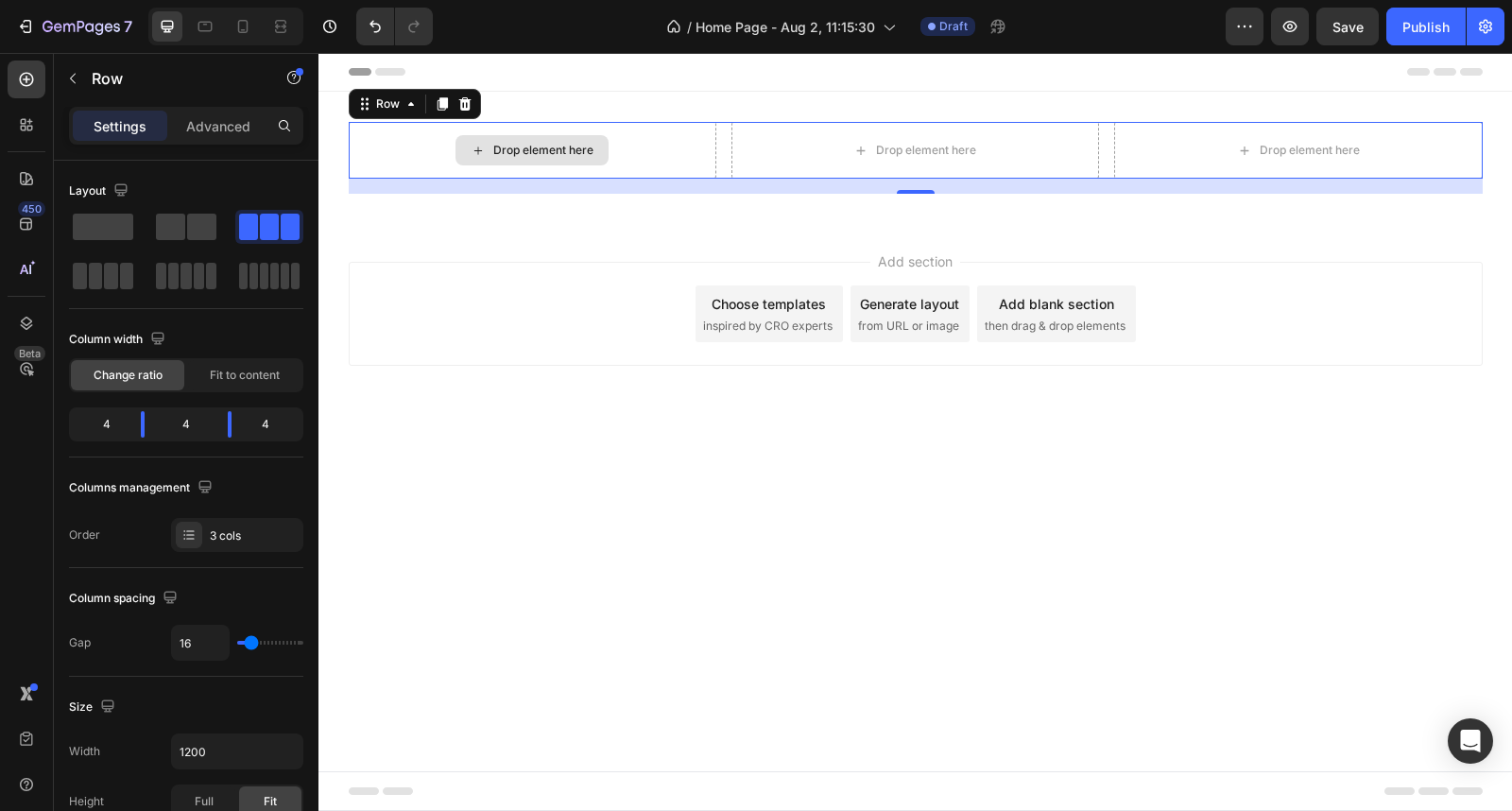 click on "Drop element here" at bounding box center [543, 150] 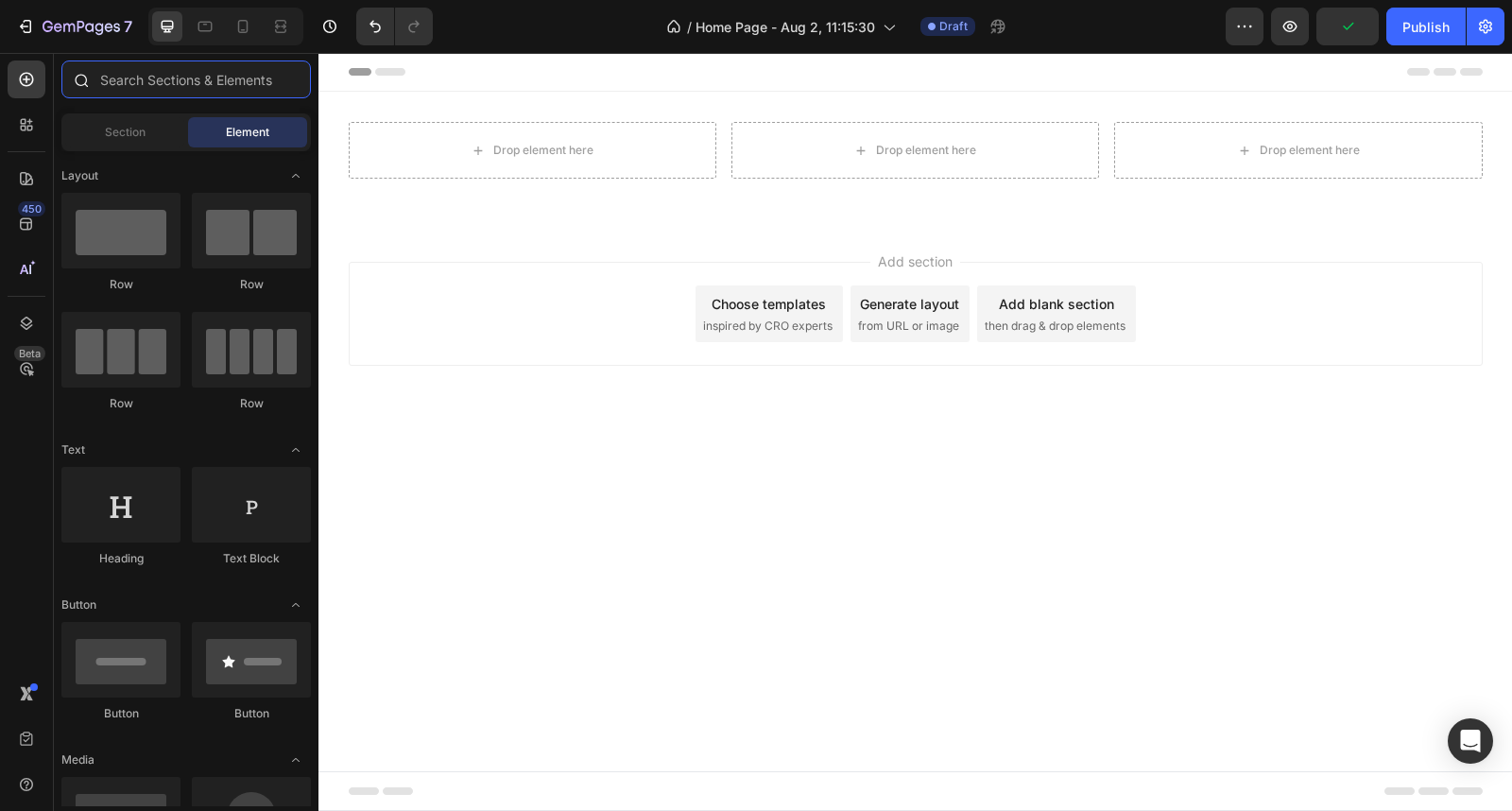 click at bounding box center [186, 79] 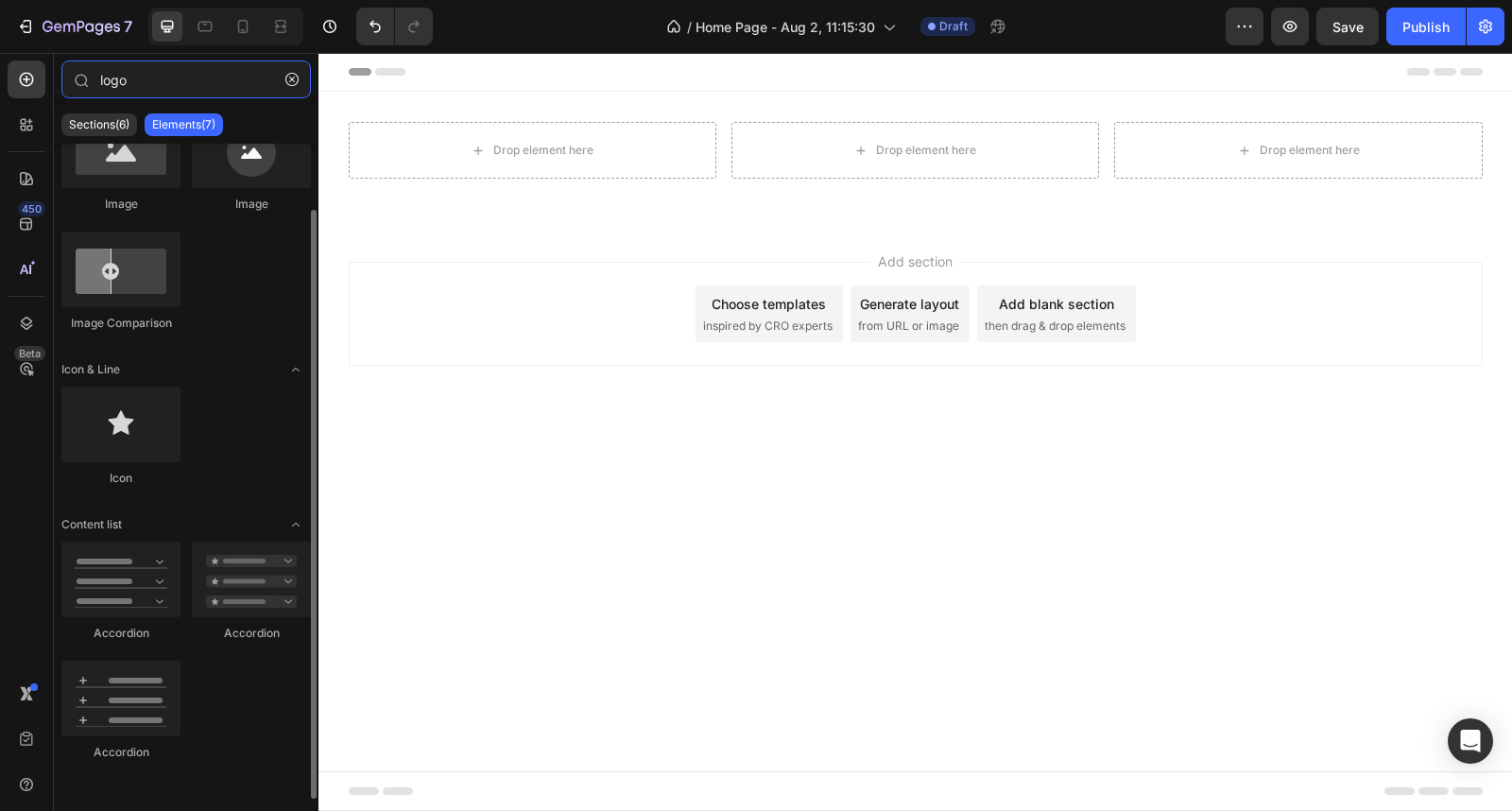 scroll, scrollTop: 0, scrollLeft: 0, axis: both 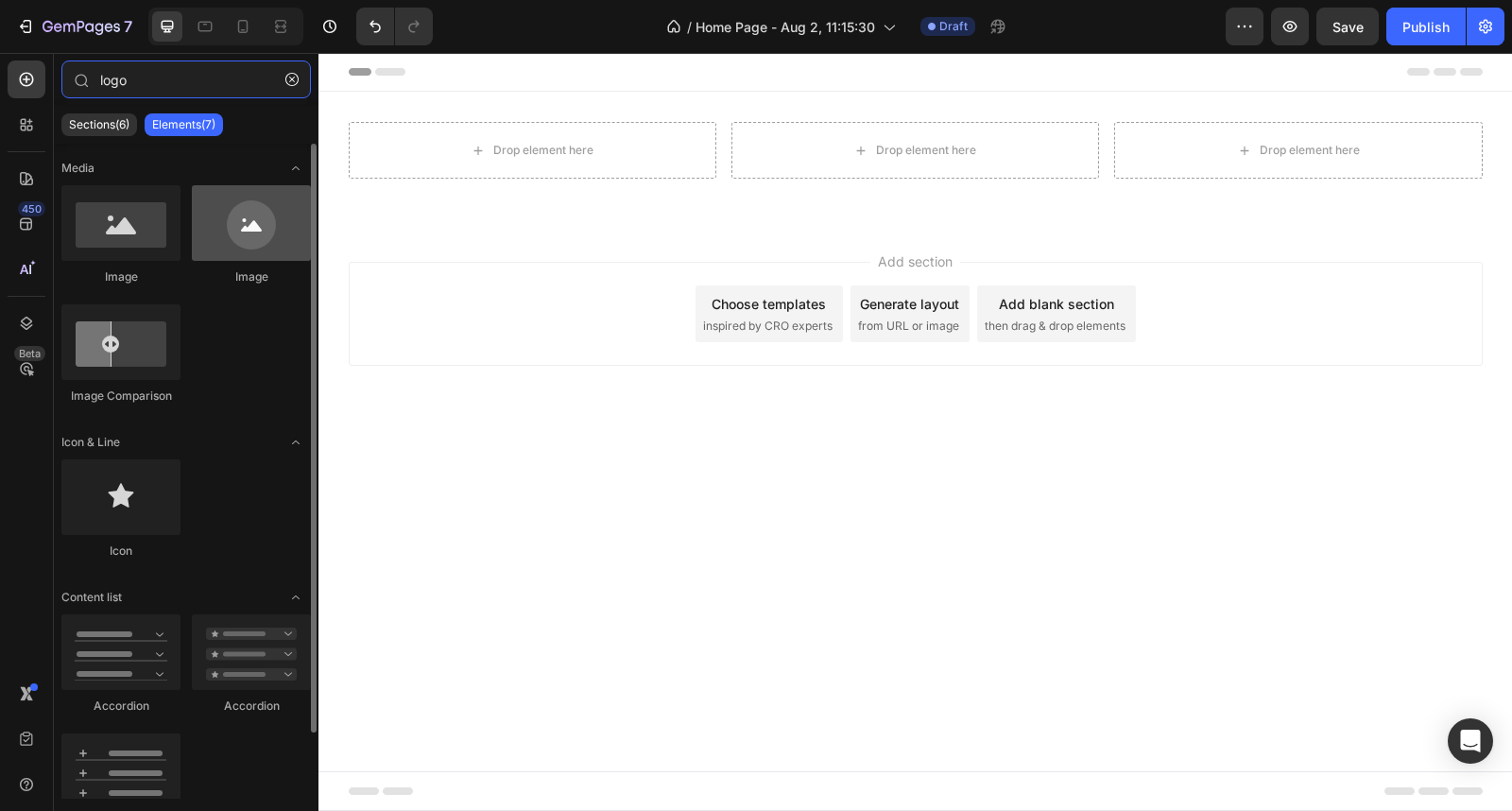 type on "logo" 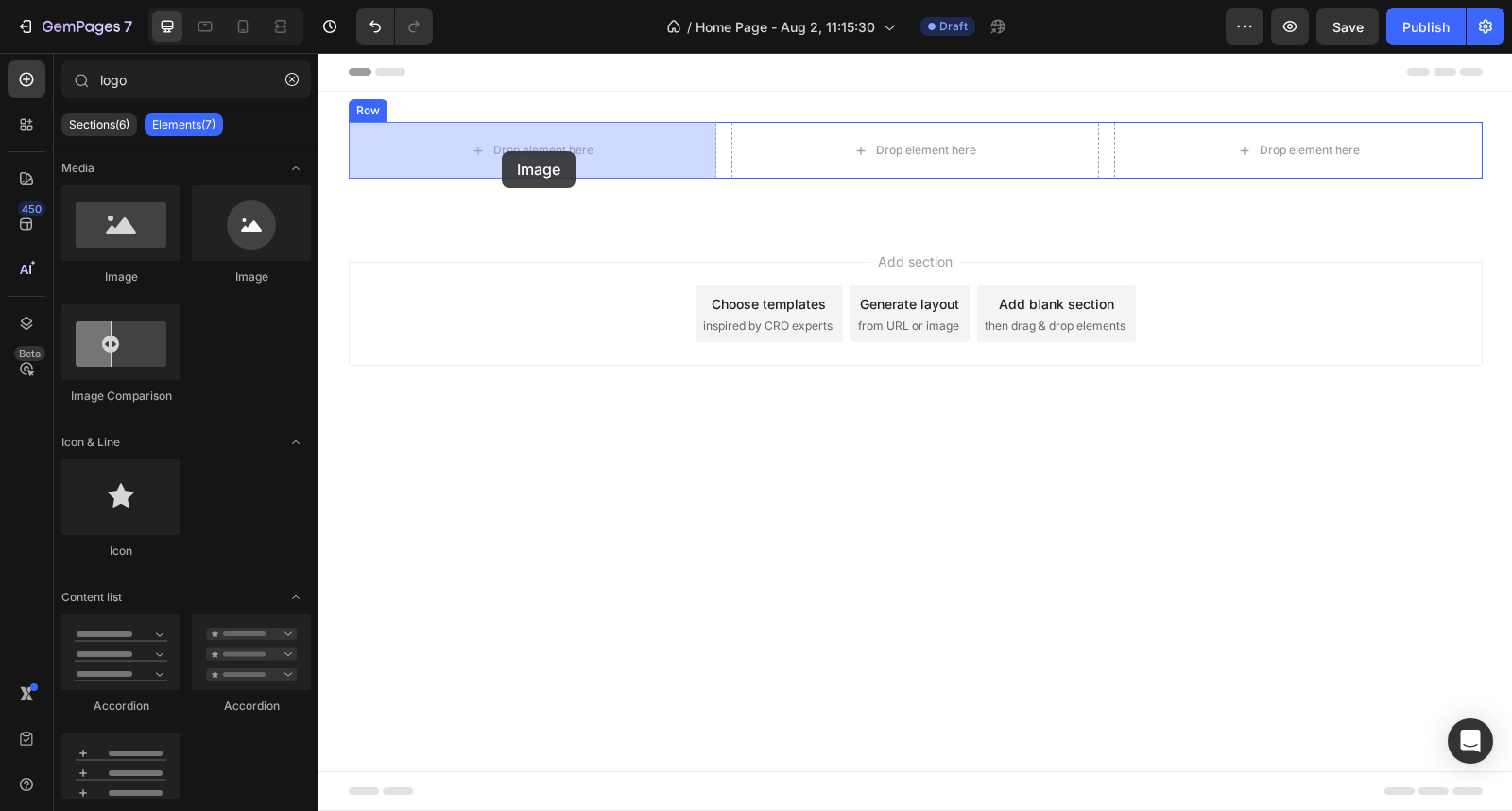 drag, startPoint x: 574, startPoint y: 308, endPoint x: 502, endPoint y: 147, distance: 176.3661 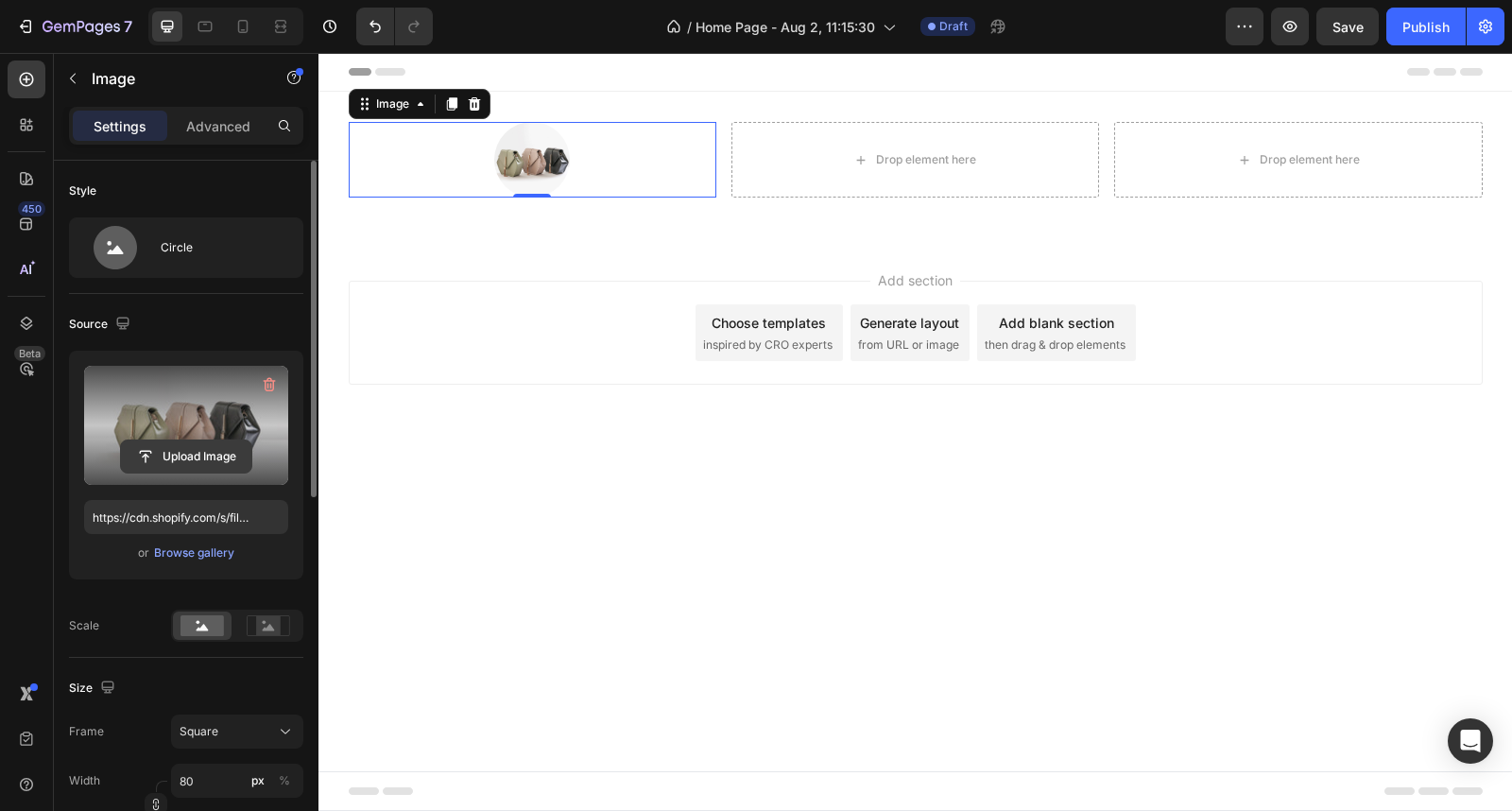 click 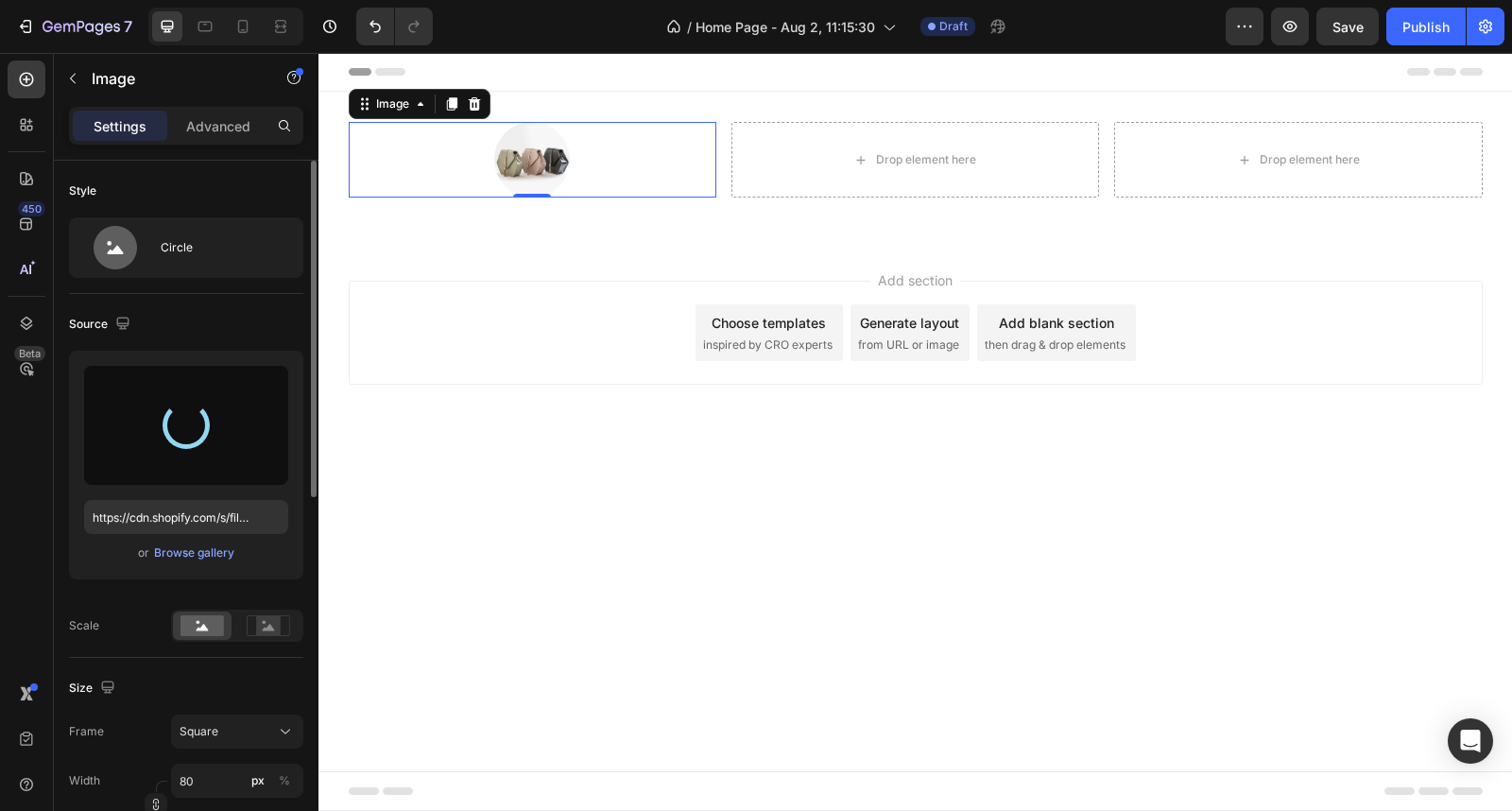 type on "https://cdn.shopify.com/s/files/1/0940/9524/5681/files/gempages_578121534552408764-f3f4a95b-b02c-40c4-81fe-8a95ab9d2c7a.png" 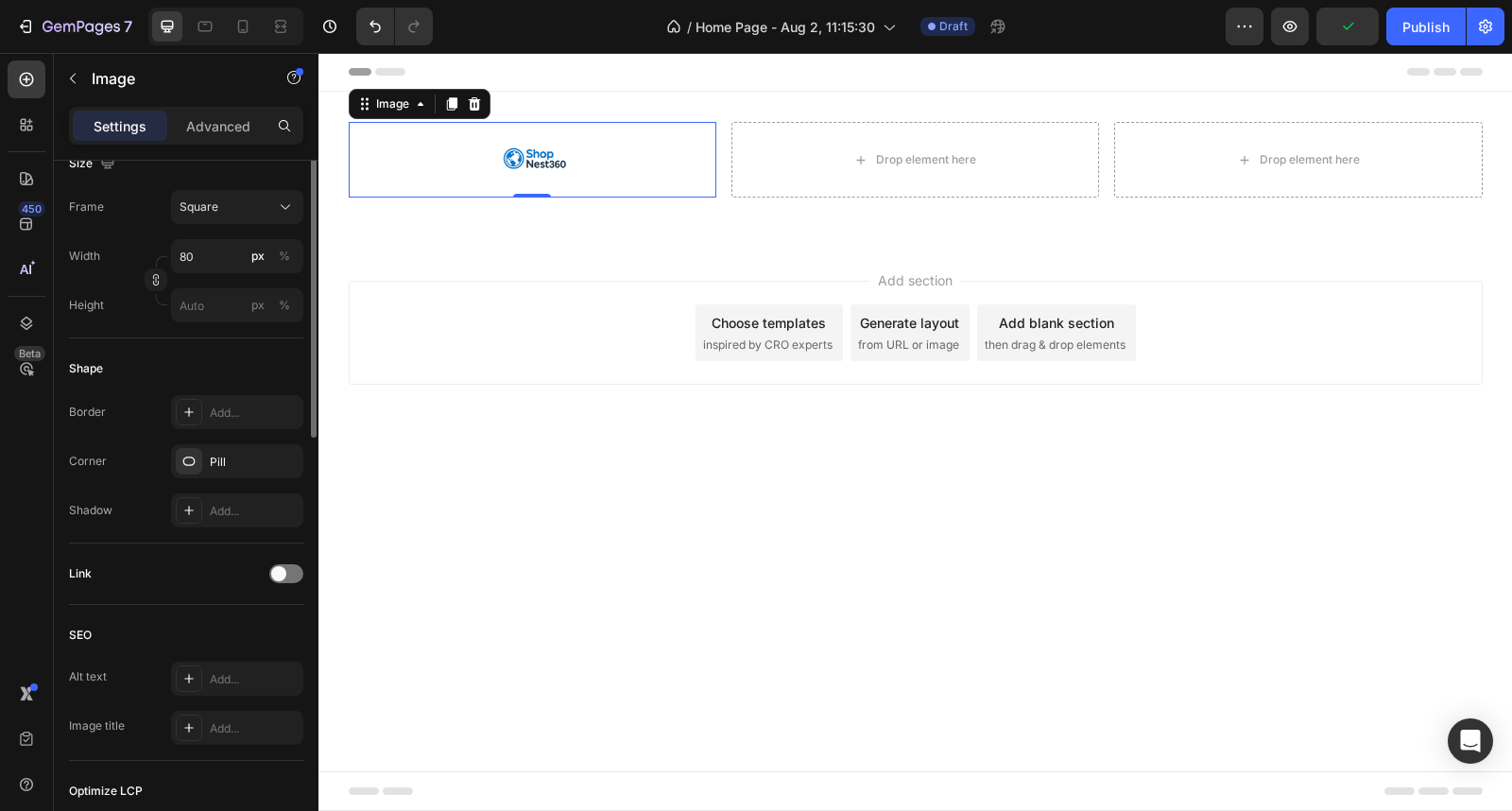 scroll, scrollTop: 315, scrollLeft: 0, axis: vertical 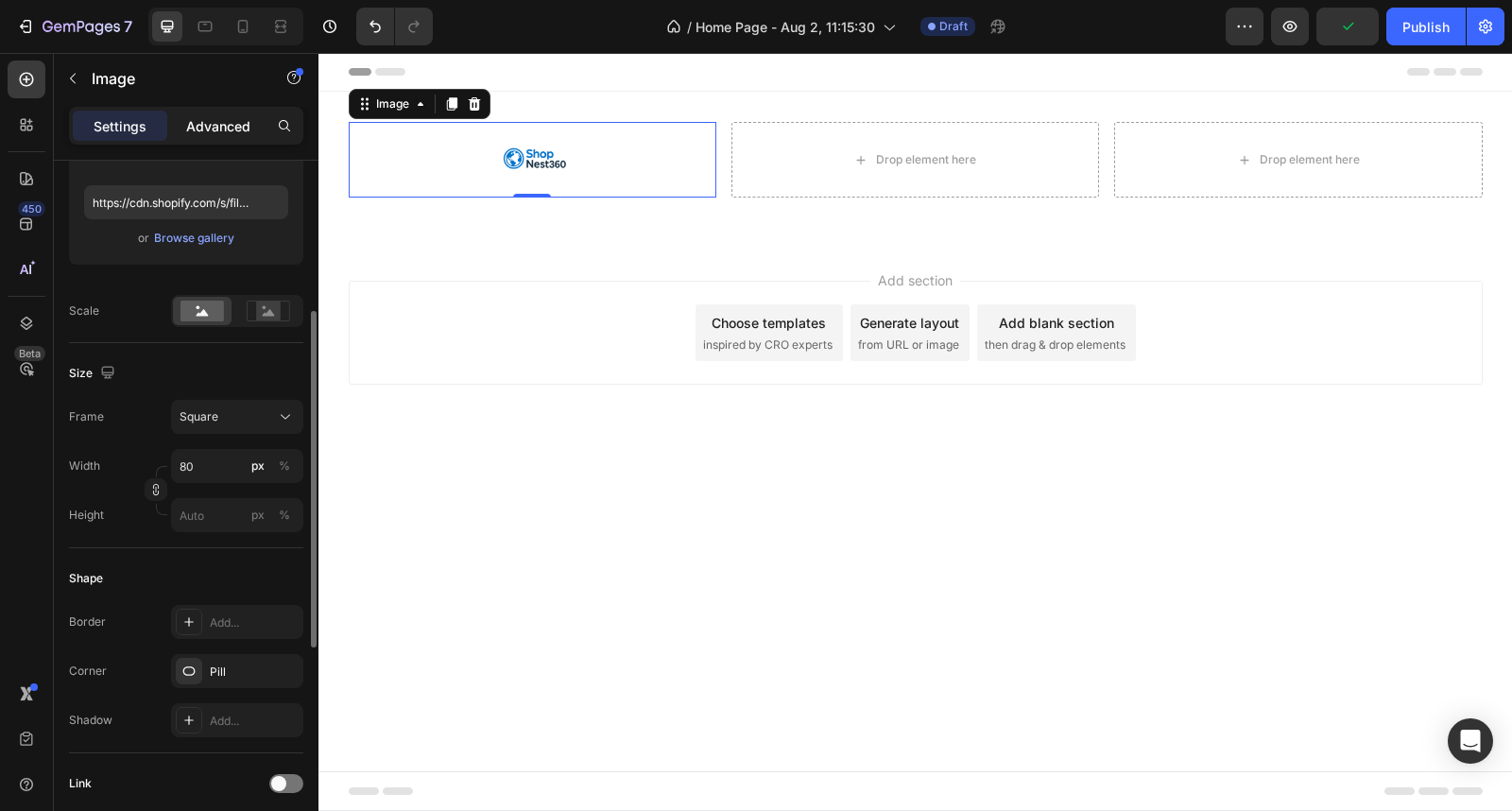 click on "Advanced" at bounding box center (218, 126) 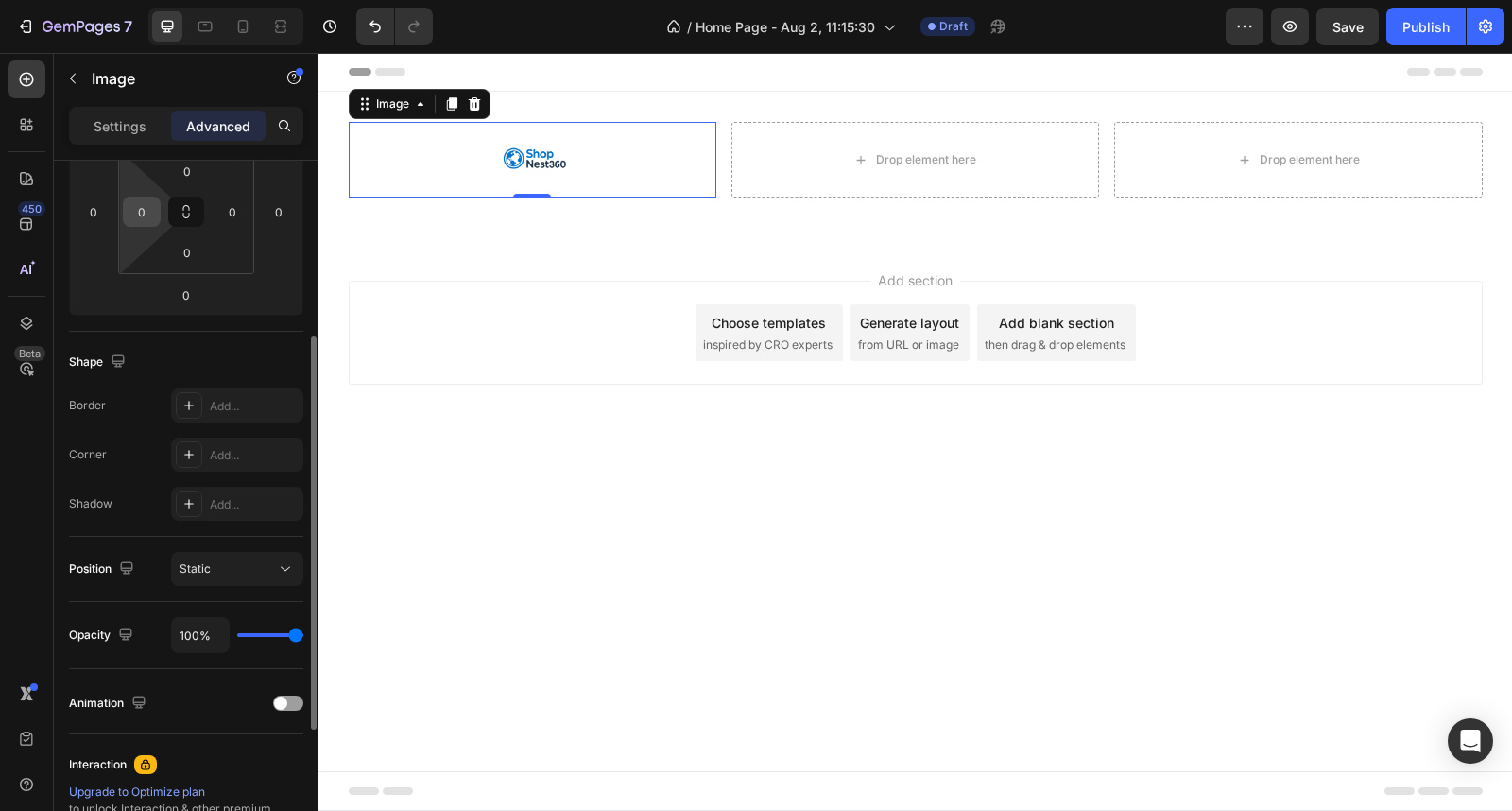 click on "0" at bounding box center (142, 212) 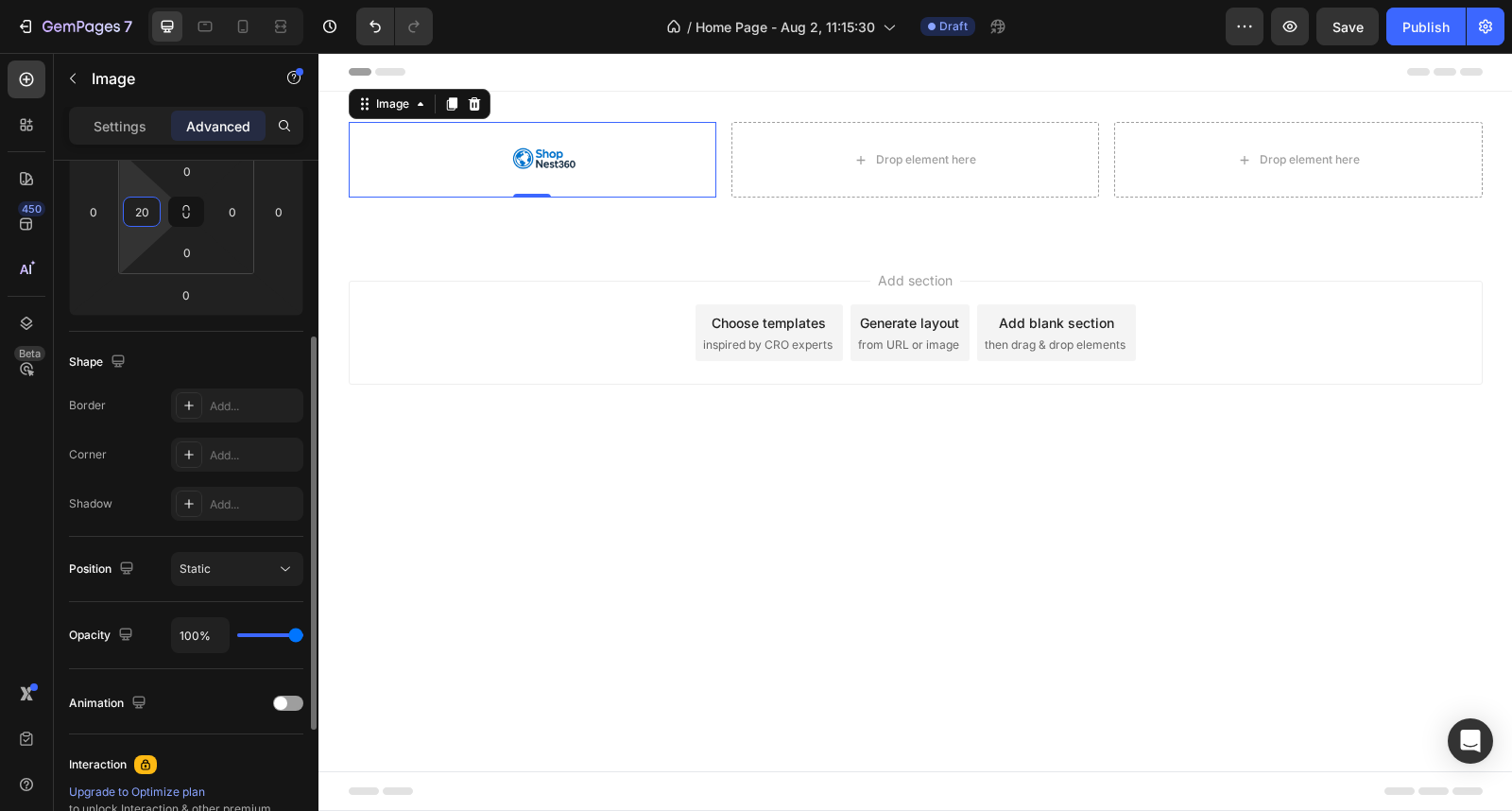 type on "2" 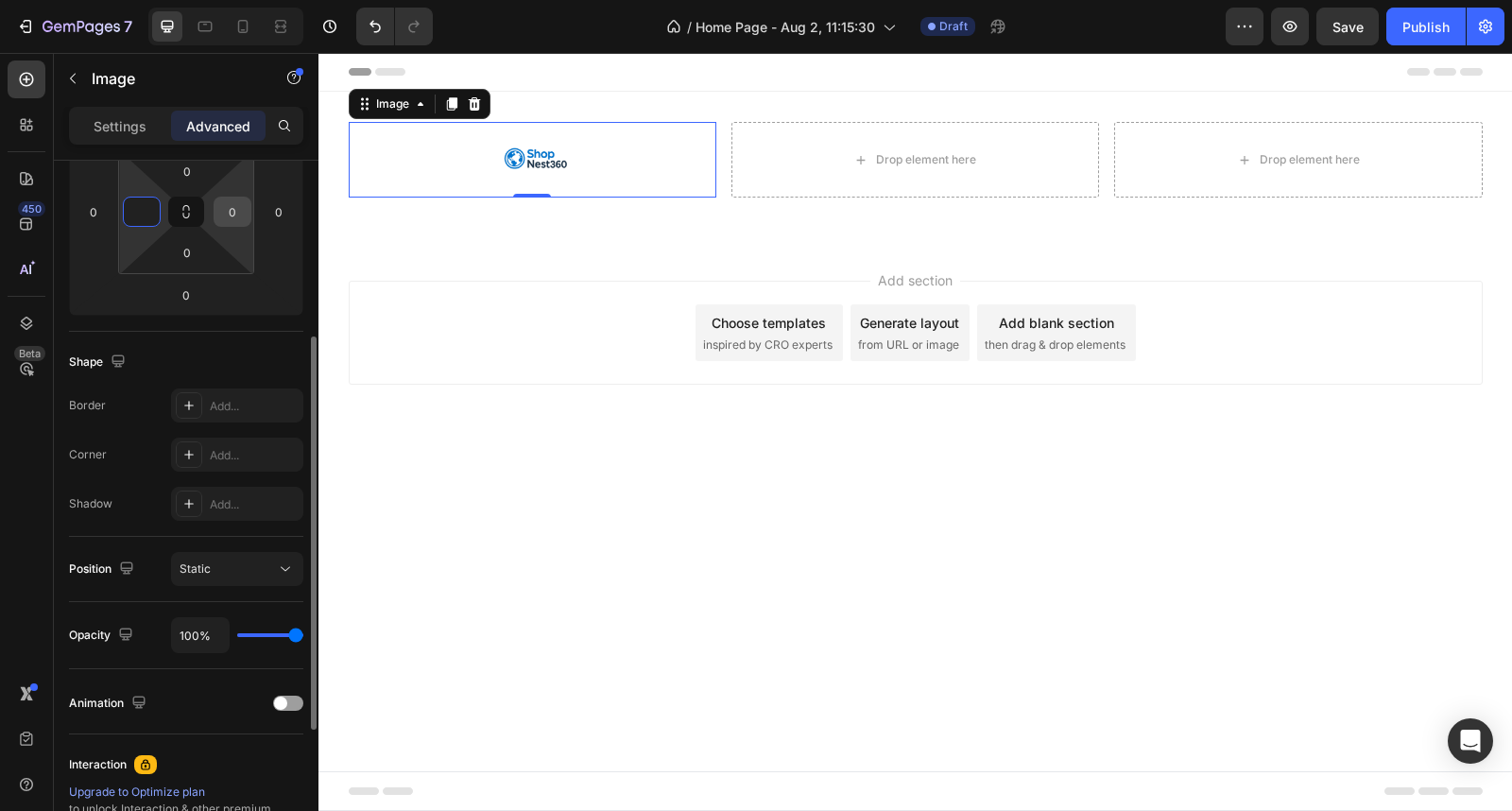 click on "0" at bounding box center [232, 212] 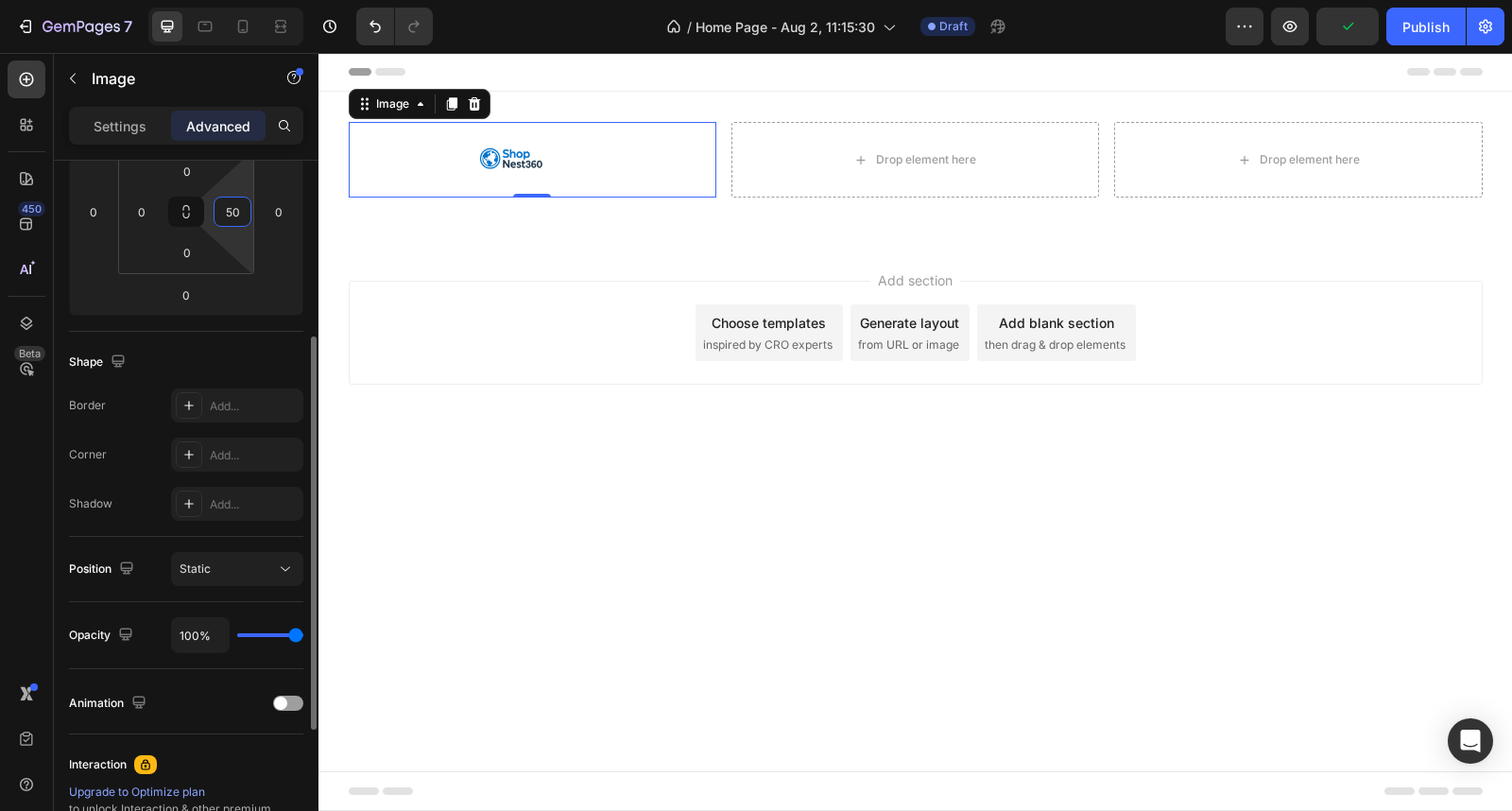 type on "5" 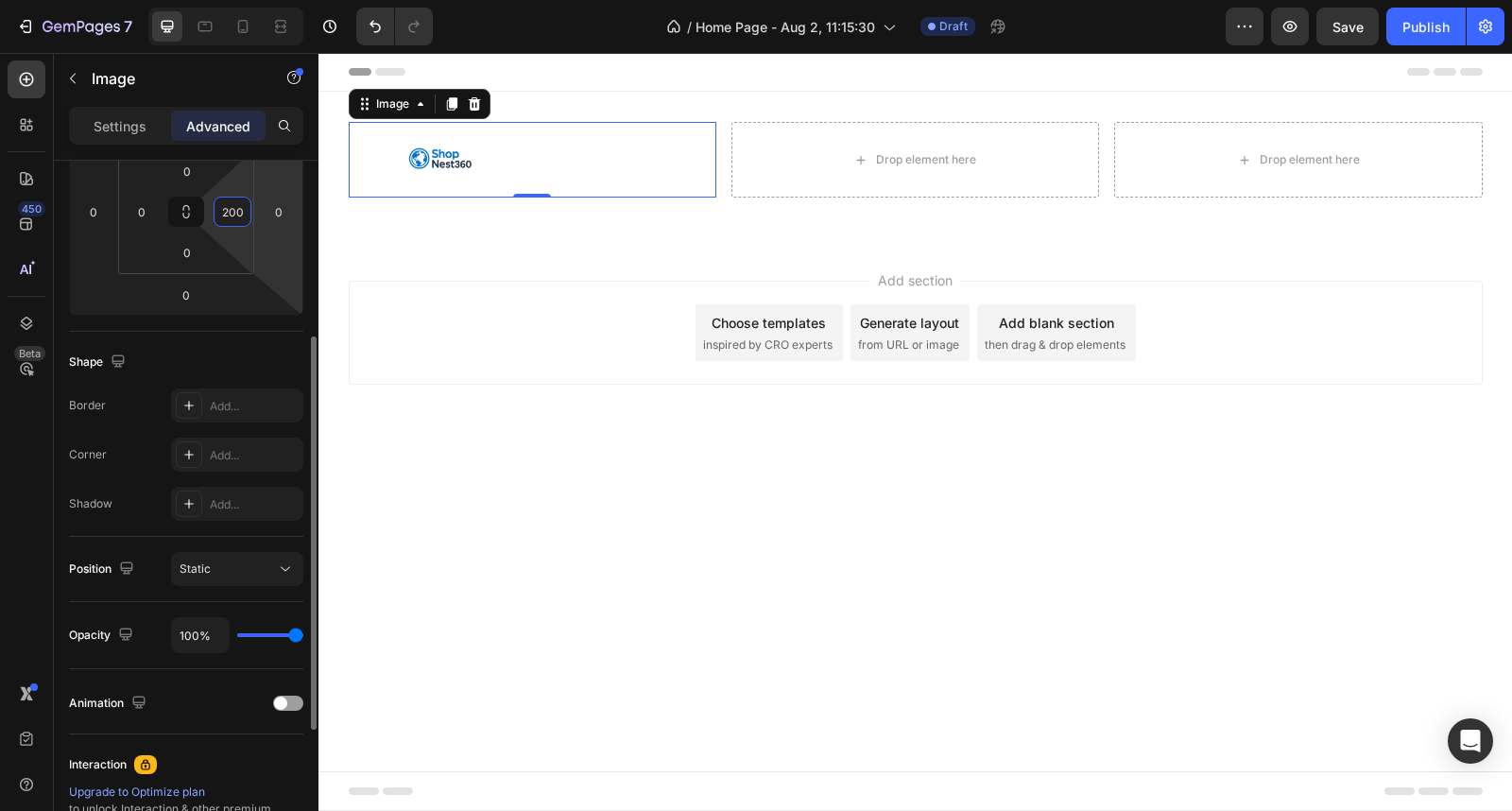 scroll, scrollTop: 210, scrollLeft: 0, axis: vertical 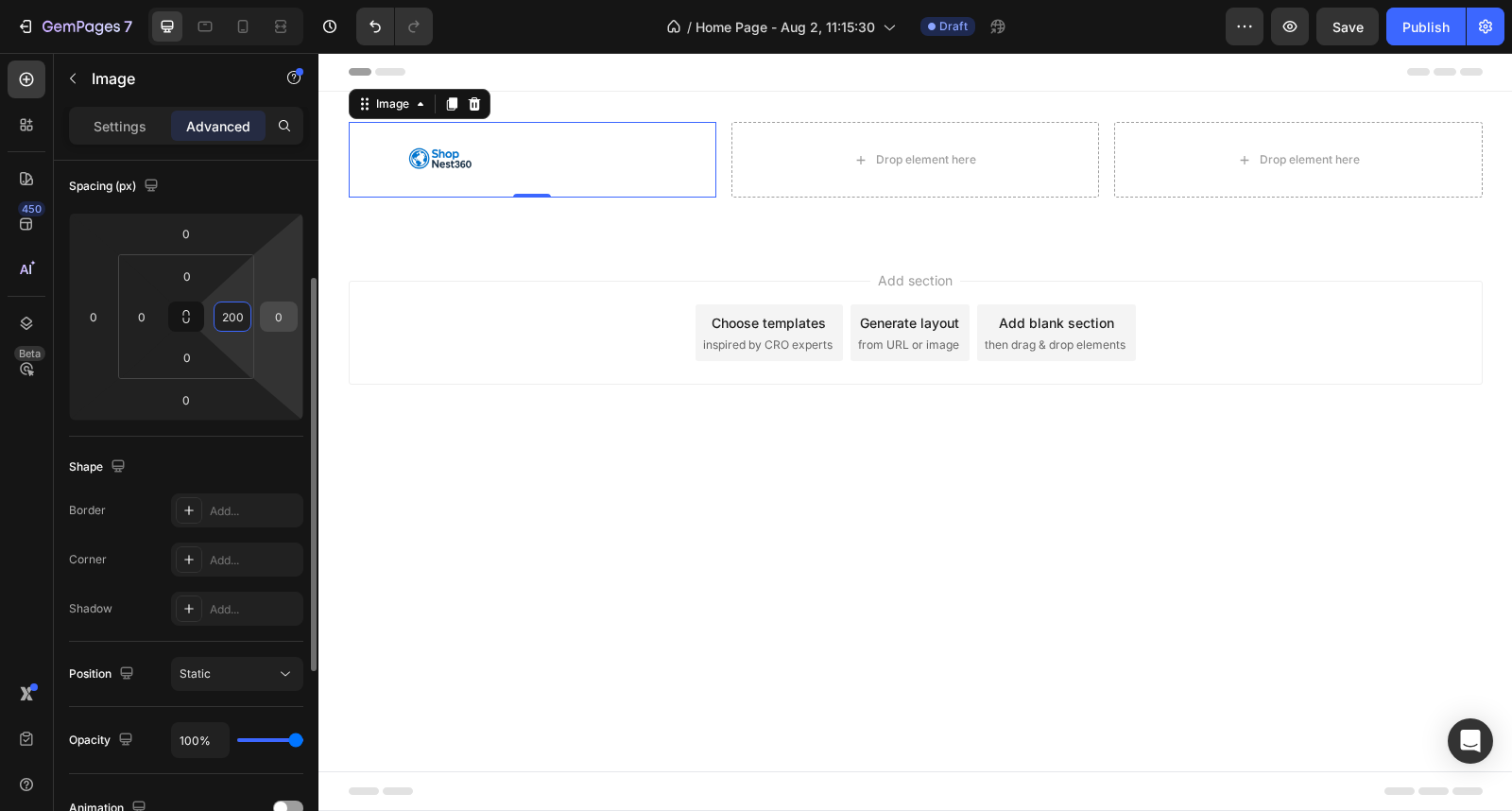 type on "200" 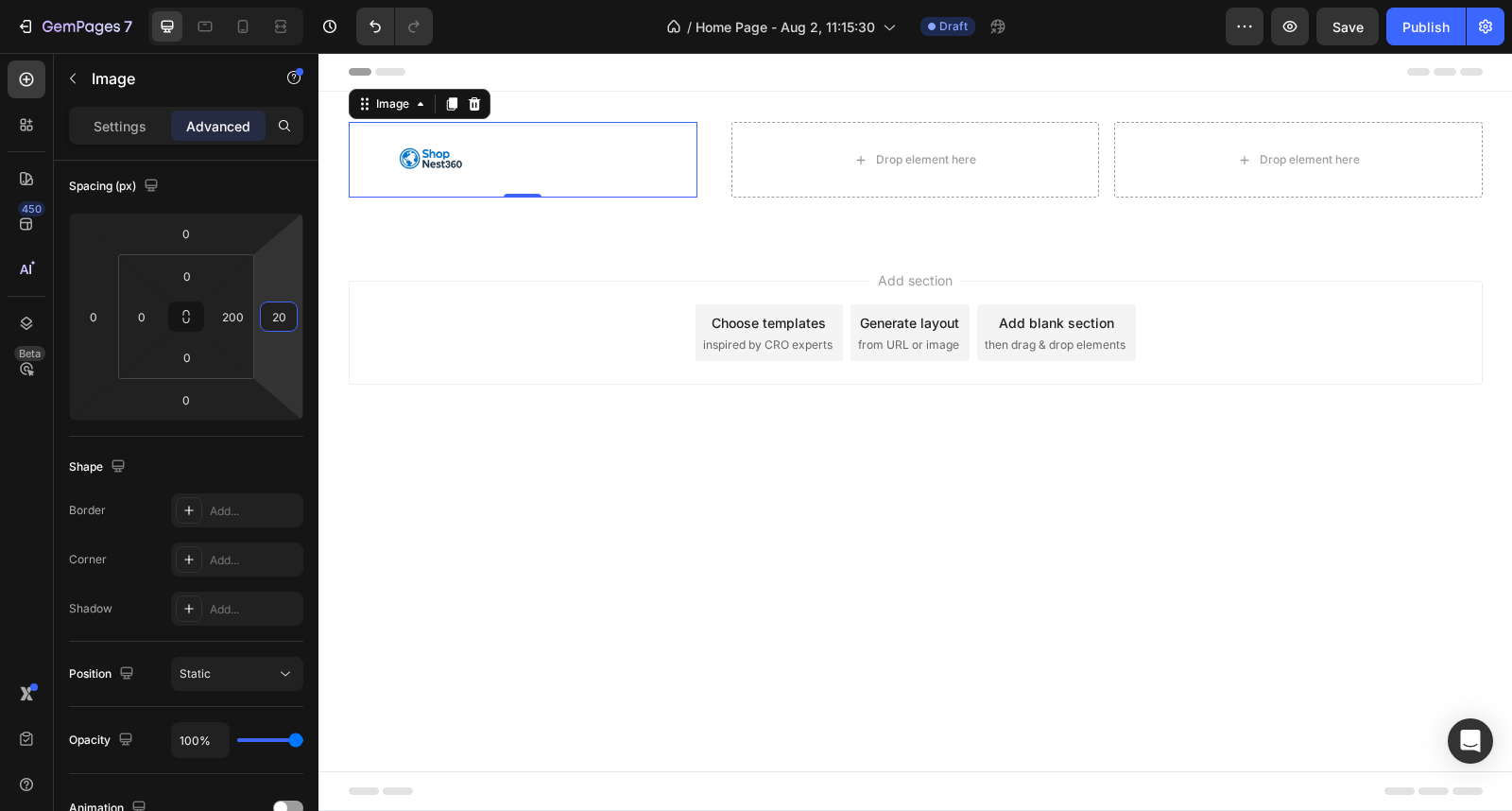 type on "2" 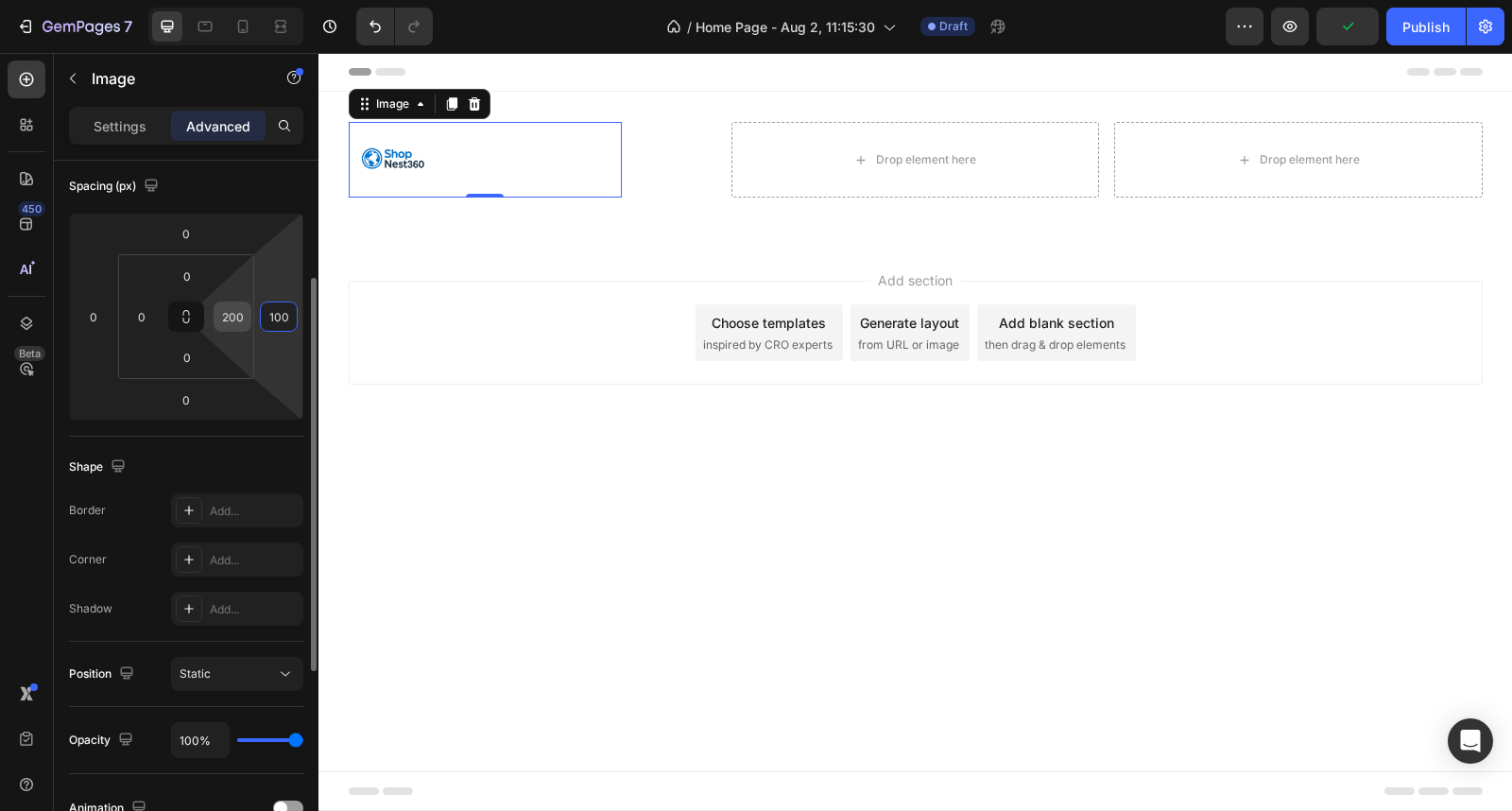 type on "100" 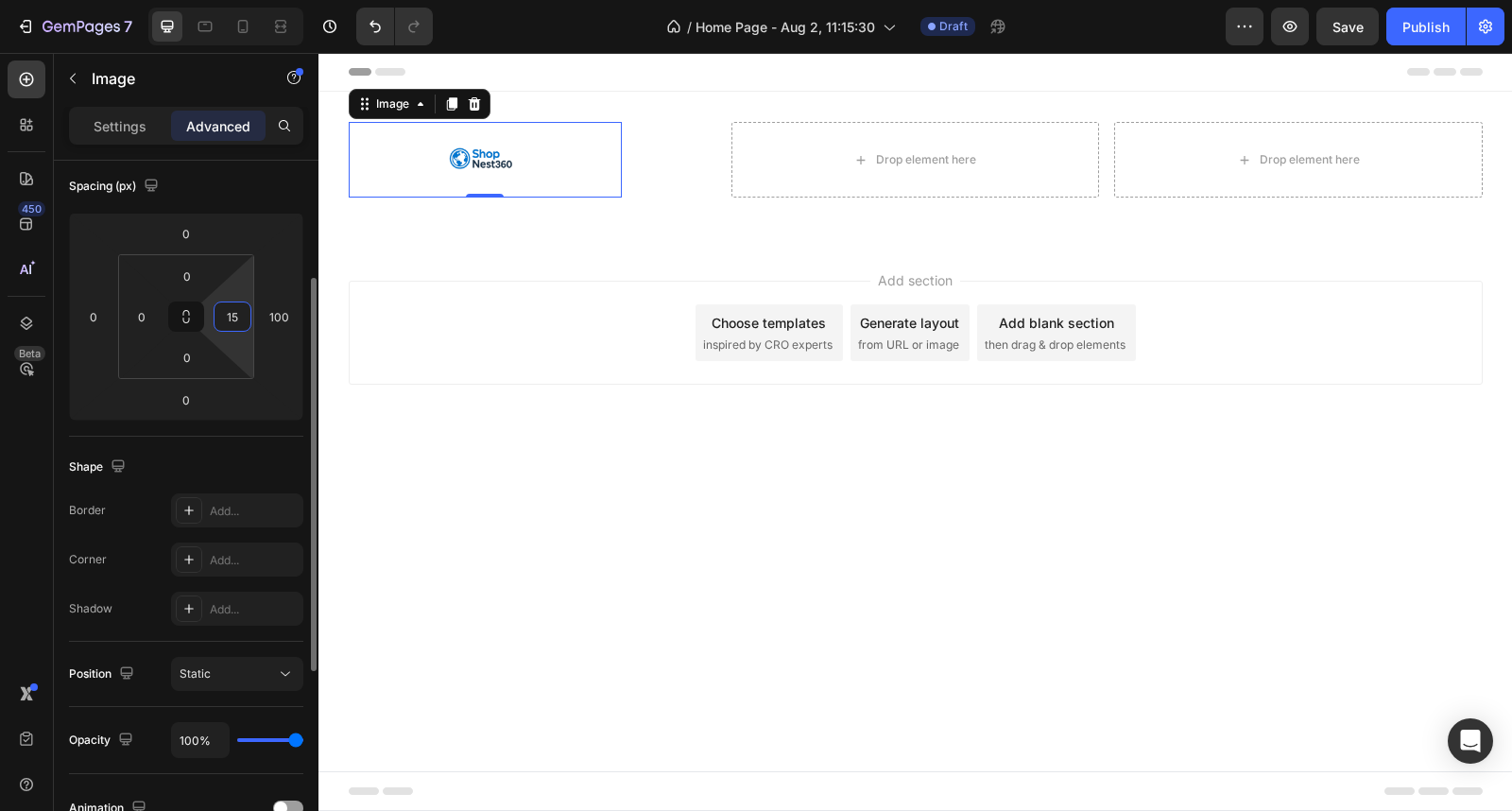 type on "150" 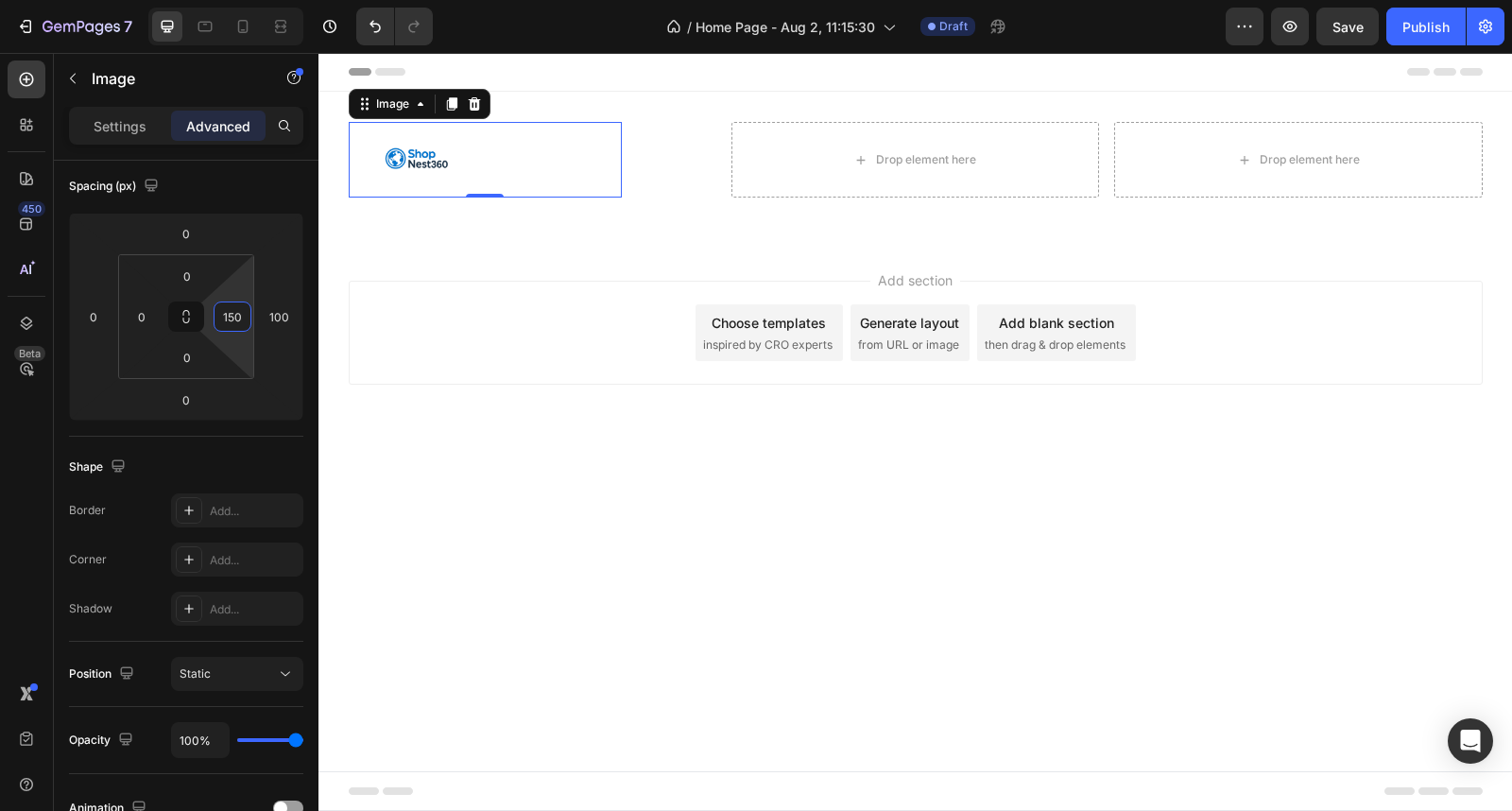 click on "Header Image   0
Drop element here
Drop element here Row Section 1 Root Start with Sections from sidebar Add sections Add elements Start with Generating from URL or image Add section Choose templates inspired by CRO experts Generate layout from URL or image Add blank section then drag & drop elements Footer" at bounding box center (915, 432) 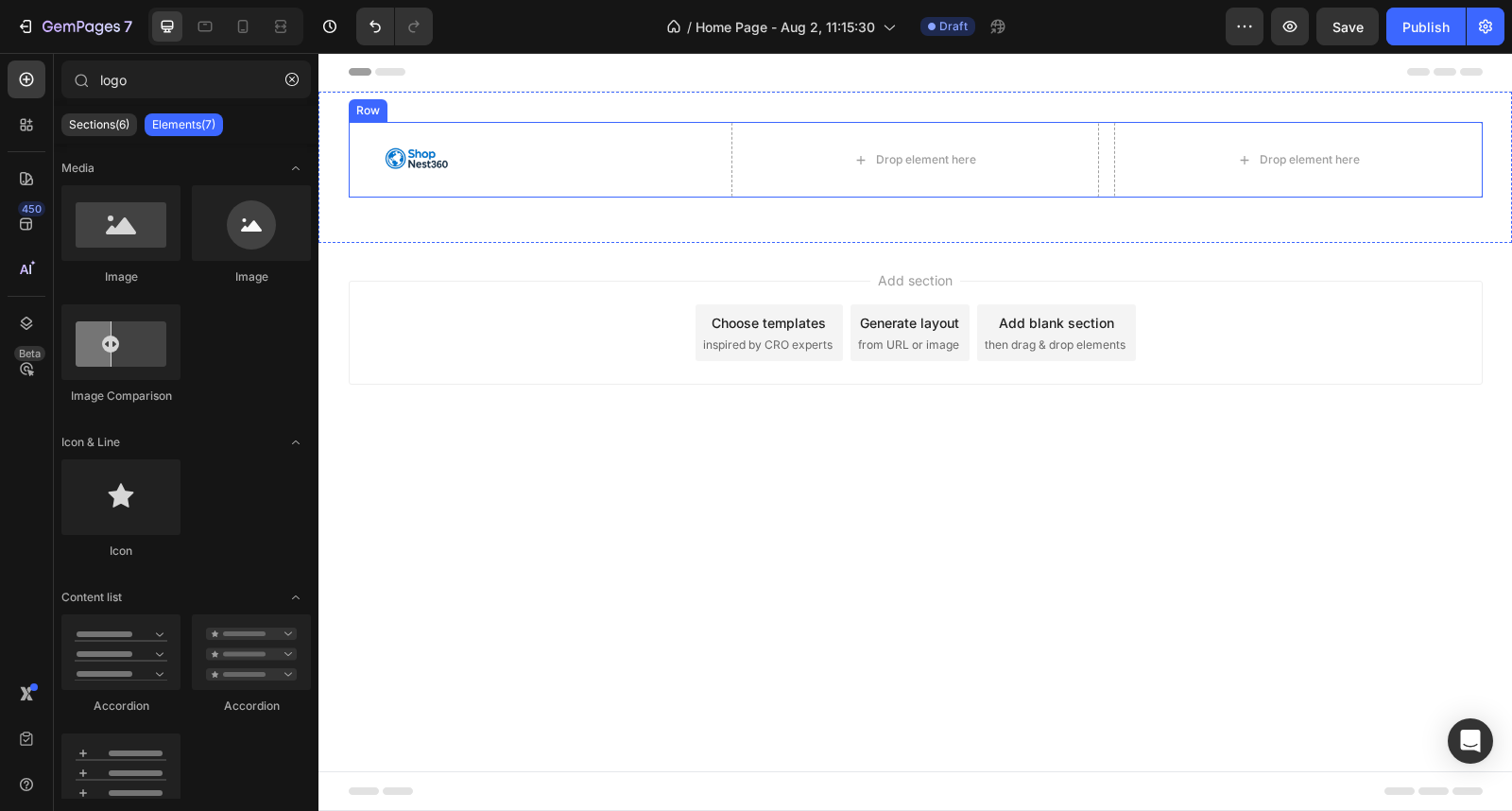 click on "Image" at bounding box center (532, 160) 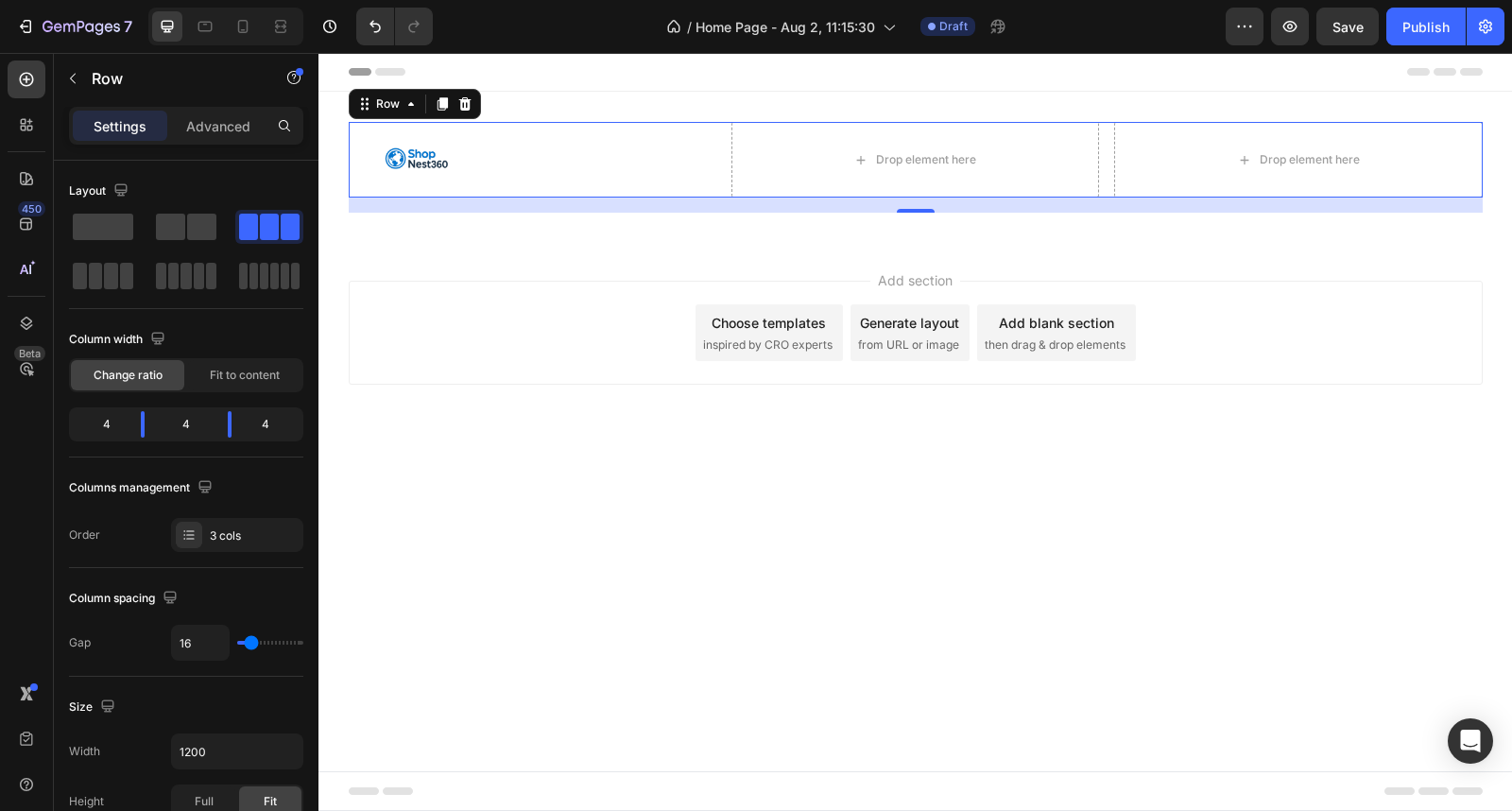 click on "Add section Choose templates inspired by CRO experts Generate layout from URL or image Add blank section then drag & drop elements" at bounding box center [915, 359] 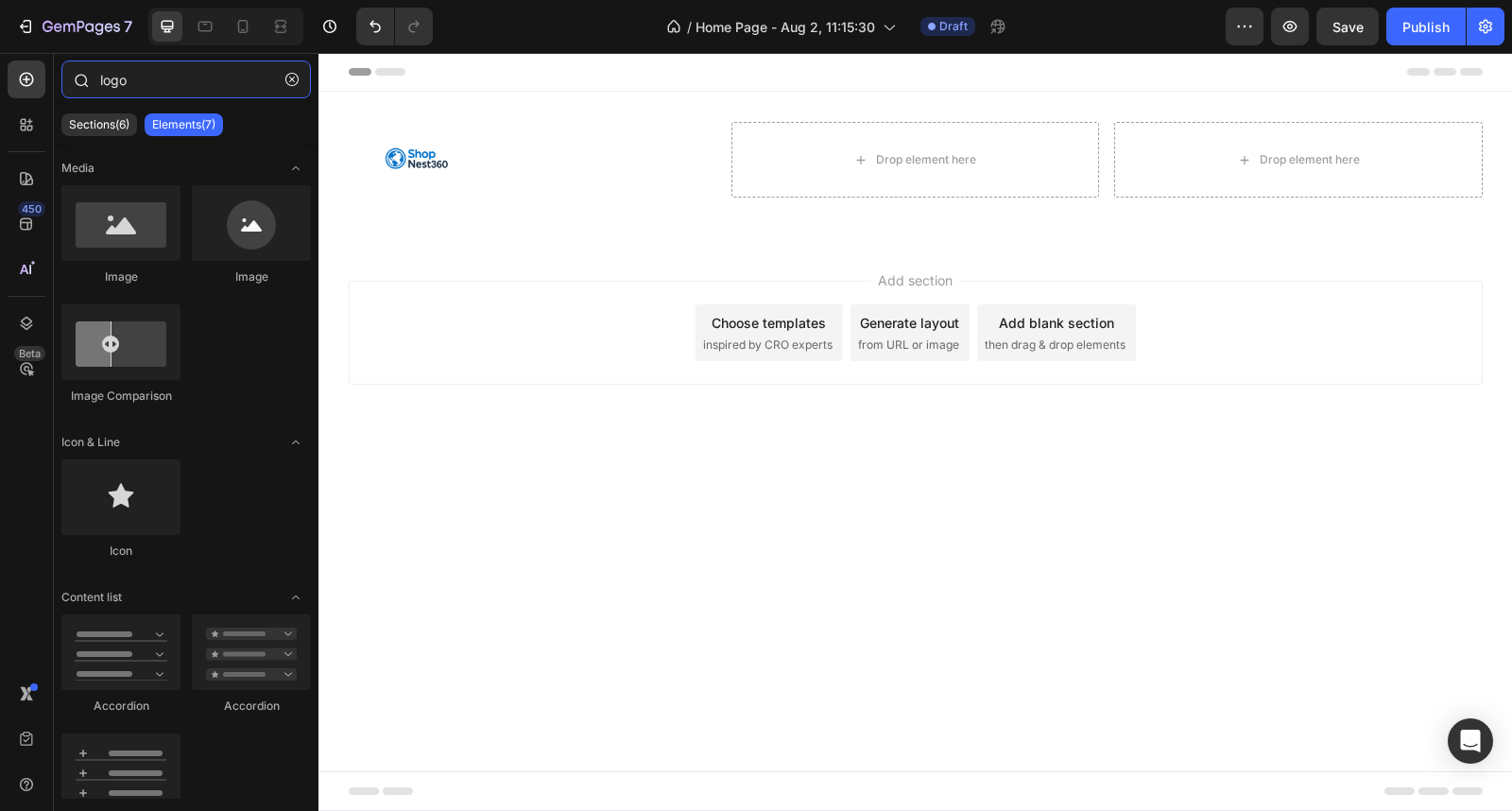 drag, startPoint x: 174, startPoint y: 78, endPoint x: 73, endPoint y: 90, distance: 101.71037 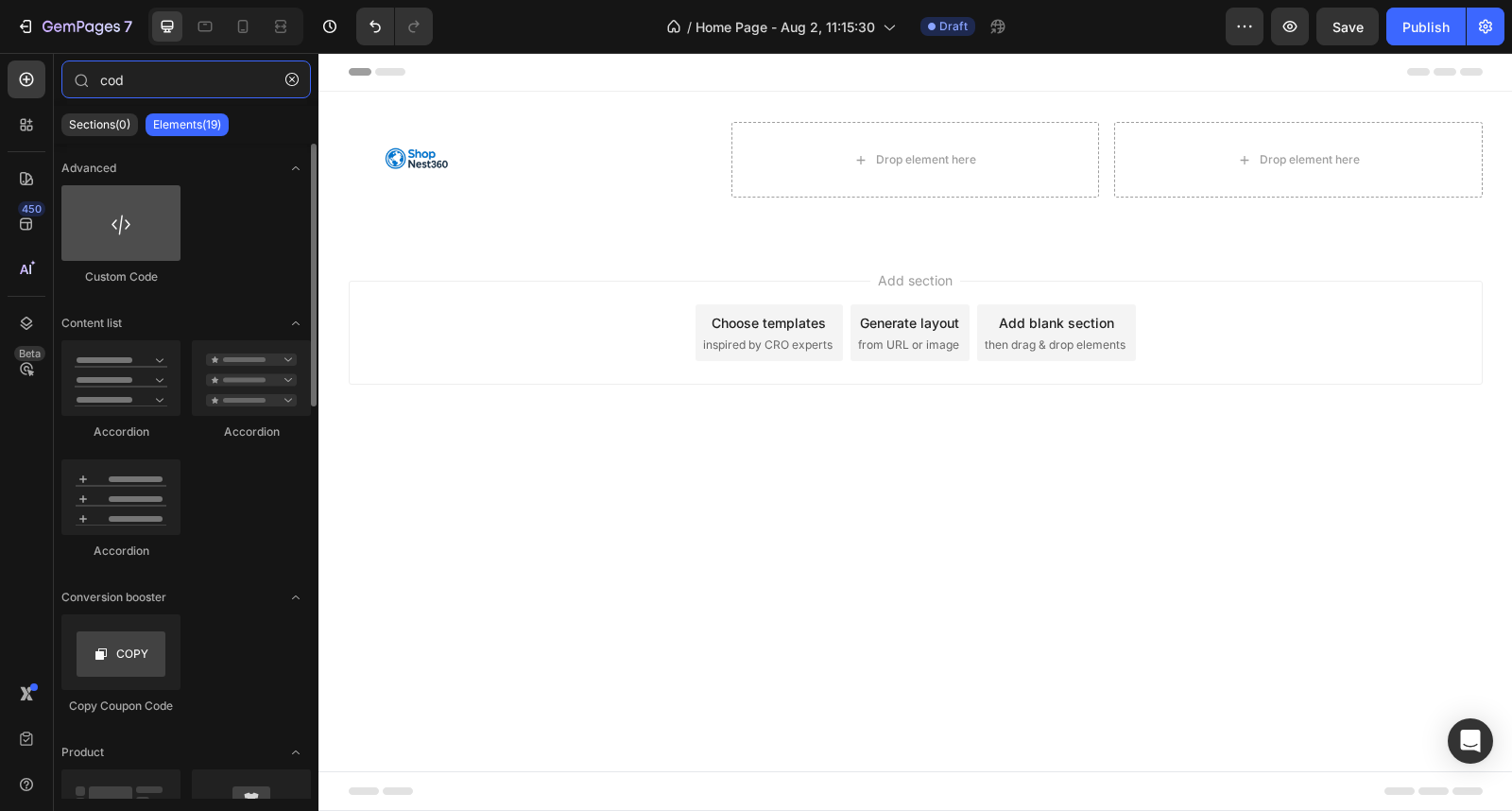 type on "cod" 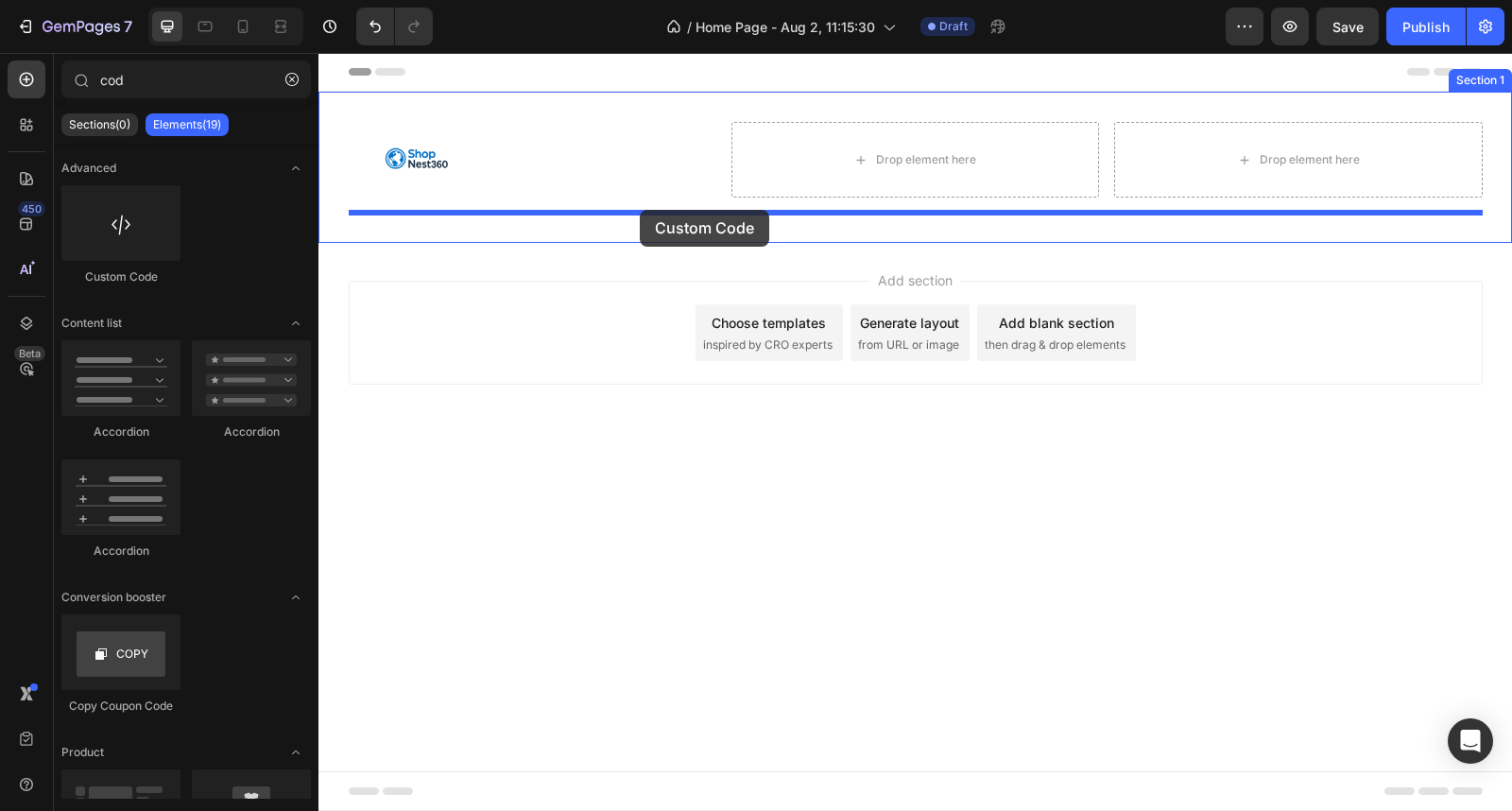 drag, startPoint x: 441, startPoint y: 294, endPoint x: 640, endPoint y: 210, distance: 216.00231 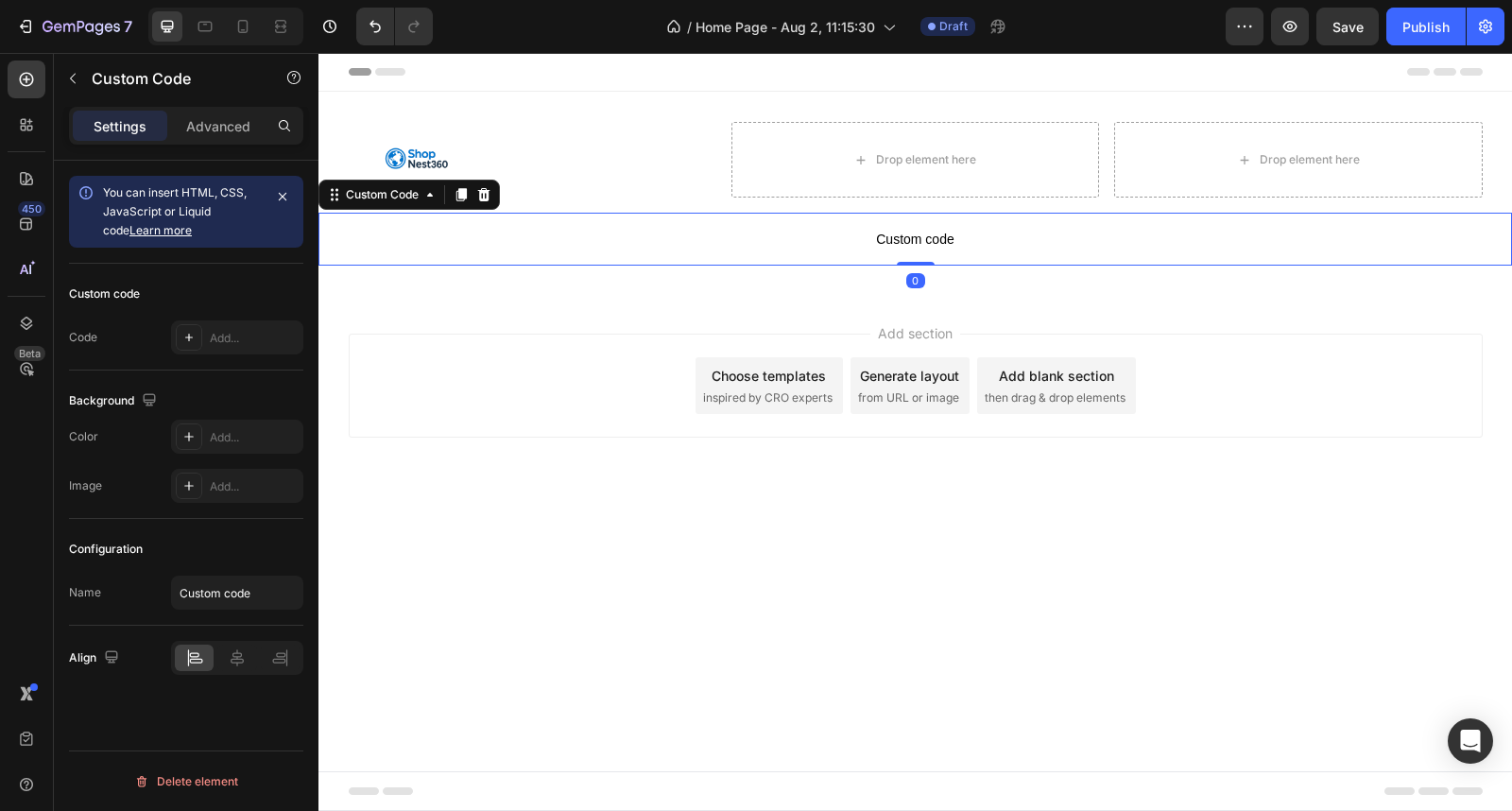 click at bounding box center [484, 195] 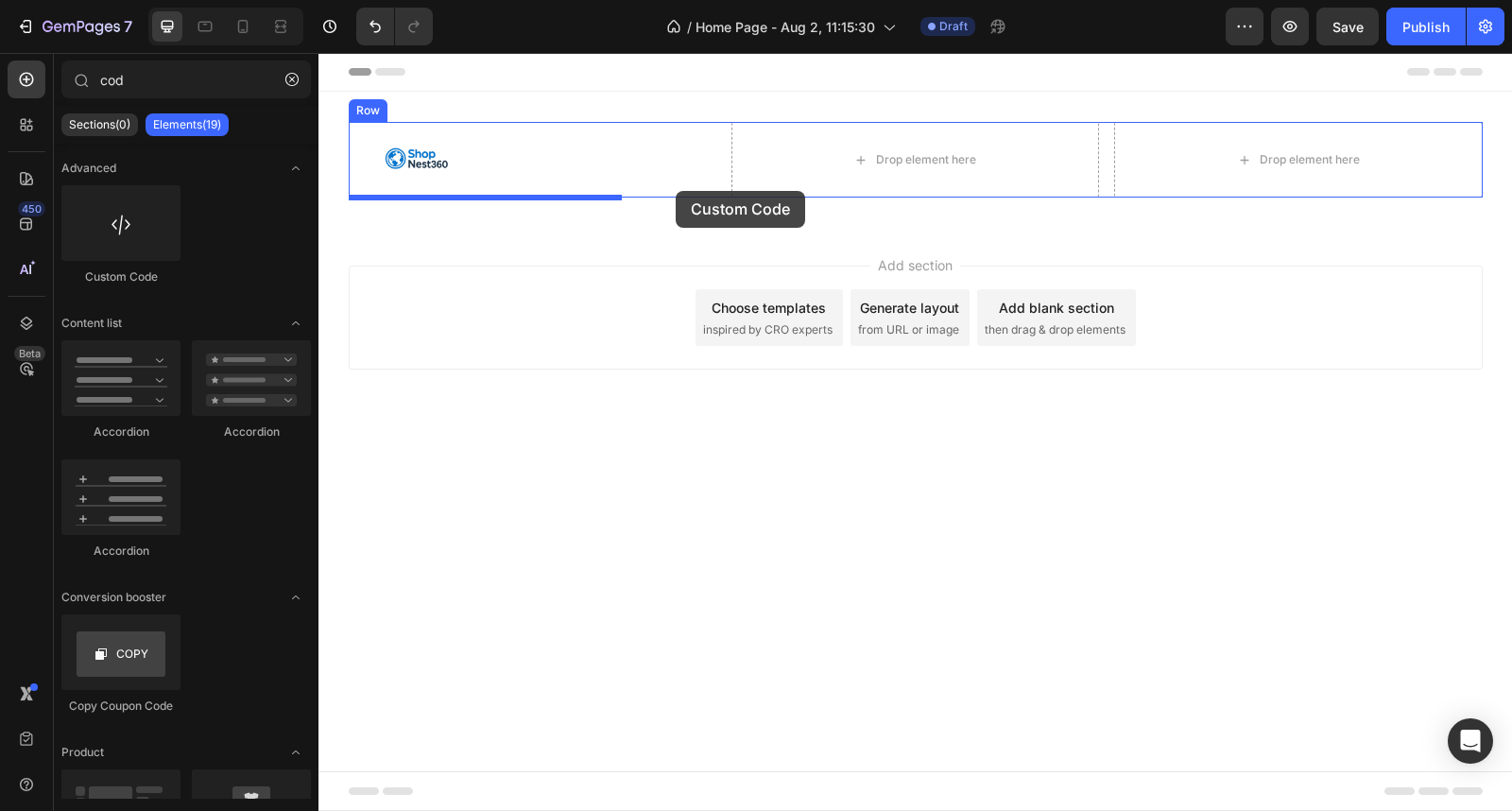 drag, startPoint x: 455, startPoint y: 312, endPoint x: 676, endPoint y: 190, distance: 252.43811 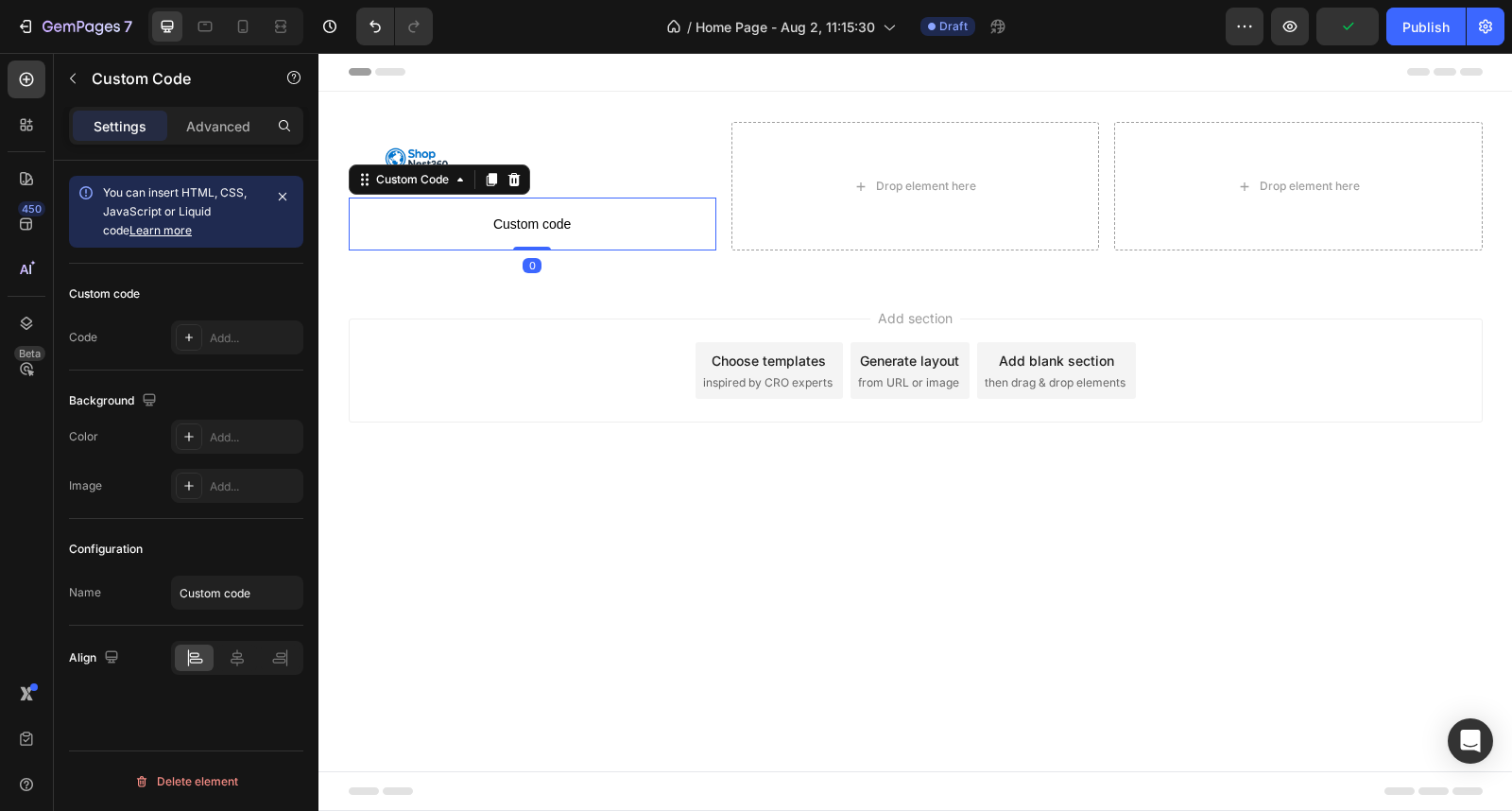 click on "Custom code" at bounding box center (532, 224) 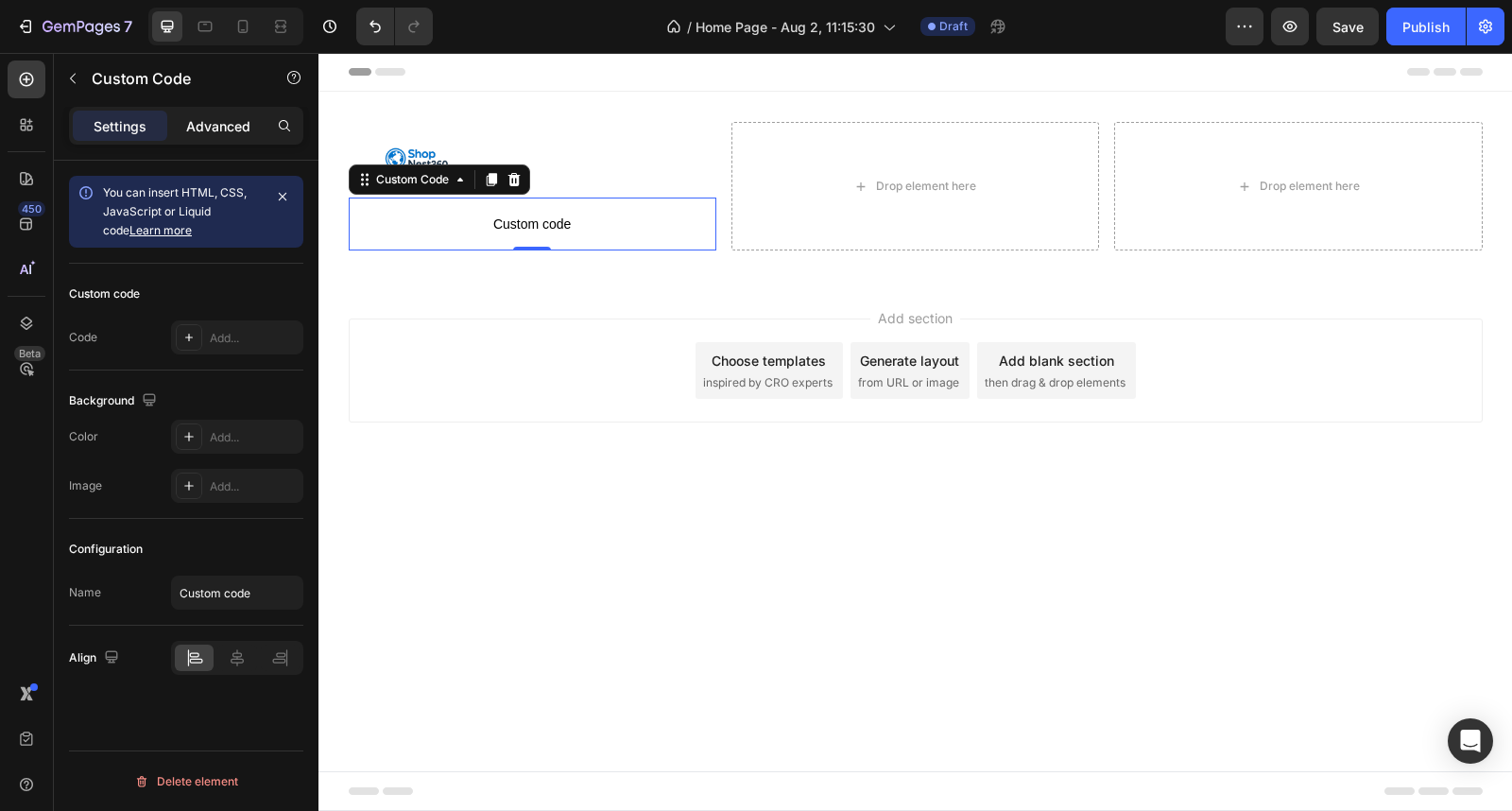 click on "Advanced" at bounding box center (218, 126) 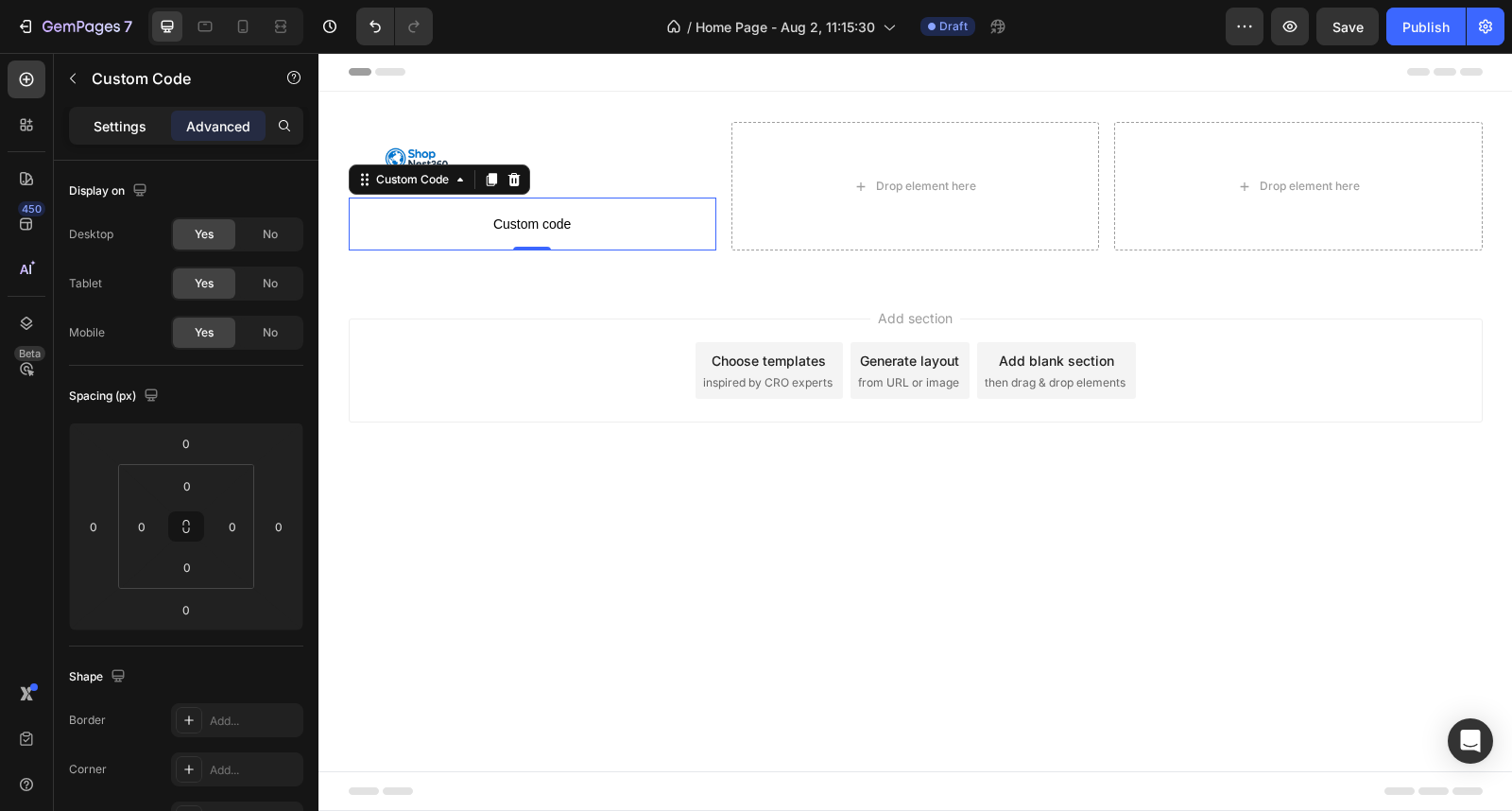 click on "Settings" at bounding box center (120, 126) 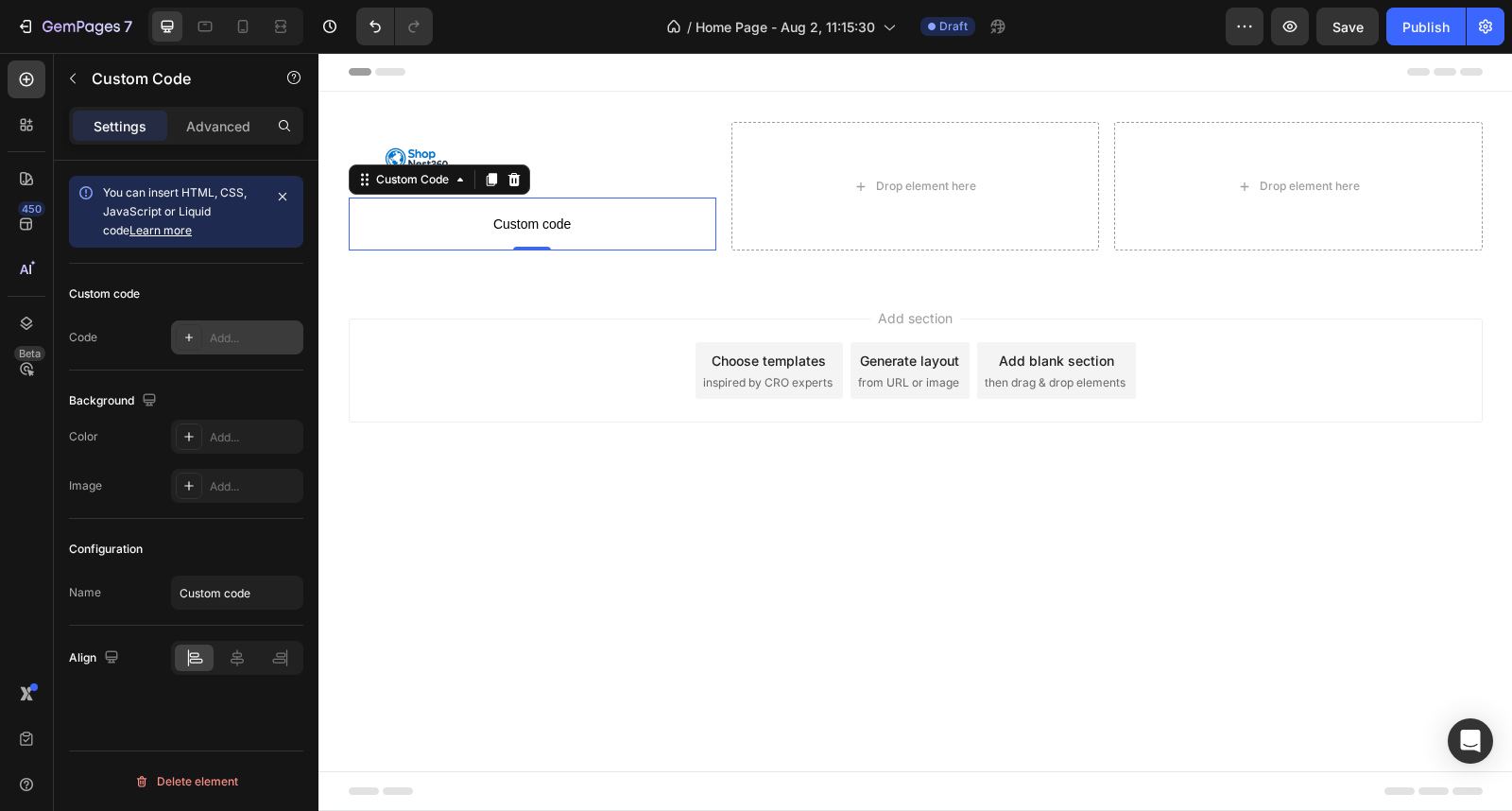 click on "Add..." at bounding box center [254, 338] 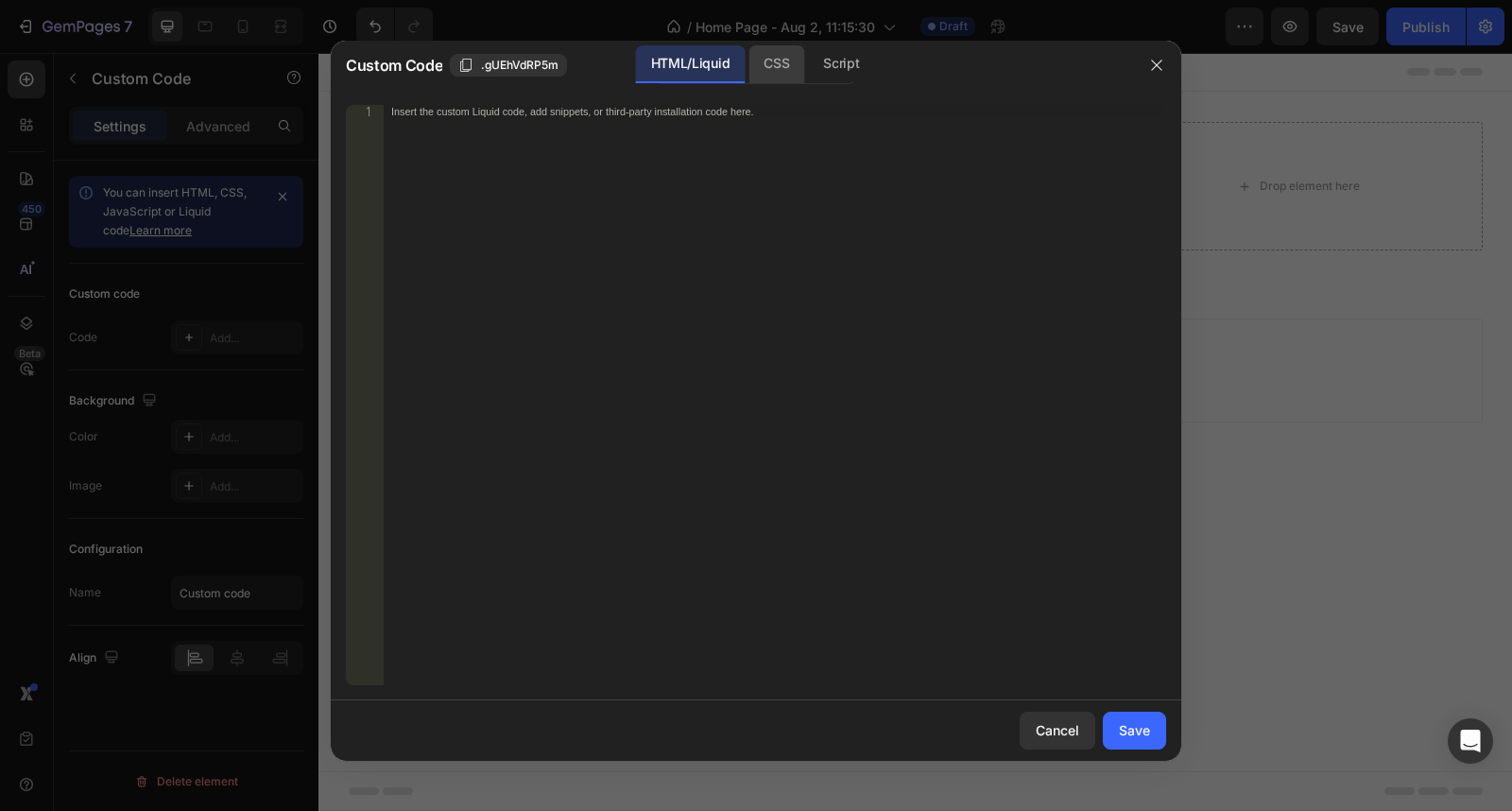 click on "CSS" 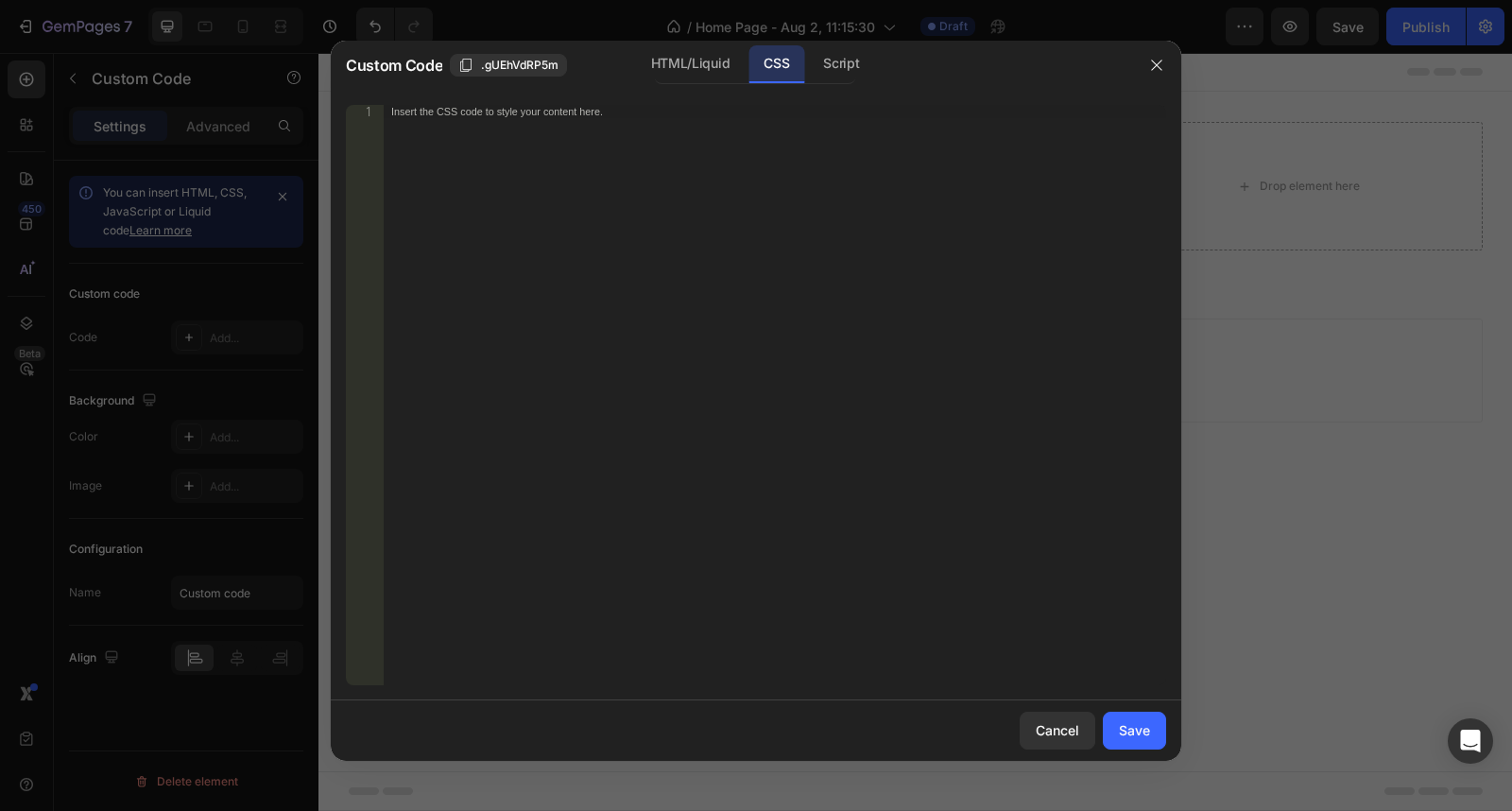 type 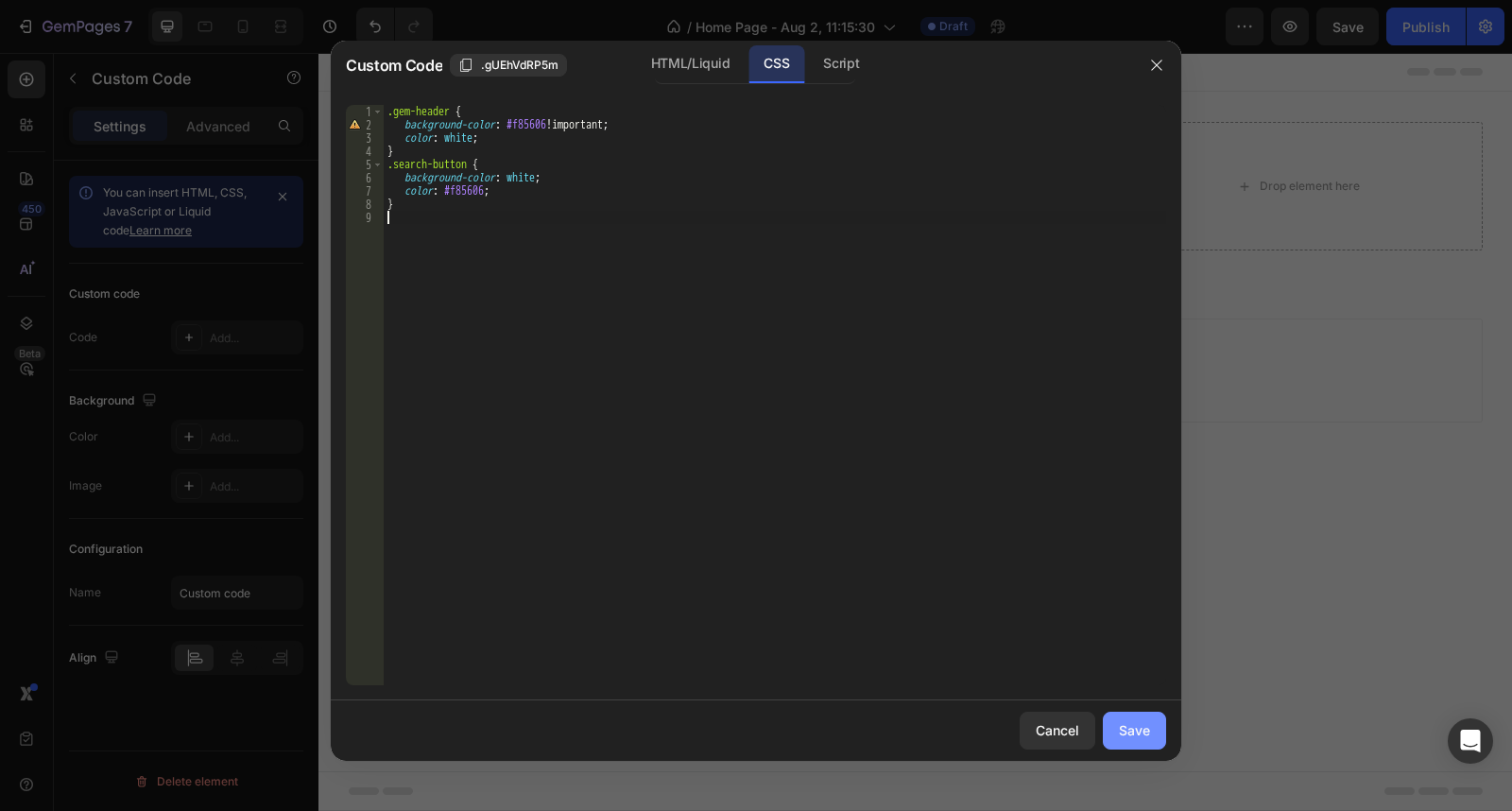 click on "Save" 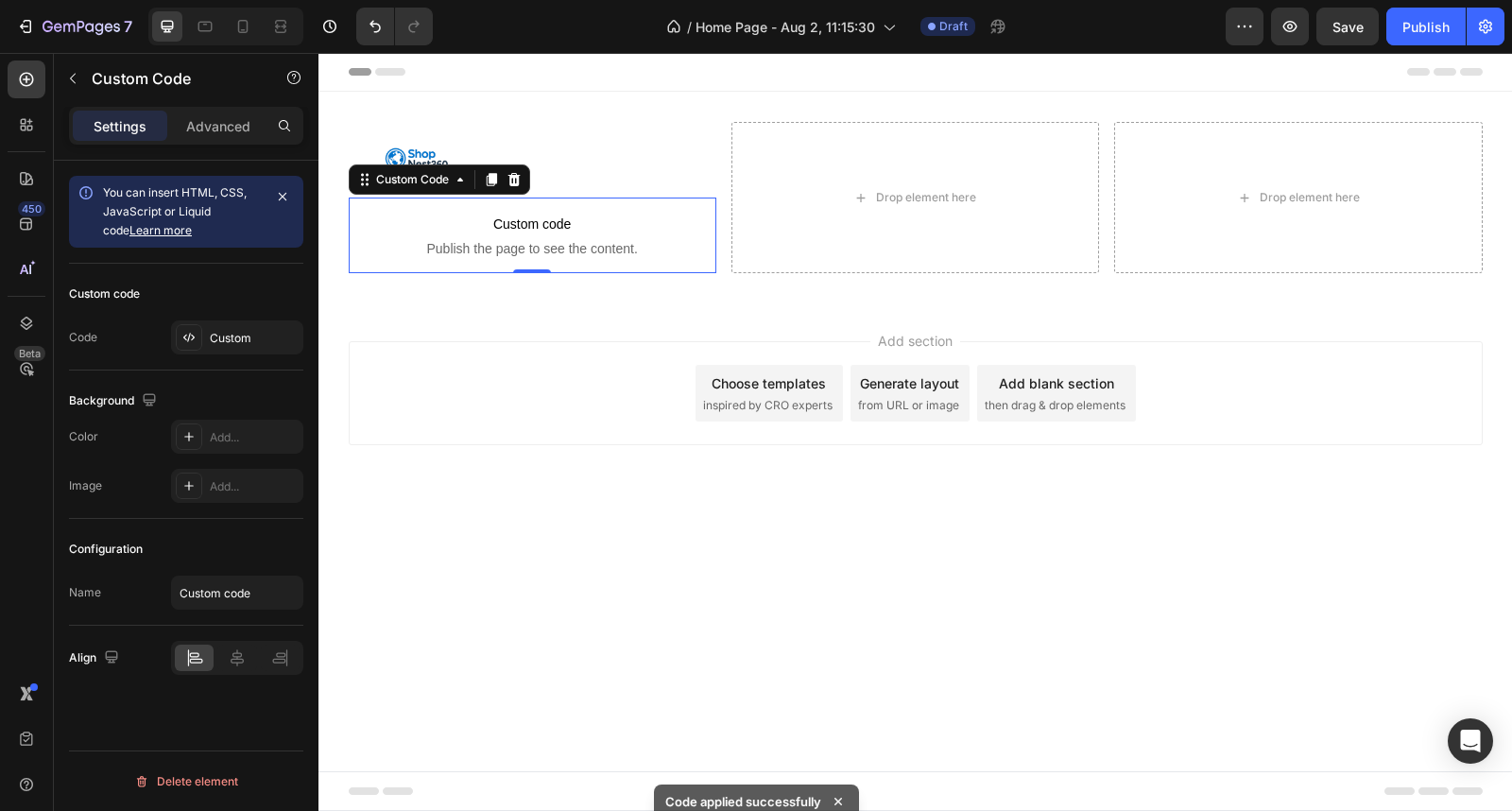 click on "Header Image
Custom code
Publish the page to see the content.
Custom Code   0
Drop element here
Drop element here Row Section 1 Root Start with Sections from sidebar Add sections Add elements Start with Generating from URL or image Add section Choose templates inspired by CRO experts Generate layout from URL or image Add blank section then drag & drop elements Footer" at bounding box center [915, 432] 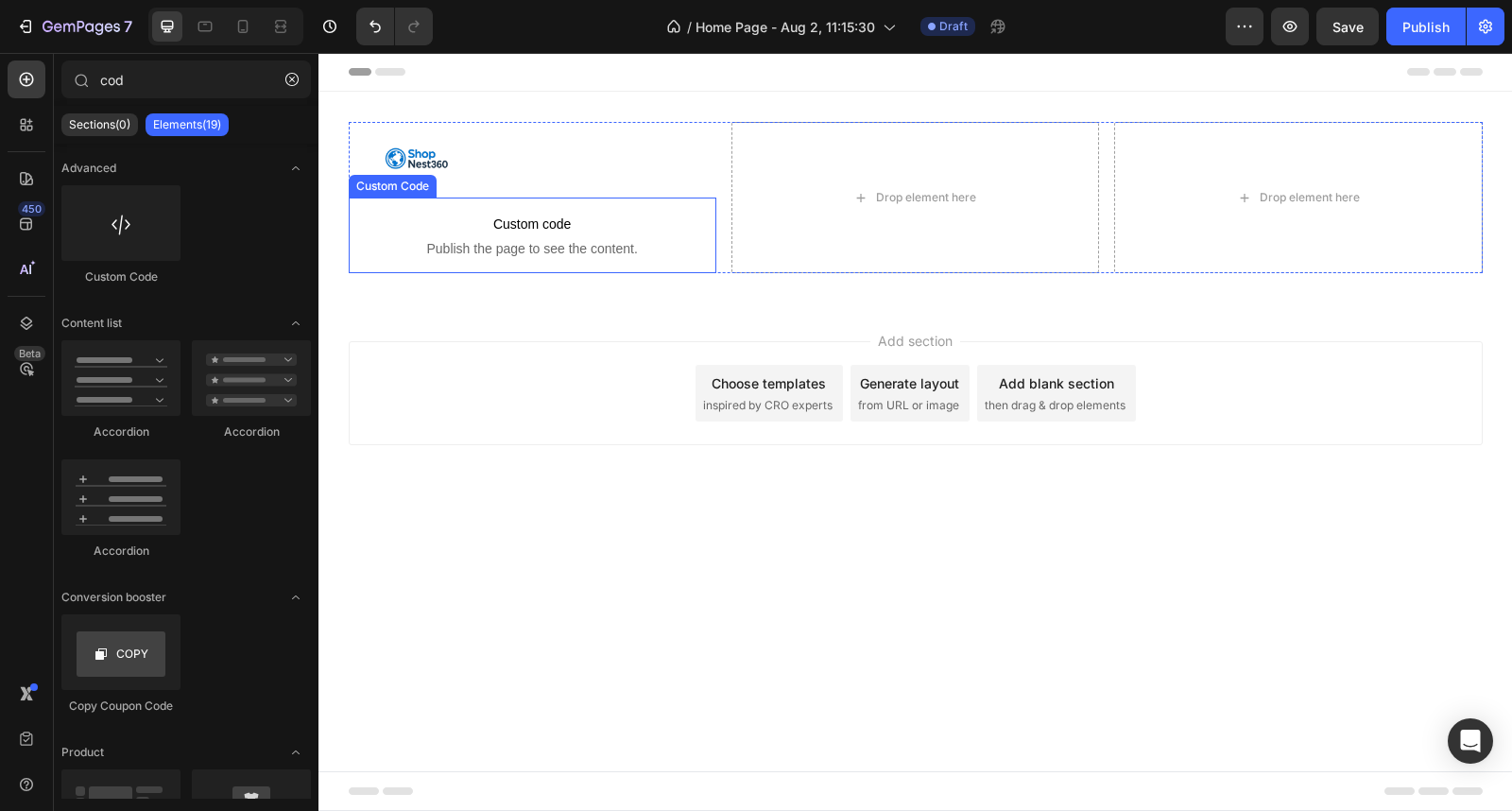 click on "Custom code" at bounding box center [532, 224] 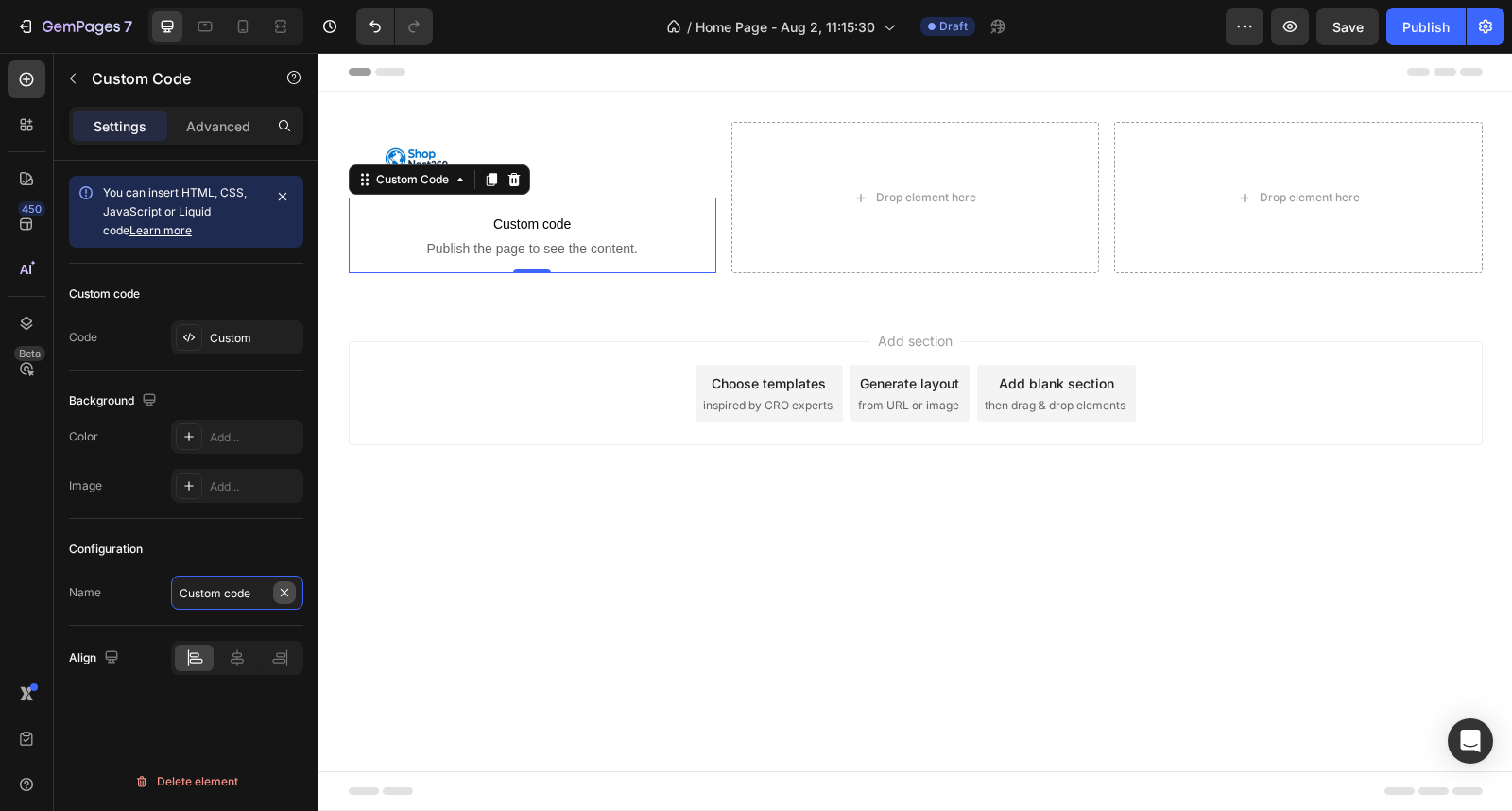type 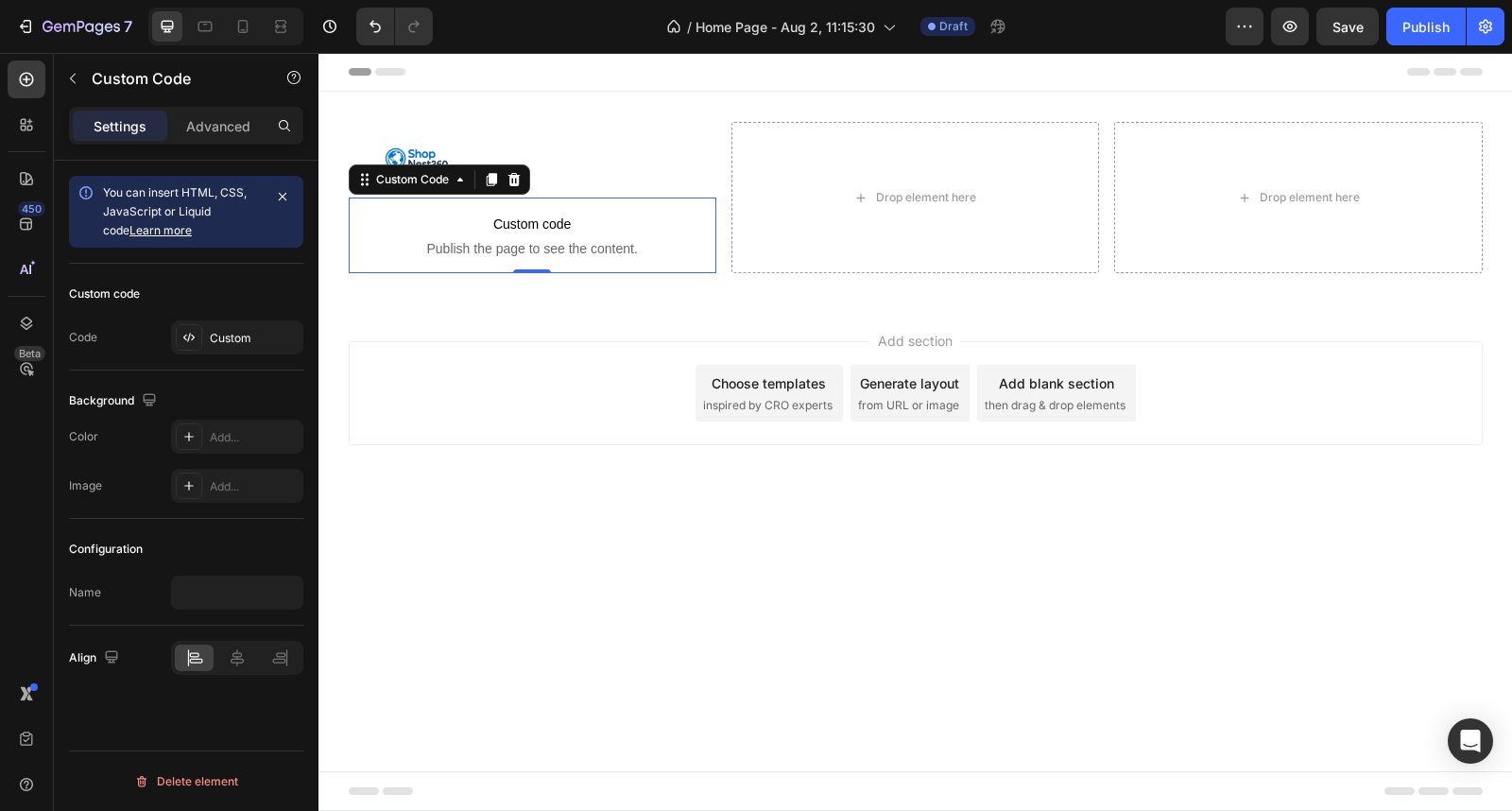 click on "Header Image
Custom code
Publish the page to see the content.
Custom Code   0
Drop element here
Drop element here Row Section 1 Root Start with Sections from sidebar Add sections Add elements Start with Generating from URL or image Add section Choose templates inspired by CRO experts Generate layout from URL or image Add blank section then drag & drop elements Footer" at bounding box center [915, 432] 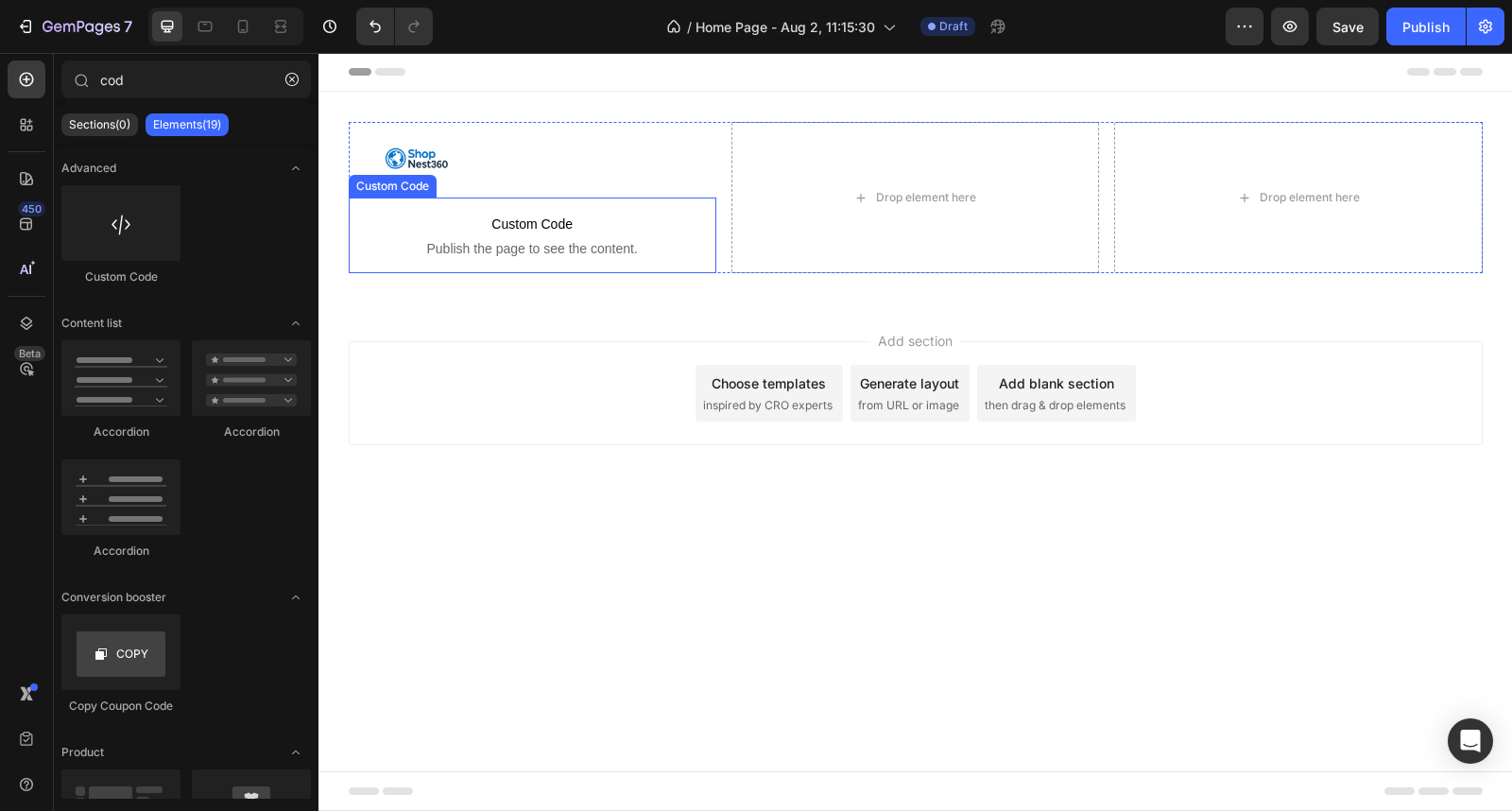 click on "Custom Code" at bounding box center (532, 224) 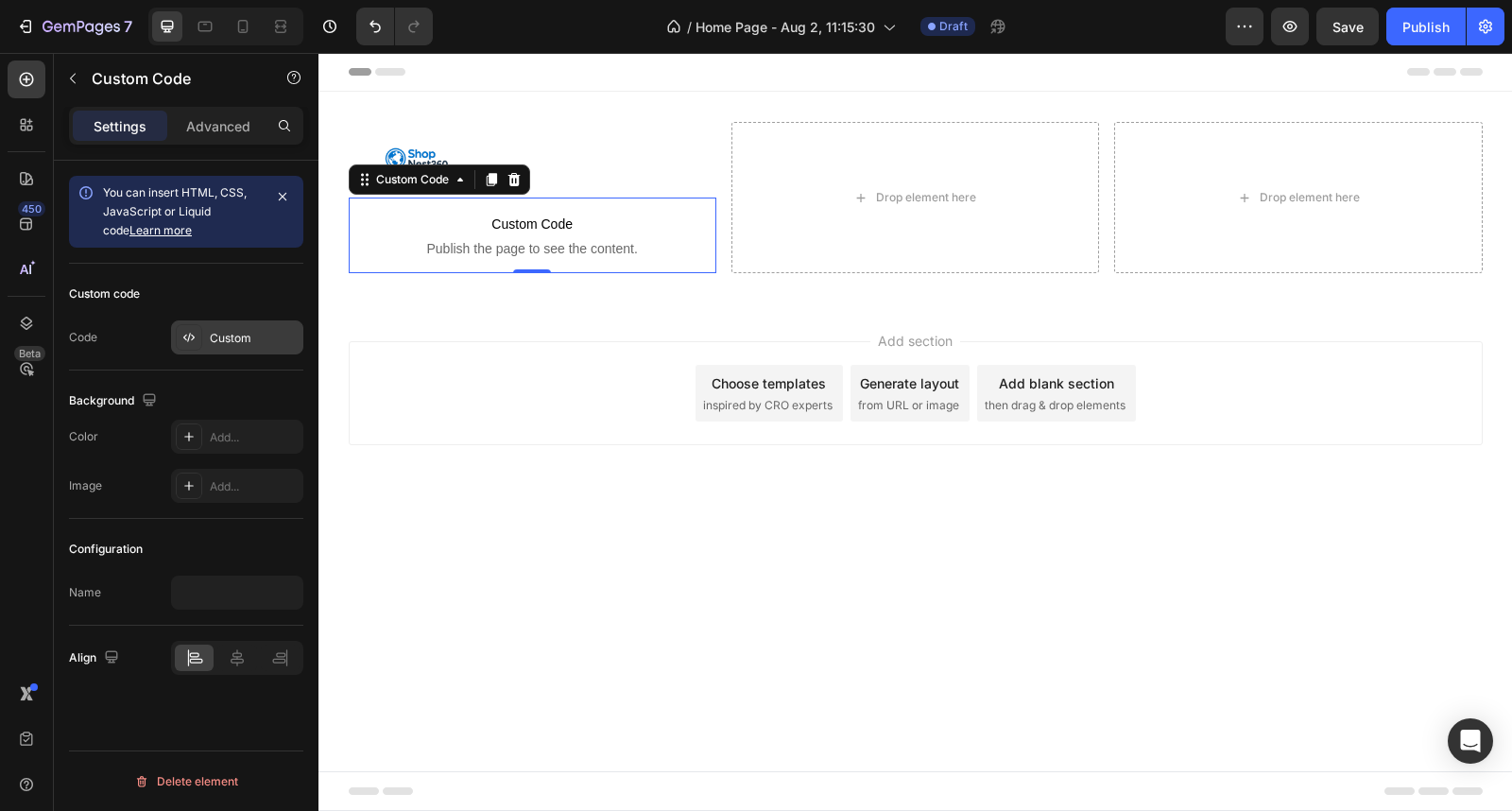click on "Custom" at bounding box center (254, 338) 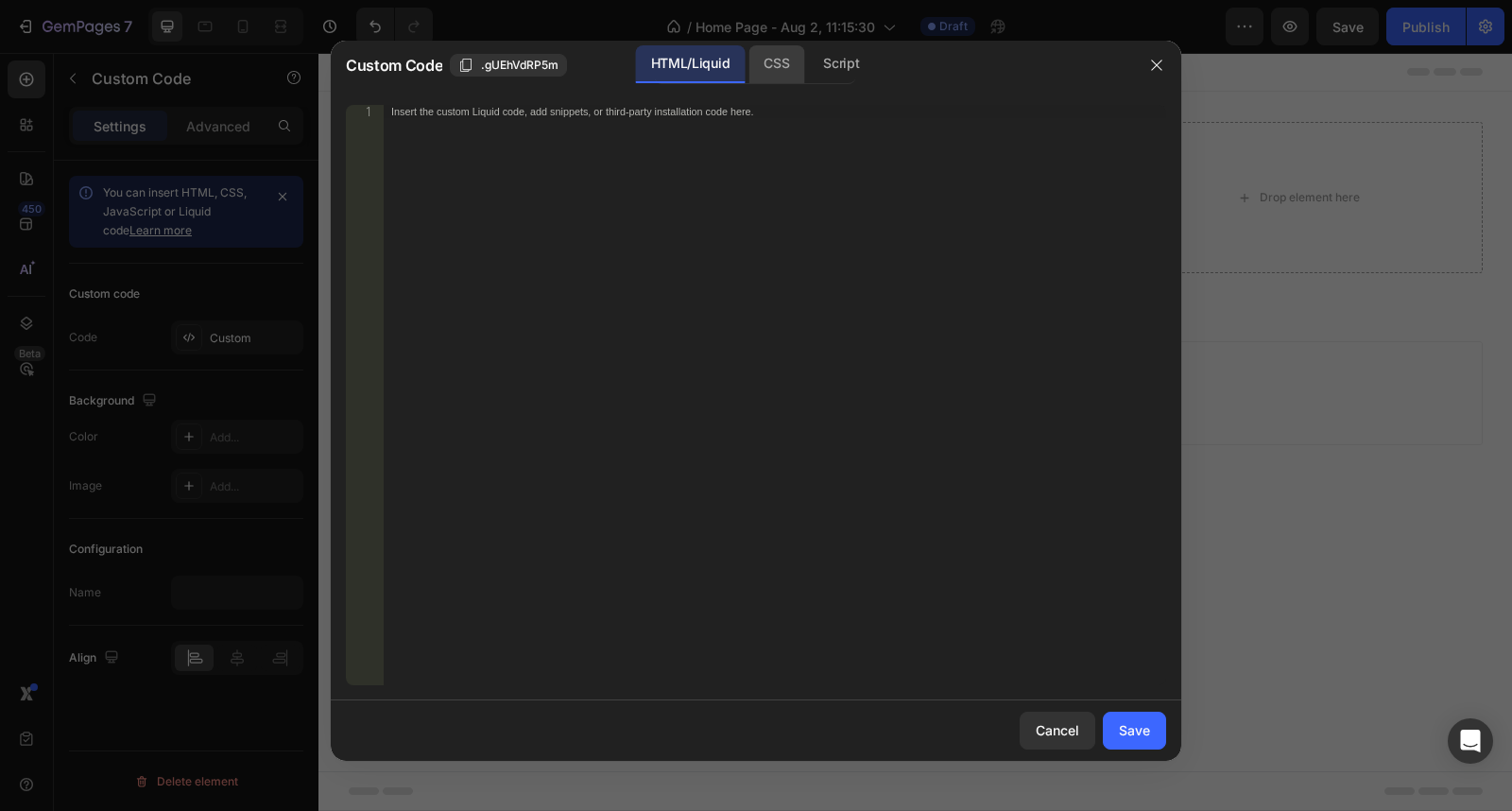 click on "CSS" 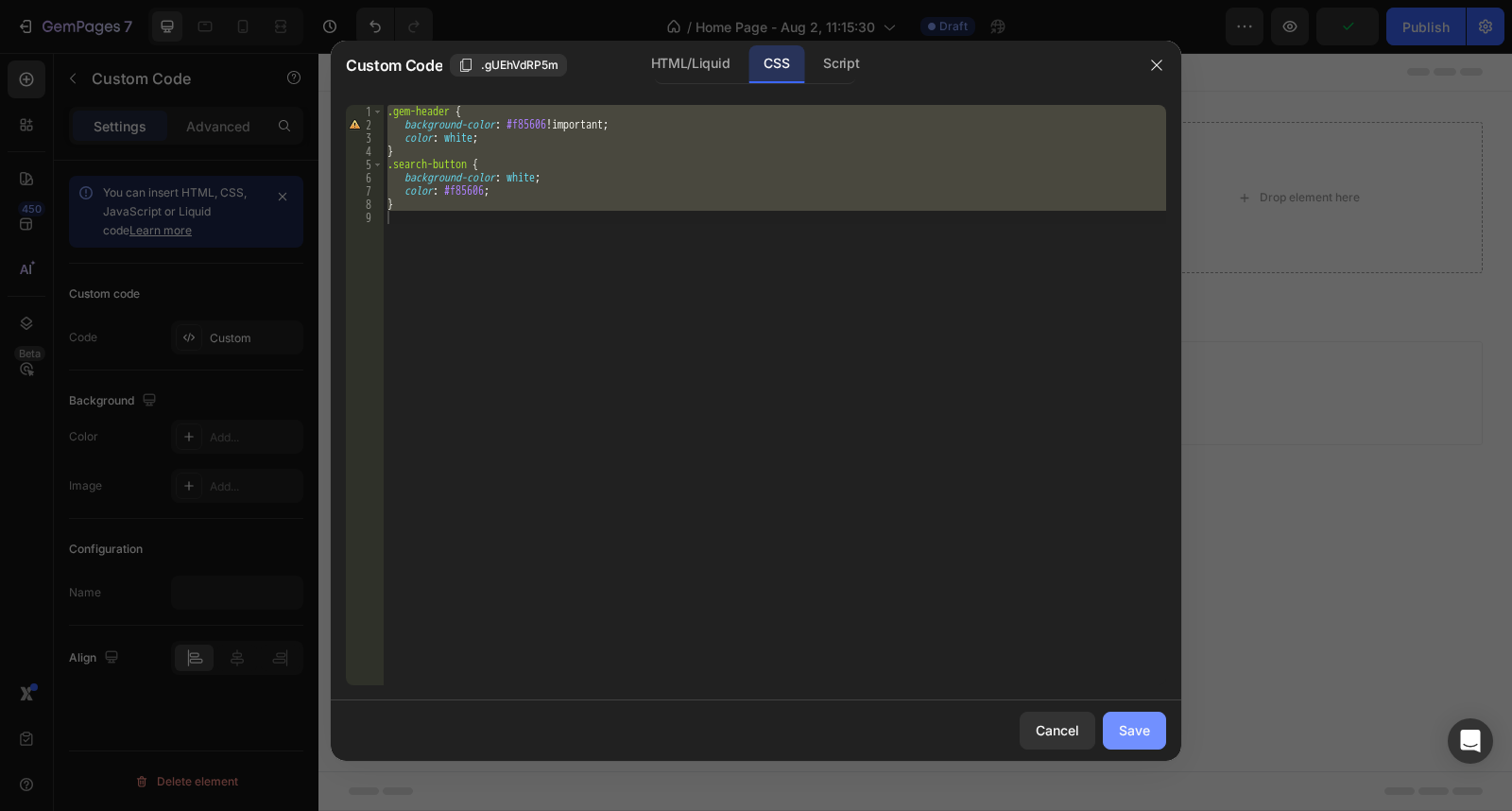 click on "Save" 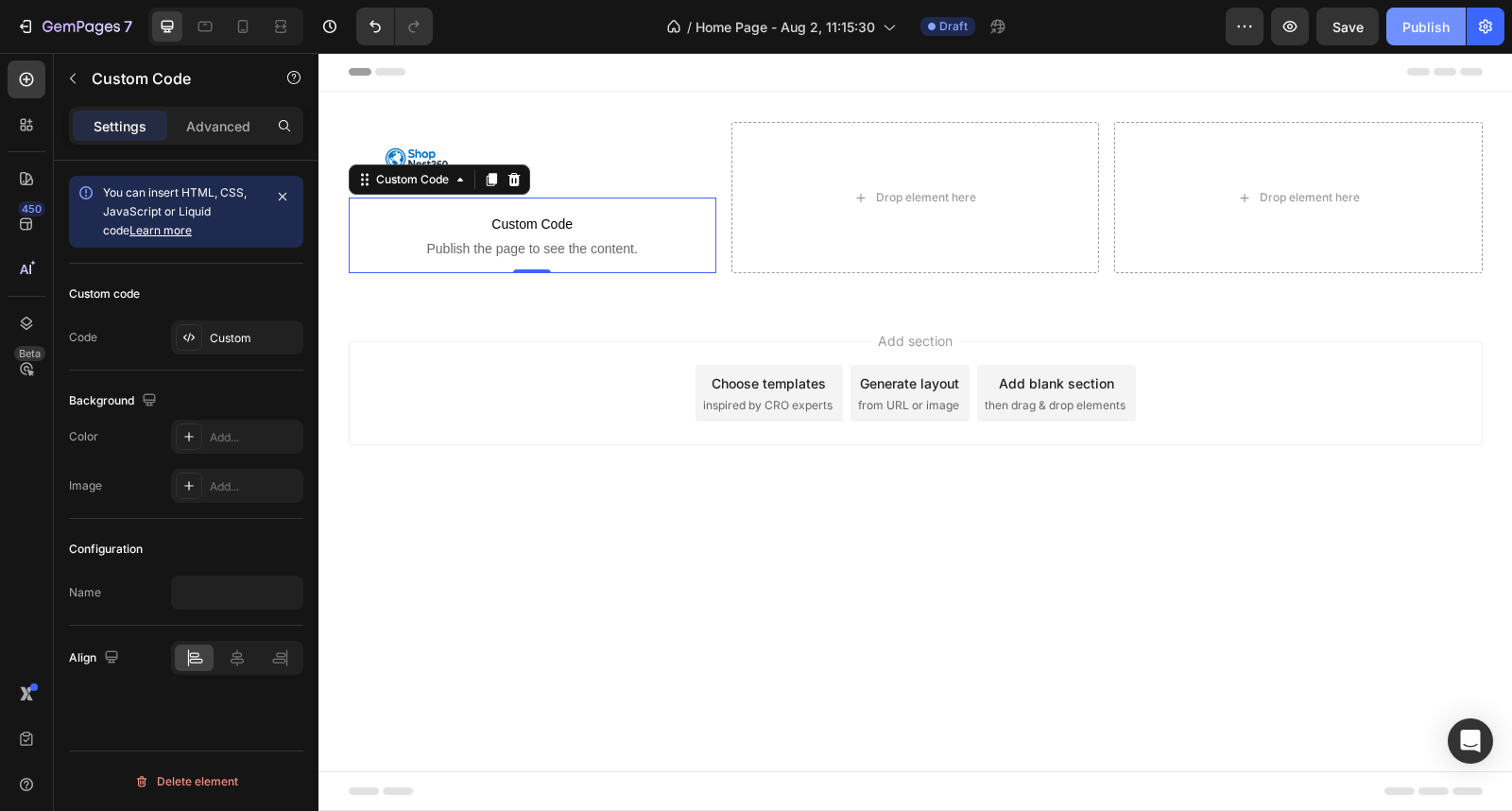 click on "Publish" at bounding box center (1426, 26) 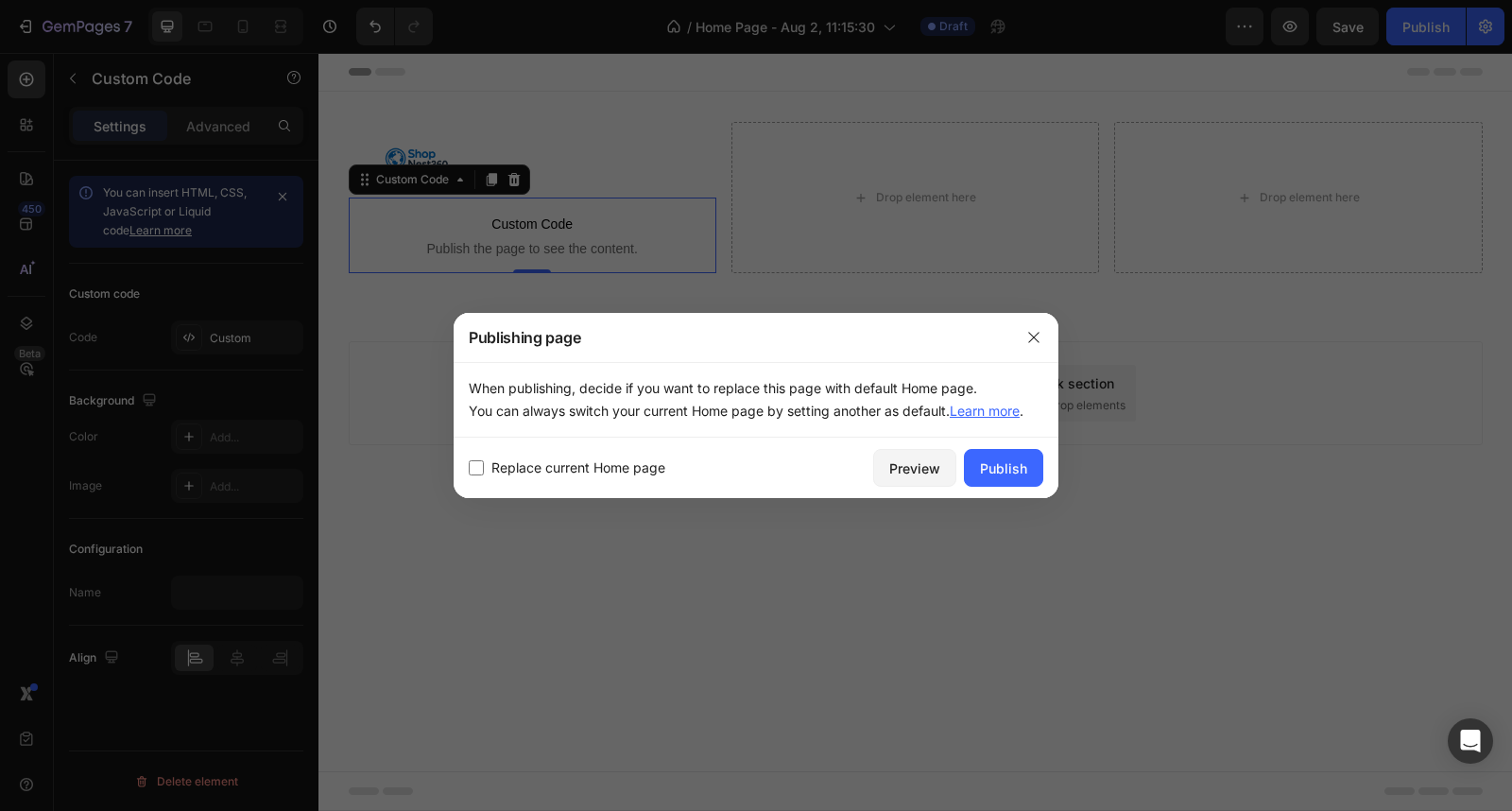 click on "Replace current Home page" at bounding box center (578, 468) 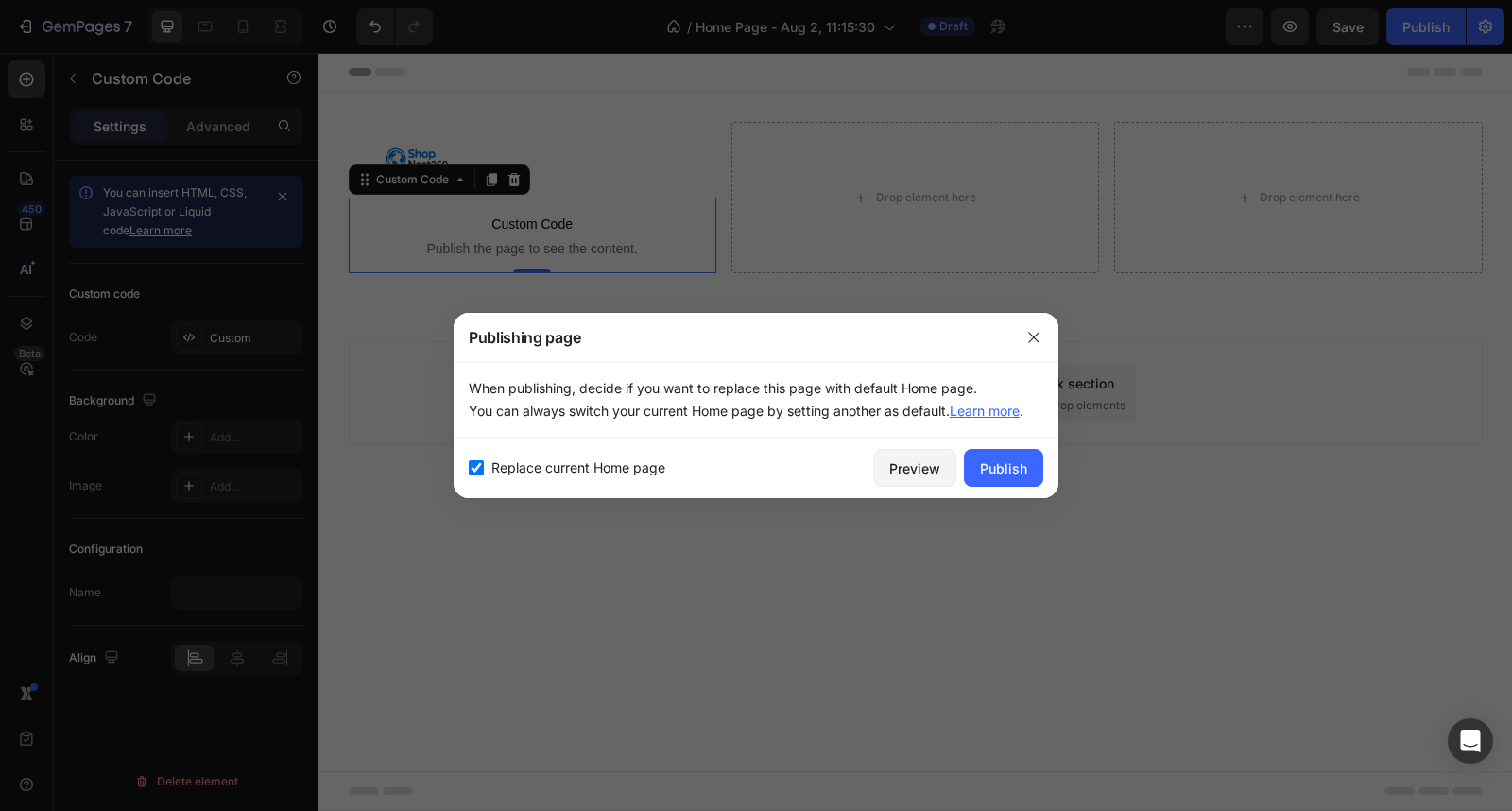 checkbox on "true" 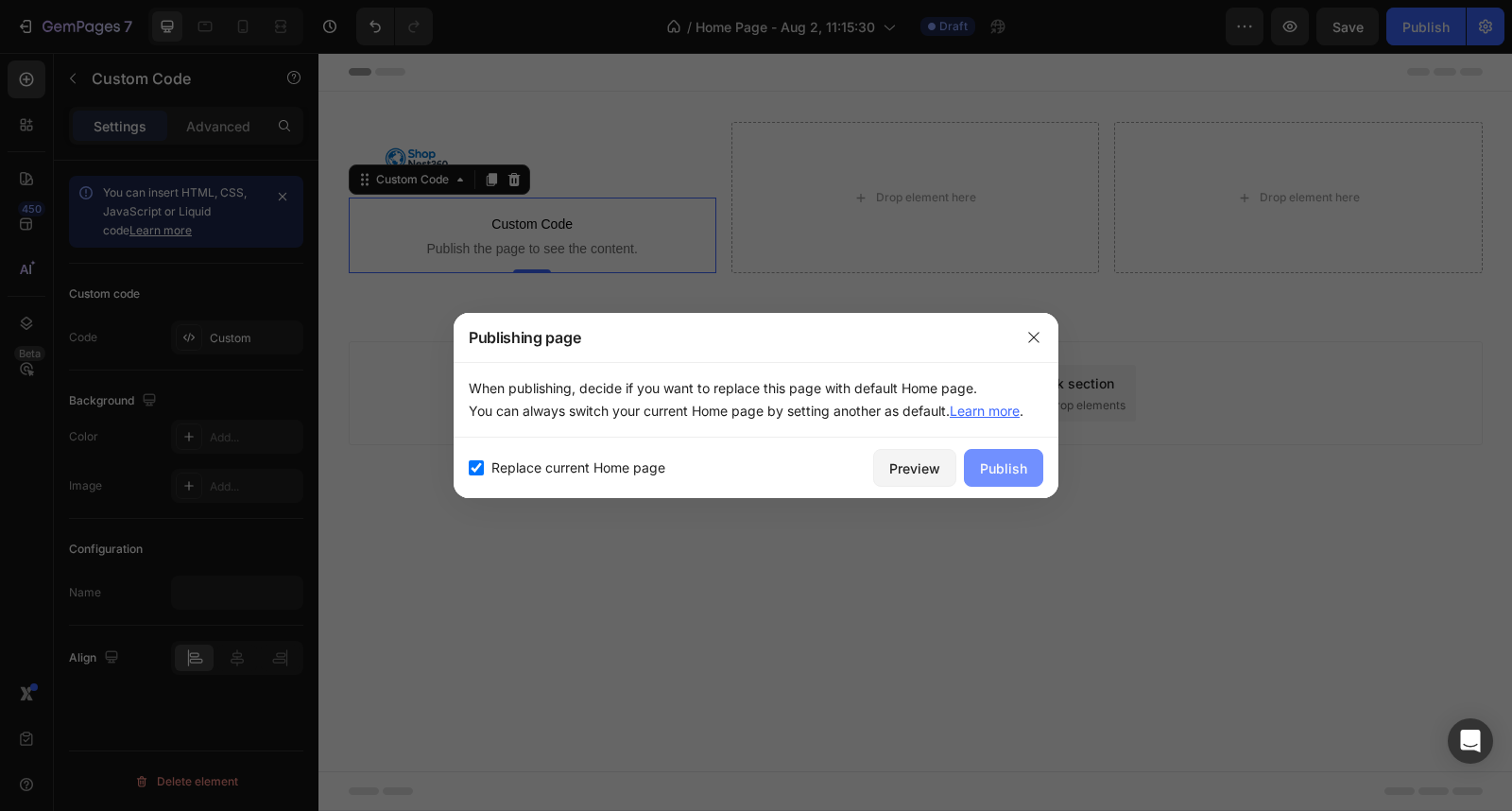 click on "Publish" at bounding box center [1004, 468] 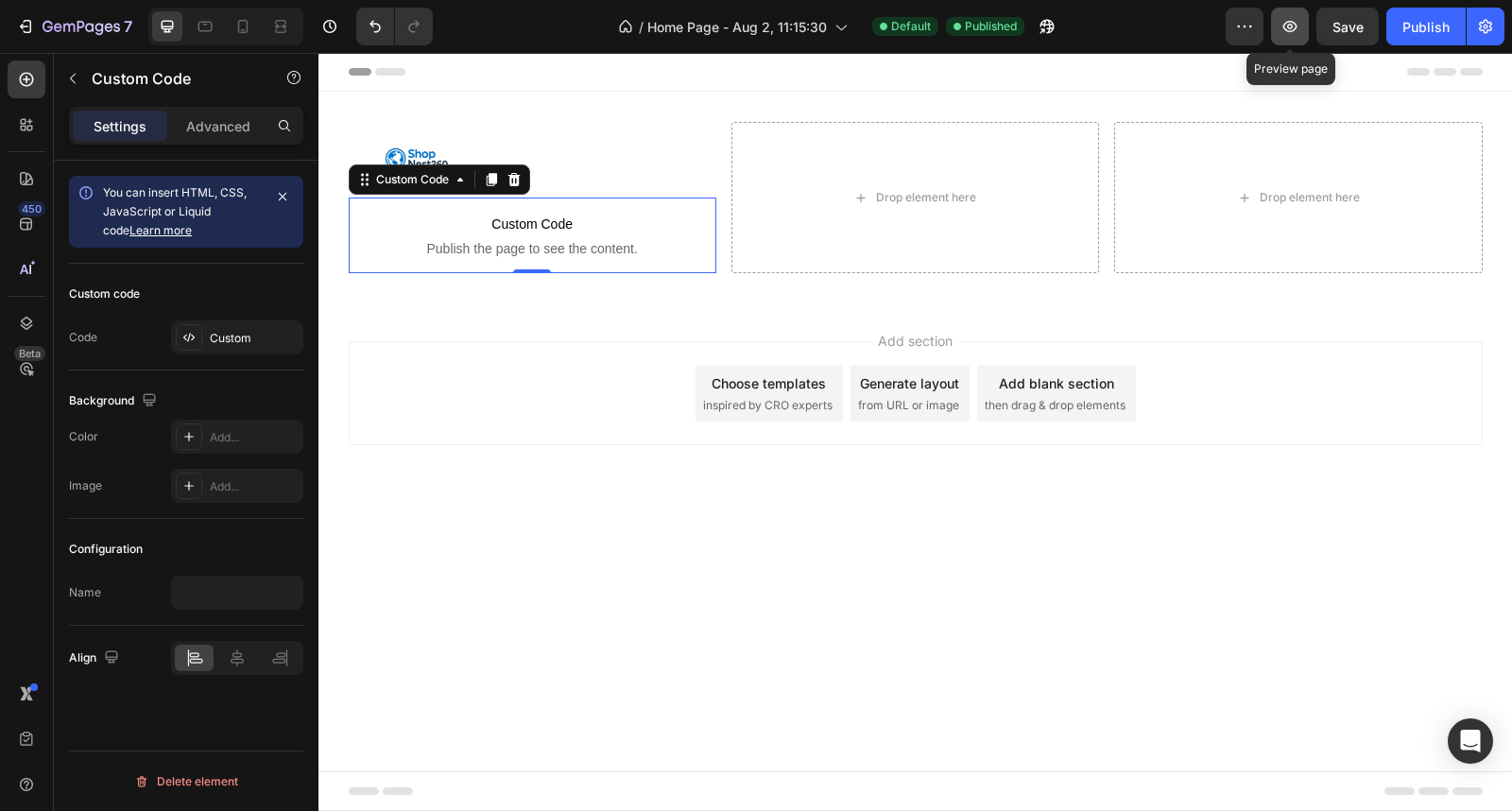 click 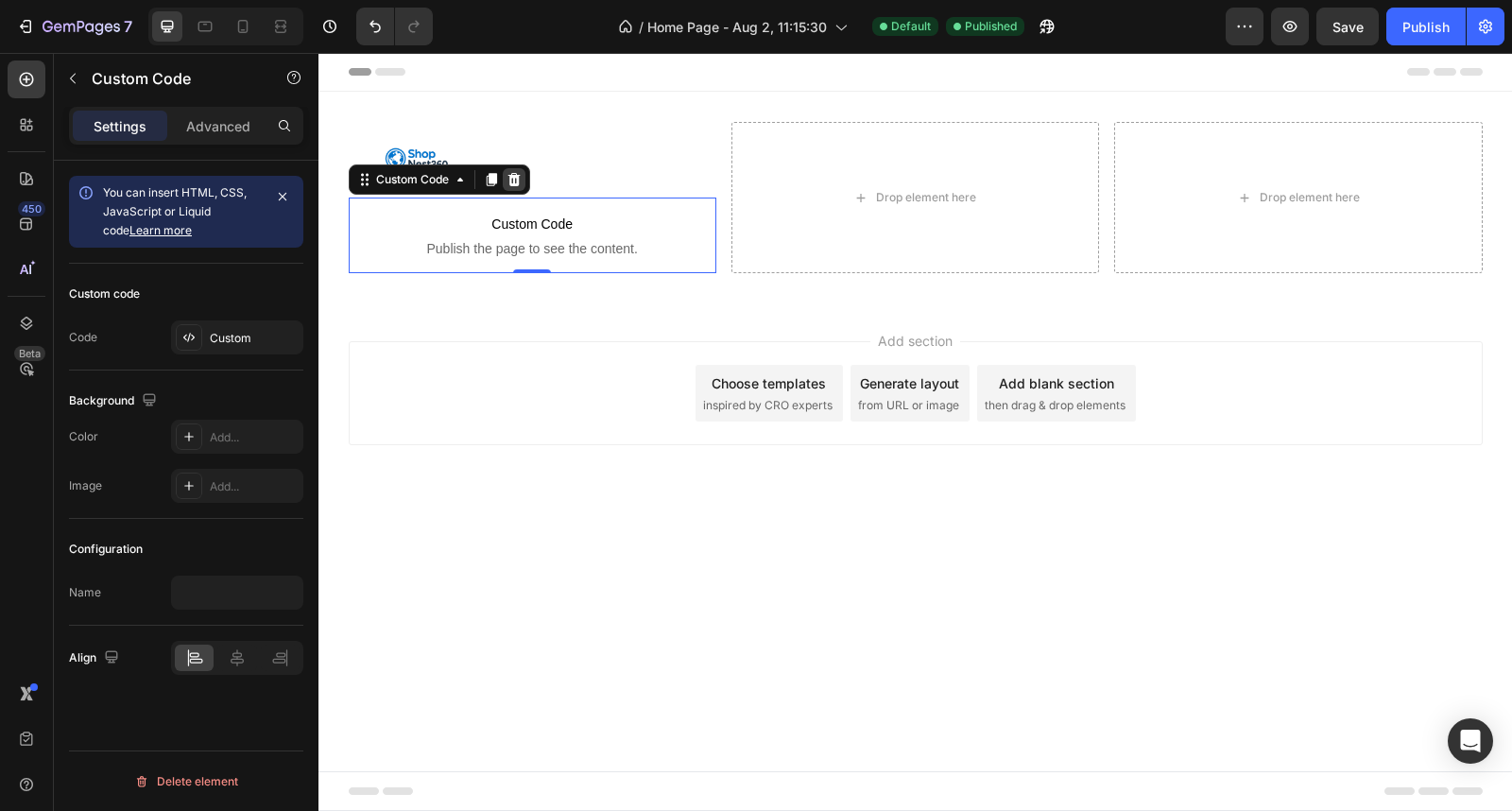 click 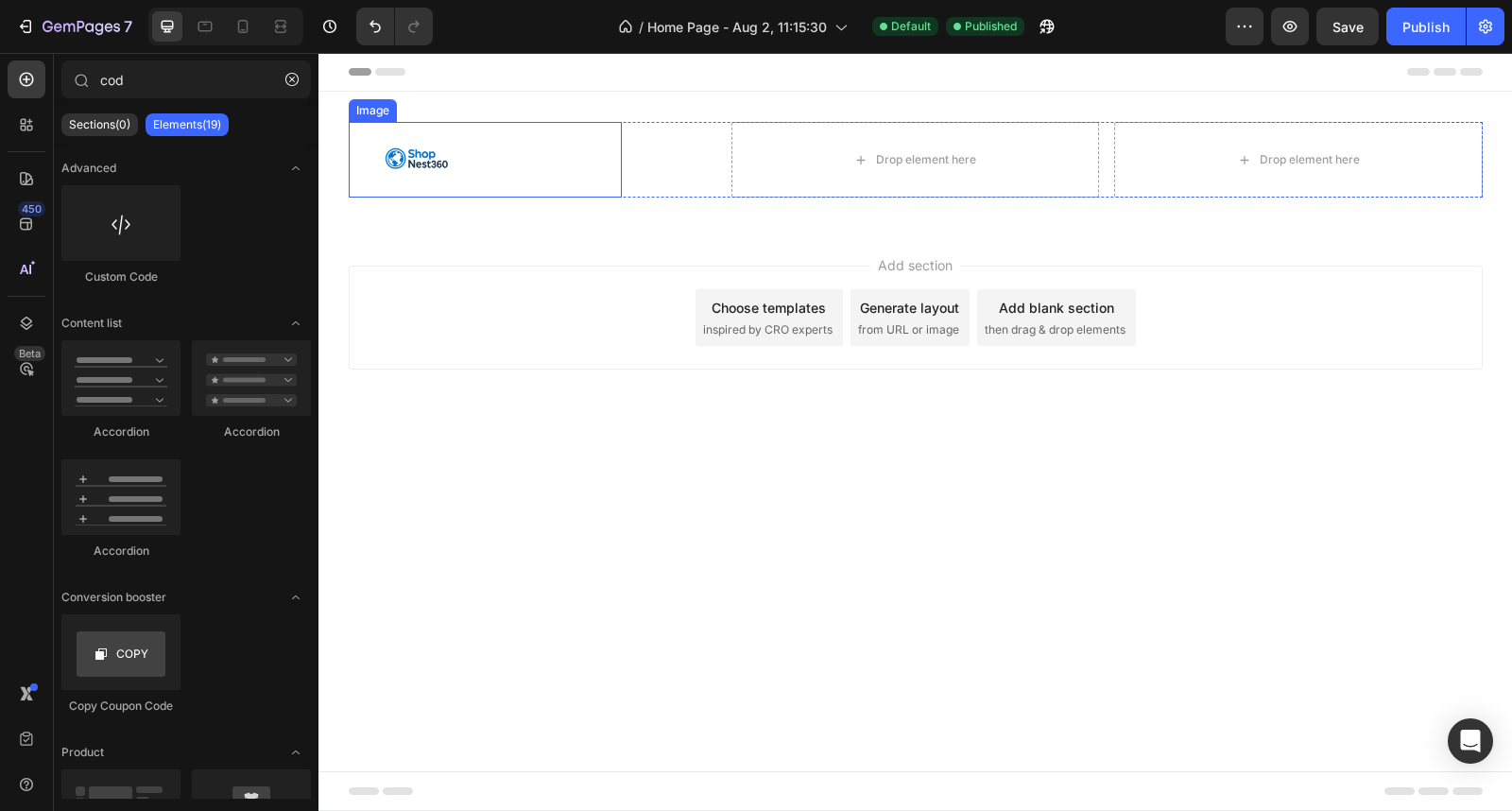 click on "Image" at bounding box center (485, 160) 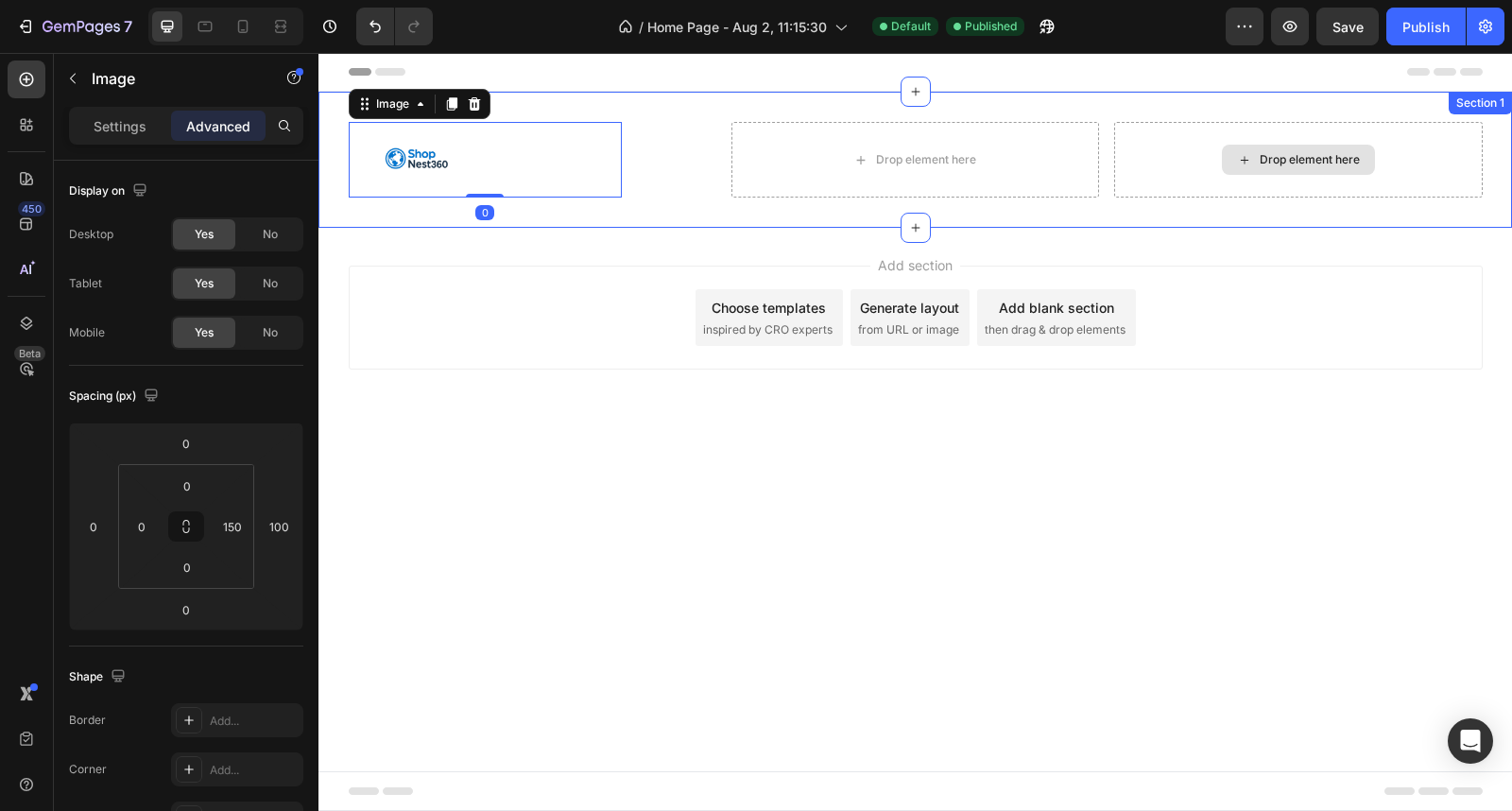 click on "Image   0
Drop element here
Drop element here Row Section 1" at bounding box center [915, 160] 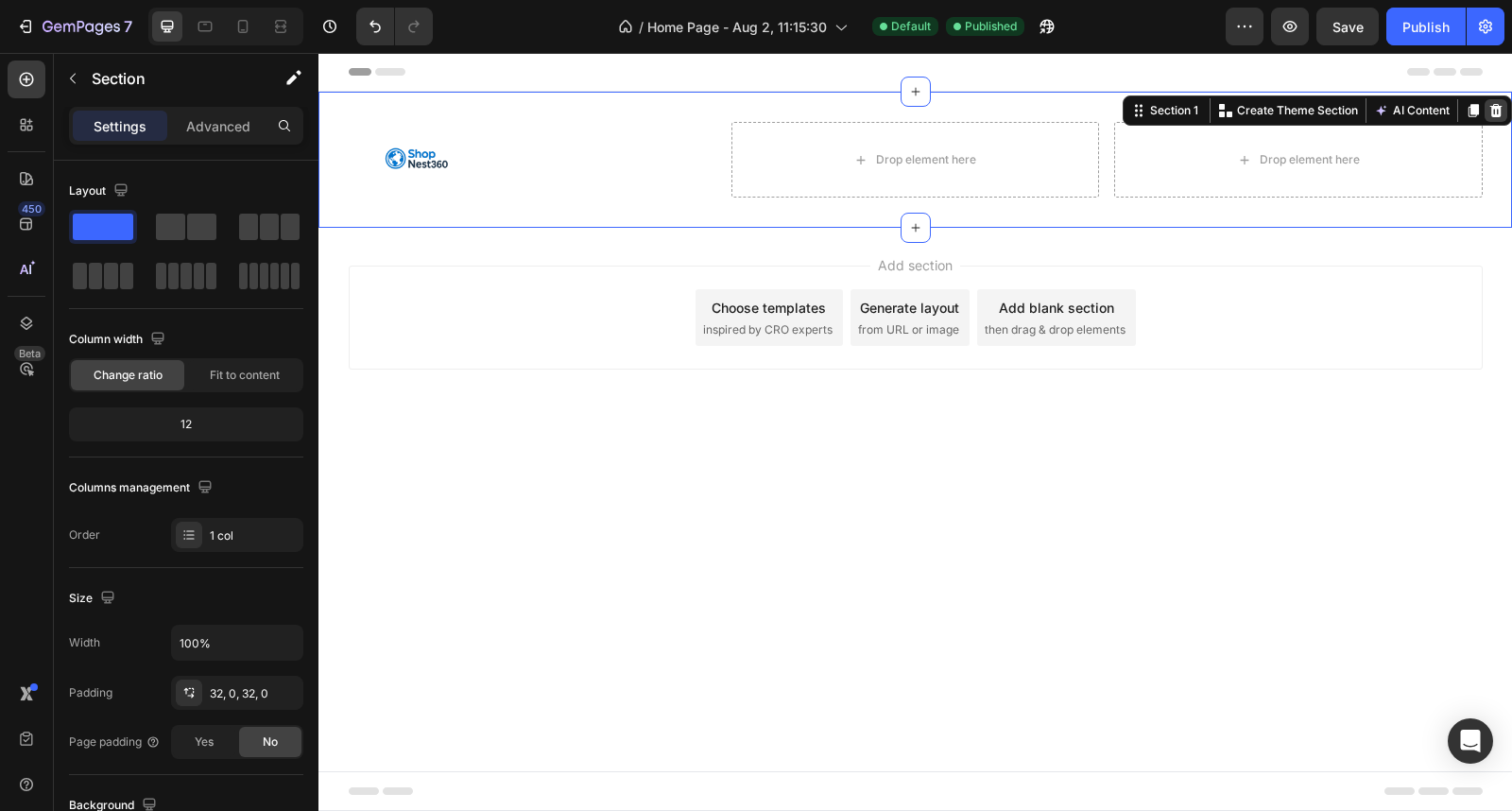 click at bounding box center [1496, 111] 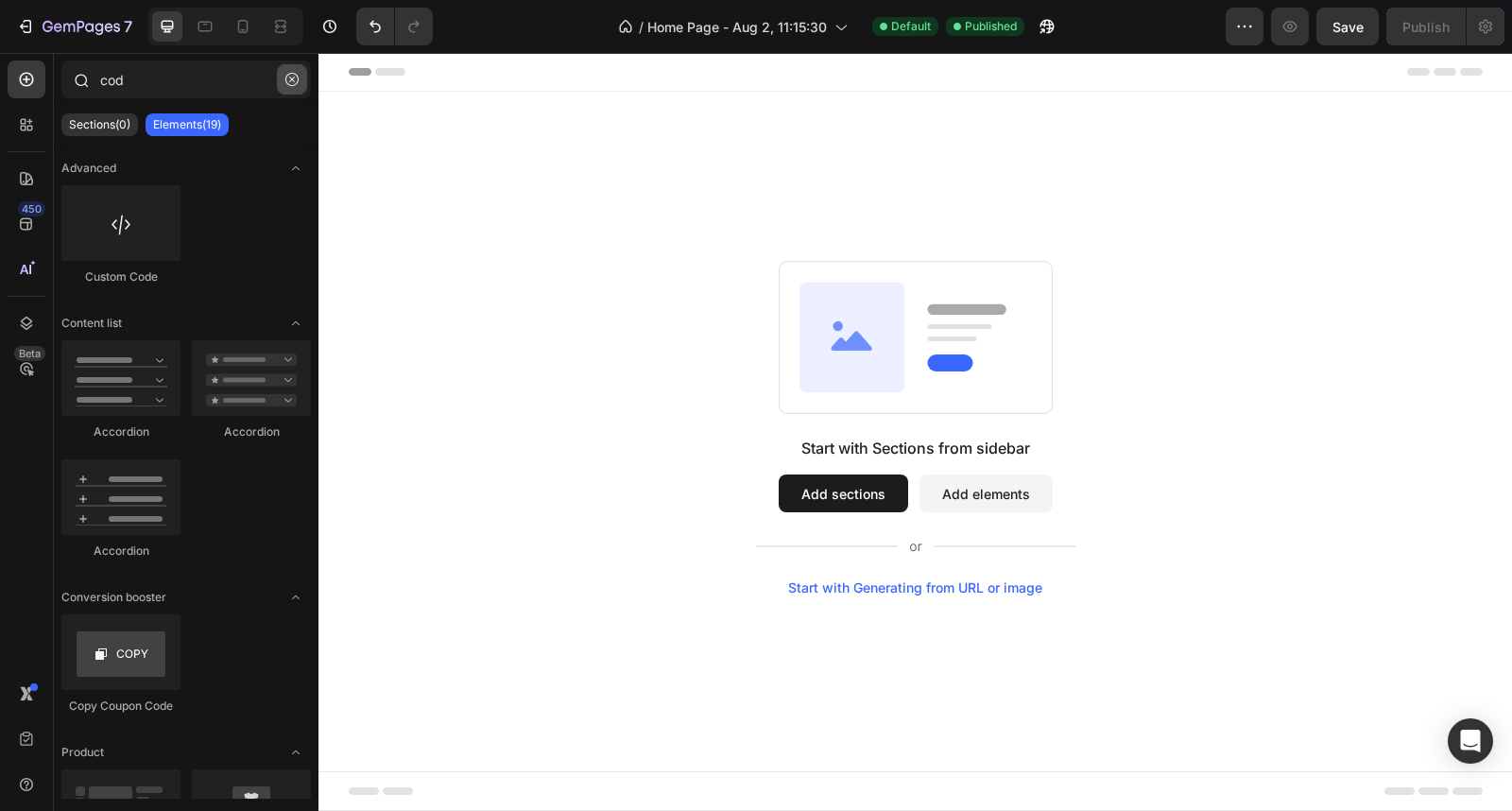 click at bounding box center (292, 79) 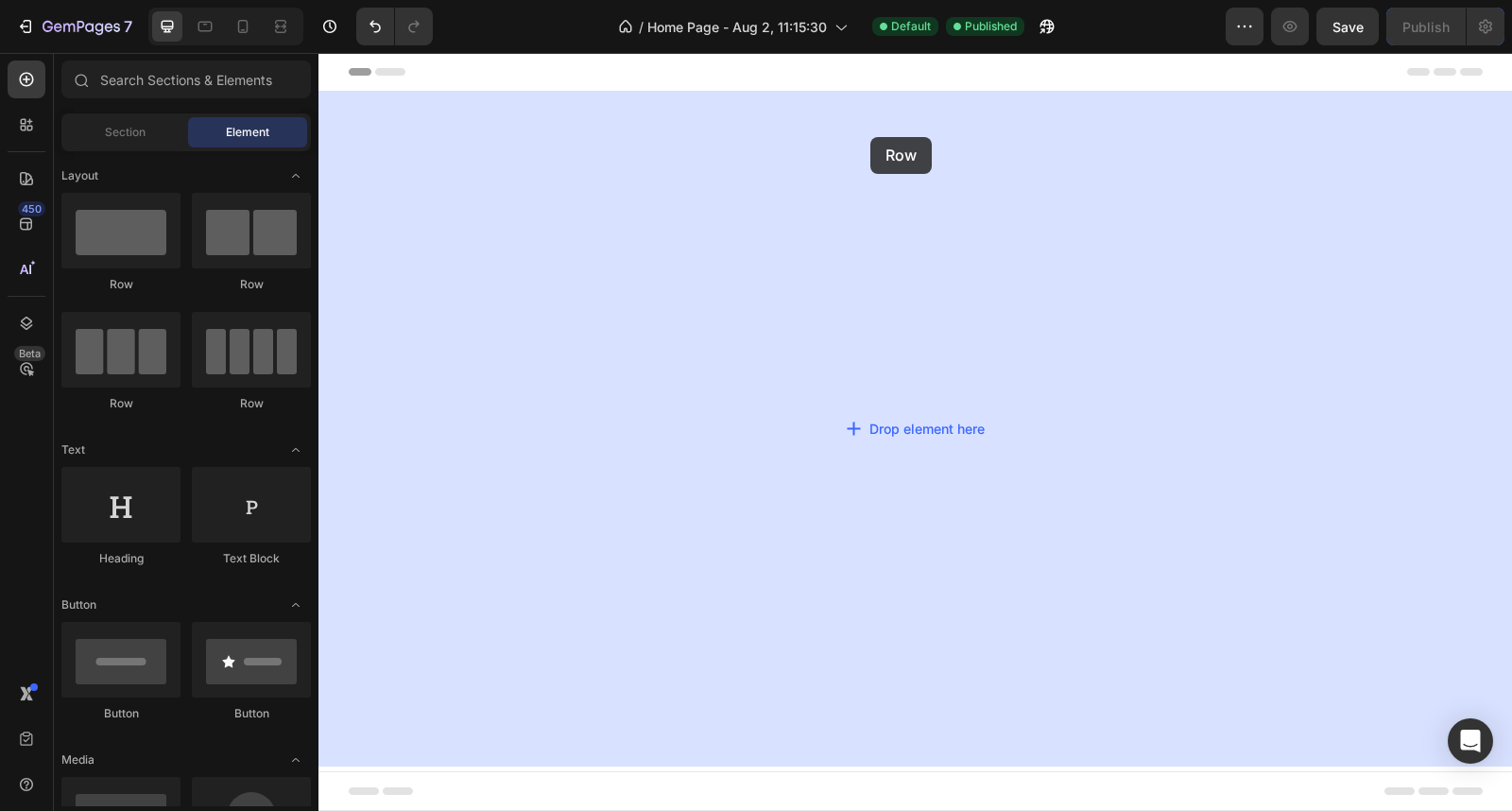 drag, startPoint x: 534, startPoint y: 240, endPoint x: 870, endPoint y: 137, distance: 351.43278 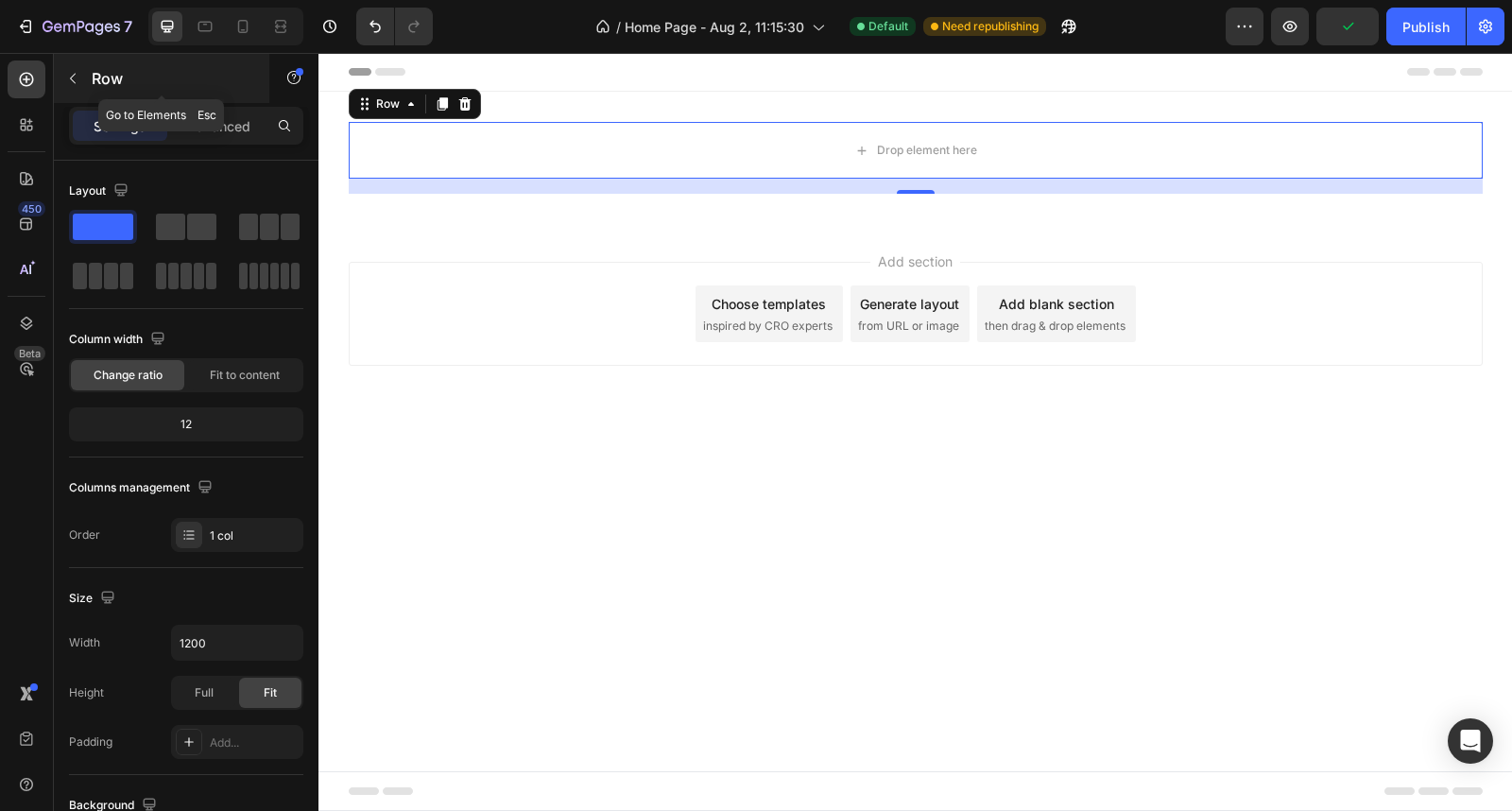 click 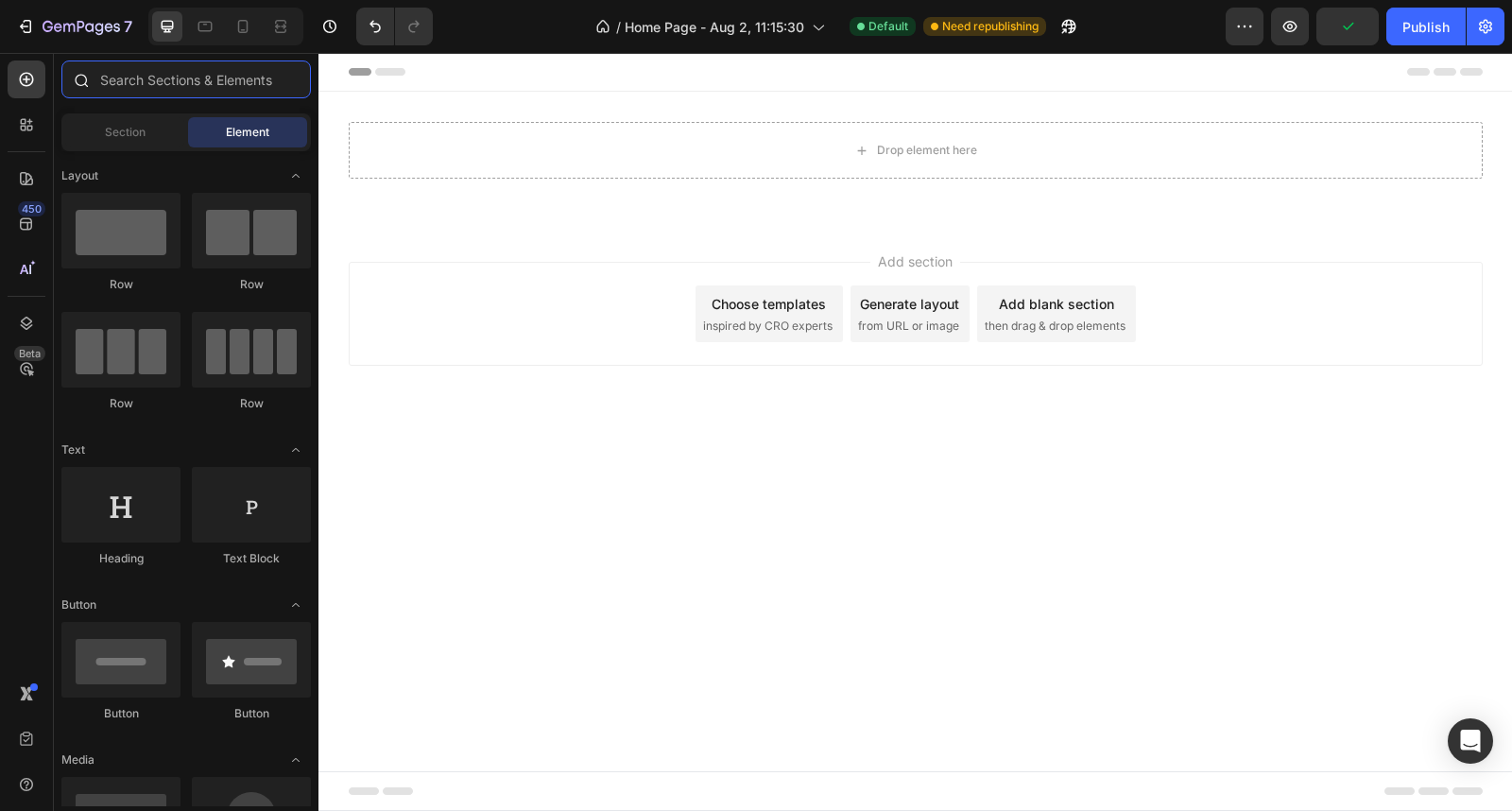 click at bounding box center [186, 79] 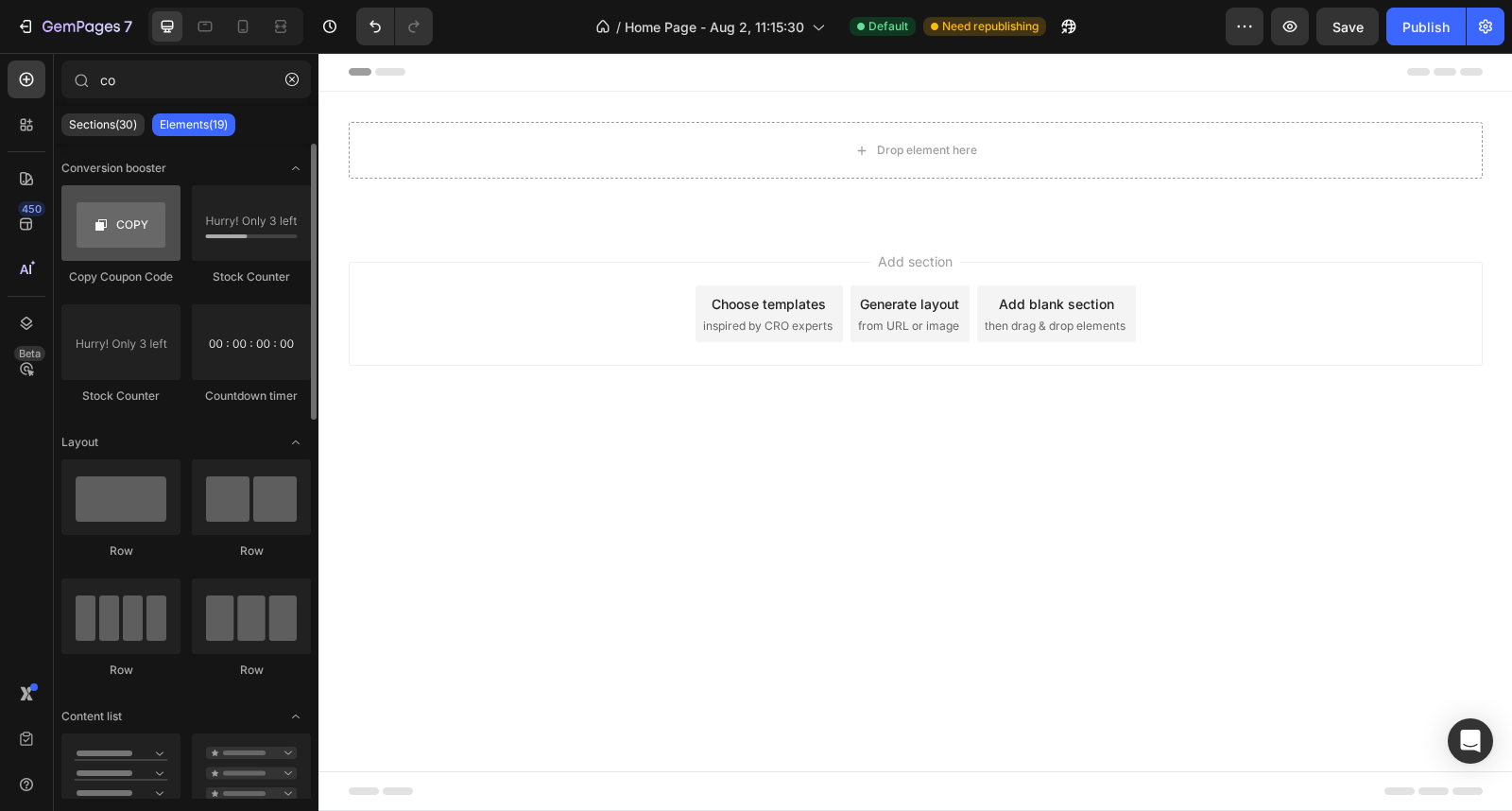 click at bounding box center (121, 223) 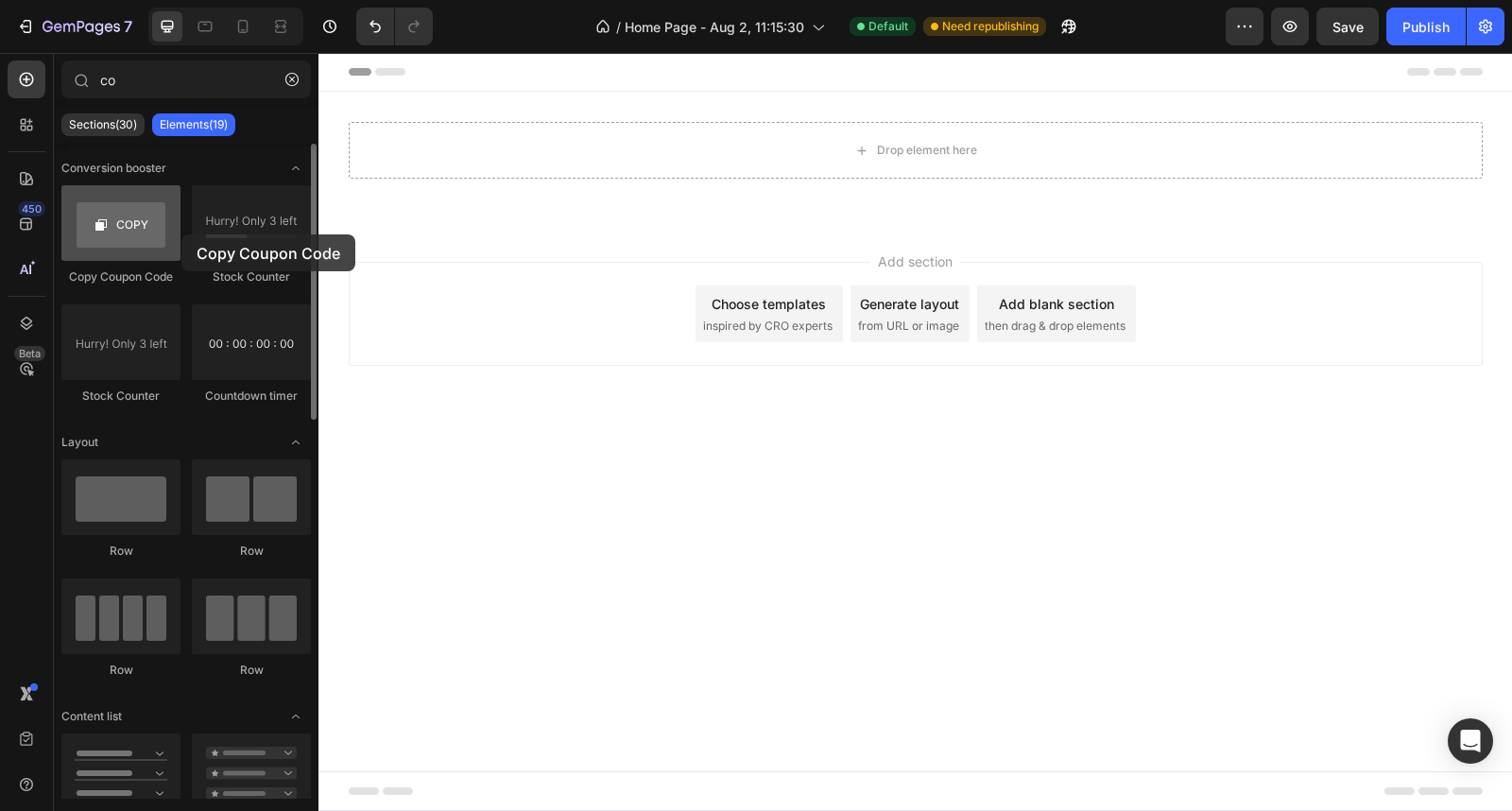 click at bounding box center [121, 223] 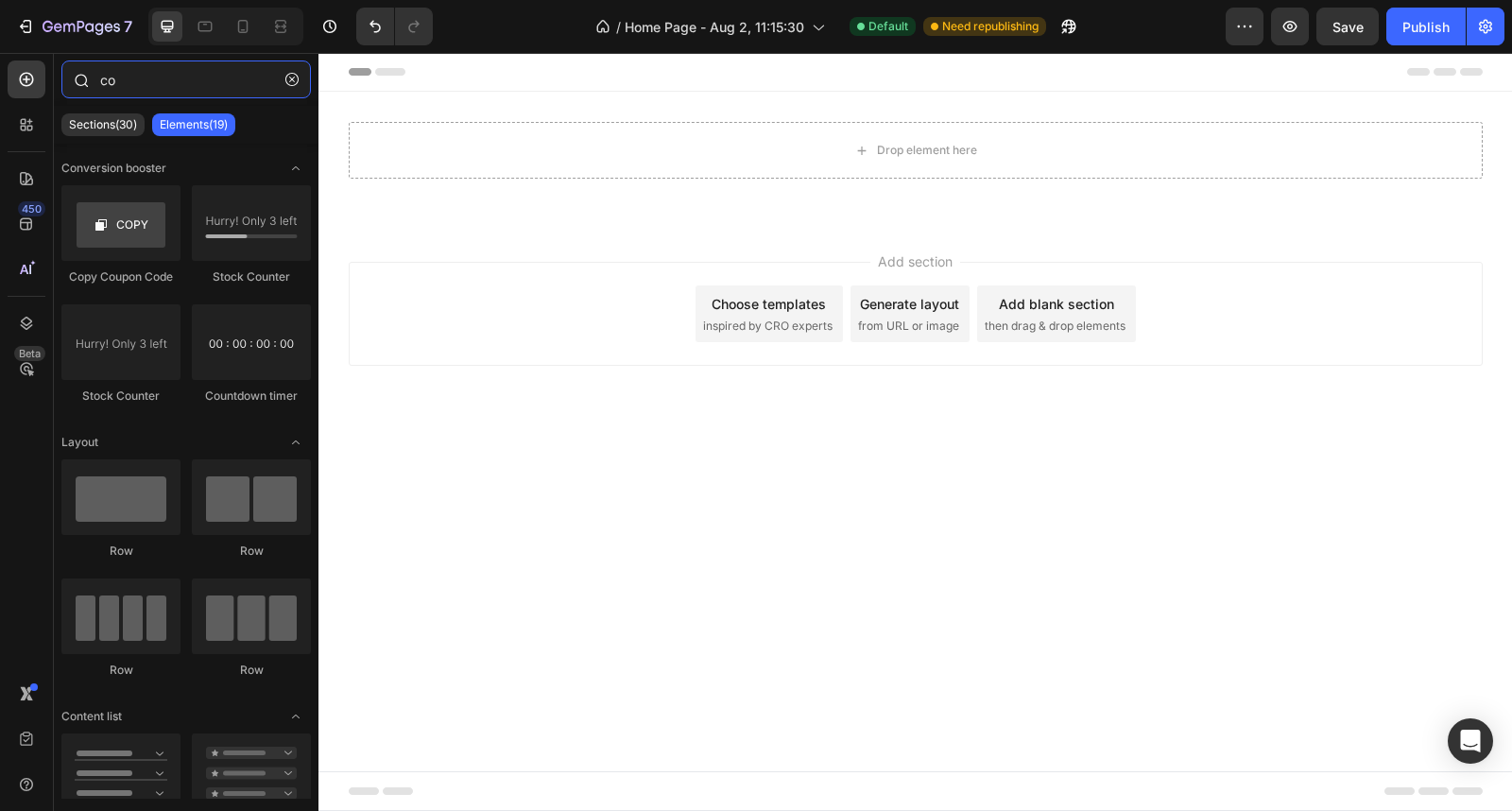 click on "co" at bounding box center [186, 79] 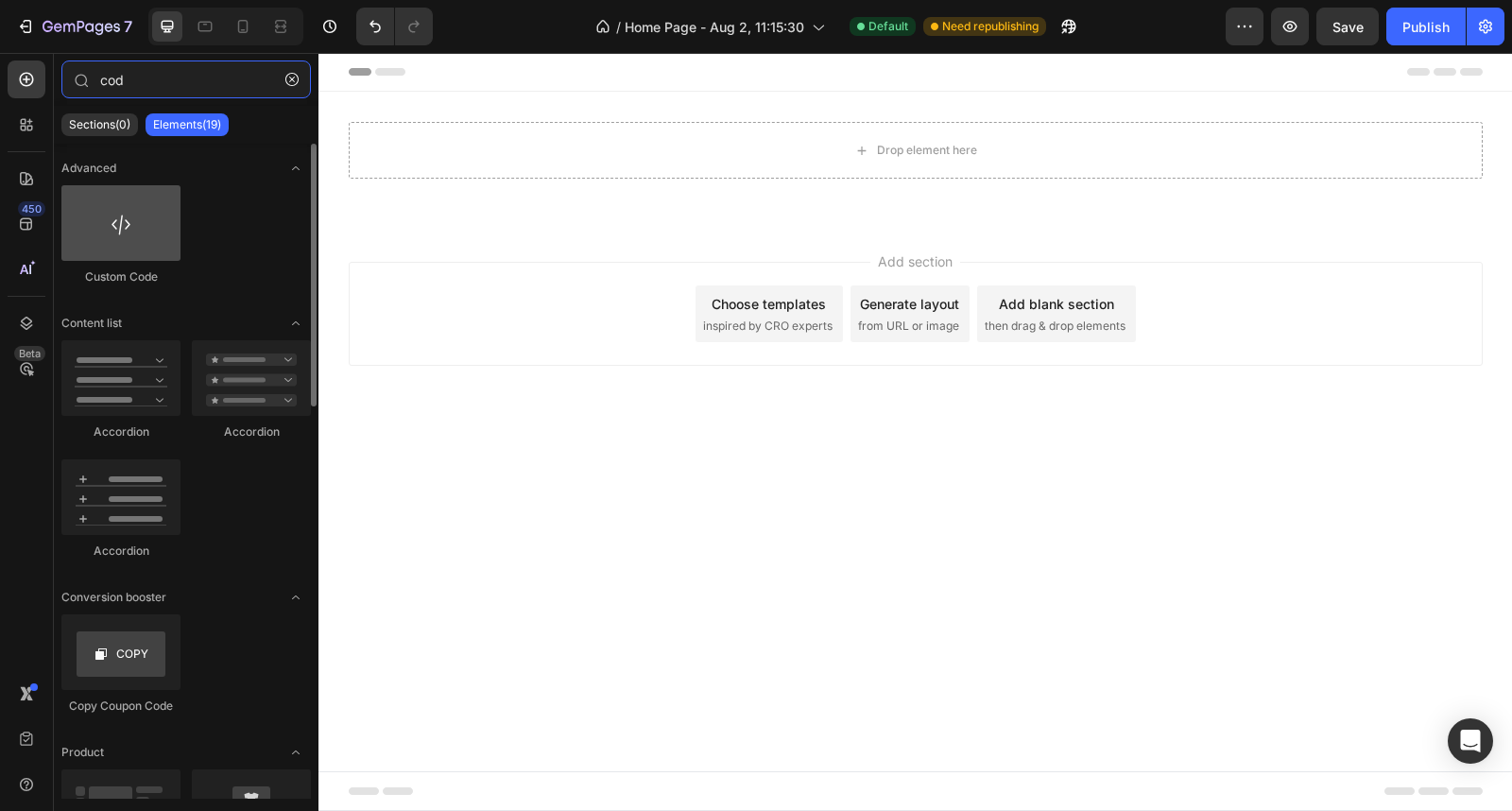 type on "cod" 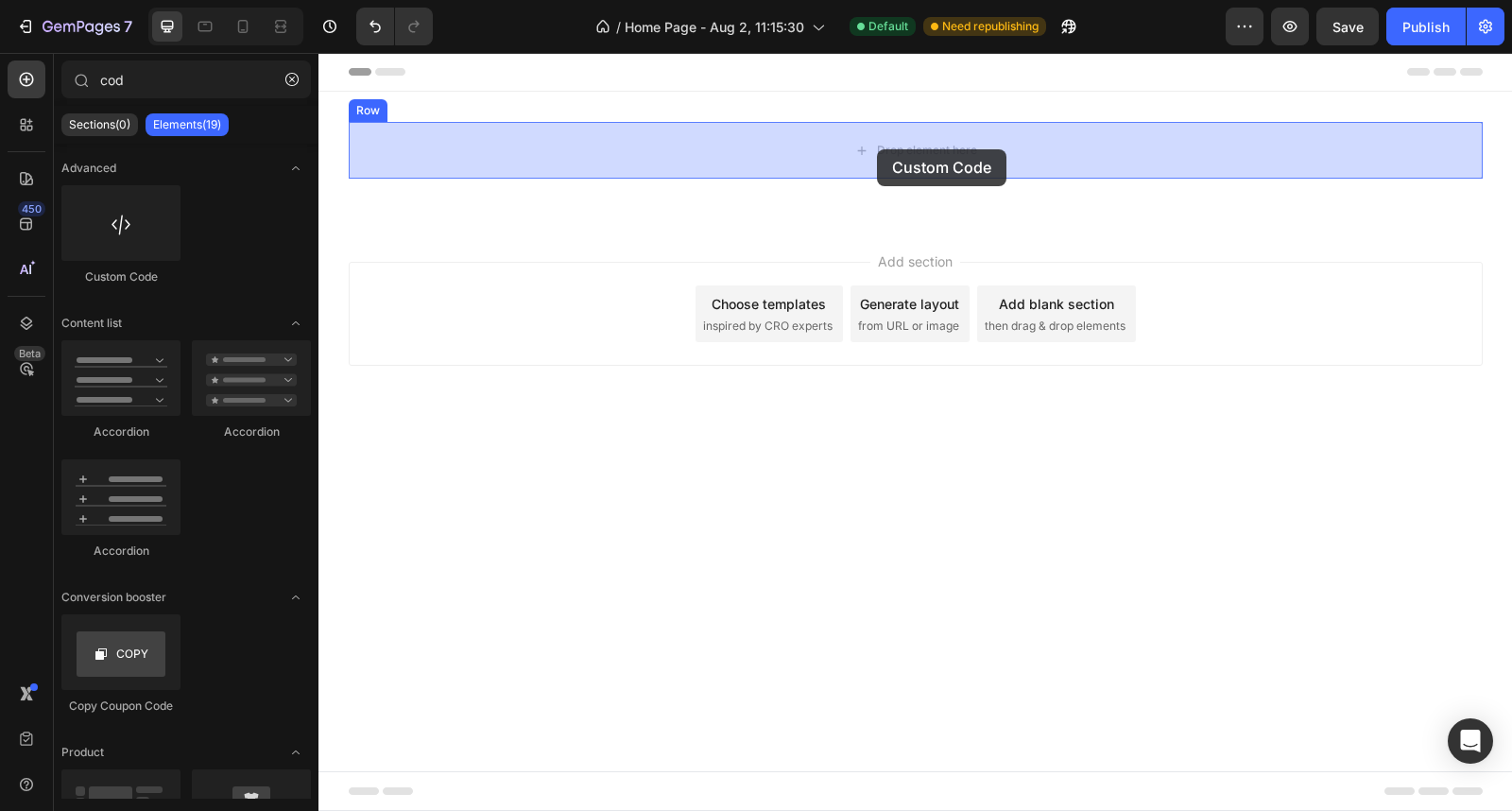 drag, startPoint x: 448, startPoint y: 294, endPoint x: 877, endPoint y: 149, distance: 452.84214 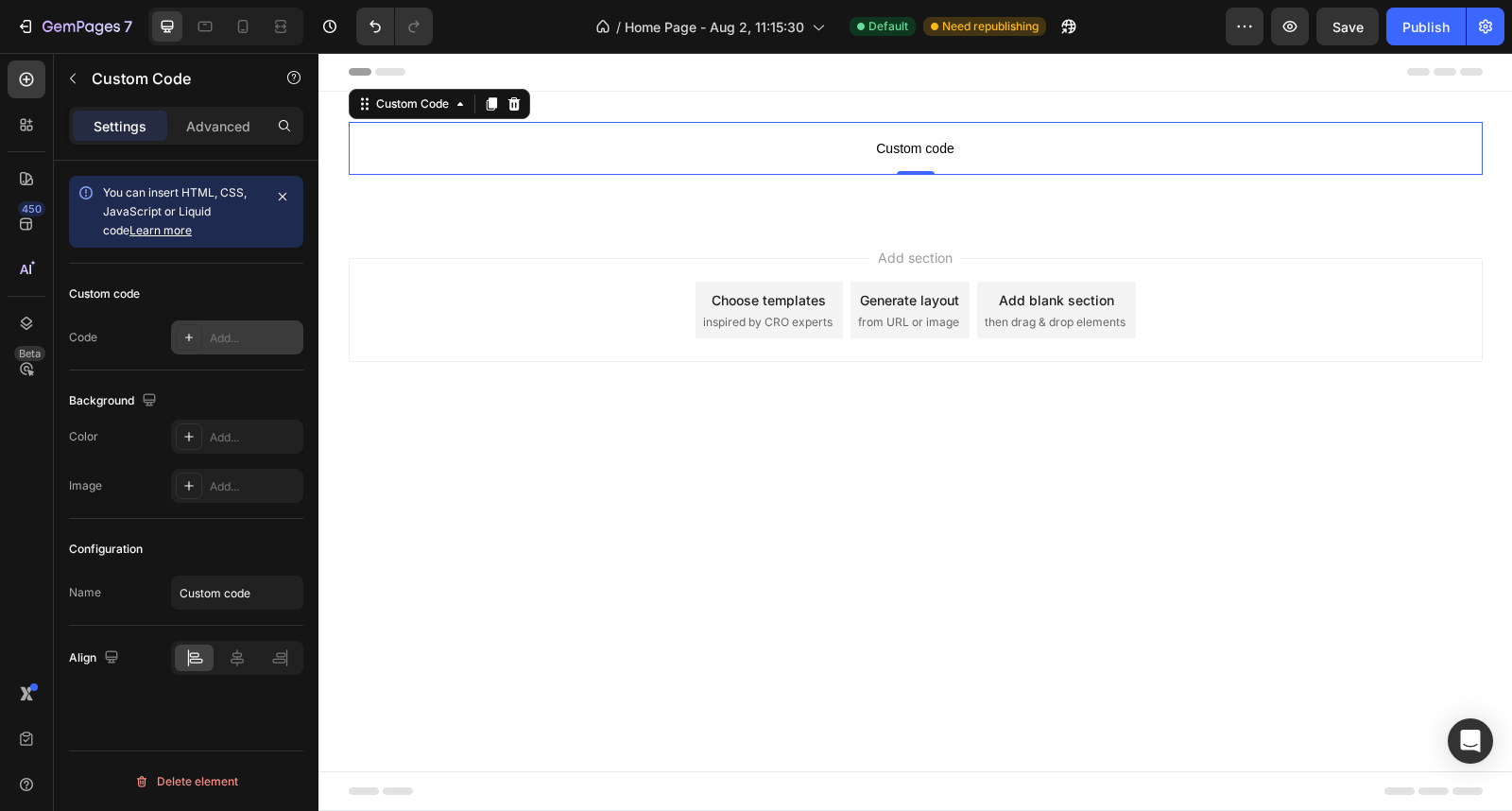 click on "Add..." at bounding box center (254, 338) 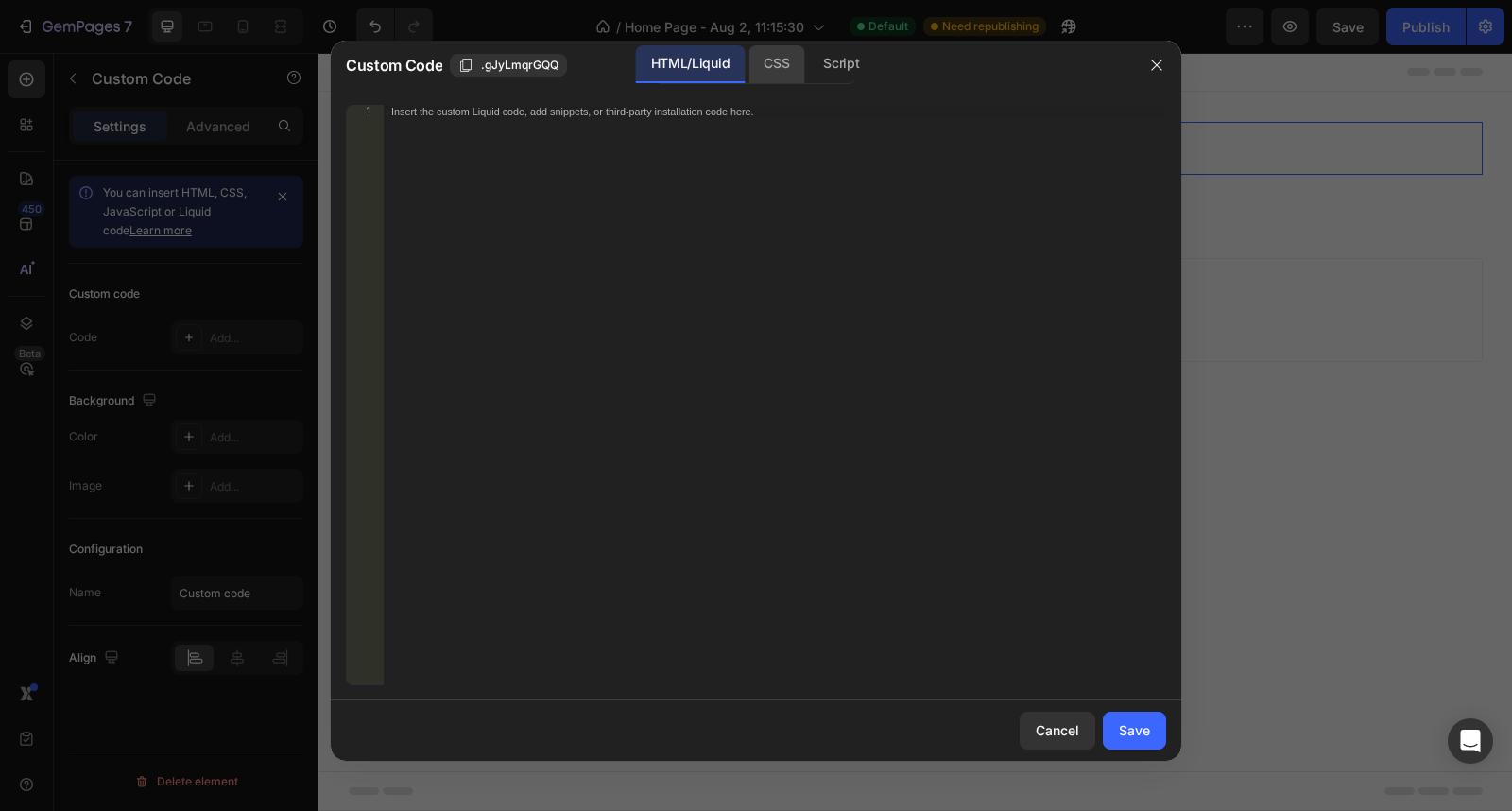 click on "CSS" 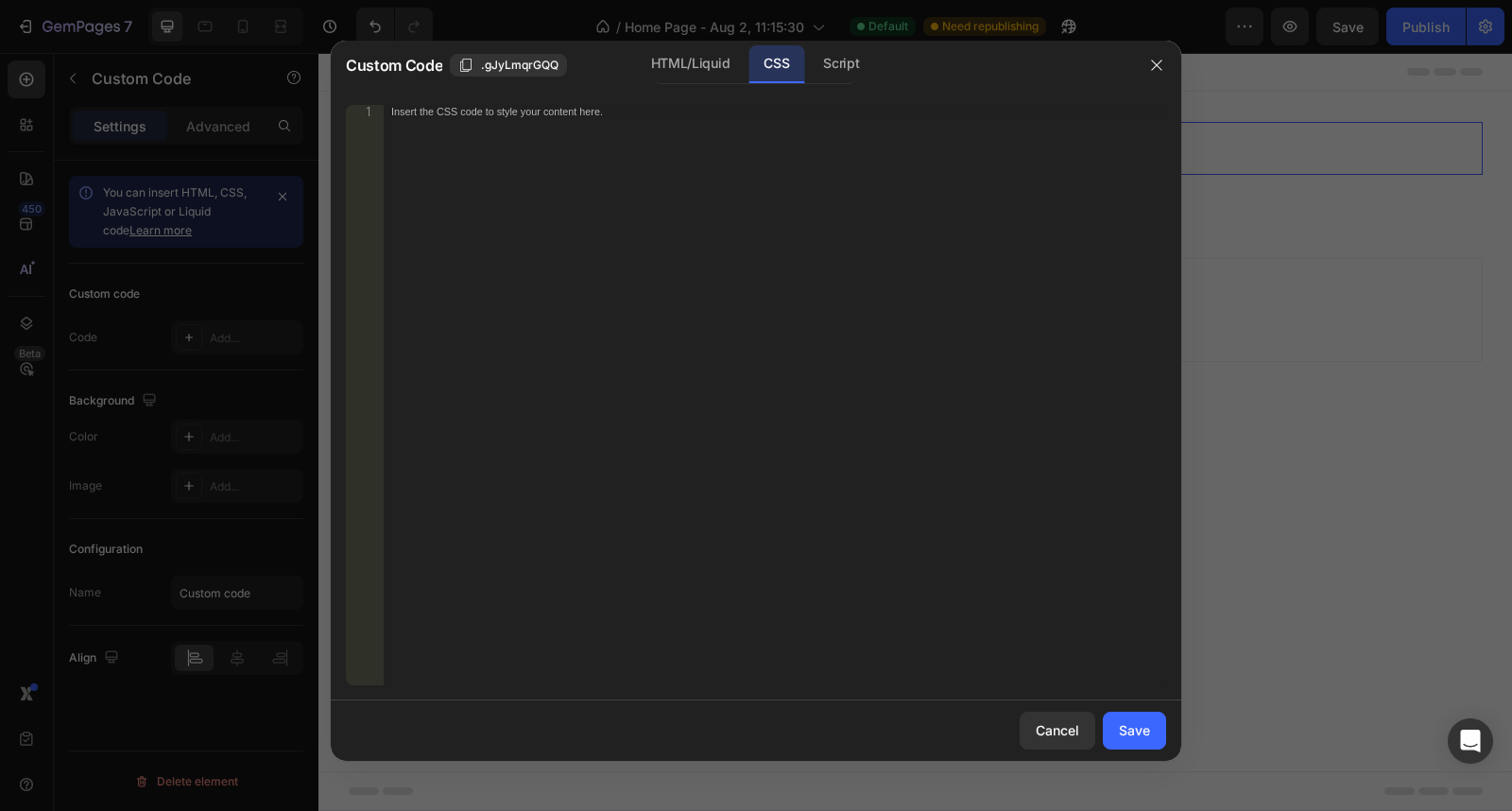 type 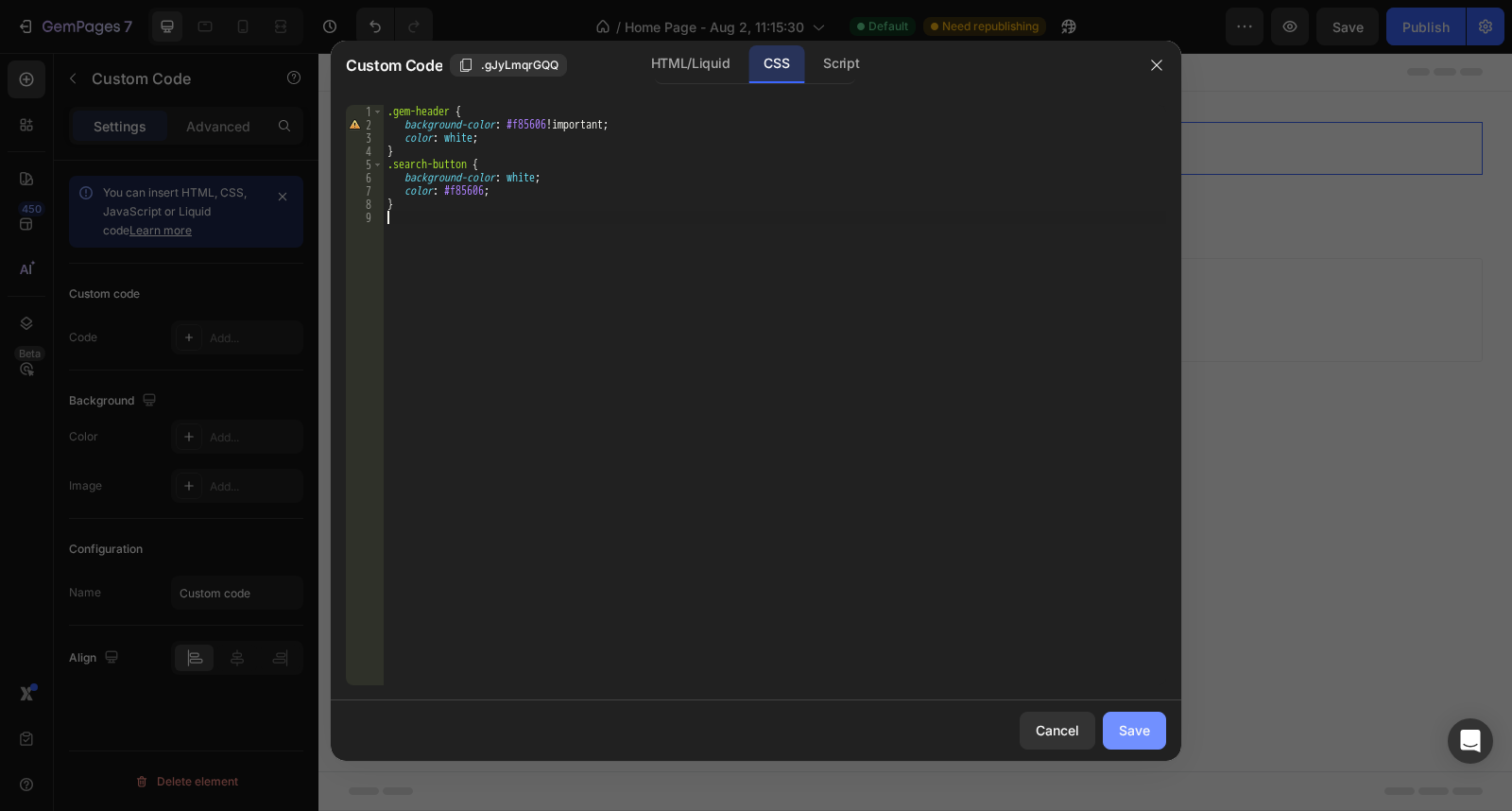 click on "Save" at bounding box center (1134, 730) 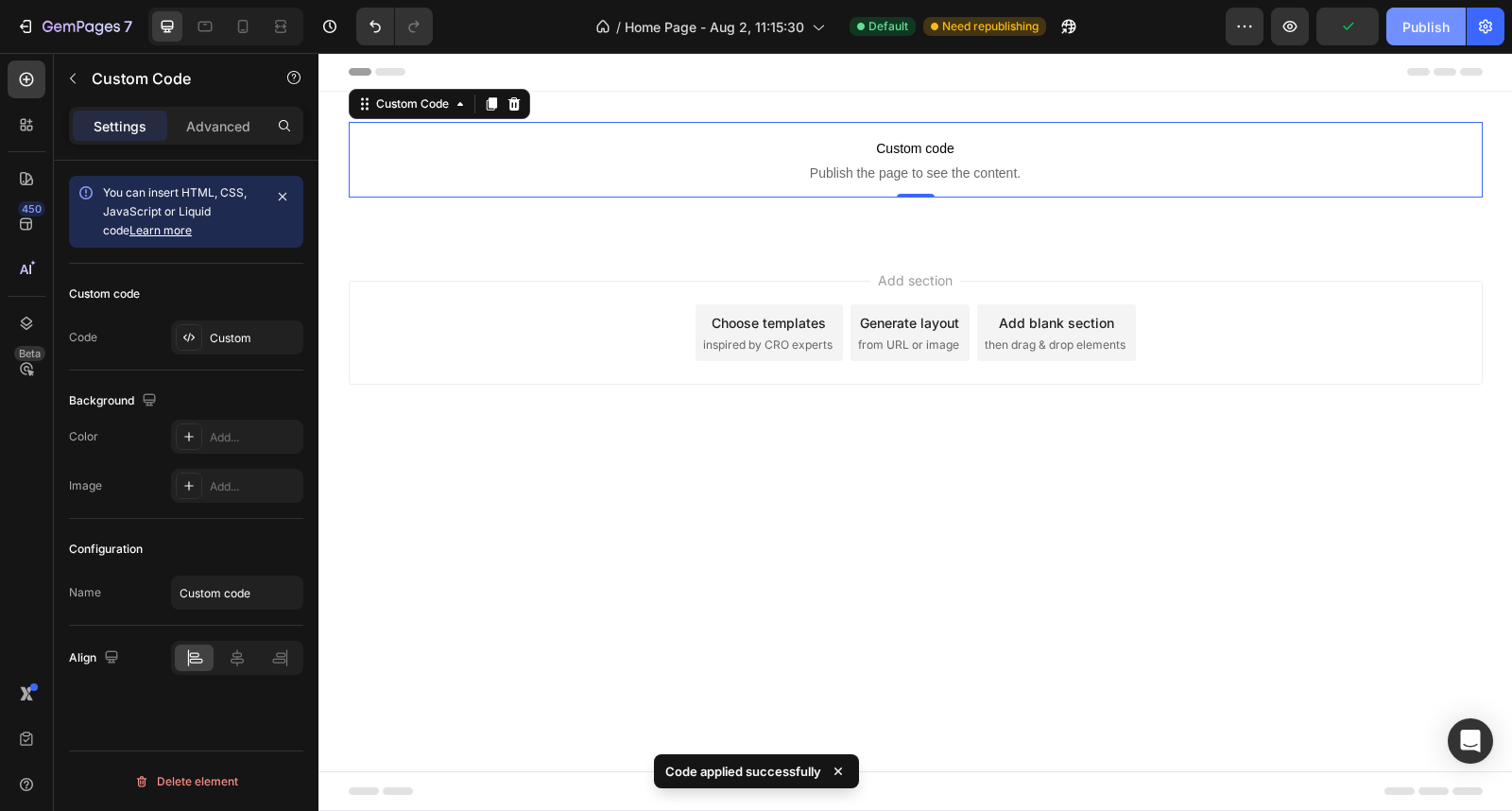click on "Publish" at bounding box center (1426, 26) 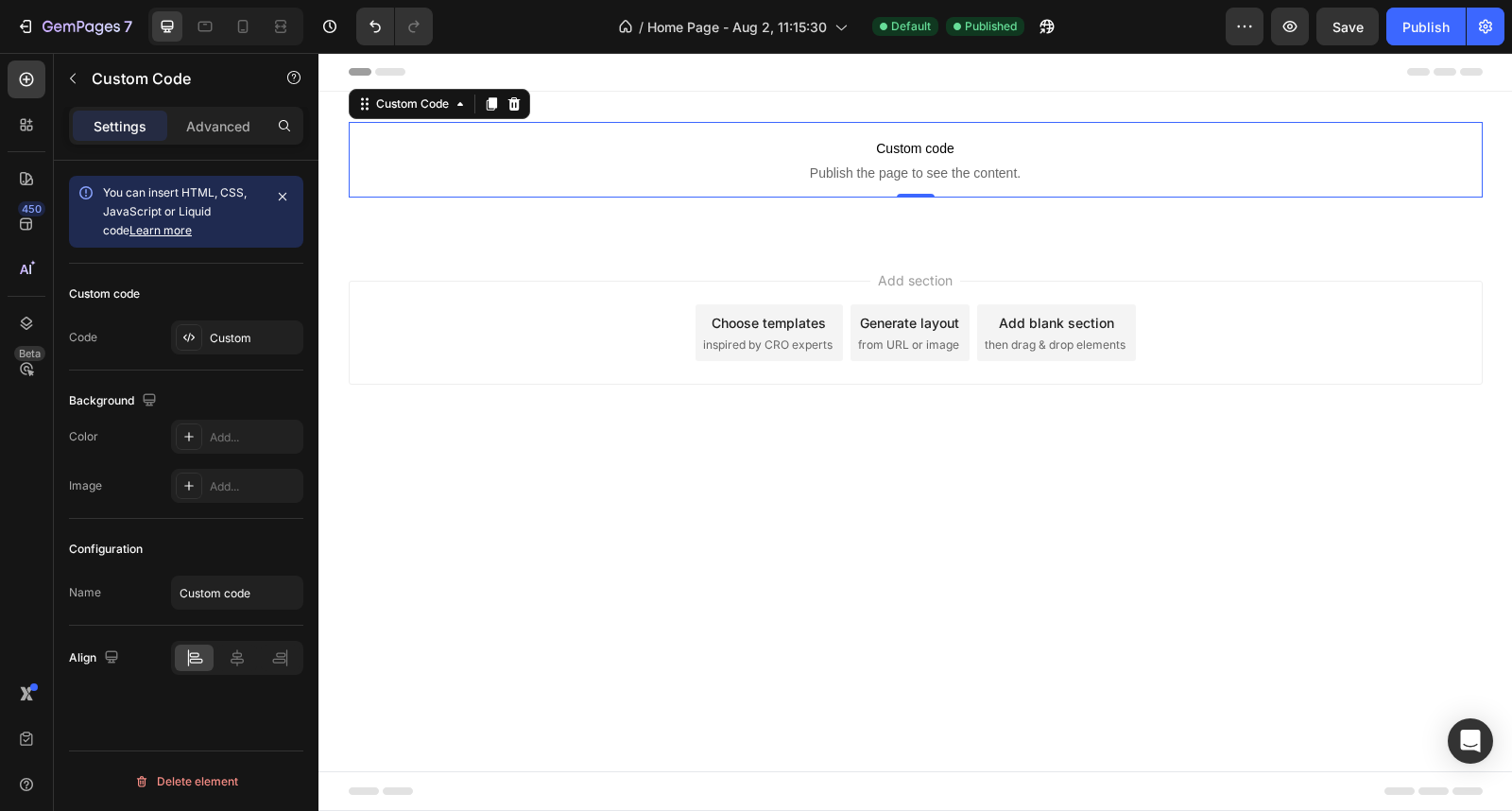 click 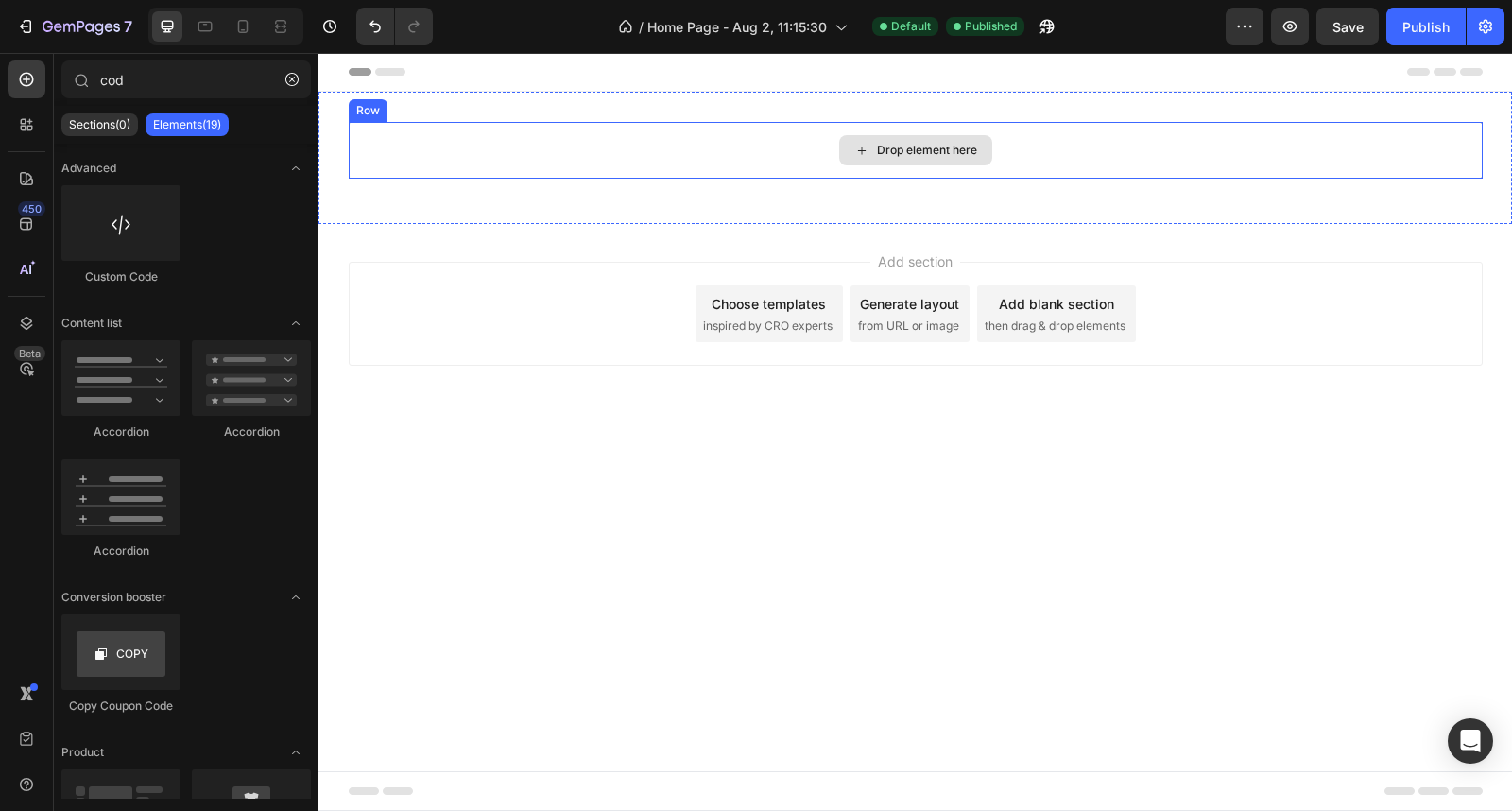 click on "Drop element here" at bounding box center (916, 150) 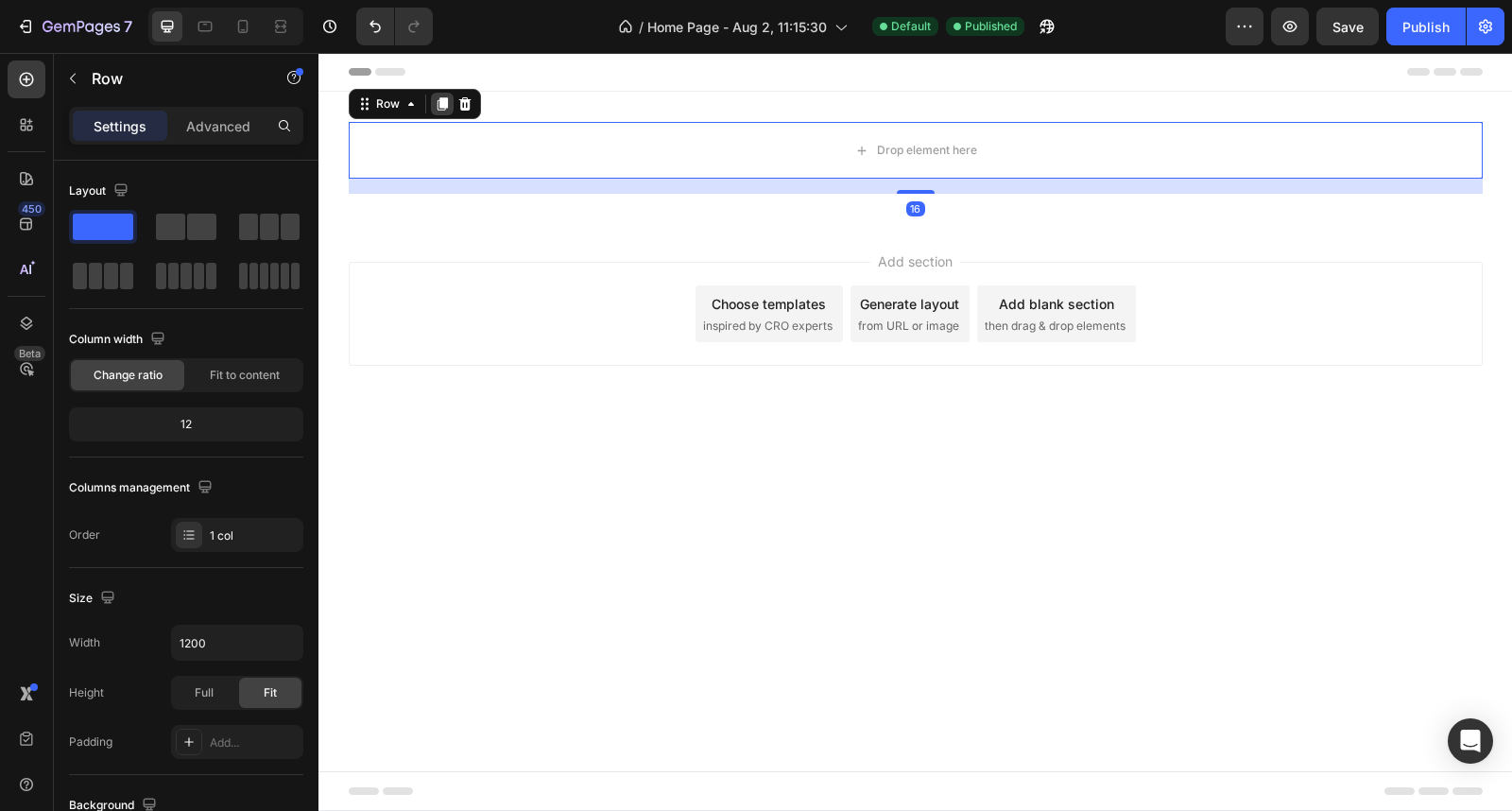 click at bounding box center [442, 104] 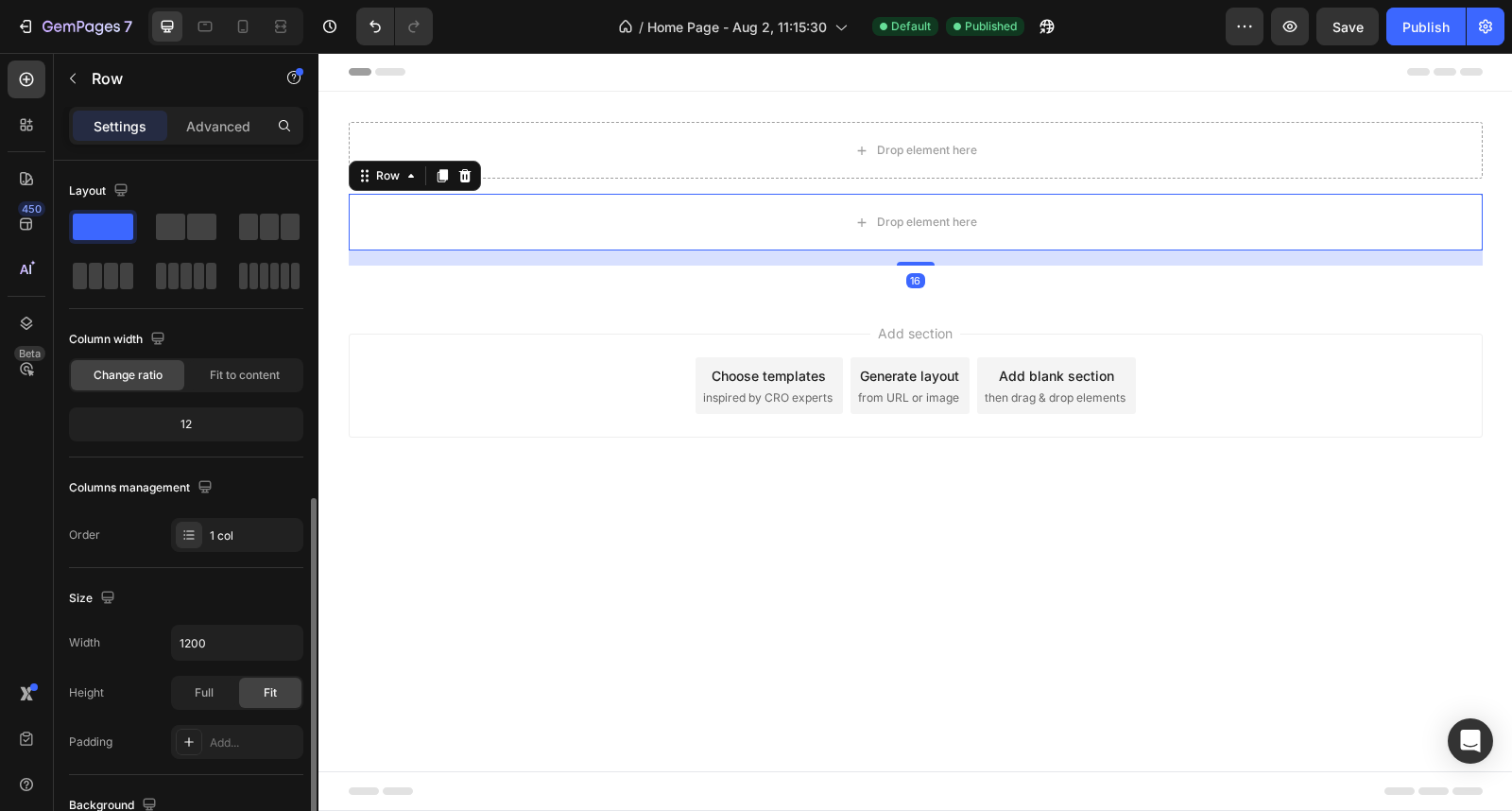 scroll, scrollTop: 210, scrollLeft: 0, axis: vertical 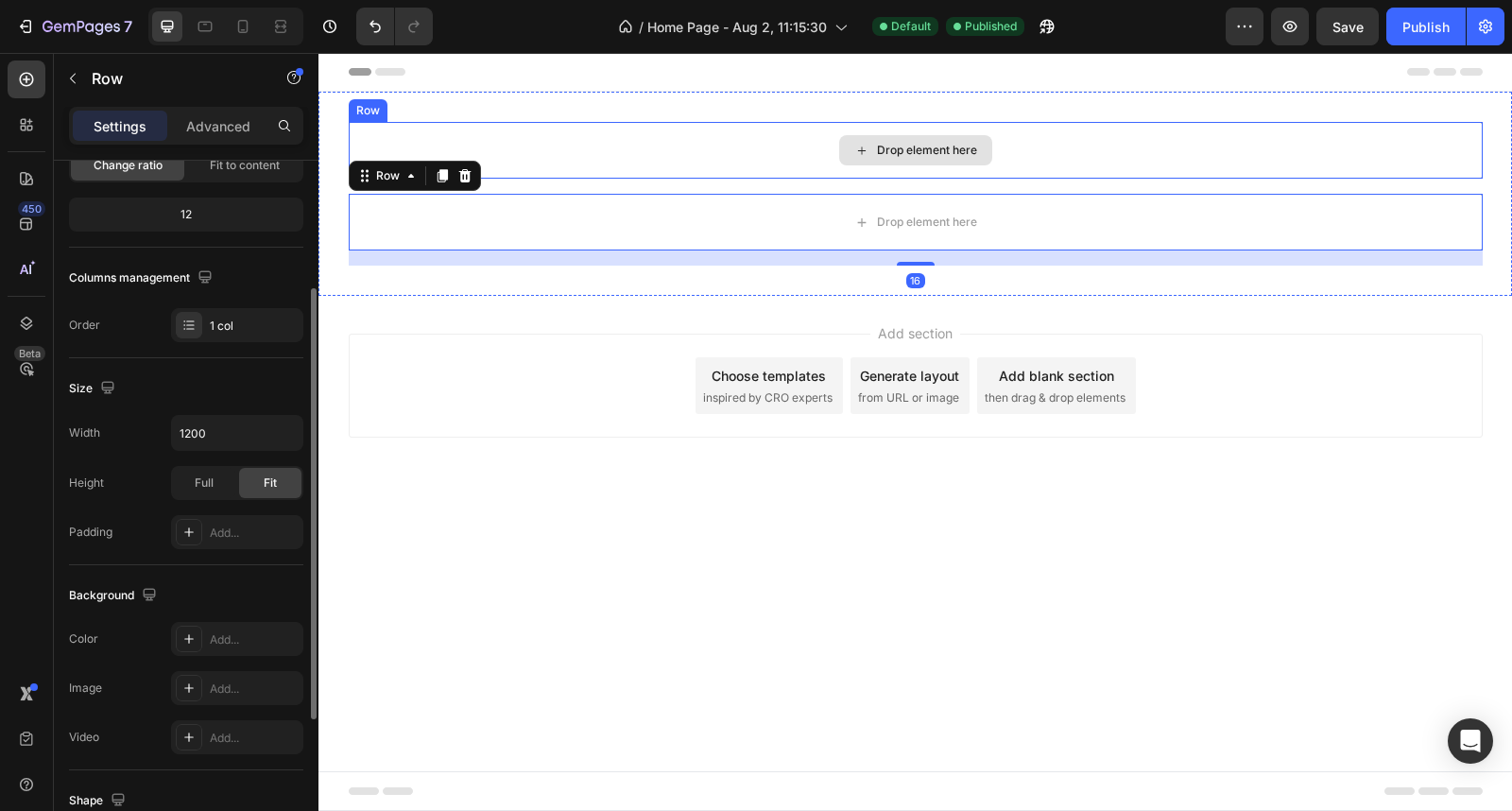 click on "Drop element here" at bounding box center [916, 150] 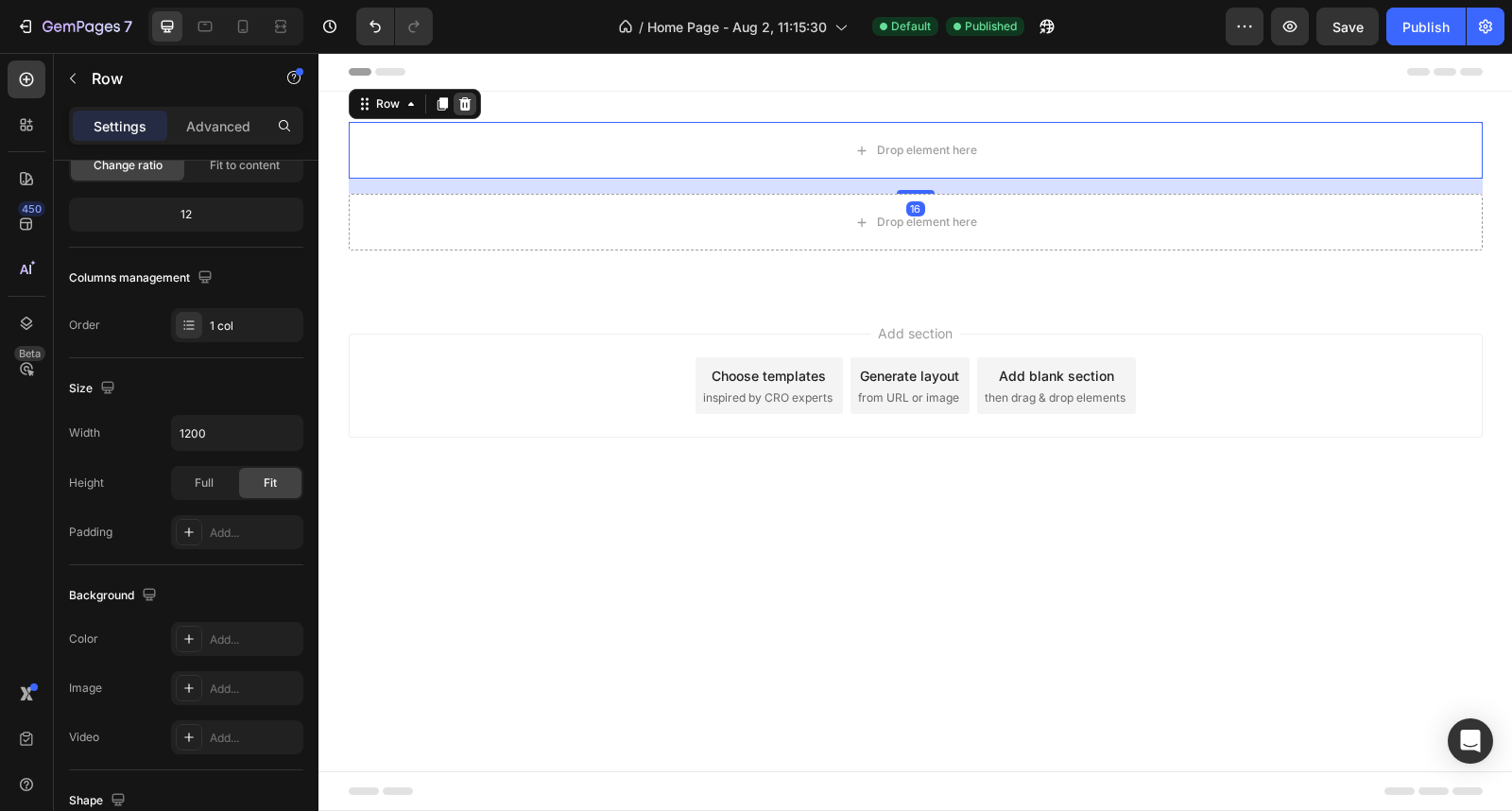 click 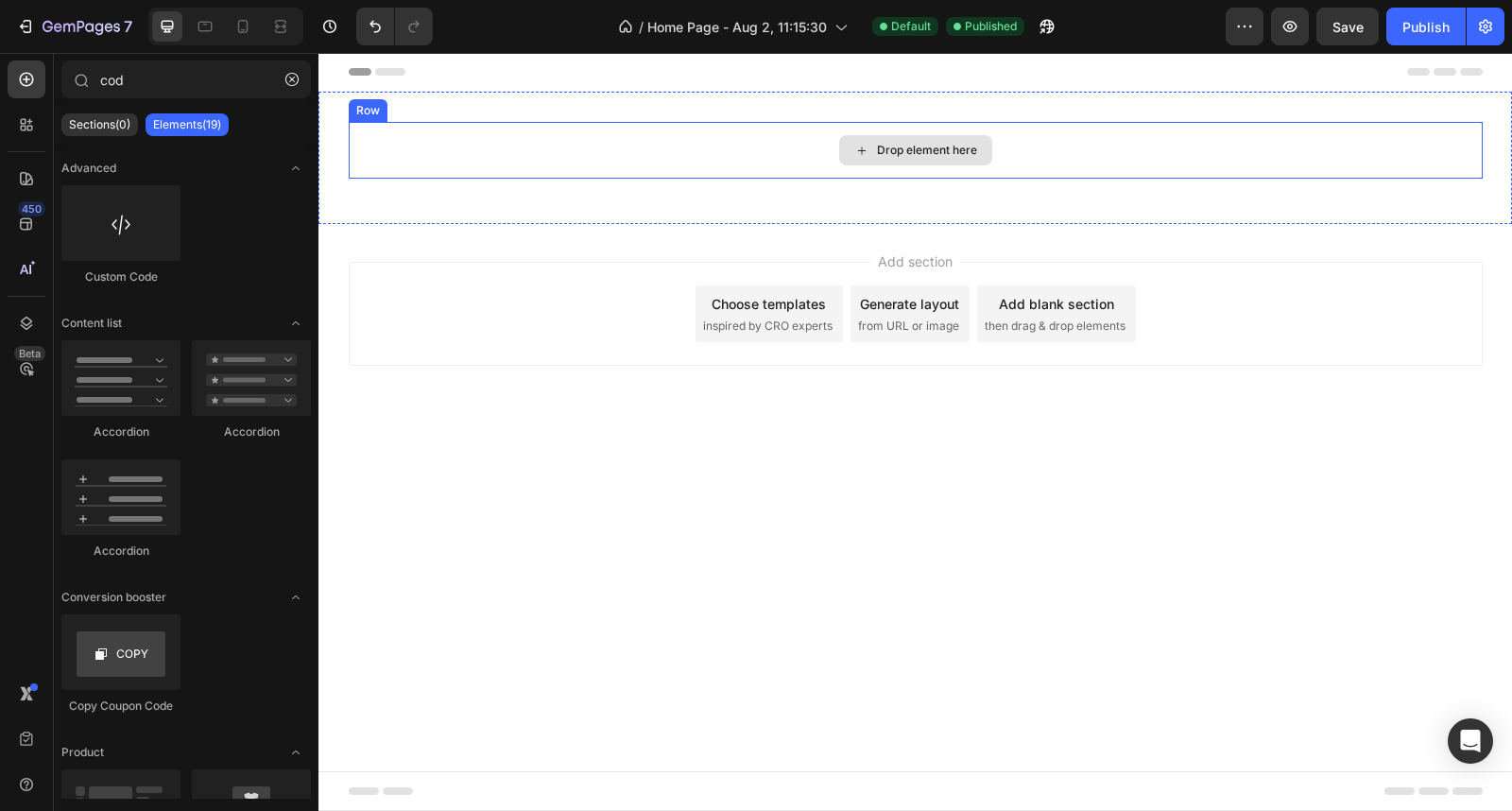 click on "Drop element here" at bounding box center (916, 150) 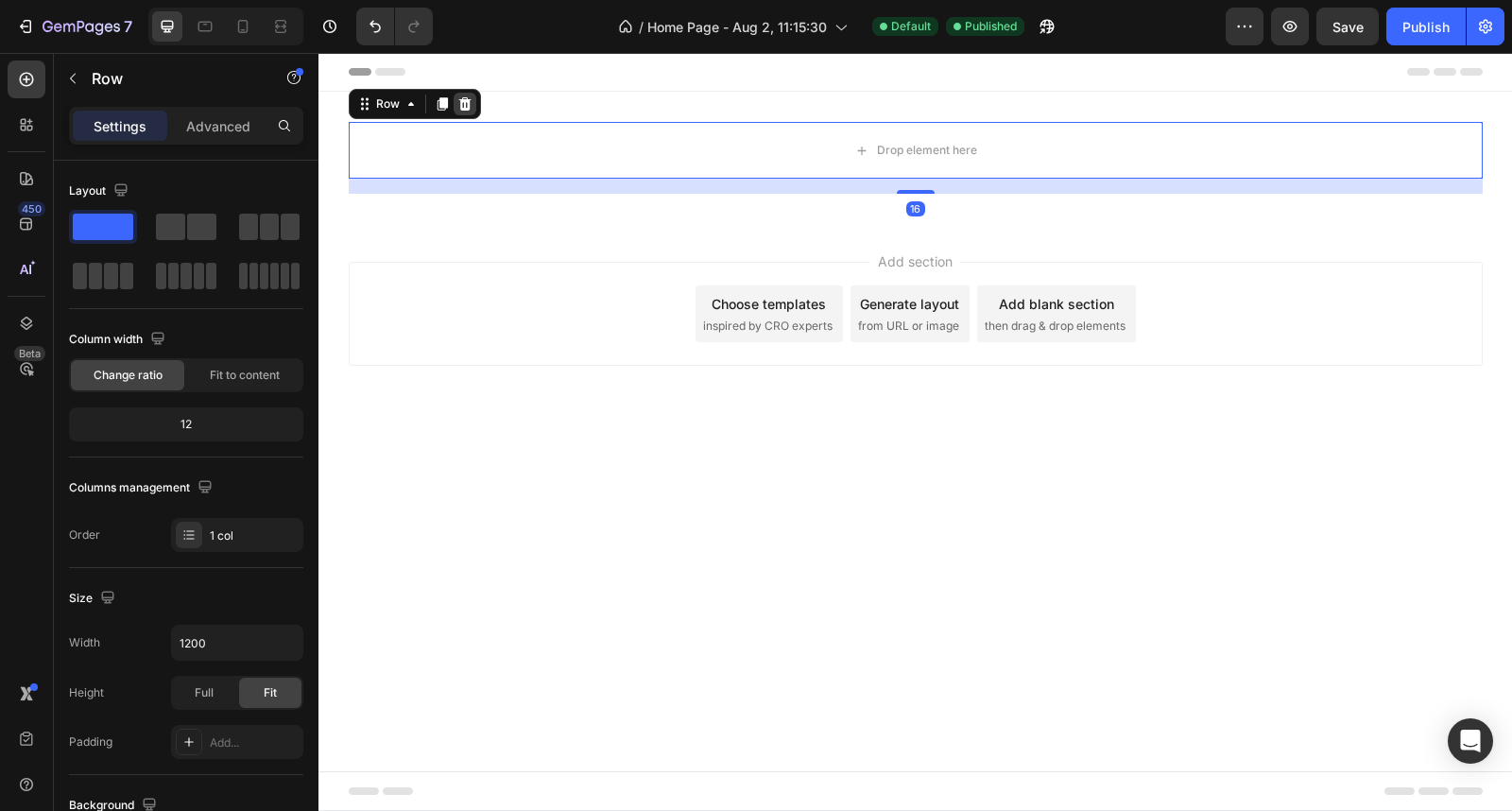 click 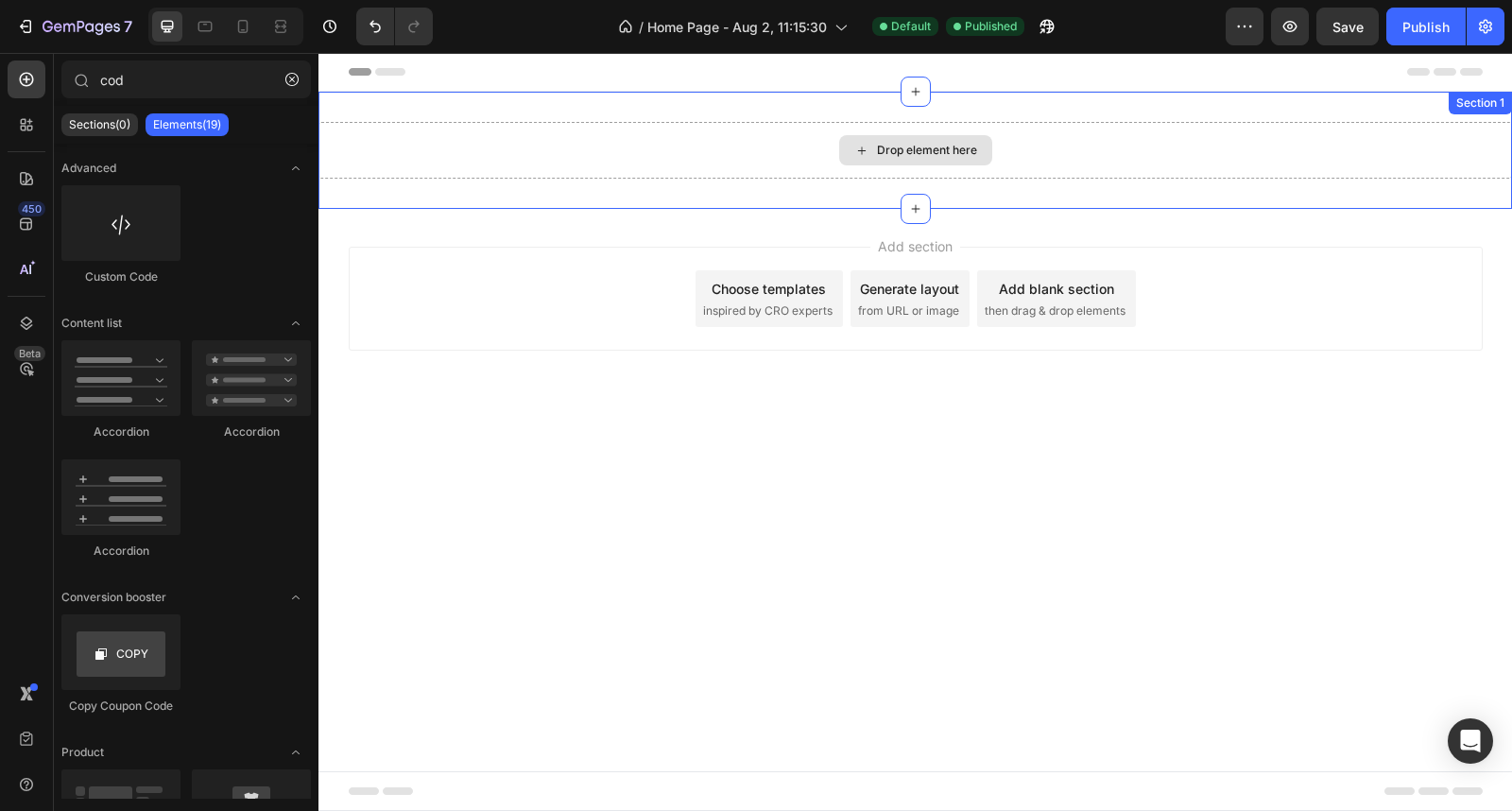 click on "Drop element here" at bounding box center [915, 150] 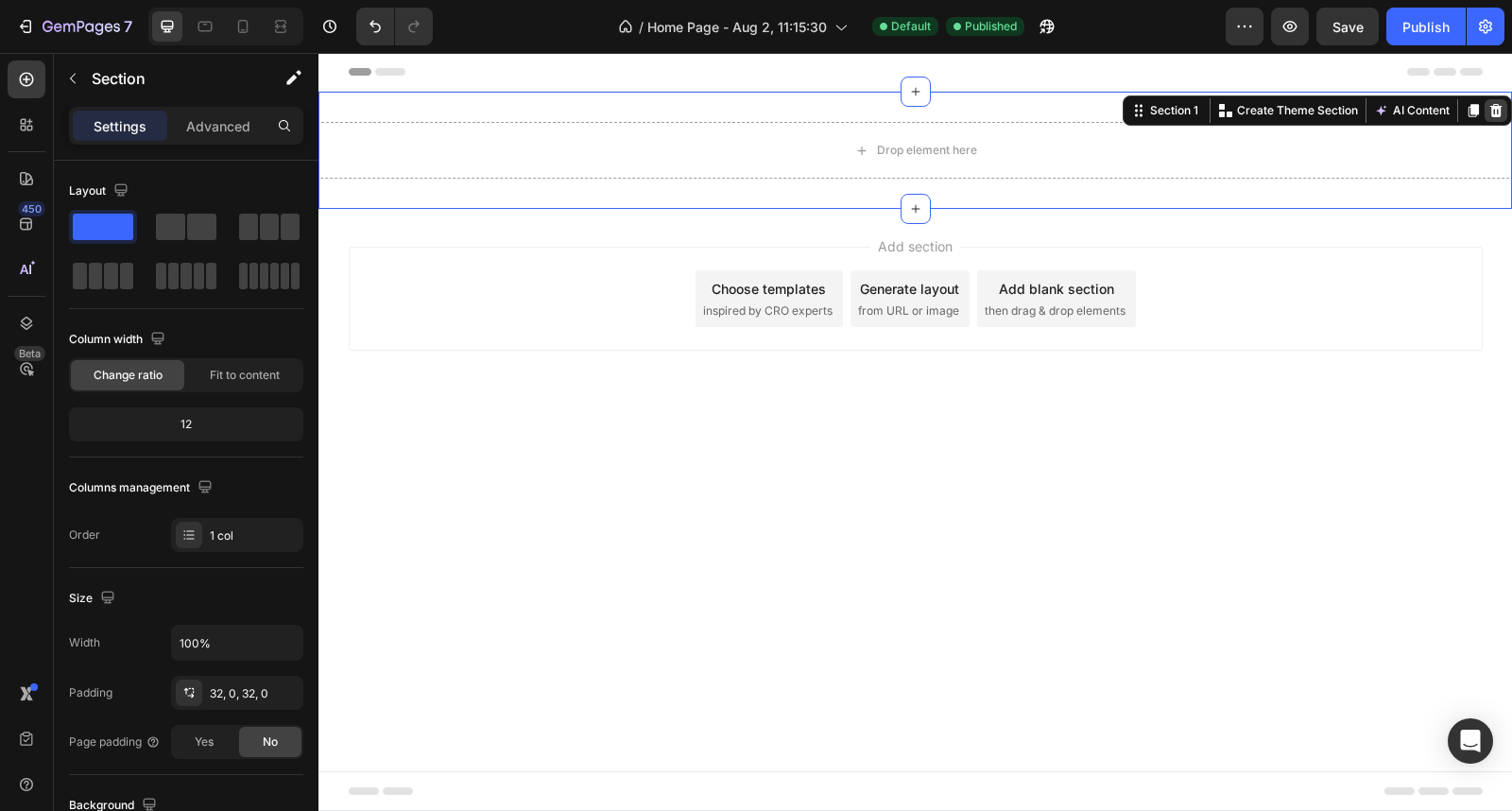 click 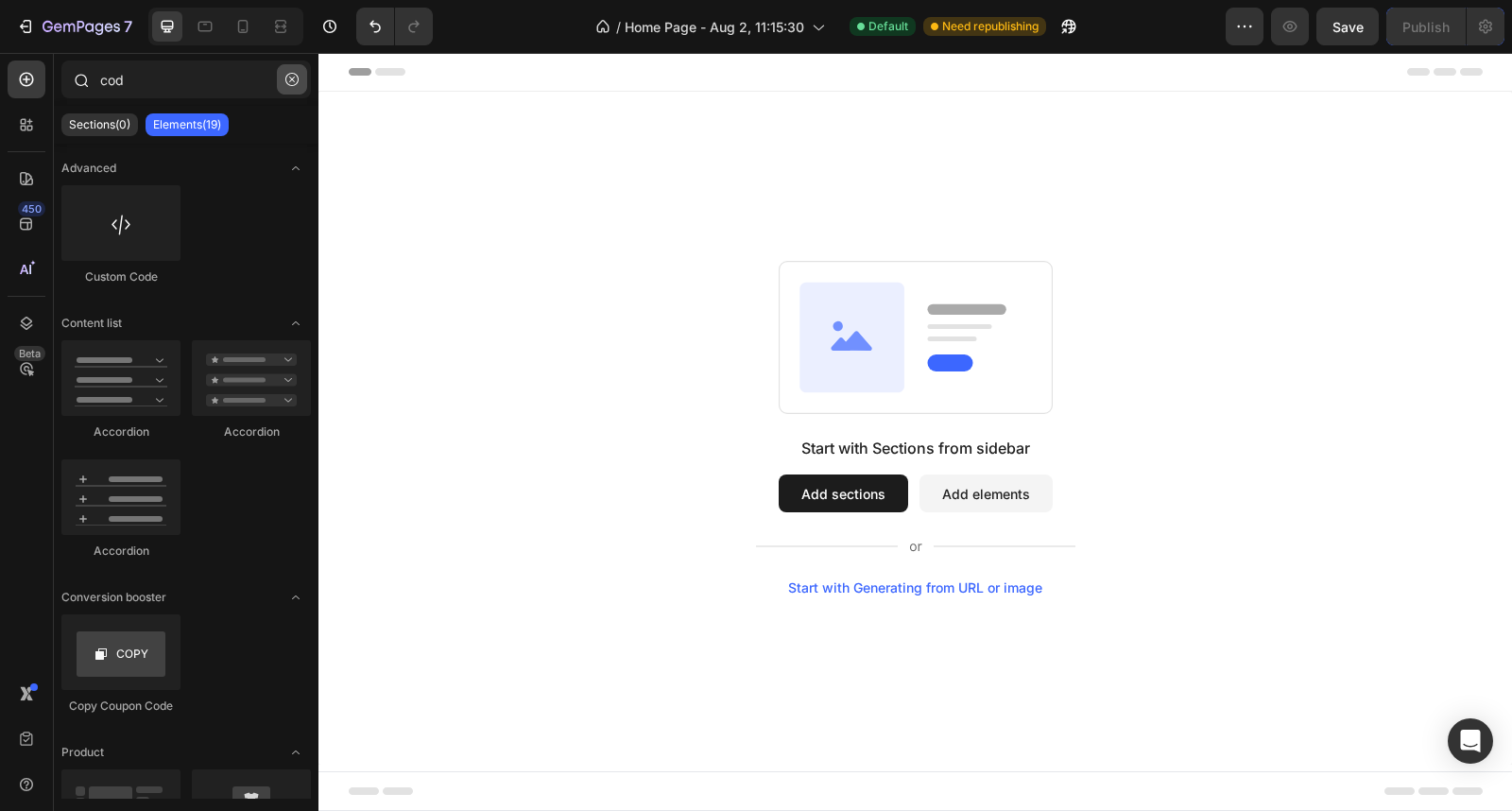 click 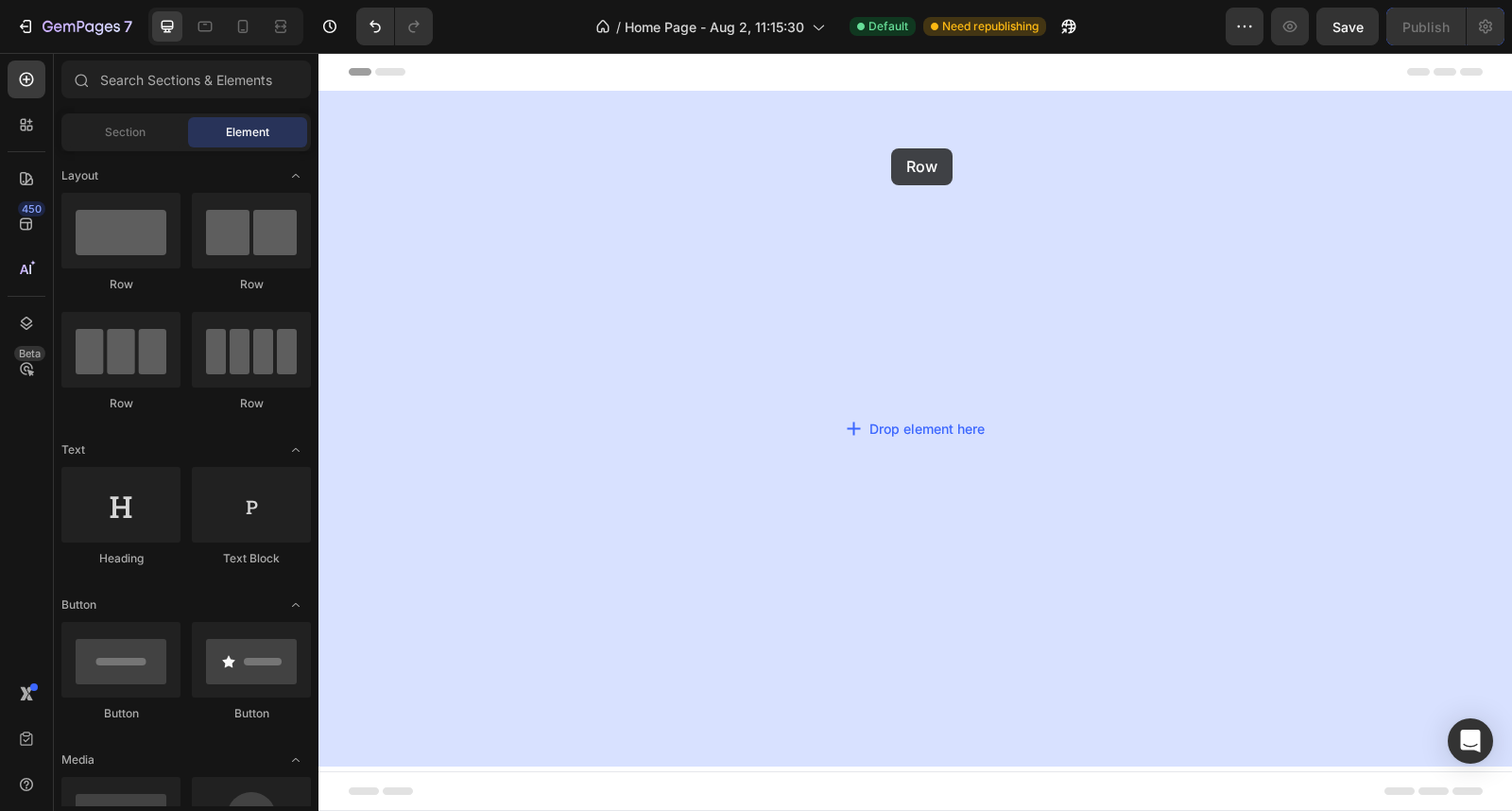 drag, startPoint x: 472, startPoint y: 408, endPoint x: 891, endPoint y: 148, distance: 493.1136 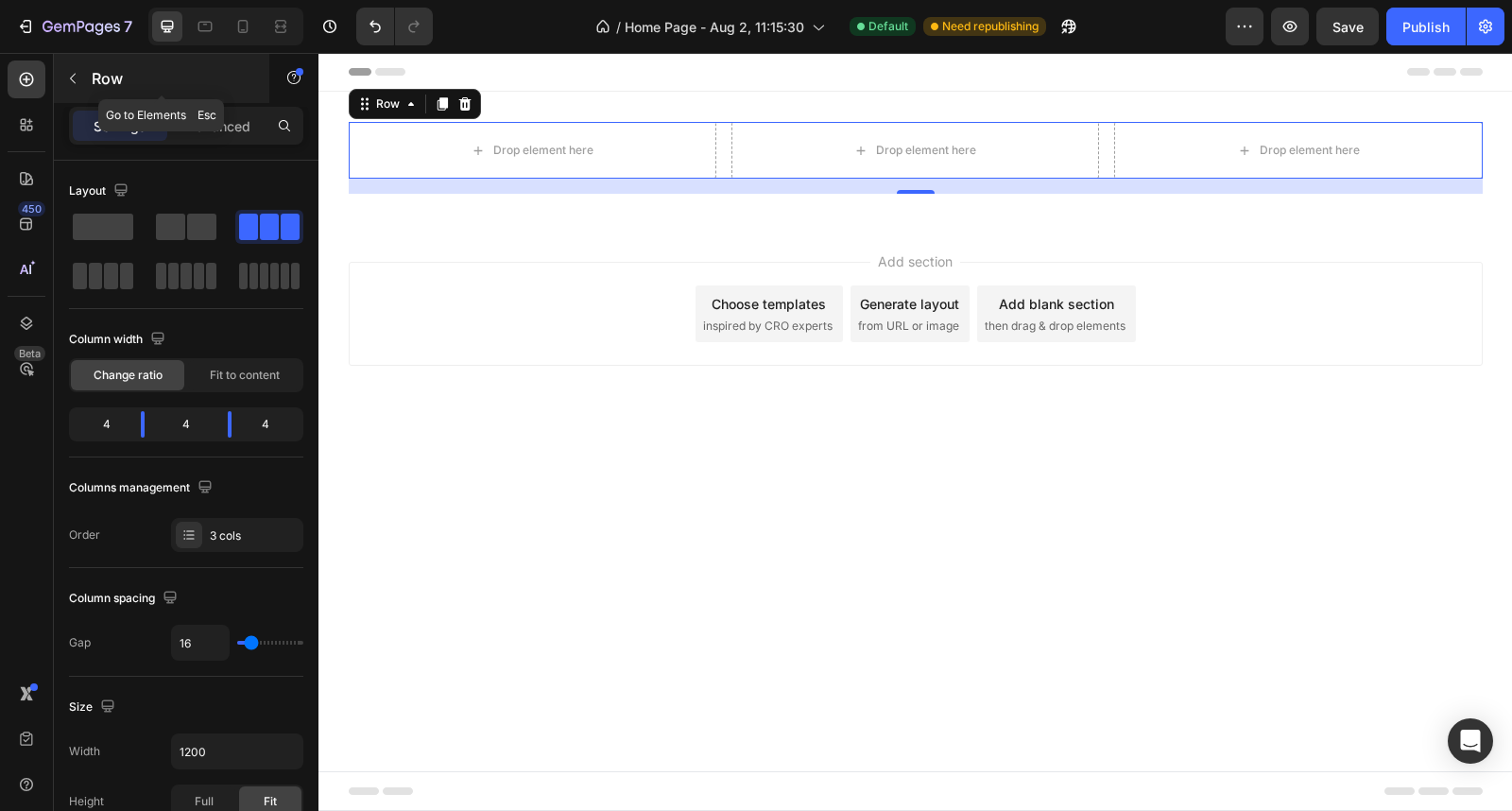 click at bounding box center [73, 78] 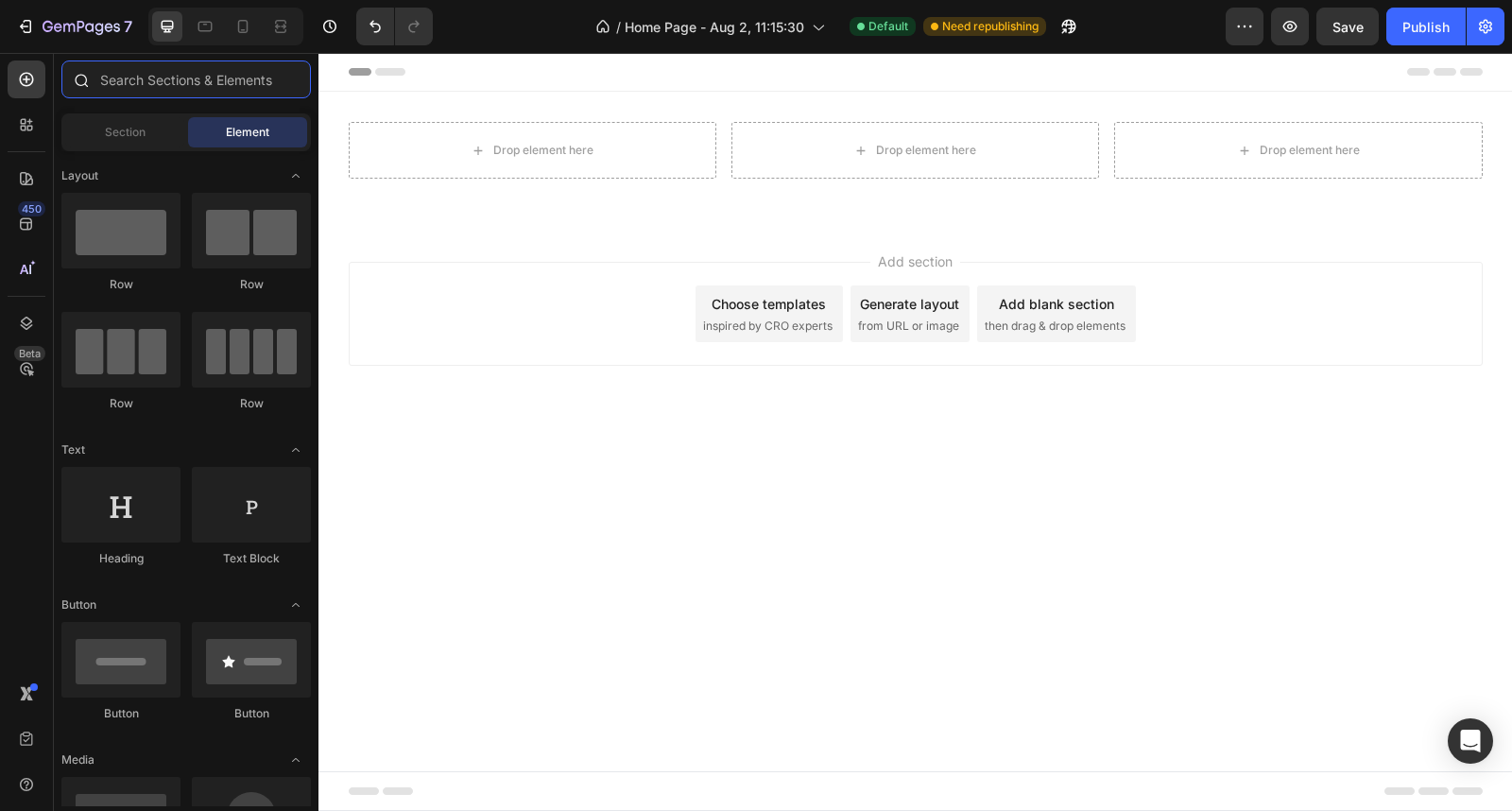 click at bounding box center (186, 79) 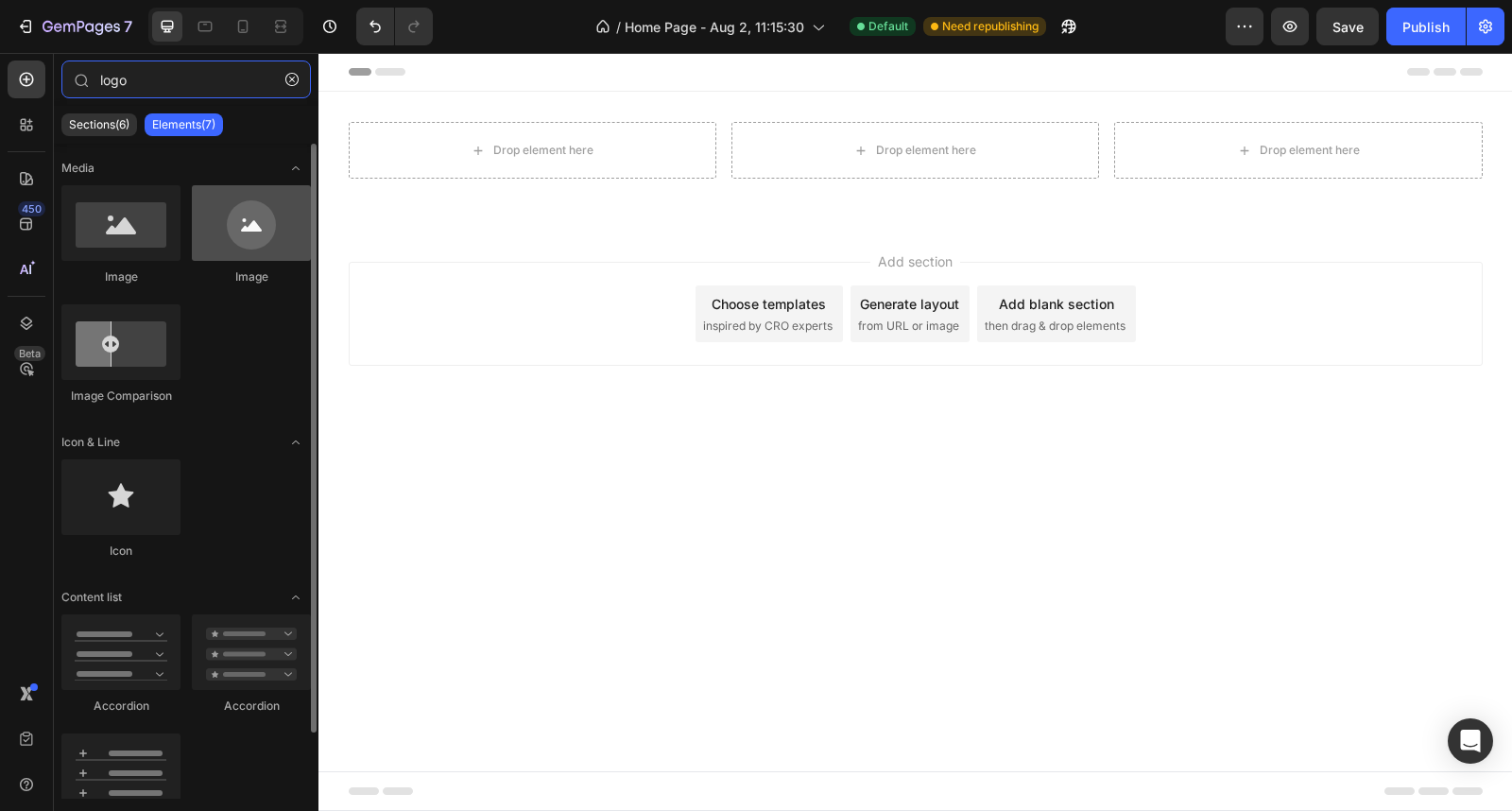 type on "logo" 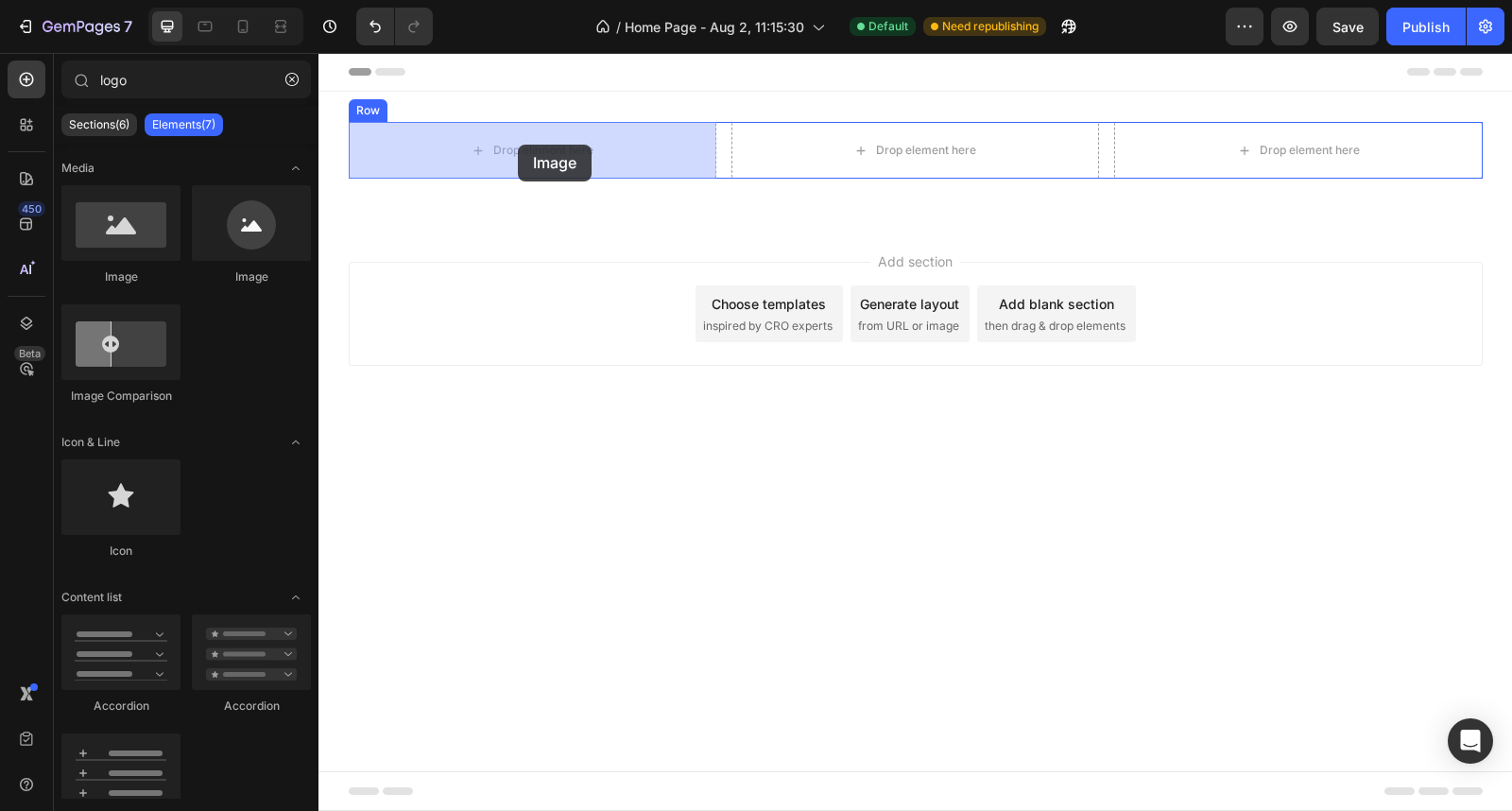 drag, startPoint x: 556, startPoint y: 301, endPoint x: 518, endPoint y: 145, distance: 160.56151 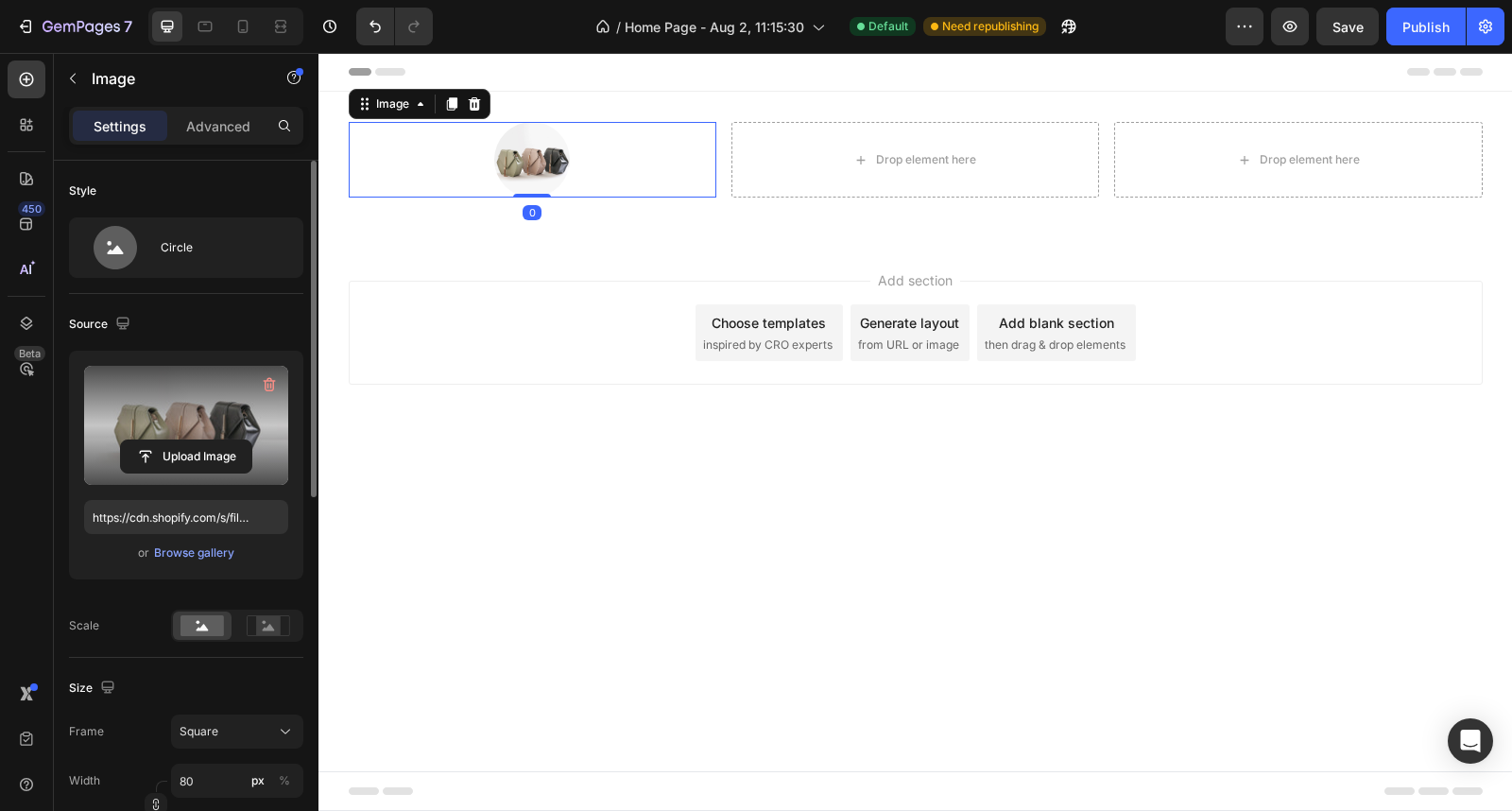 click at bounding box center [186, 425] 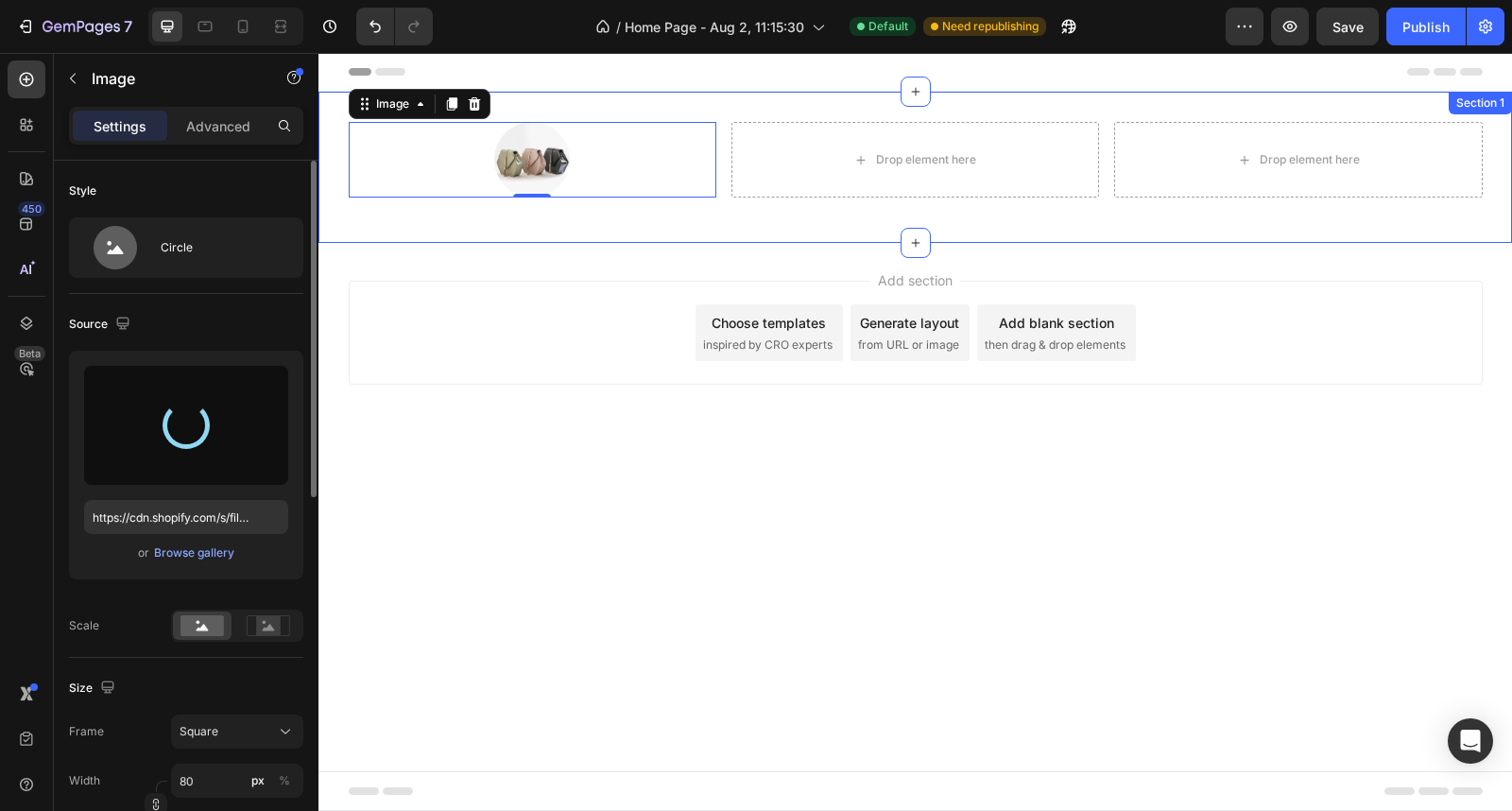 type on "https://cdn.shopify.com/s/files/1/0940/9524/5681/files/gempages_578121534552408764-f3f4a95b-b02c-40c4-81fe-8a95ab9d2c7a.png" 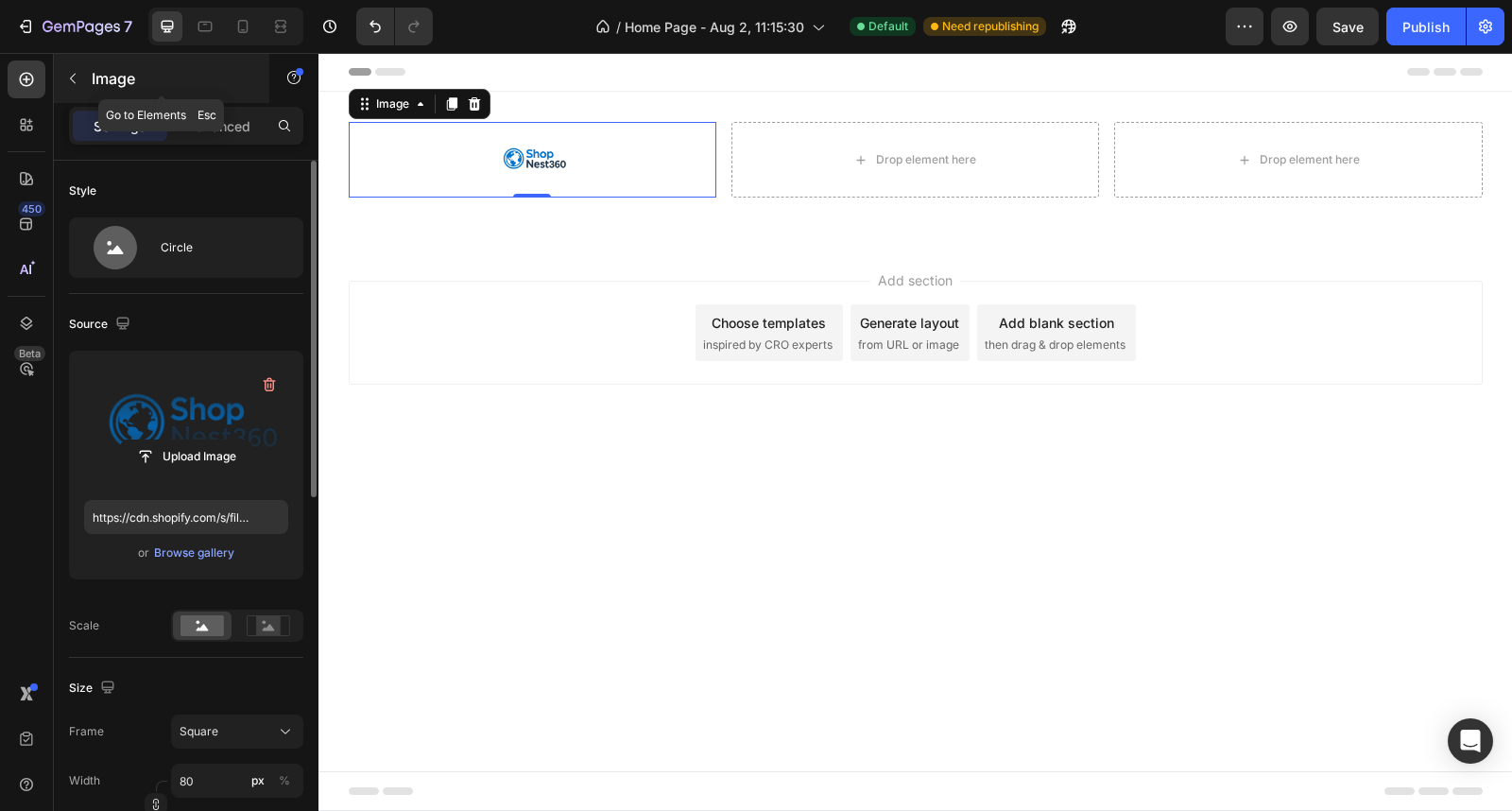 click 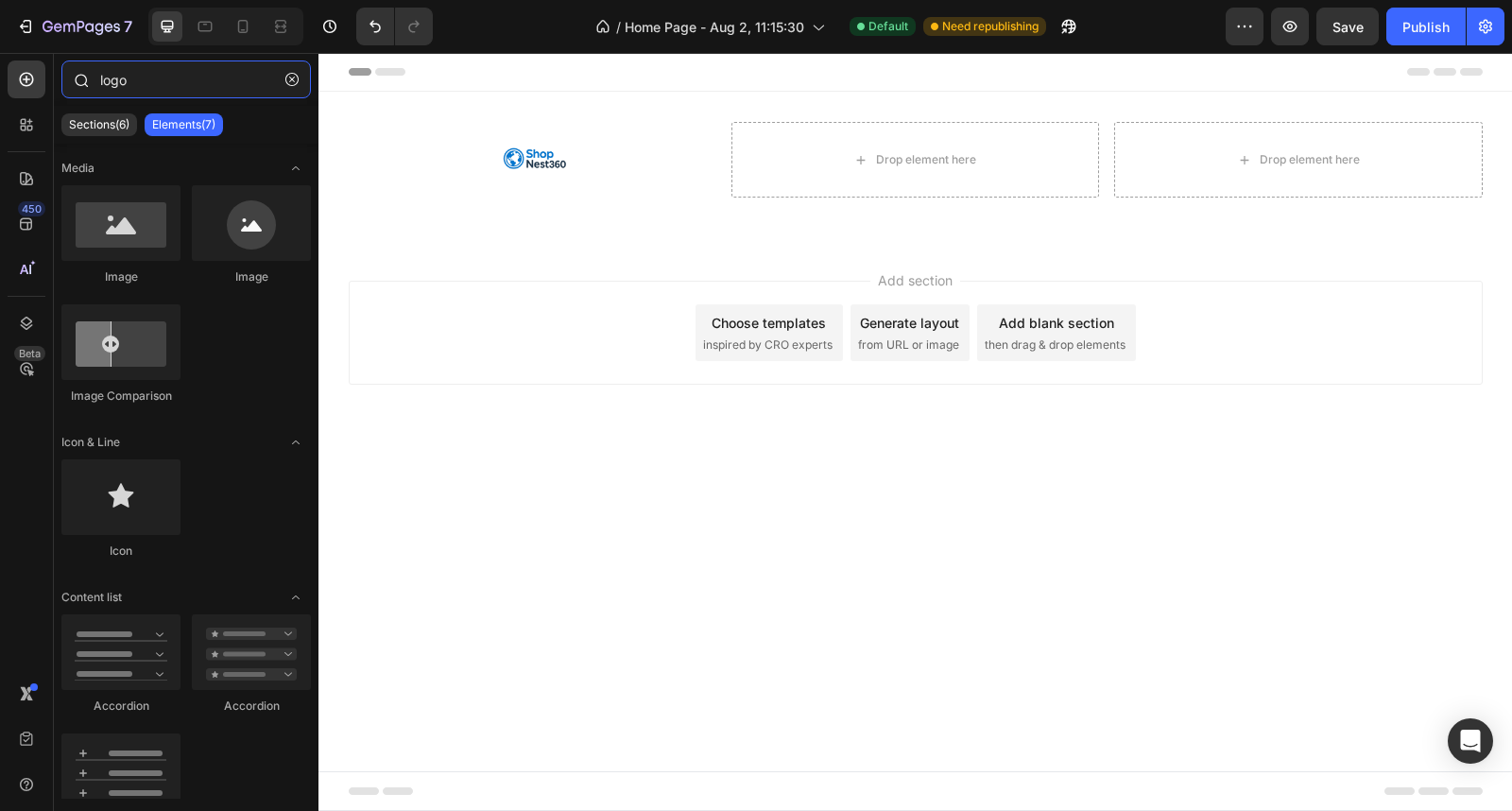 drag, startPoint x: 161, startPoint y: 85, endPoint x: 72, endPoint y: 87, distance: 89.02247 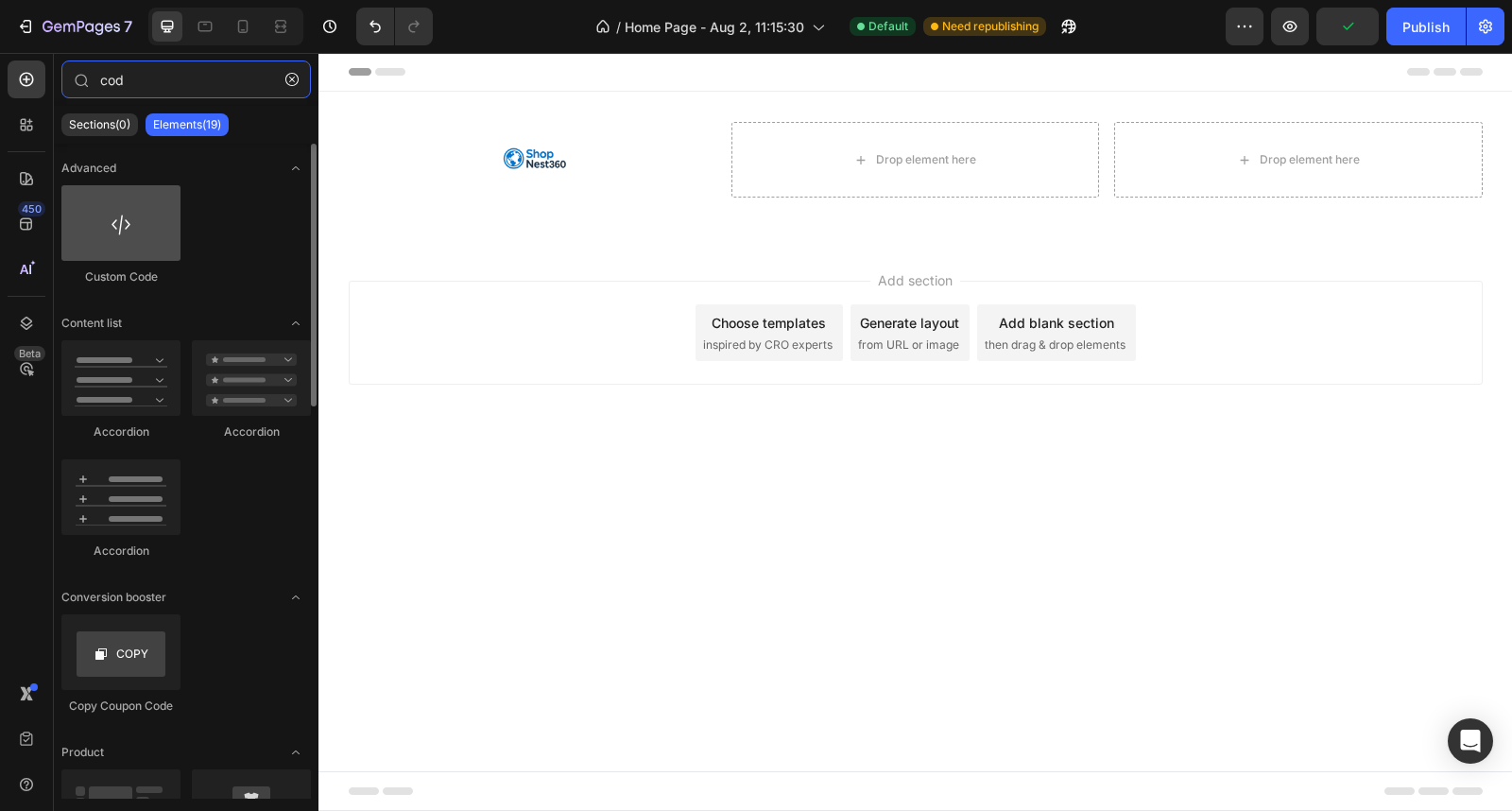type on "cod" 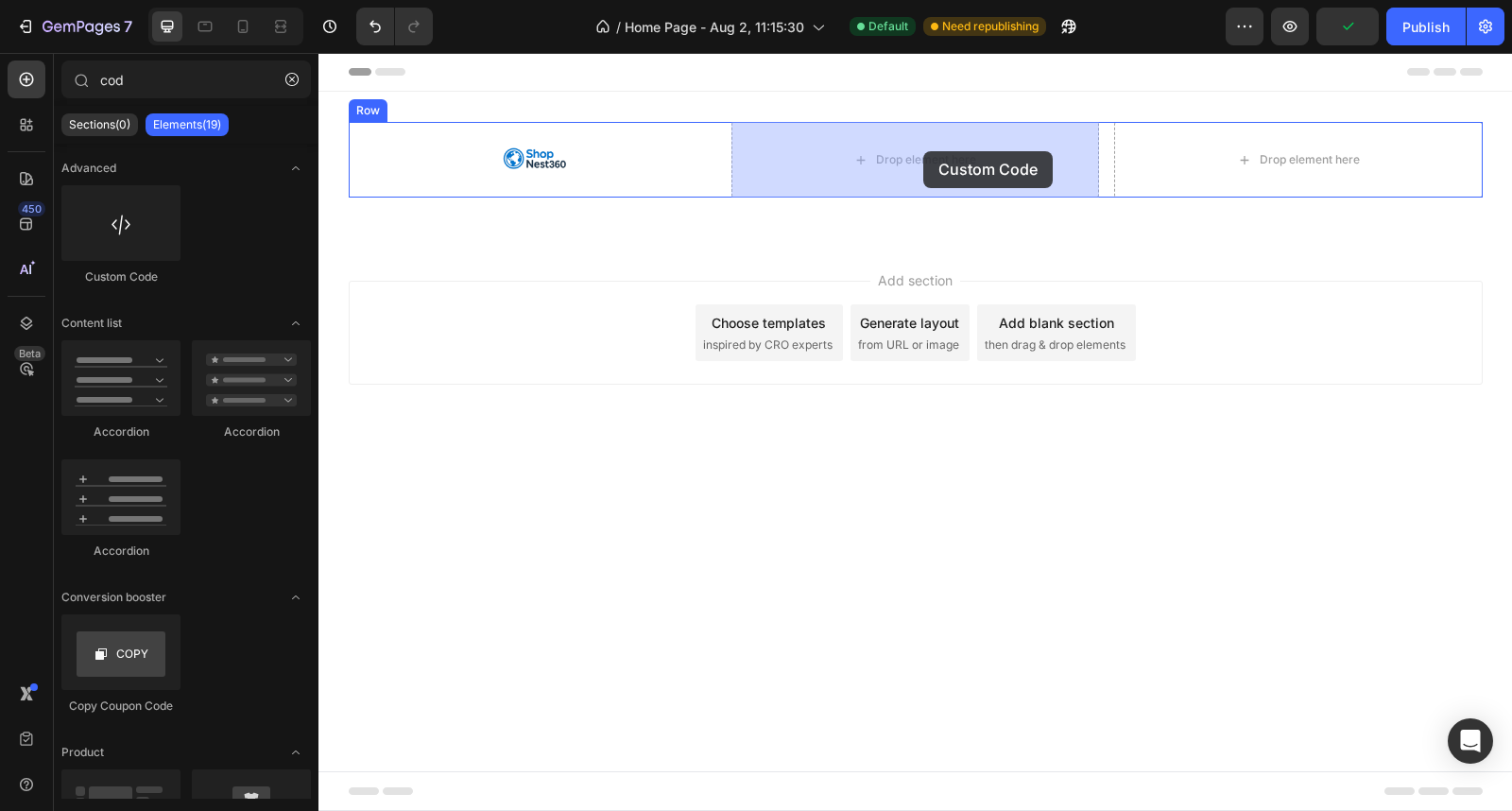 drag, startPoint x: 448, startPoint y: 299, endPoint x: 923, endPoint y: 151, distance: 497.52286 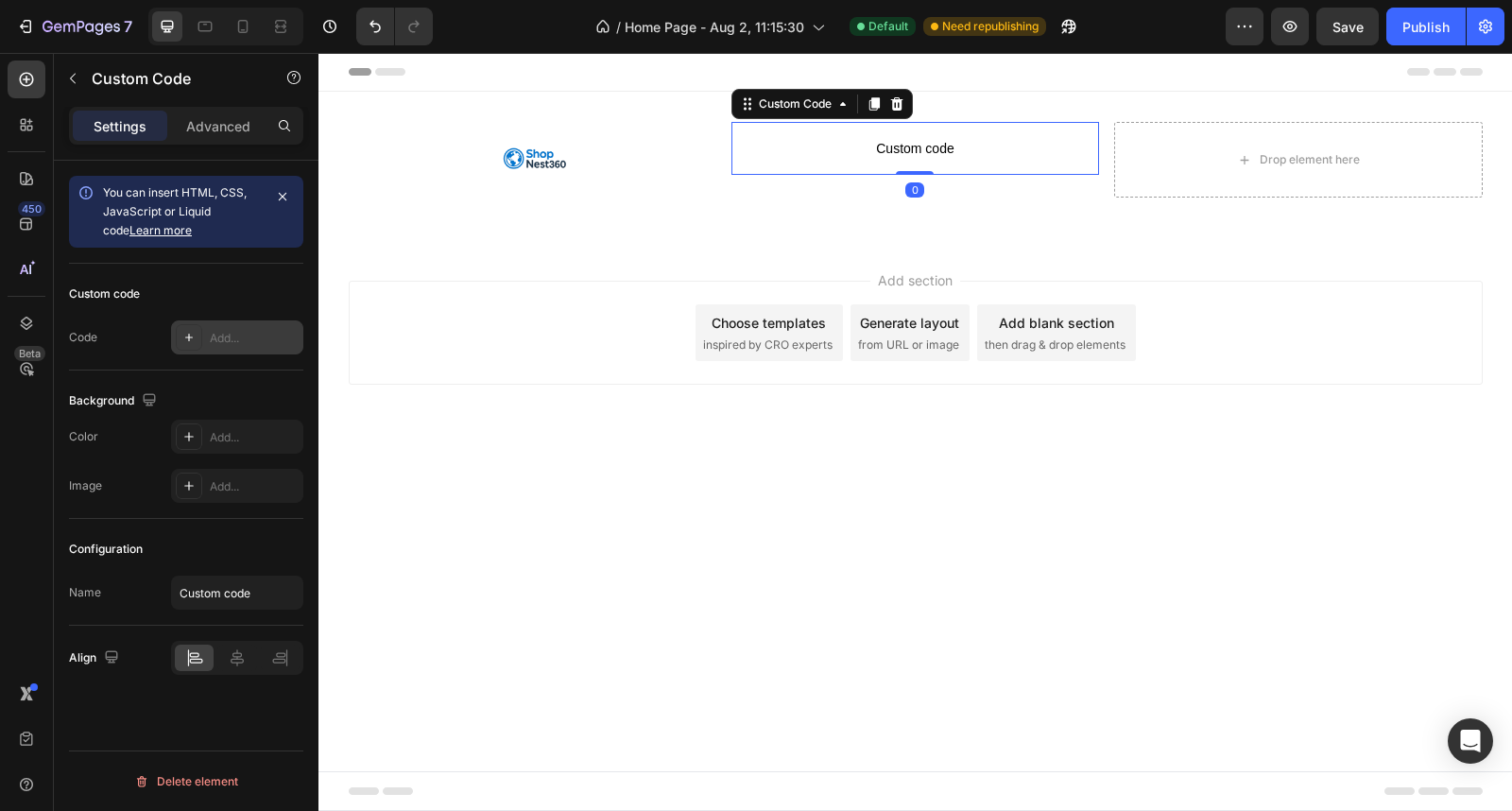 click on "Add..." at bounding box center (237, 337) 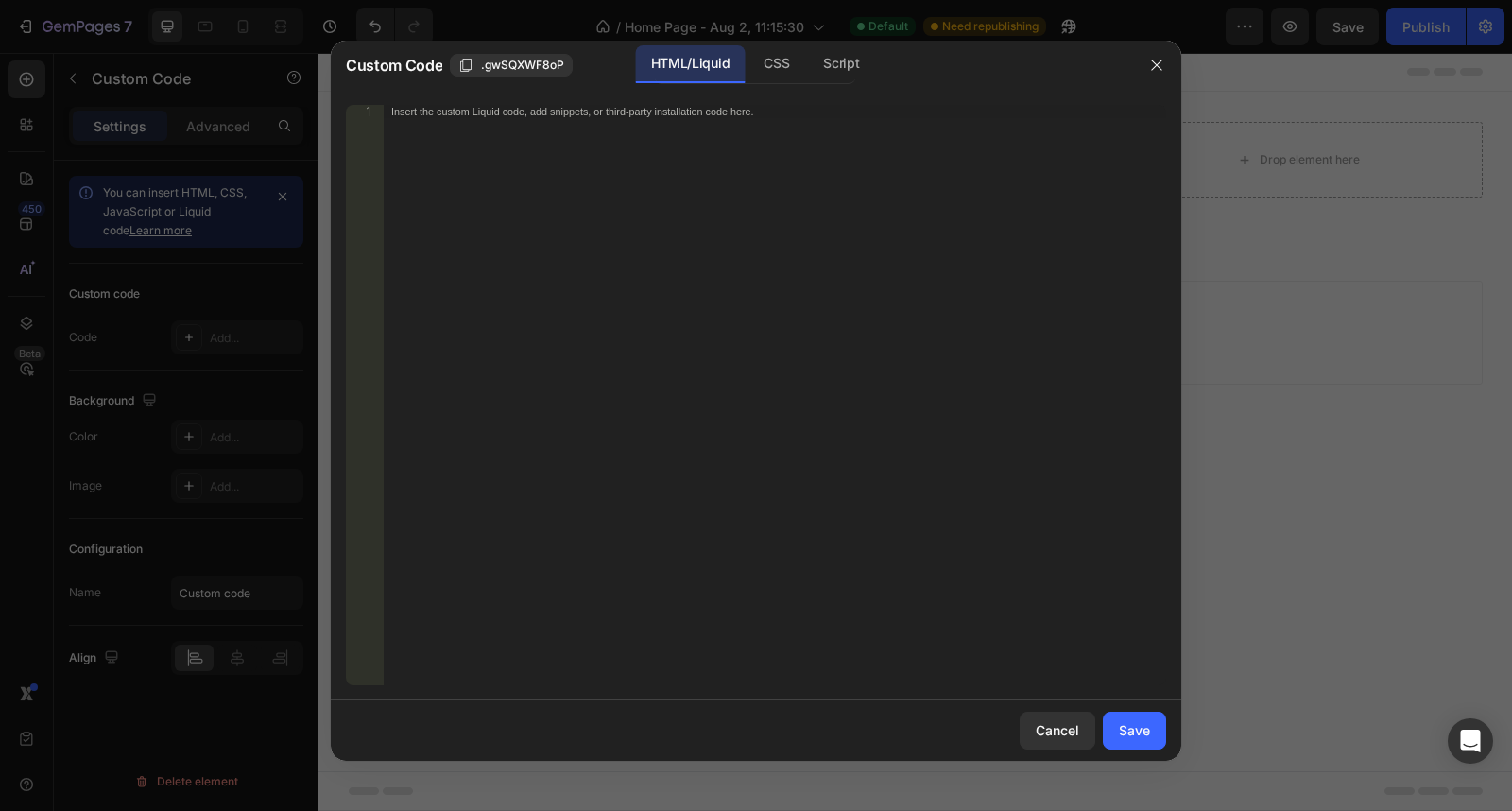 type 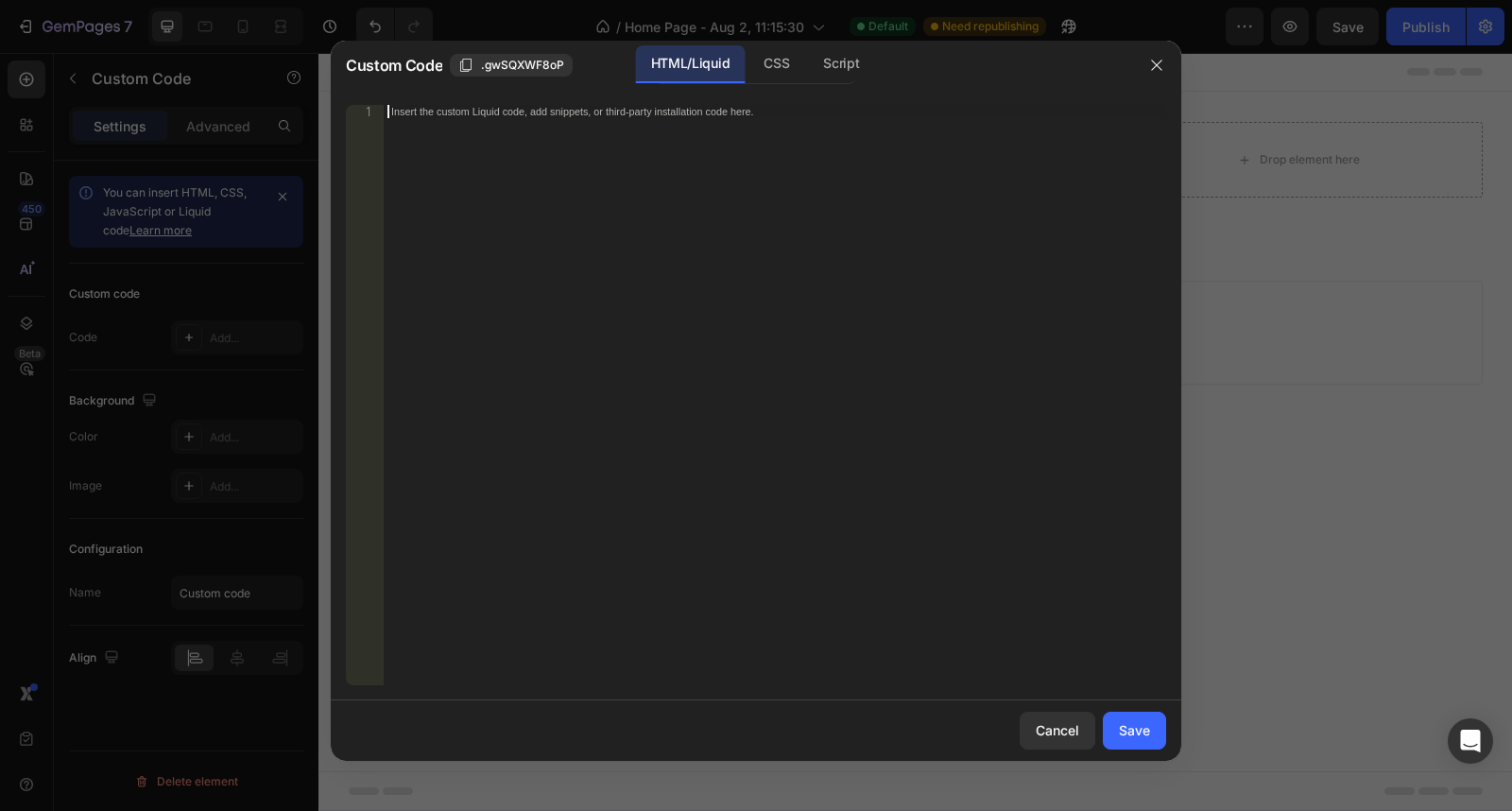 click on "Insert the custom Liquid code, add snippets, or third-party installation code here." at bounding box center (775, 408) 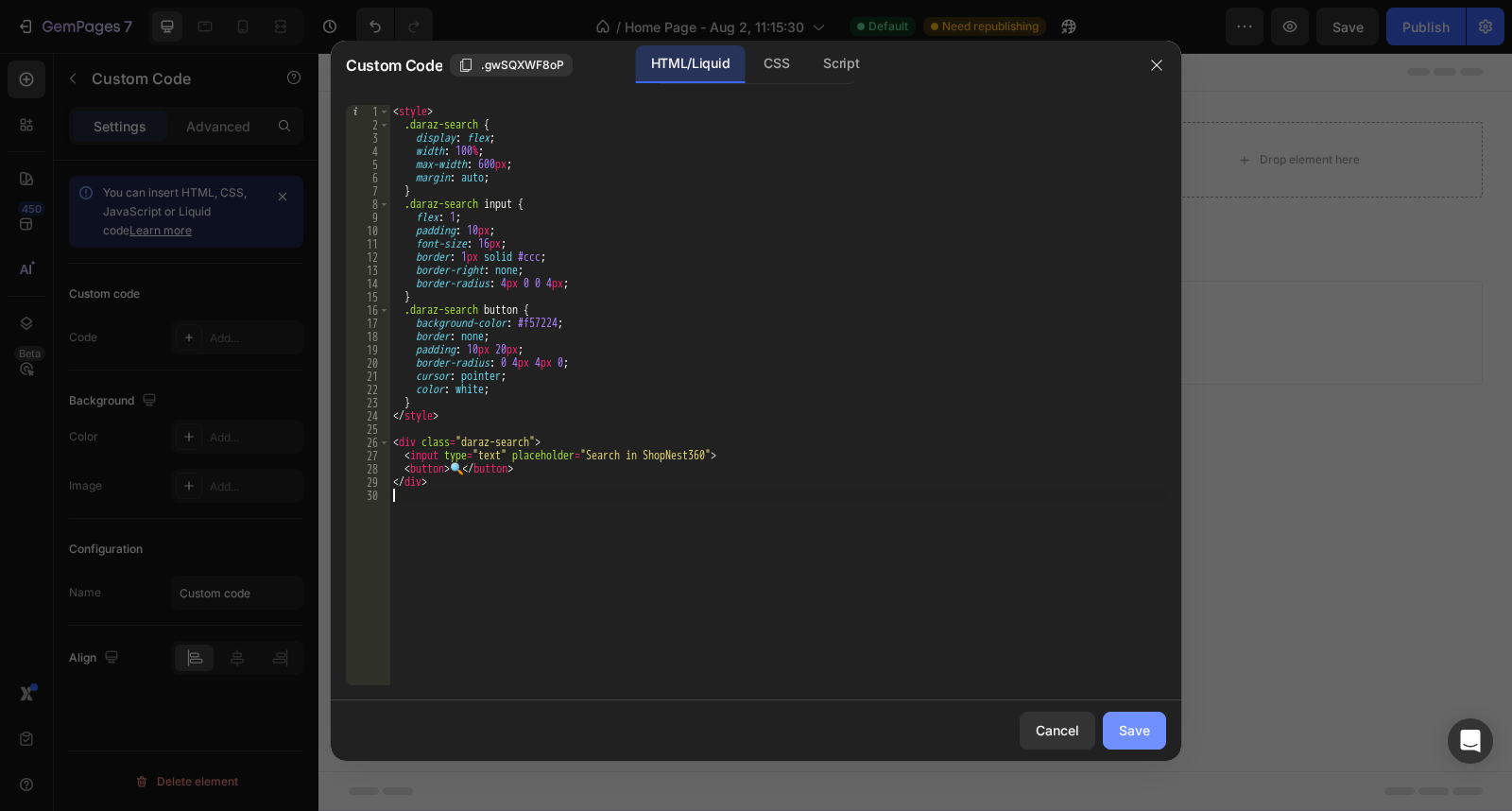 click on "Save" at bounding box center (1134, 730) 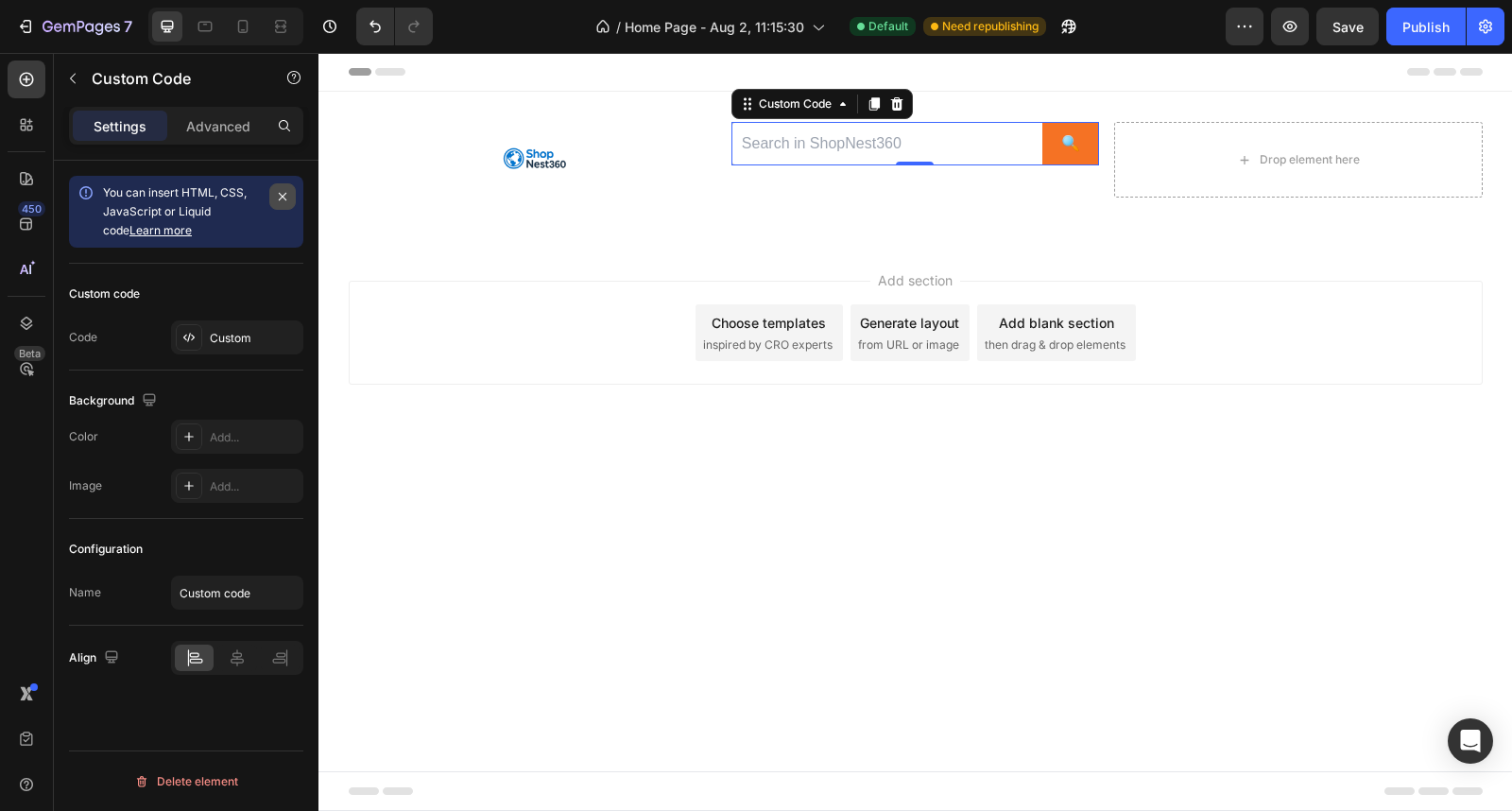 click 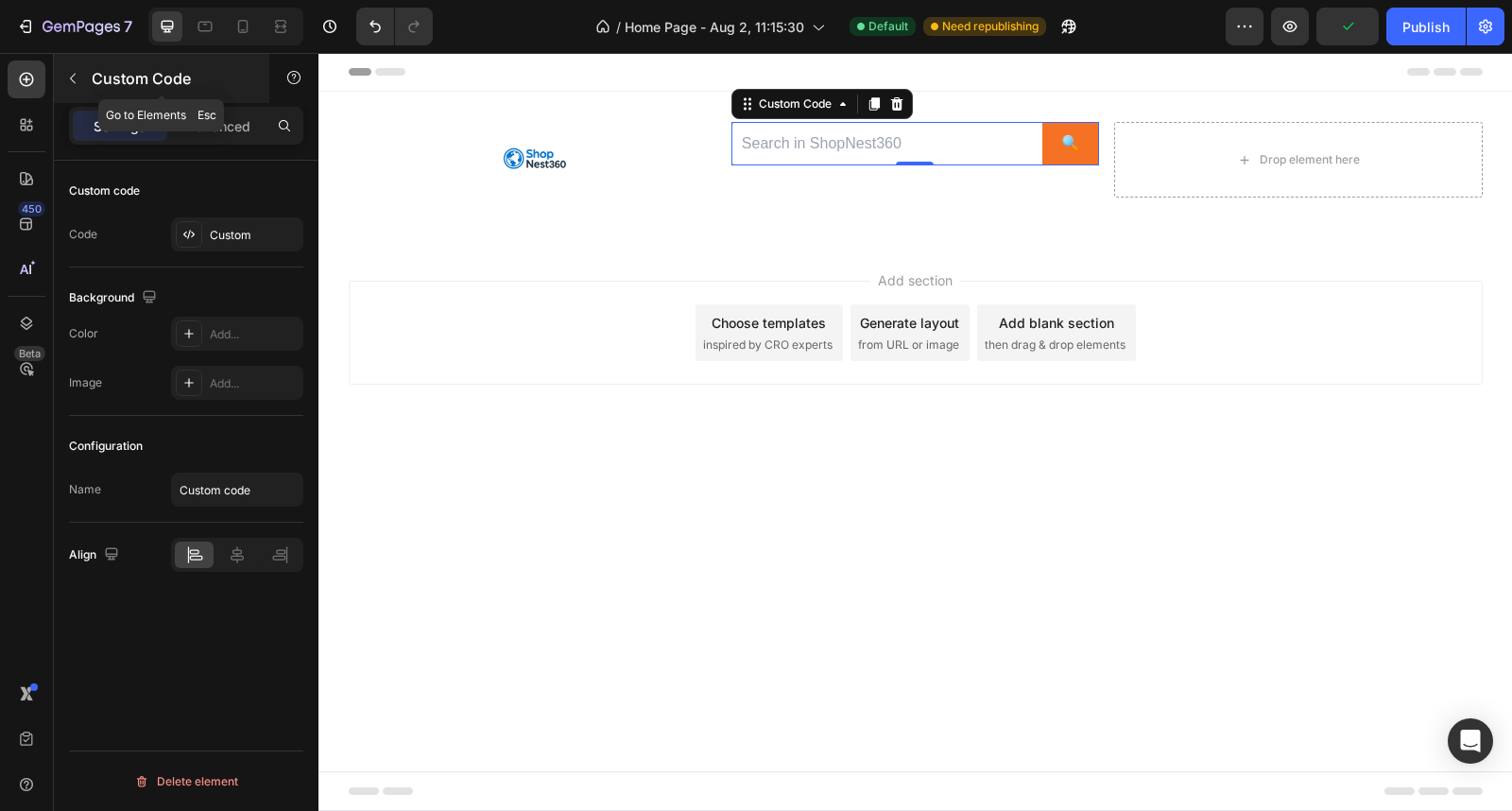 click 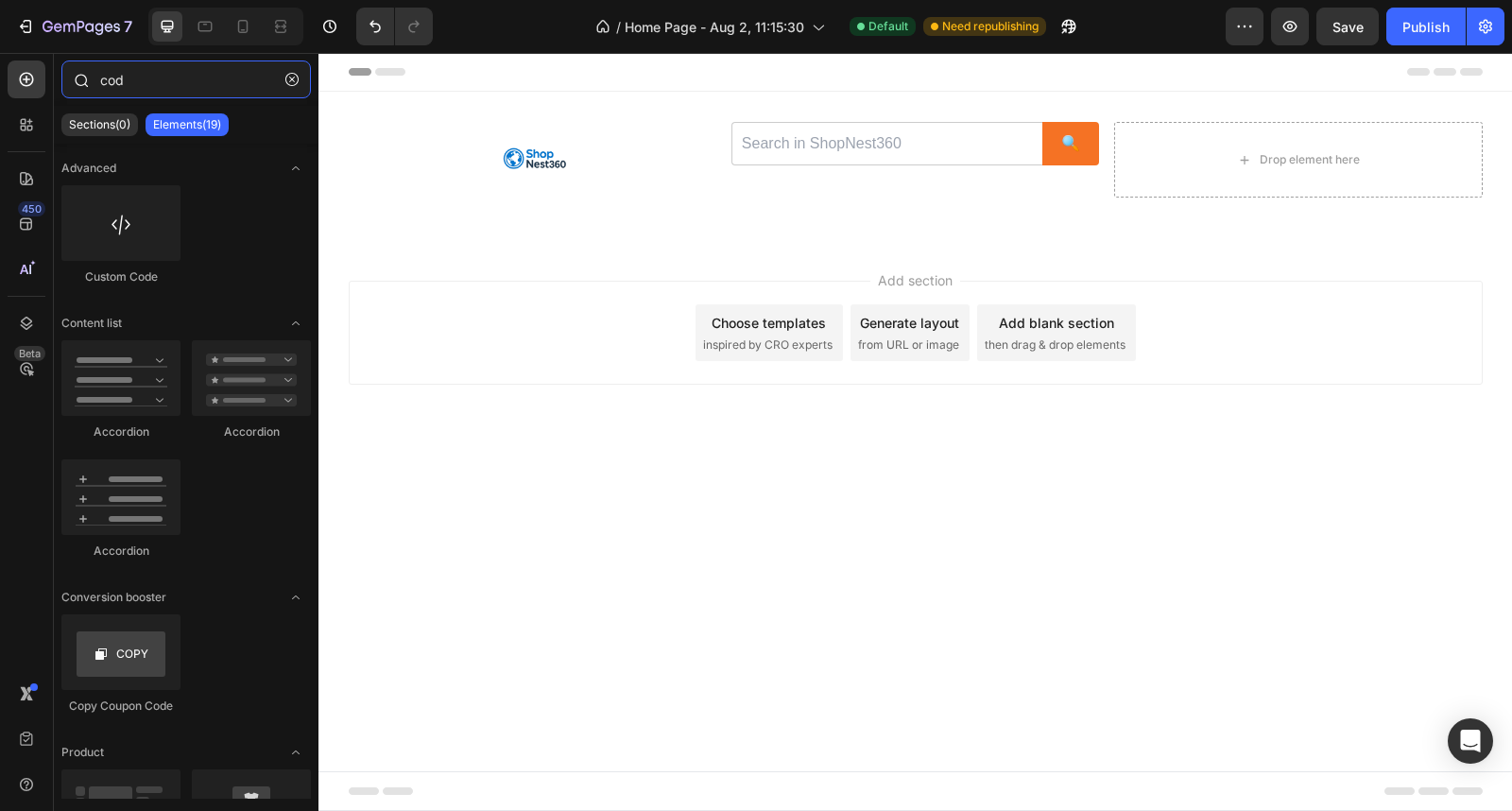 drag, startPoint x: 140, startPoint y: 89, endPoint x: 91, endPoint y: 89, distance: 49 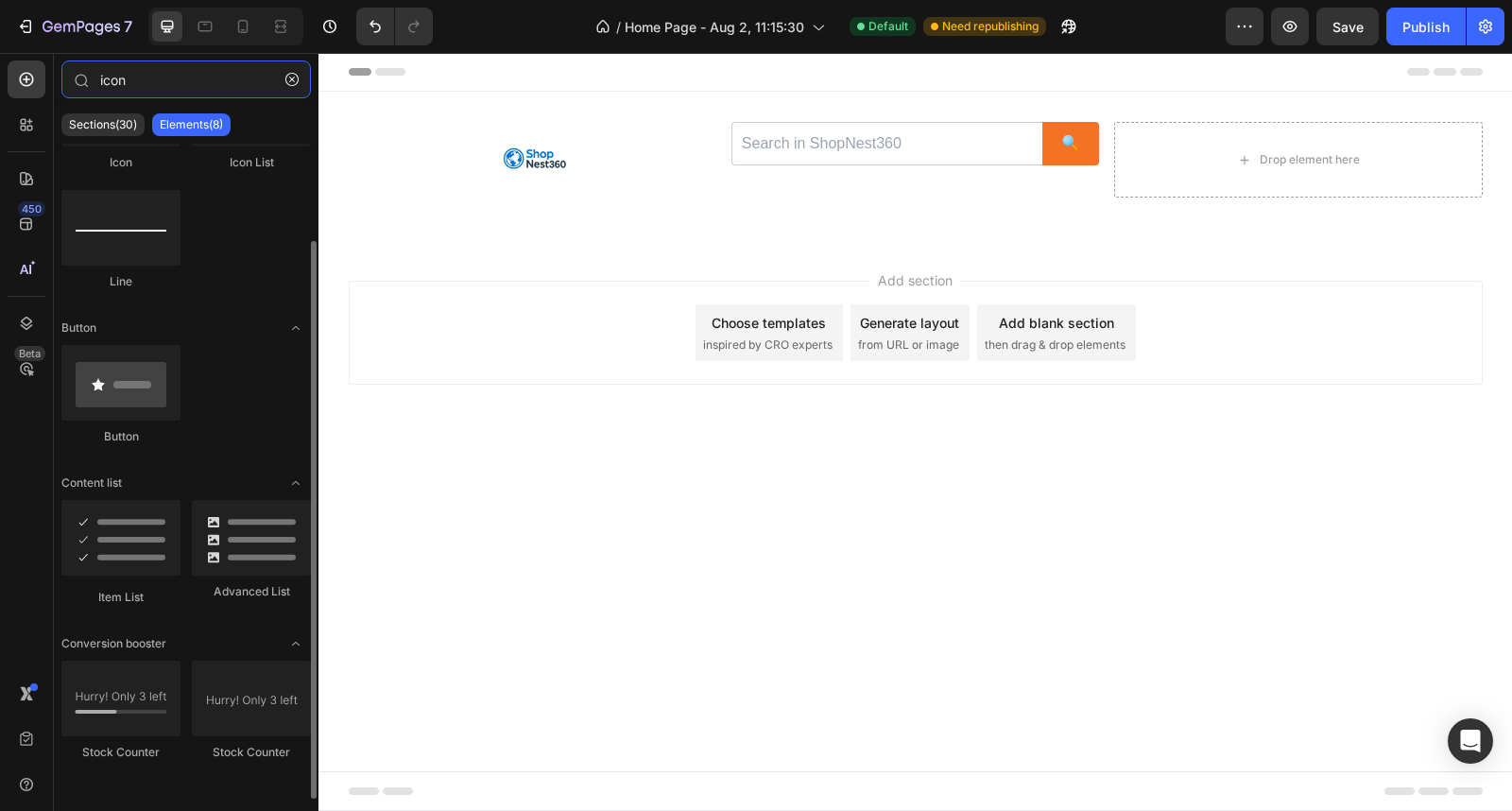 scroll, scrollTop: 0, scrollLeft: 0, axis: both 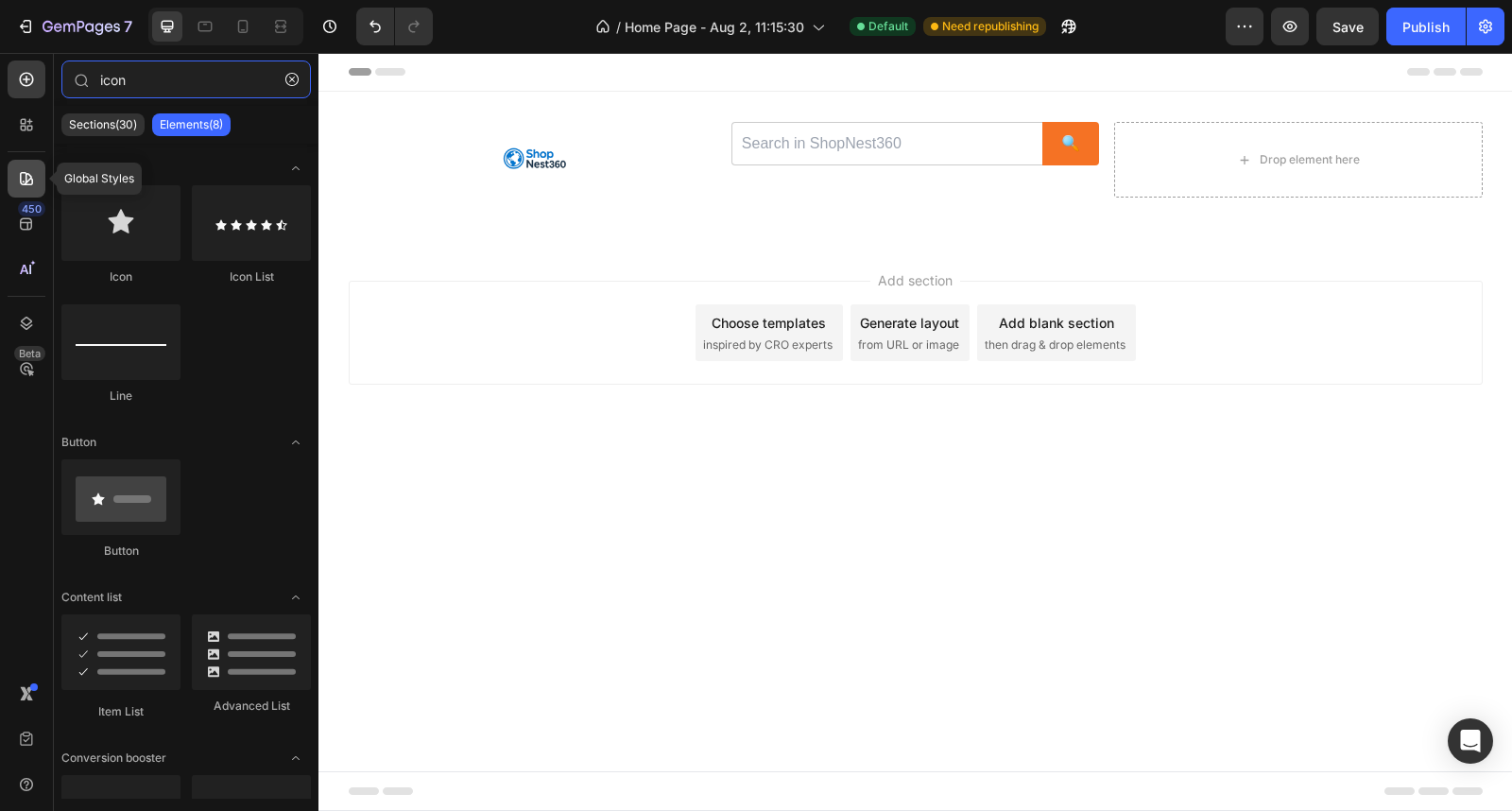 type on "icon" 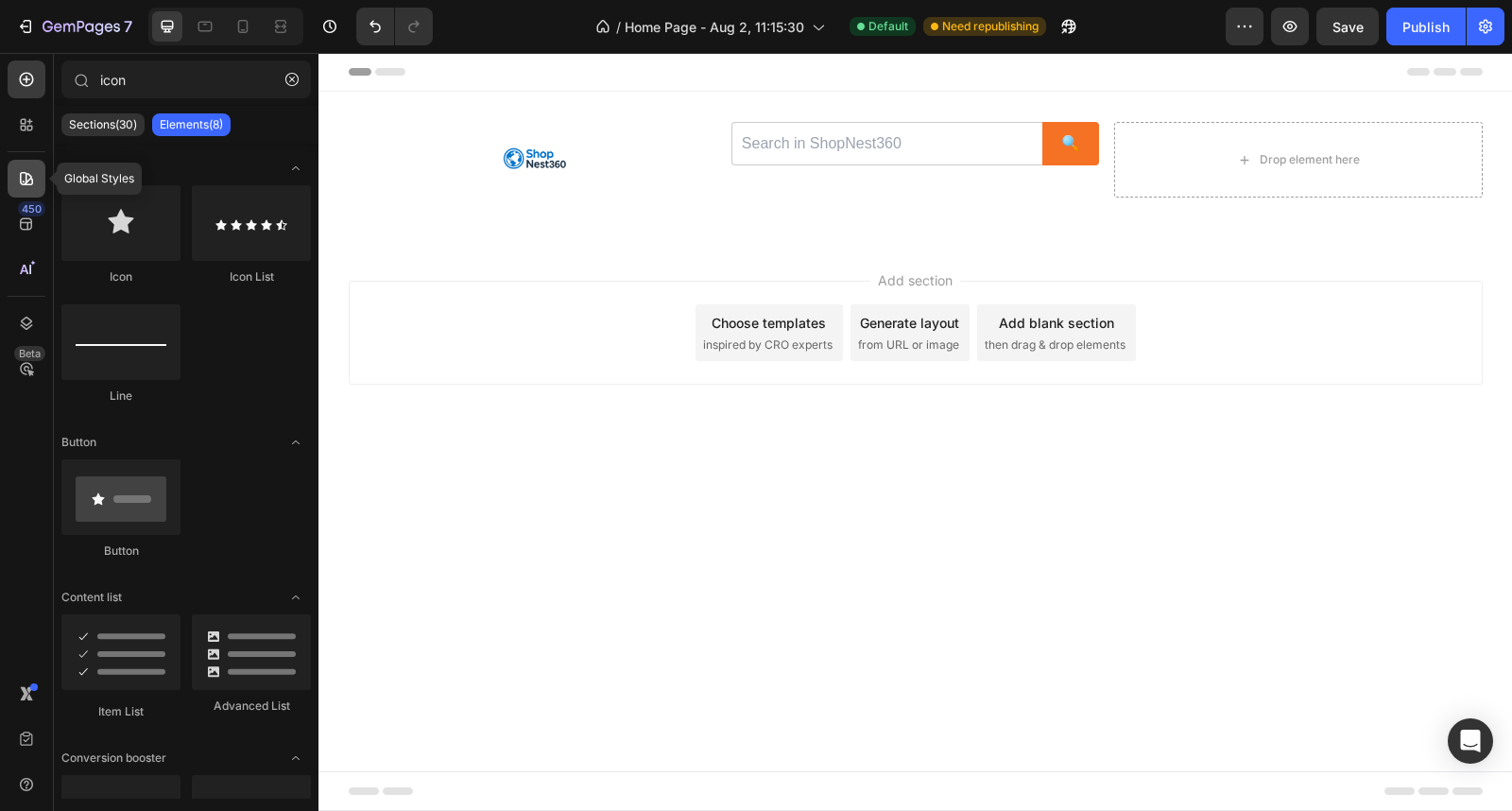 click 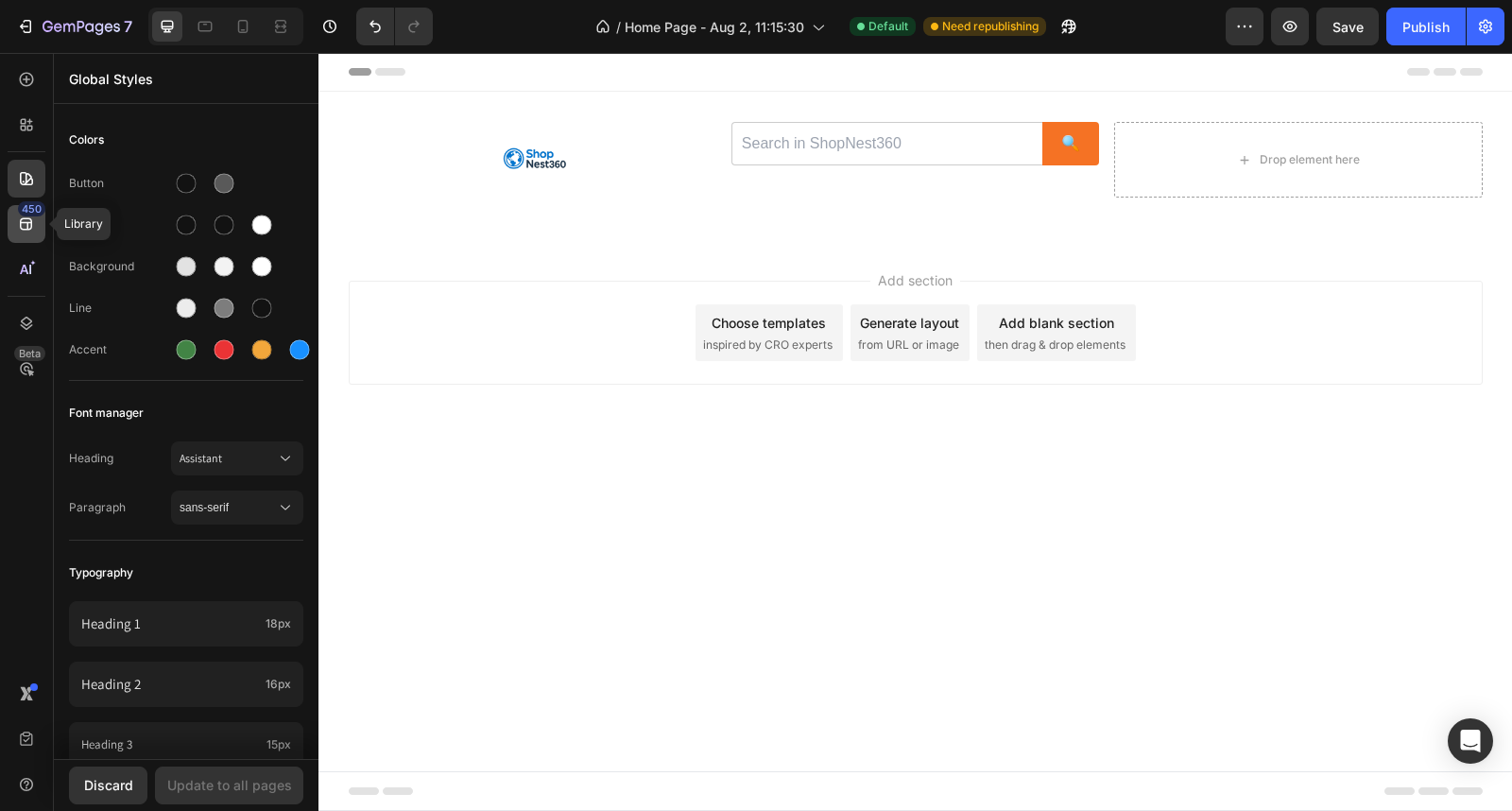 click on "450" at bounding box center (31, 209) 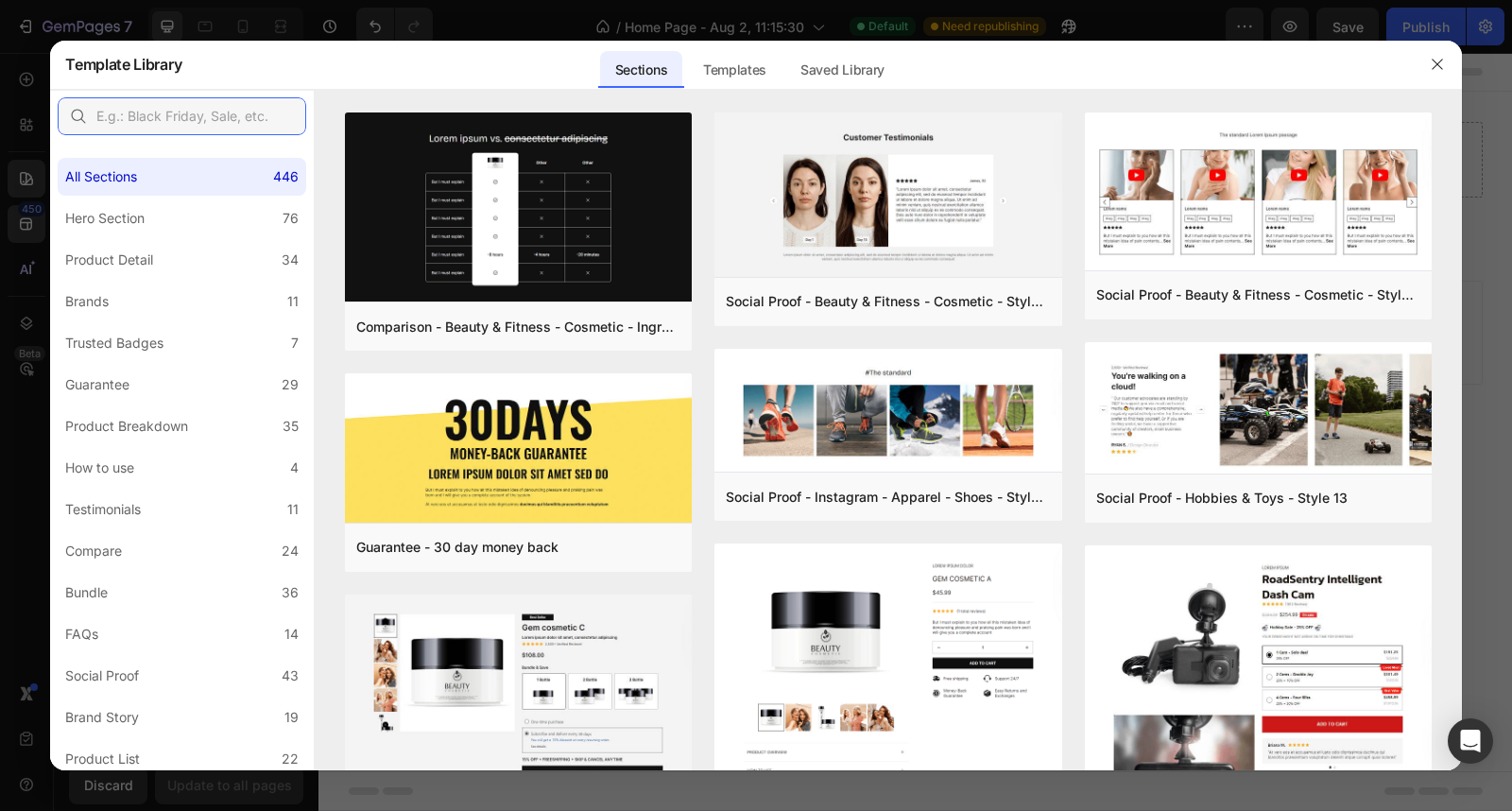 click at bounding box center (181, 116) 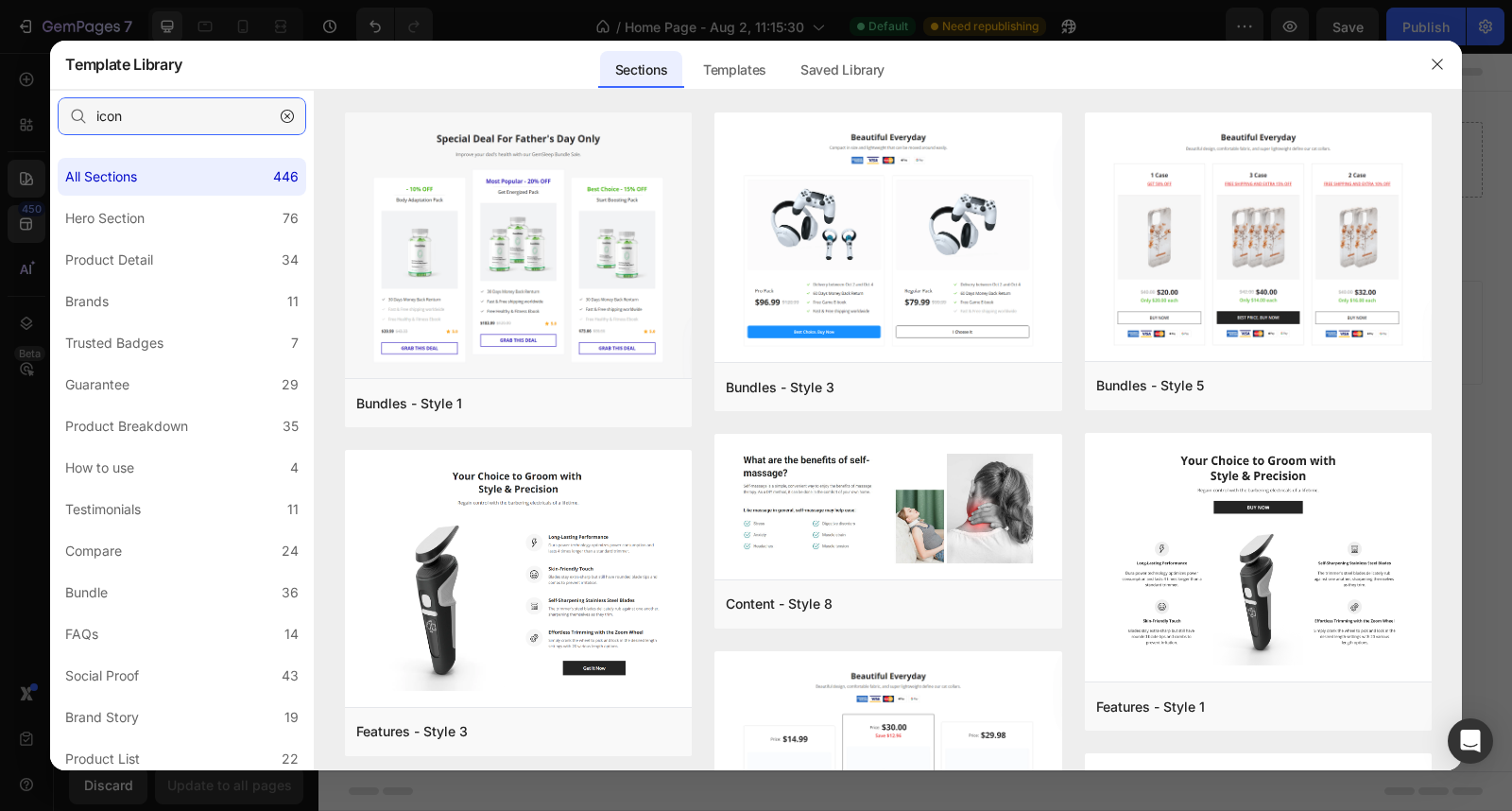 type on "icon" 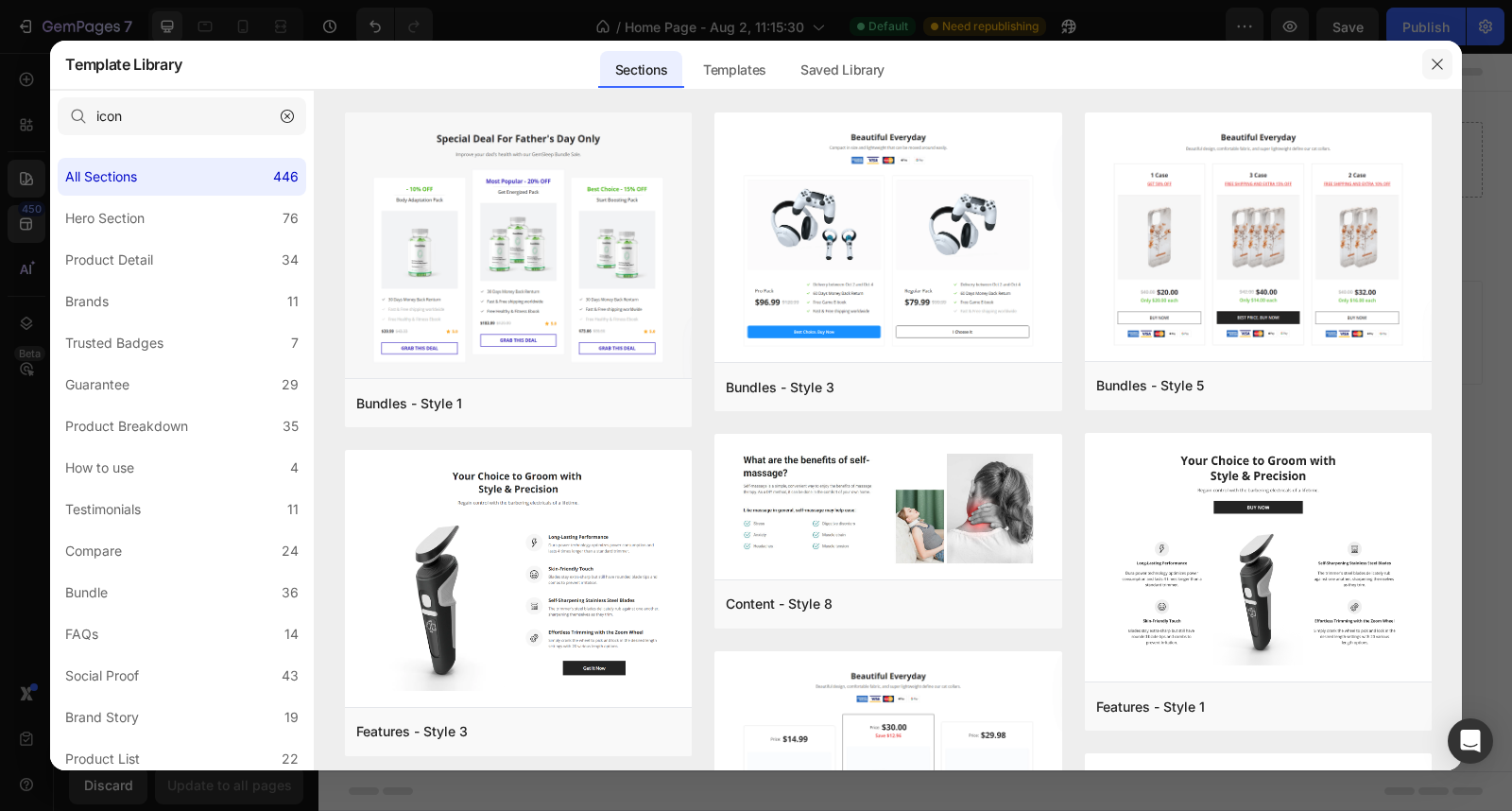 click 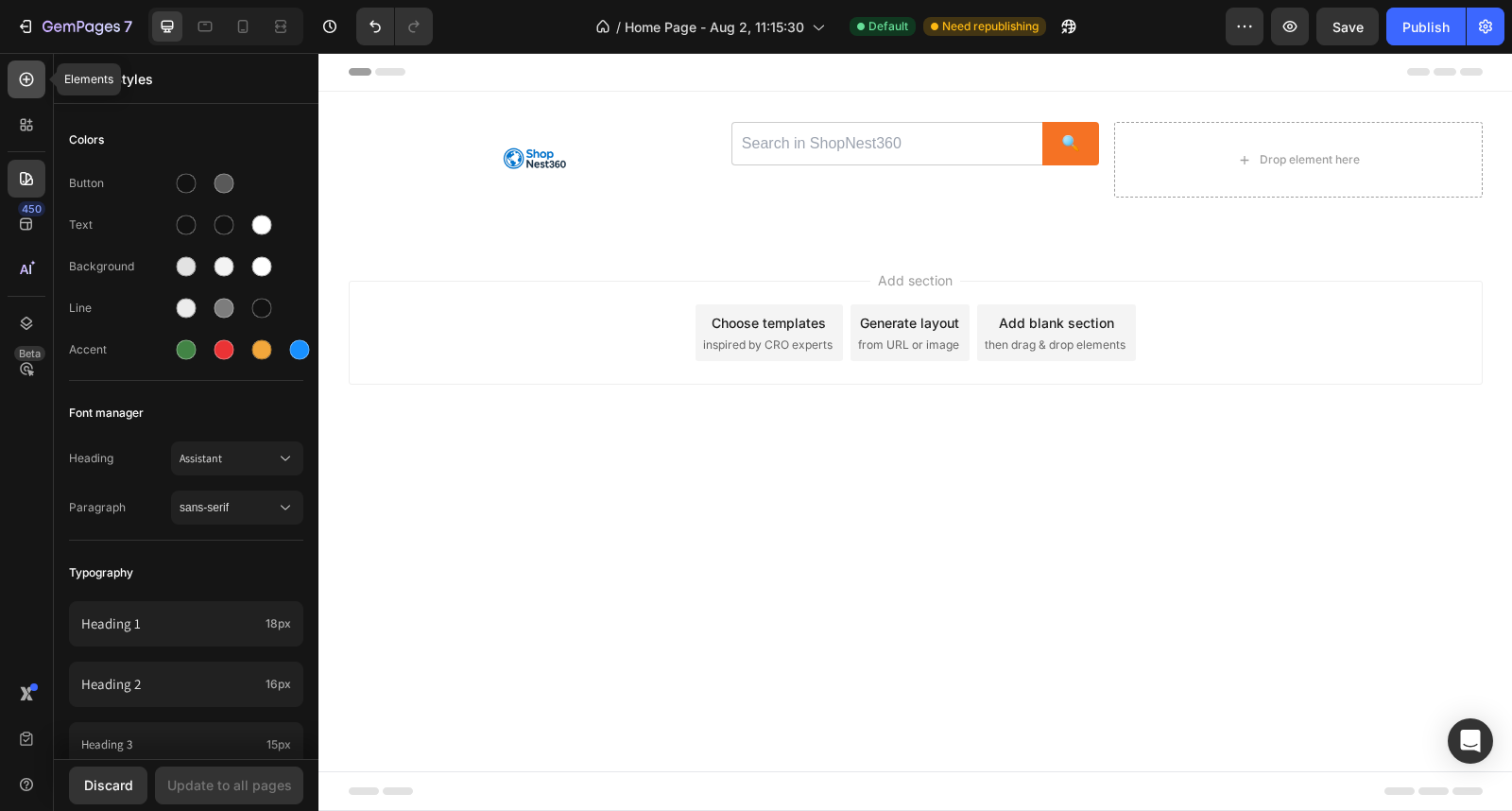 click 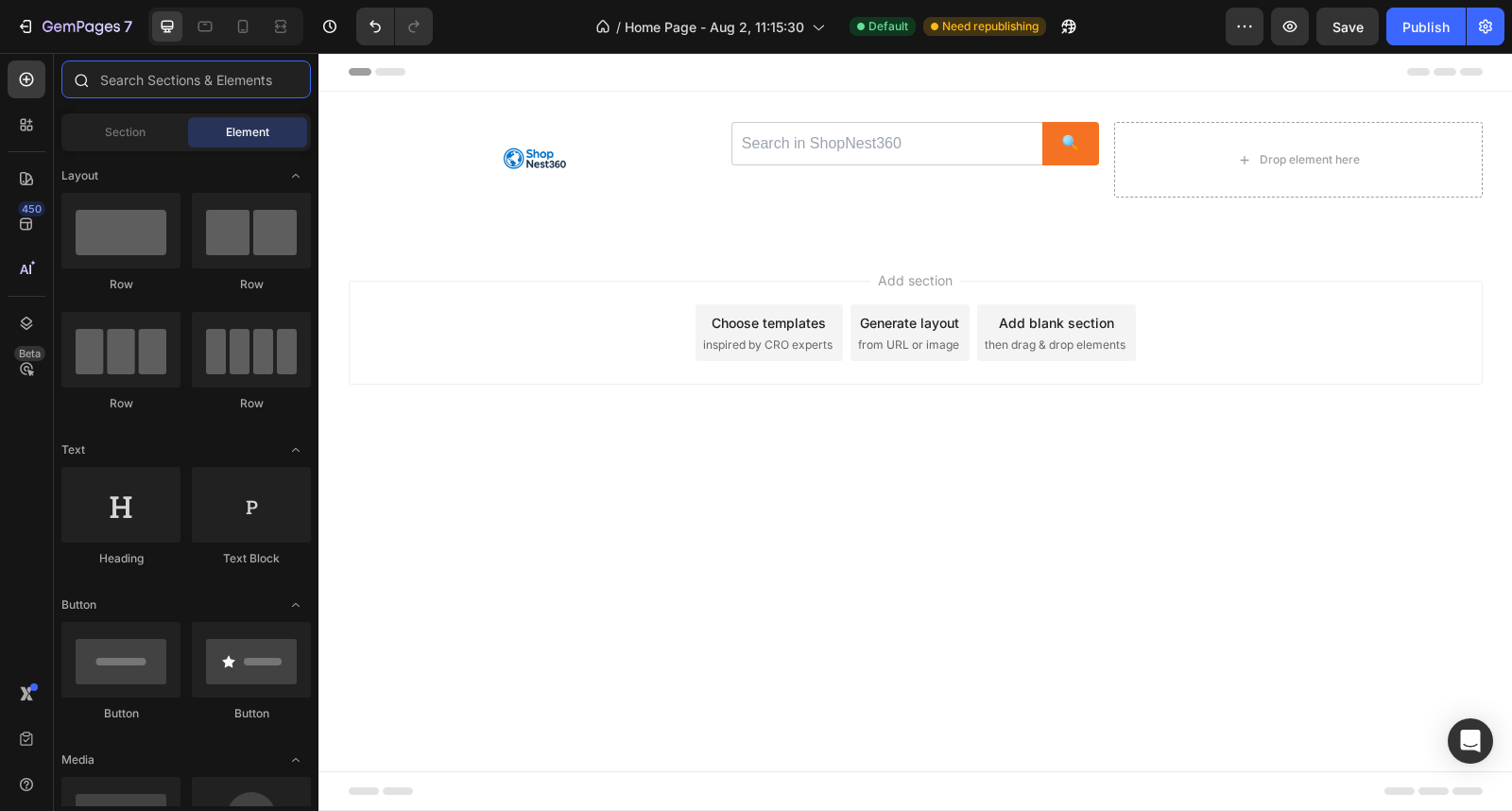 click at bounding box center (186, 79) 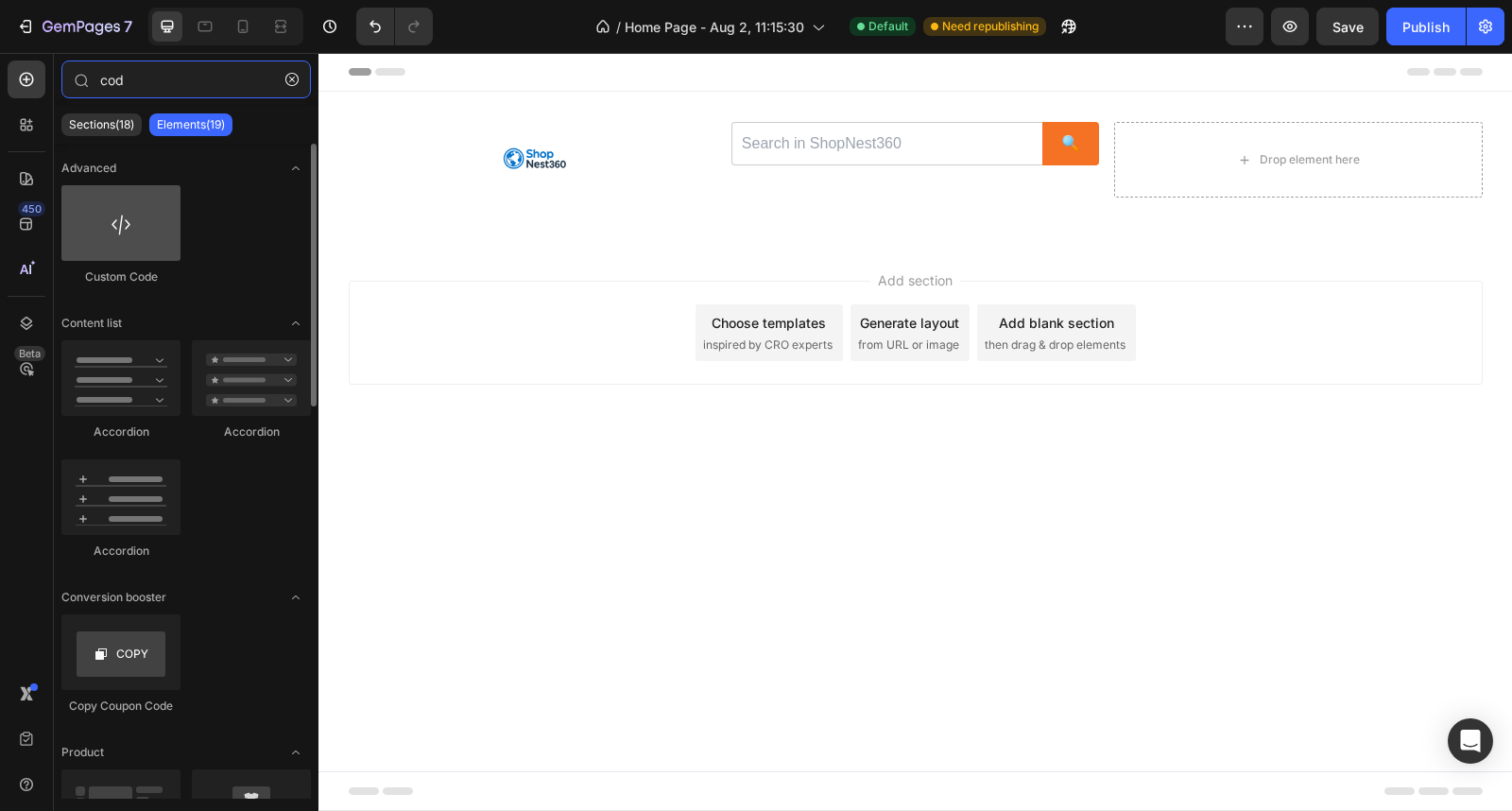 type on "cod" 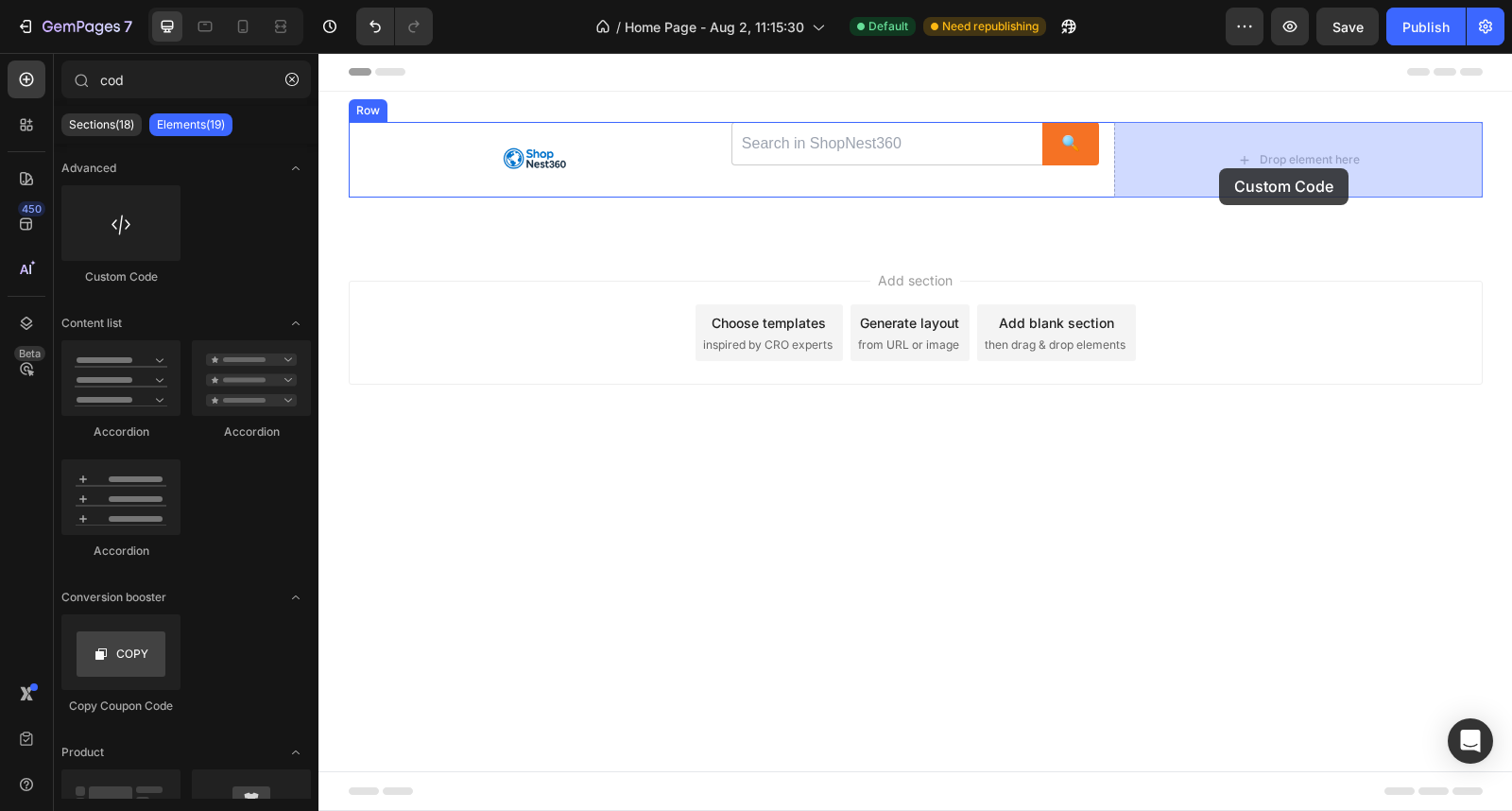 drag, startPoint x: 458, startPoint y: 294, endPoint x: 1219, endPoint y: 168, distance: 771.36049 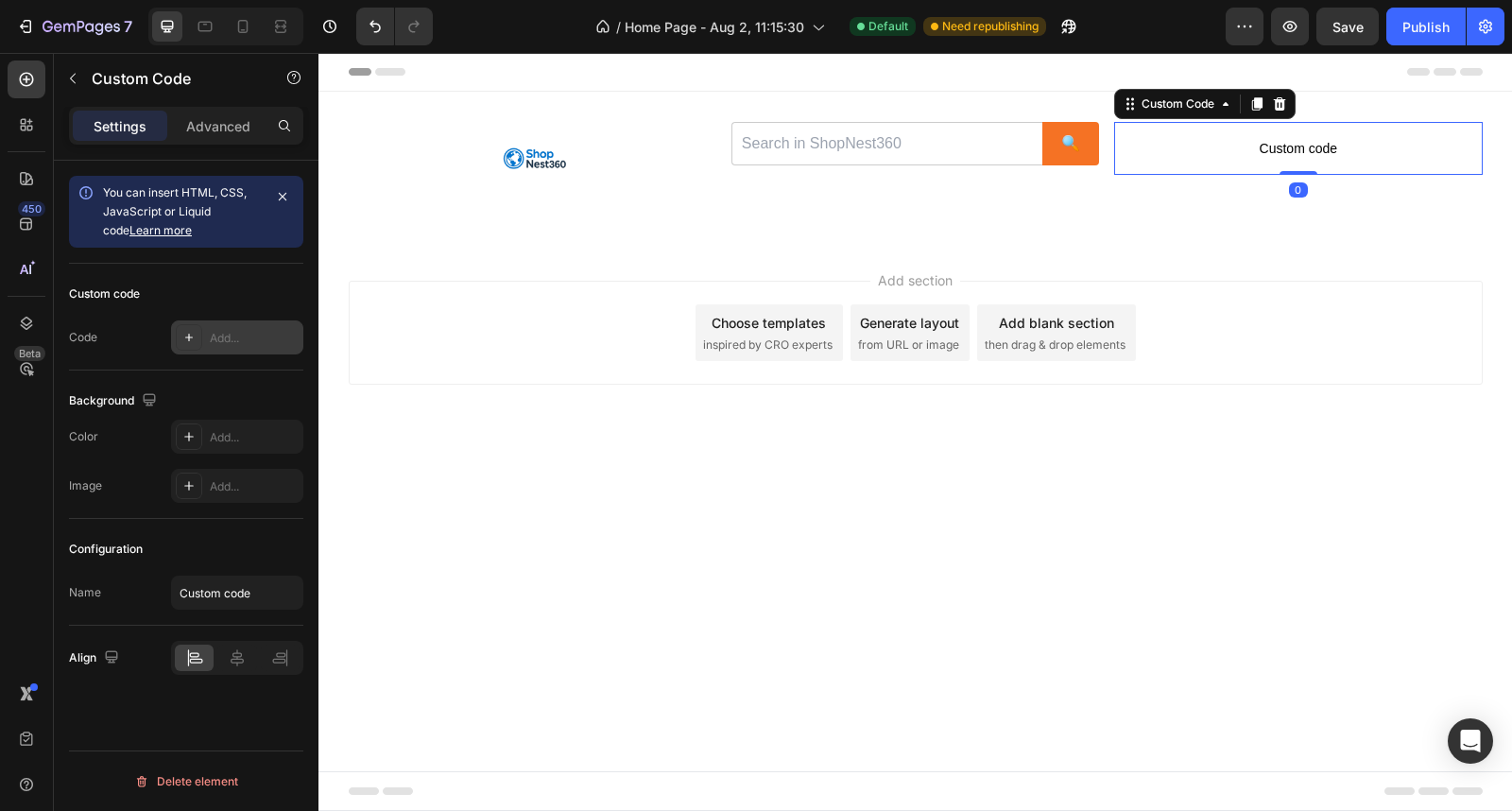 click on "Add..." at bounding box center (254, 338) 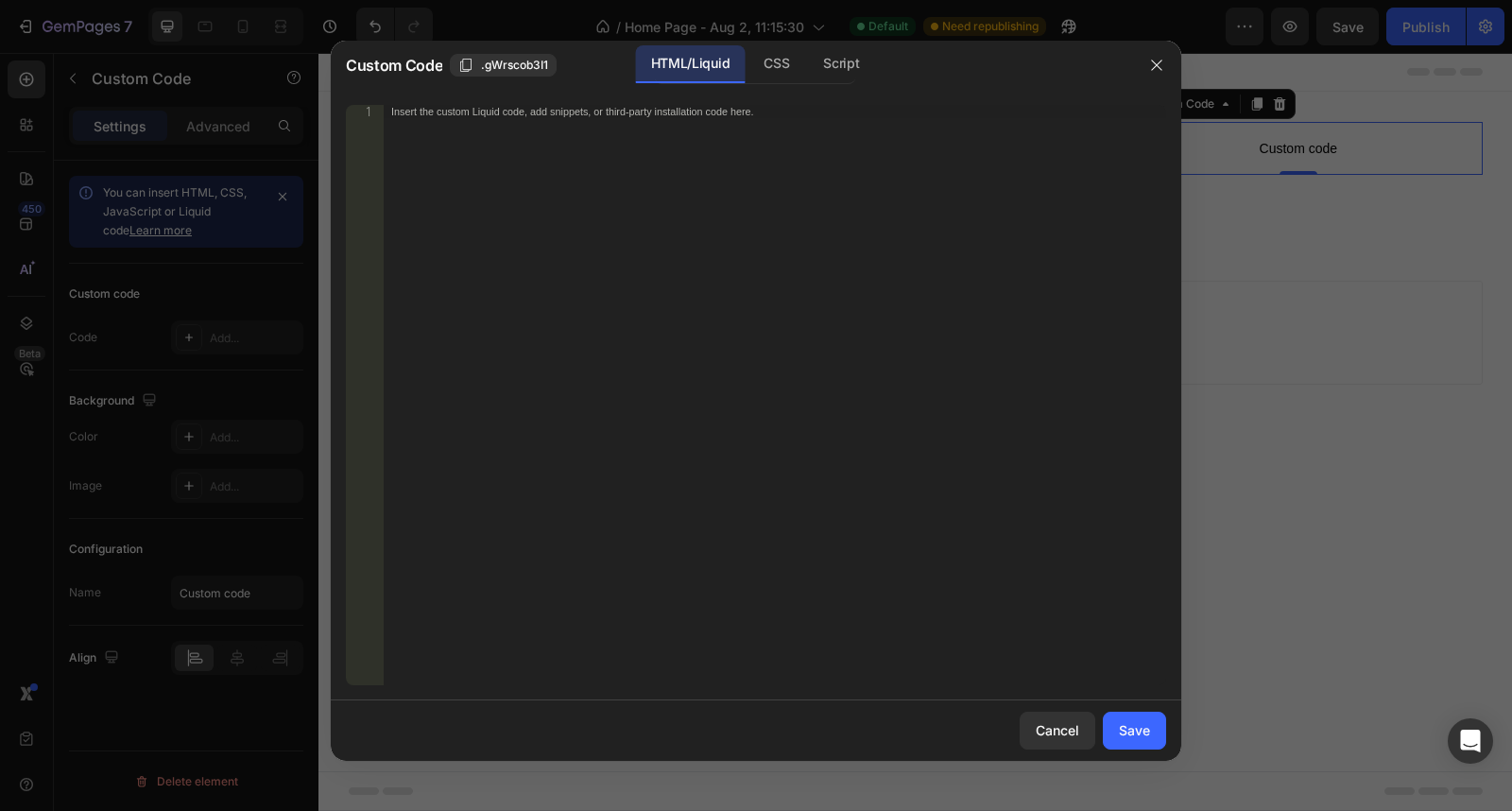 type 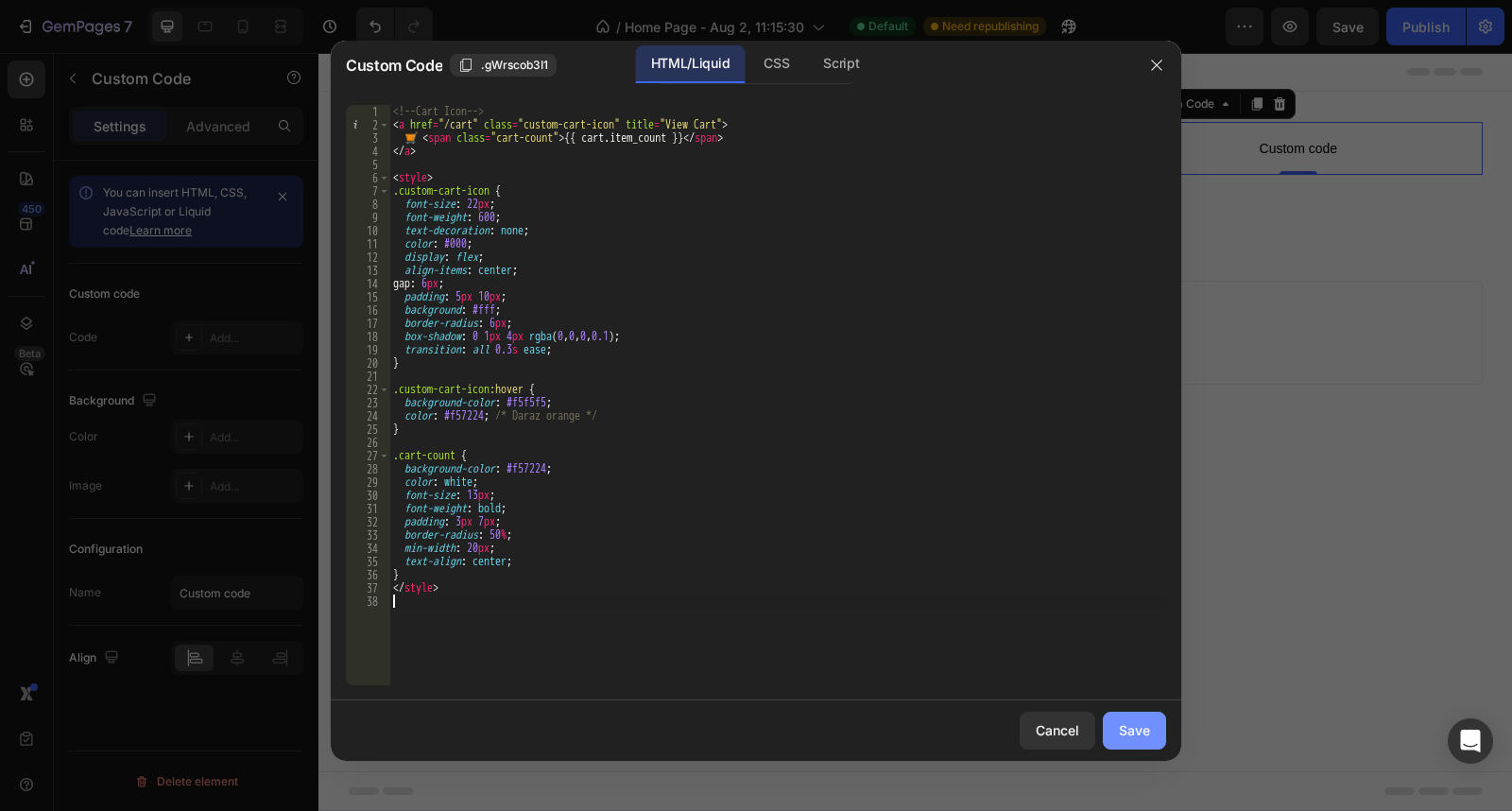 click on "Save" 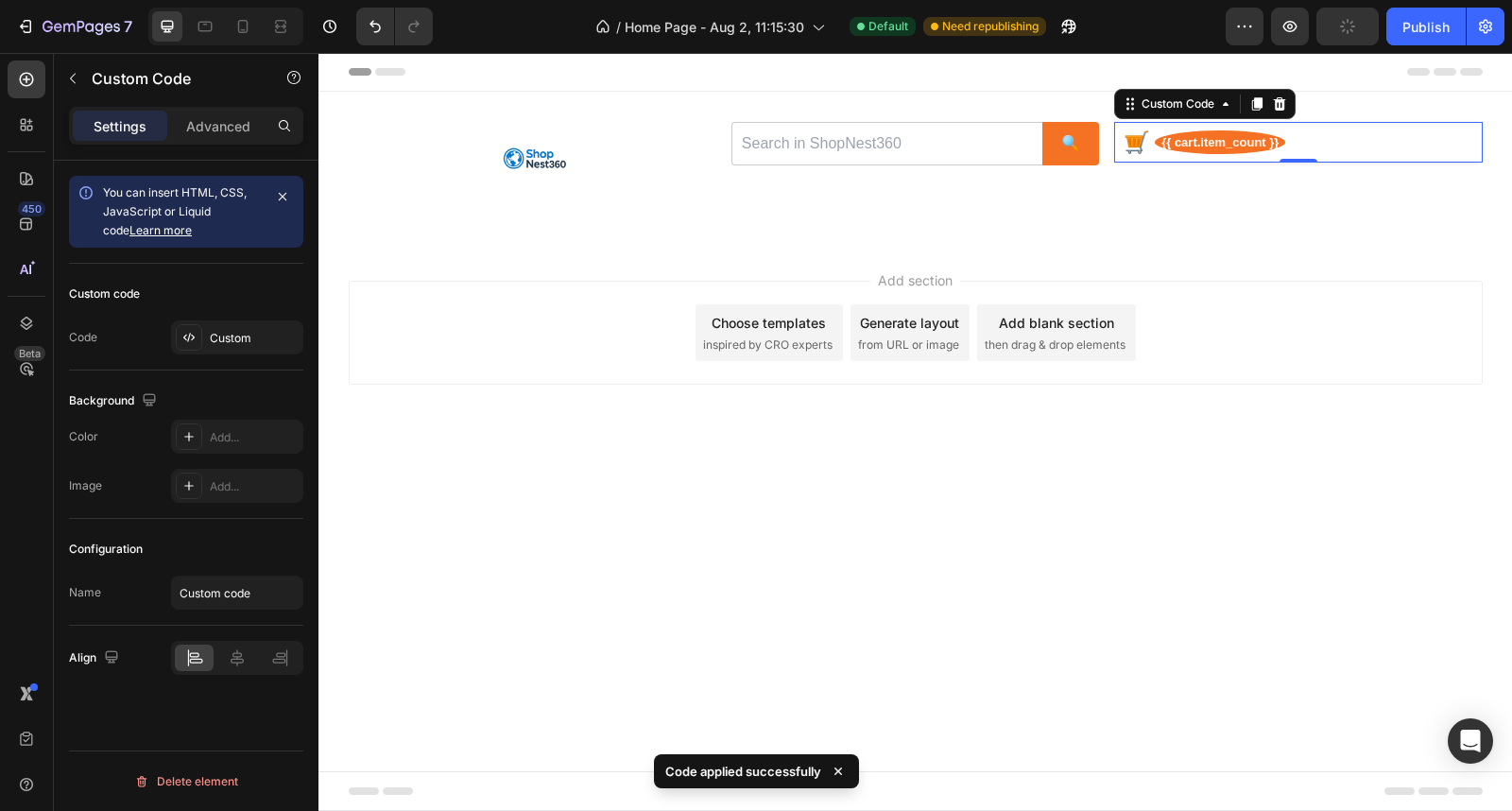 click on "Header Image
🔍
Custom Code
🛒  {{ cart.item_count }}
Custom Code   0 Row Section 1 Root Start with Sections from sidebar Add sections Add elements Start with Generating from URL or image Add section Choose templates inspired by CRO experts Generate layout from URL or image Add blank section then drag & drop elements Footer" at bounding box center (915, 432) 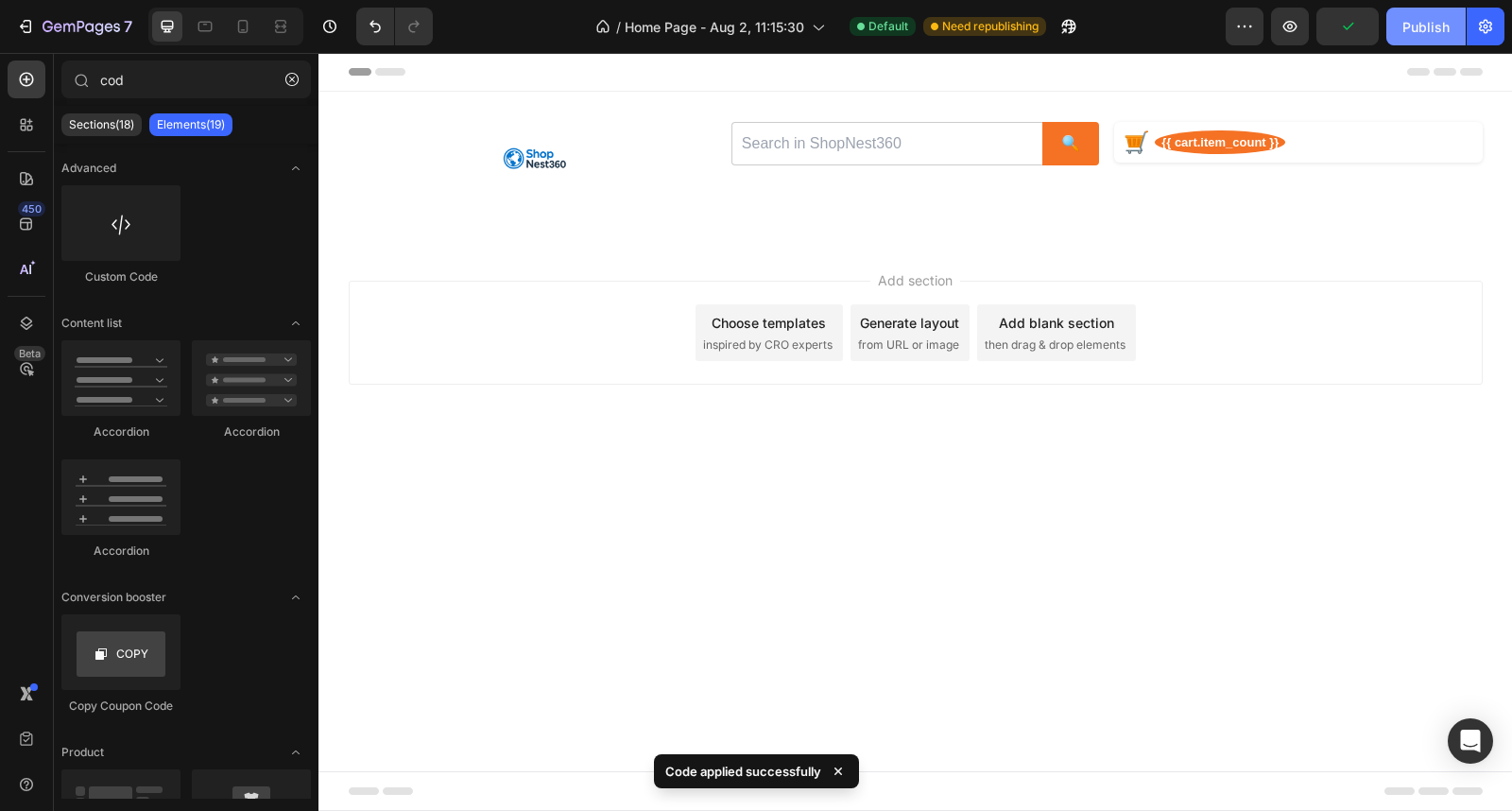 click on "Publish" at bounding box center [1426, 26] 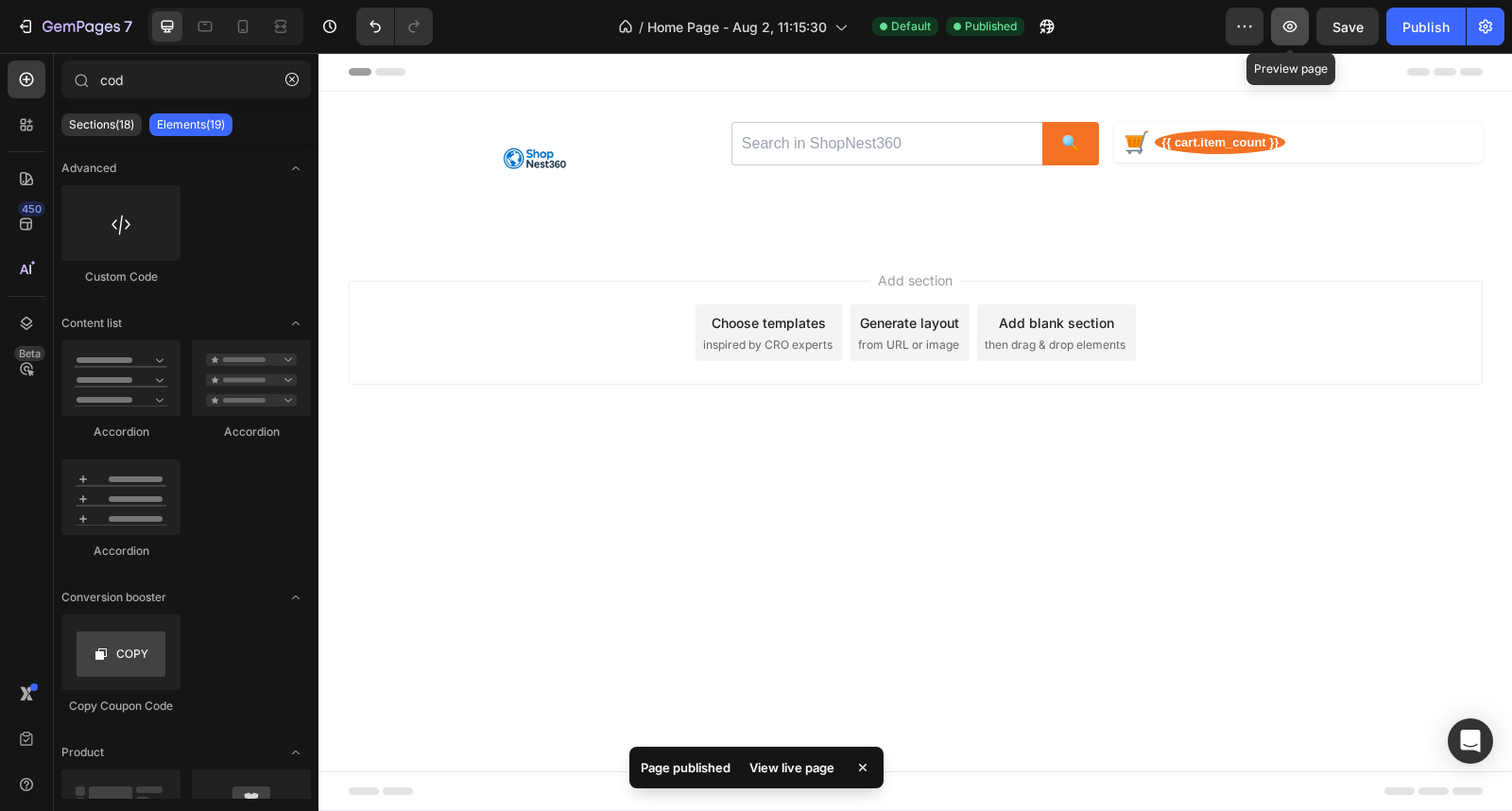 click 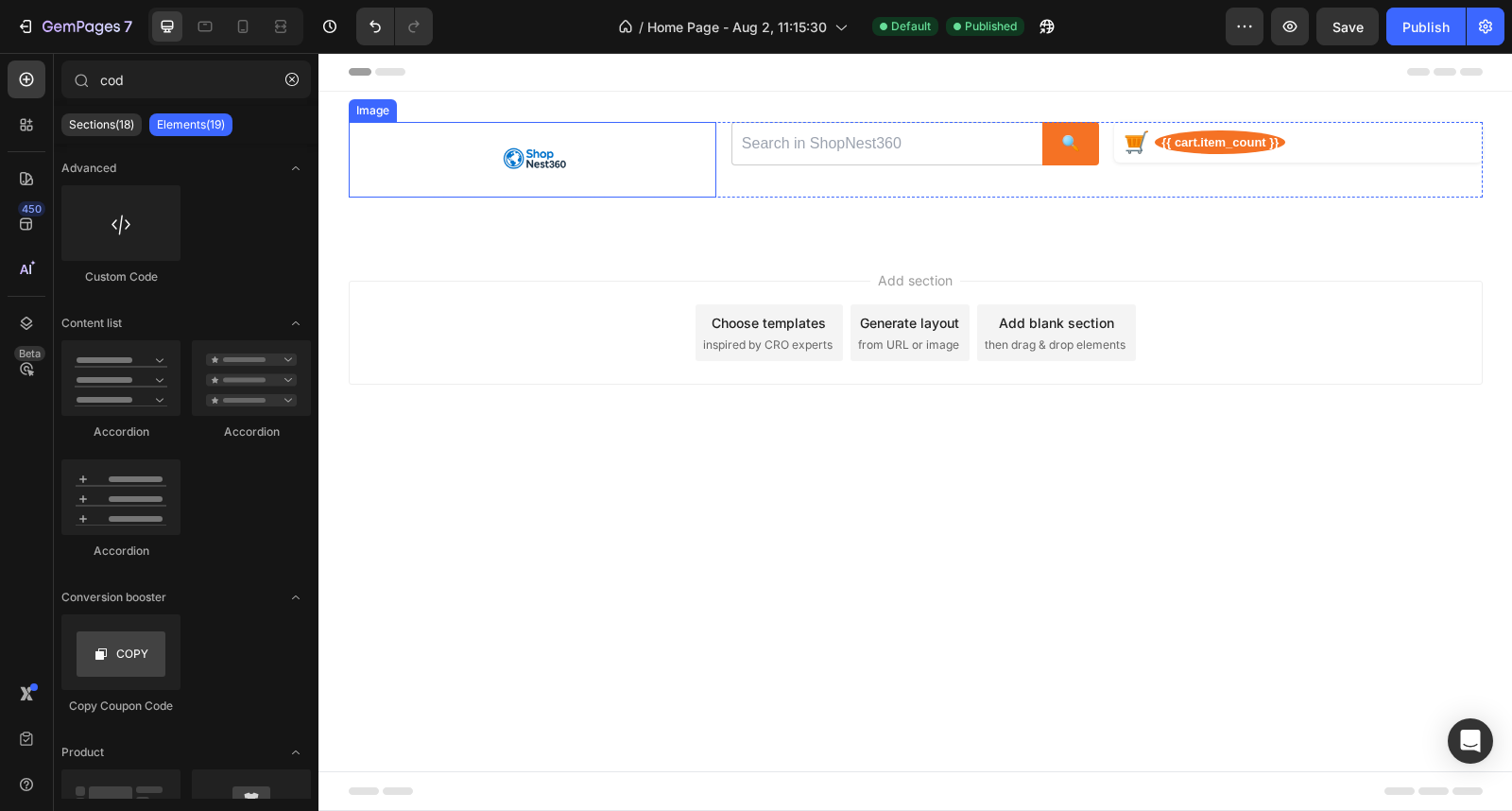 click at bounding box center (532, 160) 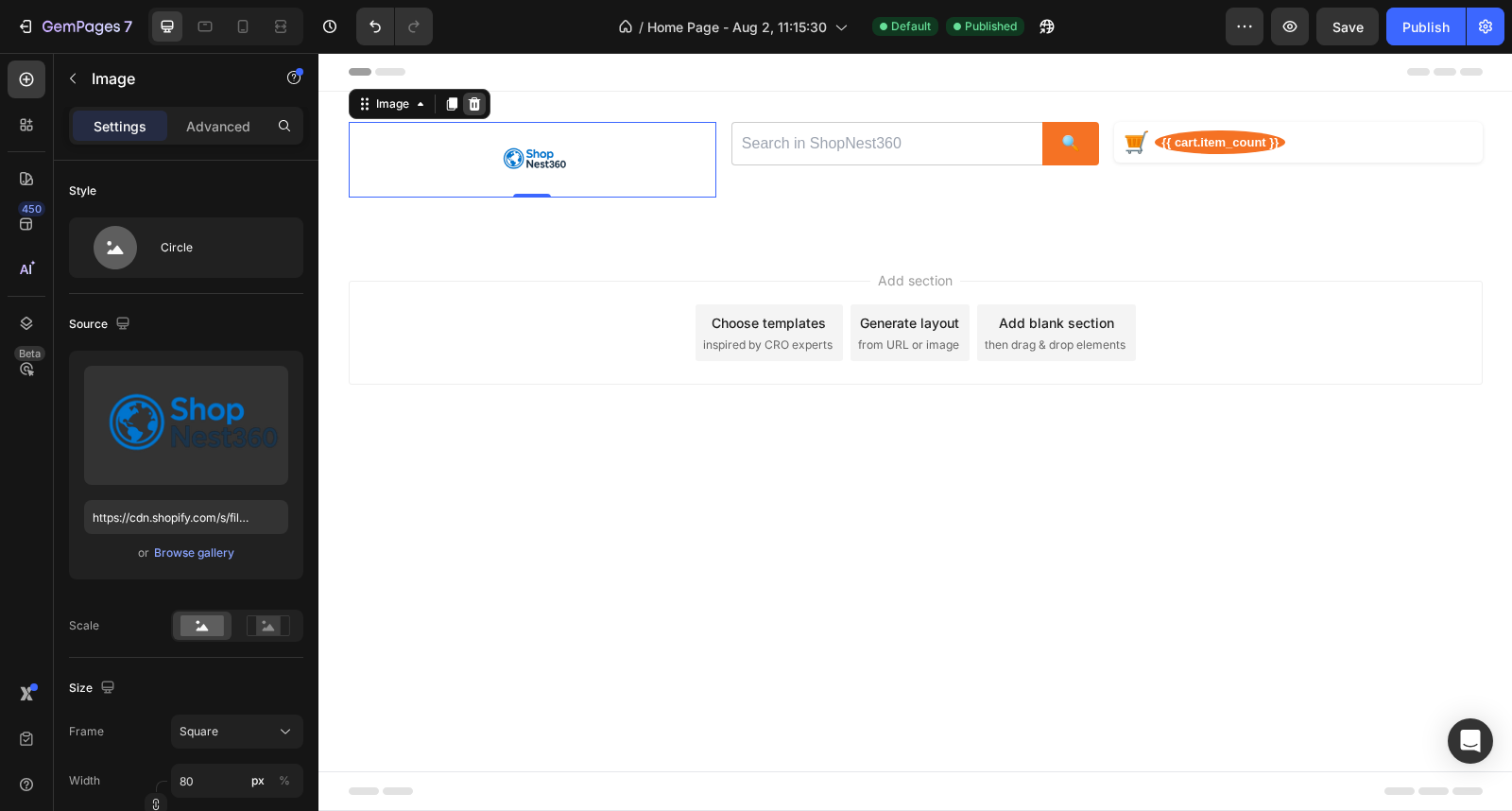 click 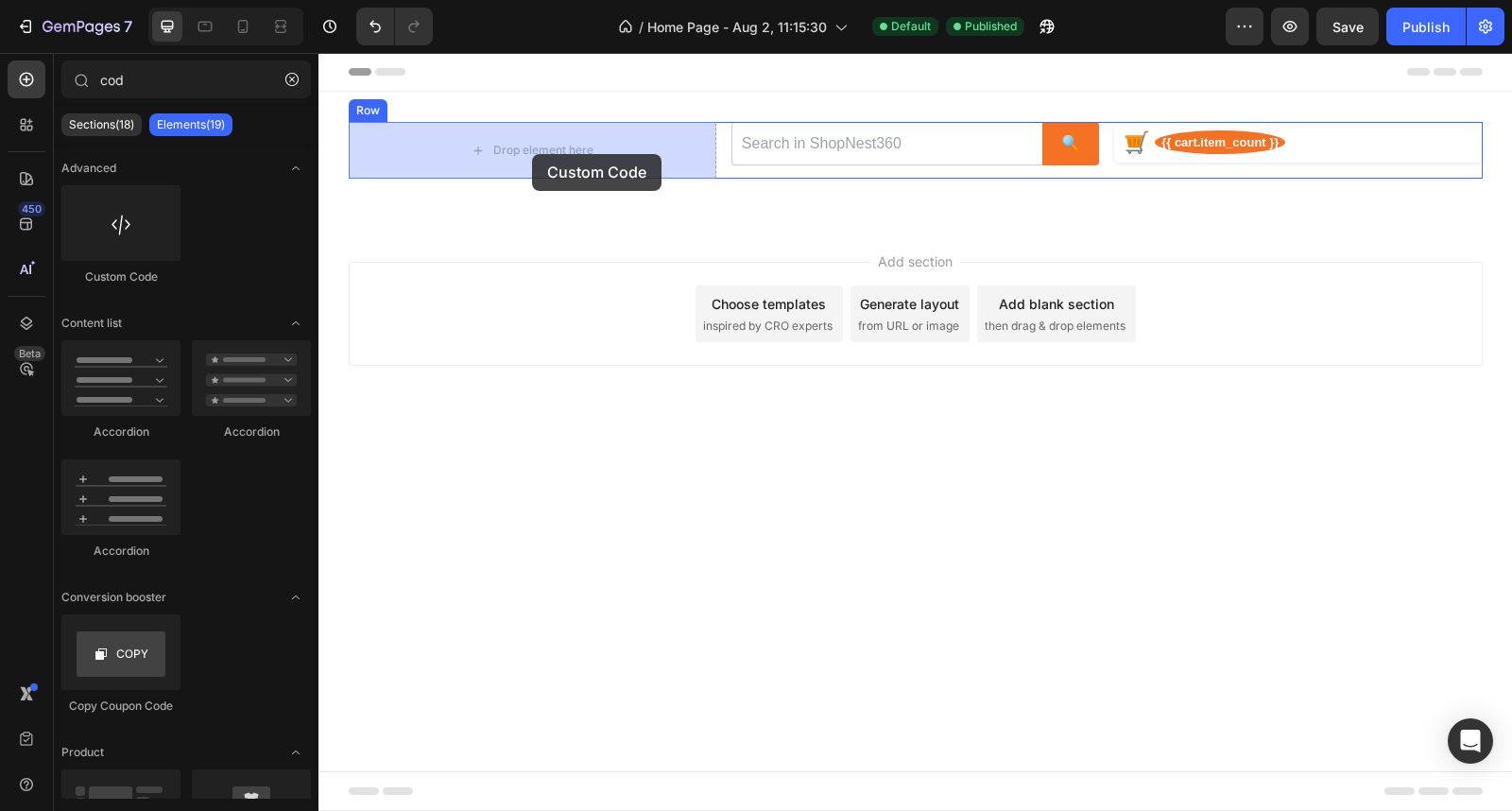 drag, startPoint x: 457, startPoint y: 282, endPoint x: 532, endPoint y: 154, distance: 148.3543 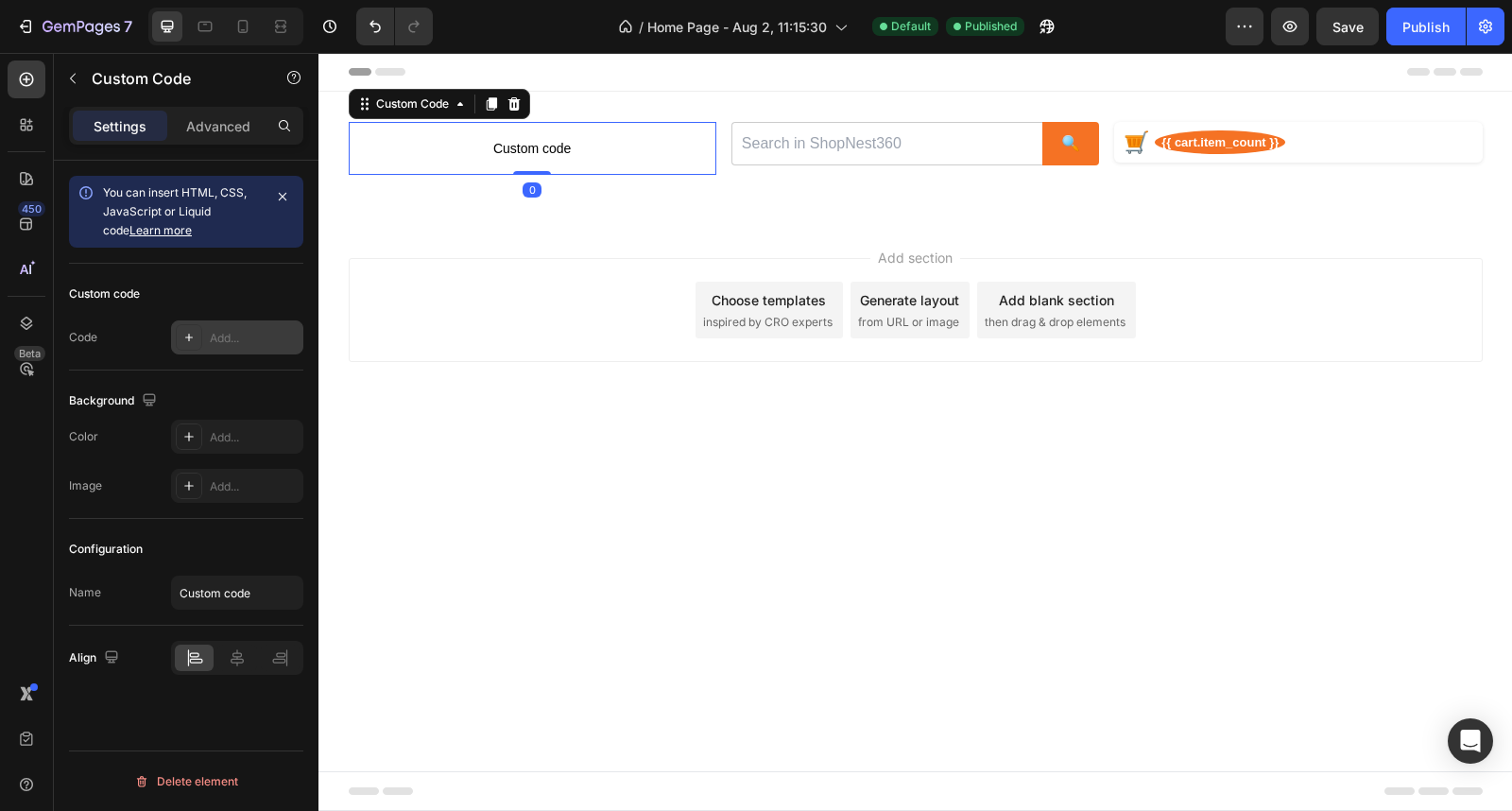 click on "Add..." at bounding box center (254, 338) 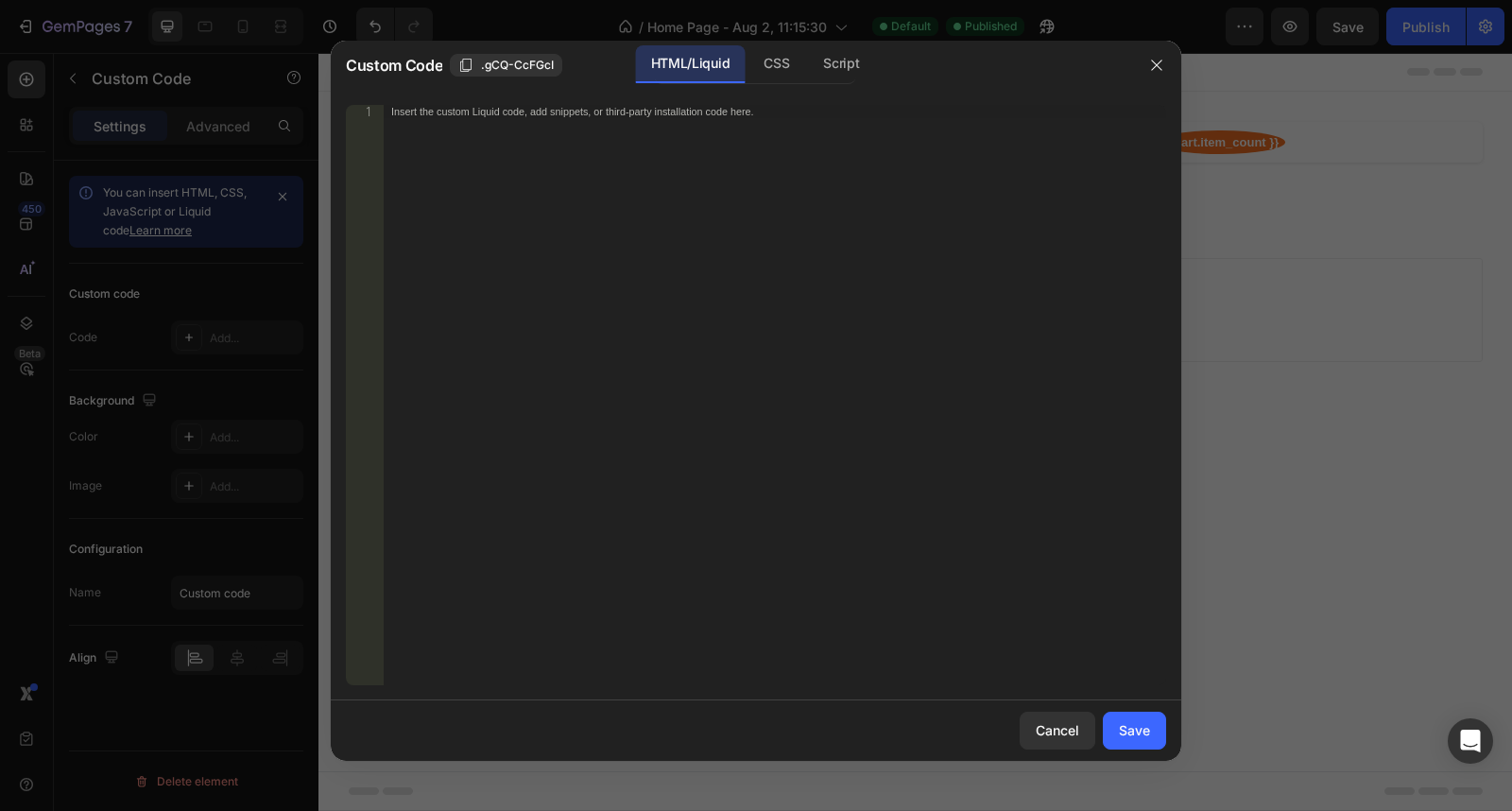 type 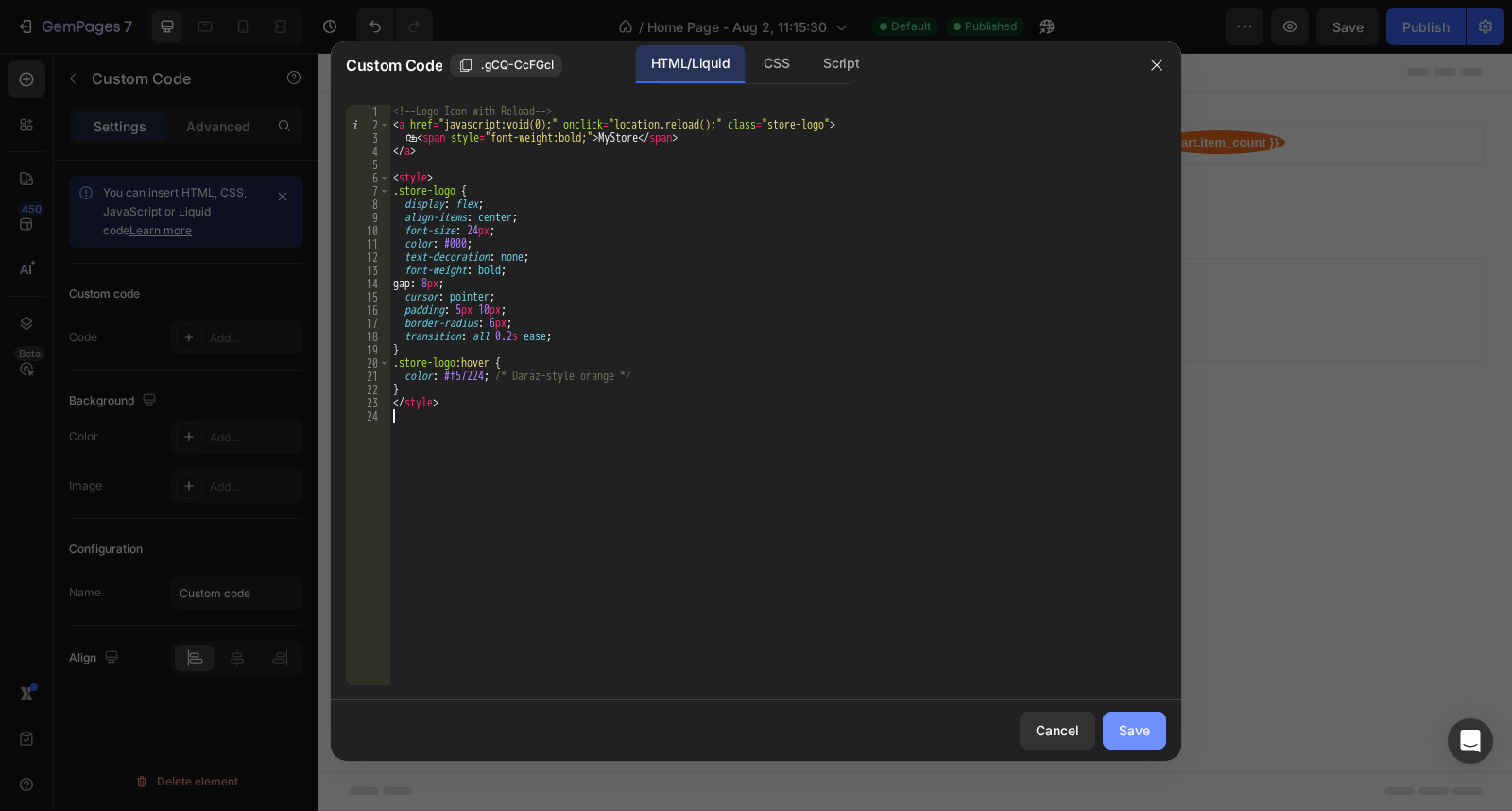 click on "Save" at bounding box center (1134, 730) 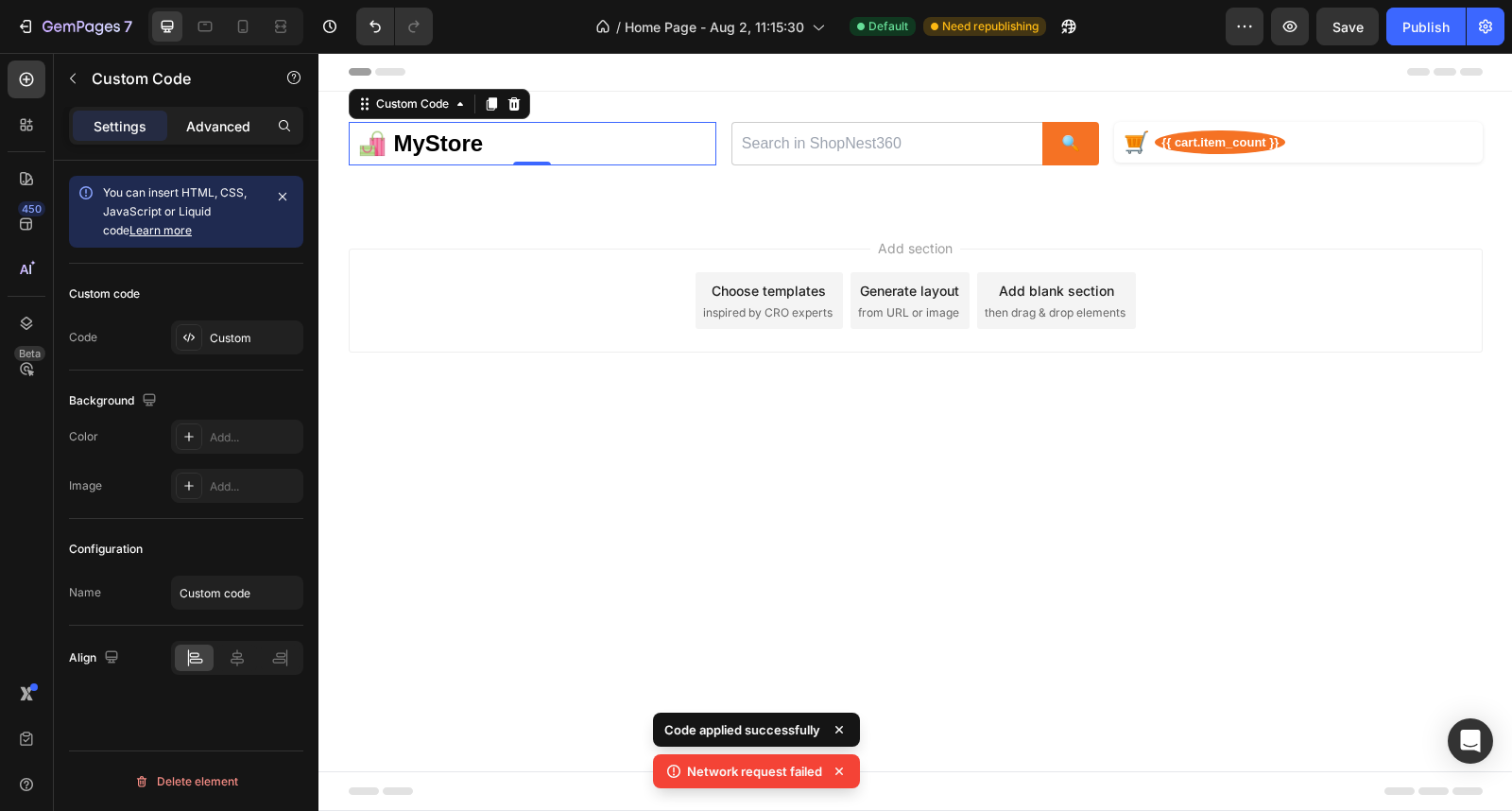 click on "Advanced" at bounding box center [218, 126] 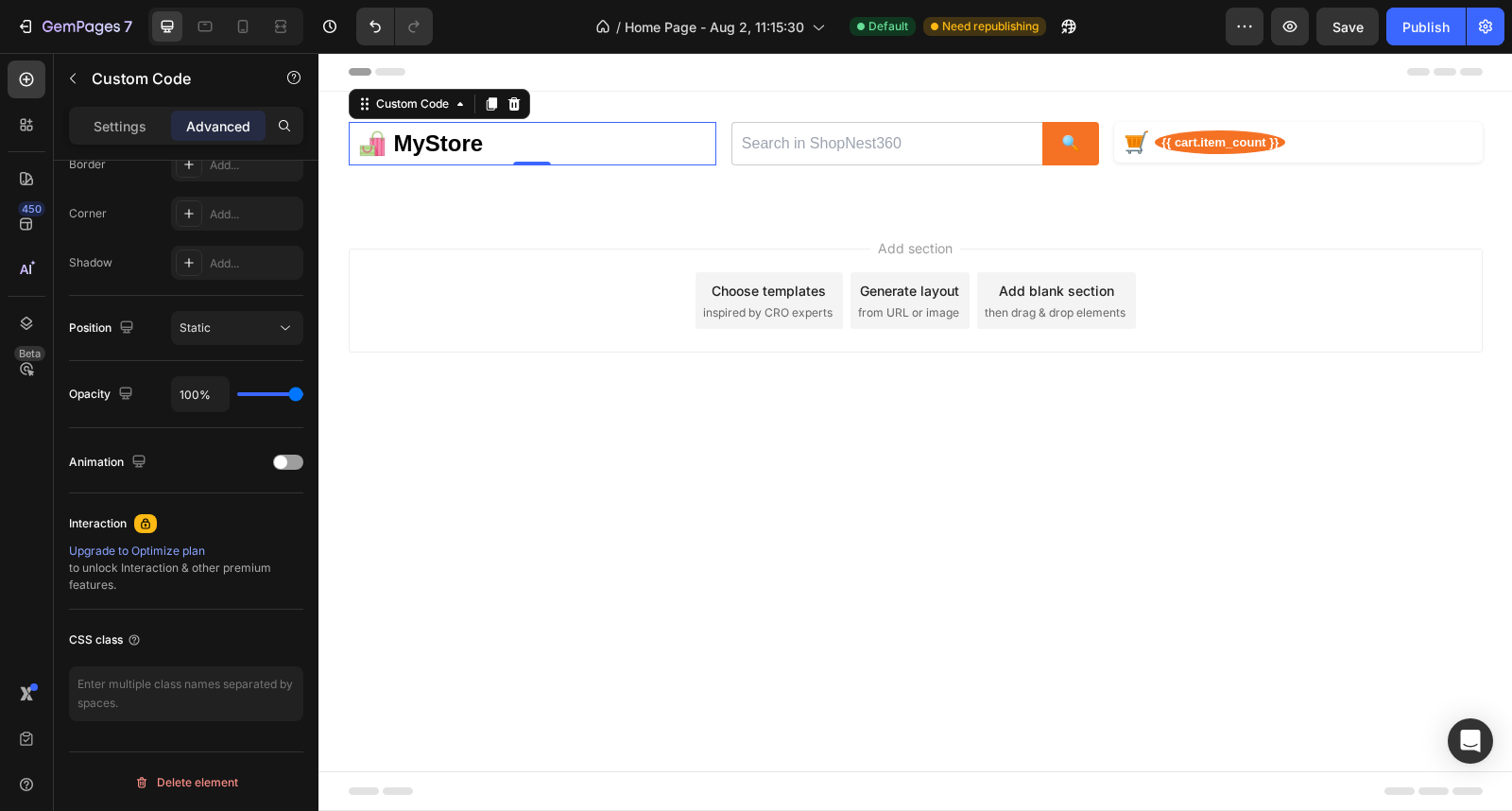 scroll, scrollTop: 0, scrollLeft: 0, axis: both 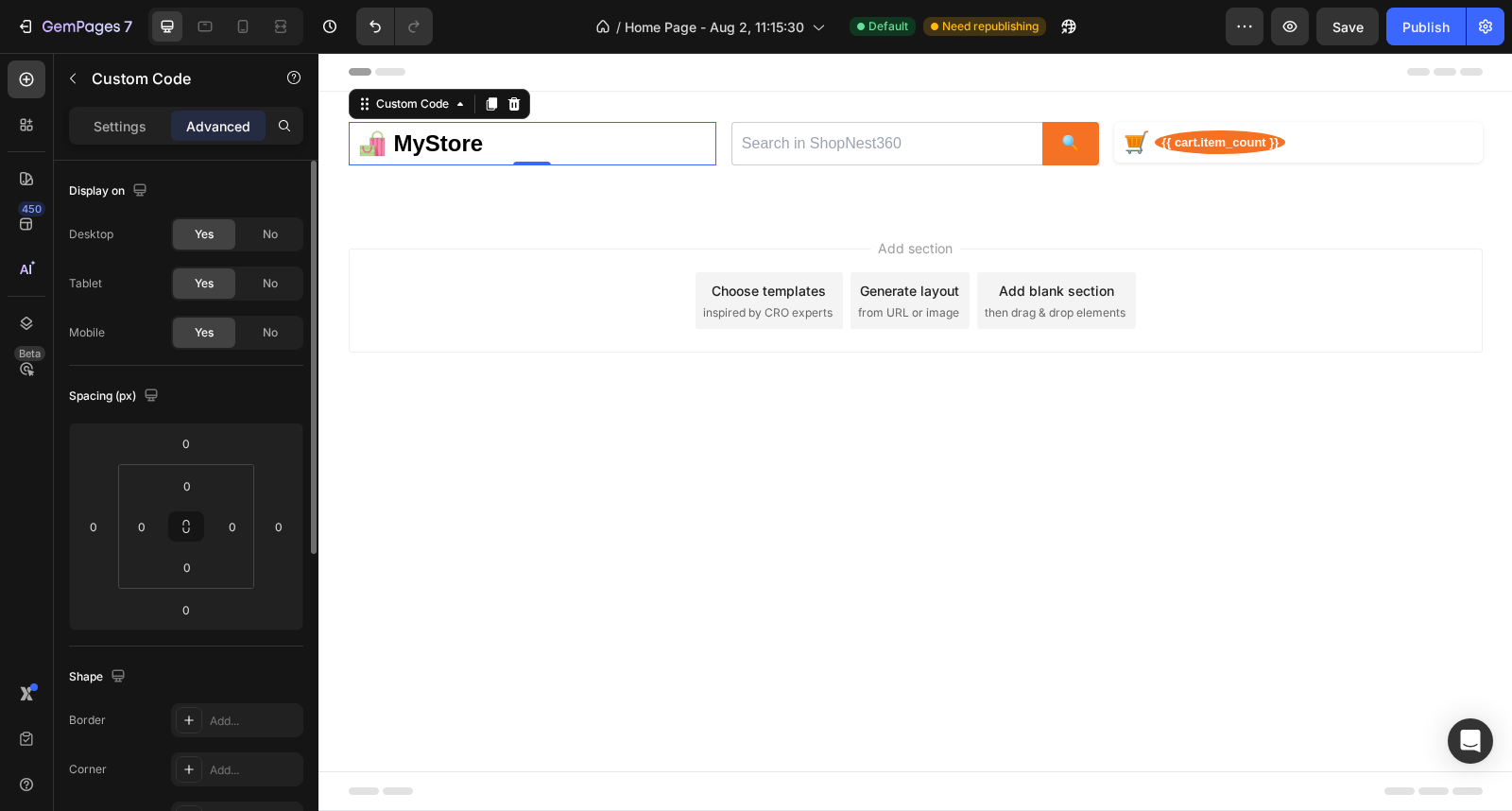 click on "Add section Choose templates inspired by CRO experts Generate layout from URL or image Add blank section then drag & drop elements" at bounding box center [916, 301] 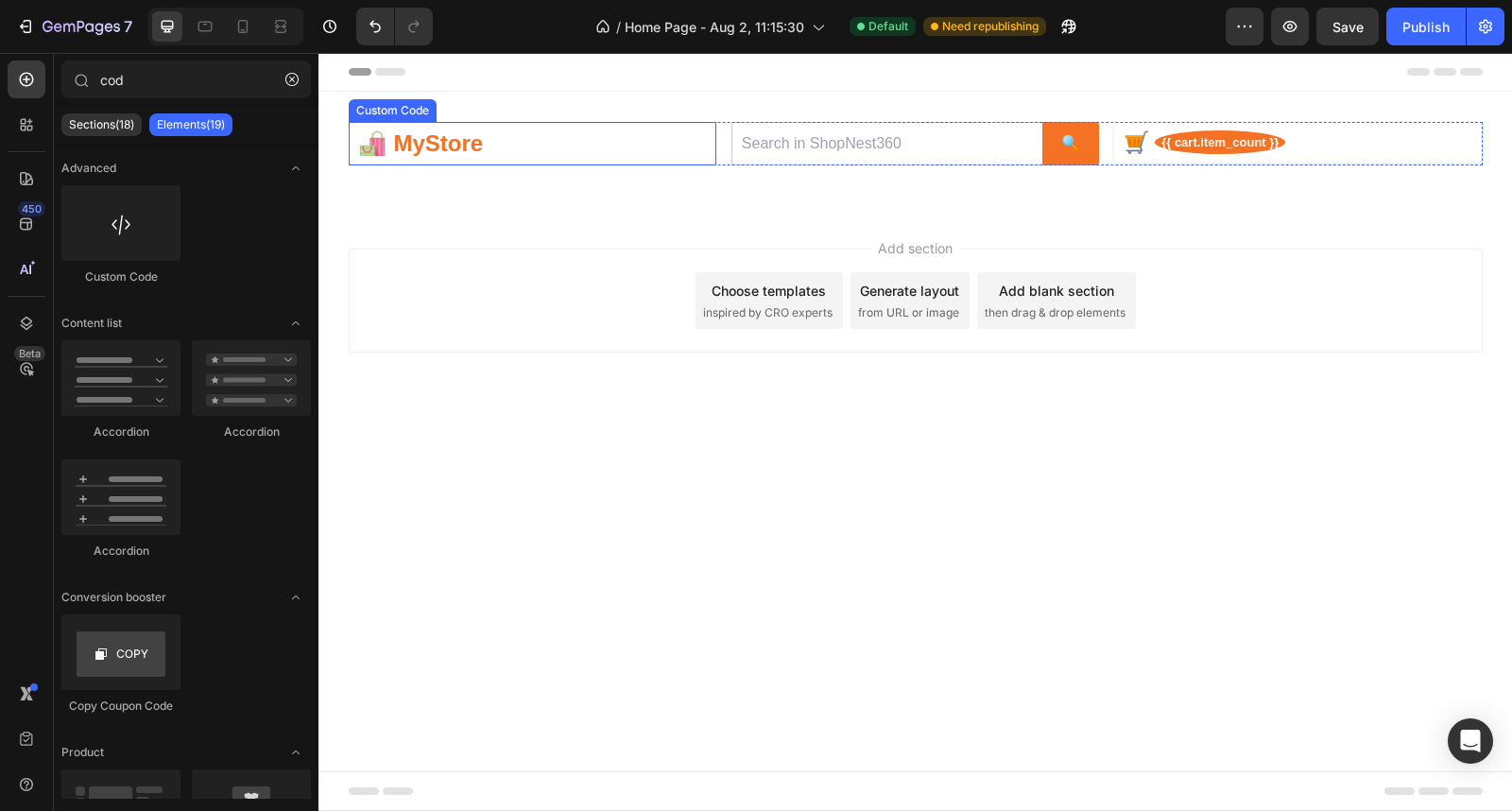 click on "MyStore" at bounding box center (438, 144) 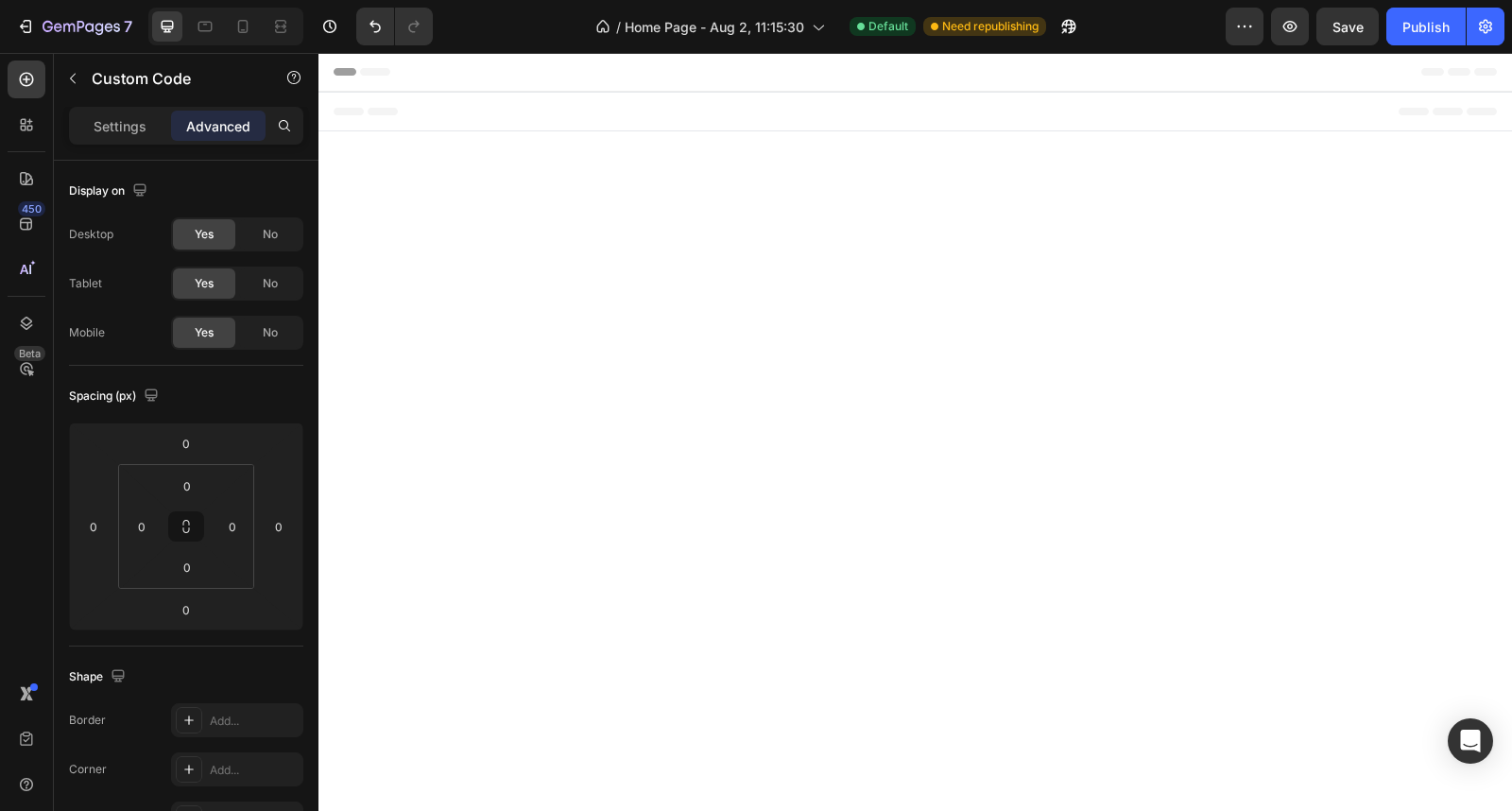 scroll, scrollTop: 0, scrollLeft: 0, axis: both 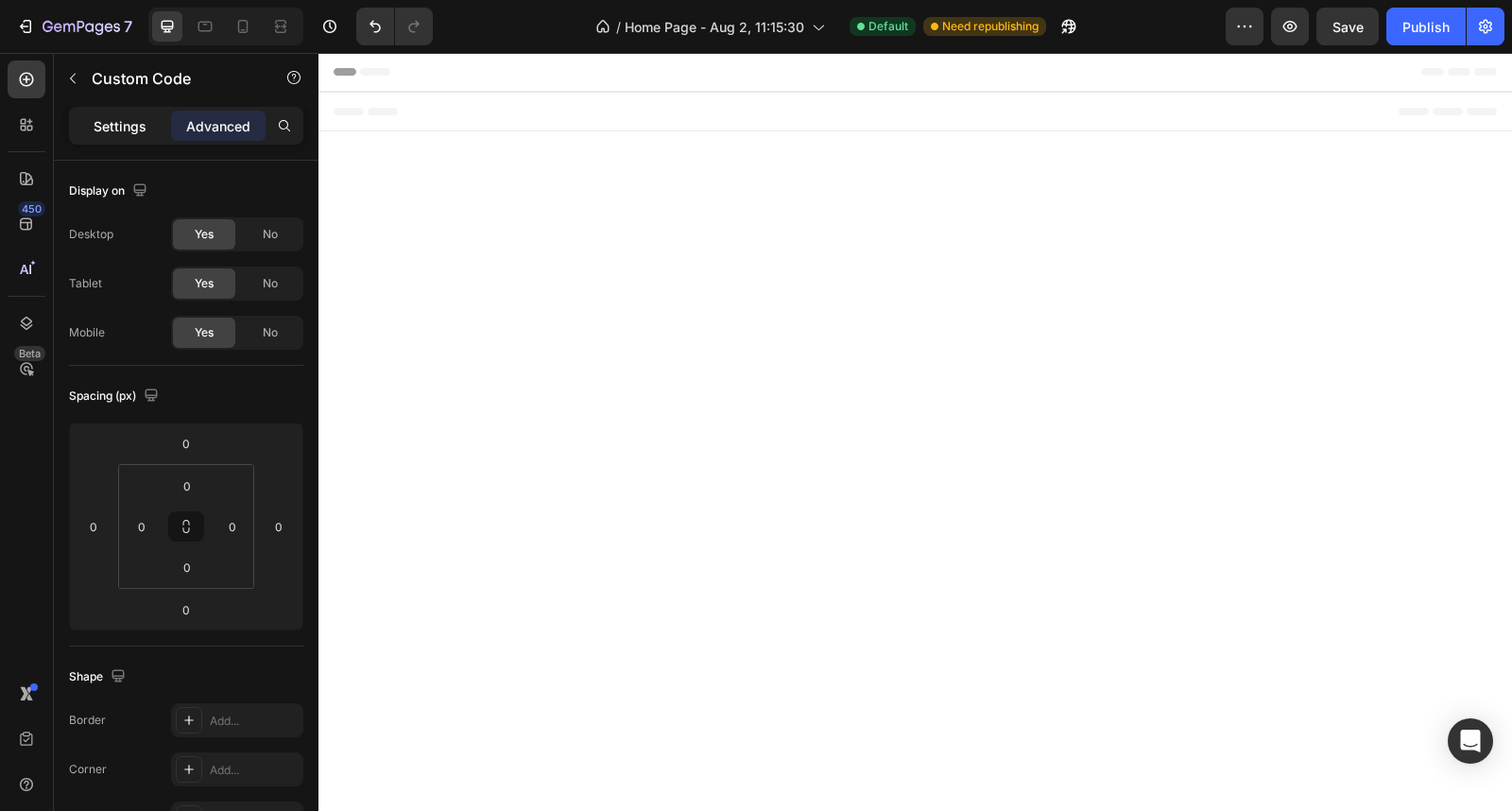 click on "Settings" at bounding box center [120, 126] 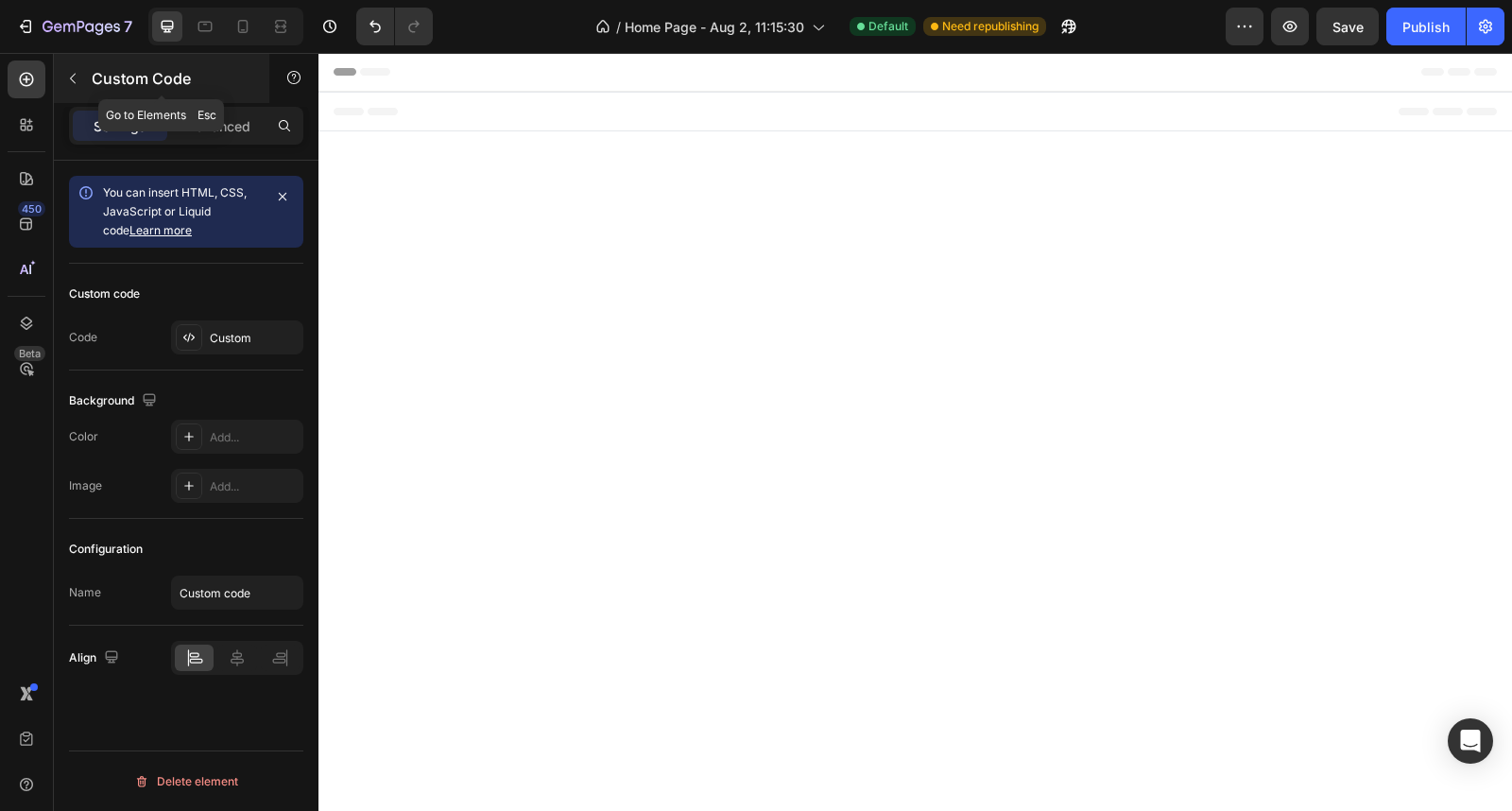 click 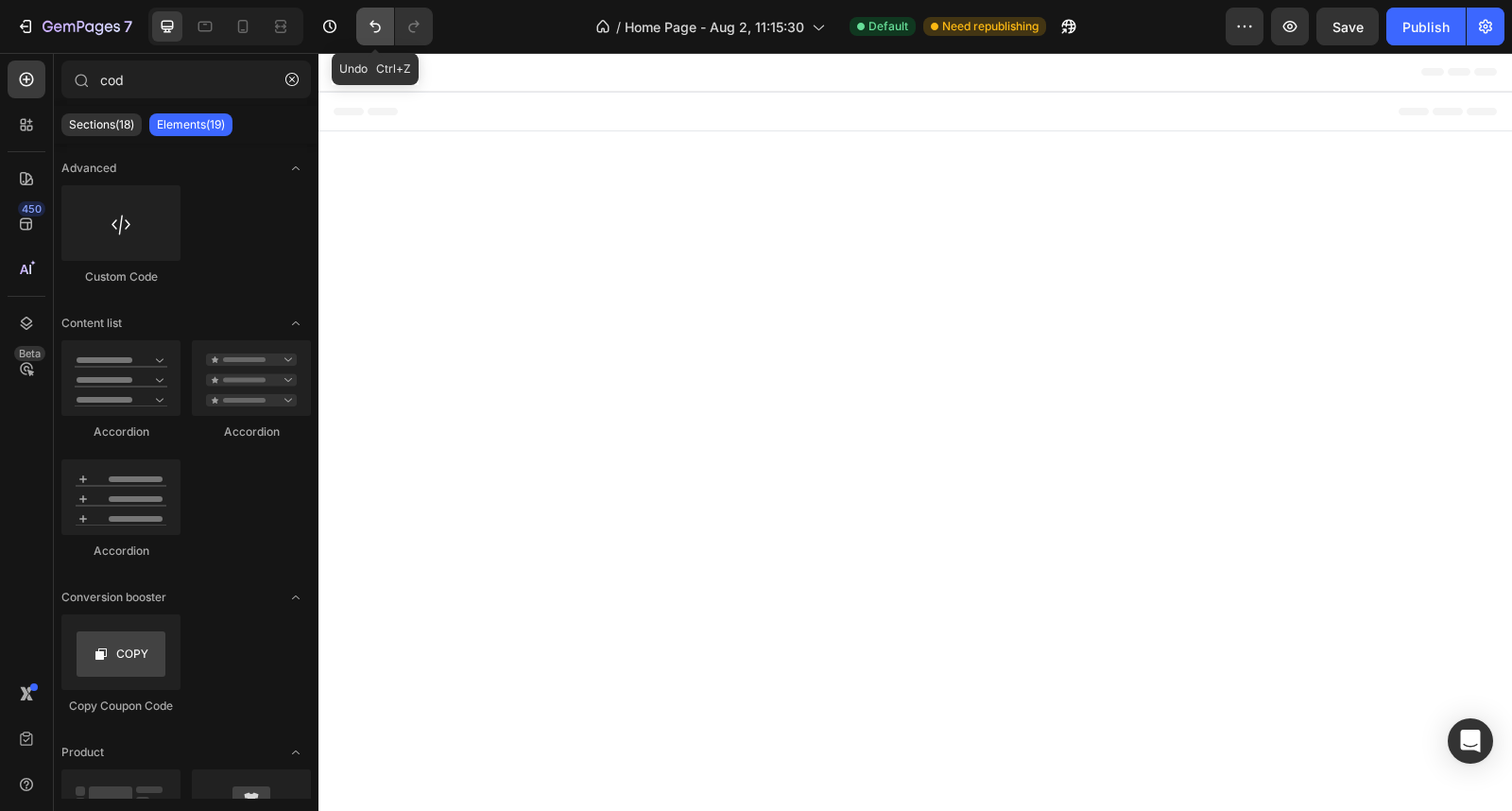 click 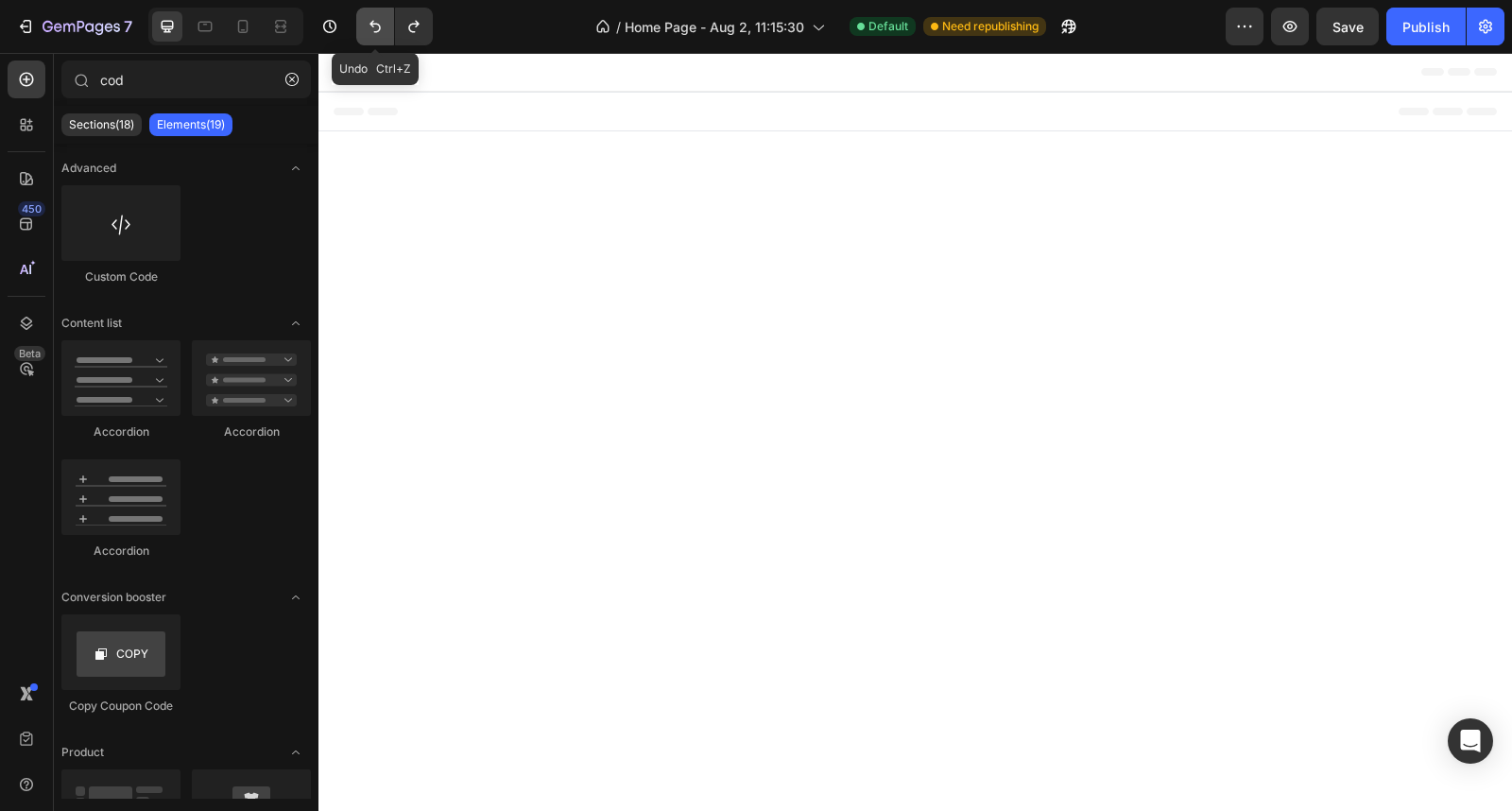 click 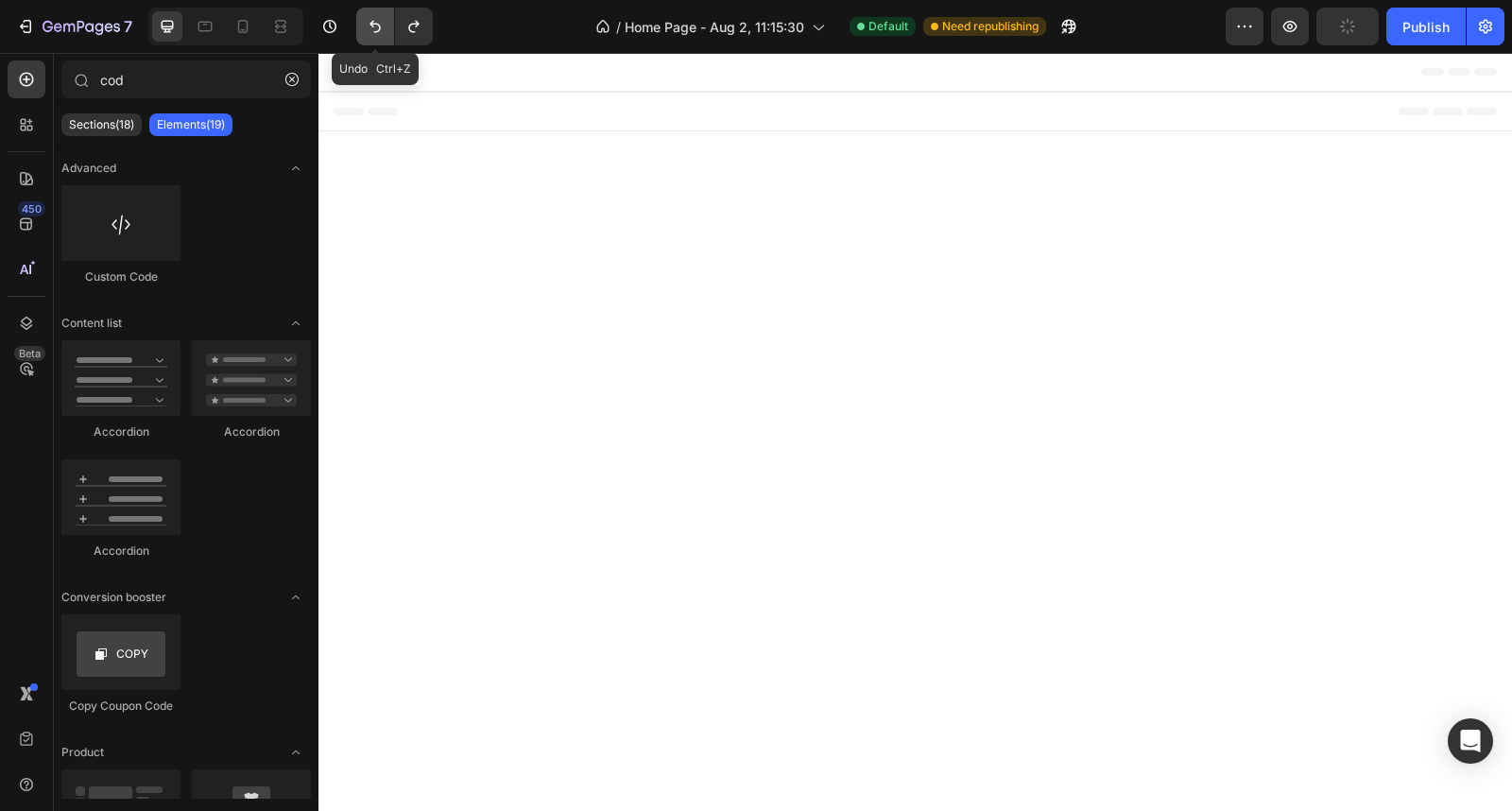 click 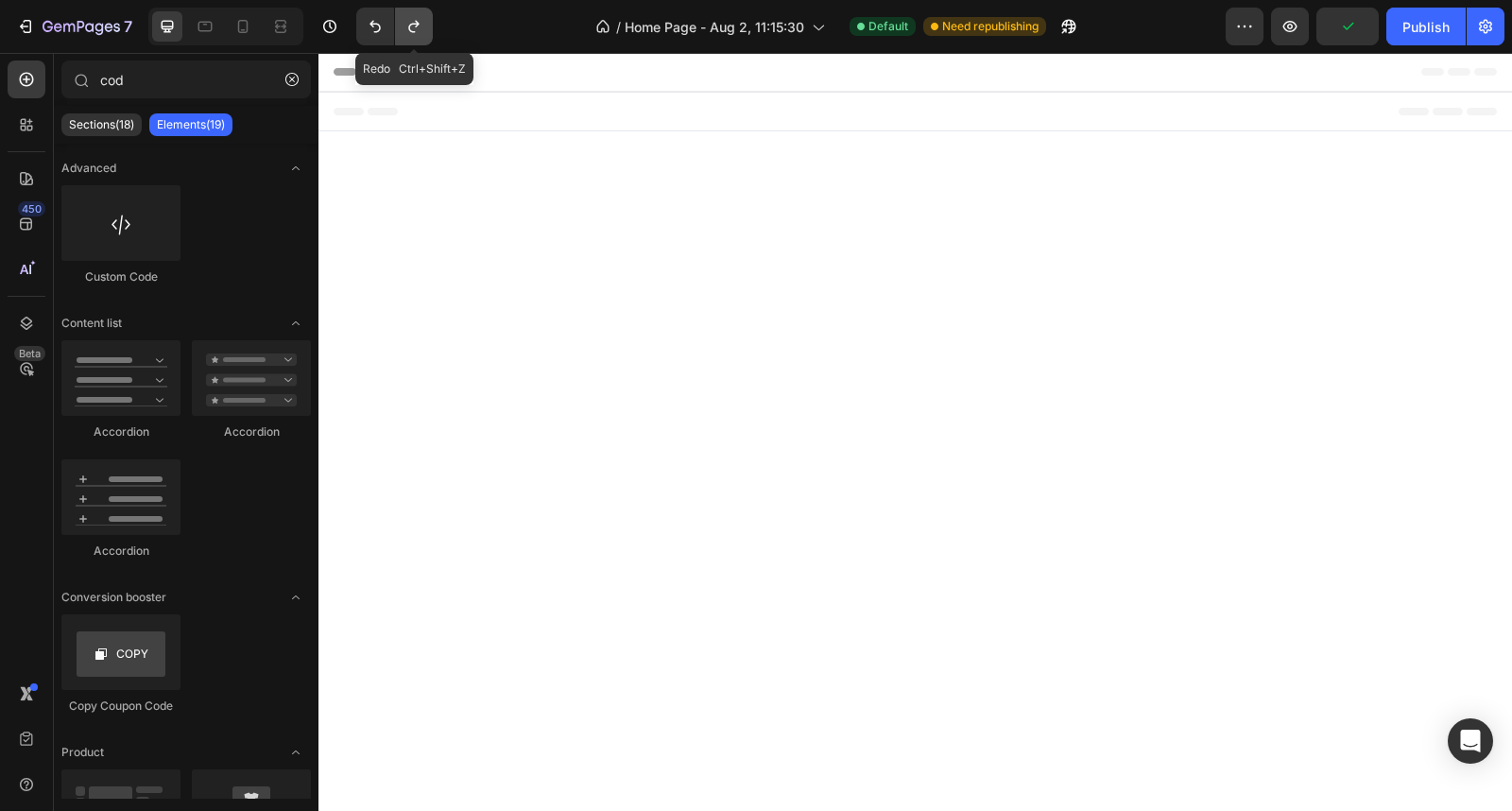click 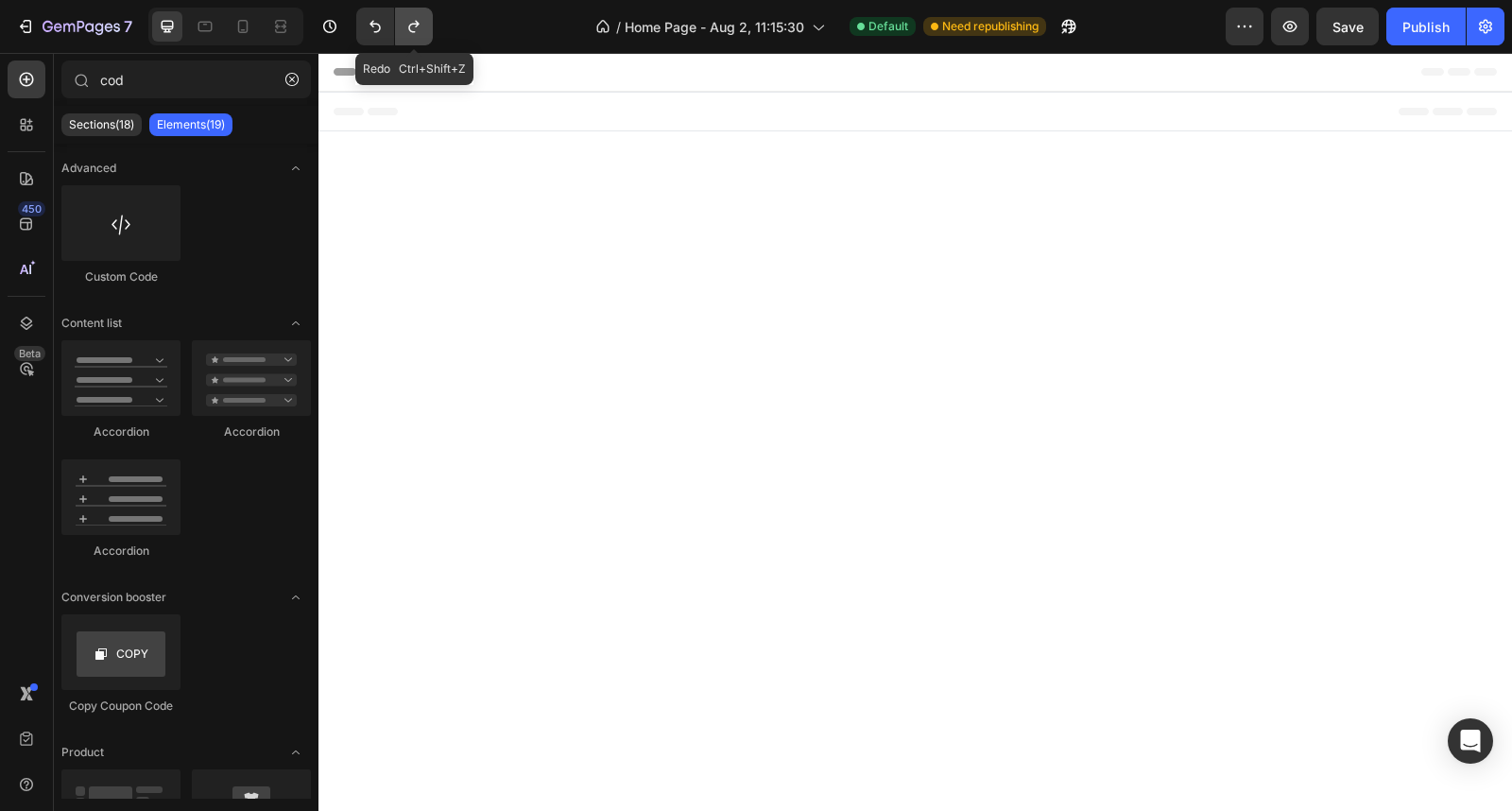 click 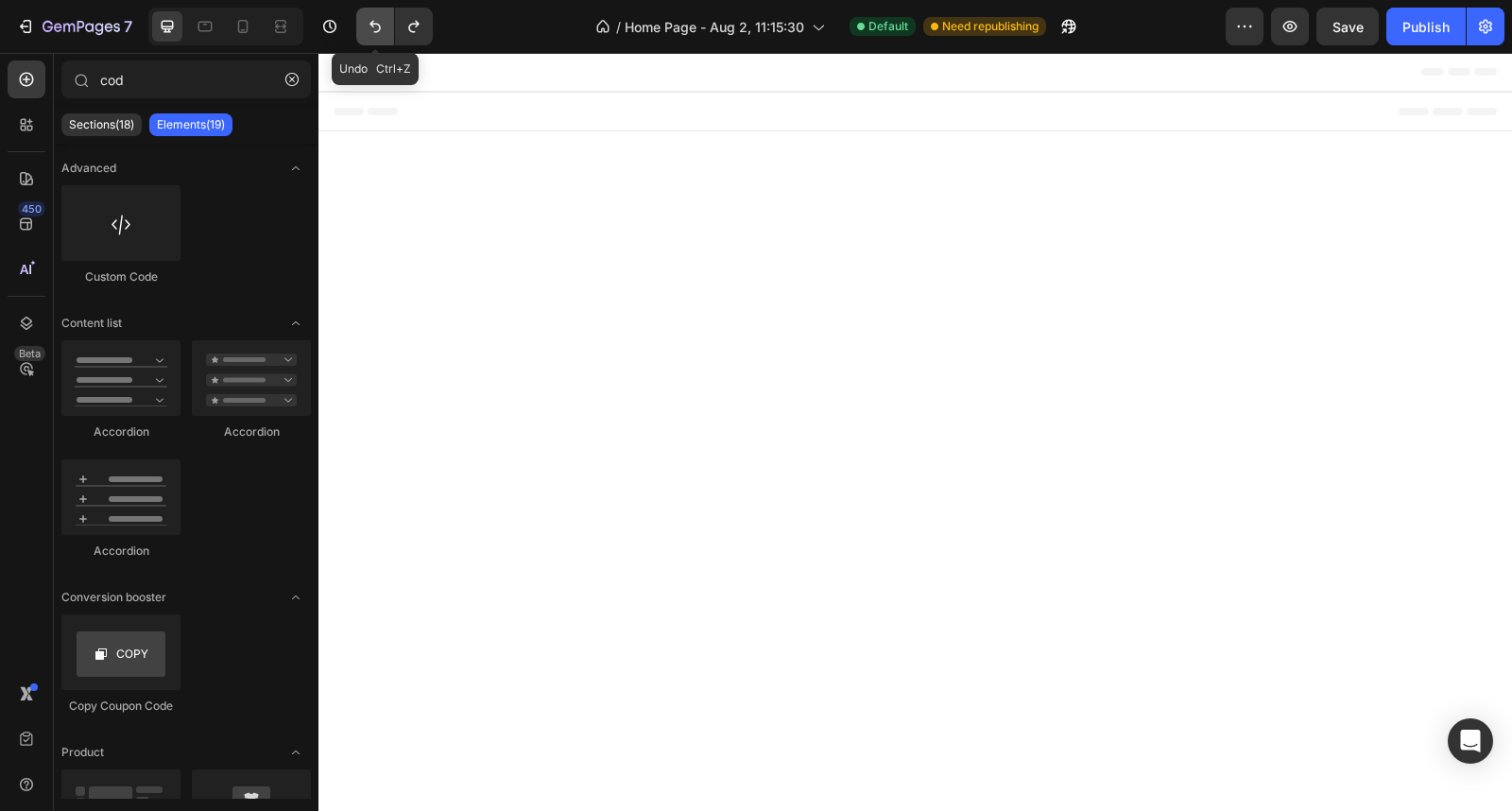 click 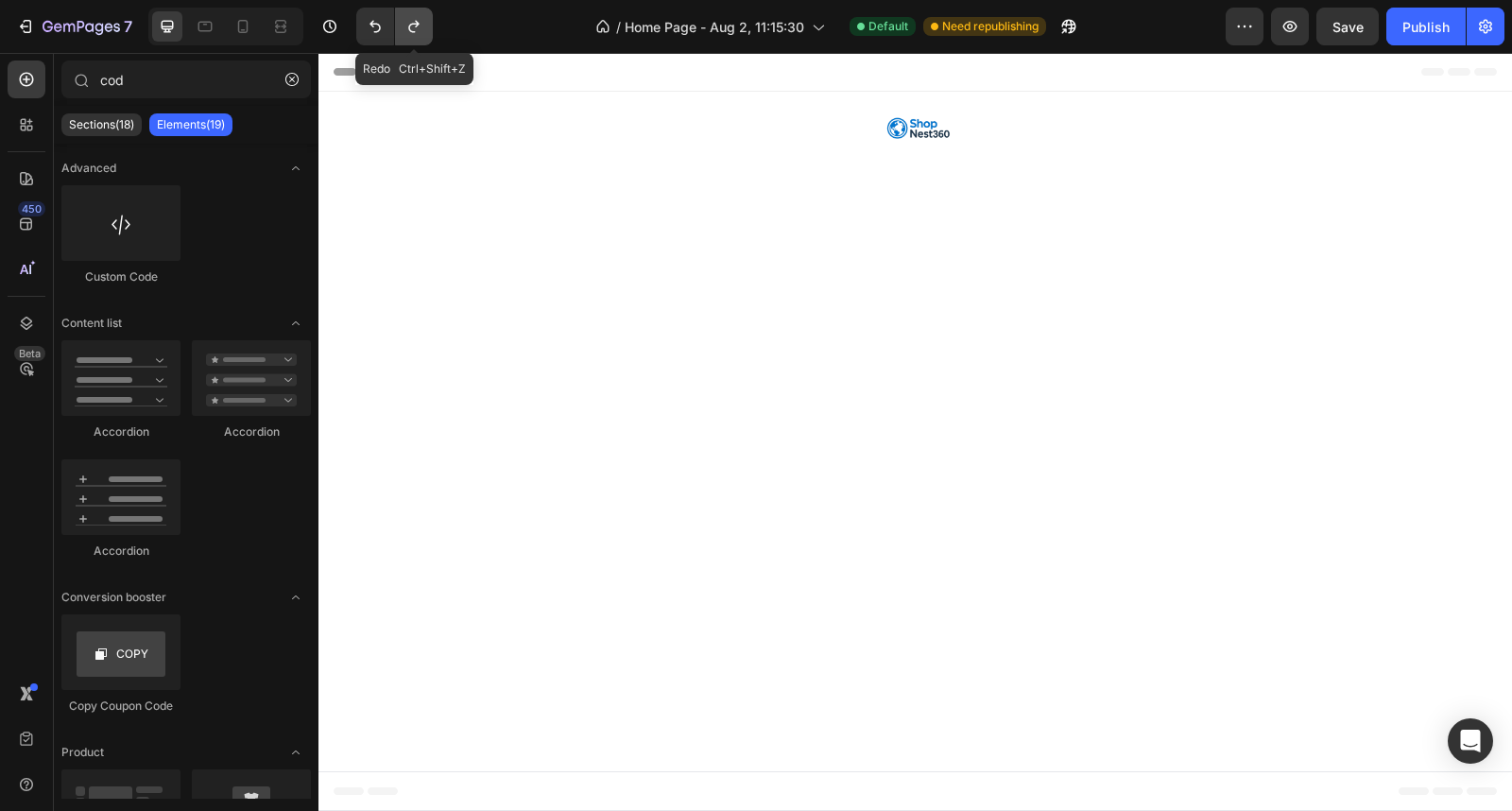 click 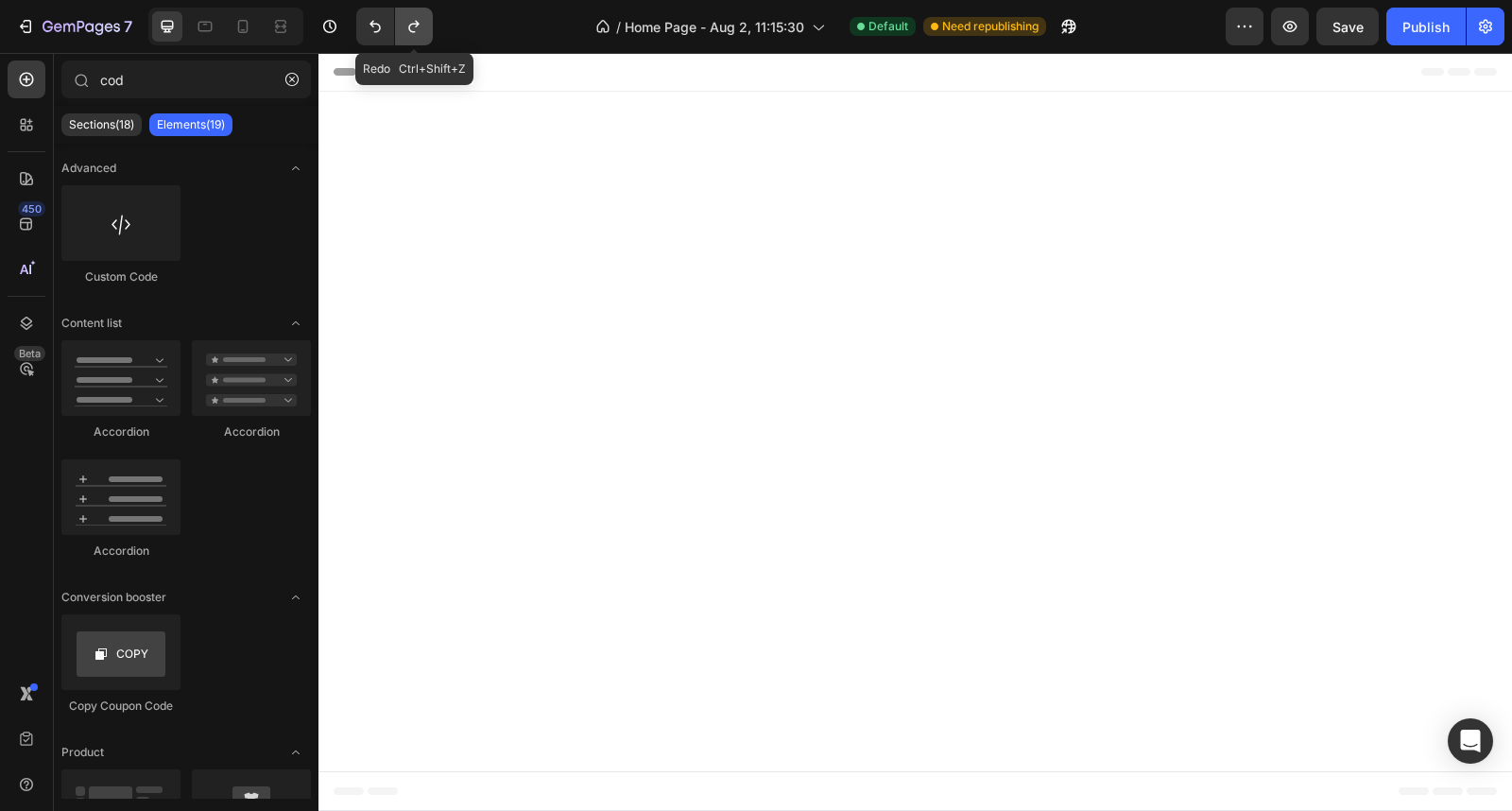 click 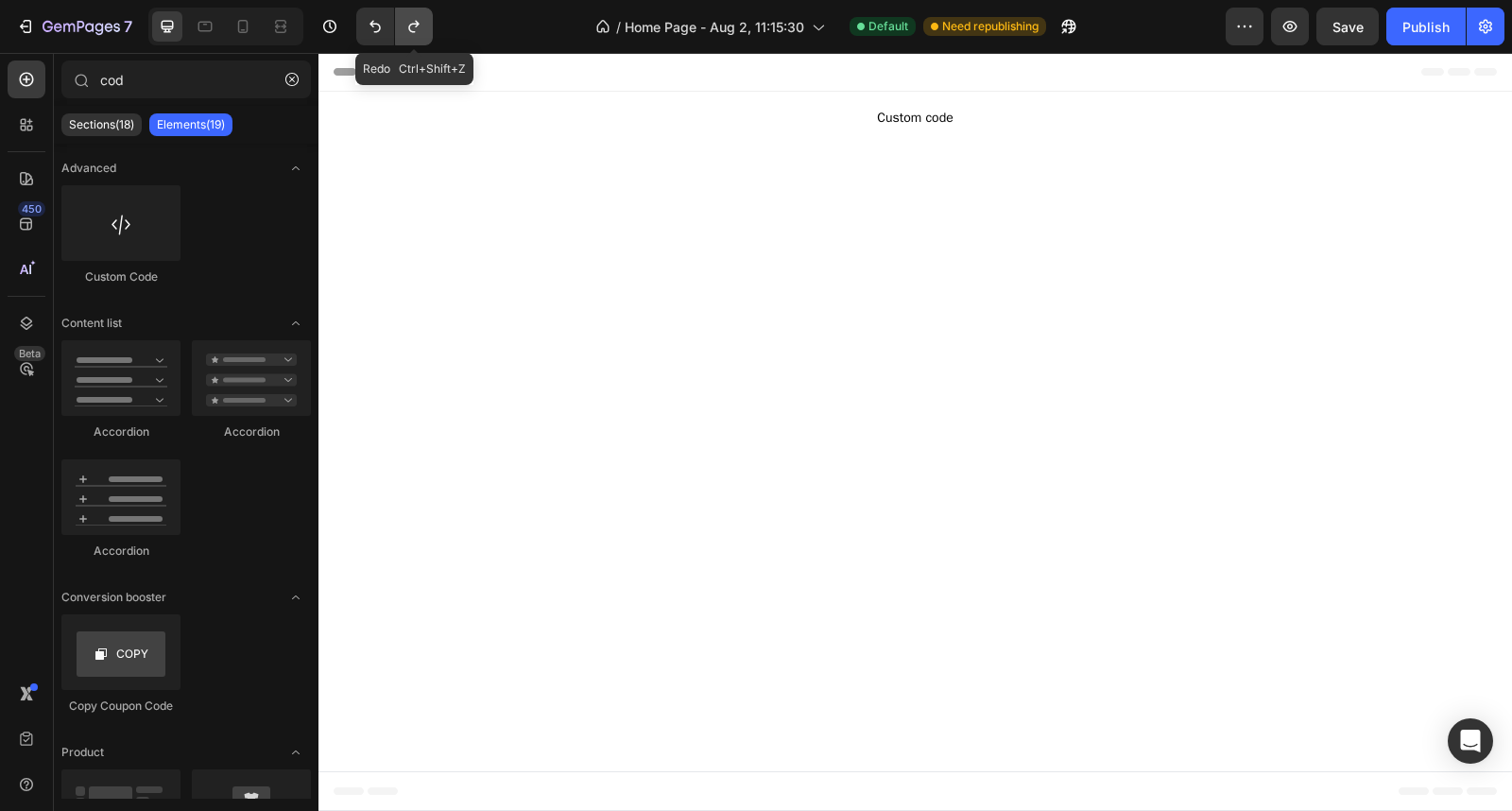 click 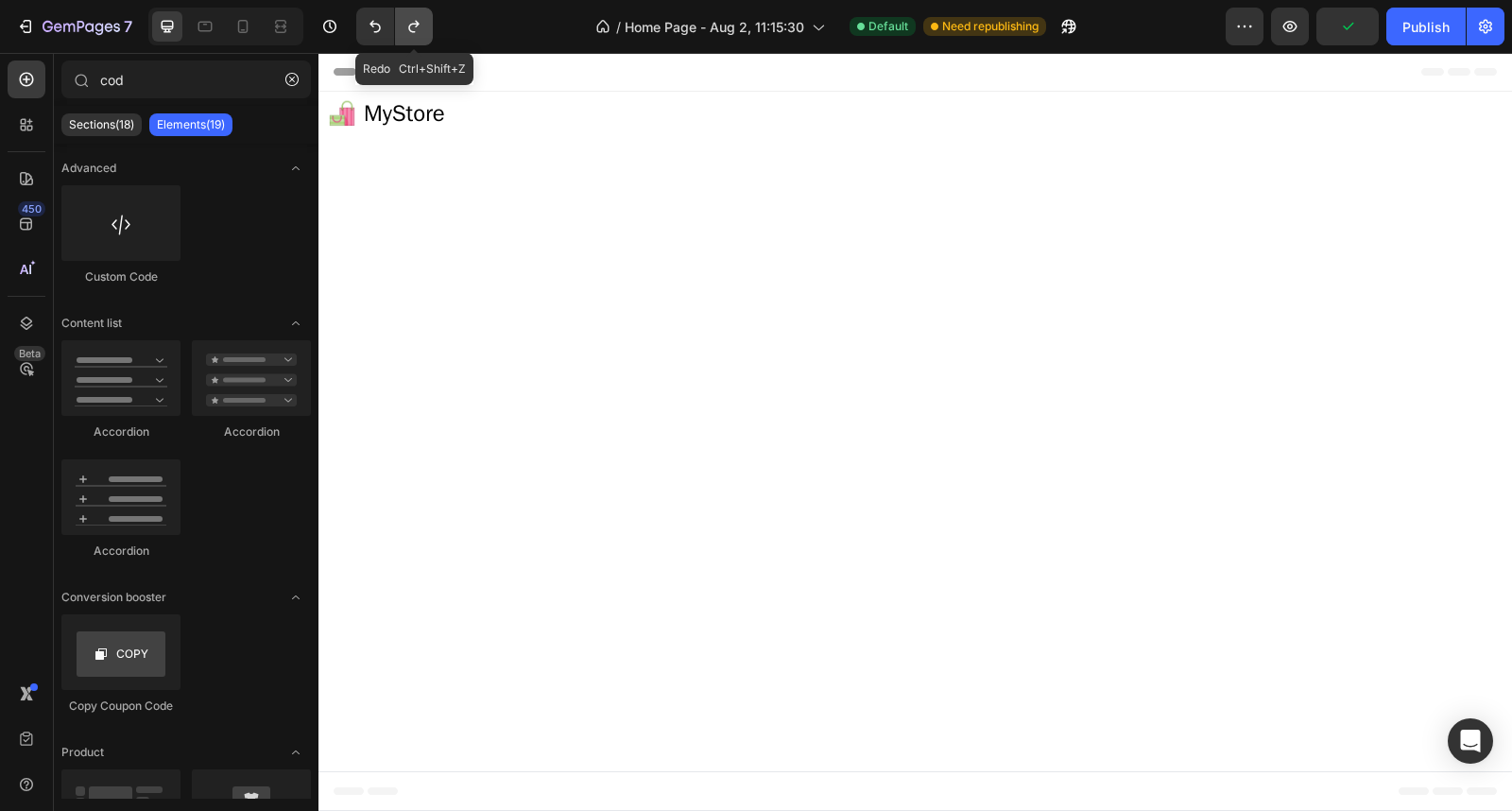 click 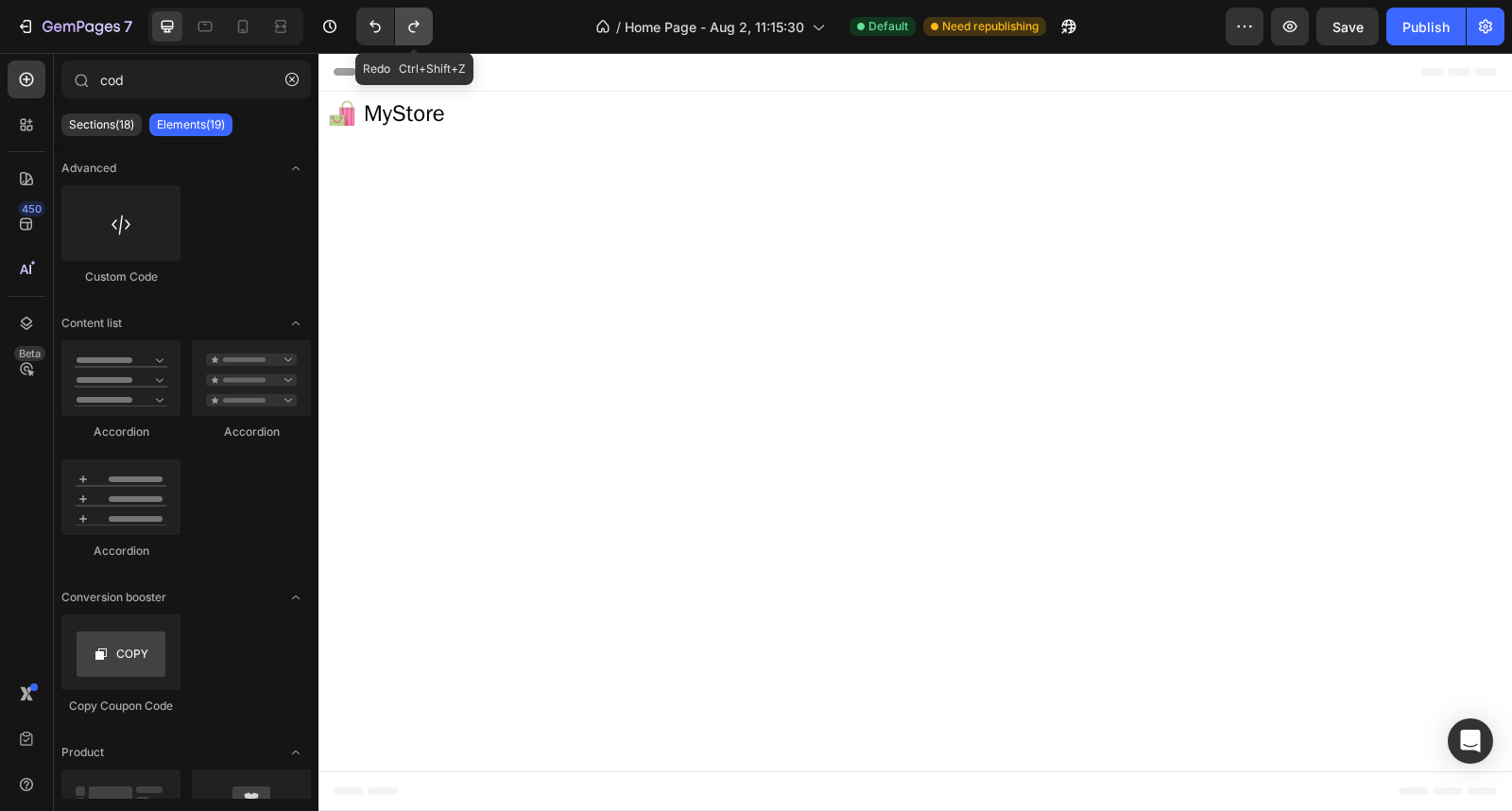 click 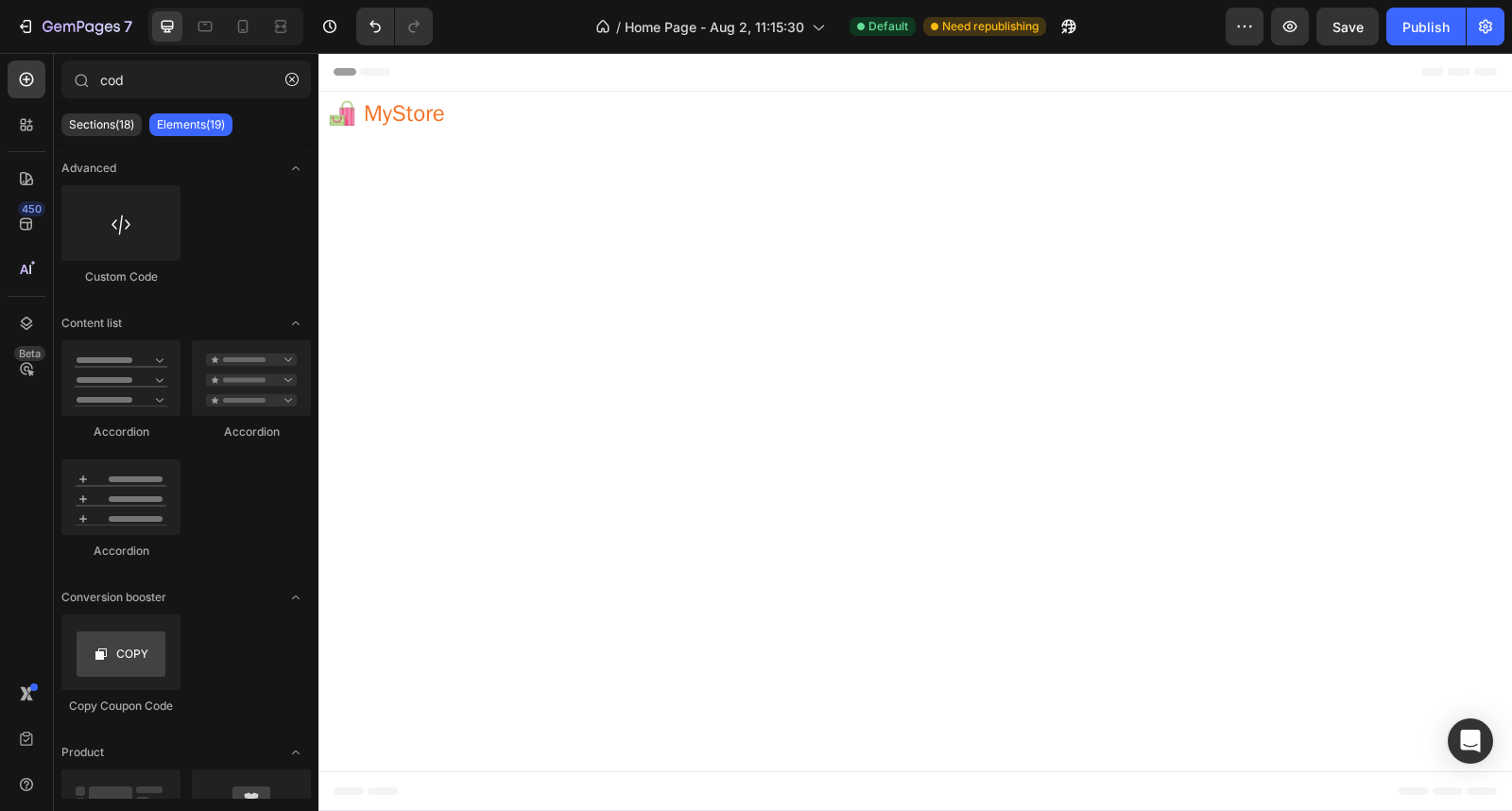 drag, startPoint x: 617, startPoint y: 136, endPoint x: 477, endPoint y: 115, distance: 141.5662 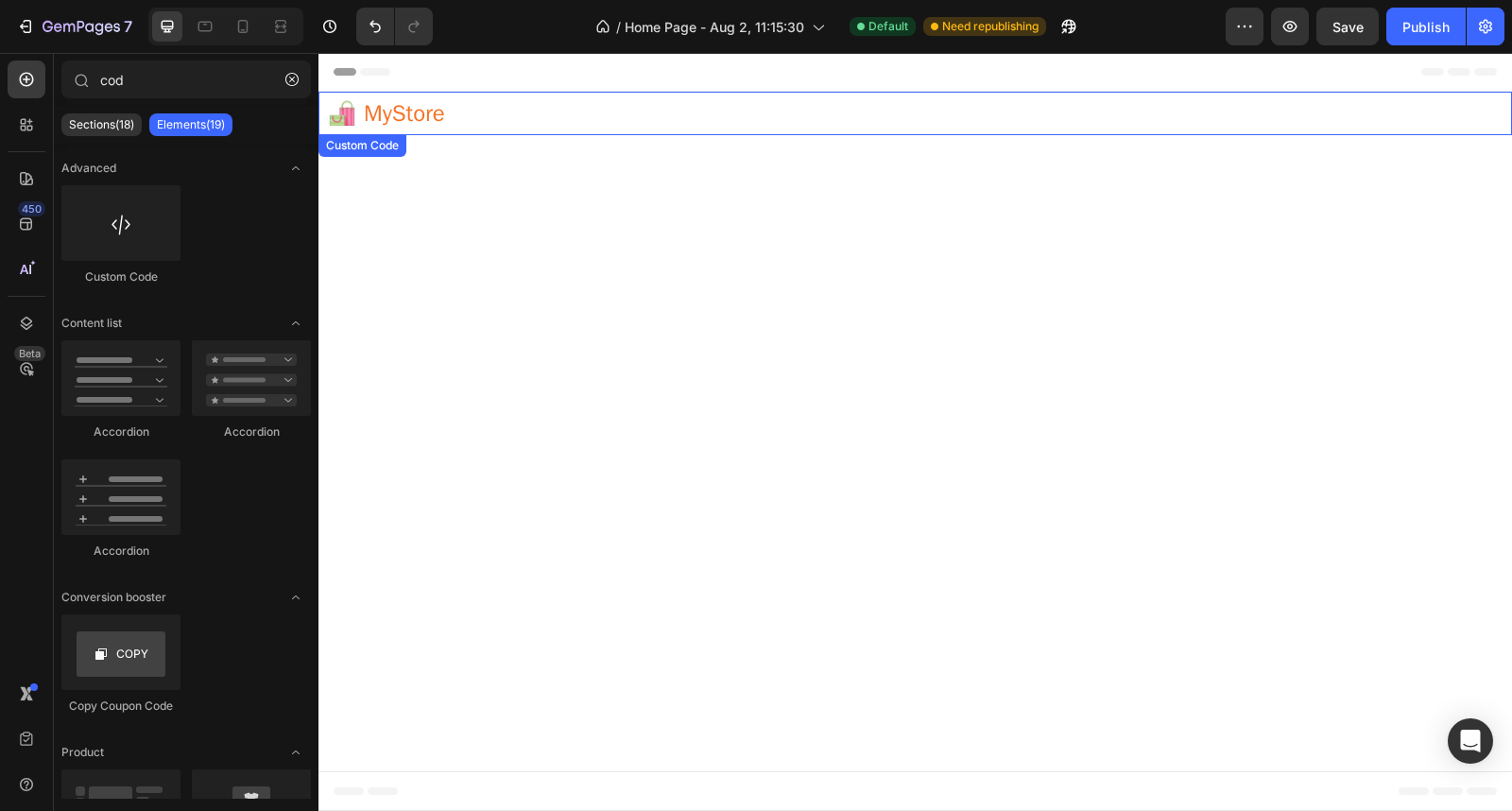 click on "MyStore" at bounding box center (404, 113) 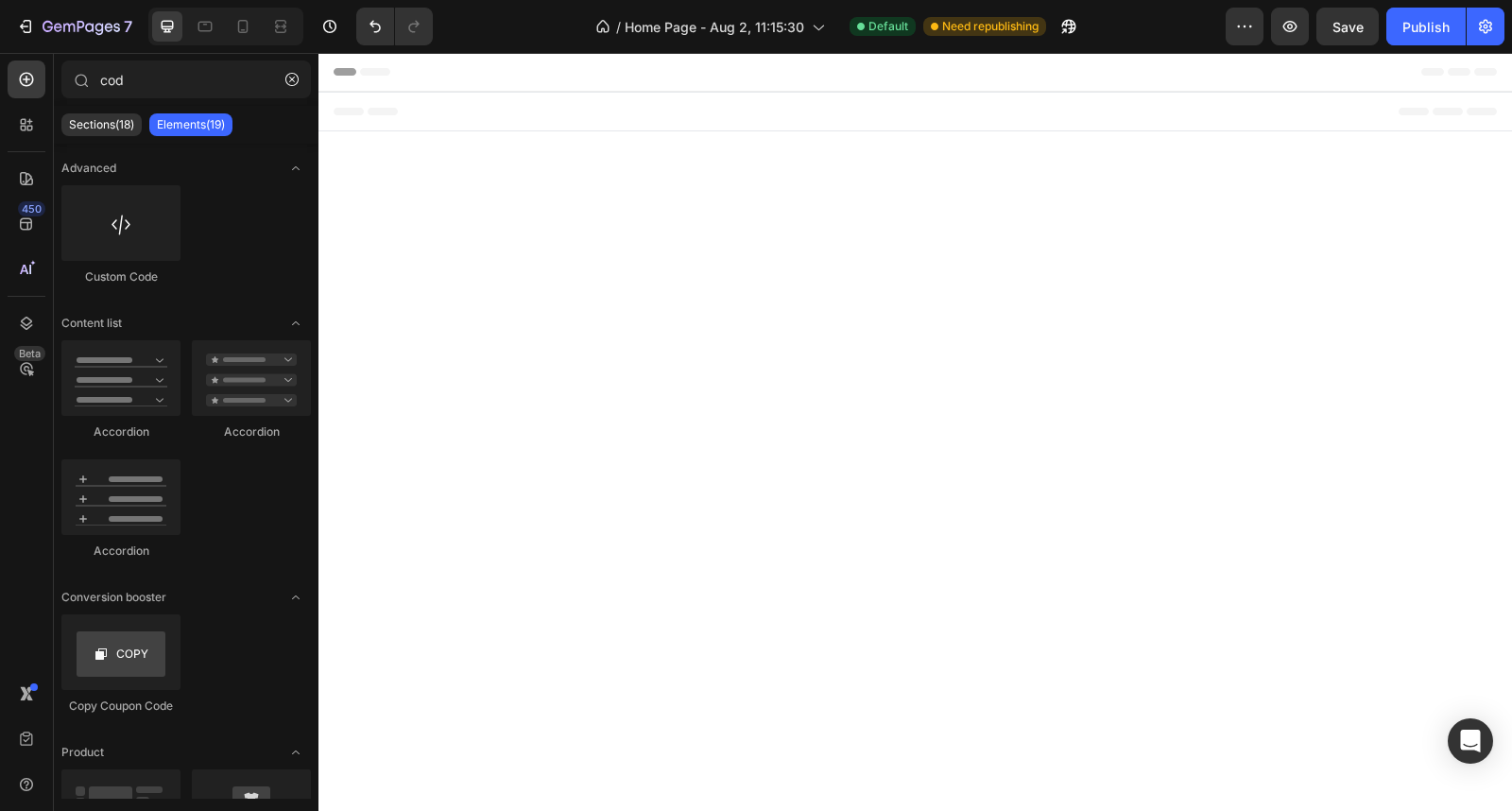 scroll, scrollTop: 0, scrollLeft: 0, axis: both 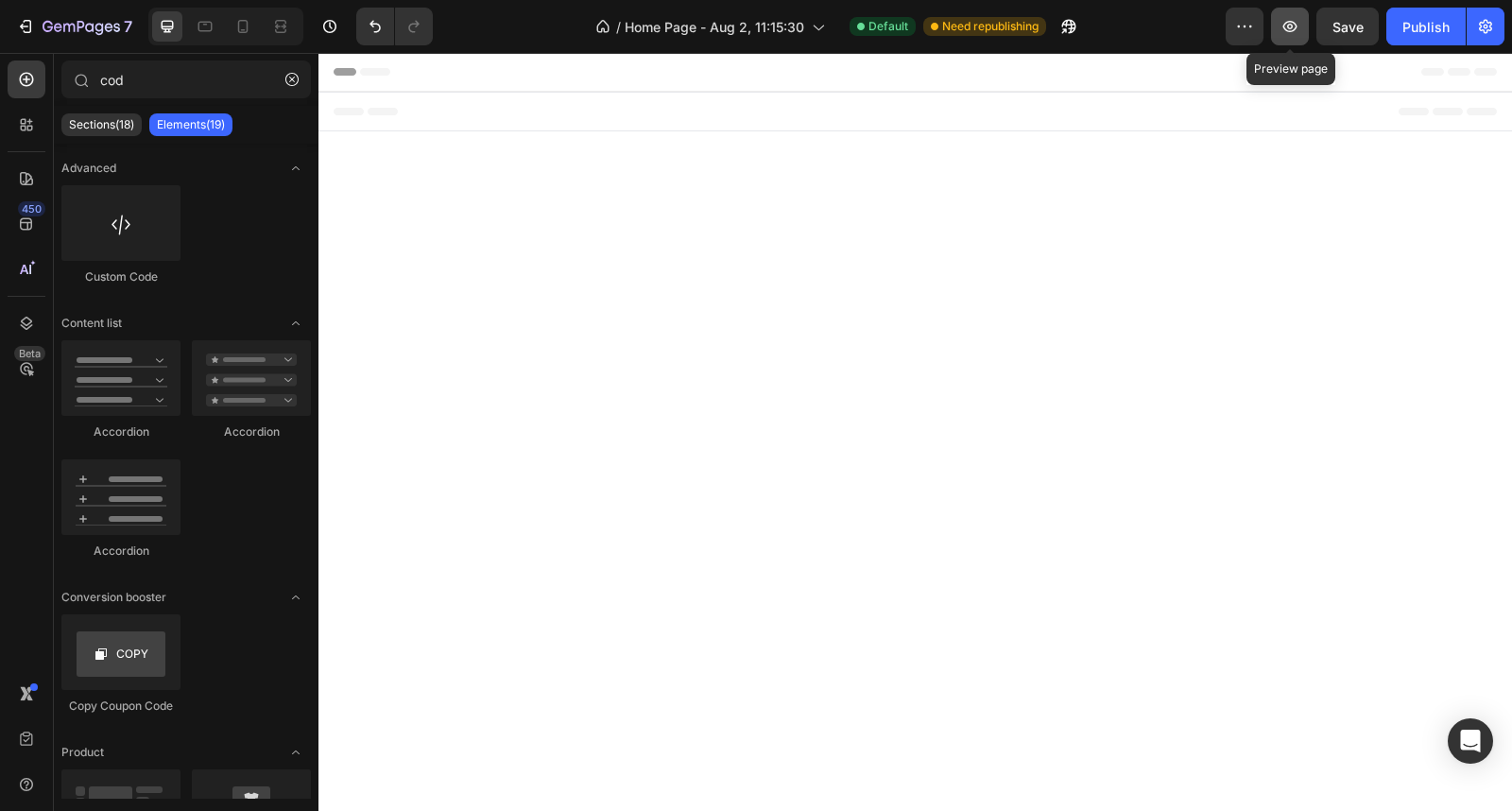 click 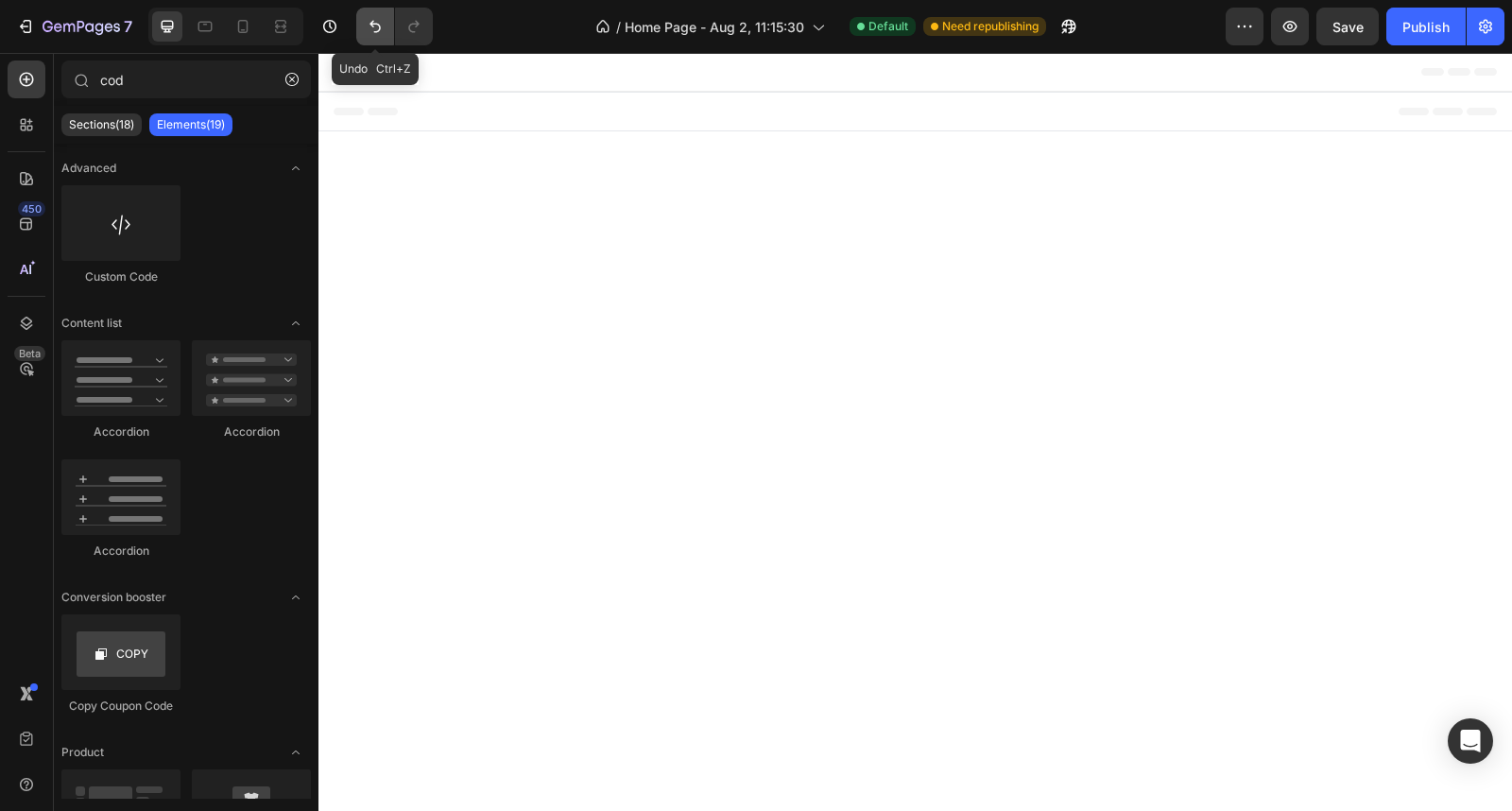 type 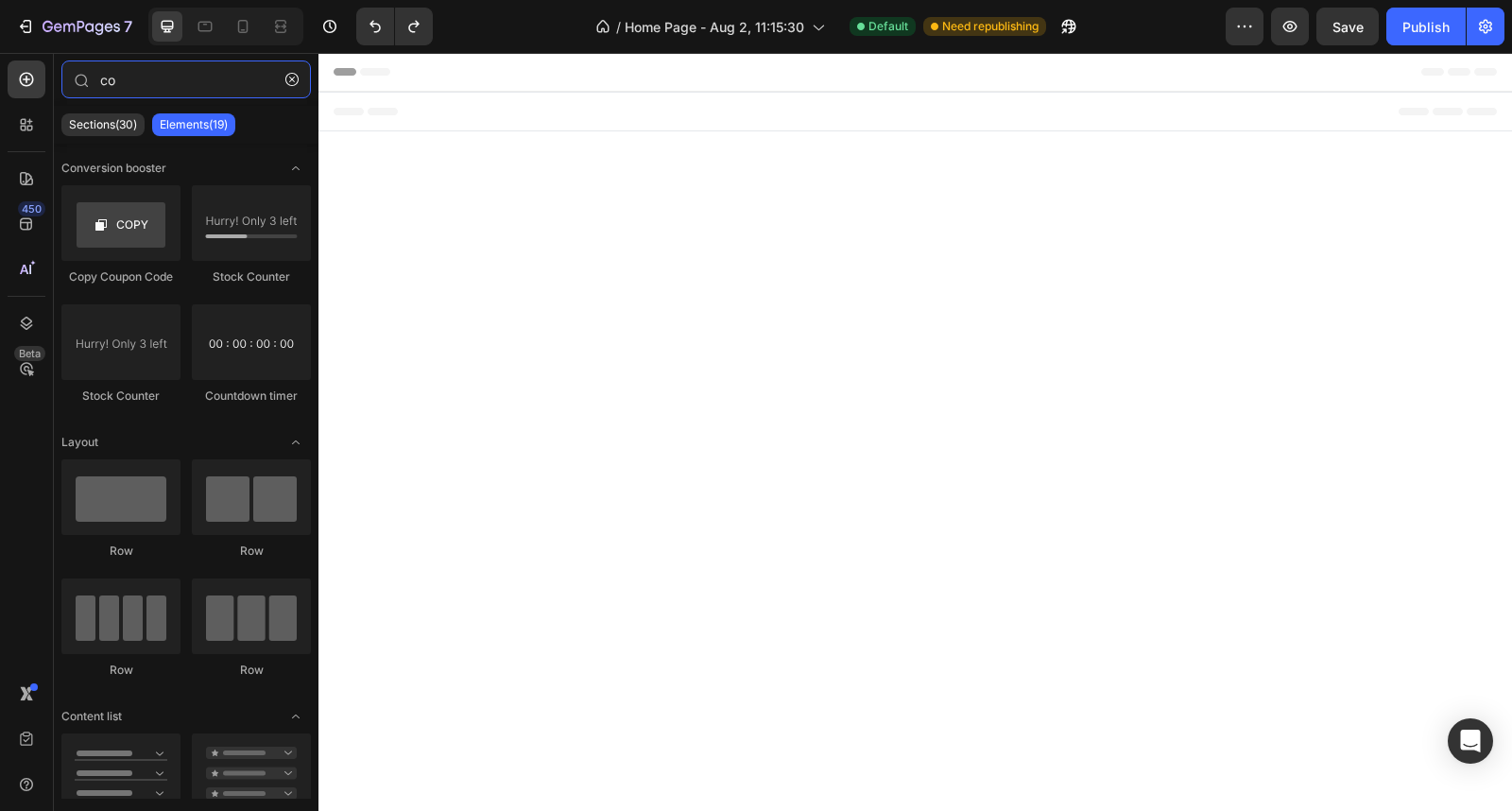 type on "c" 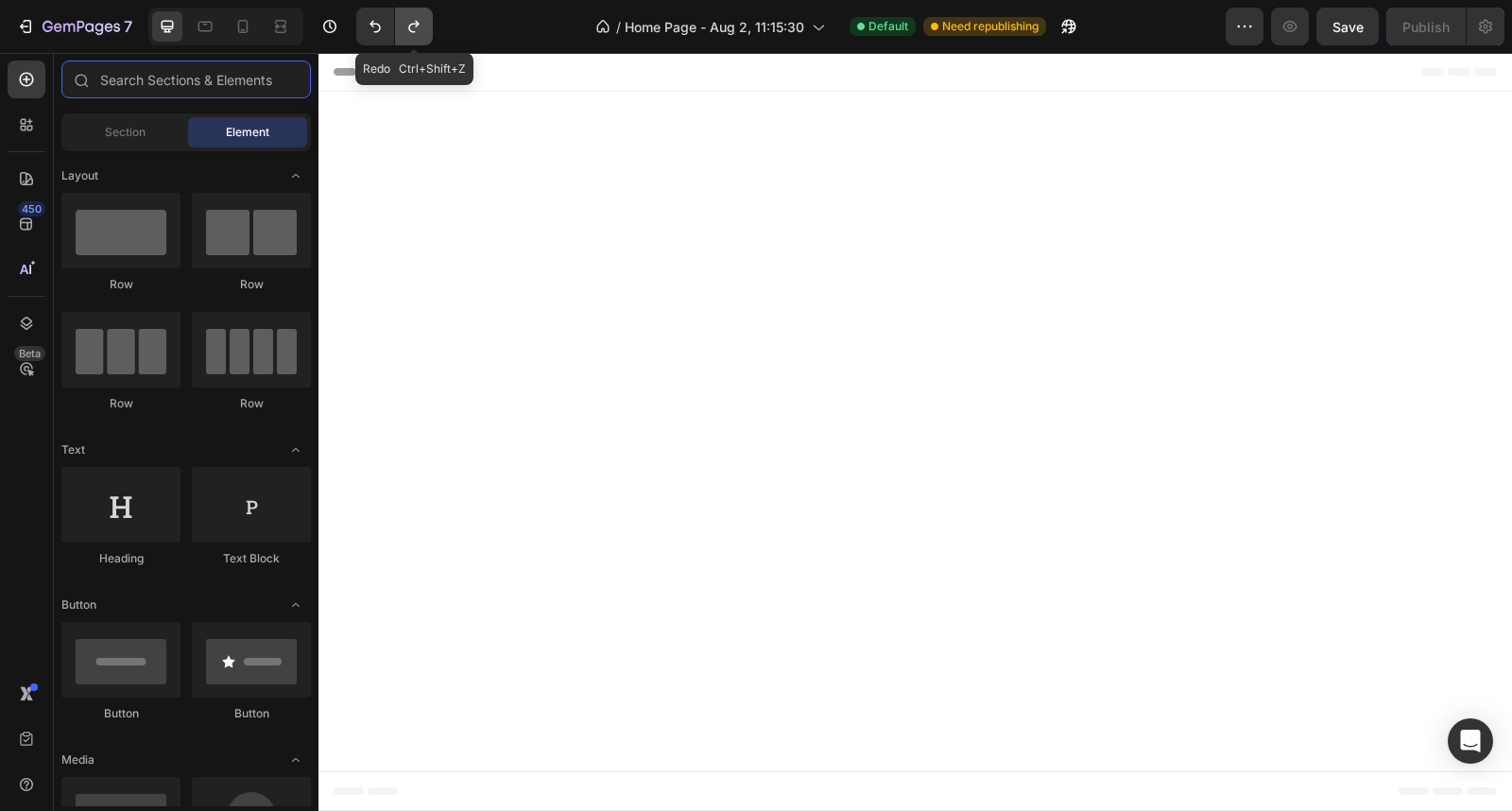 type 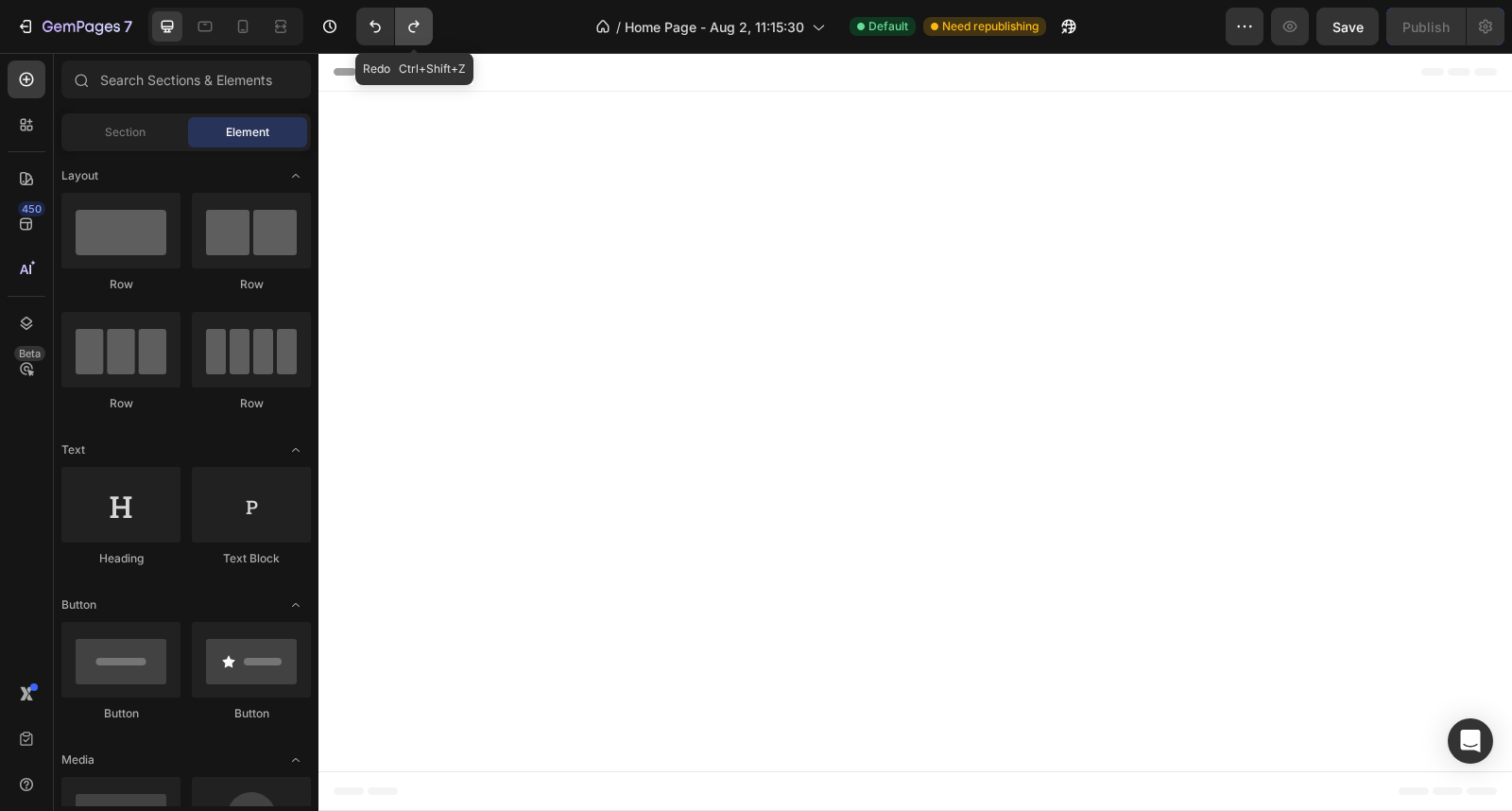 click 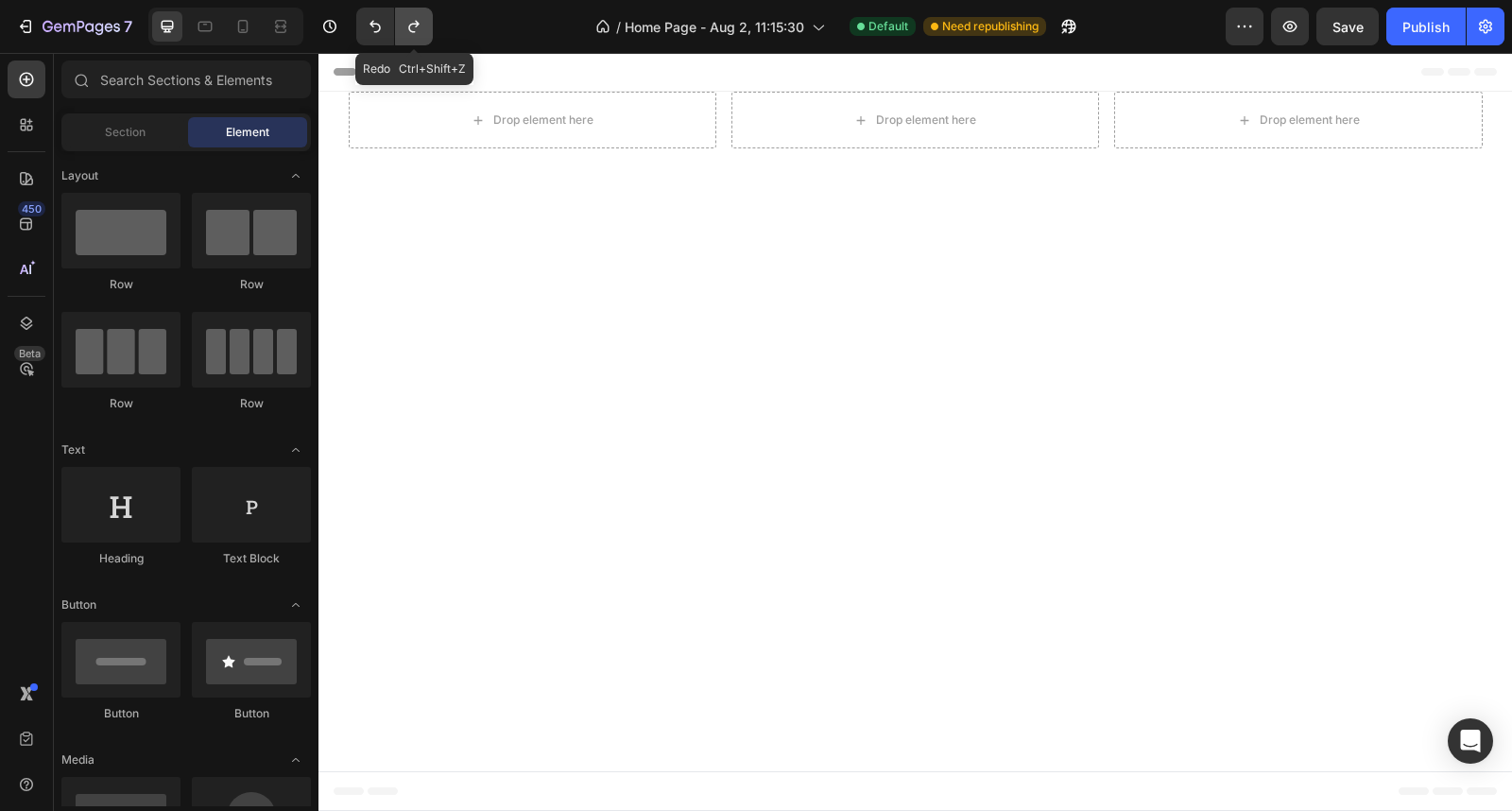 click 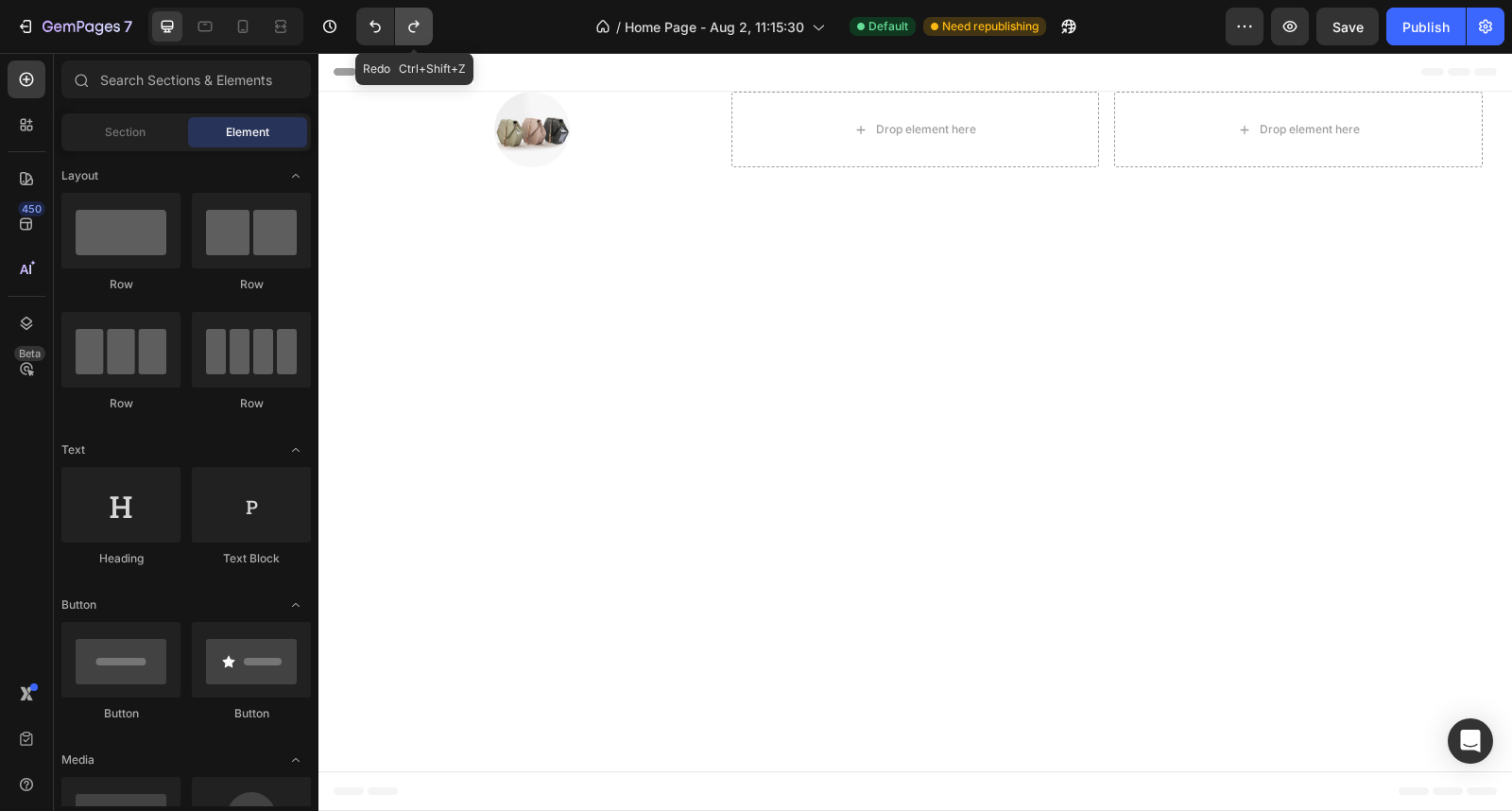 click 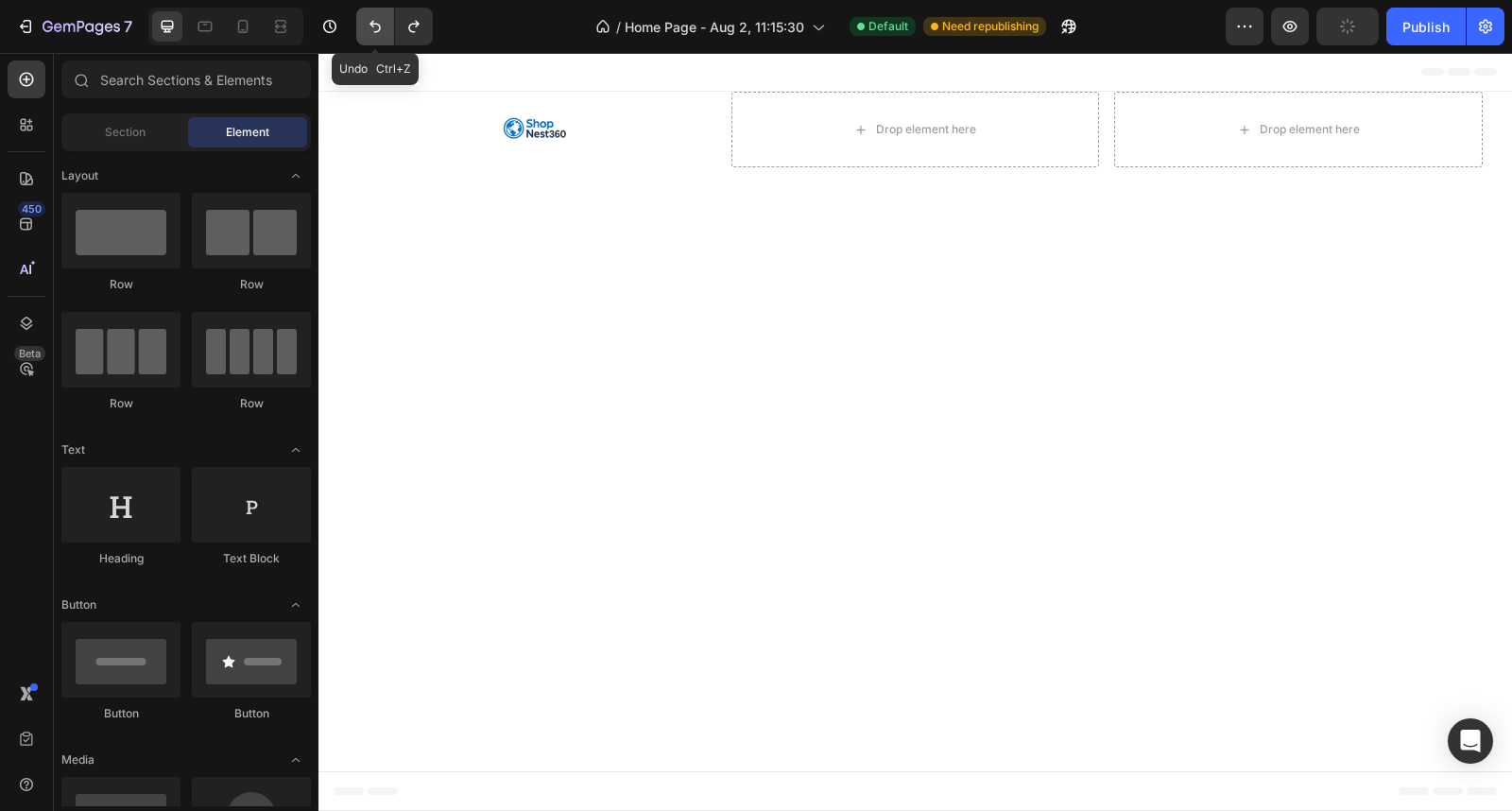 click 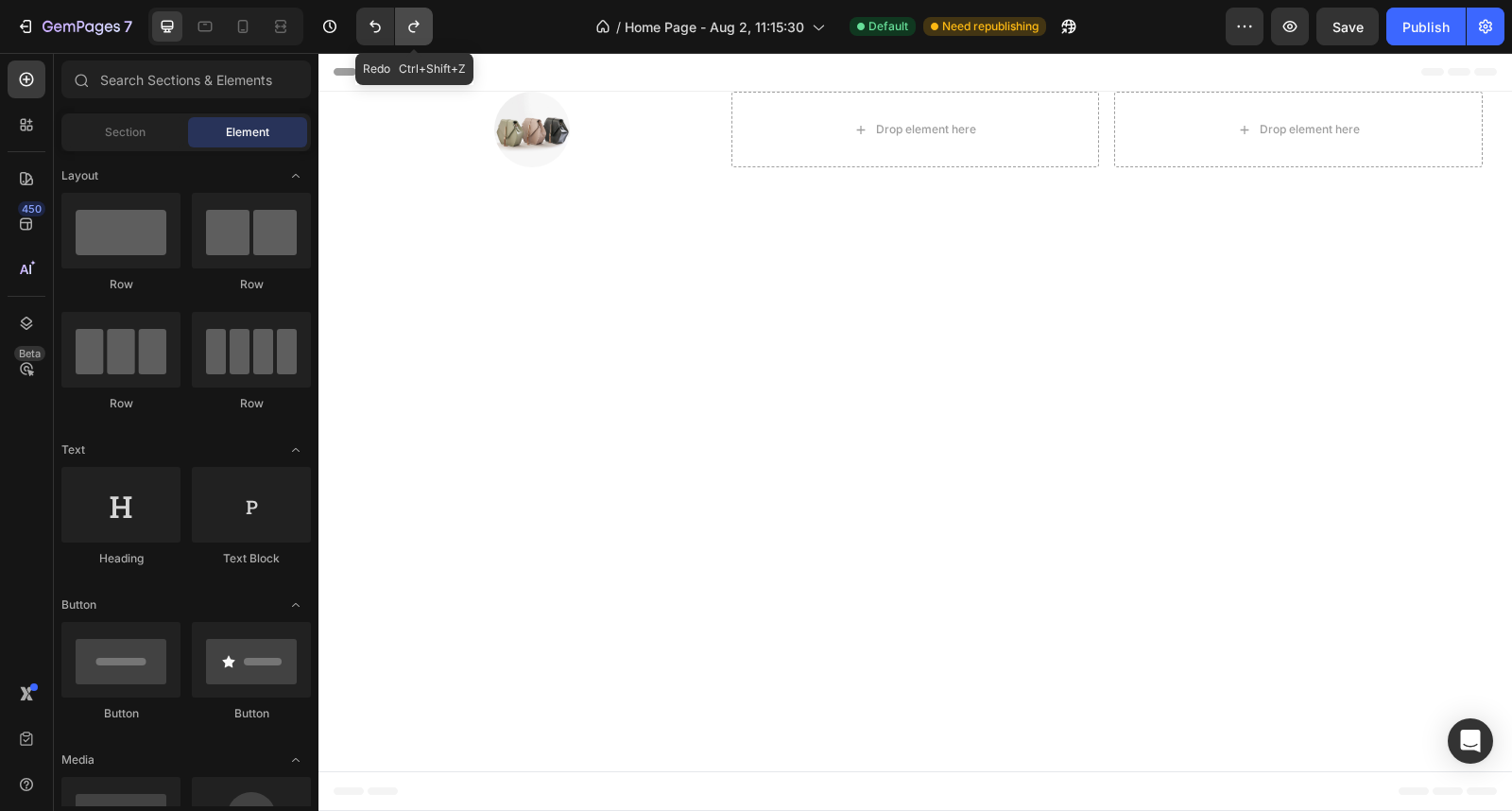 click 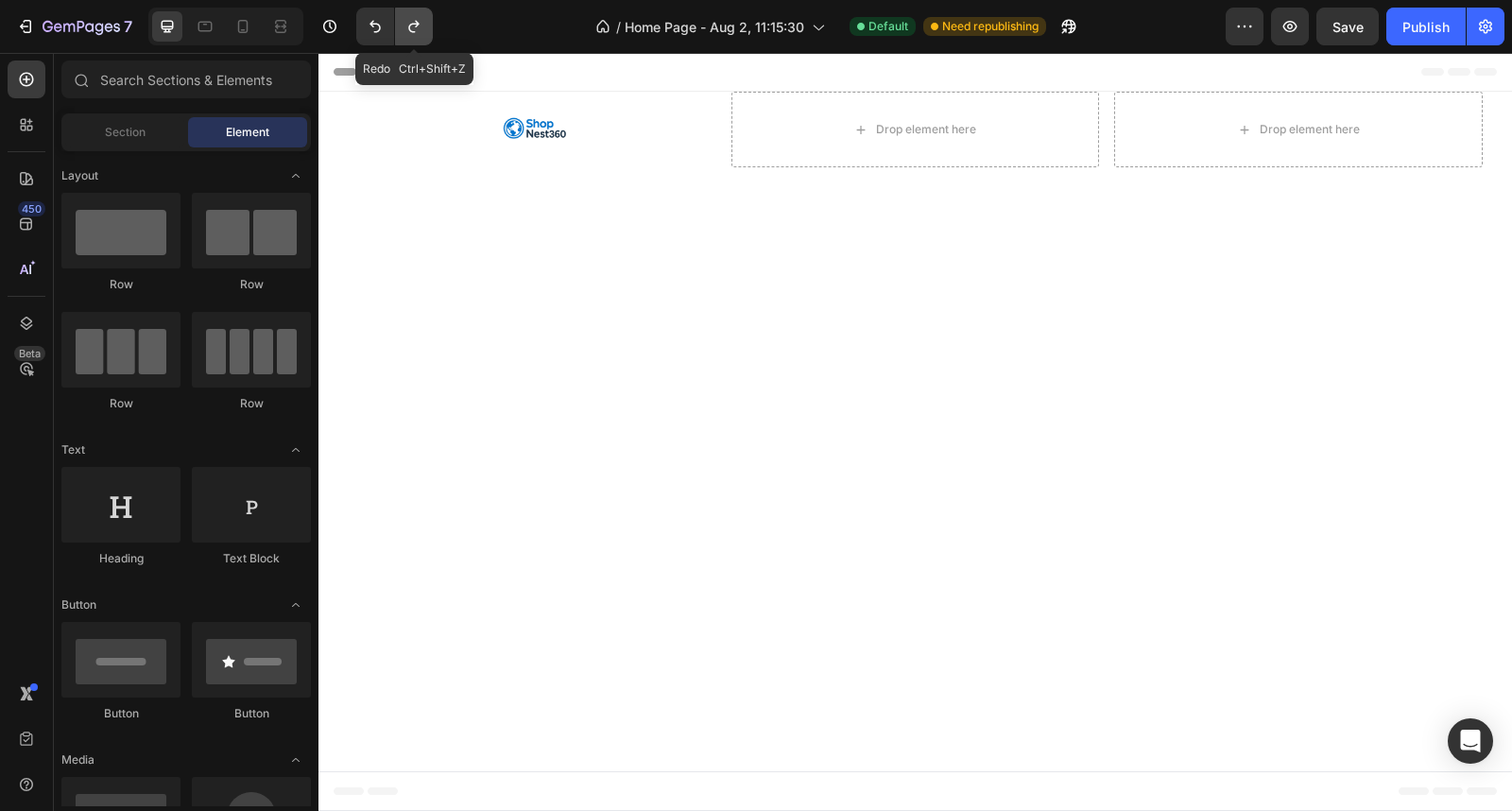 click 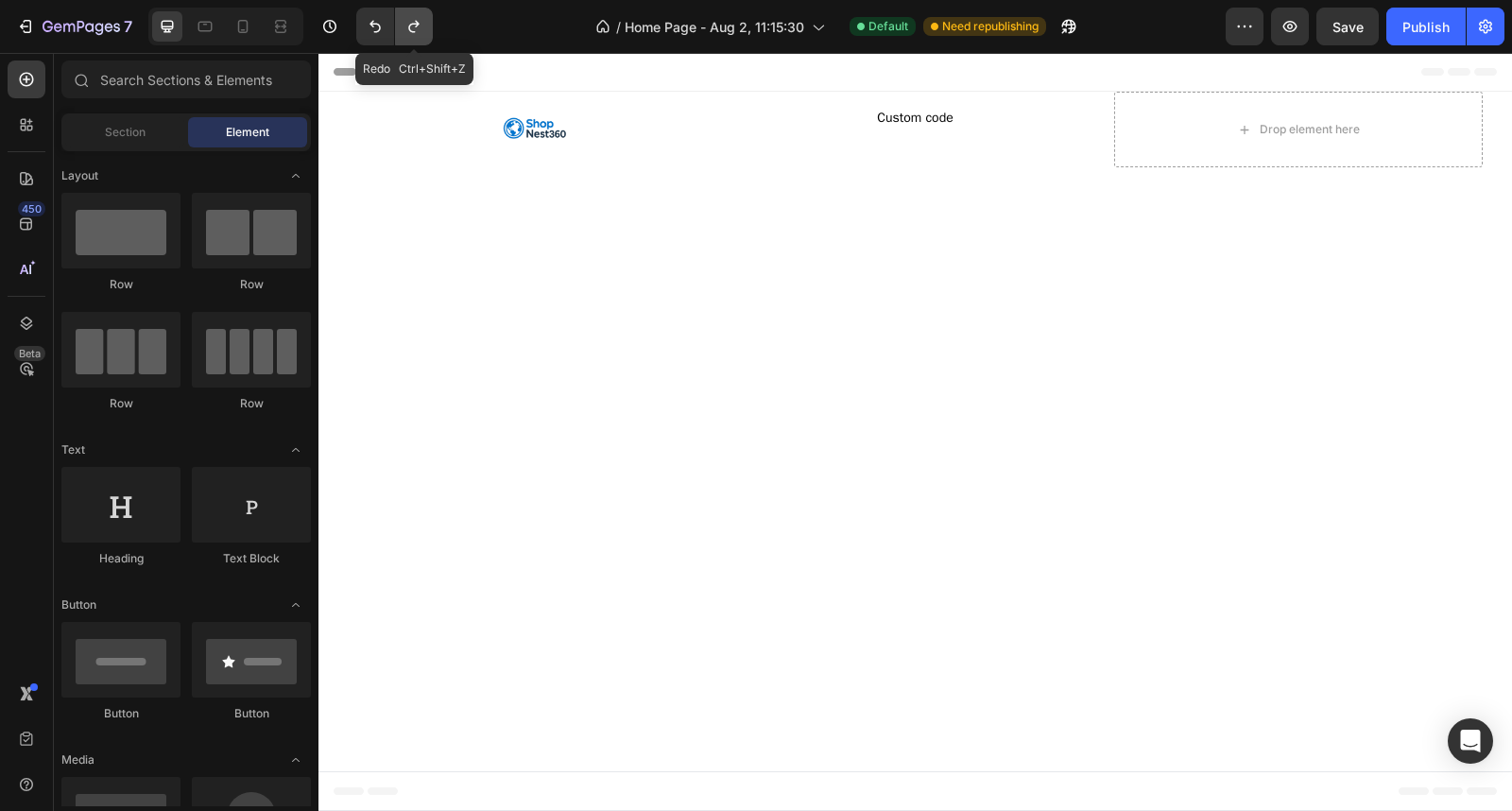 click 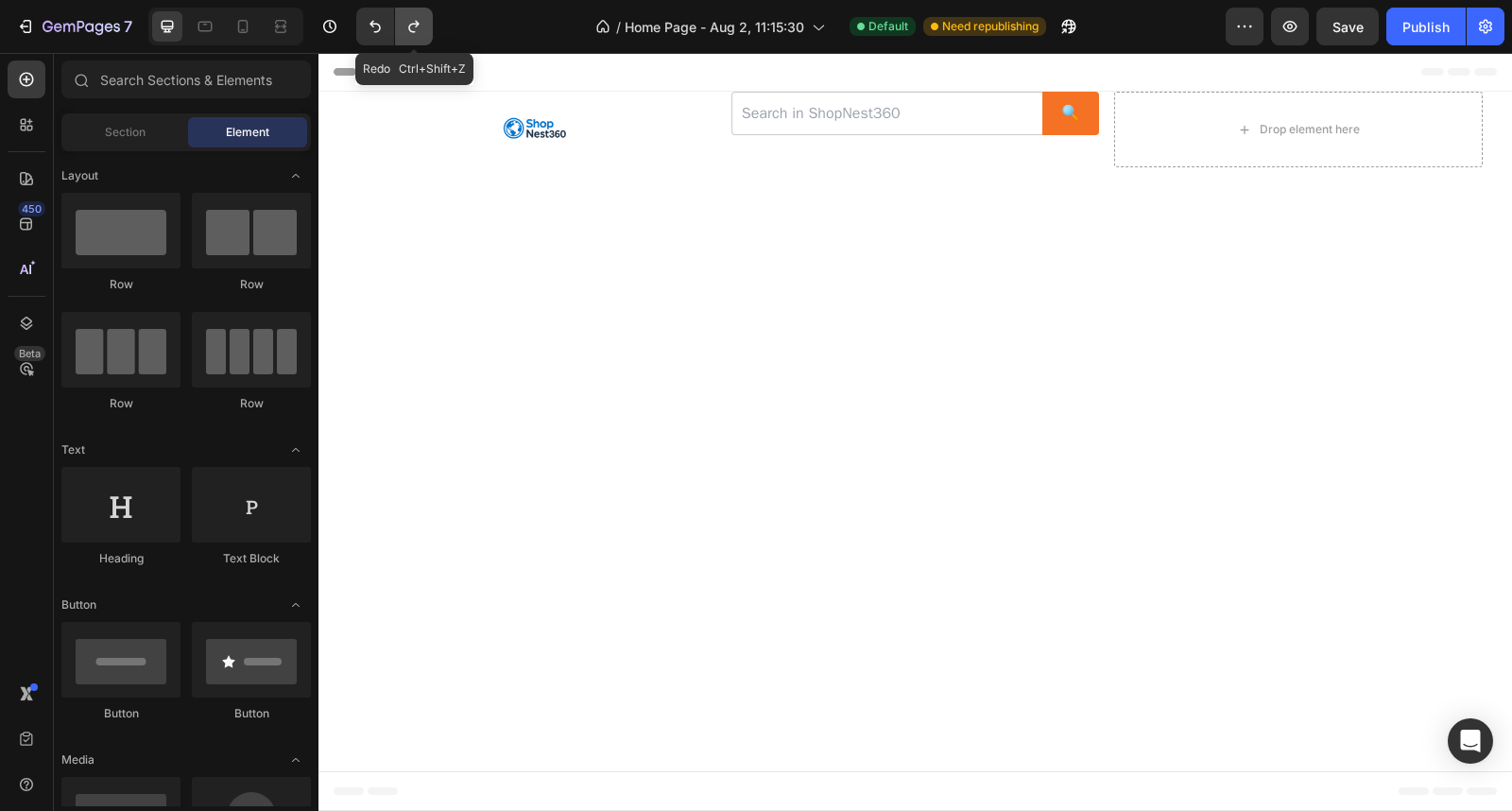 click 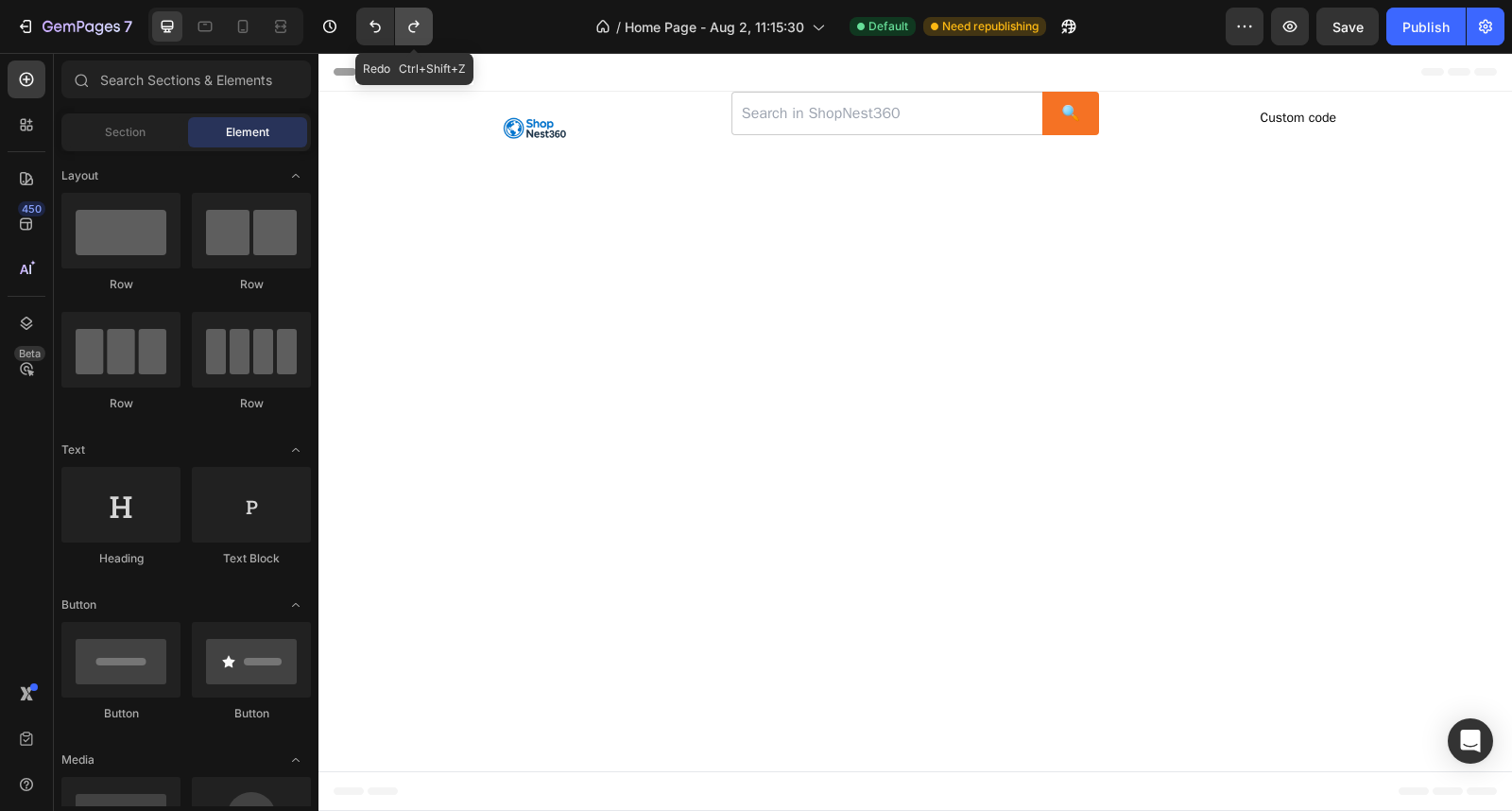 click 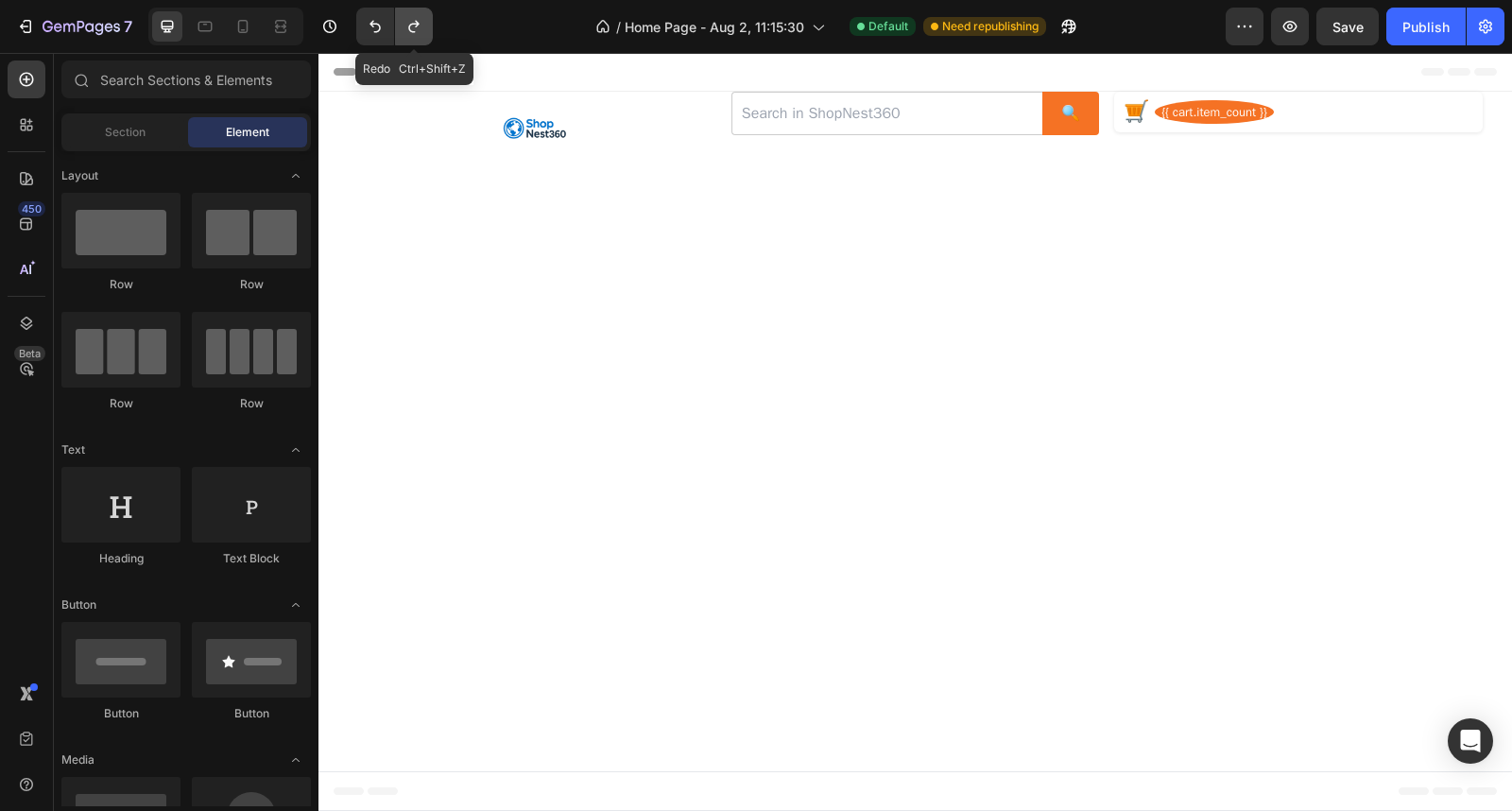 click 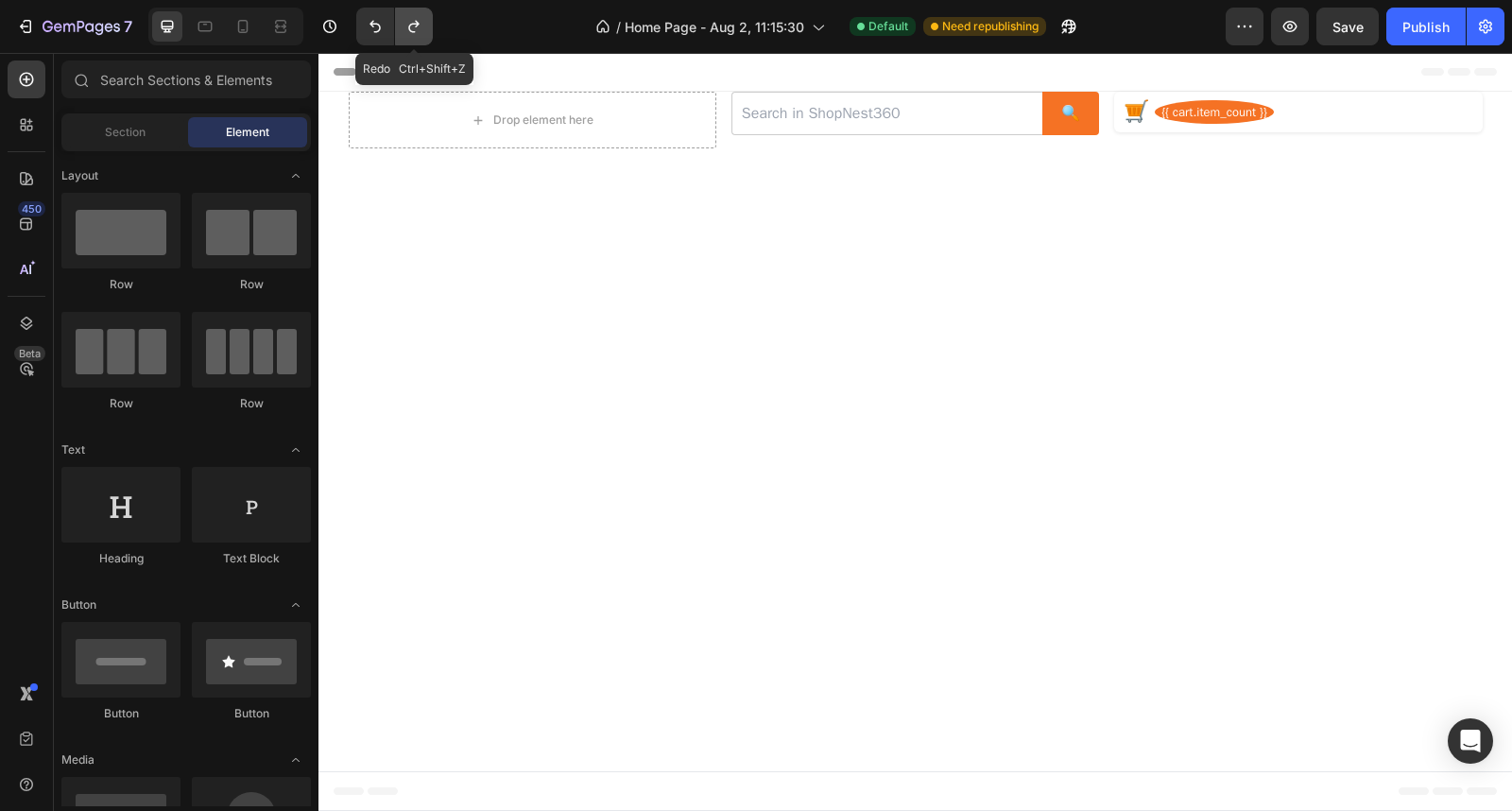 click 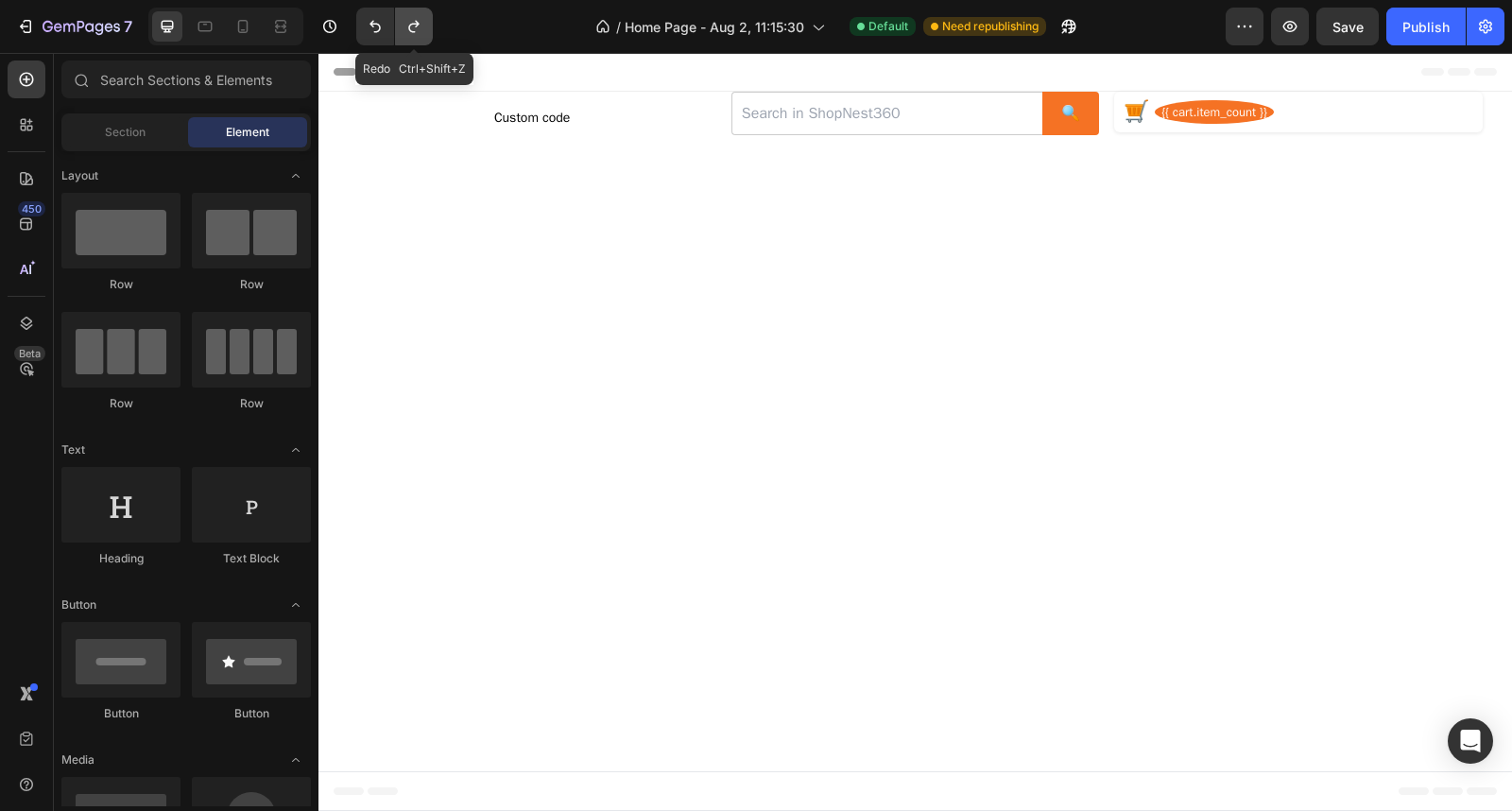 click 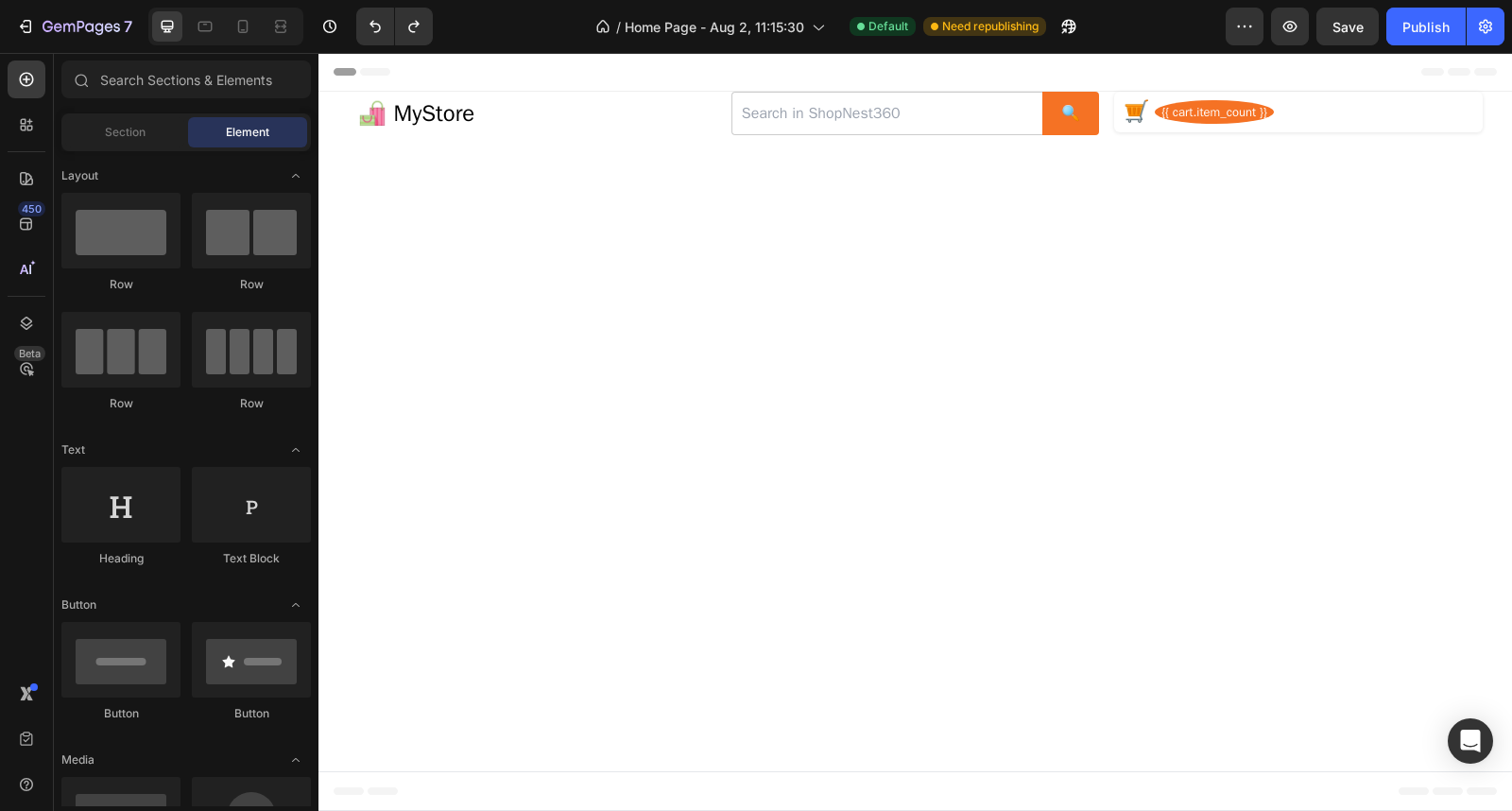 click on "Header
🛍️  MyStore
Custom Code
🔍
Custom Code
🛒  {{ cart.item_count }}
Custom Code Row Section 1 Root Footer" at bounding box center [915, 432] 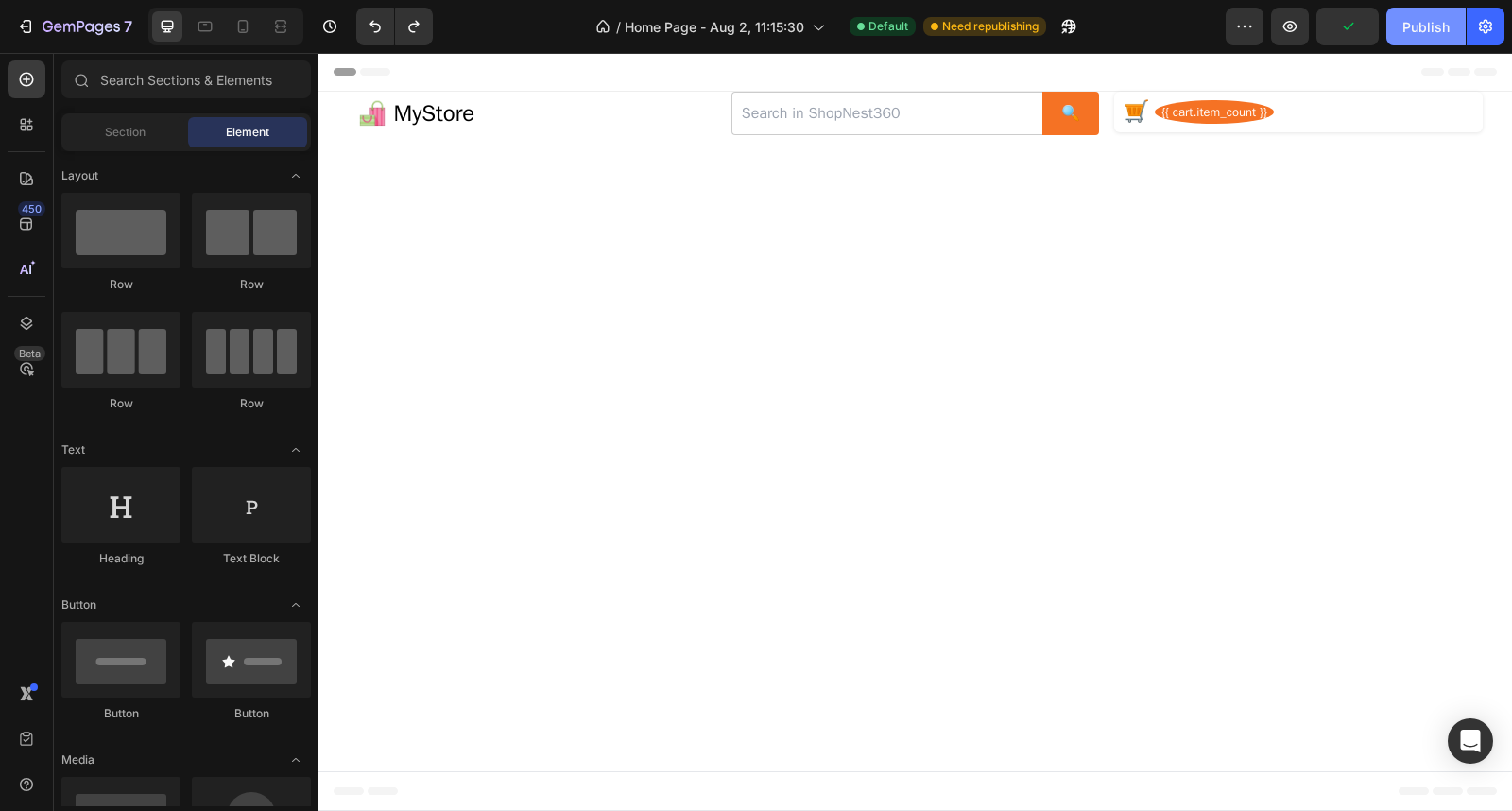 click on "Publish" at bounding box center (1426, 26) 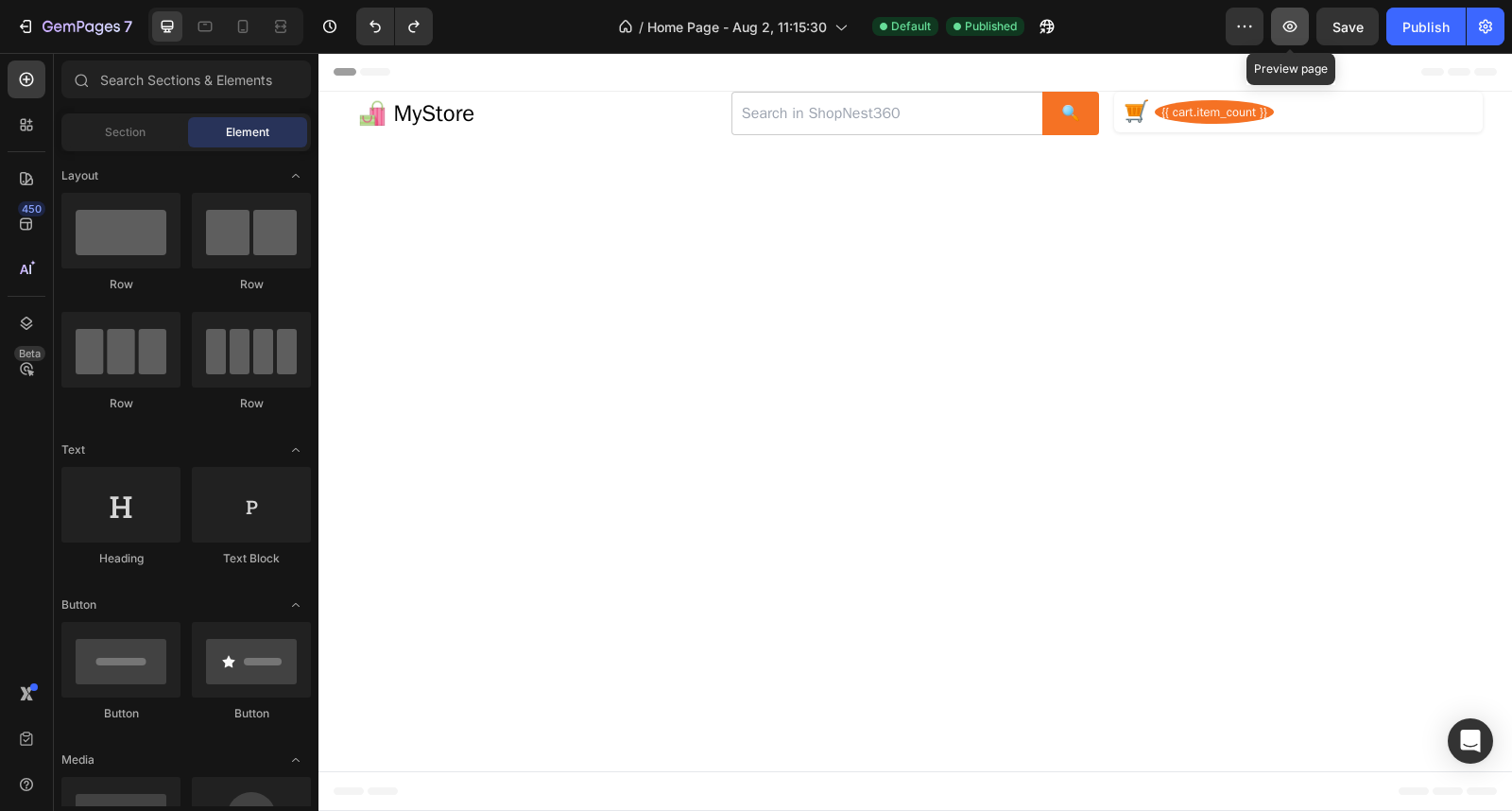 click 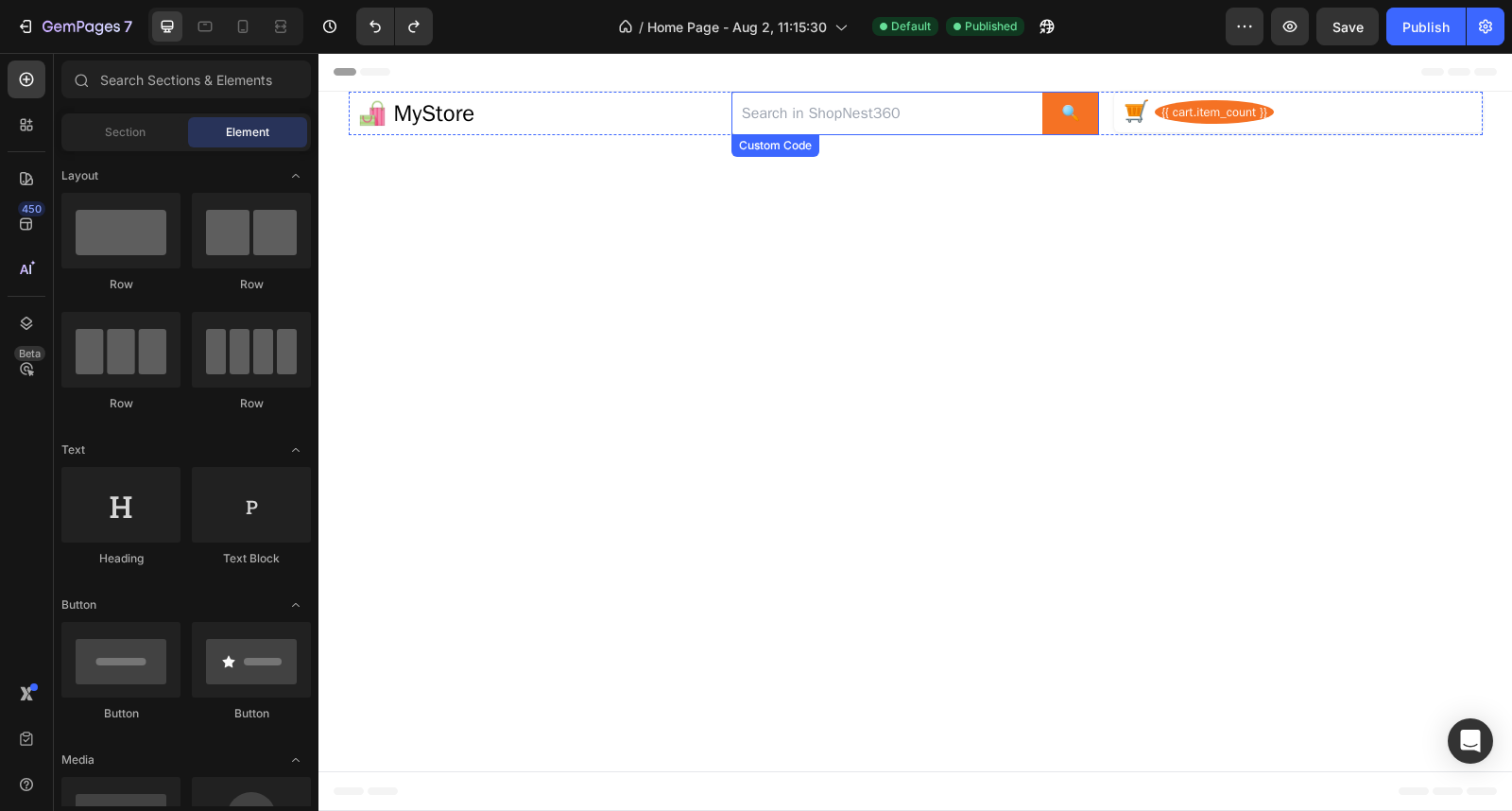 click at bounding box center [886, 113] 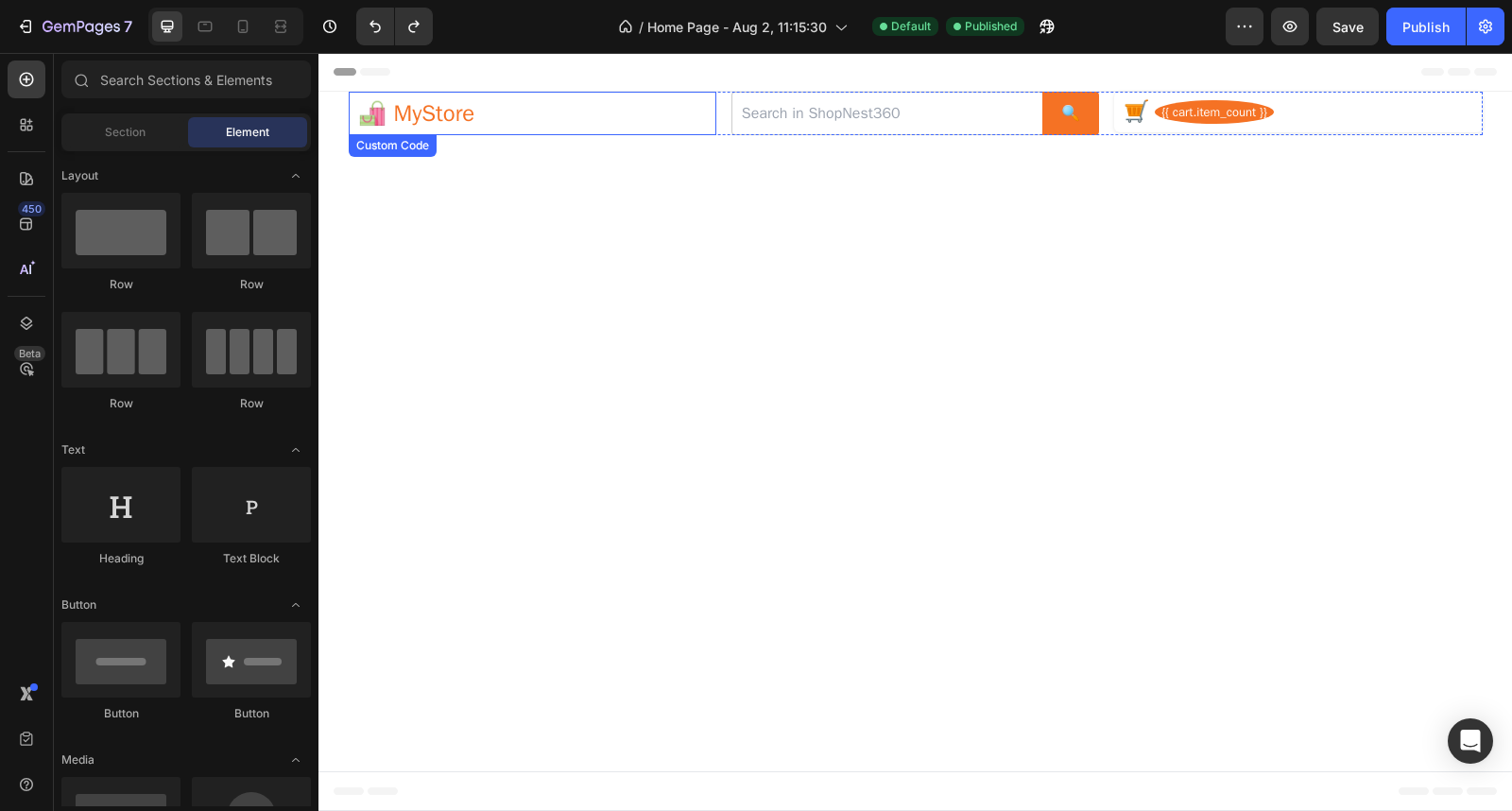 click on "🛍️  MyStore" at bounding box center (532, 113) 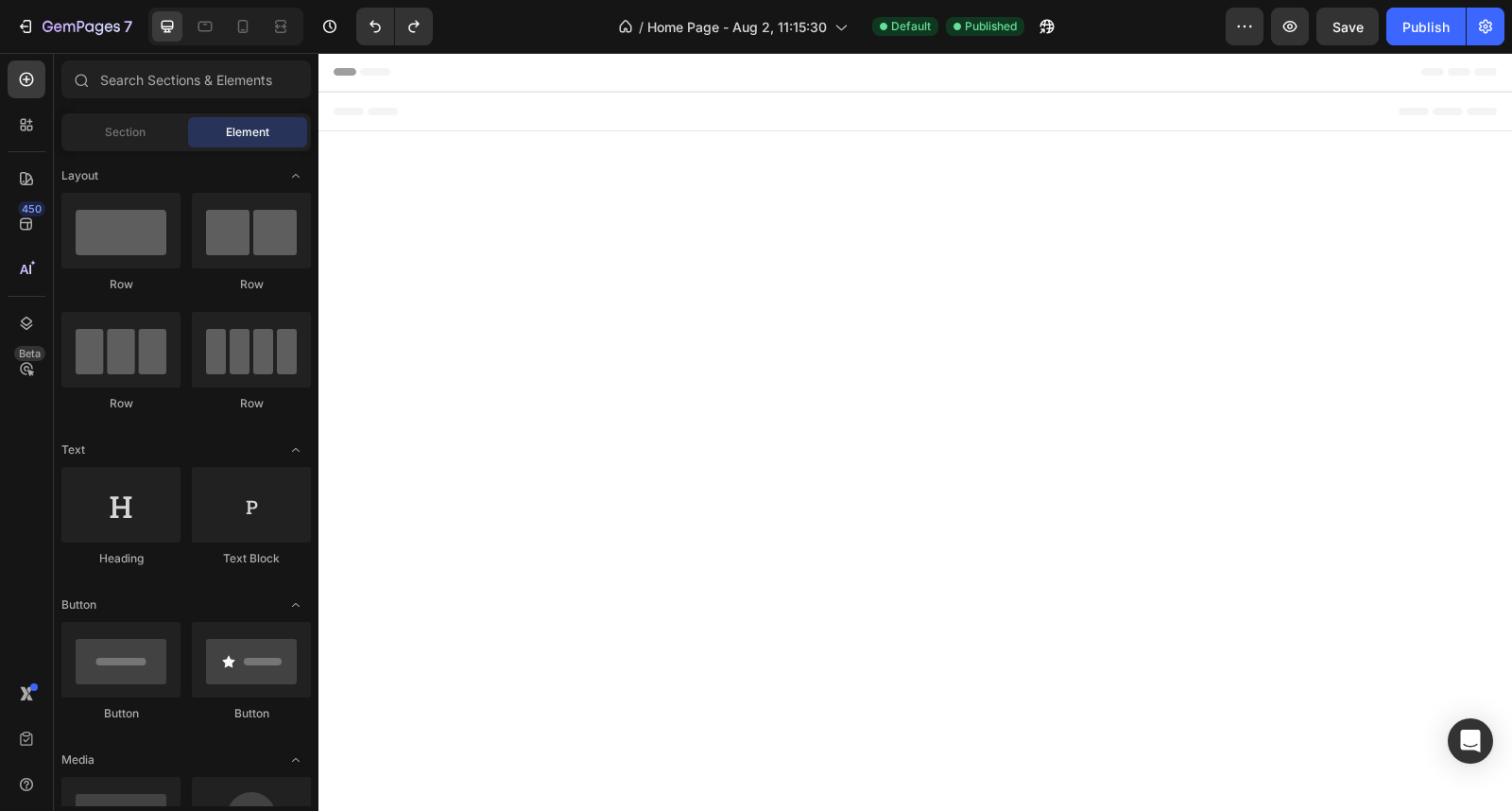 scroll, scrollTop: 0, scrollLeft: 0, axis: both 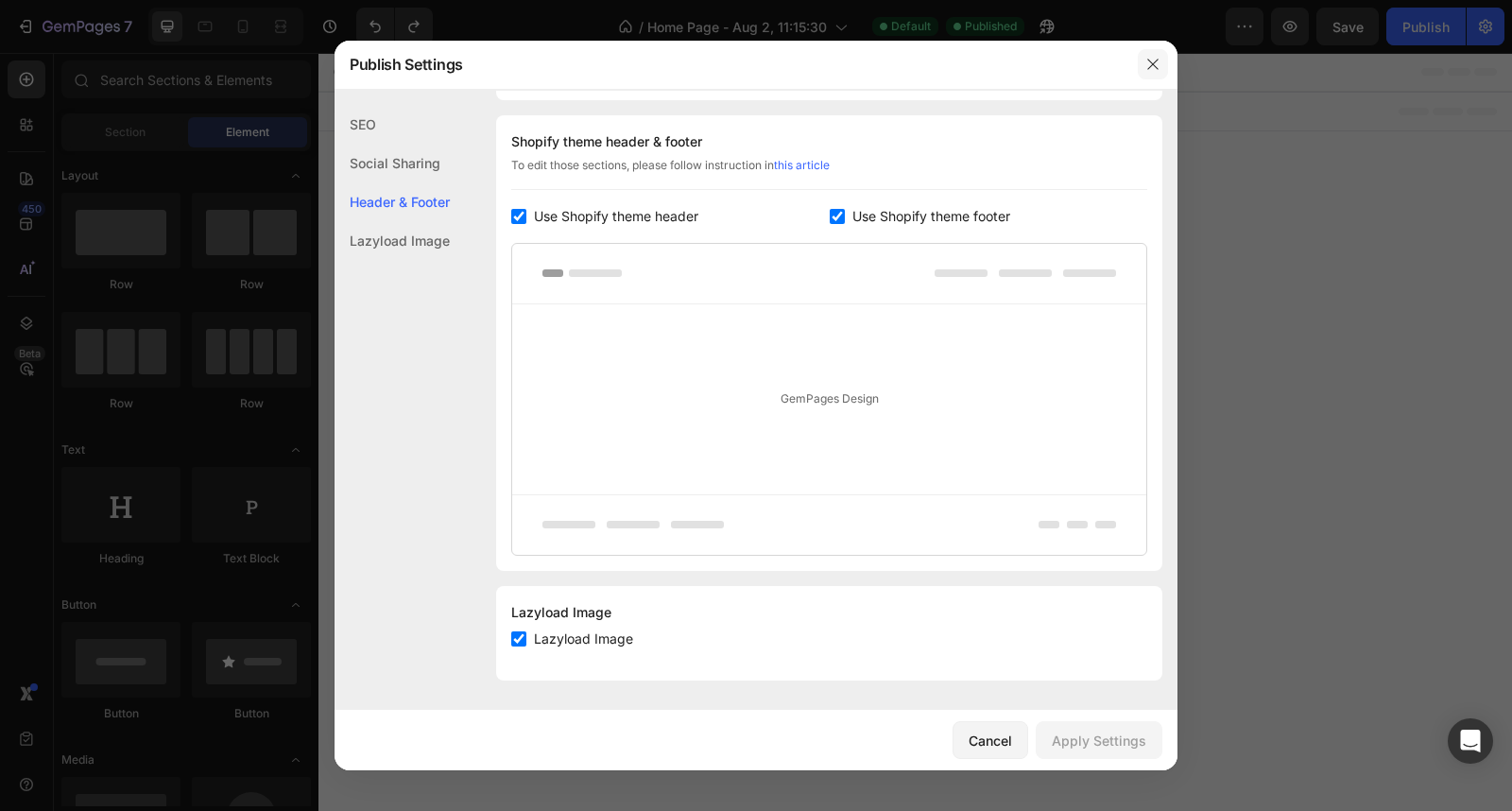 drag, startPoint x: 1155, startPoint y: 55, endPoint x: 395, endPoint y: 132, distance: 763.8907 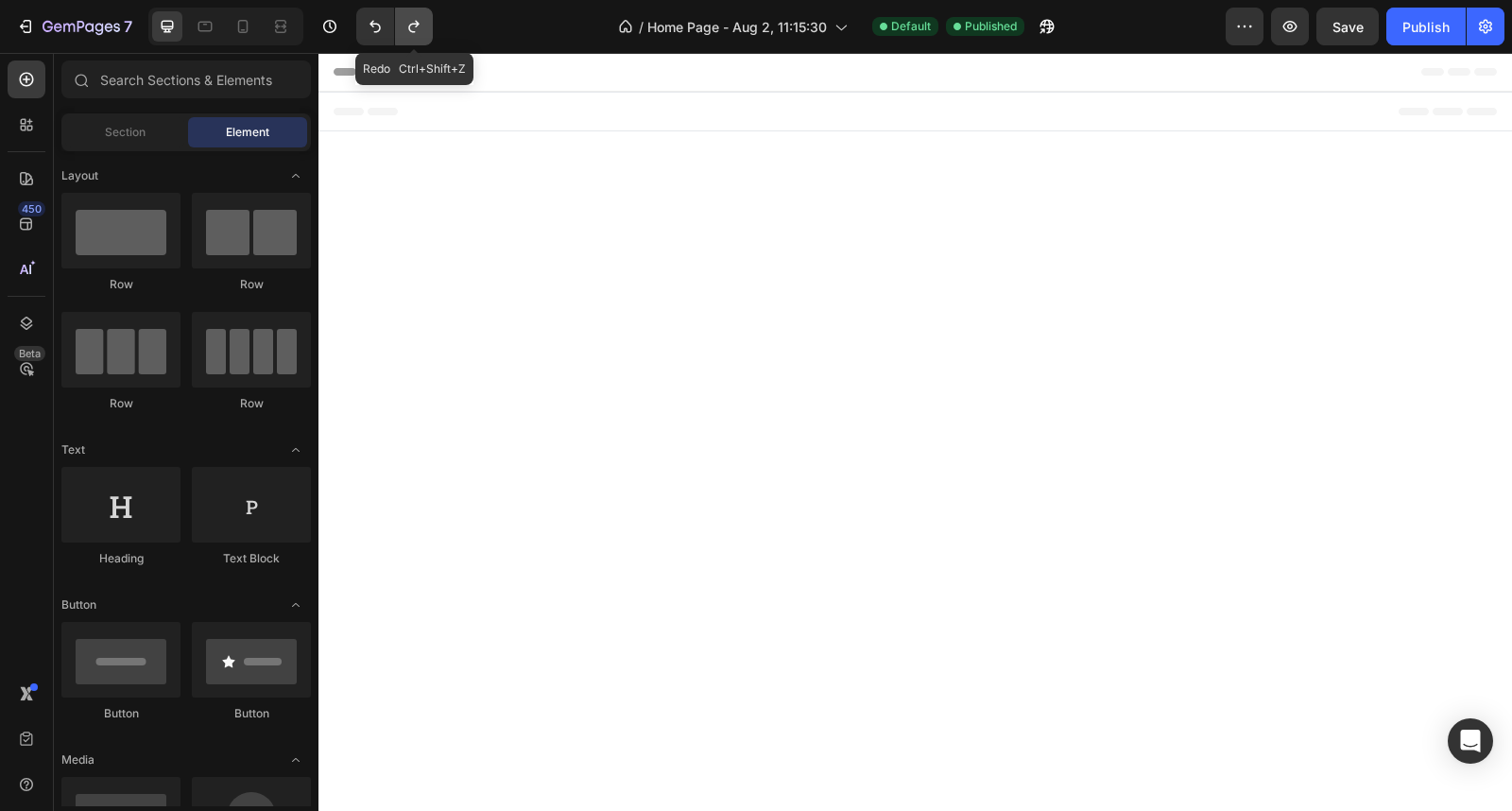 click 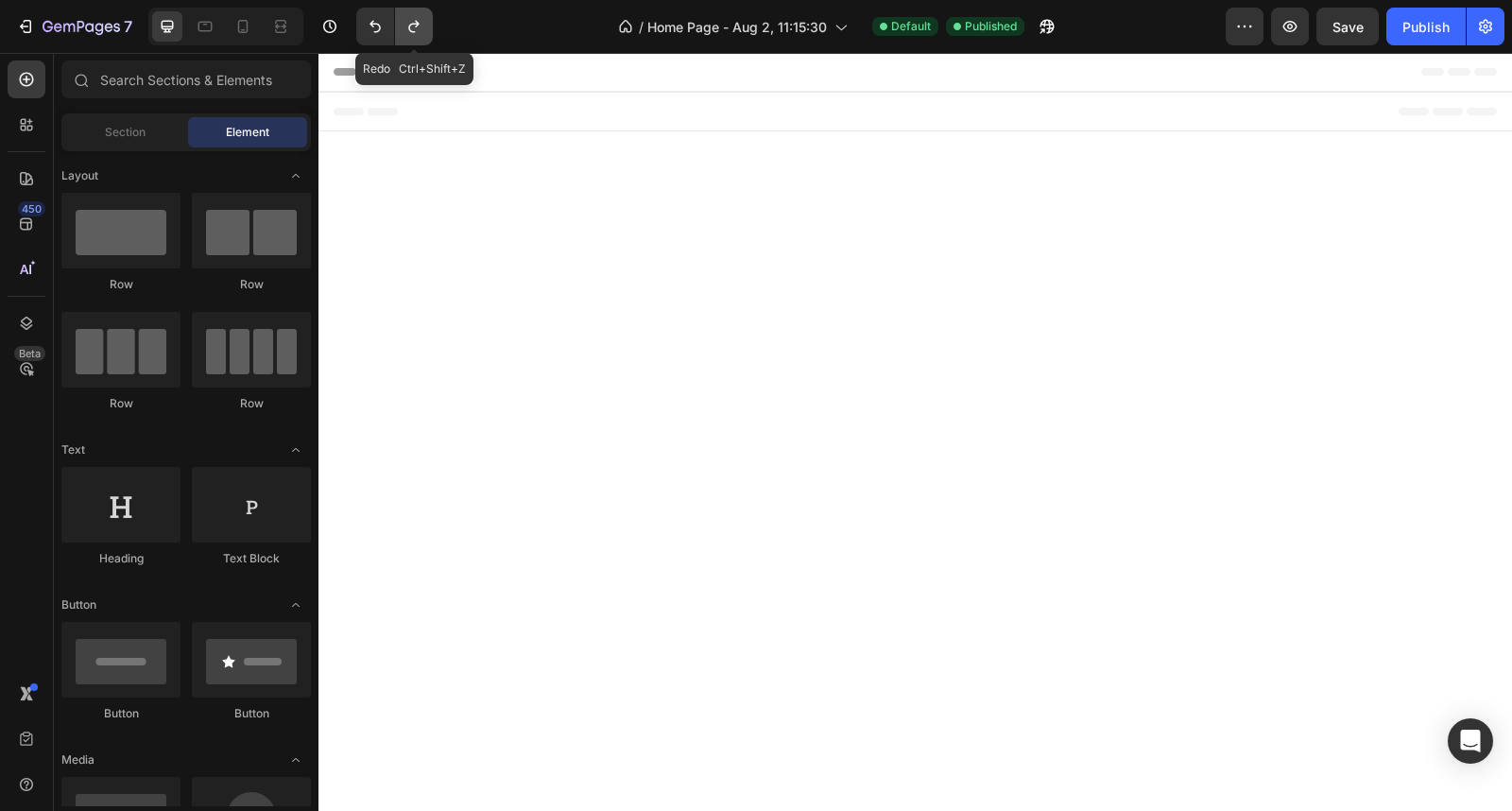 click 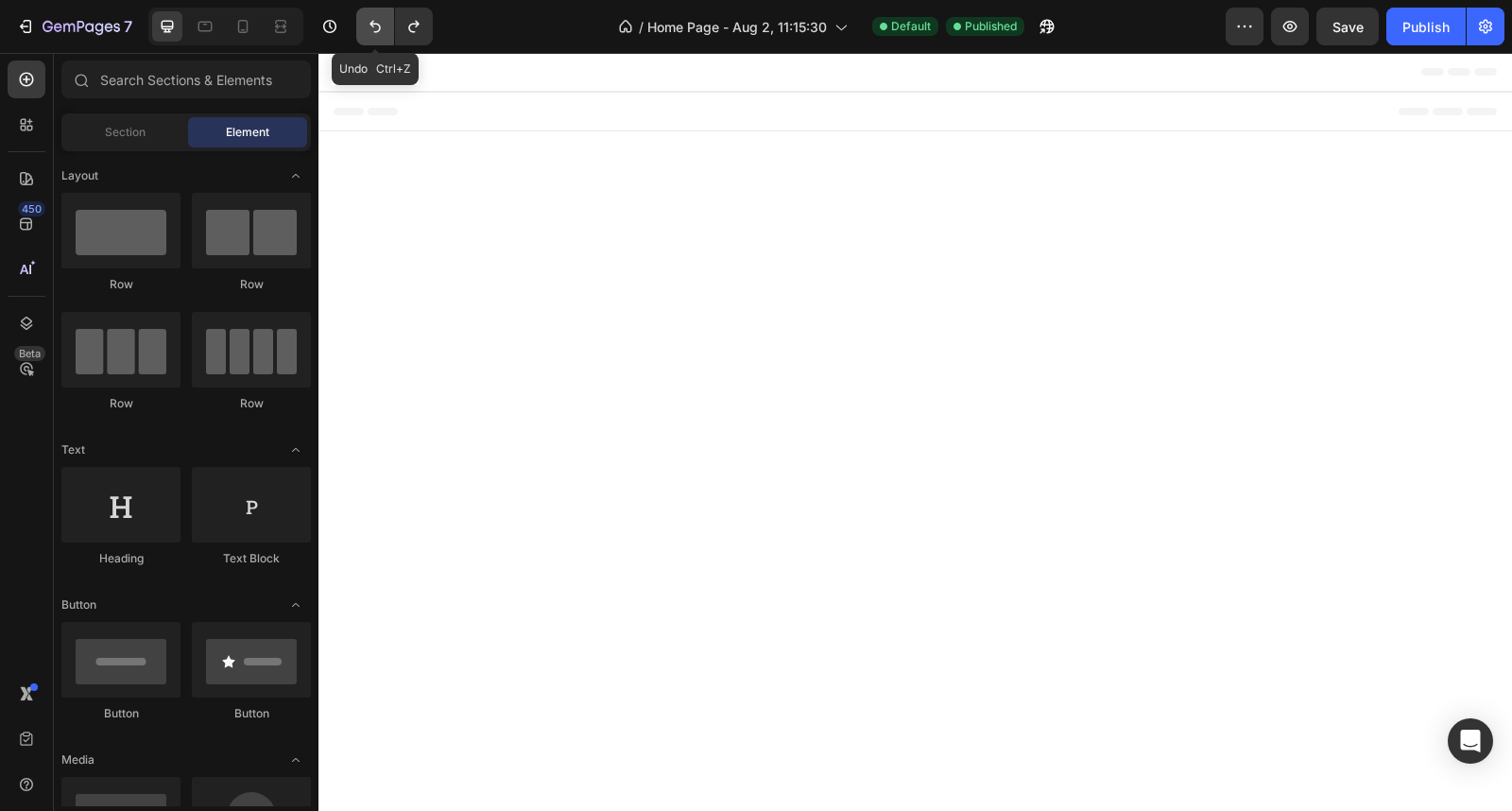 click 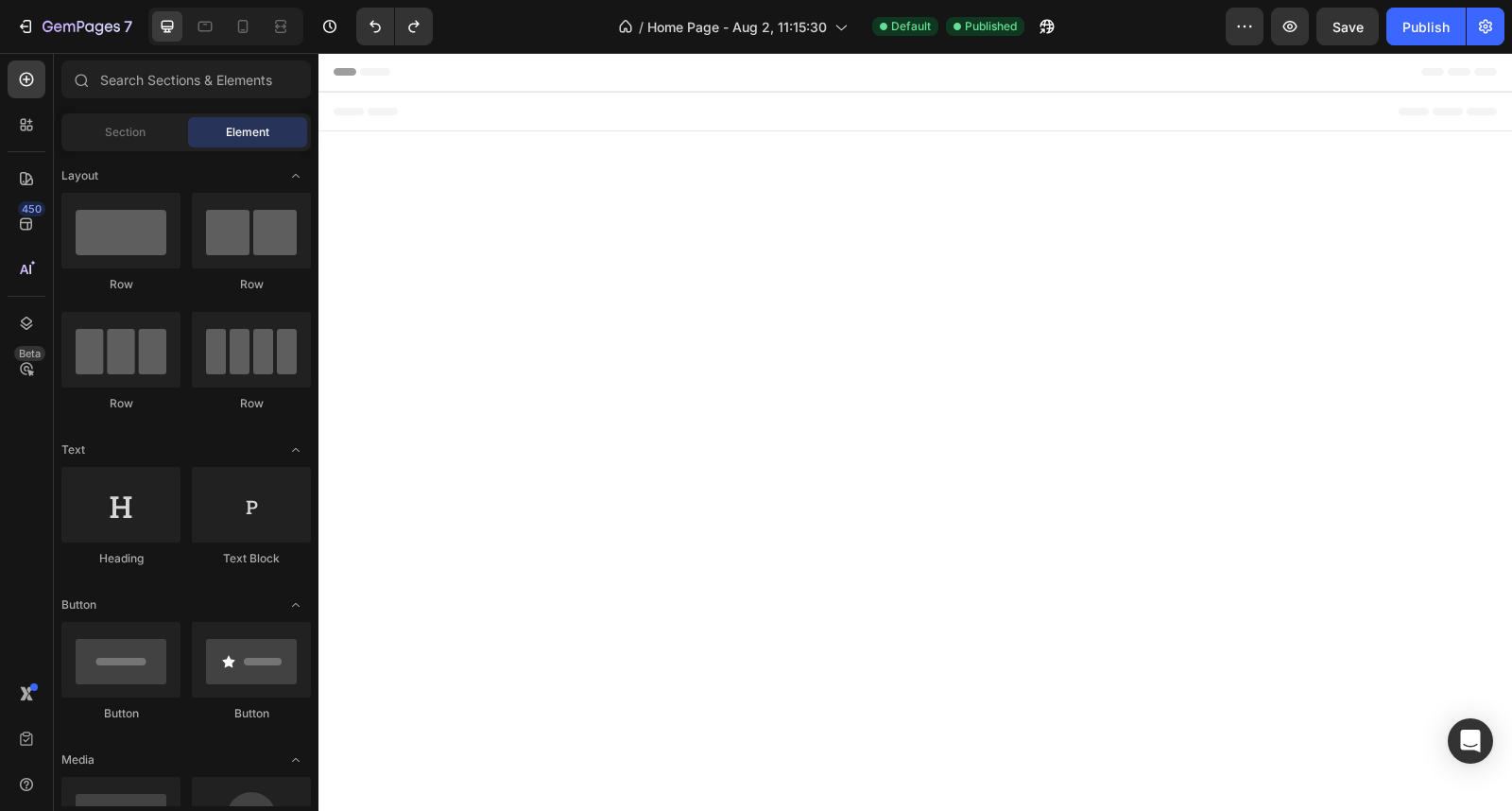 type 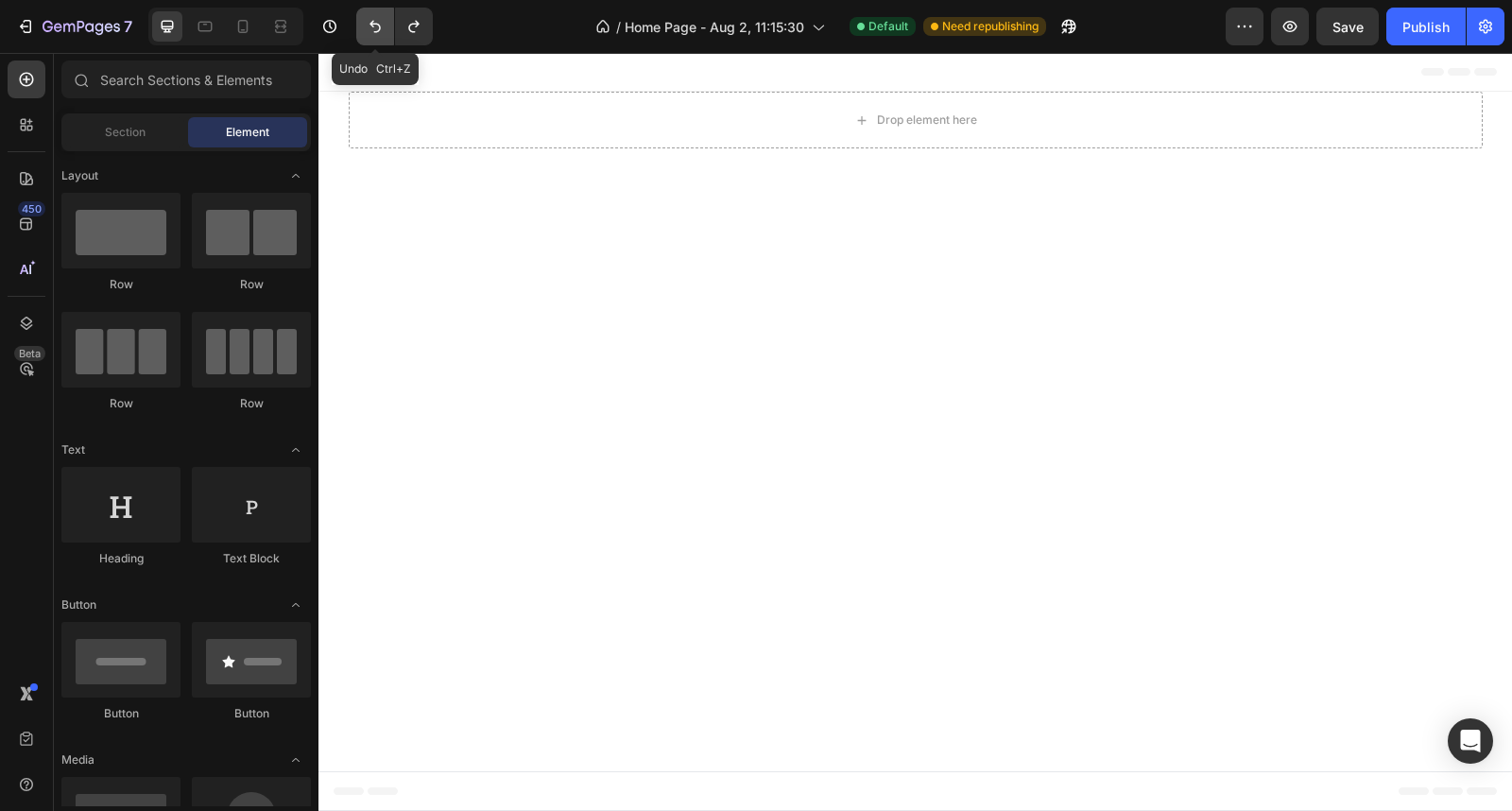 click 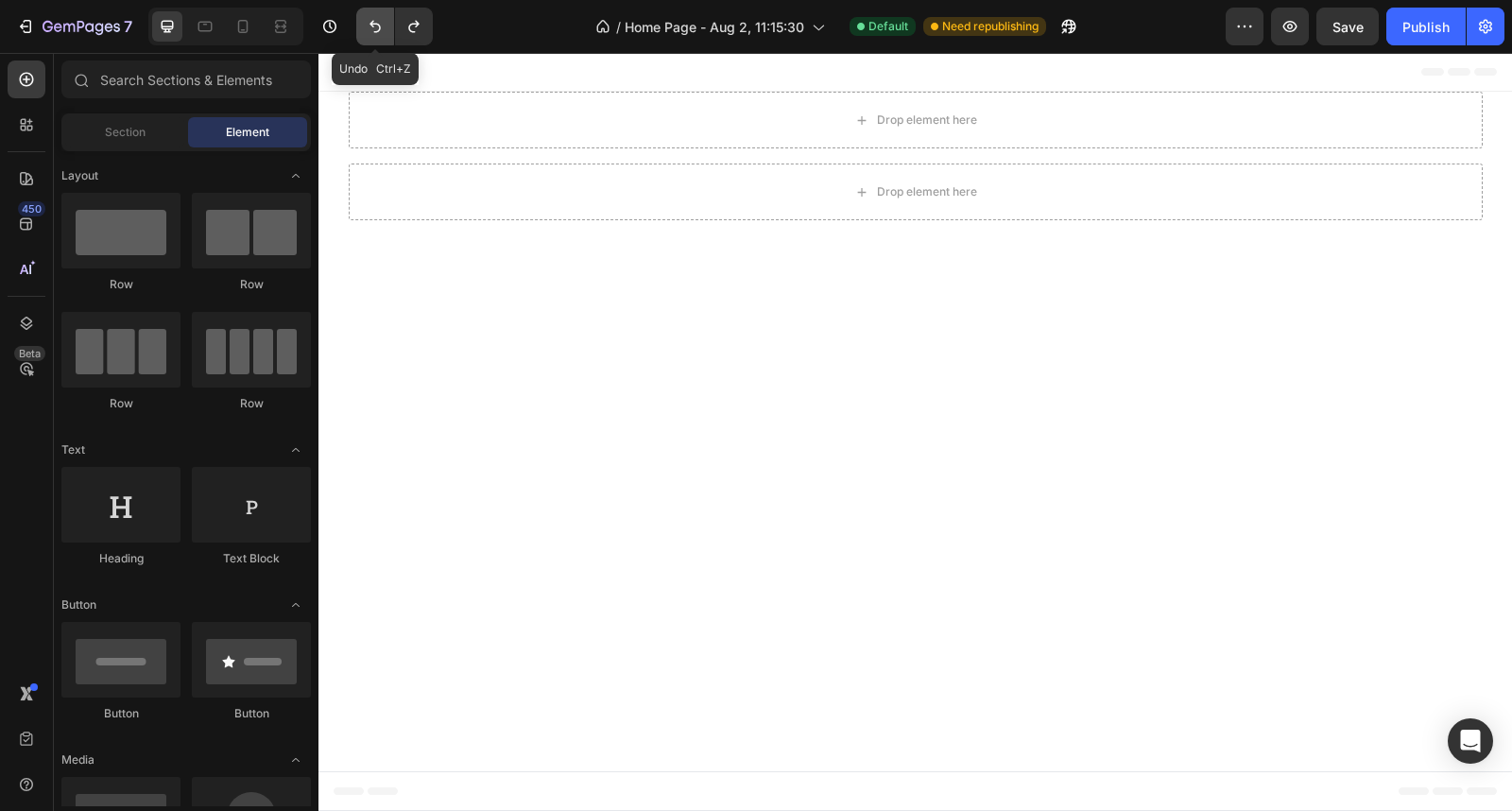 click 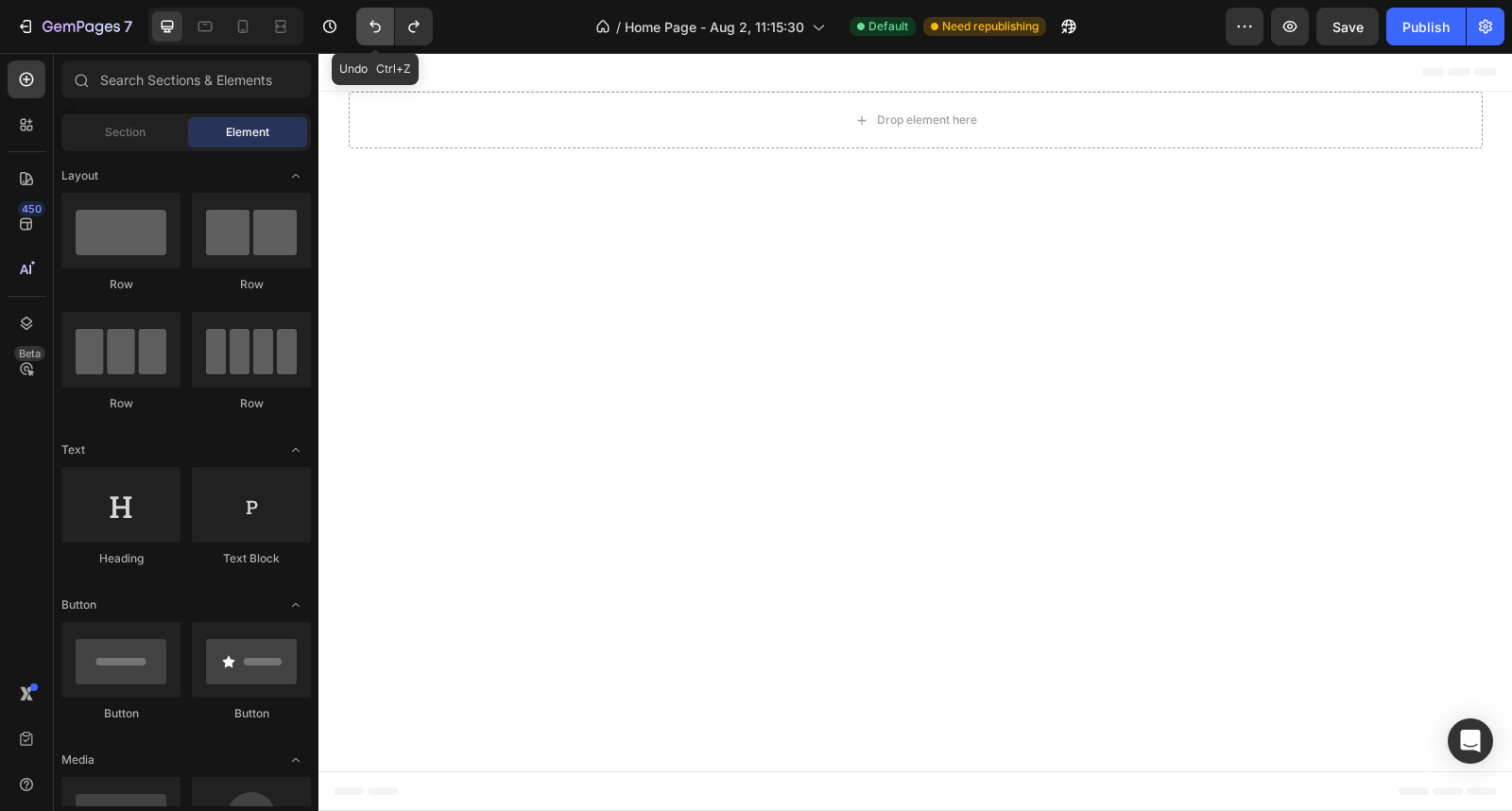 click 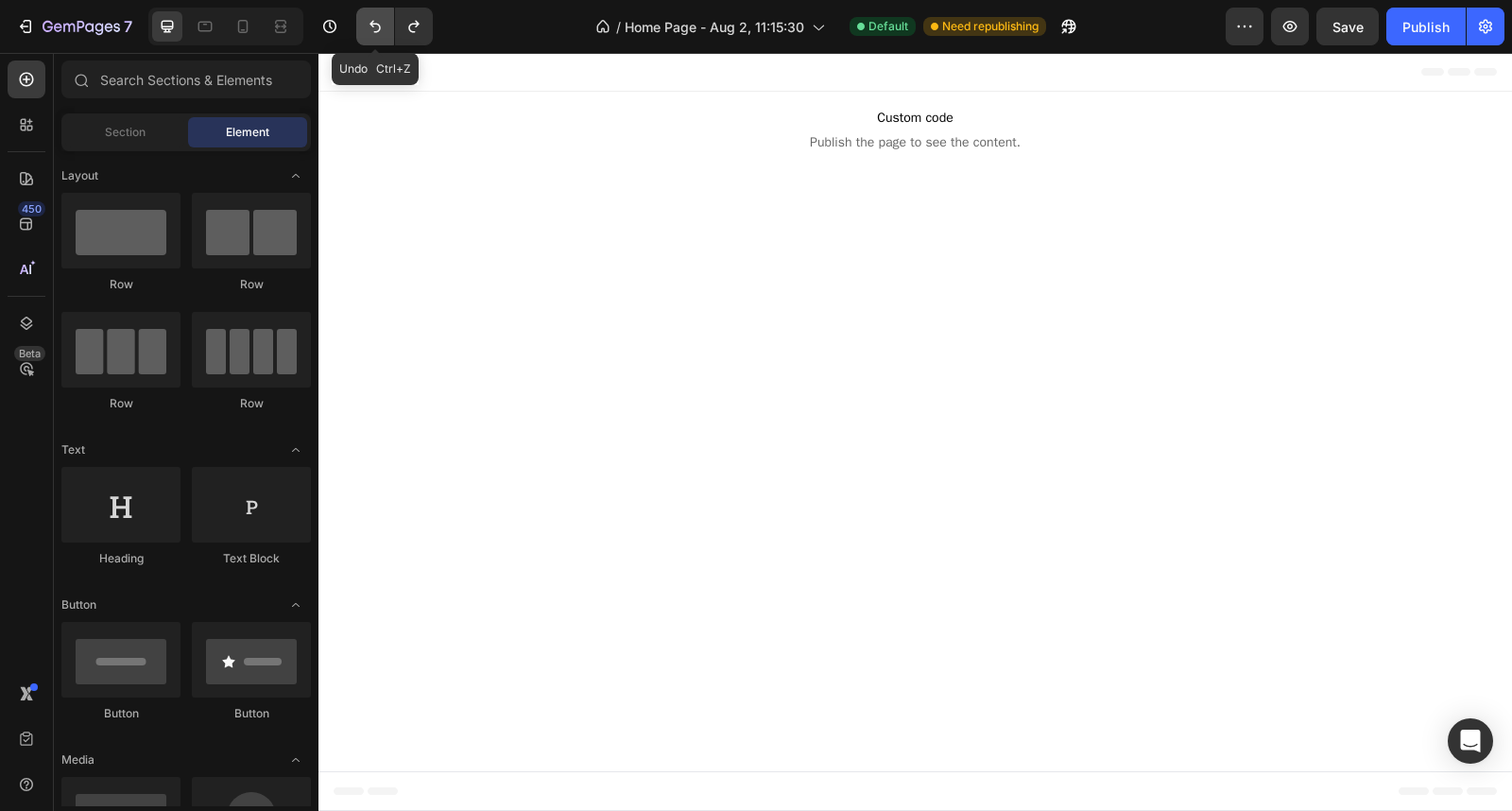 click 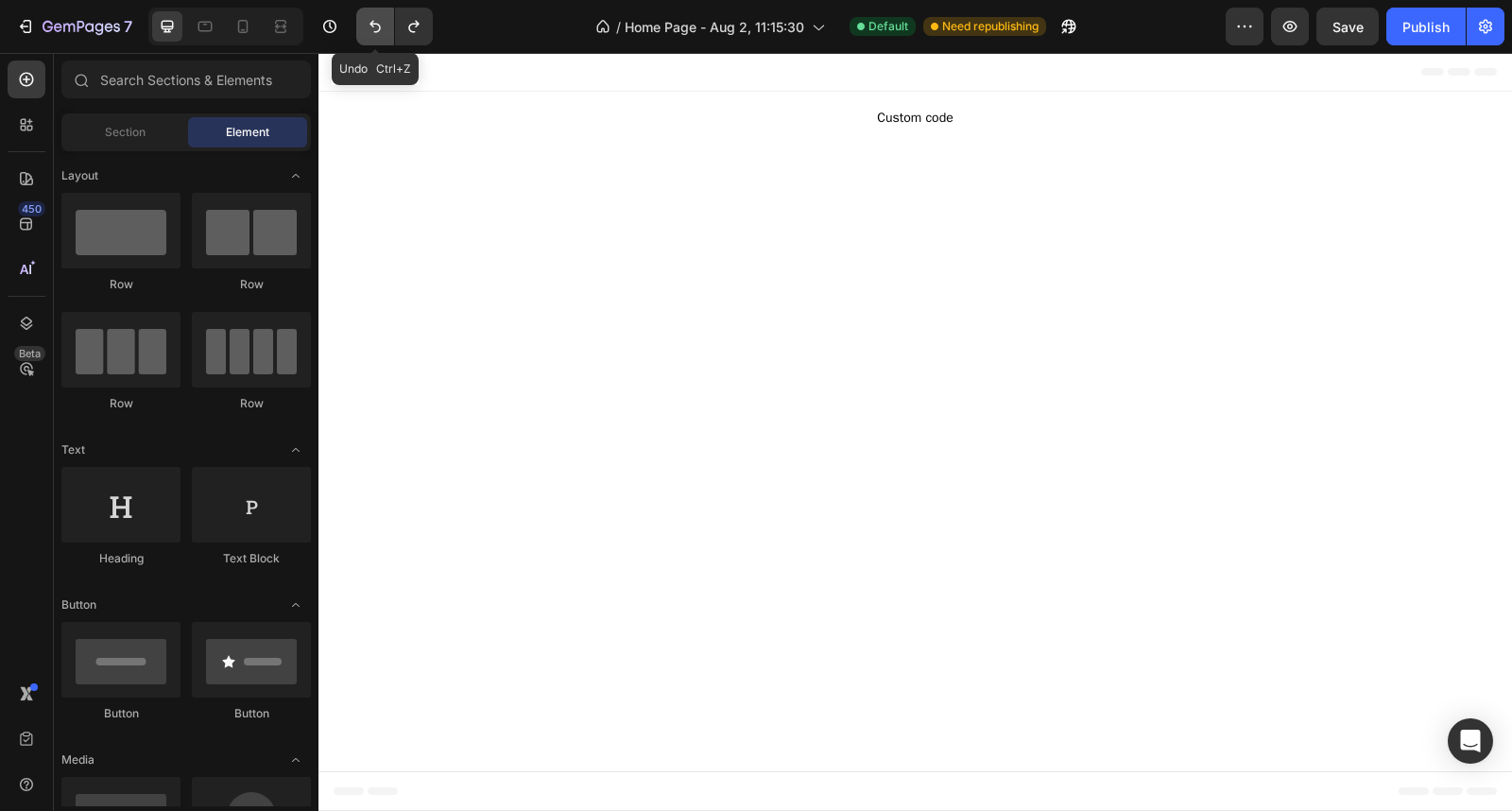 click 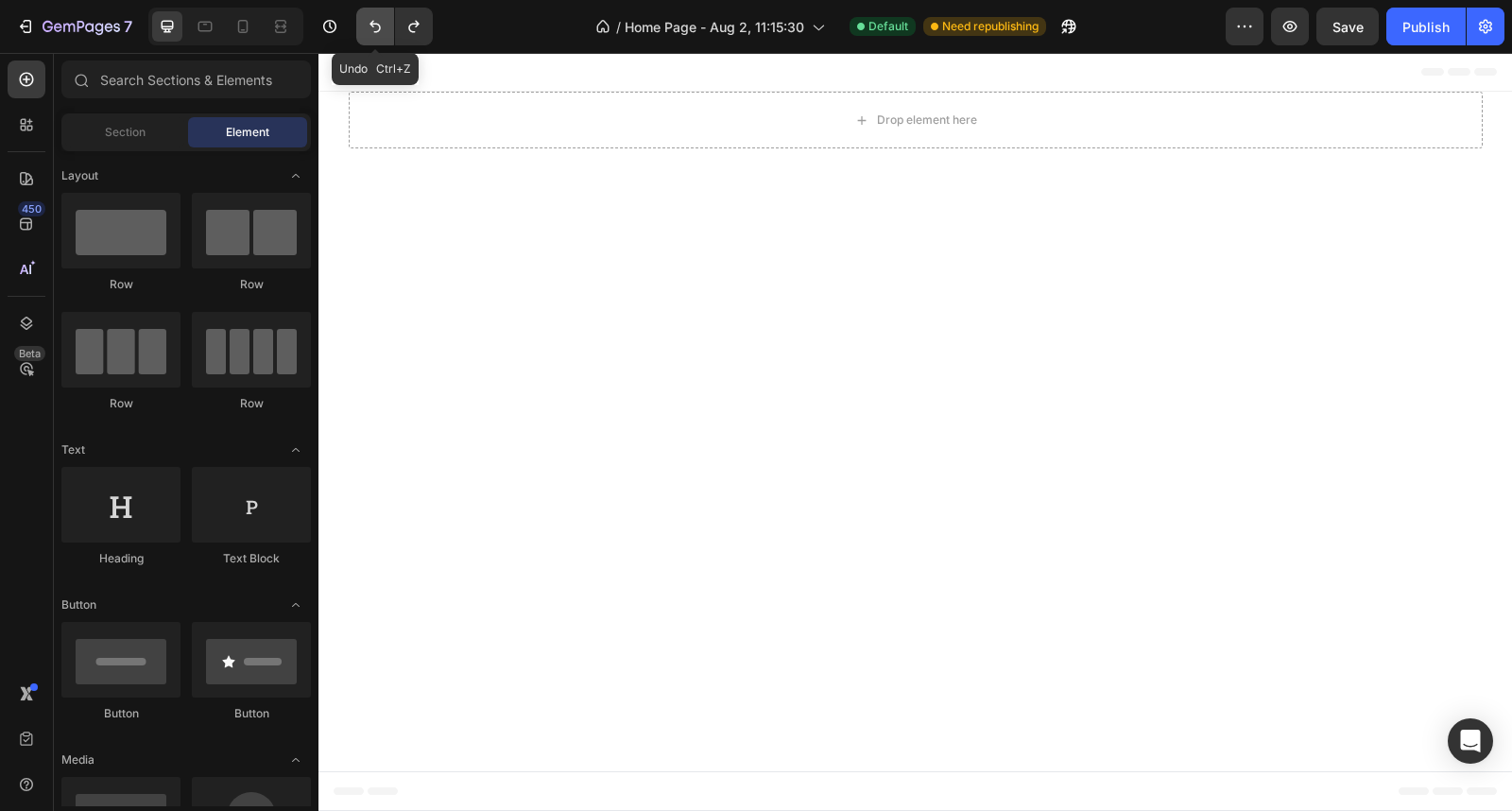 click 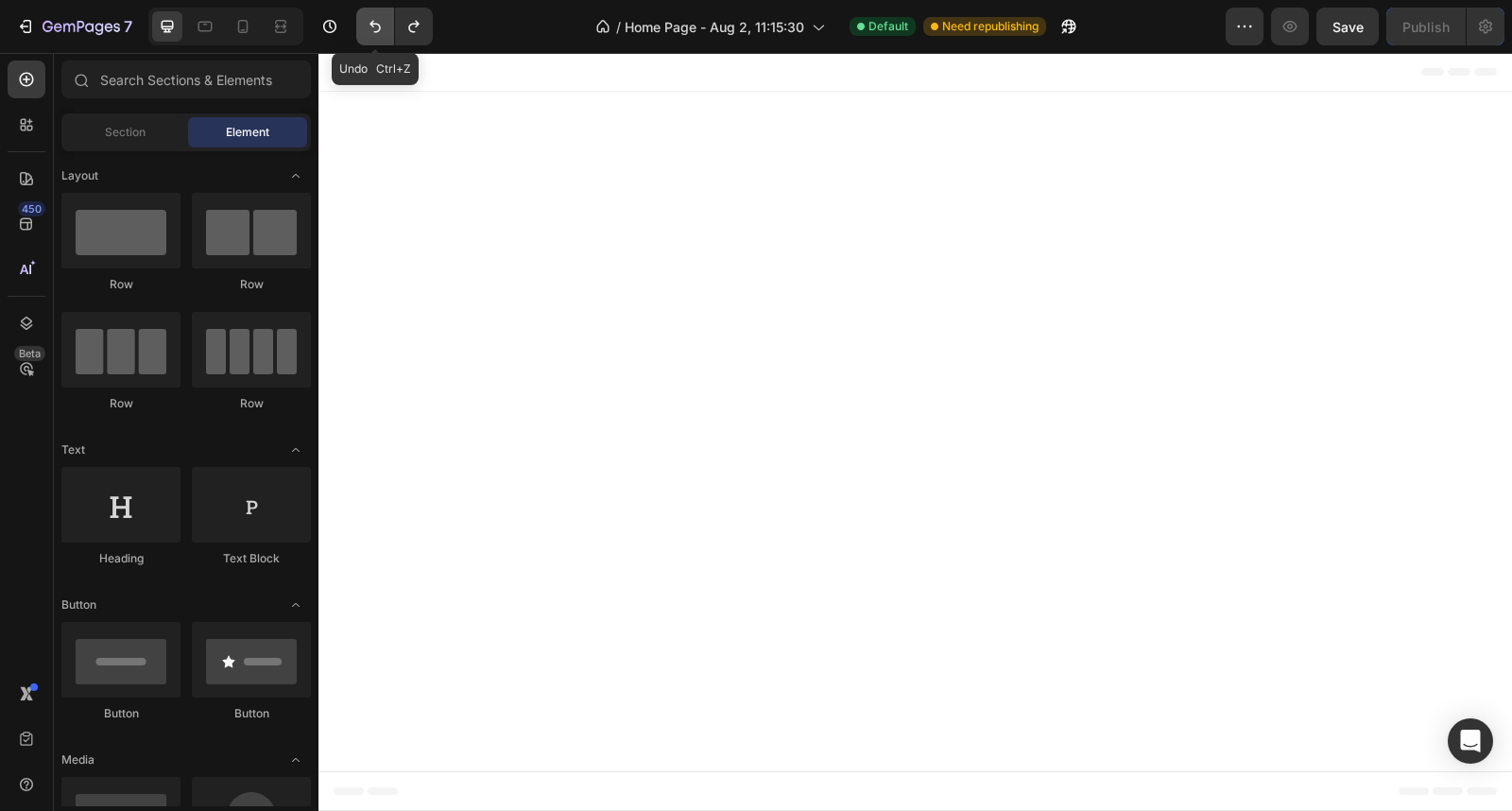 click 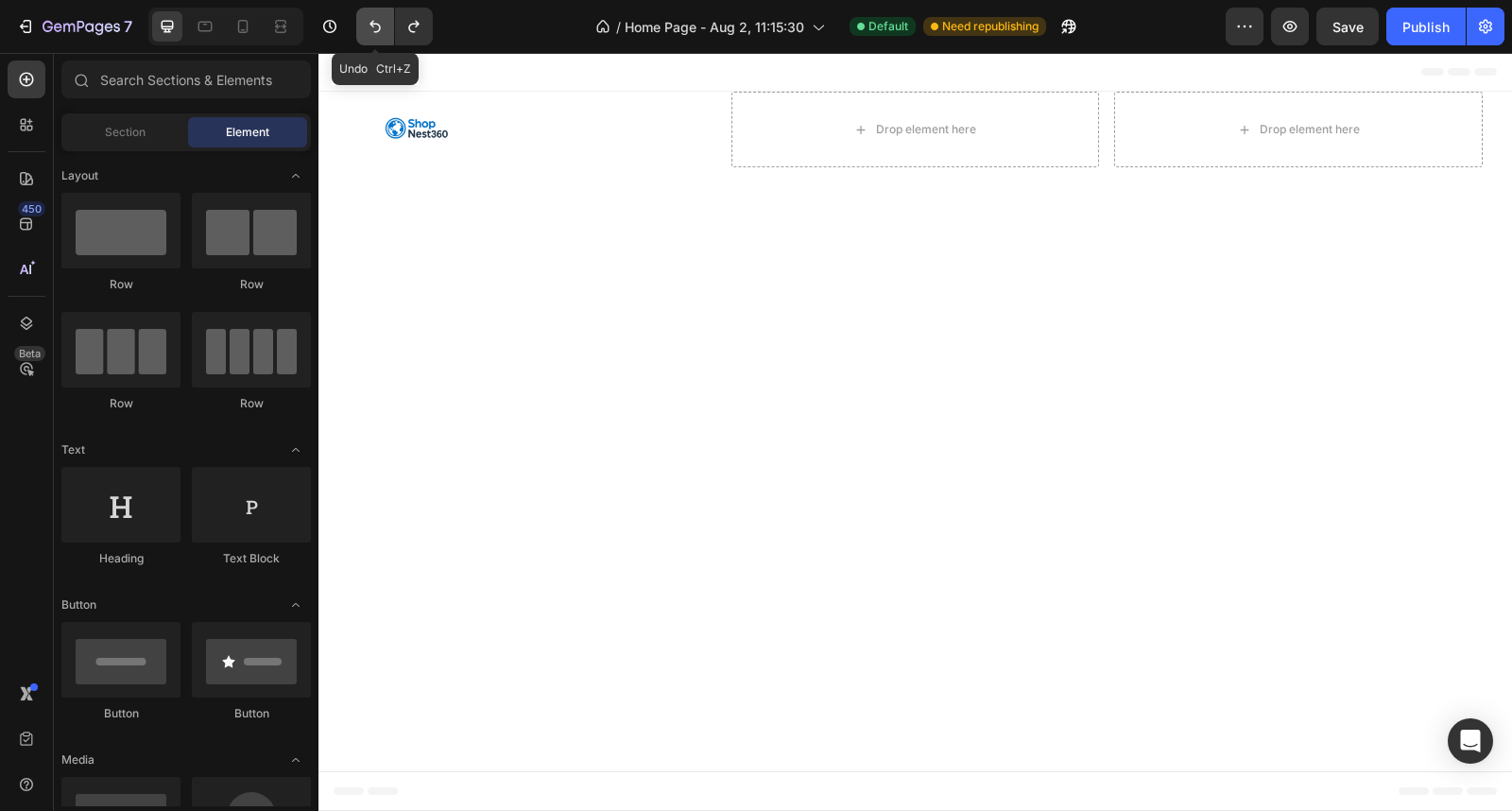 click 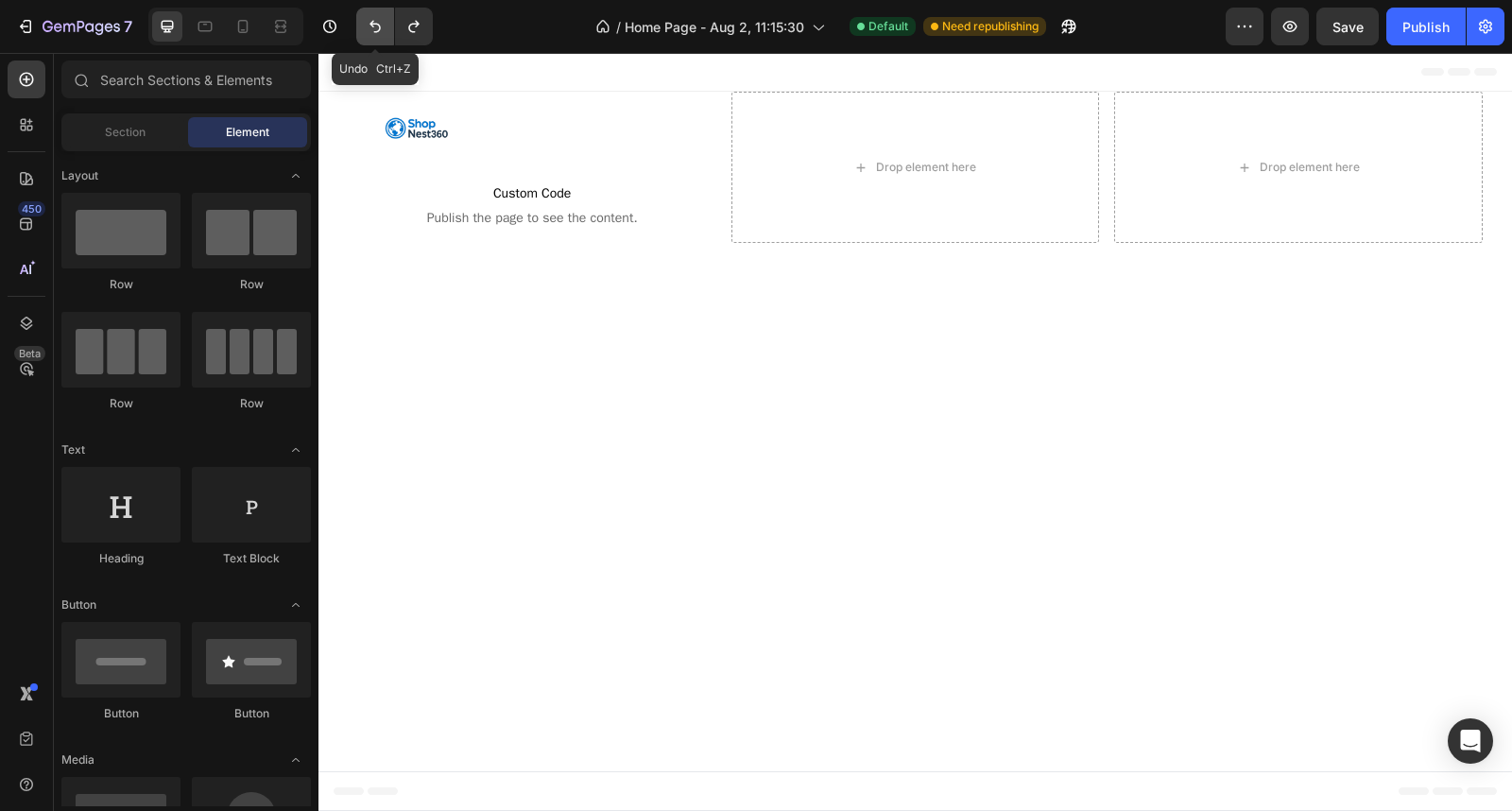 click 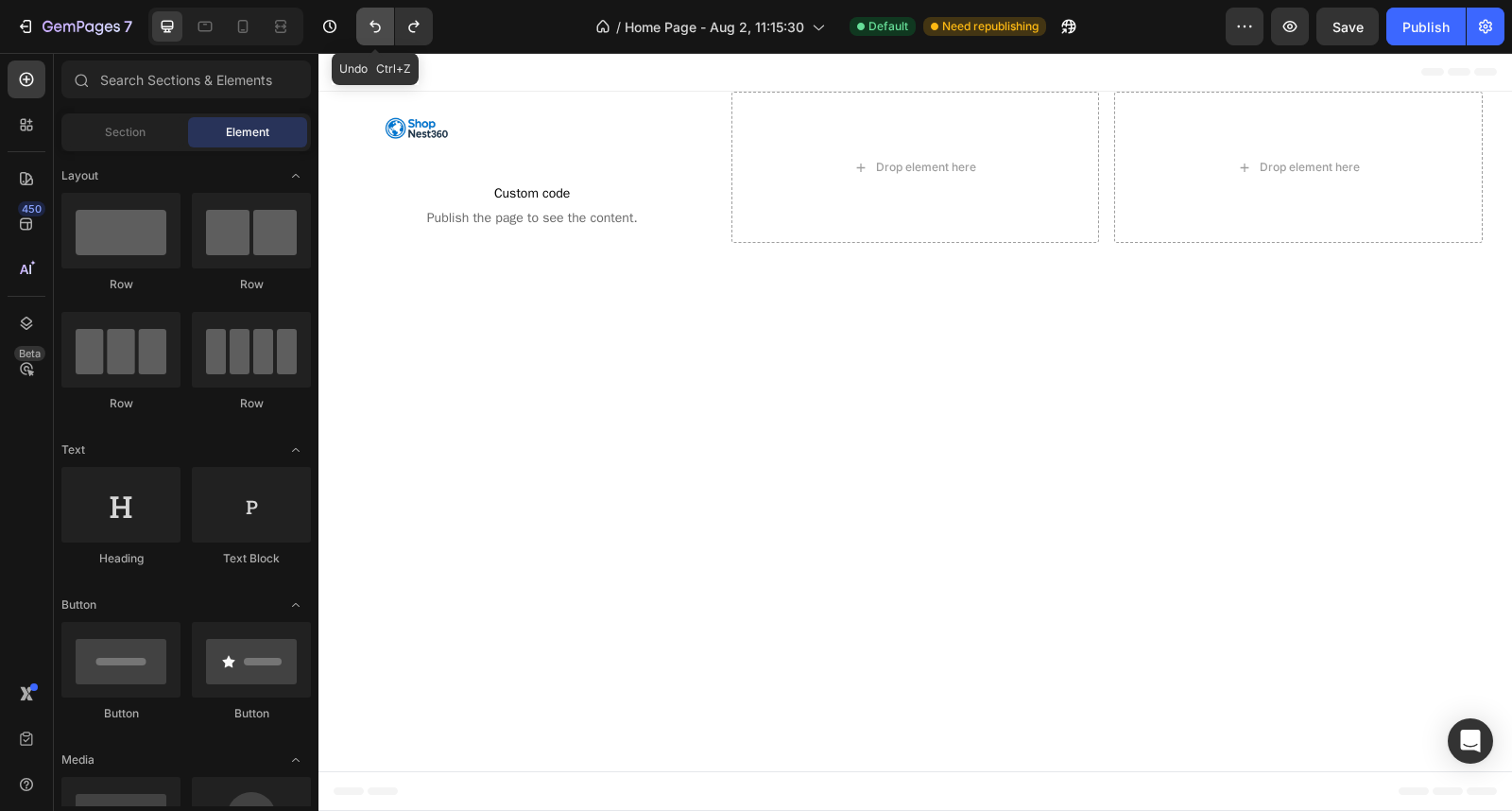 click 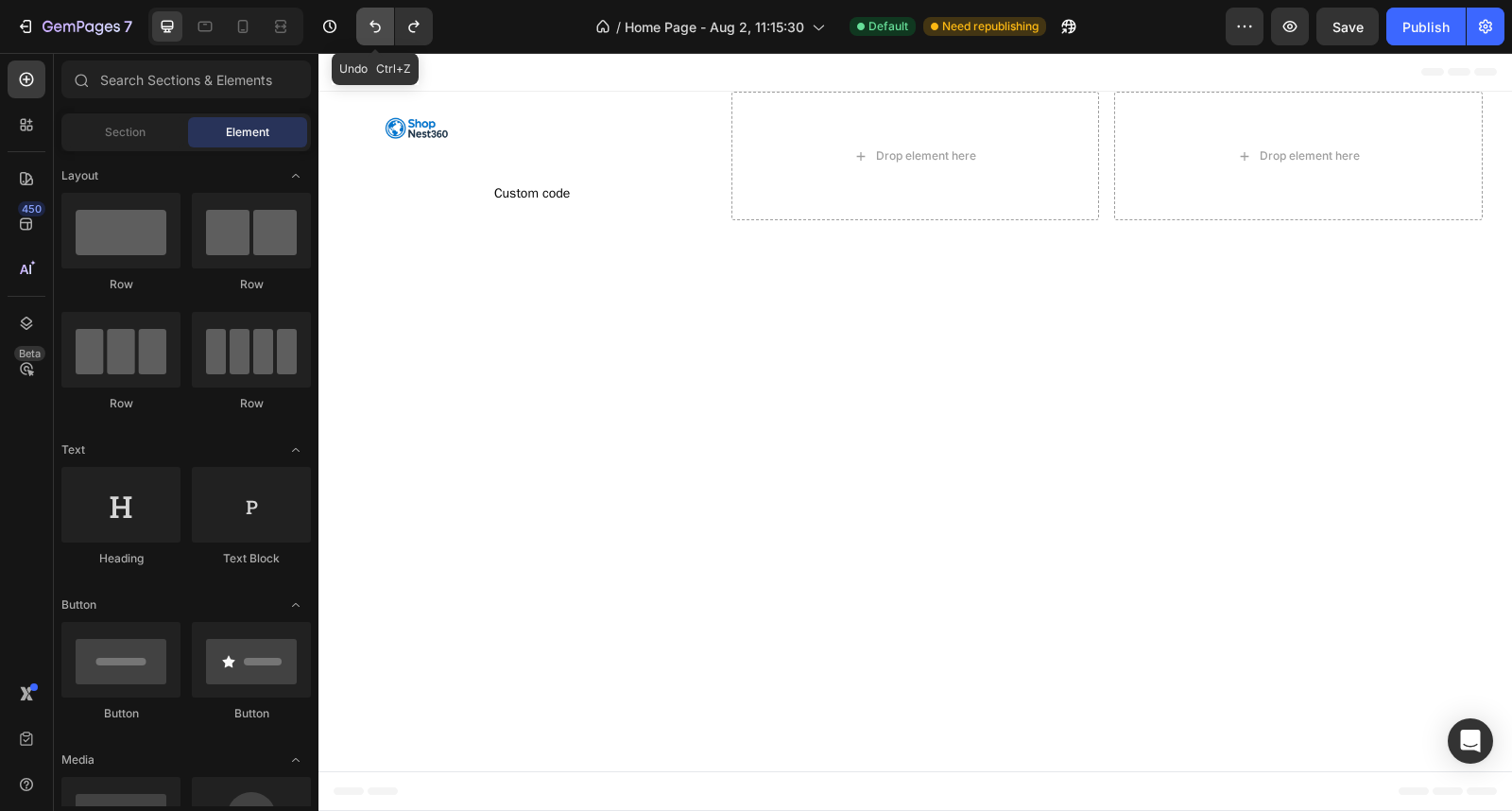 click 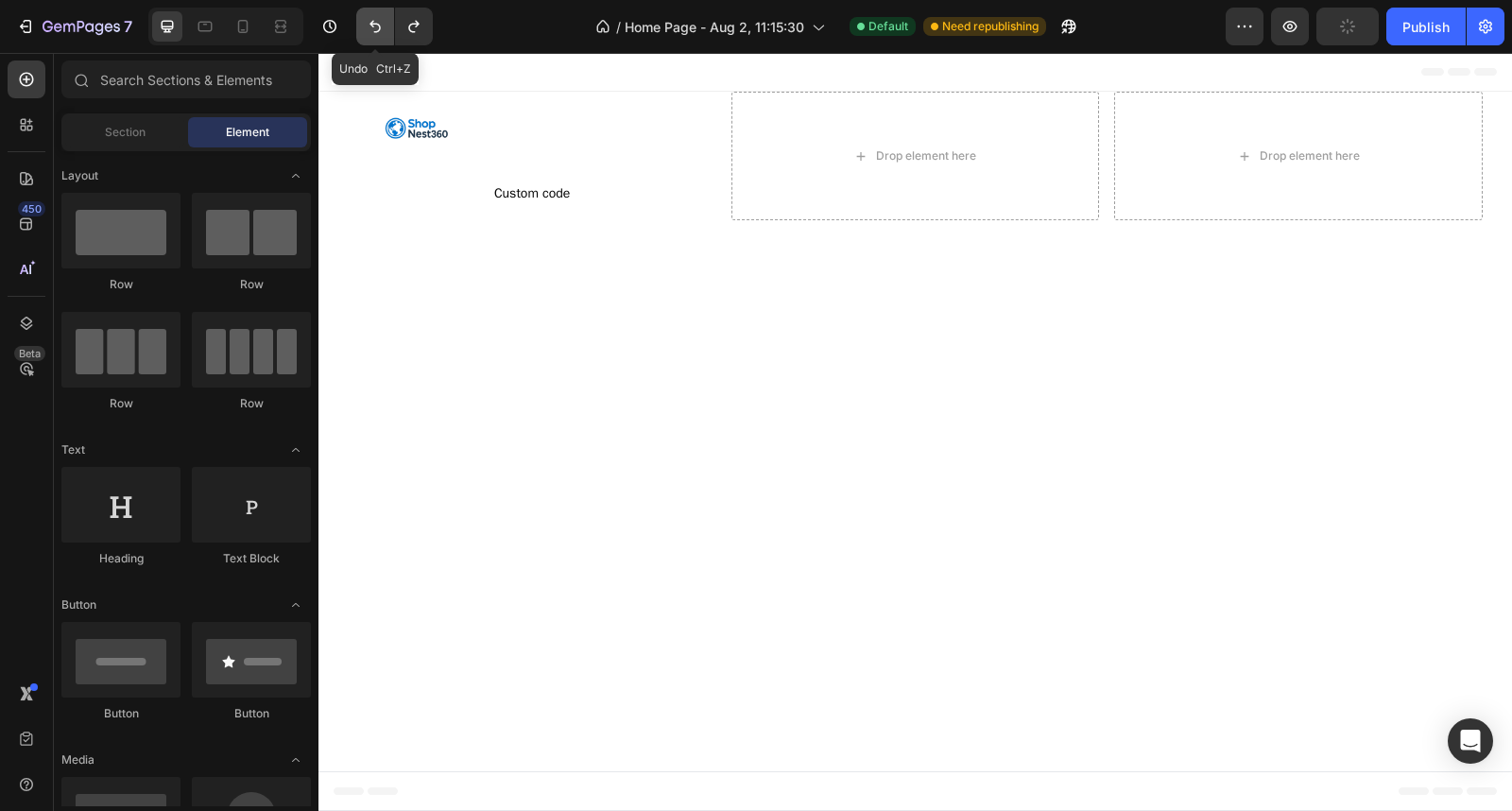 click 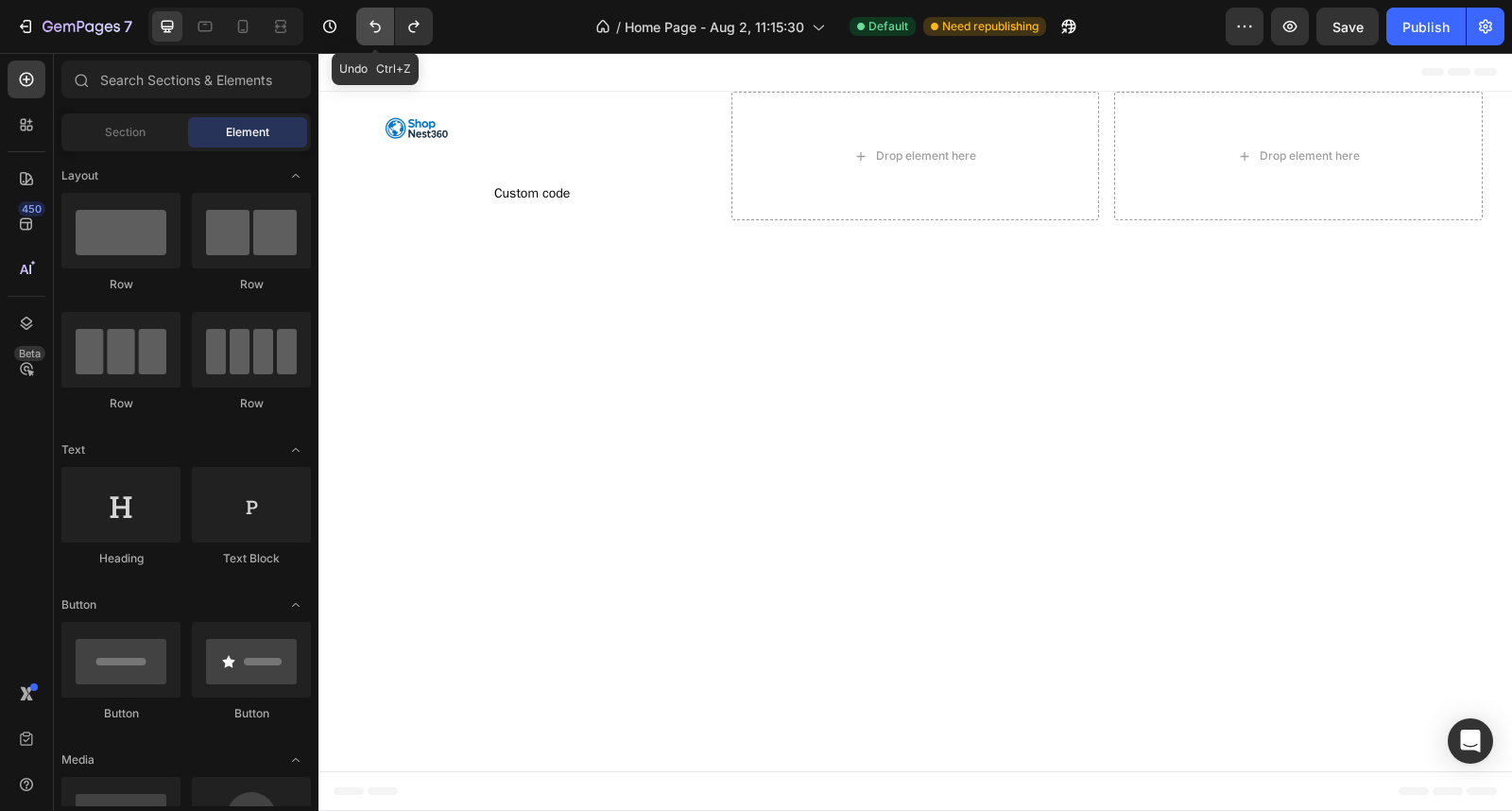 click 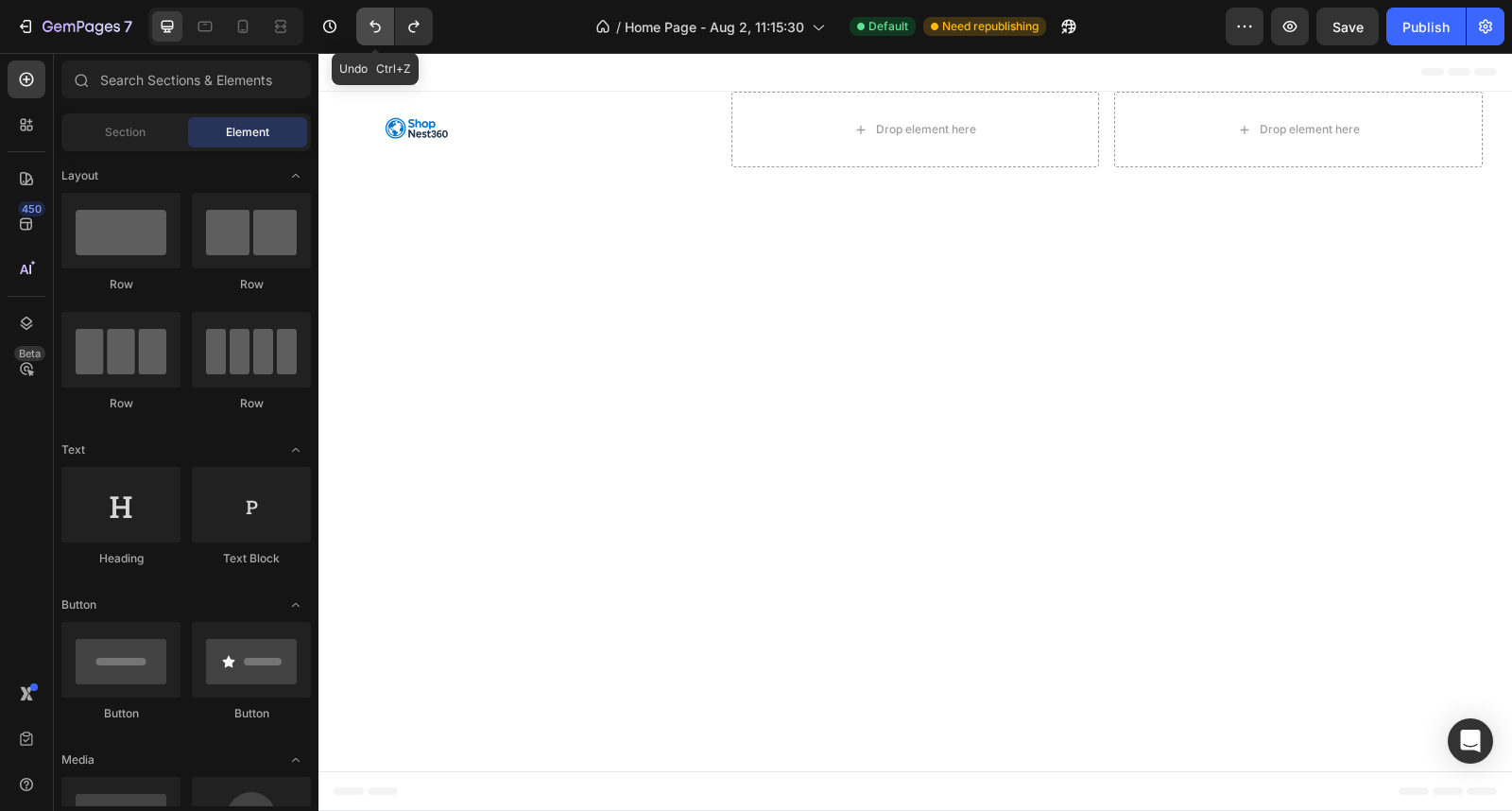 click 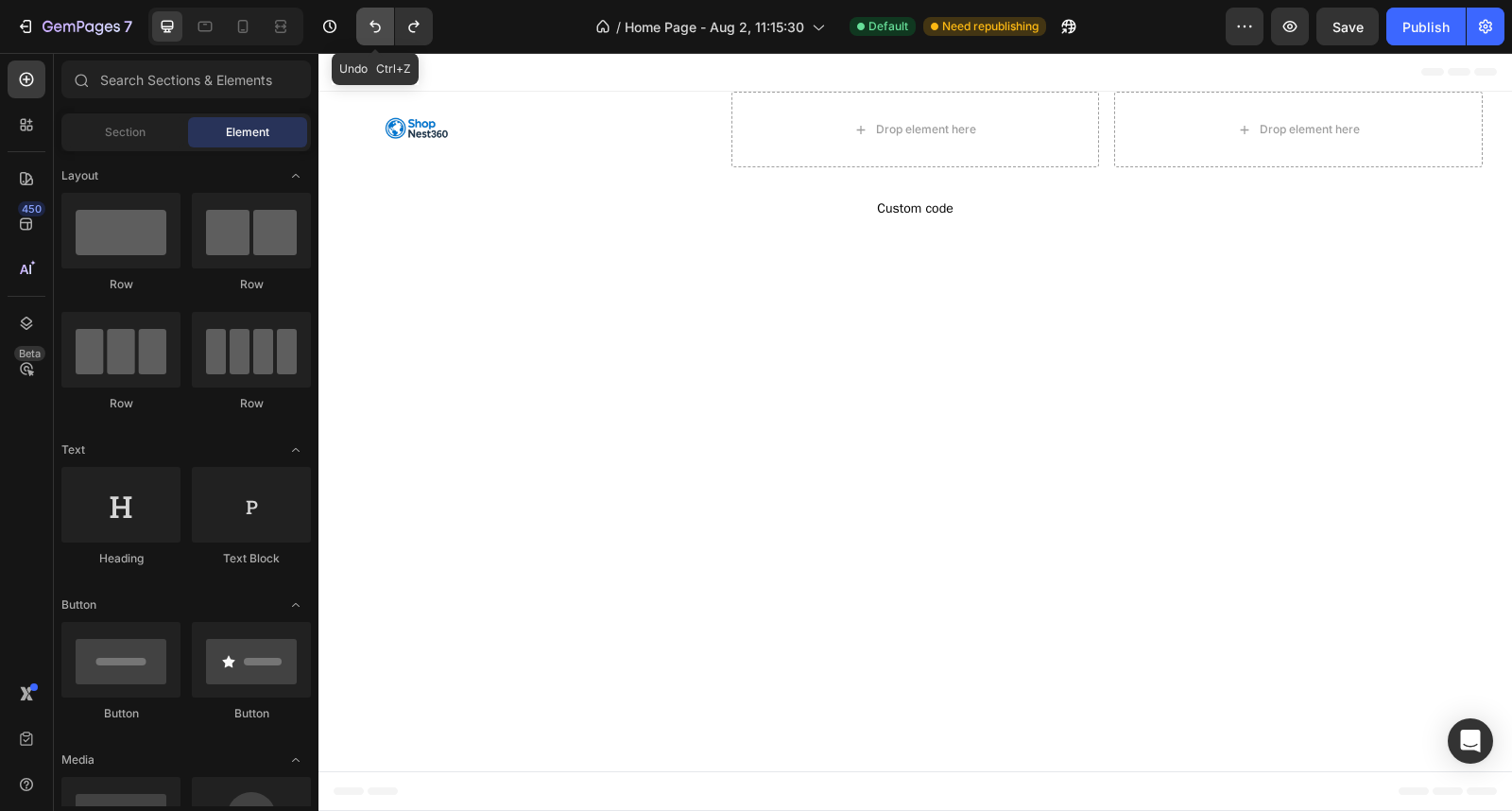 click 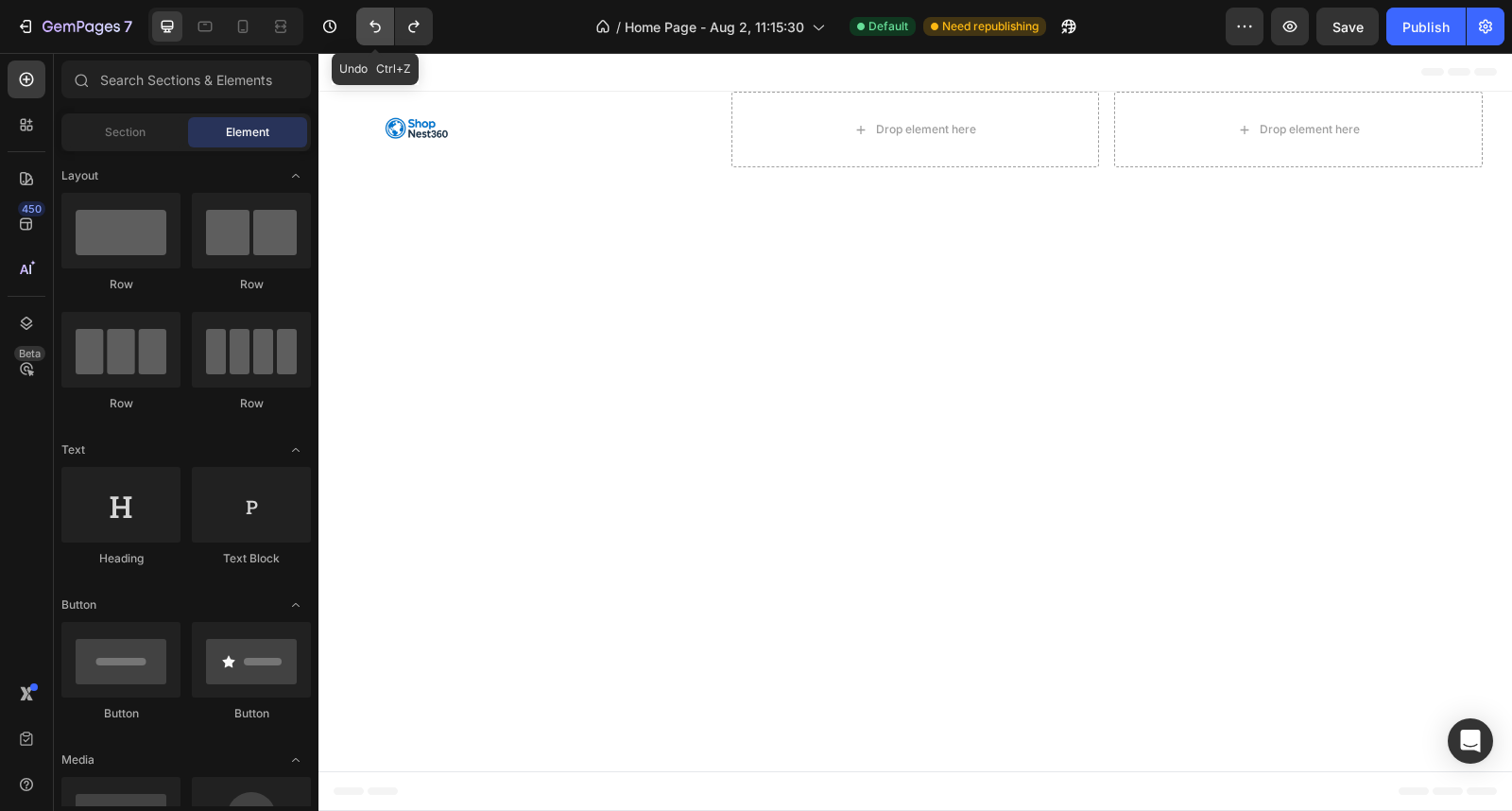 click 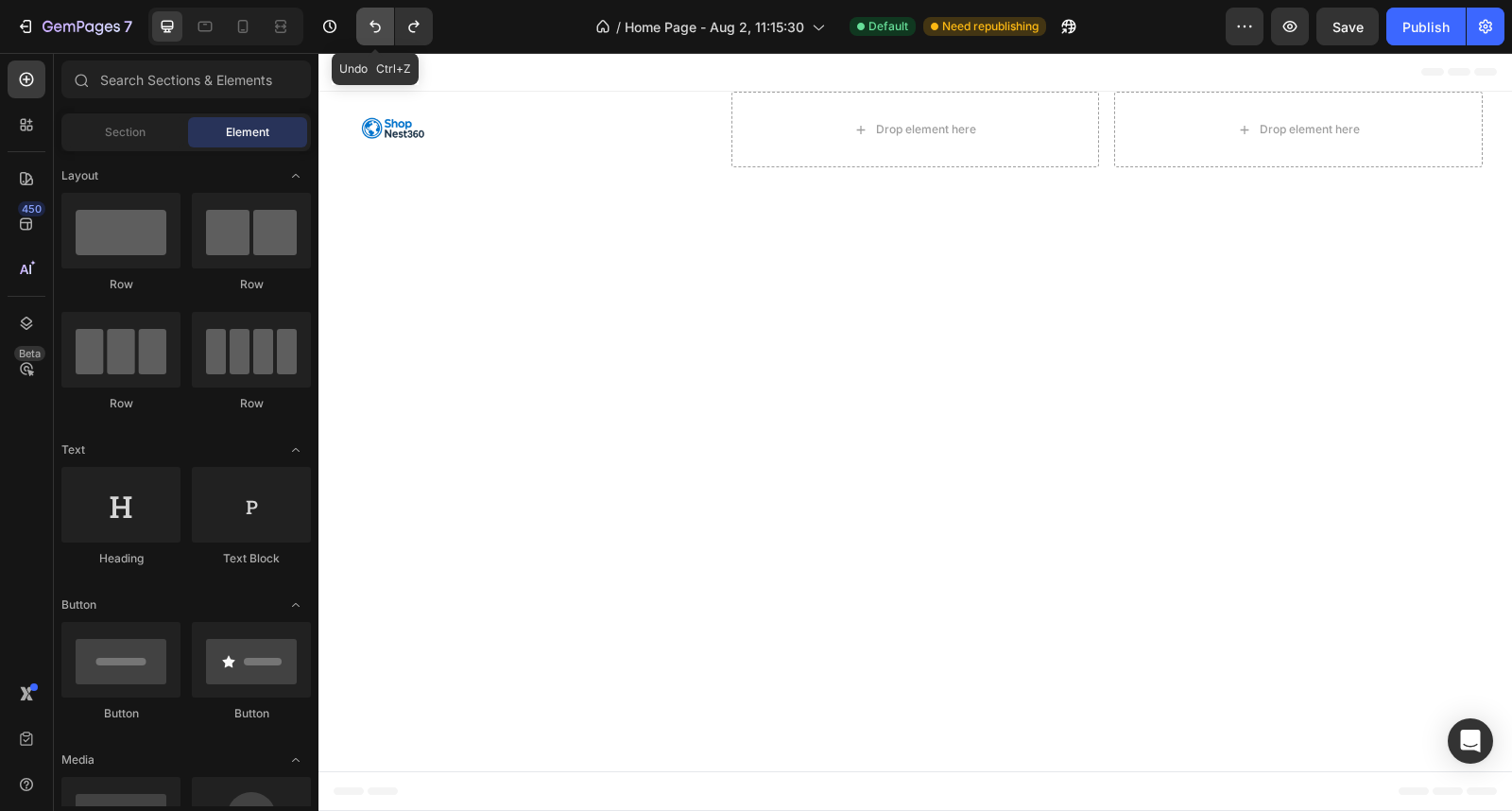 click 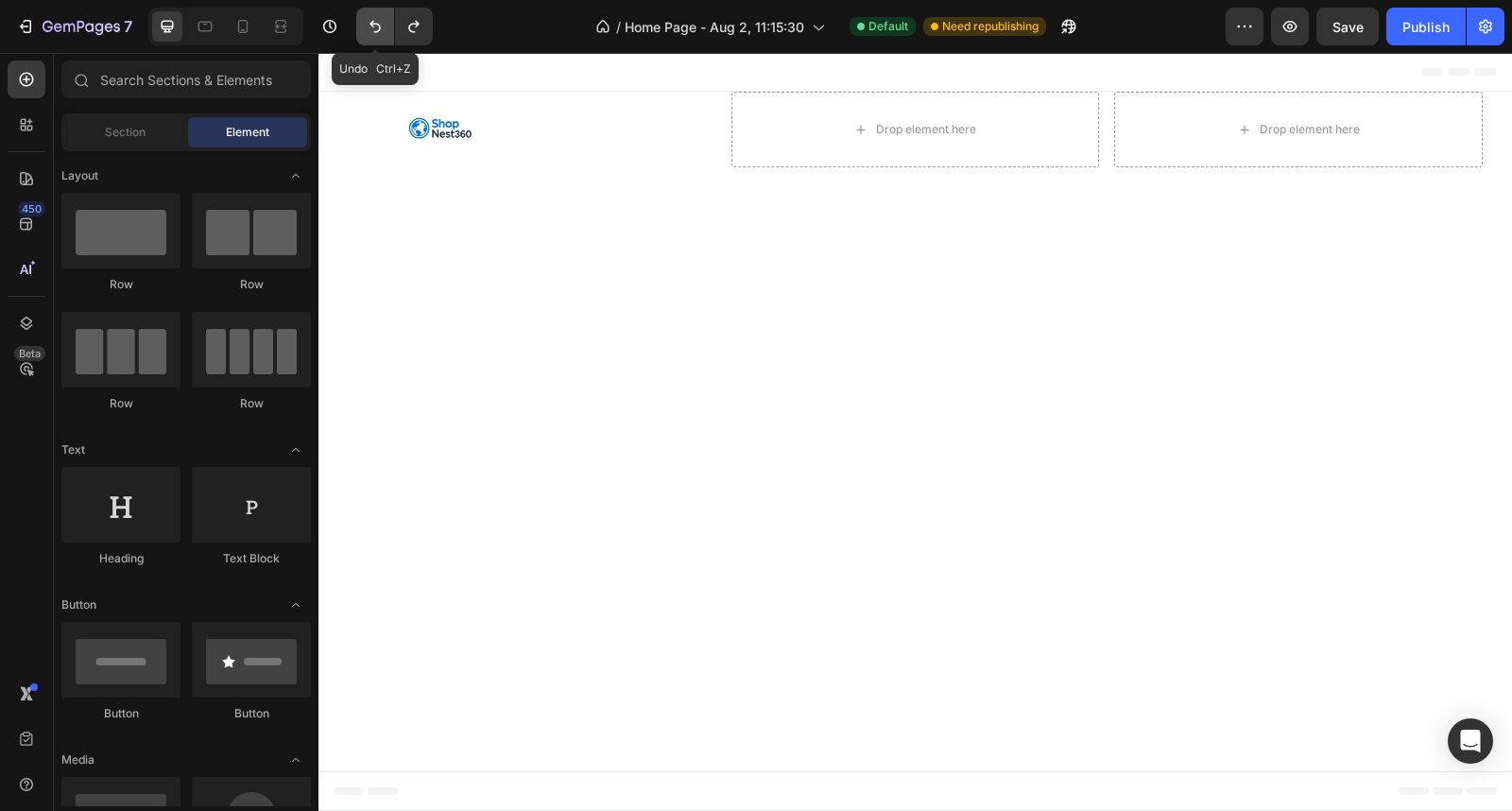 click 